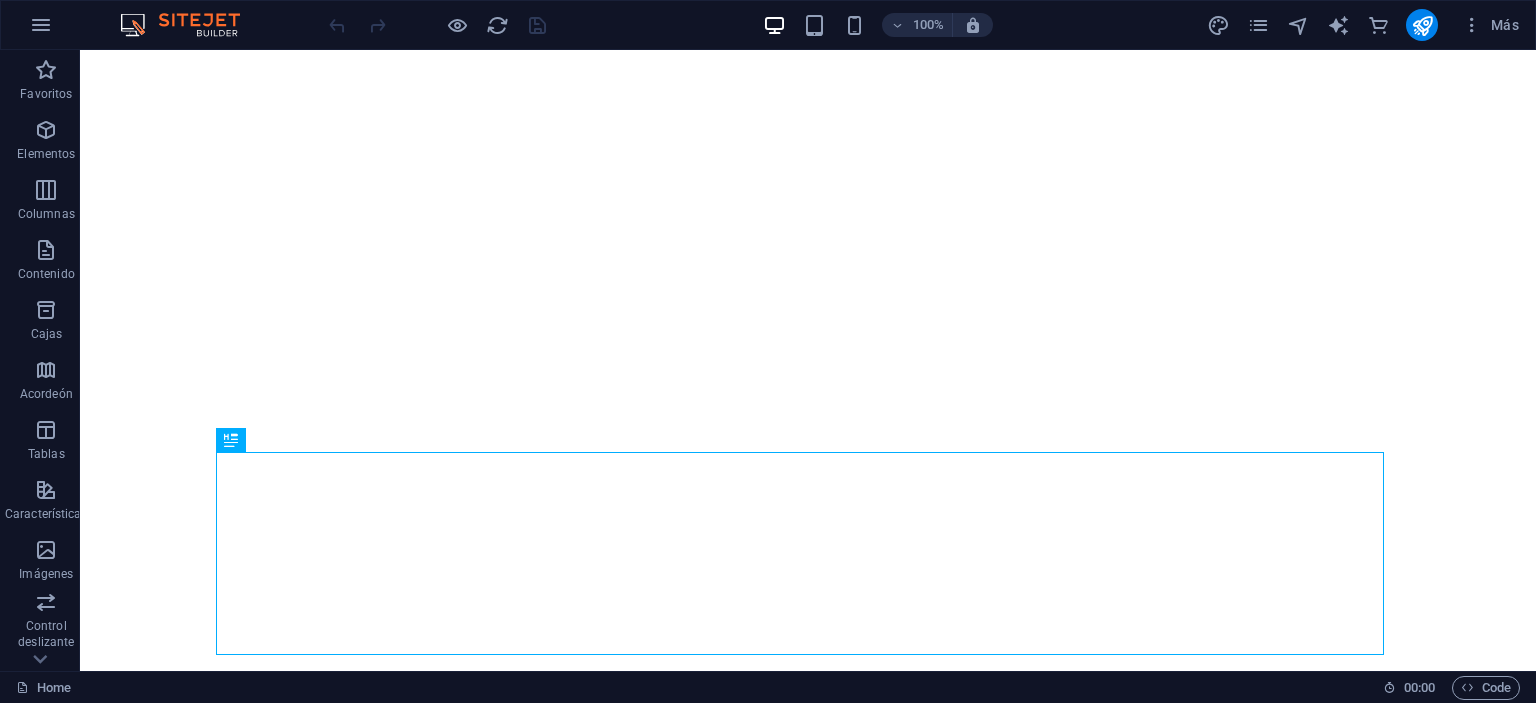 scroll, scrollTop: 0, scrollLeft: 0, axis: both 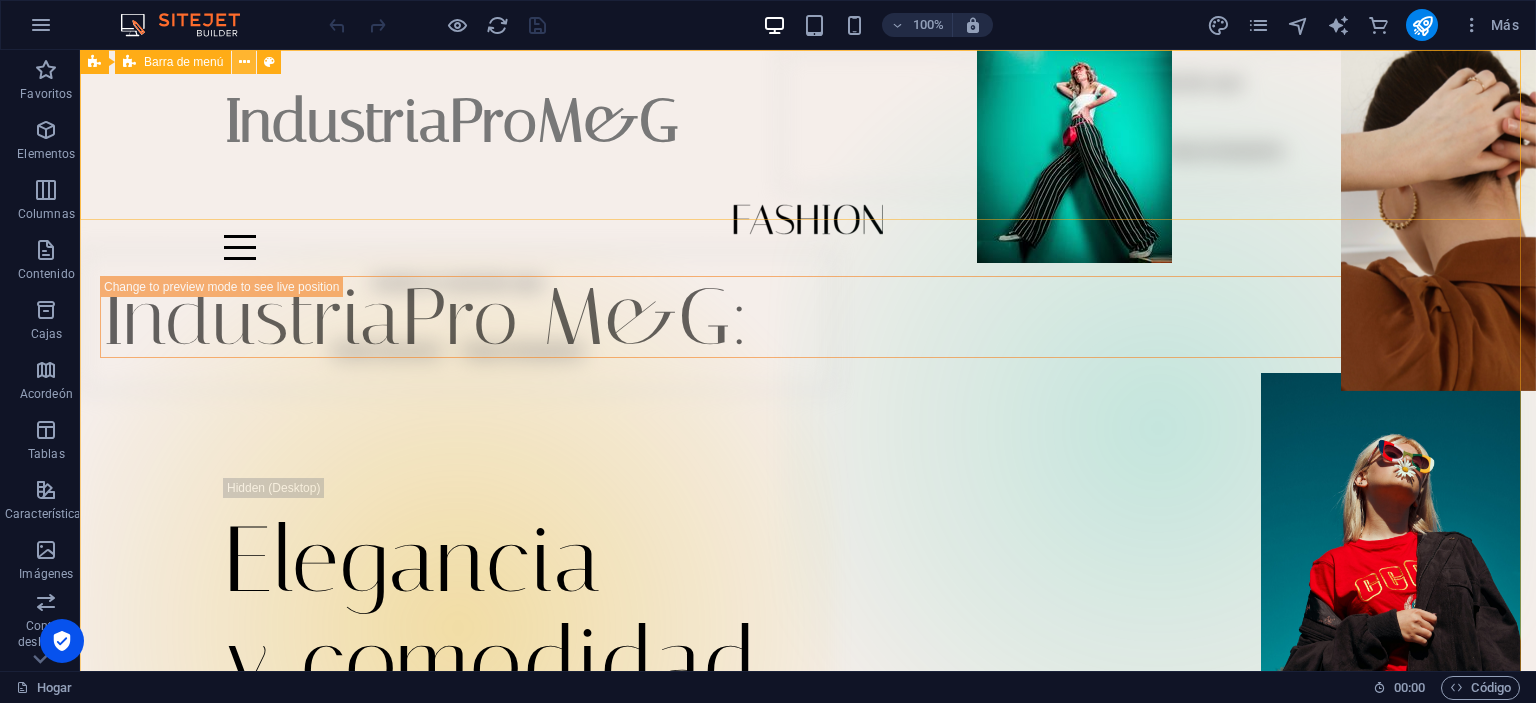 click at bounding box center [244, 62] 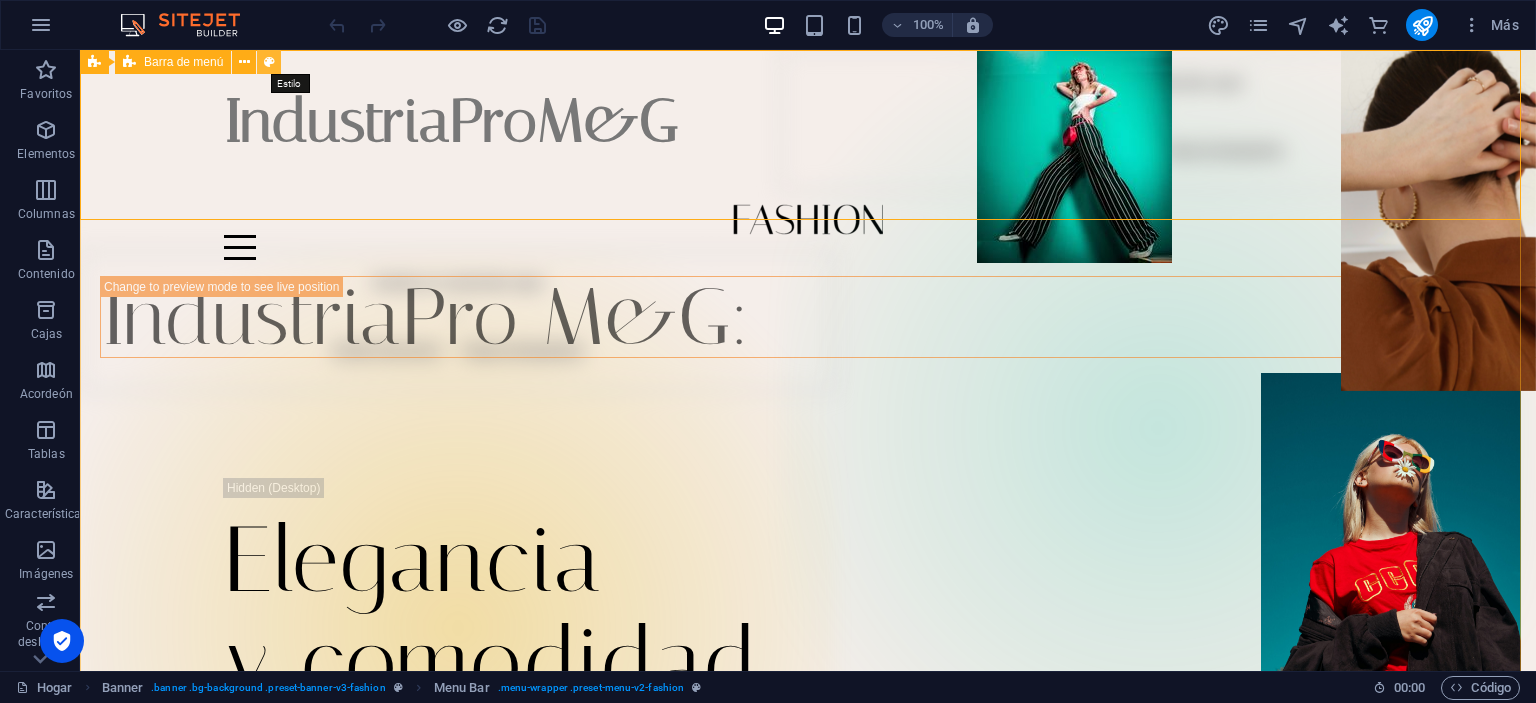 click at bounding box center (269, 62) 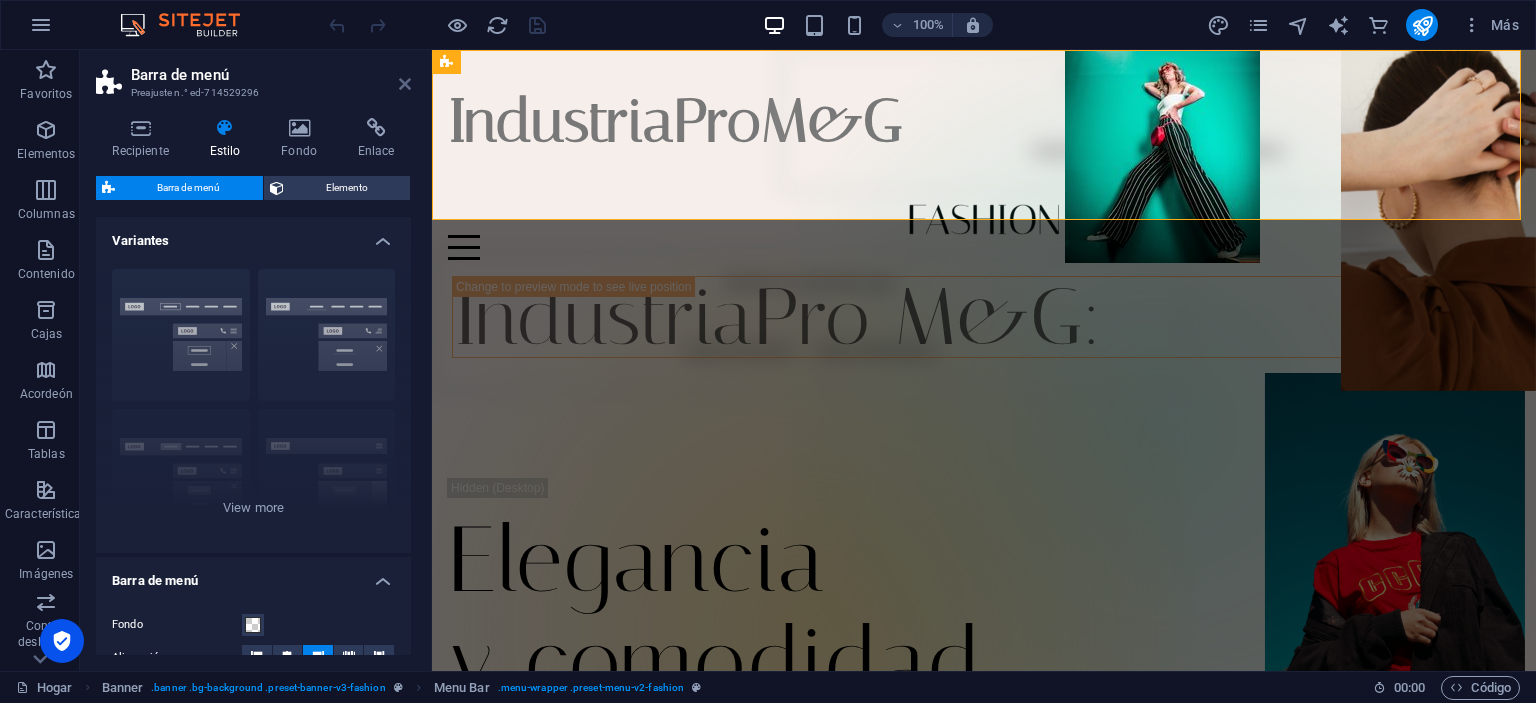click at bounding box center (405, 84) 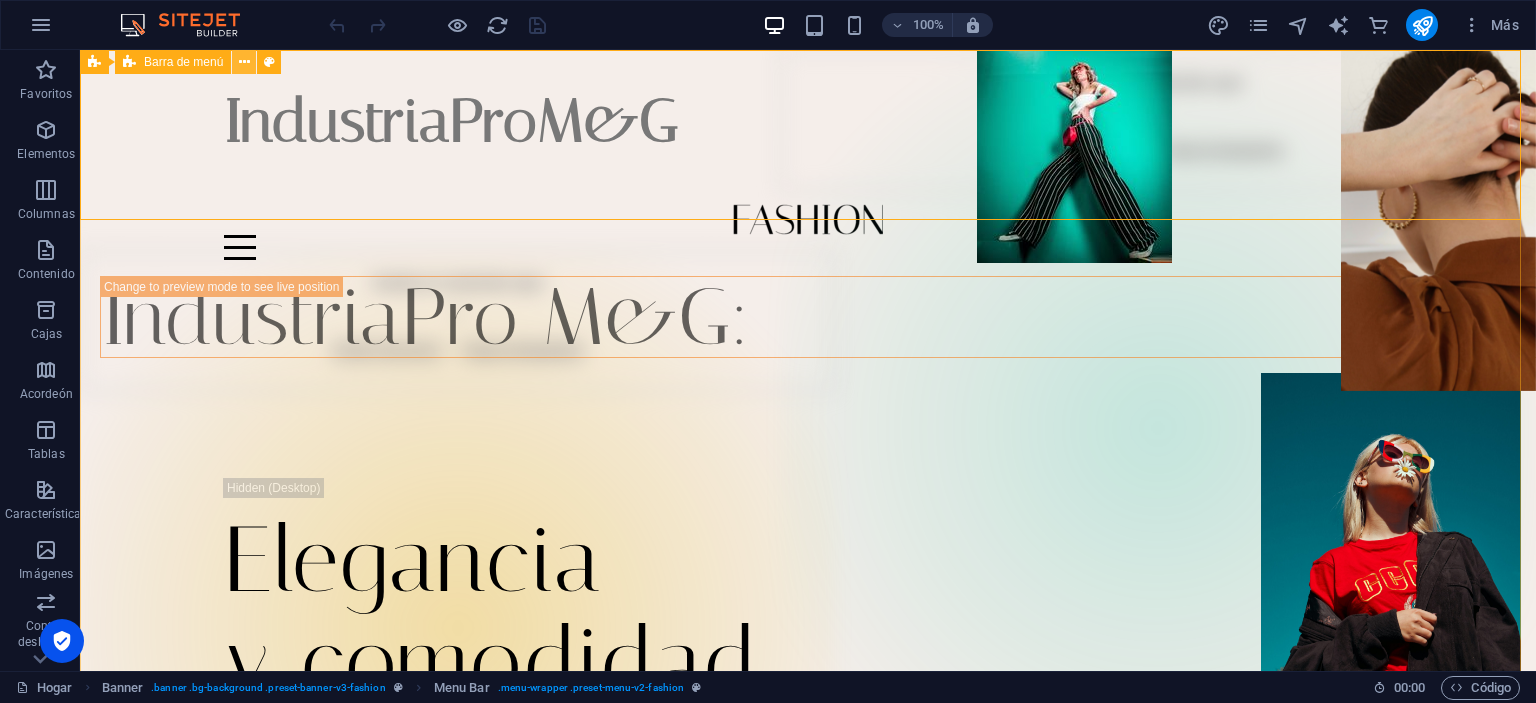 click at bounding box center (244, 62) 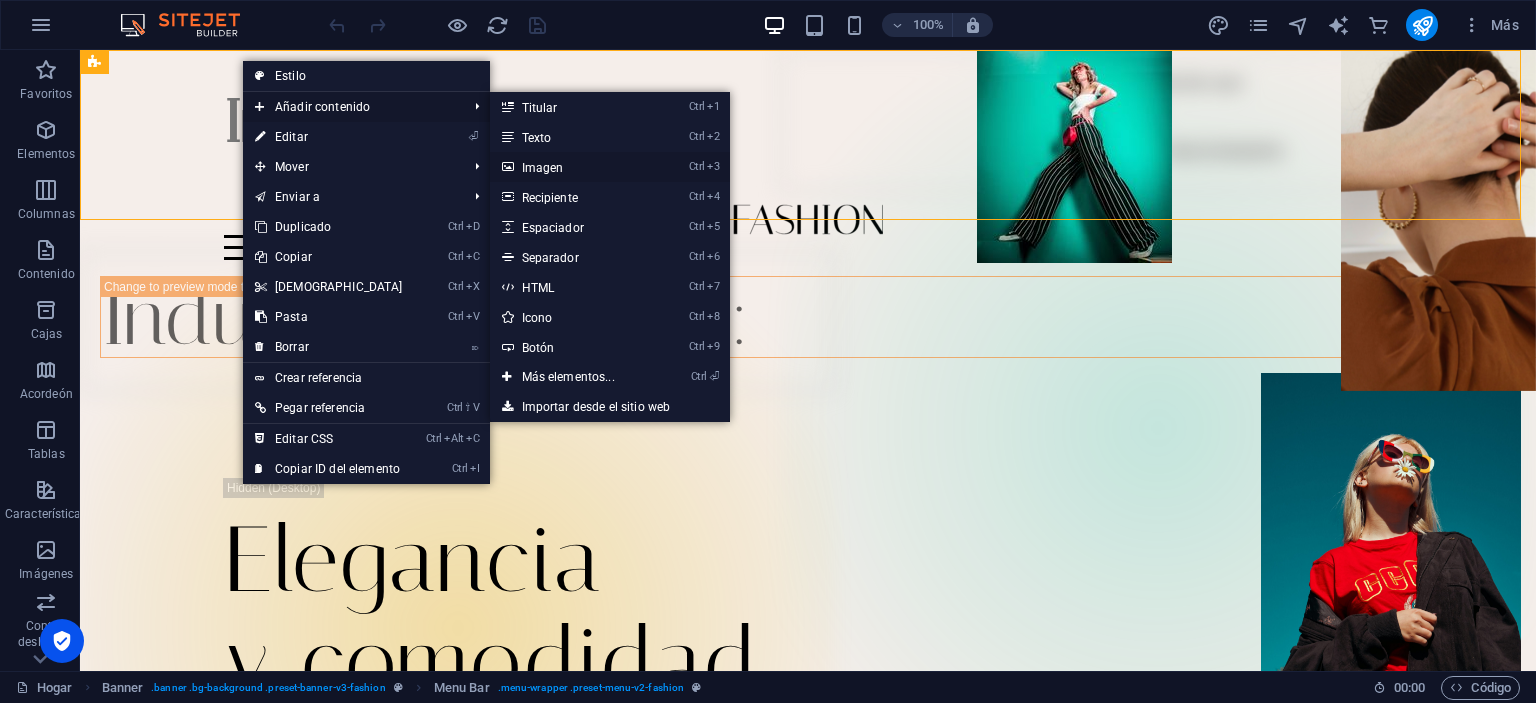 click on "Imagen" at bounding box center [543, 168] 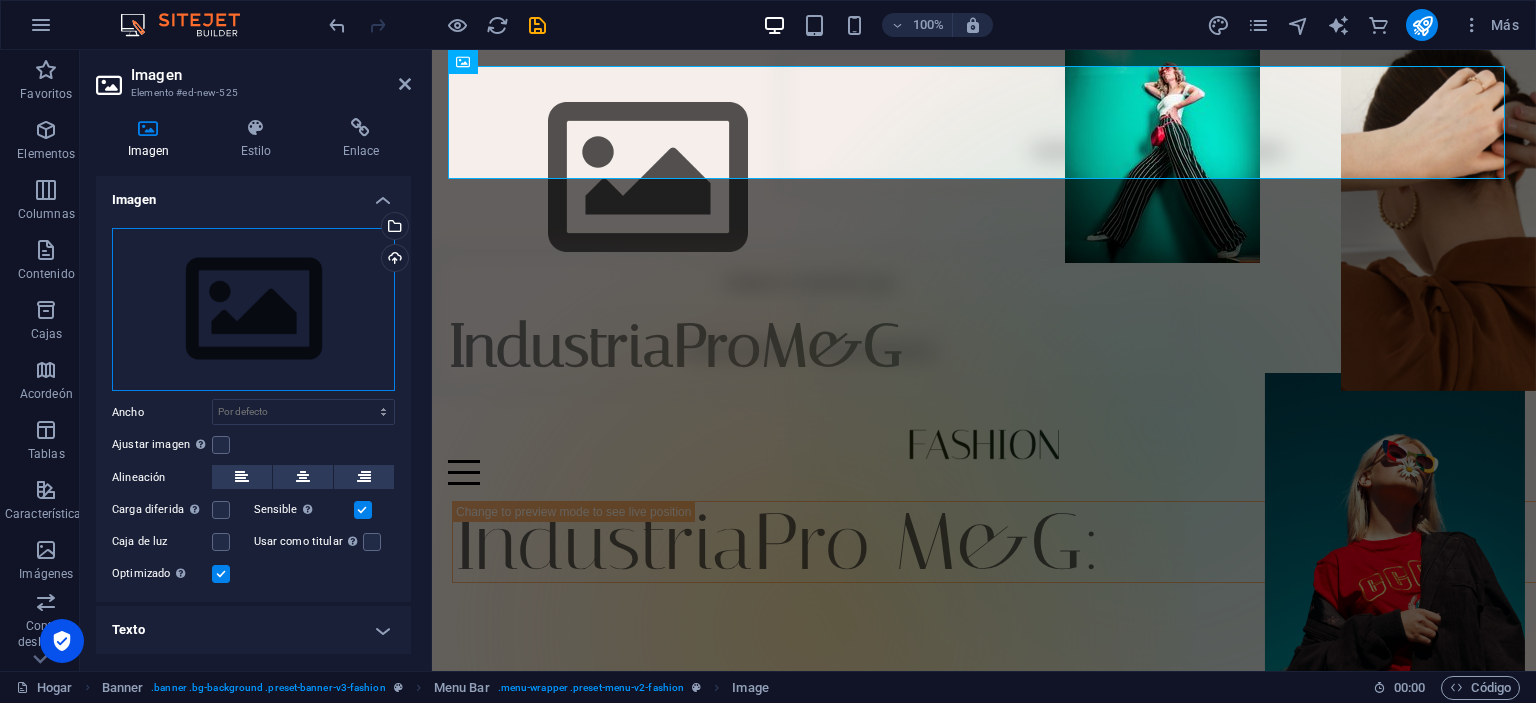 click on "Arrastre los archivos aquí, haga clic para elegir archivos o  seleccione archivos de Archivos o de nuestras fotos y videos de archivo gratuitos" at bounding box center (253, 310) 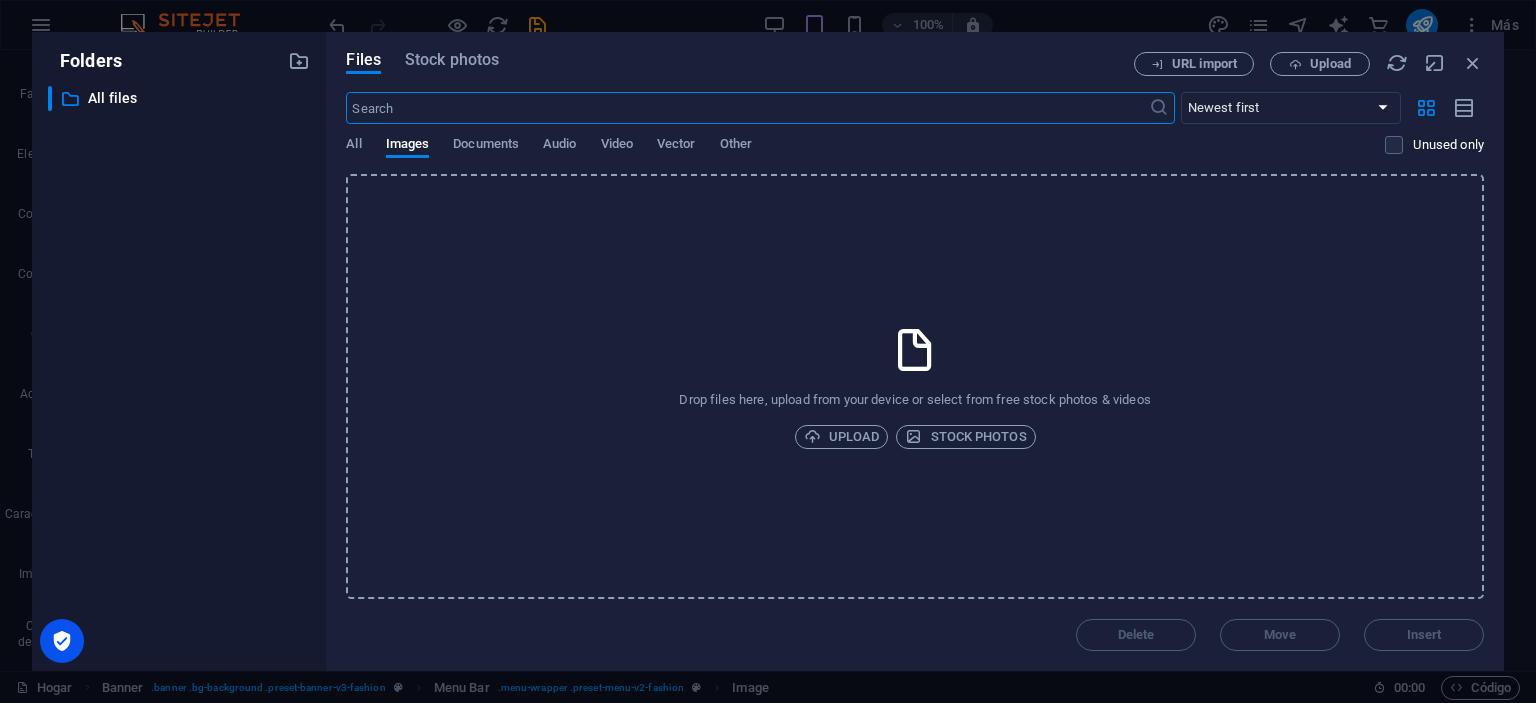 scroll, scrollTop: 506, scrollLeft: 0, axis: vertical 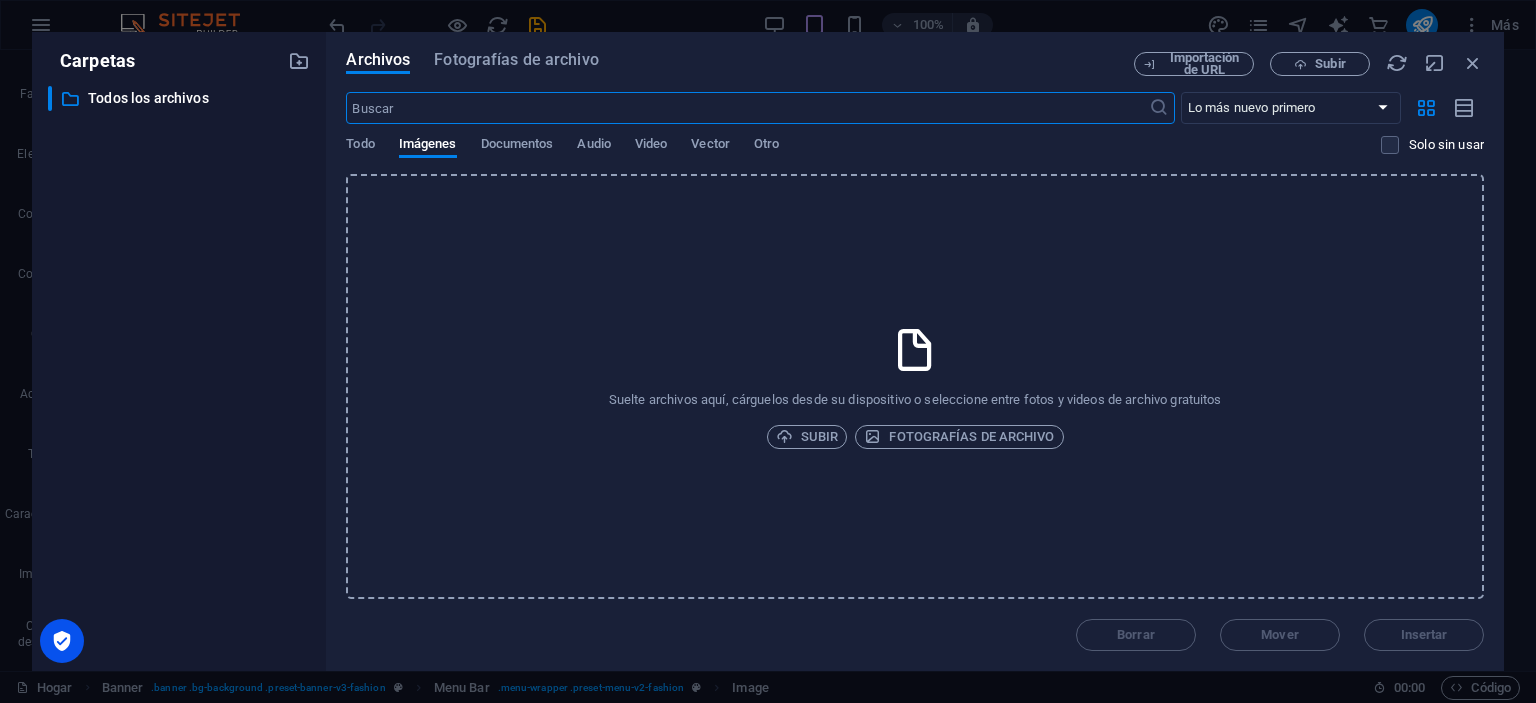 click on "Suelte archivos aquí, cárguelos desde su dispositivo o seleccione entre fotos y videos de archivo gratuitos" at bounding box center (915, 399) 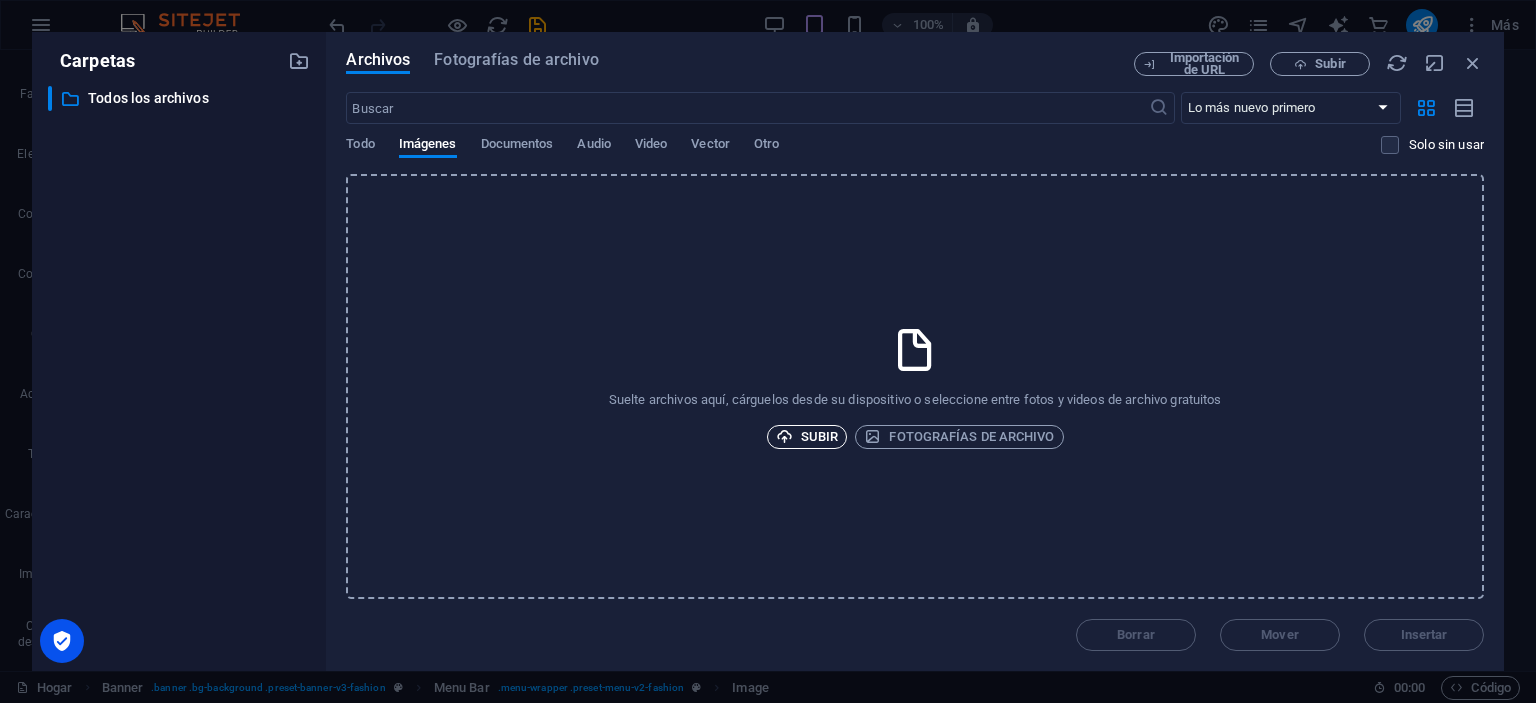 click on "Subir" at bounding box center (819, 436) 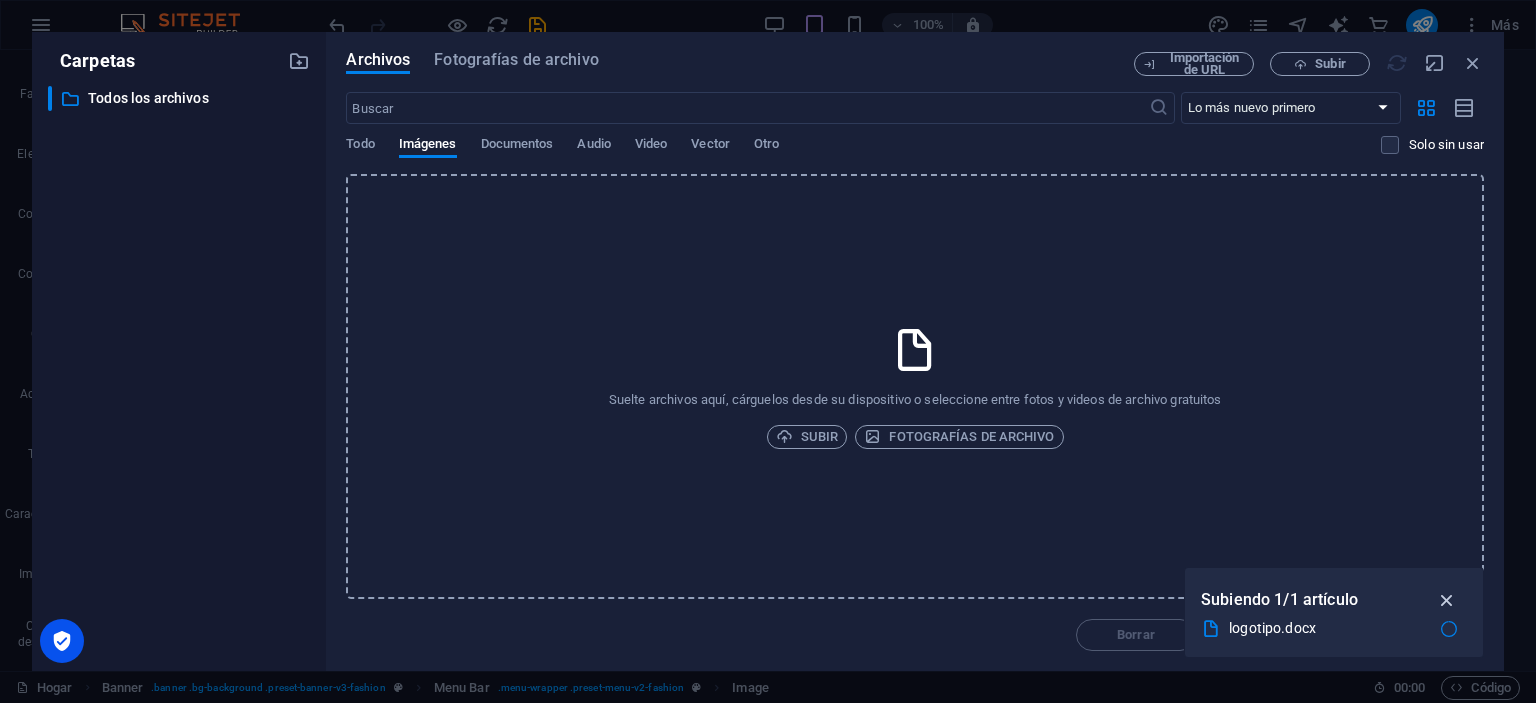 click at bounding box center [1447, 600] 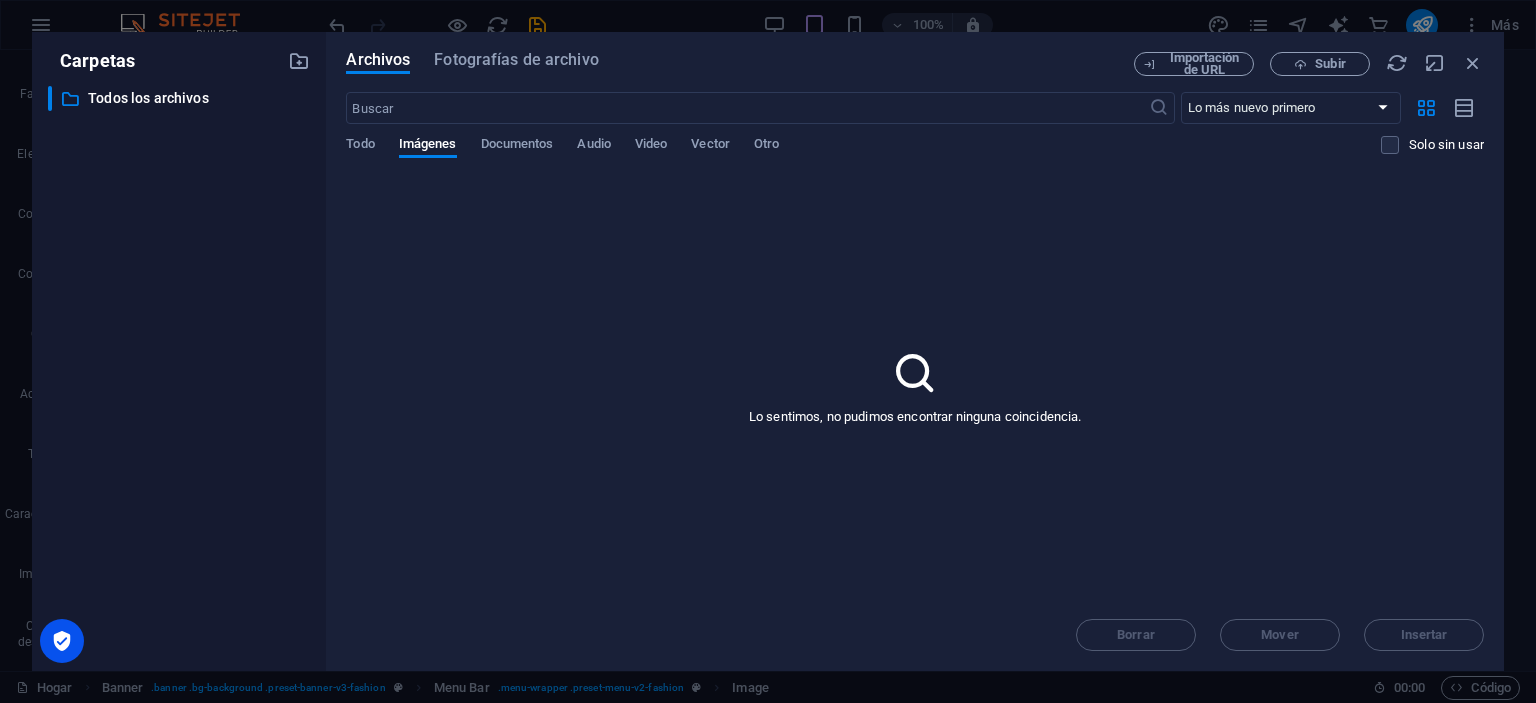 click at bounding box center (915, 373) 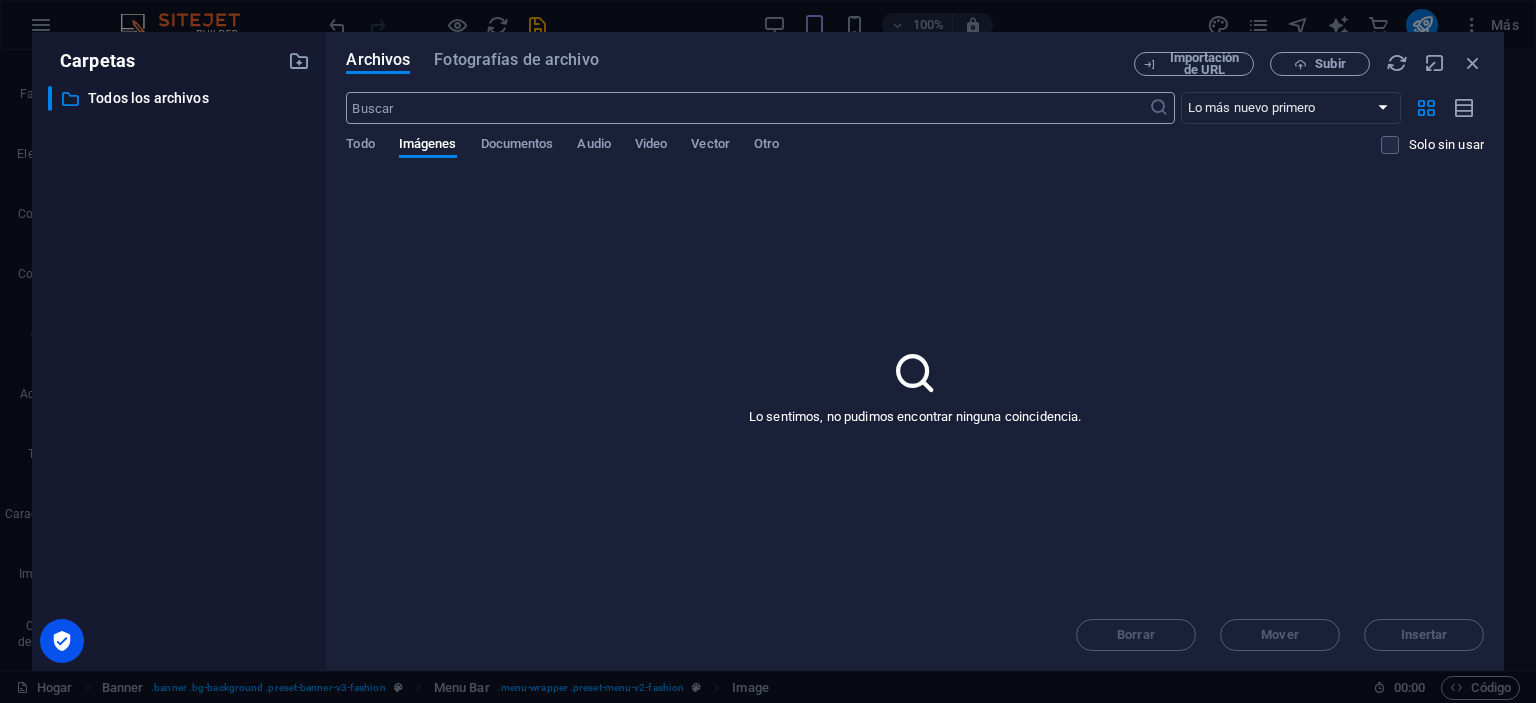 click at bounding box center [747, 108] 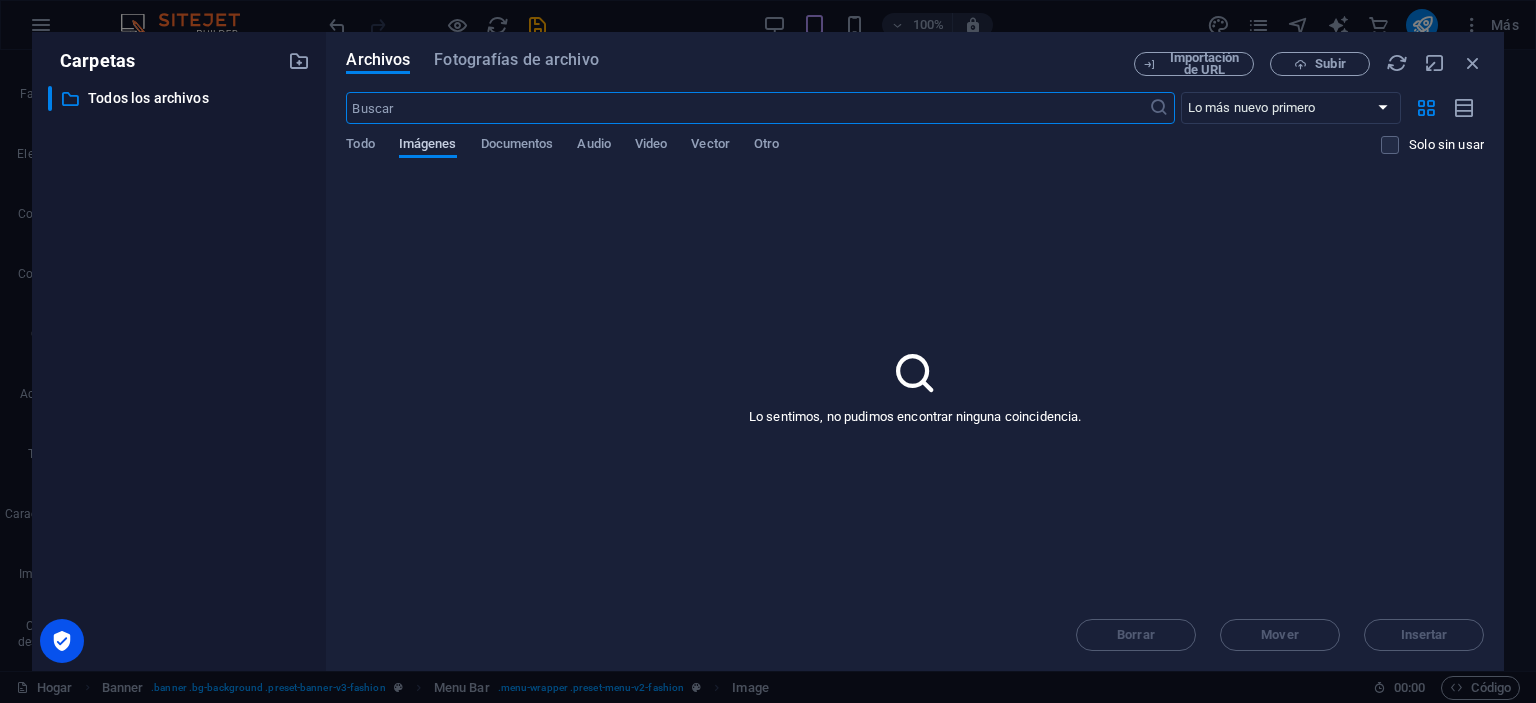 click on "Imágenes" at bounding box center [428, 143] 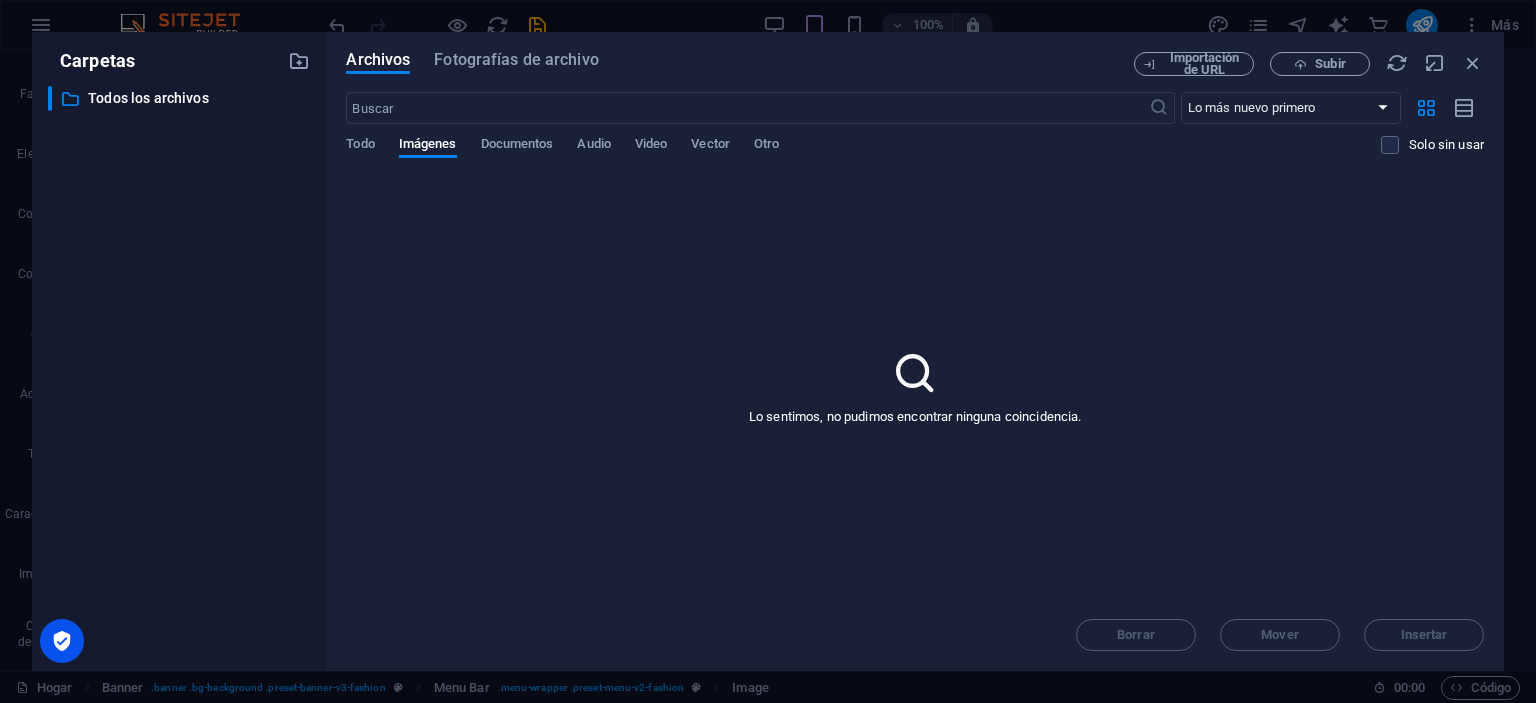 click at bounding box center (915, 373) 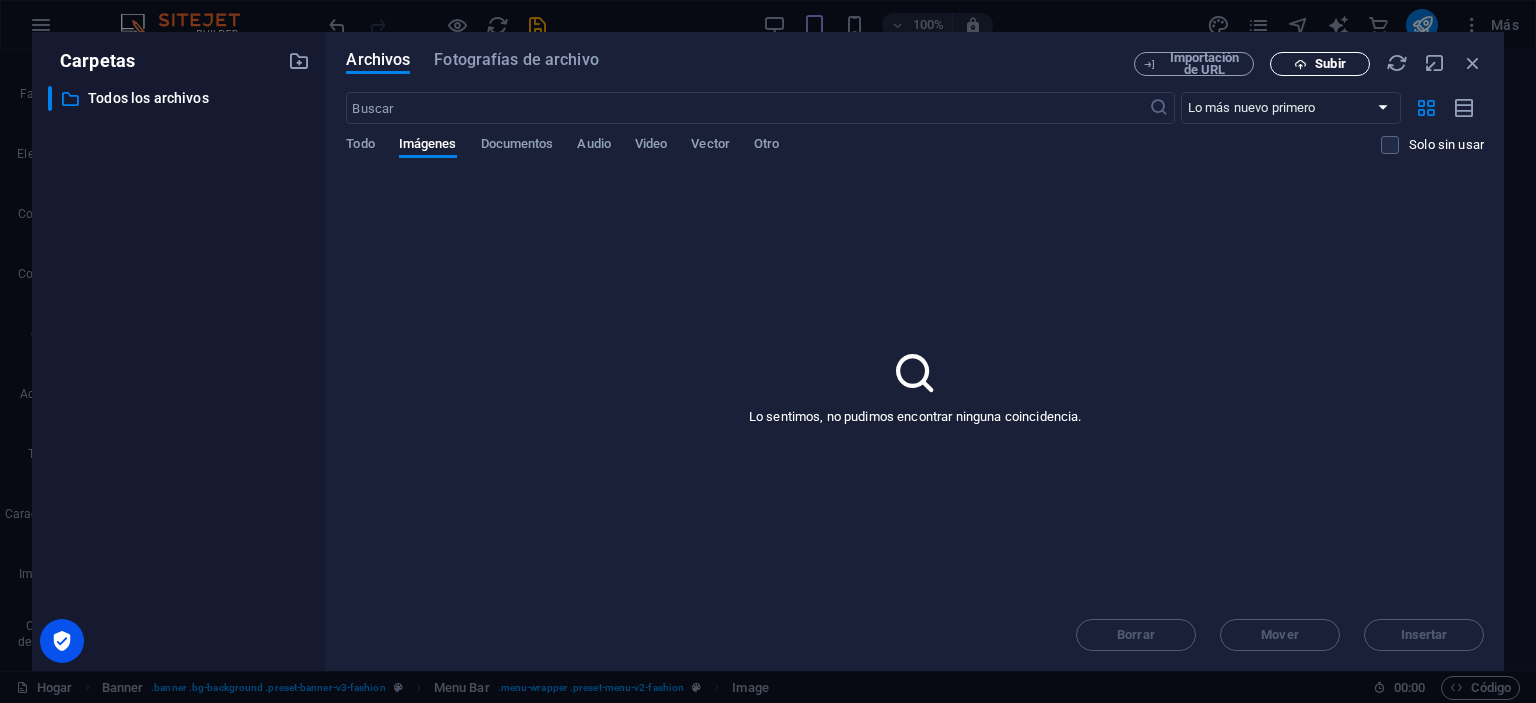 click on "Subir" at bounding box center [1330, 63] 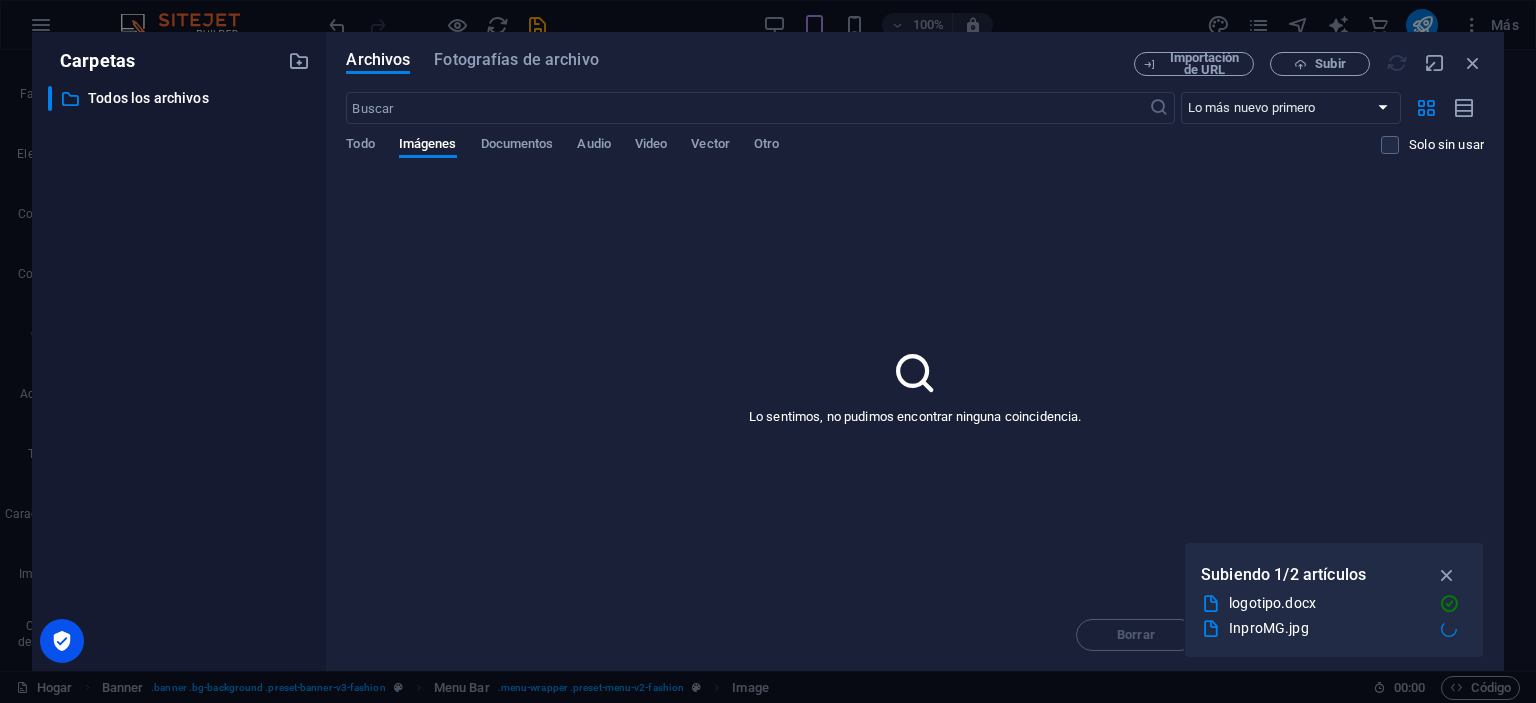 scroll, scrollTop: 0, scrollLeft: 0, axis: both 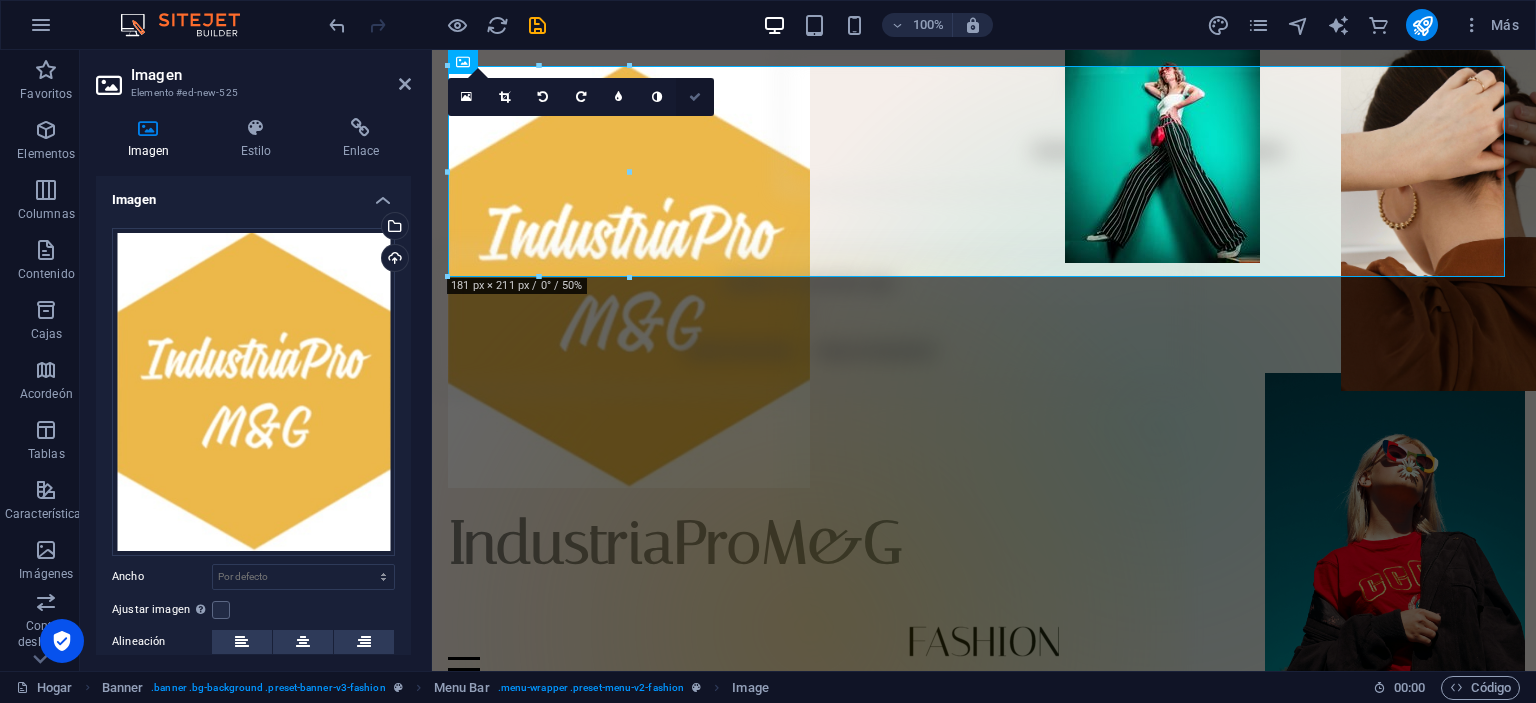 click at bounding box center [695, 97] 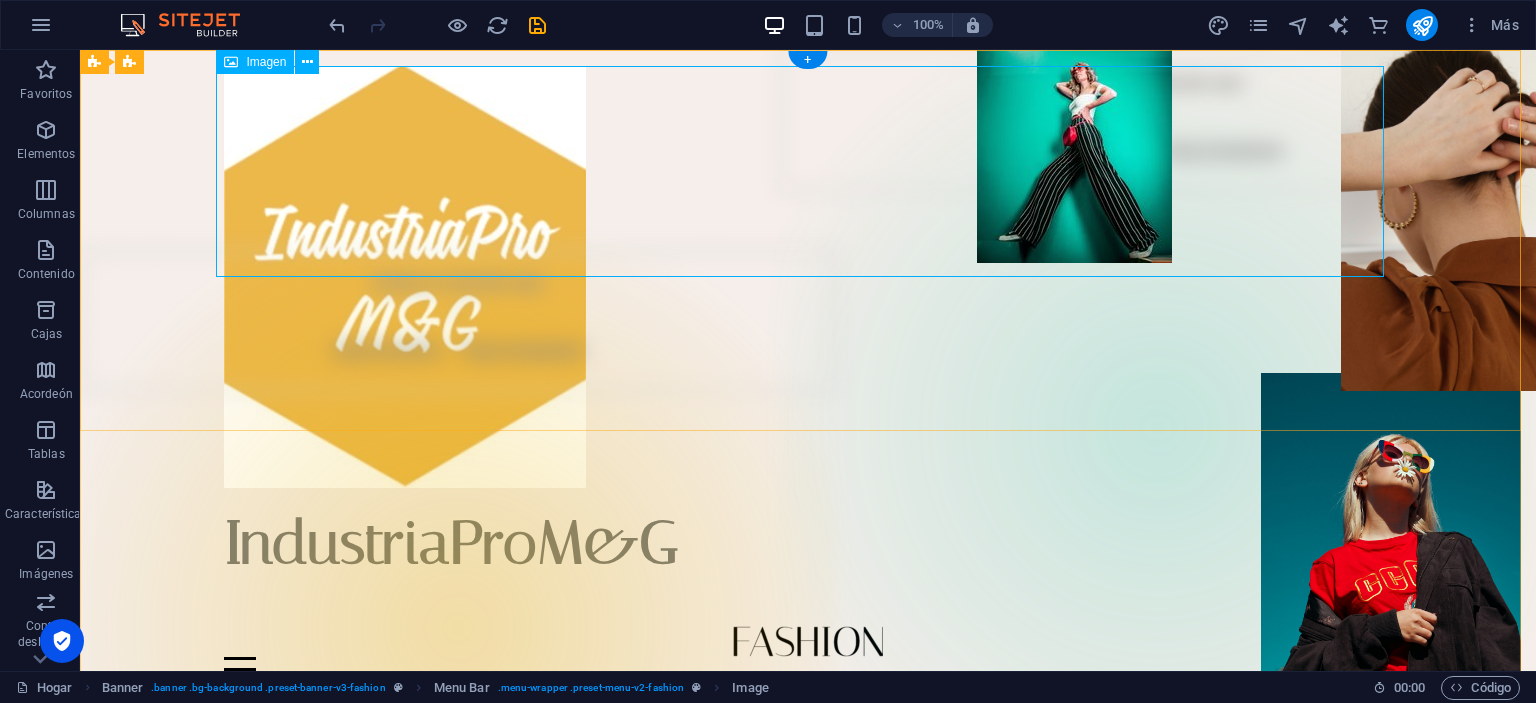 click at bounding box center [808, 277] 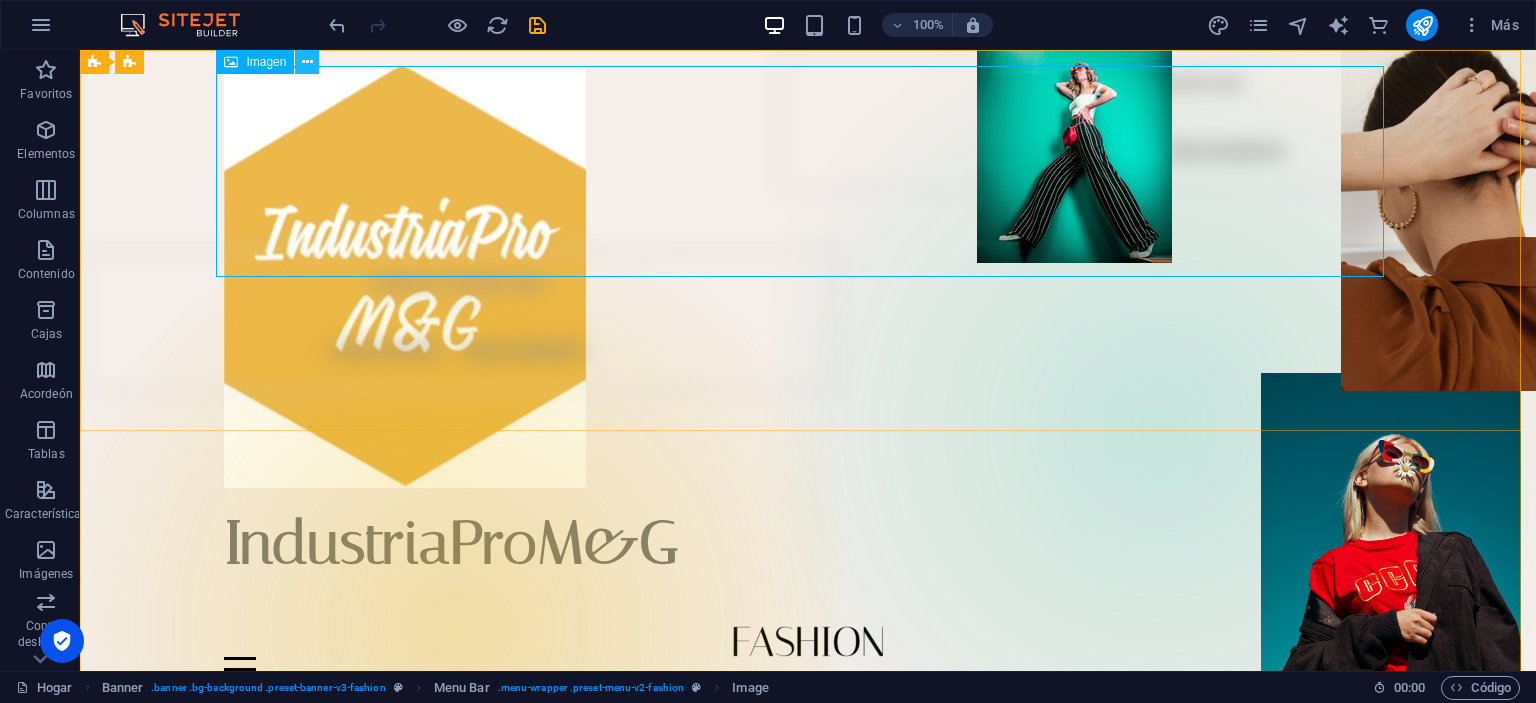 click at bounding box center (307, 62) 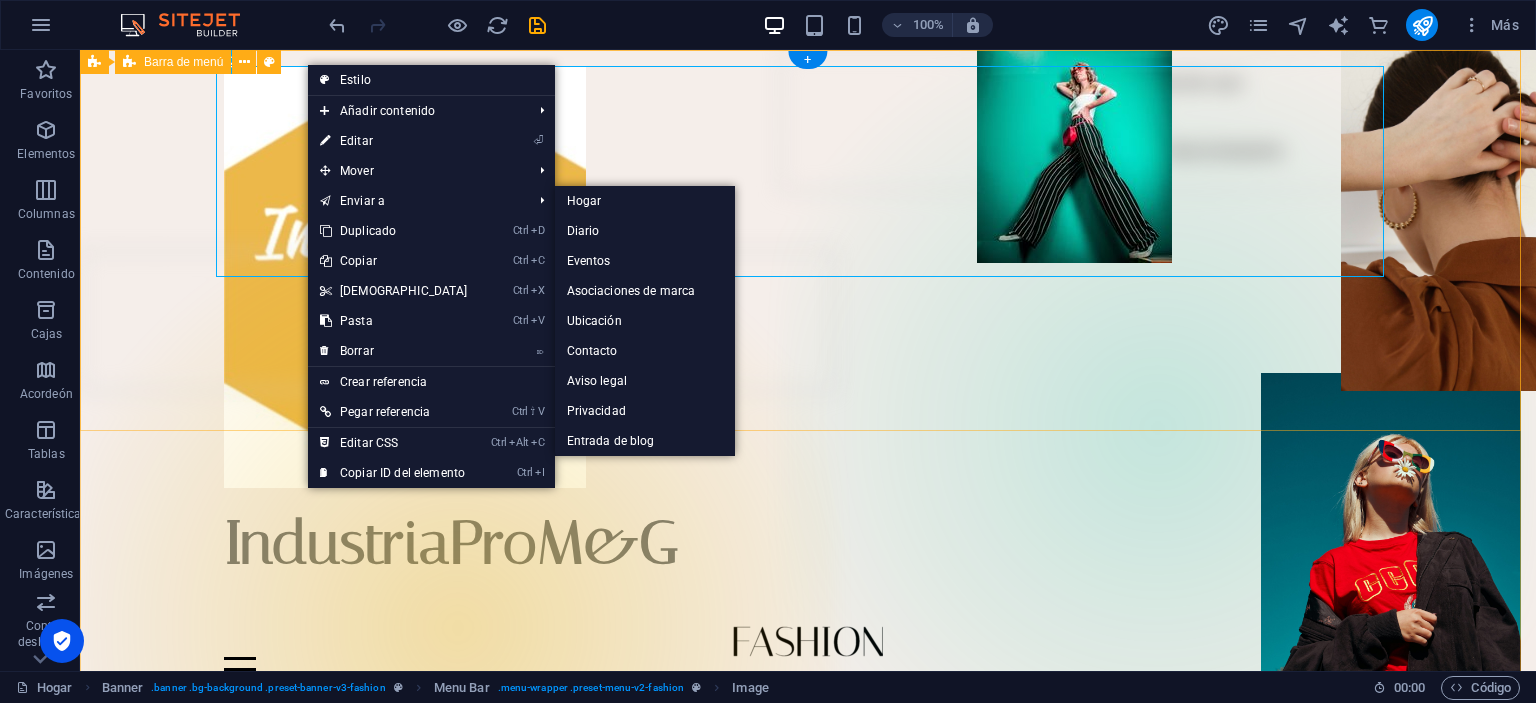 click on "IndustriaPro  M&G Hogar Diario Eventos Asociaciones de marca Ubicación Contacto" at bounding box center (808, 374) 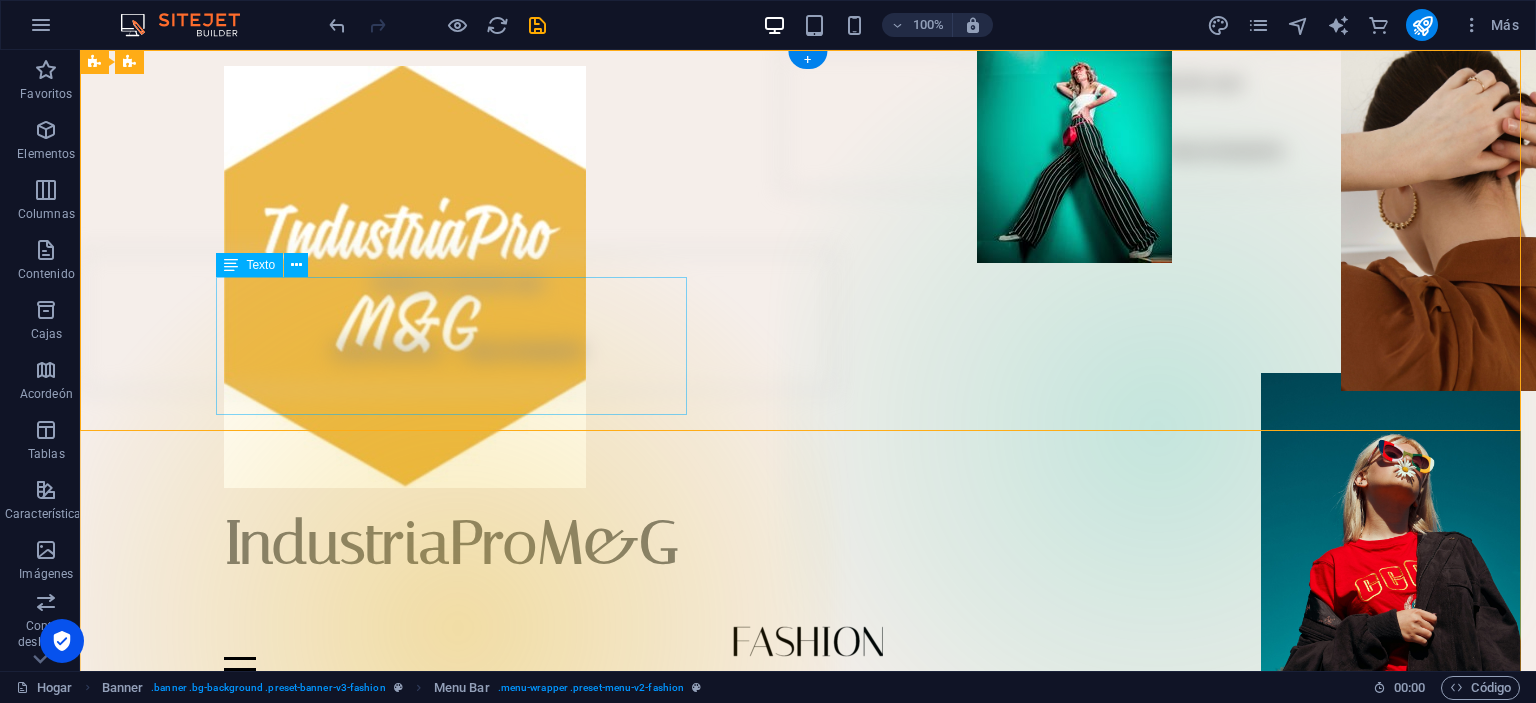 click on "IndustriaPro  M&G" at bounding box center (808, 557) 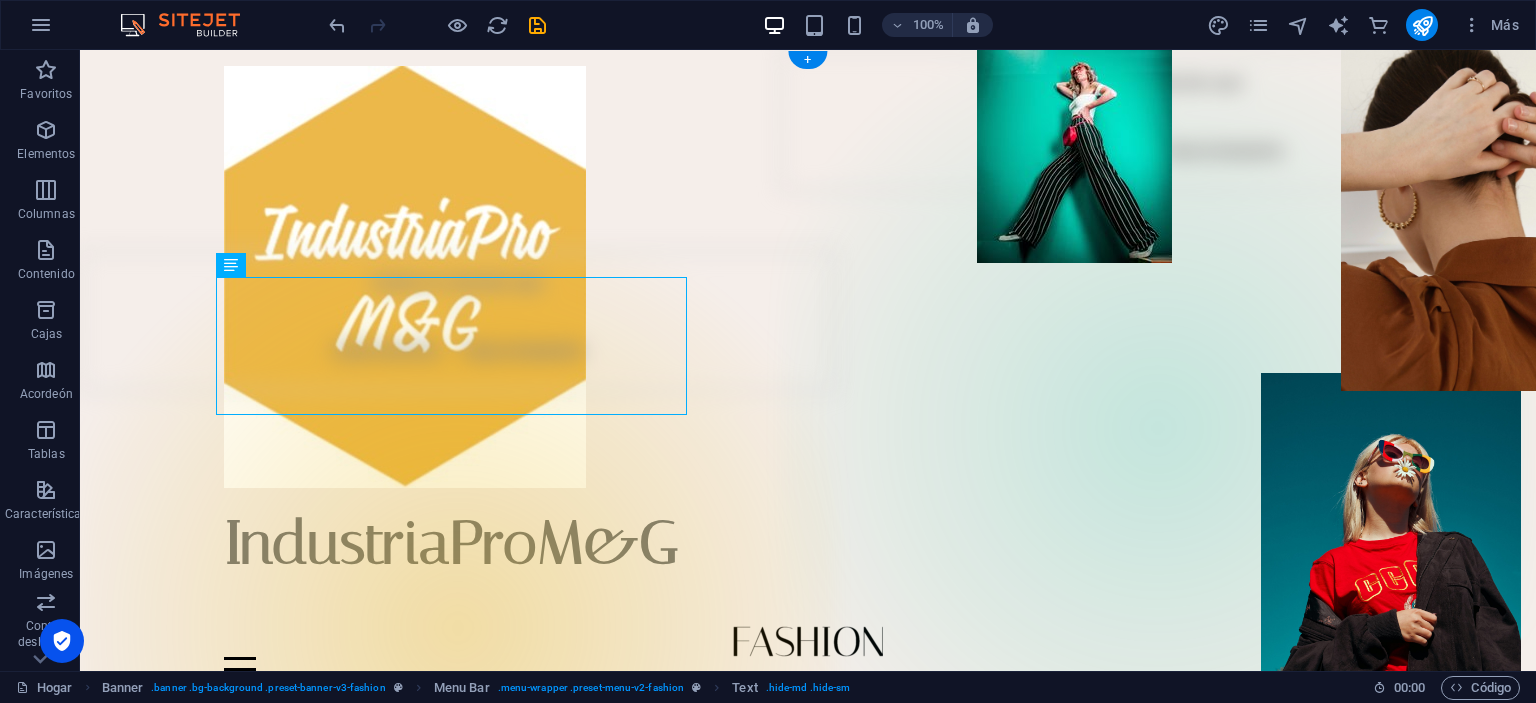 drag, startPoint x: 333, startPoint y: 320, endPoint x: 678, endPoint y: 349, distance: 346.2167 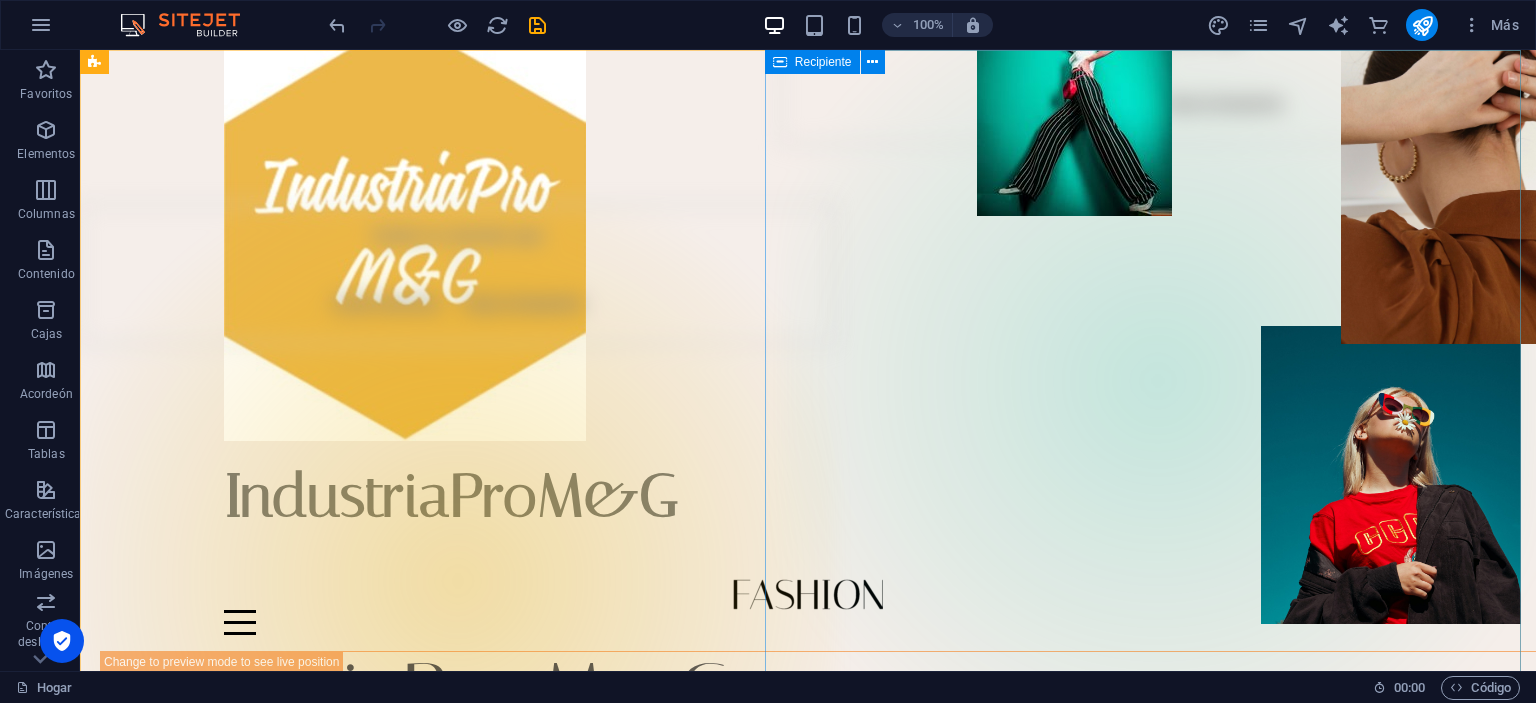 scroll, scrollTop: 0, scrollLeft: 0, axis: both 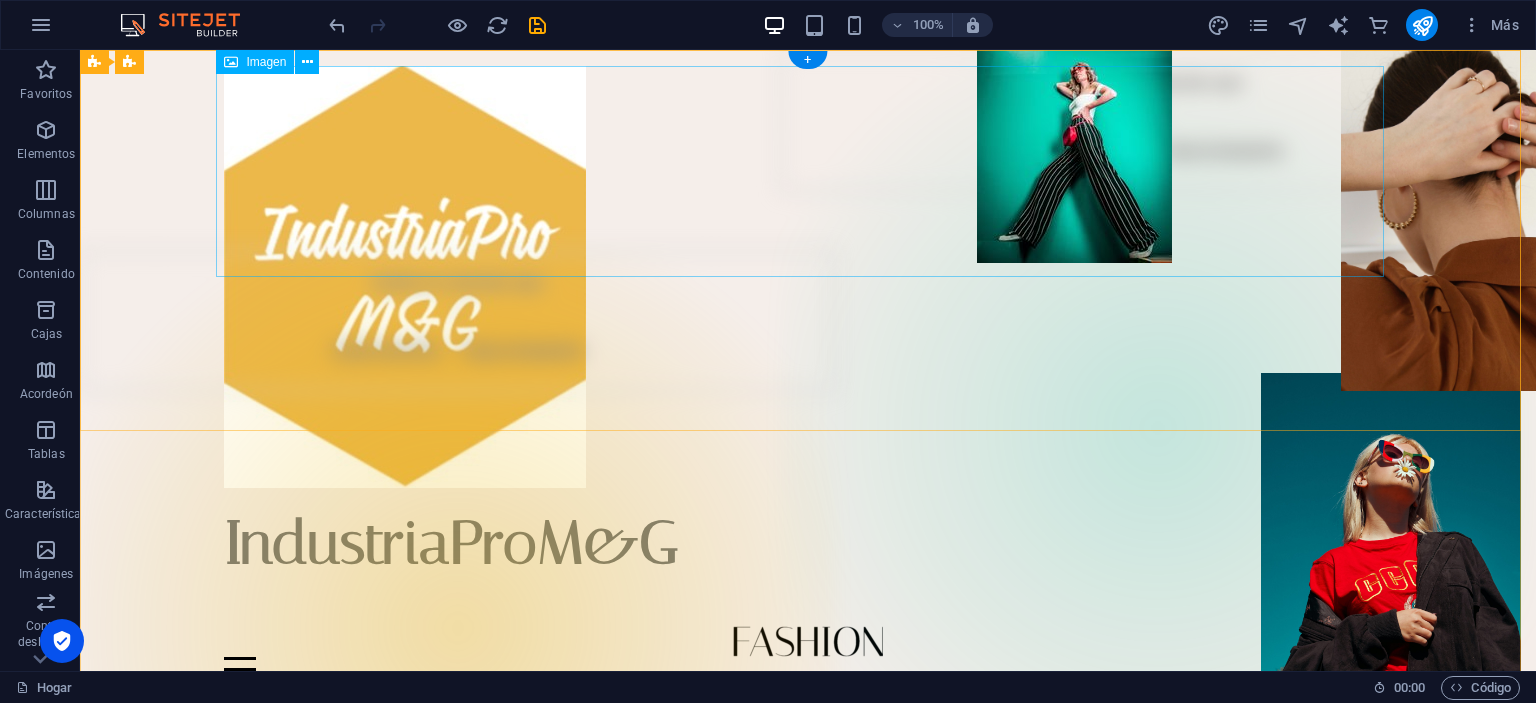 click at bounding box center [808, 277] 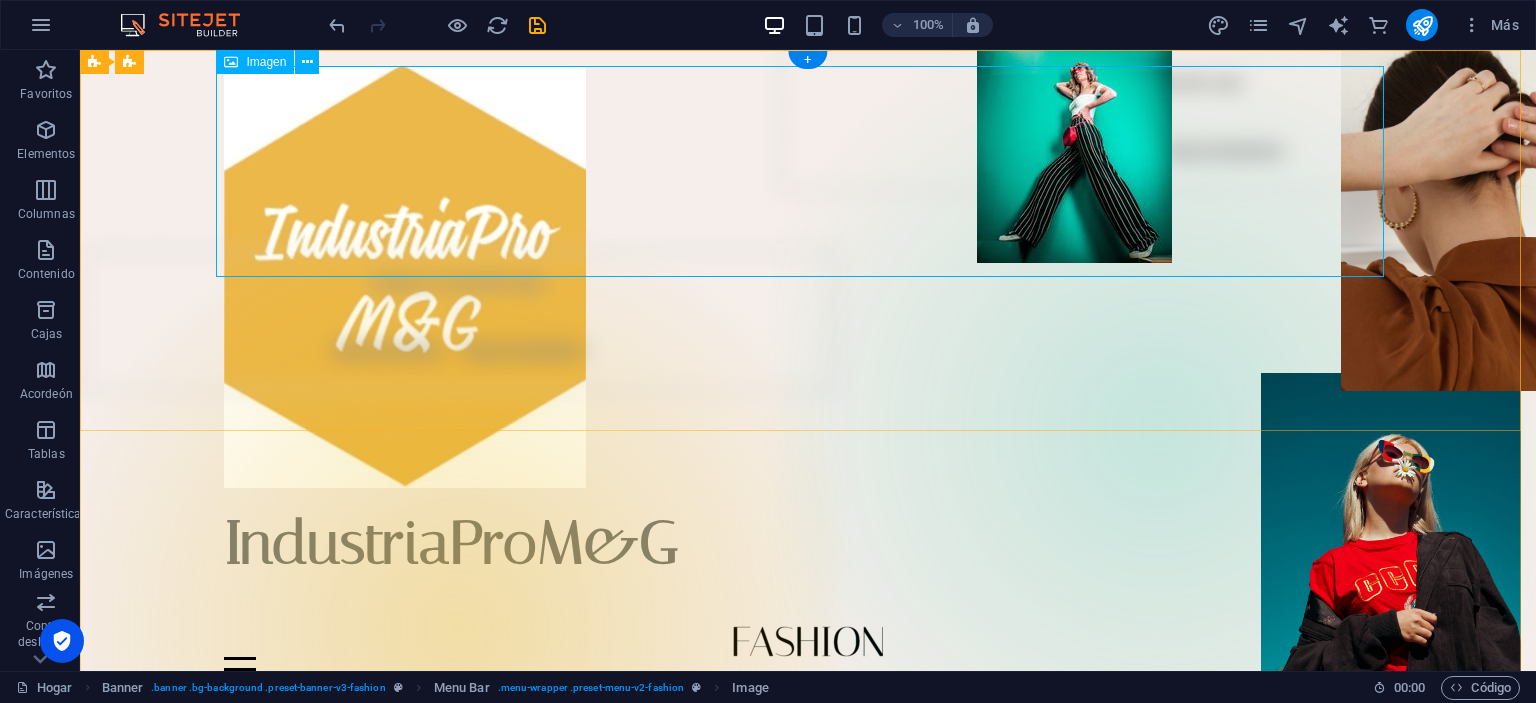 drag, startPoint x: 324, startPoint y: 123, endPoint x: 1376, endPoint y: 112, distance: 1052.0575 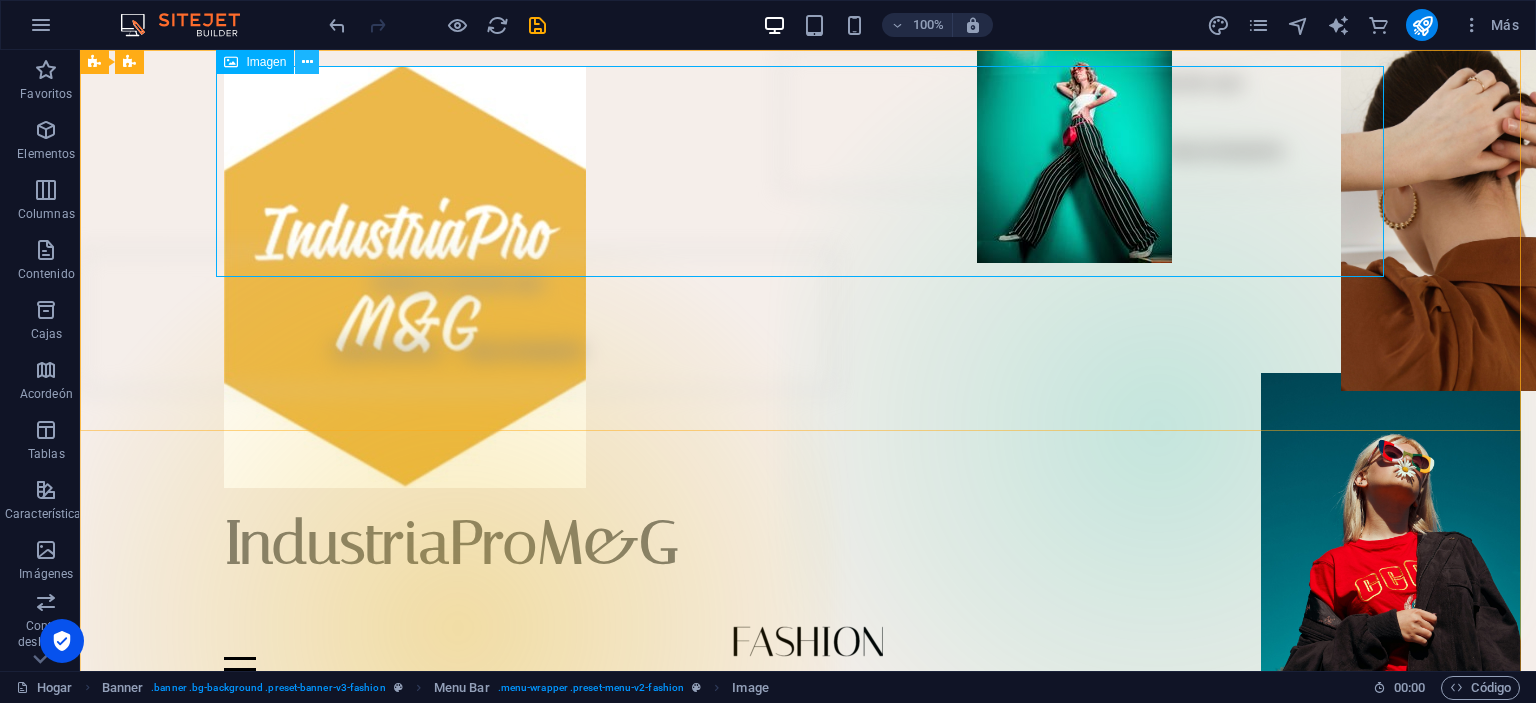 click at bounding box center (307, 62) 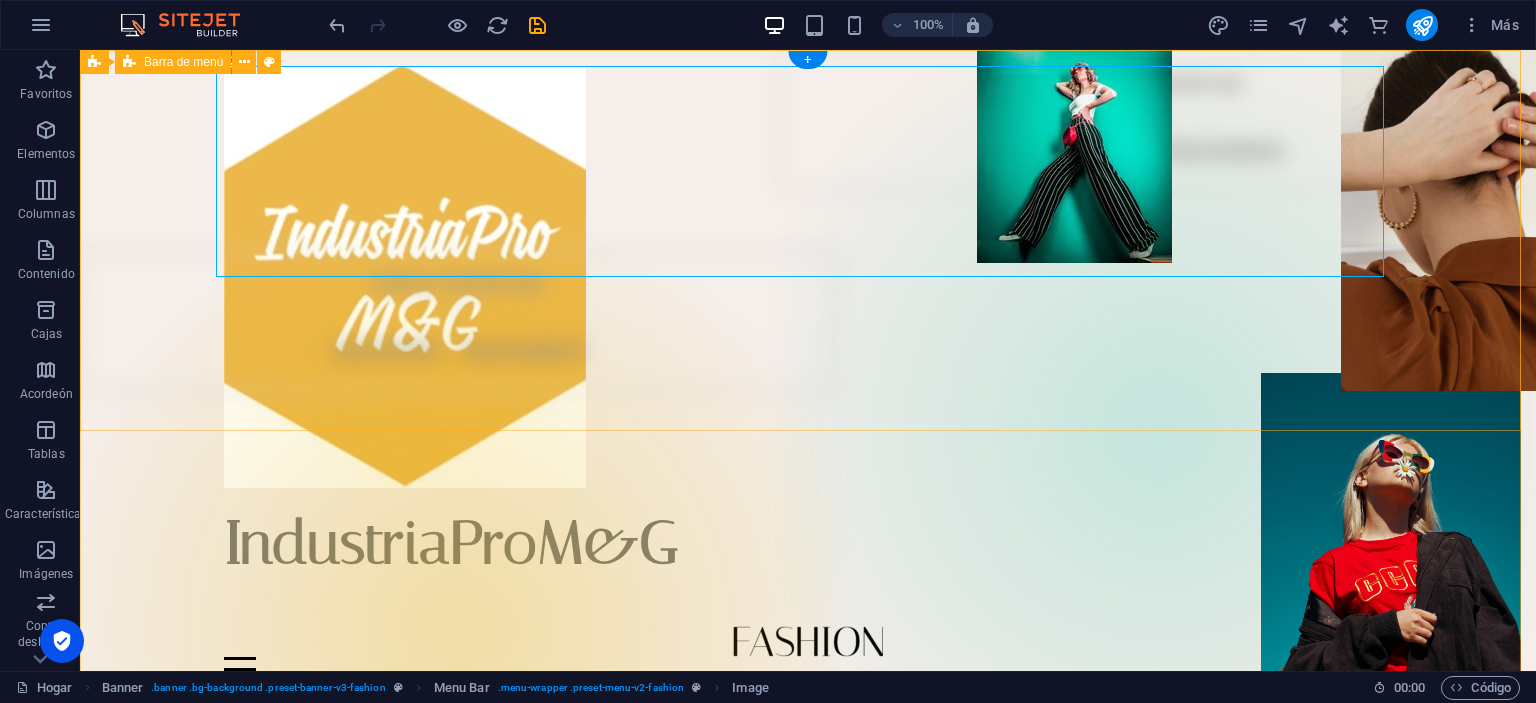 click on "IndustriaPro  M&G Hogar Diario Eventos Asociaciones de marca Ubicación Contacto" at bounding box center [808, 374] 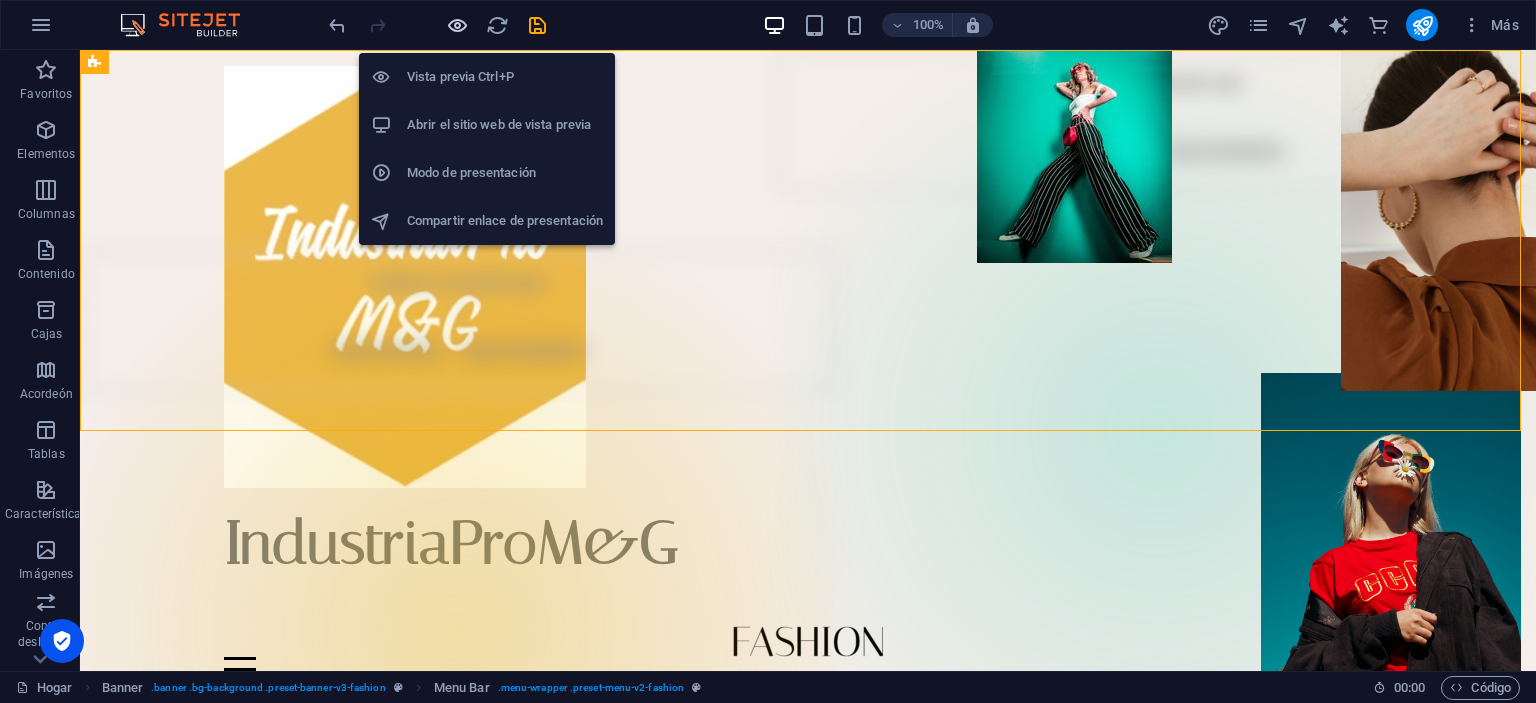 click at bounding box center [457, 25] 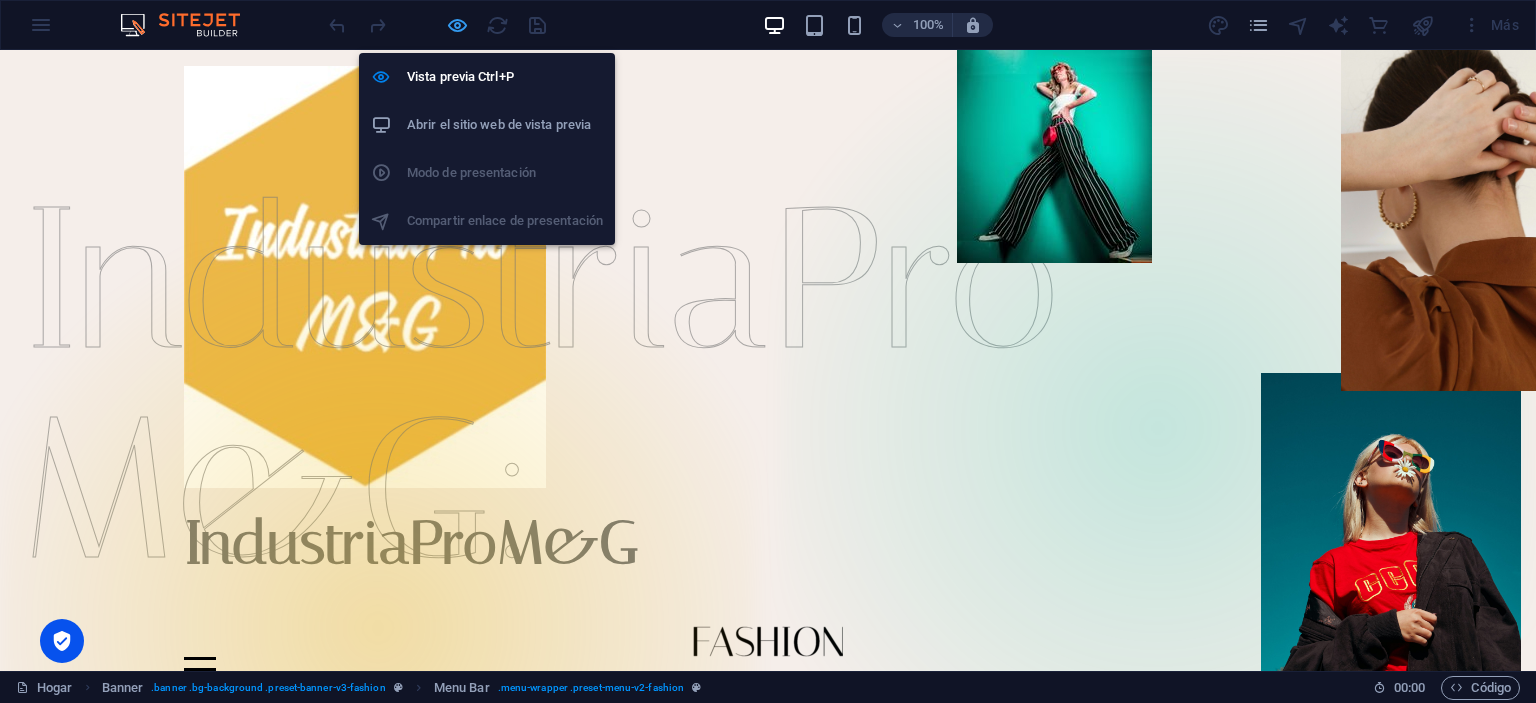 click at bounding box center [457, 25] 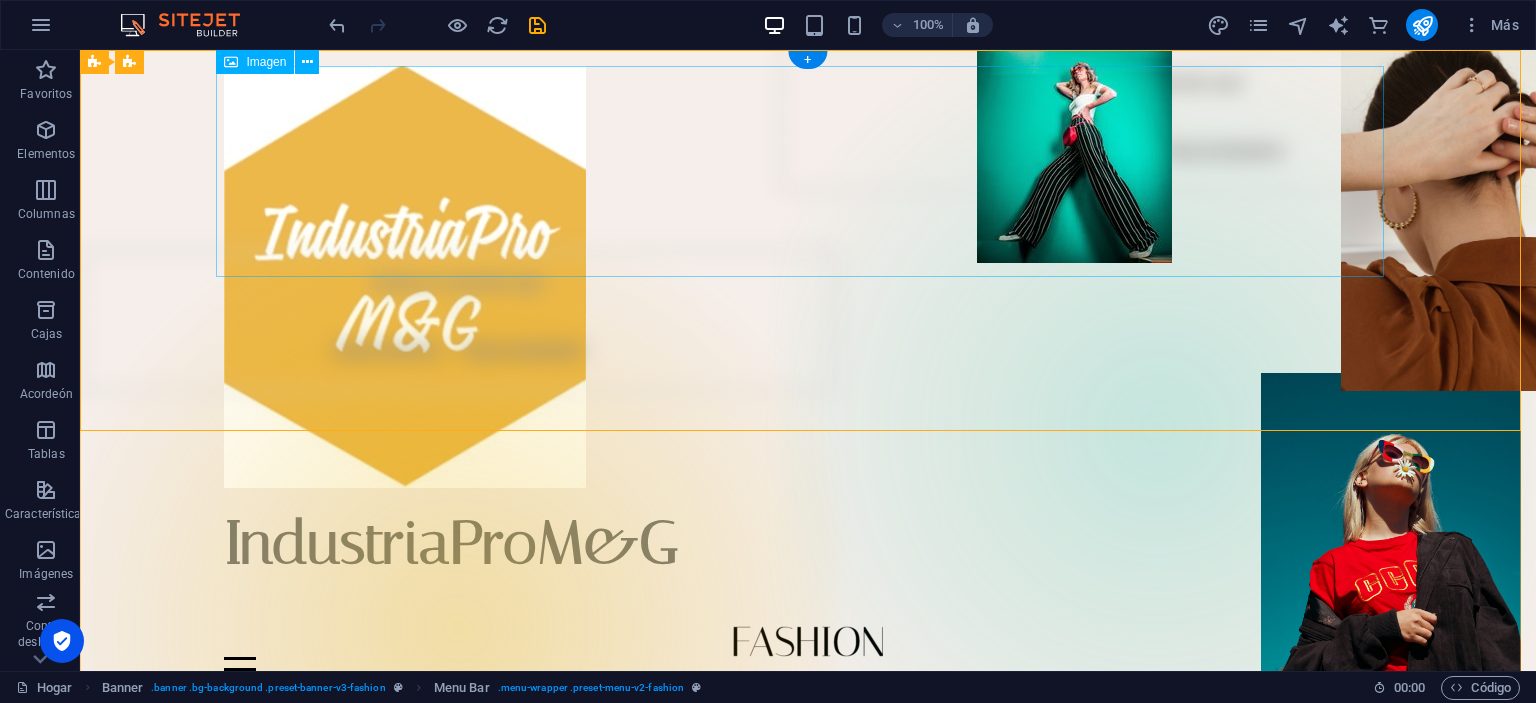 click at bounding box center [808, 277] 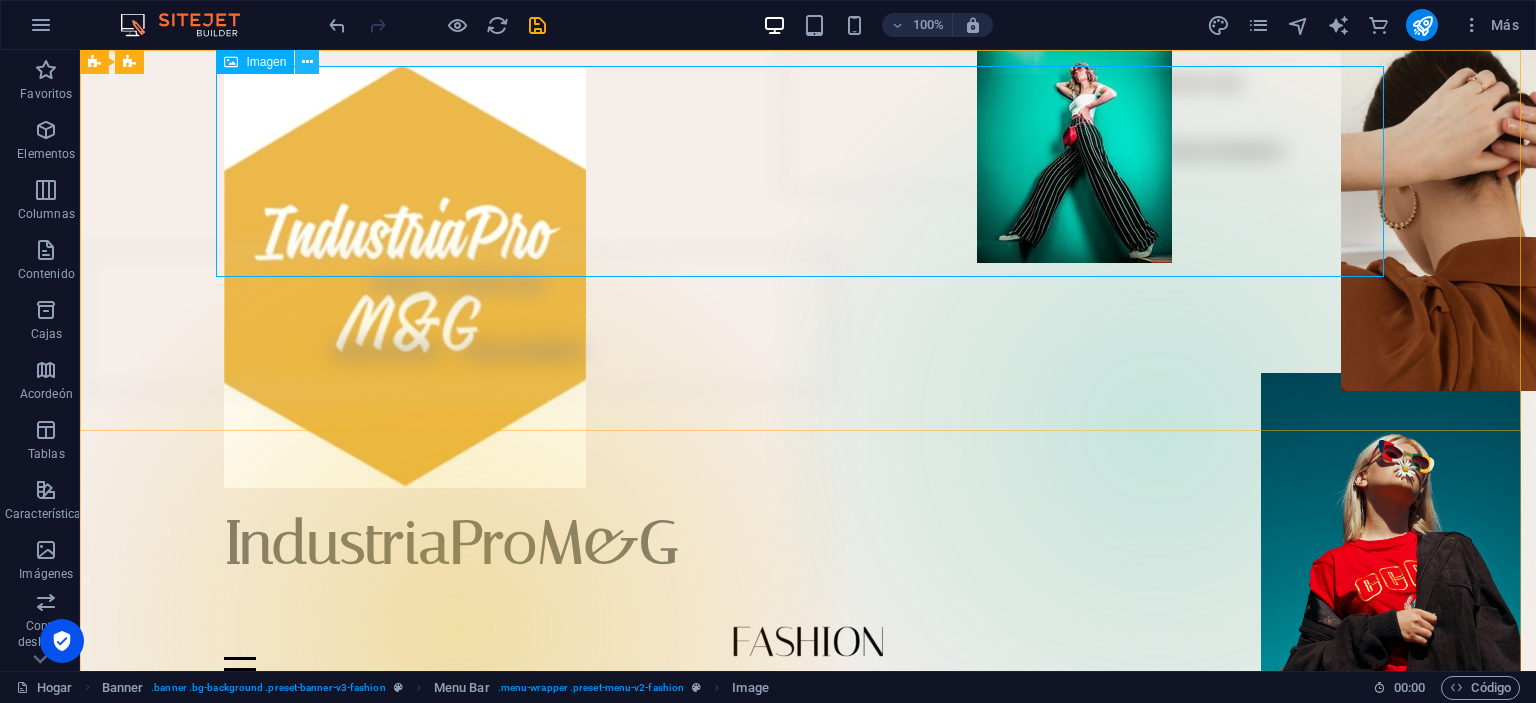 click at bounding box center (307, 62) 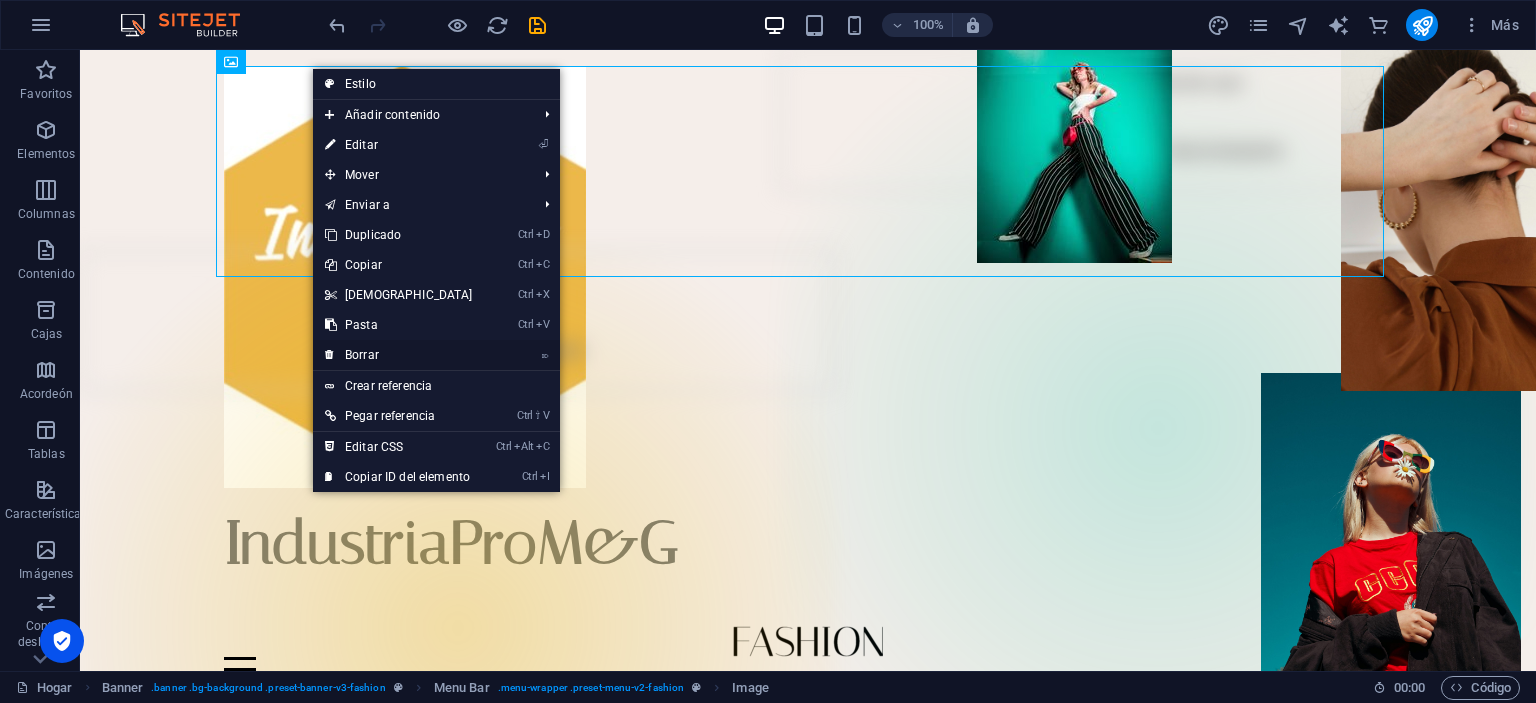 click on "Borrar" at bounding box center [362, 355] 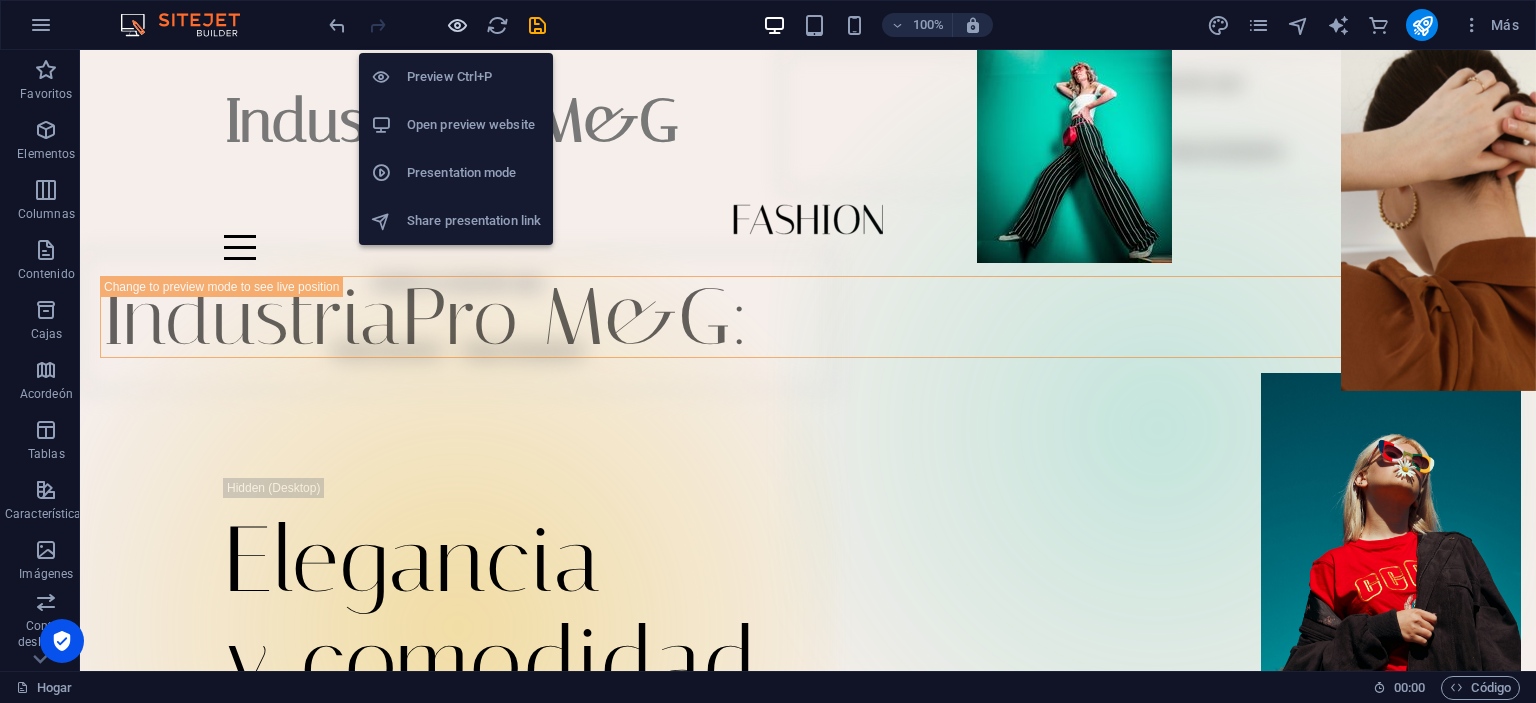 click at bounding box center (457, 25) 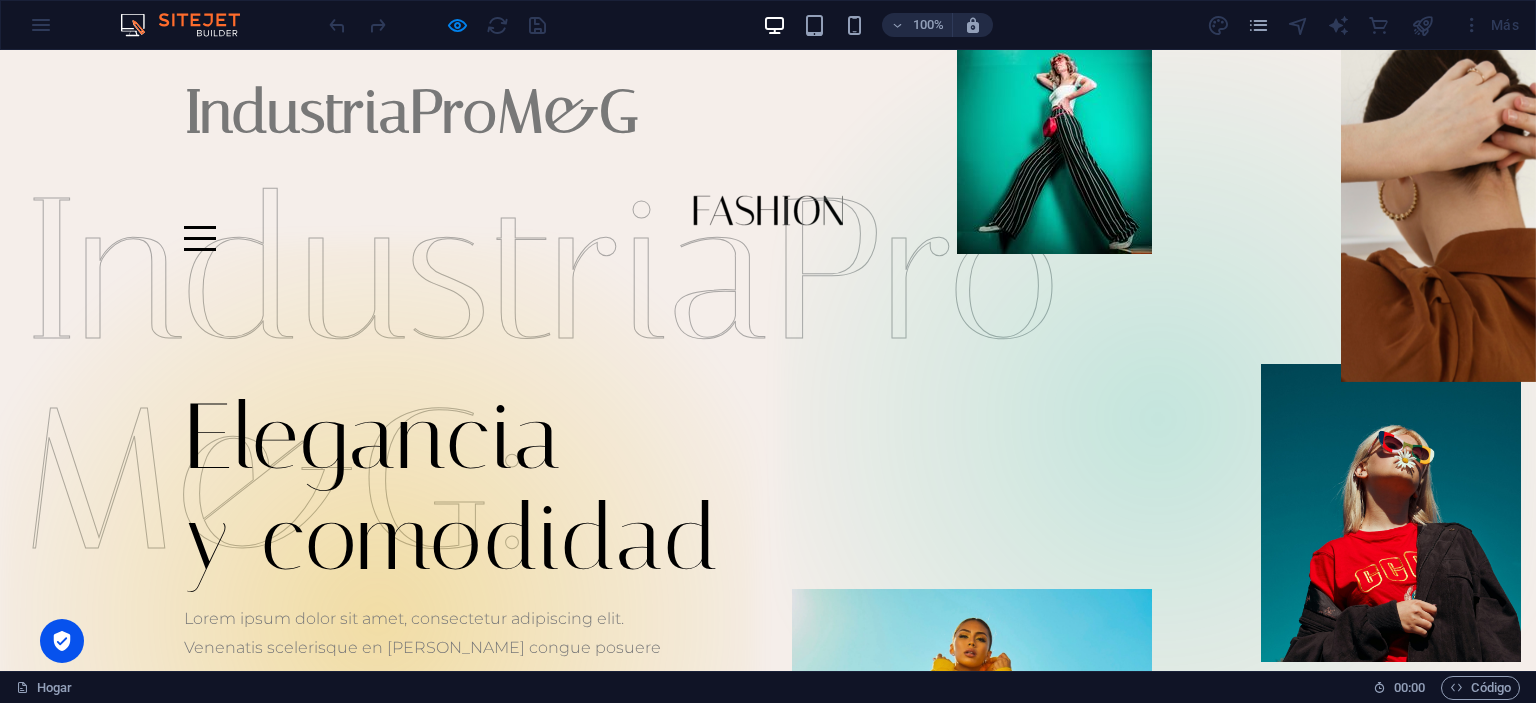 scroll, scrollTop: 0, scrollLeft: 0, axis: both 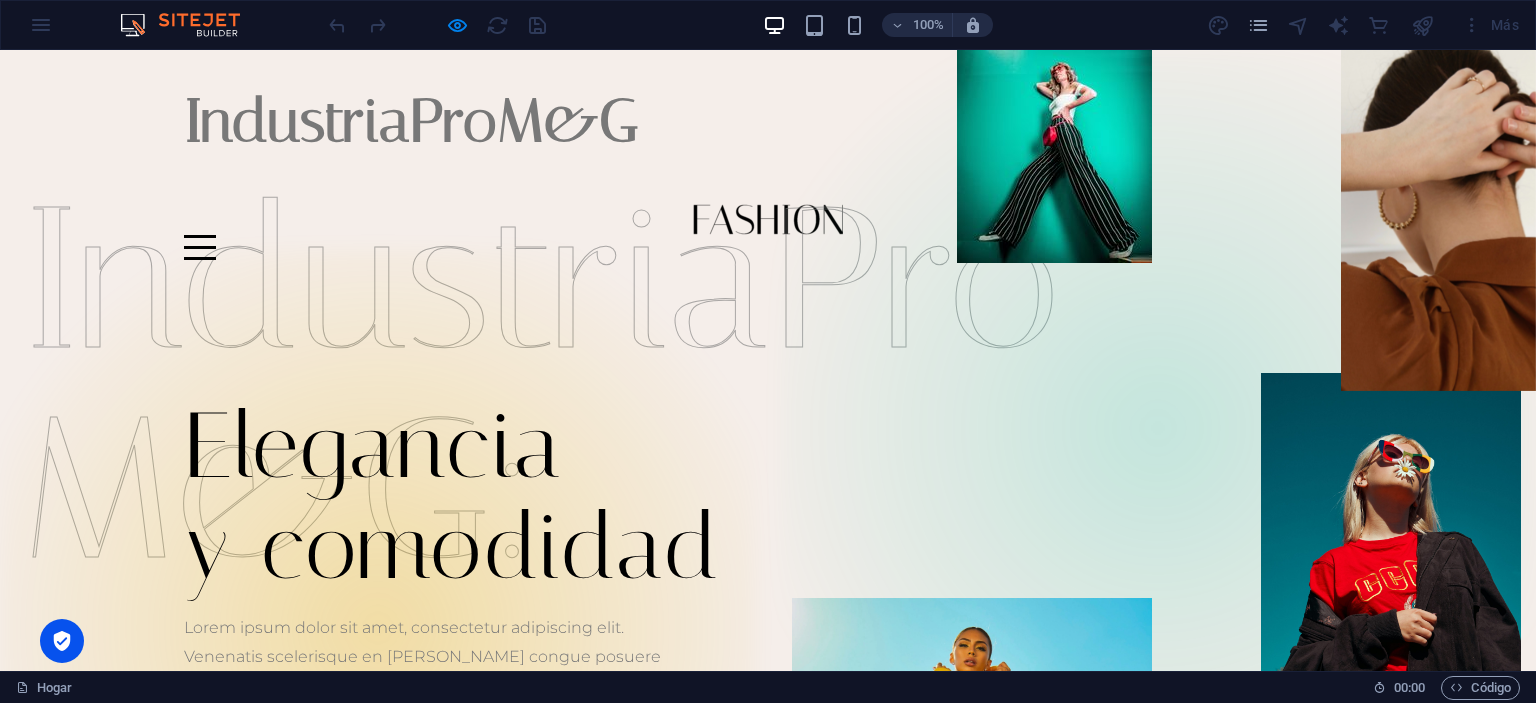 click on "IndustriaPro  M&G Hogar Diario Eventos Asociaciones de marca Ubicación Contacto" at bounding box center (768, 163) 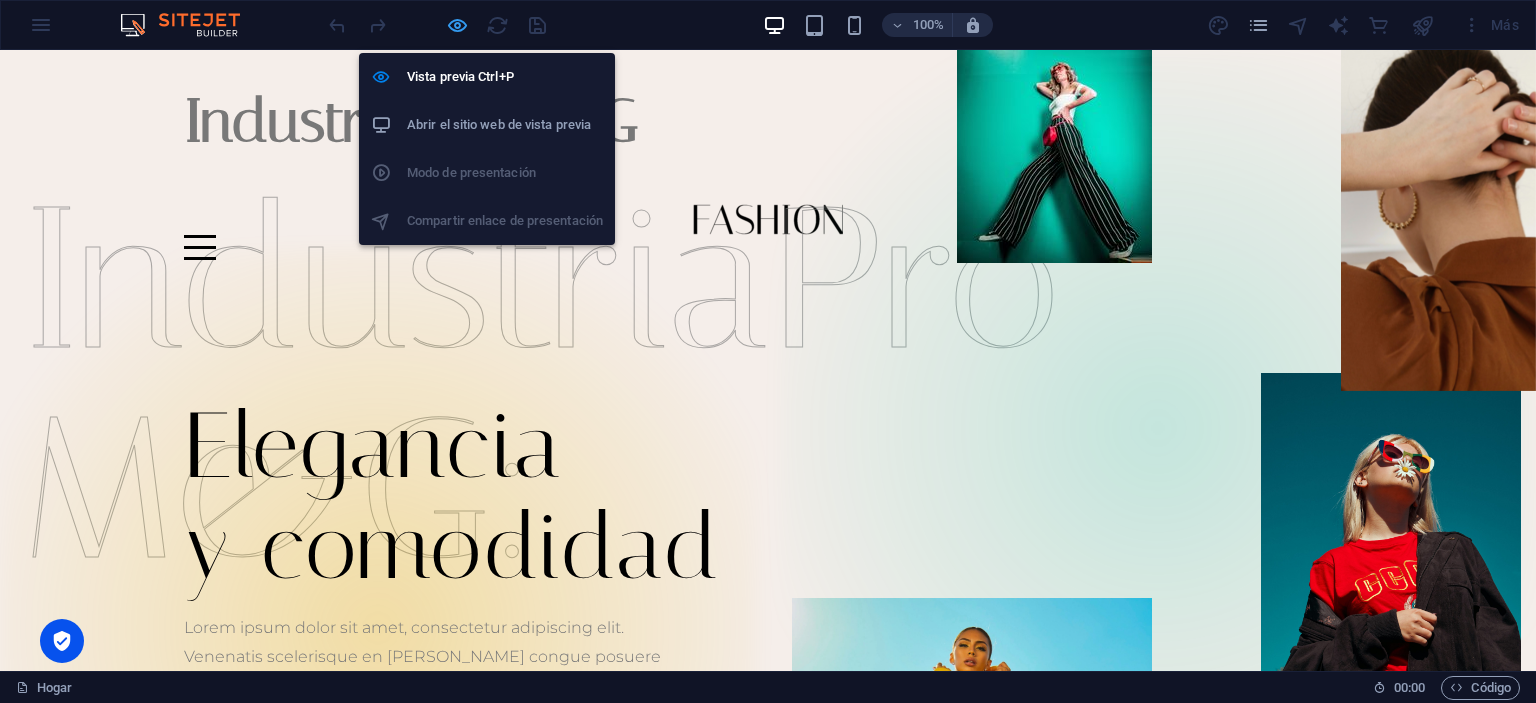 click at bounding box center [457, 25] 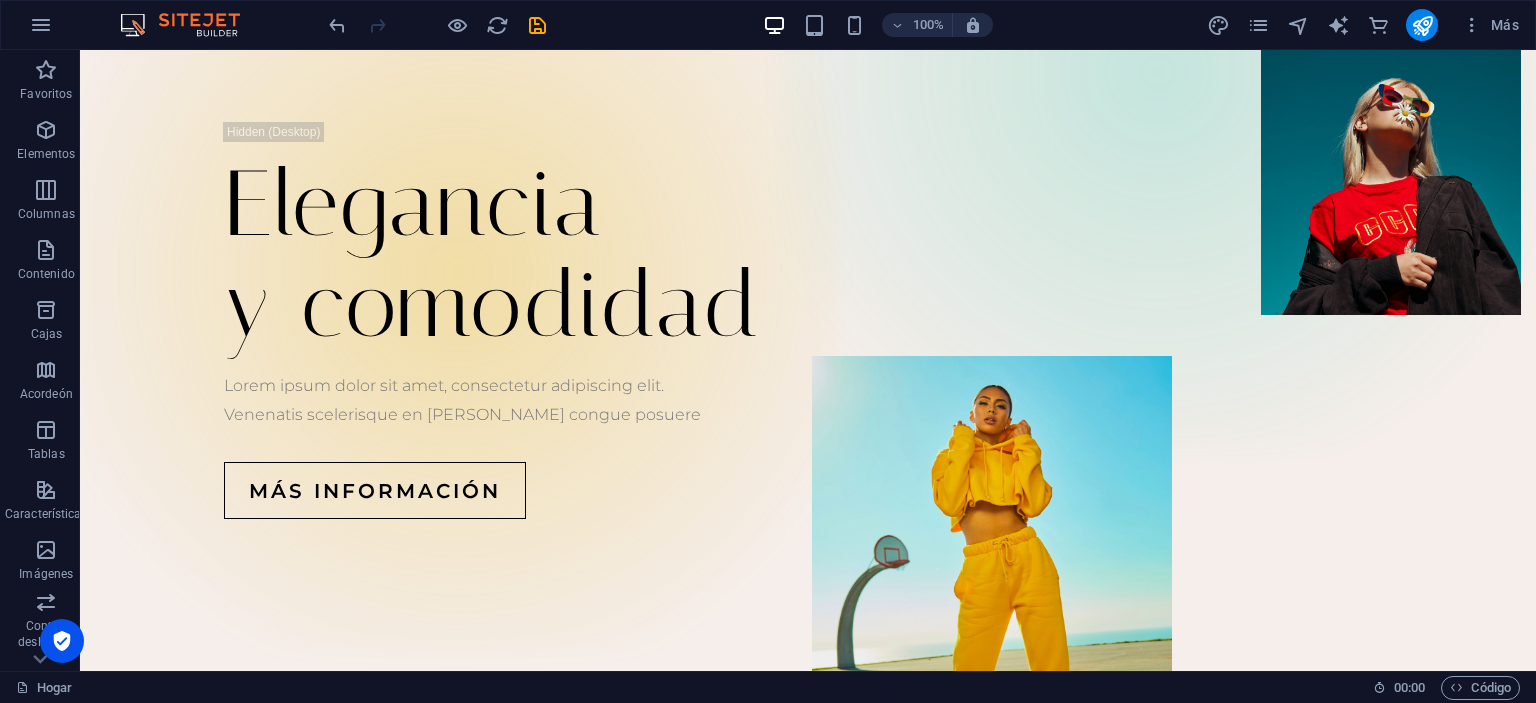 scroll, scrollTop: 0, scrollLeft: 0, axis: both 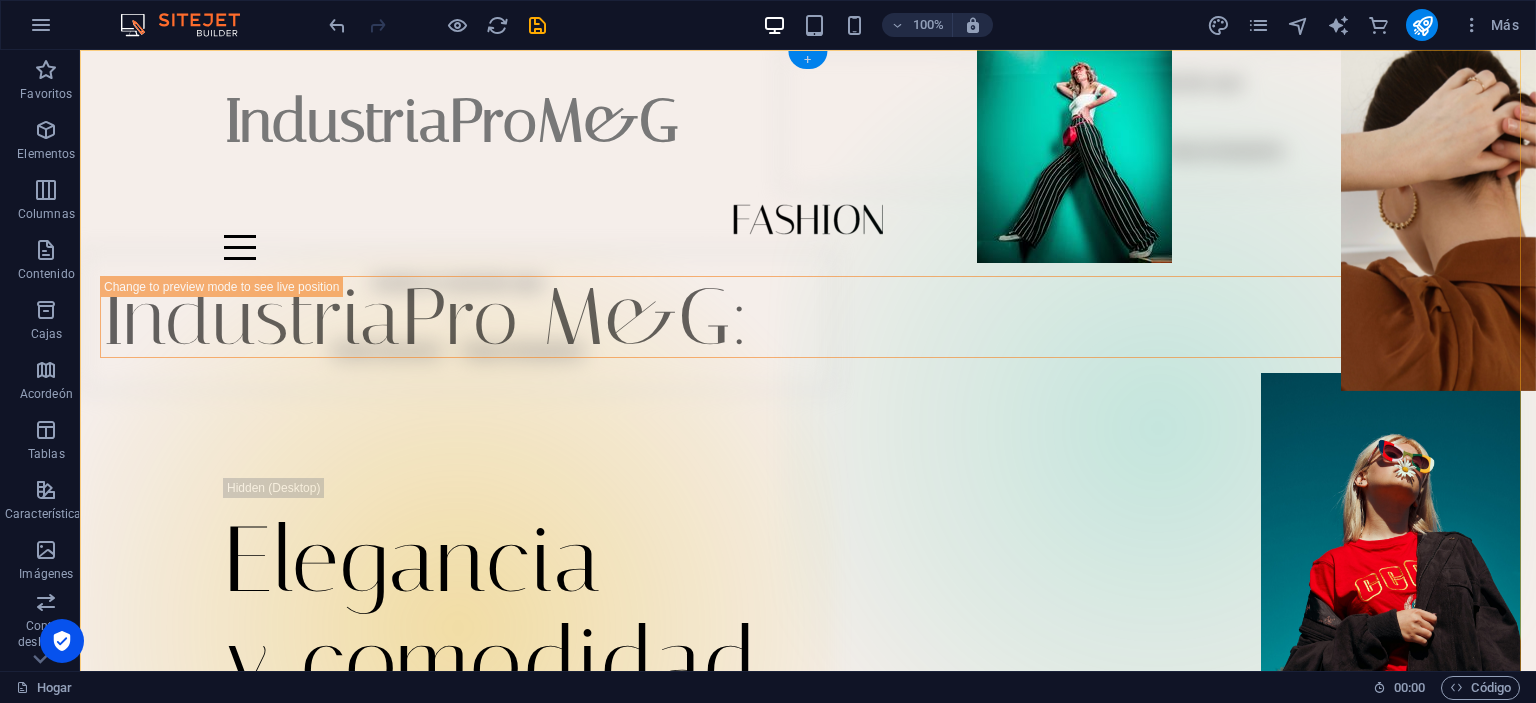 click on "+" at bounding box center [807, 59] 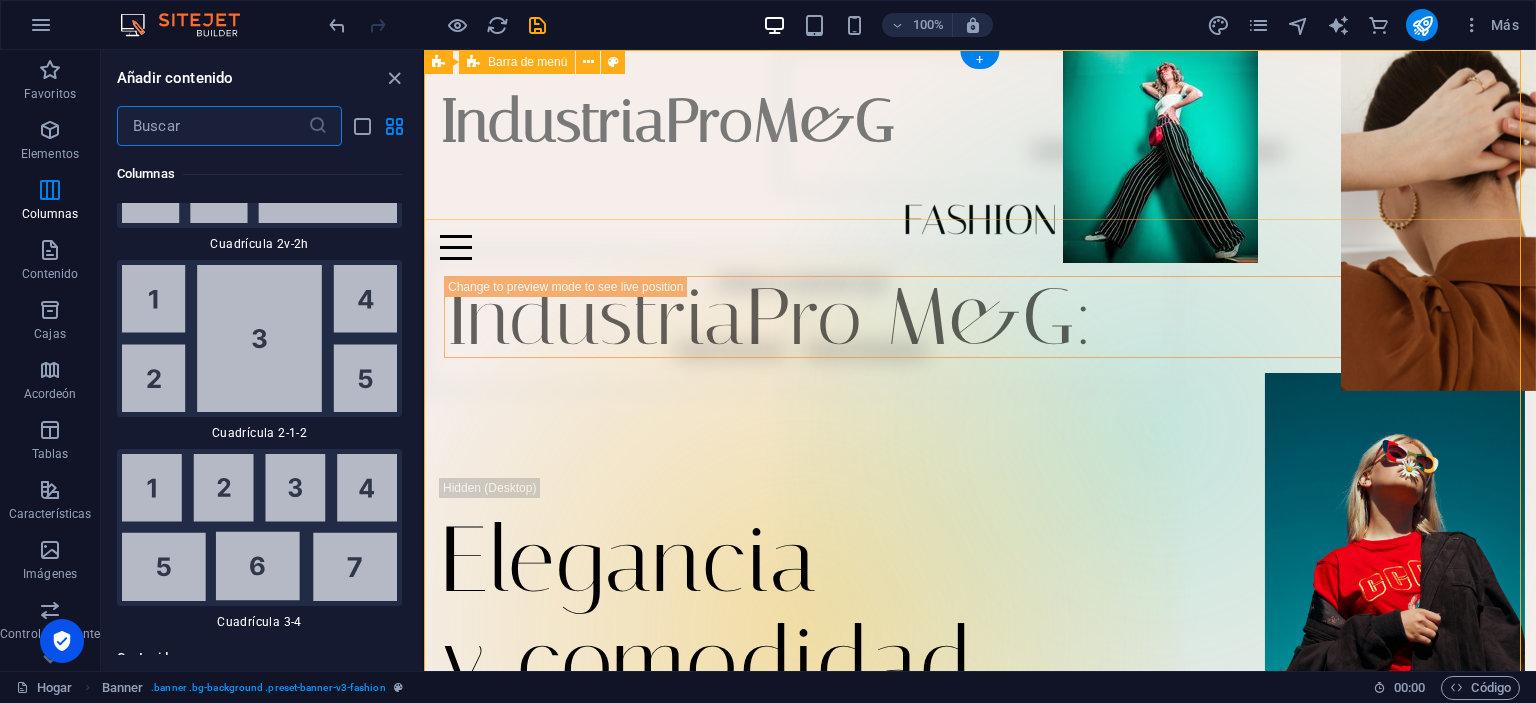 scroll, scrollTop: 6889, scrollLeft: 0, axis: vertical 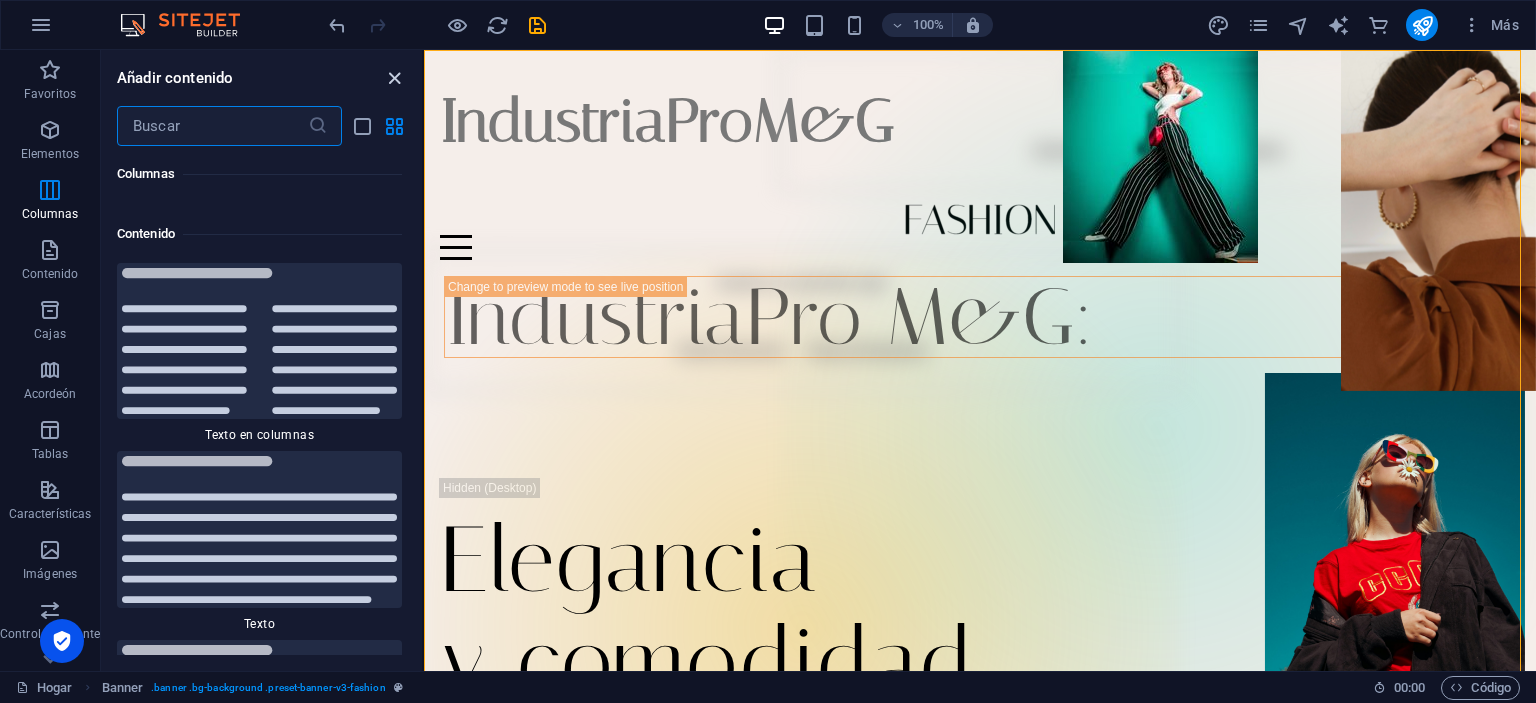 click at bounding box center (394, 78) 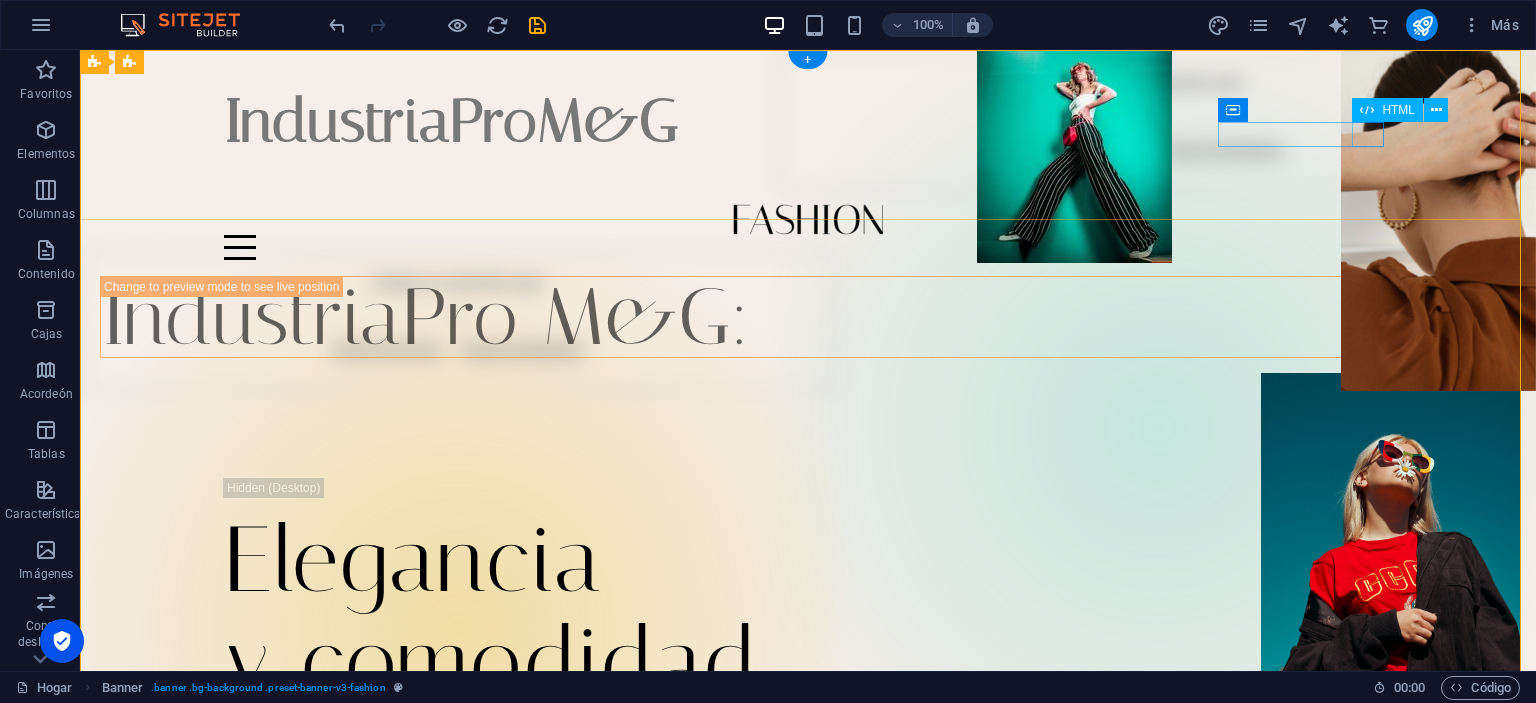 click at bounding box center [808, 247] 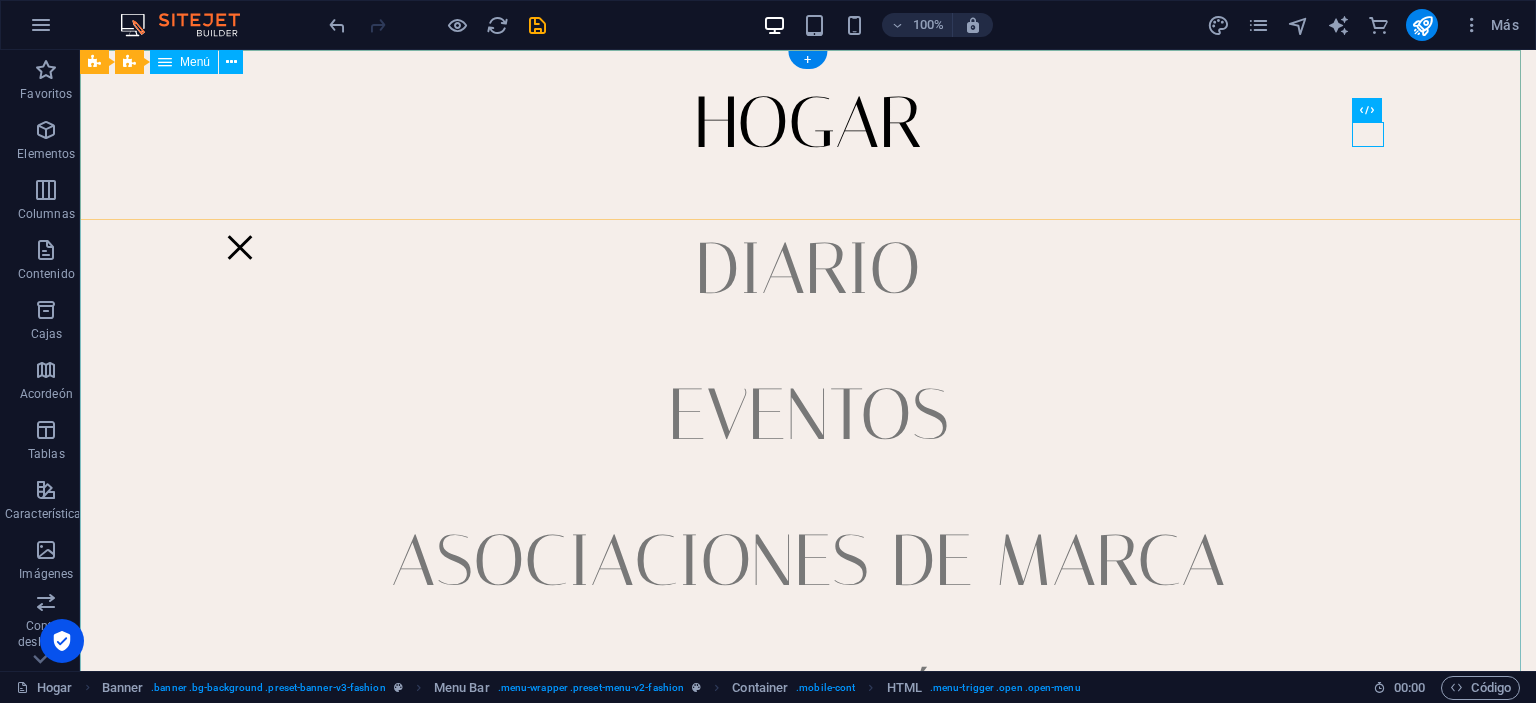 click on "Hogar Diario Eventos Asociaciones de marca Ubicación Contacto" at bounding box center [808, 360] 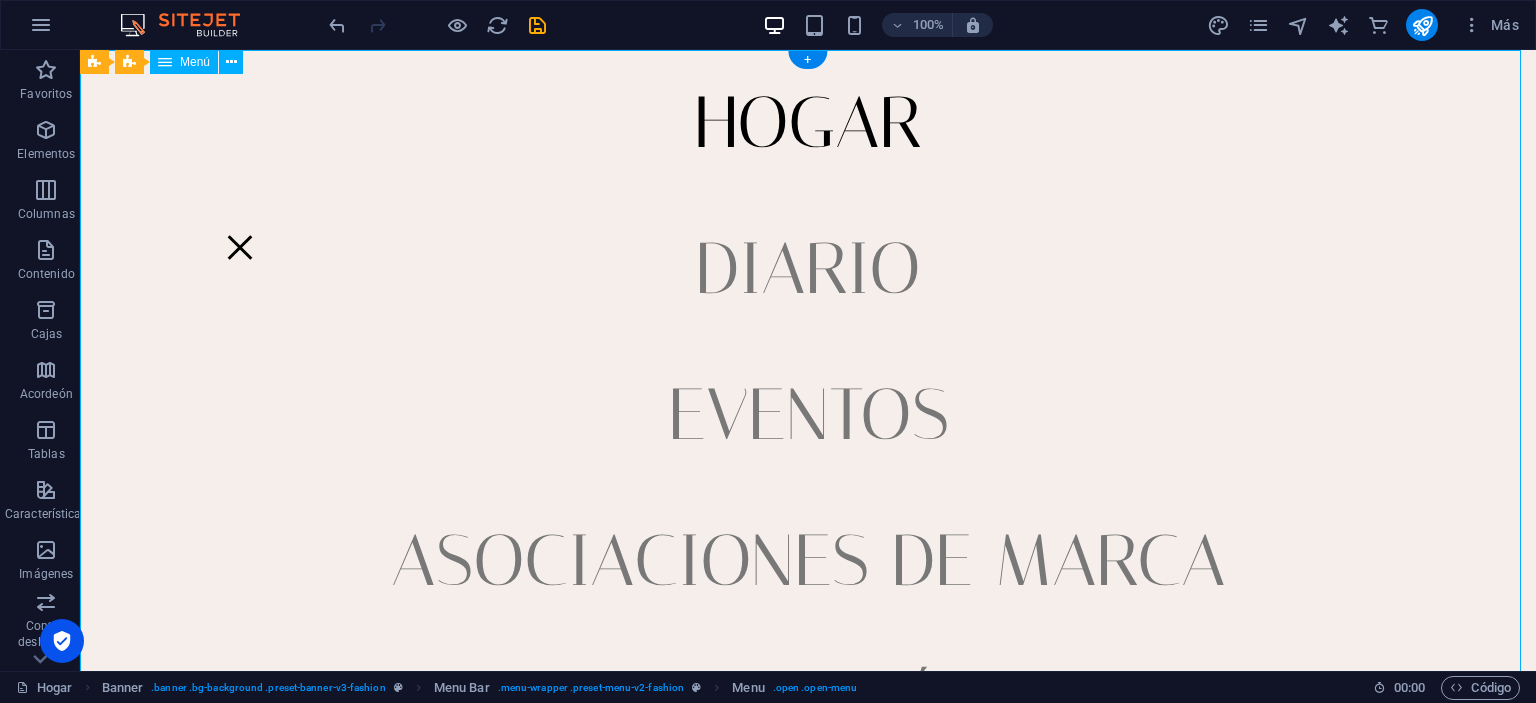 click on "Hogar Diario Eventos Asociaciones de marca Ubicación Contacto" at bounding box center (808, 360) 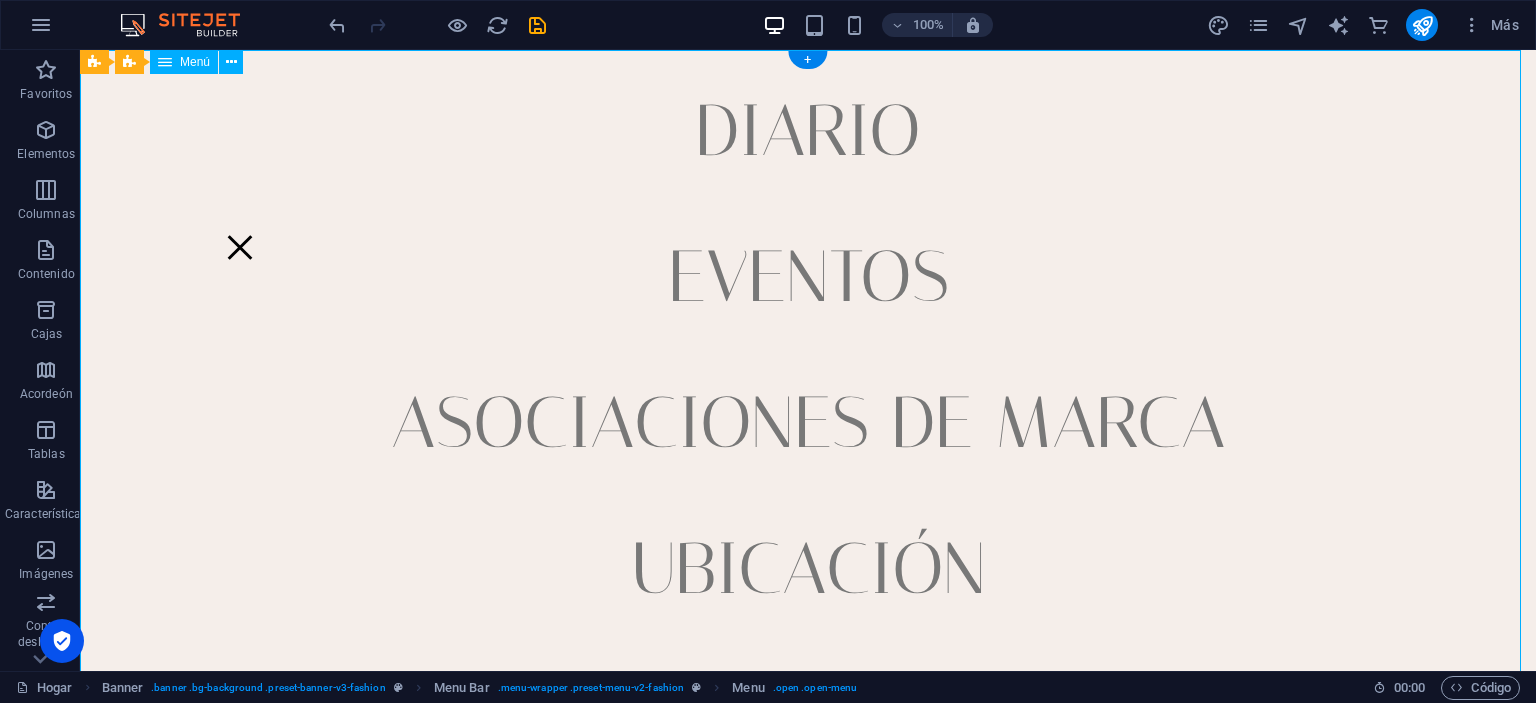 click on "Hogar Diario Eventos Asociaciones de marca Ubicación Contacto" at bounding box center [808, 360] 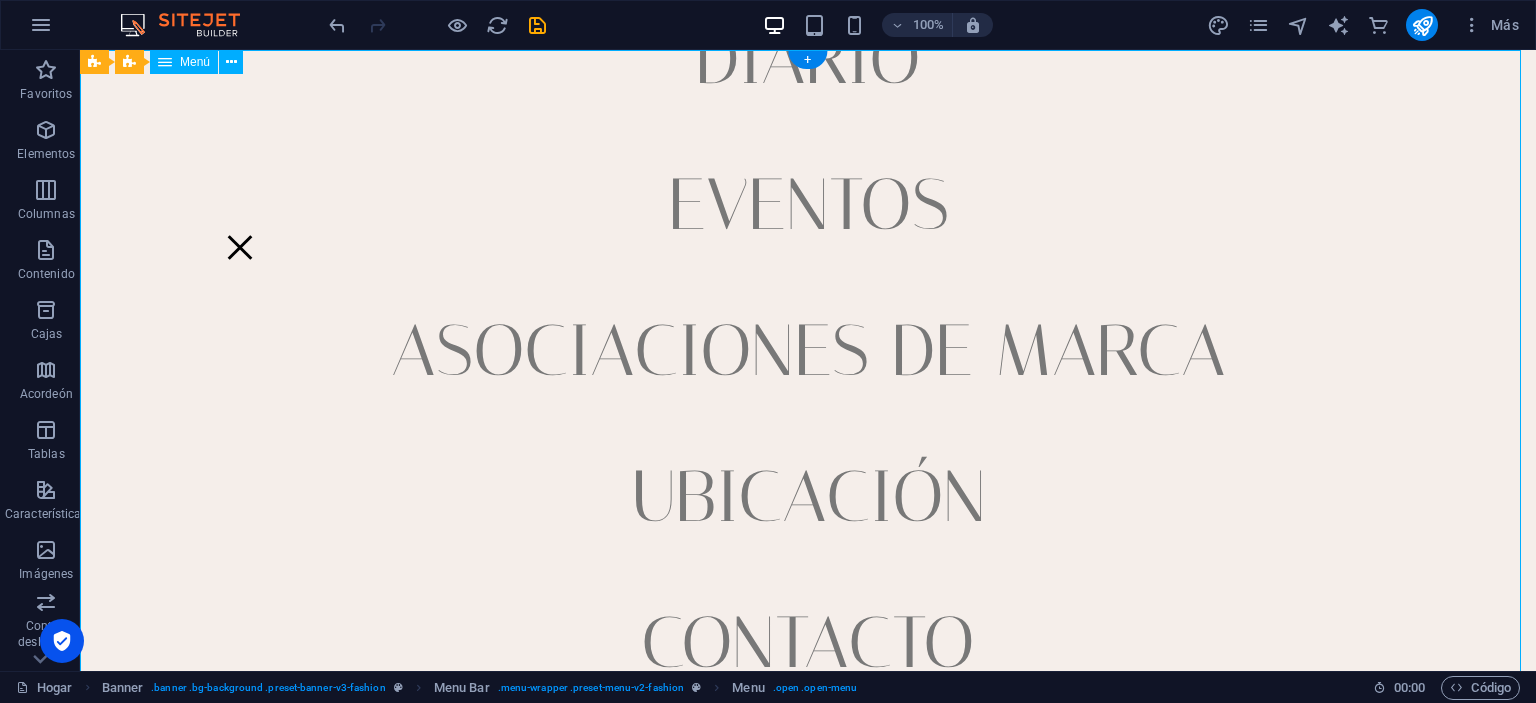 scroll, scrollTop: 238, scrollLeft: 0, axis: vertical 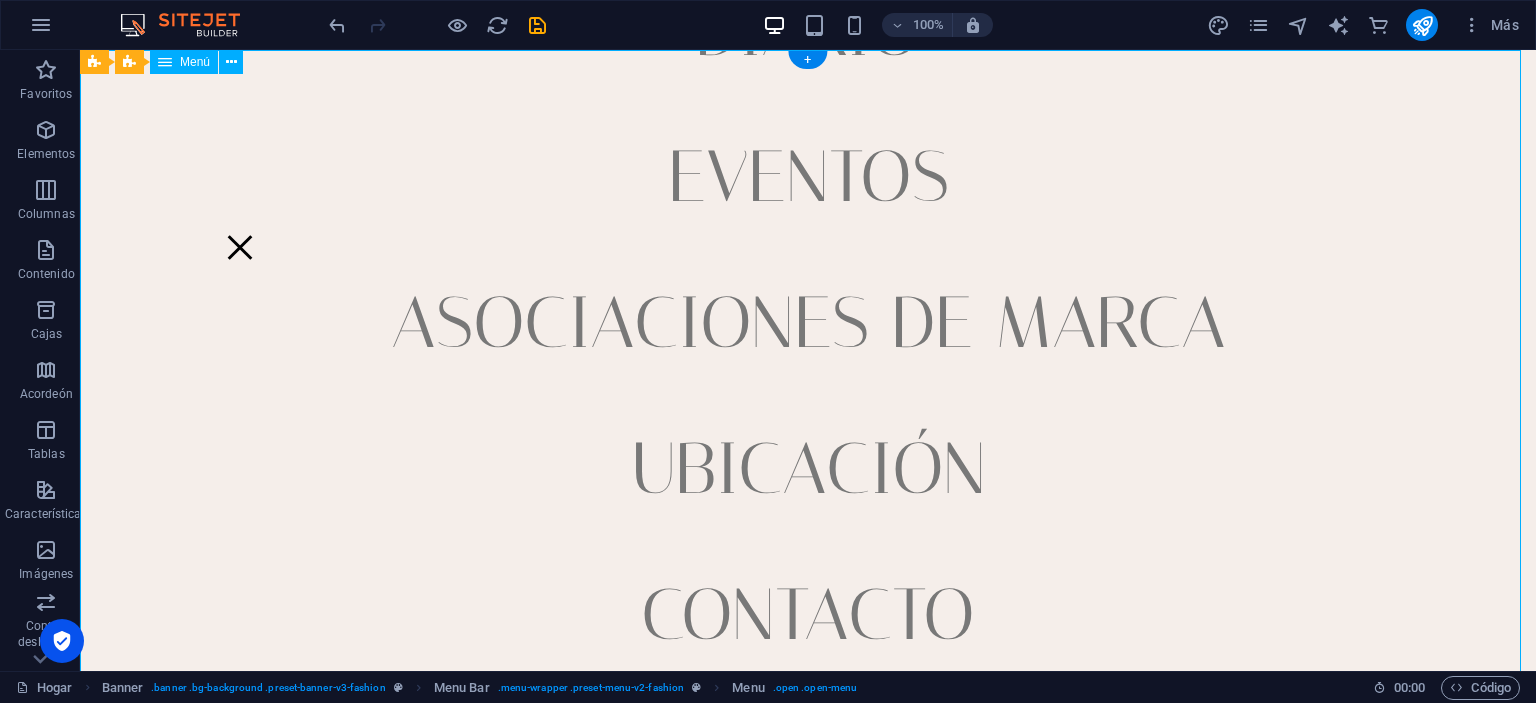 click on "Hogar Diario Eventos Asociaciones de marca Ubicación Contacto" at bounding box center [808, 360] 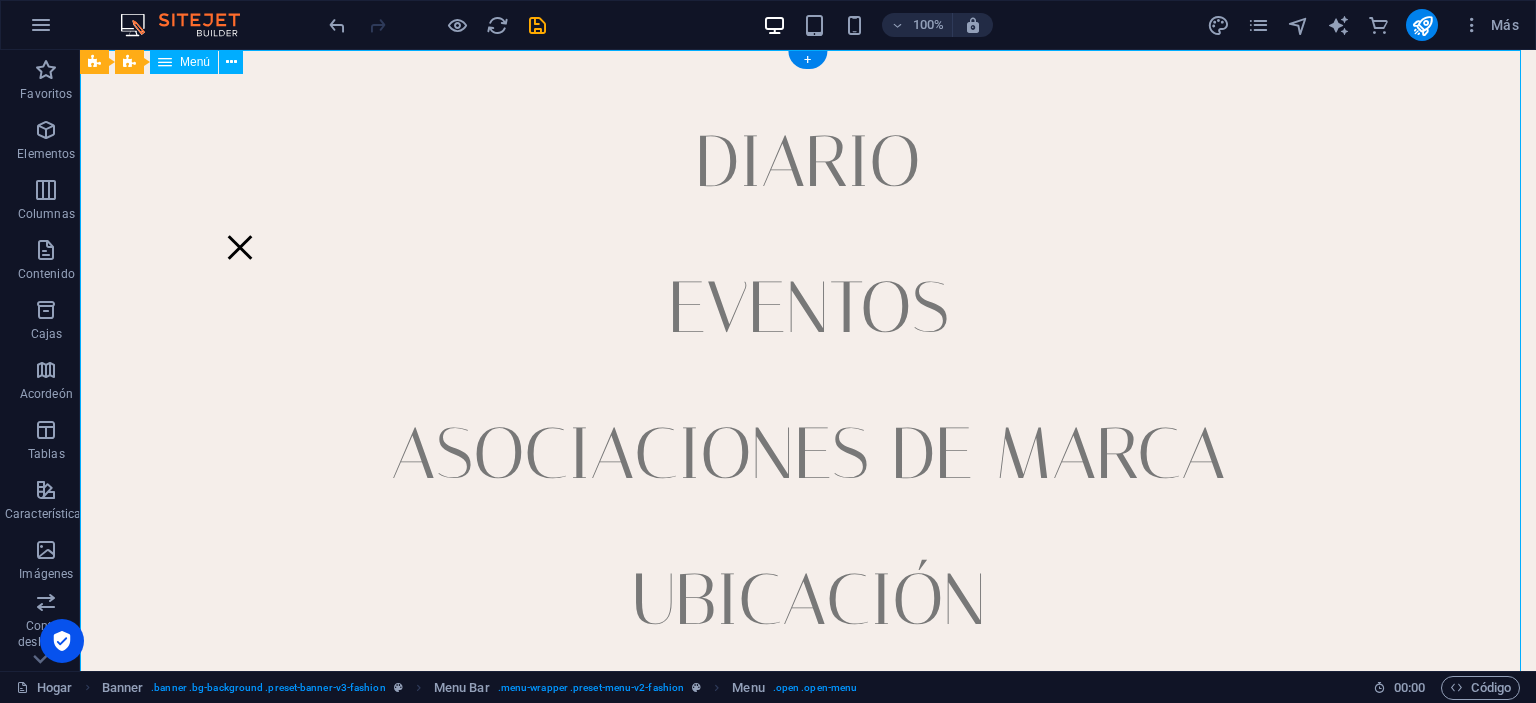 scroll, scrollTop: 0, scrollLeft: 0, axis: both 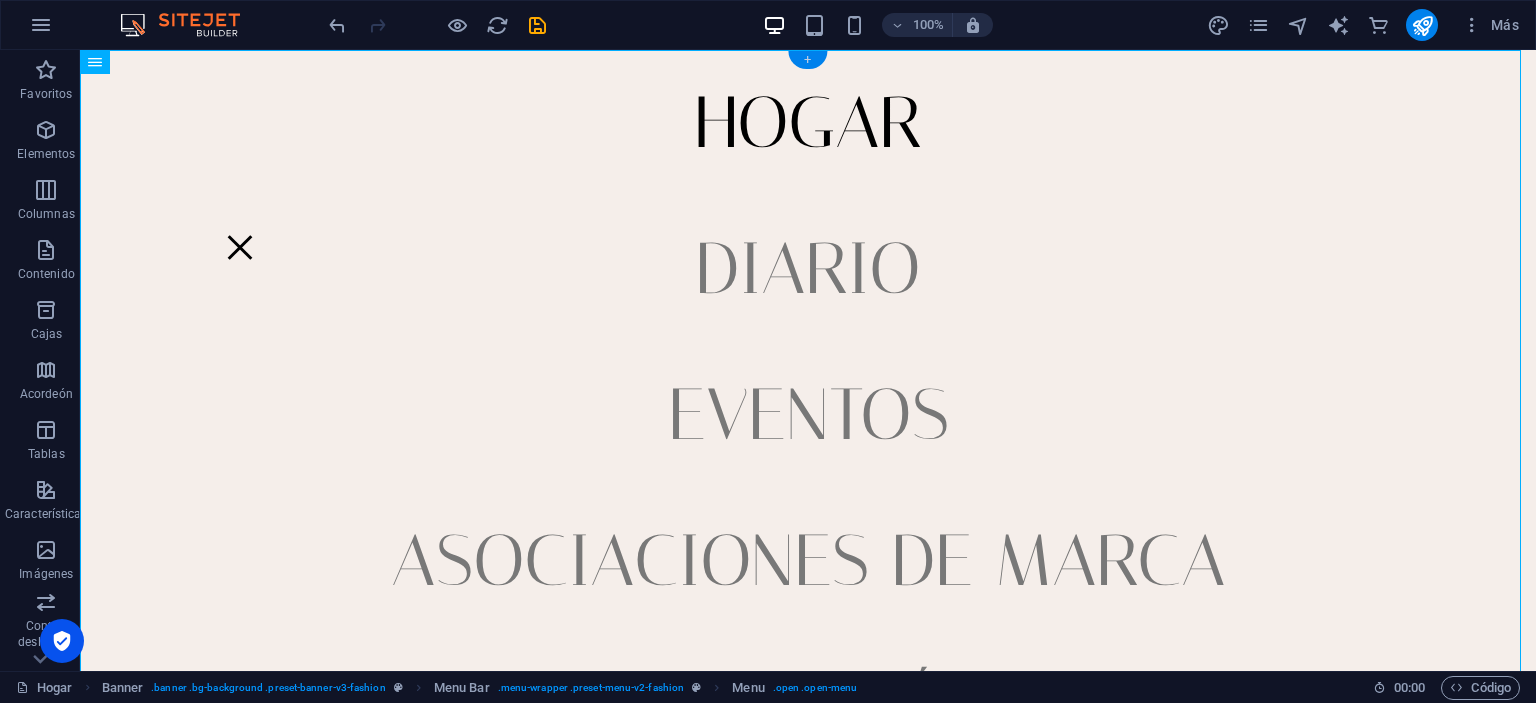 click on "+" at bounding box center [807, 59] 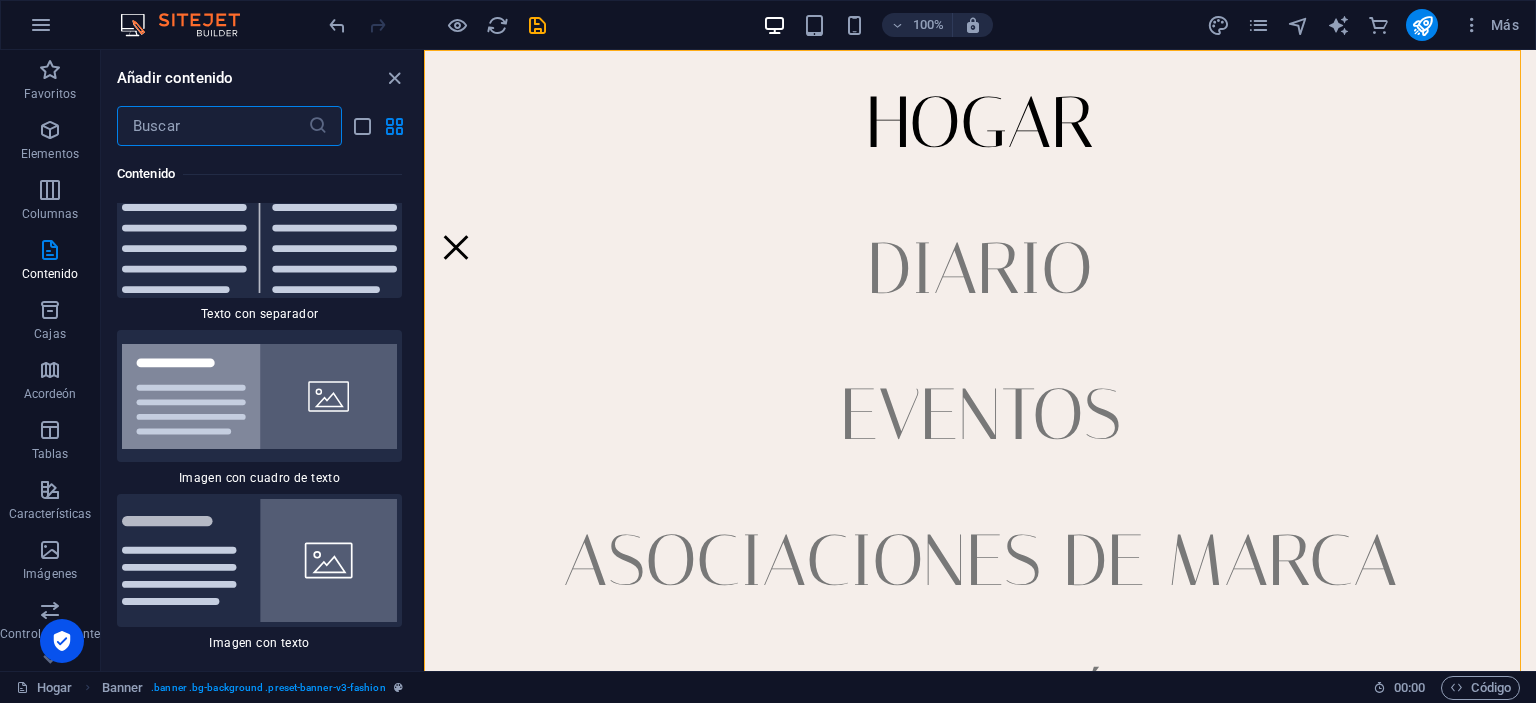 scroll, scrollTop: 7467, scrollLeft: 0, axis: vertical 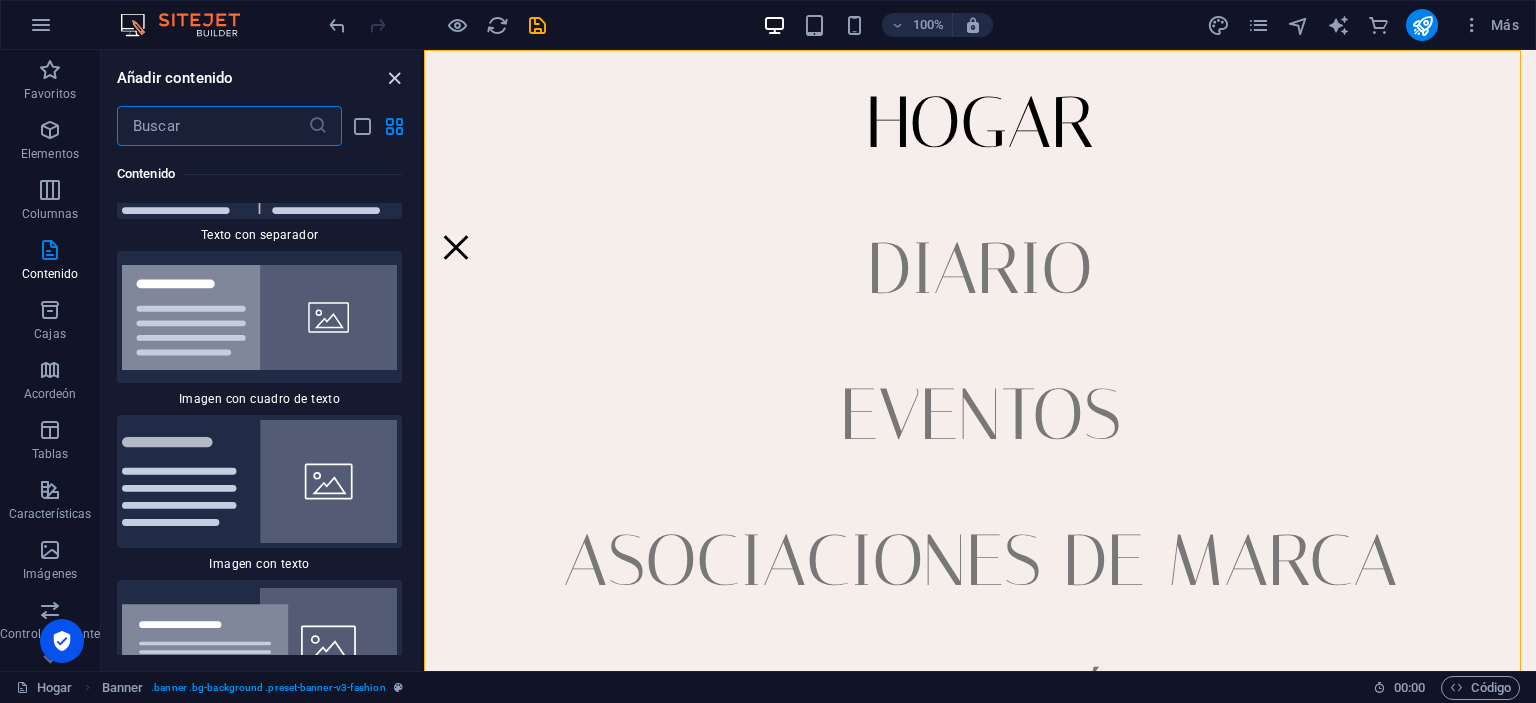 click at bounding box center (394, 78) 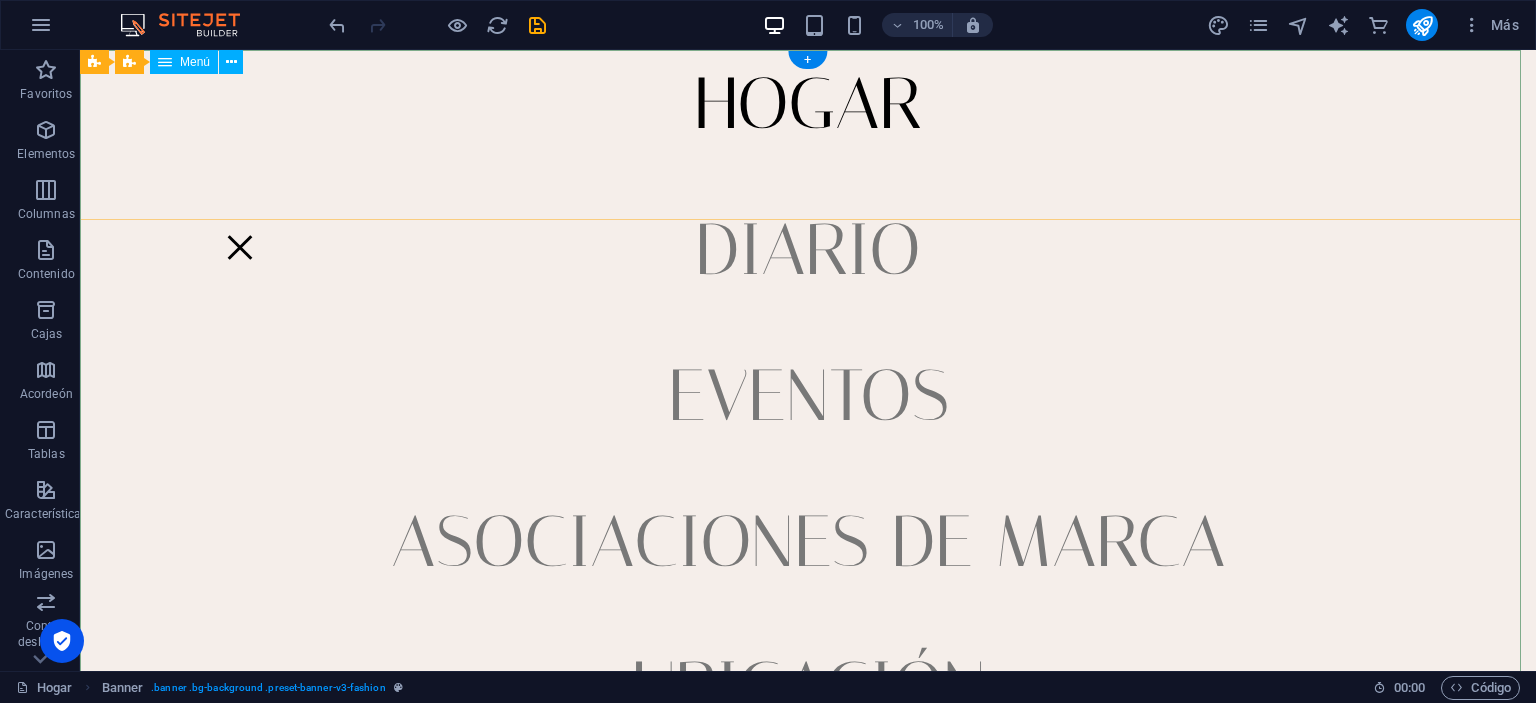 scroll, scrollTop: 0, scrollLeft: 0, axis: both 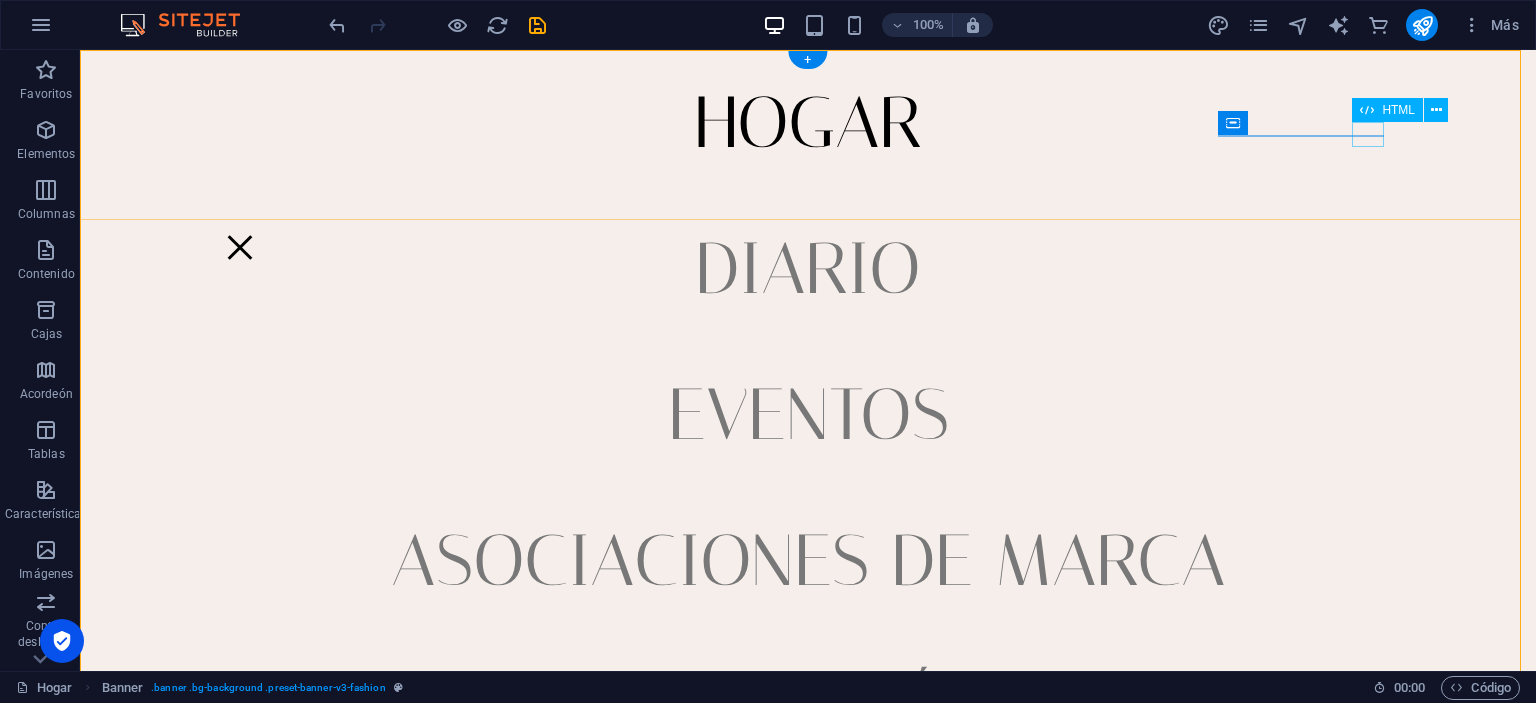 click at bounding box center [240, 247] 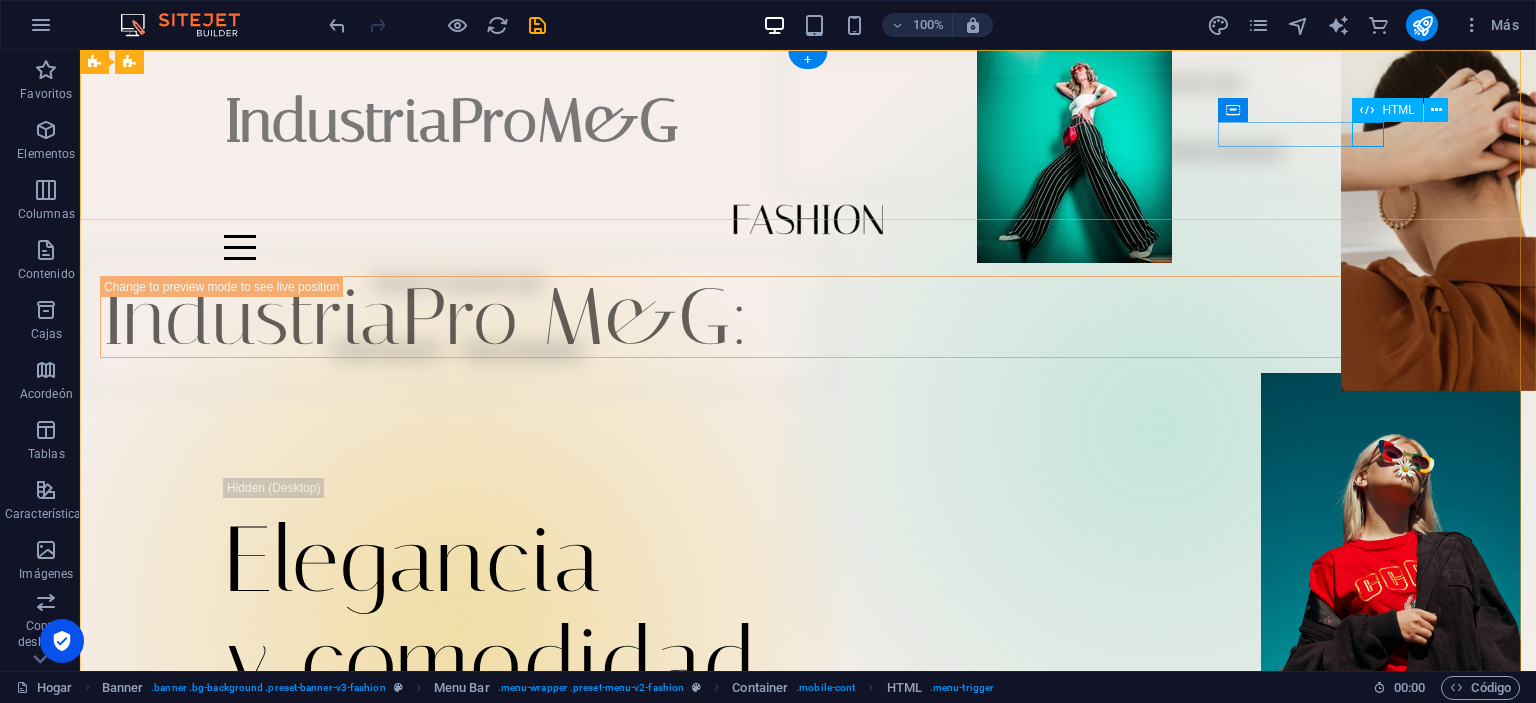 click at bounding box center [808, 247] 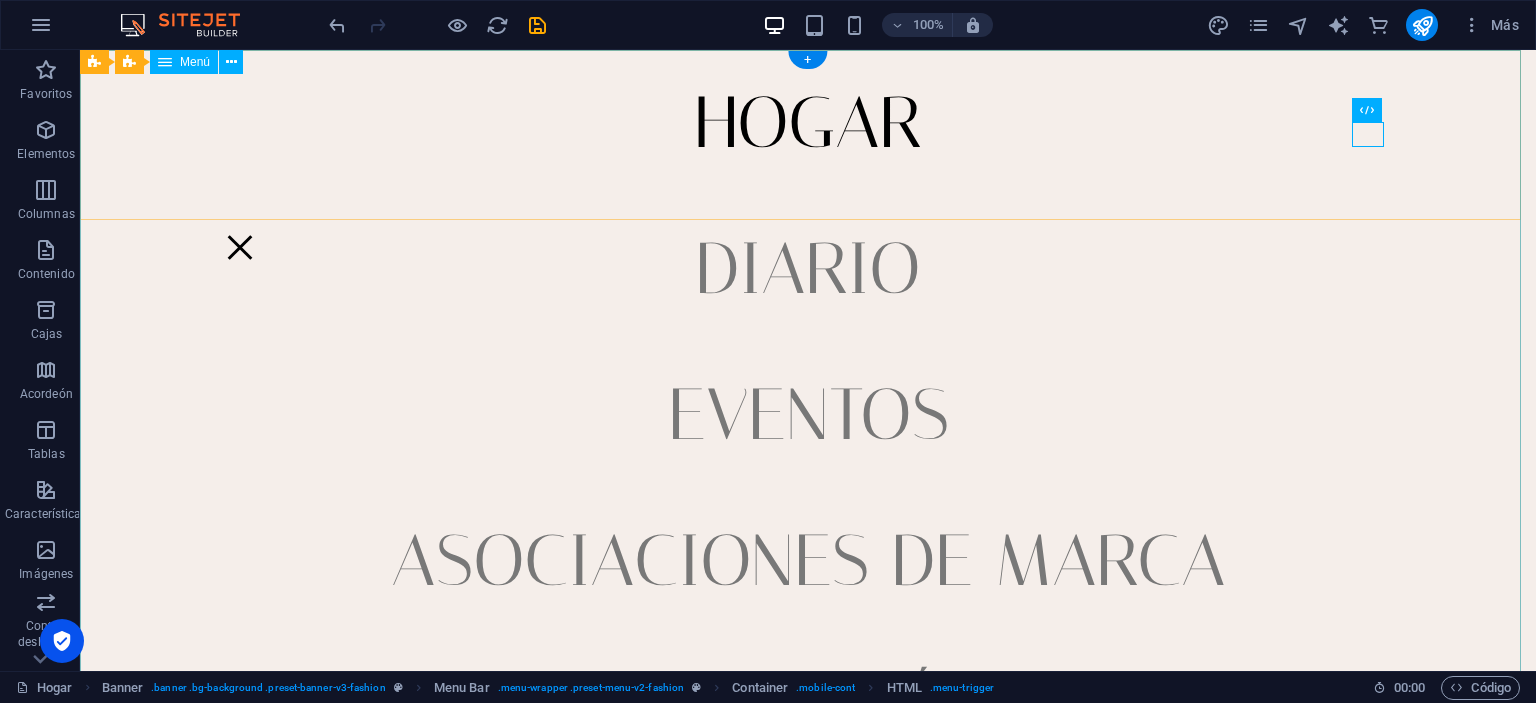 click on "Hogar Diario Eventos Asociaciones de marca Ubicación Contacto" at bounding box center [808, 360] 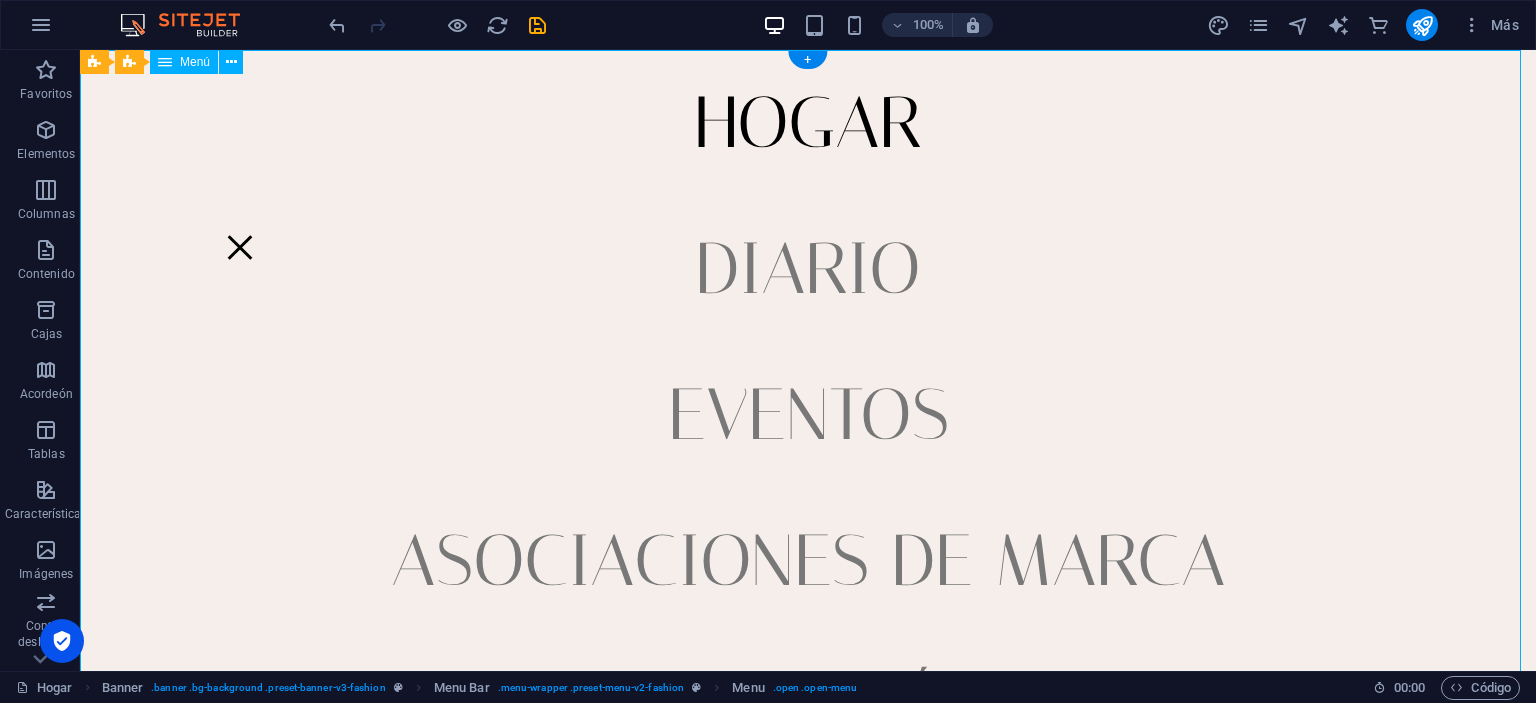 click on "Hogar Diario Eventos Asociaciones de marca Ubicación Contacto" at bounding box center [808, 360] 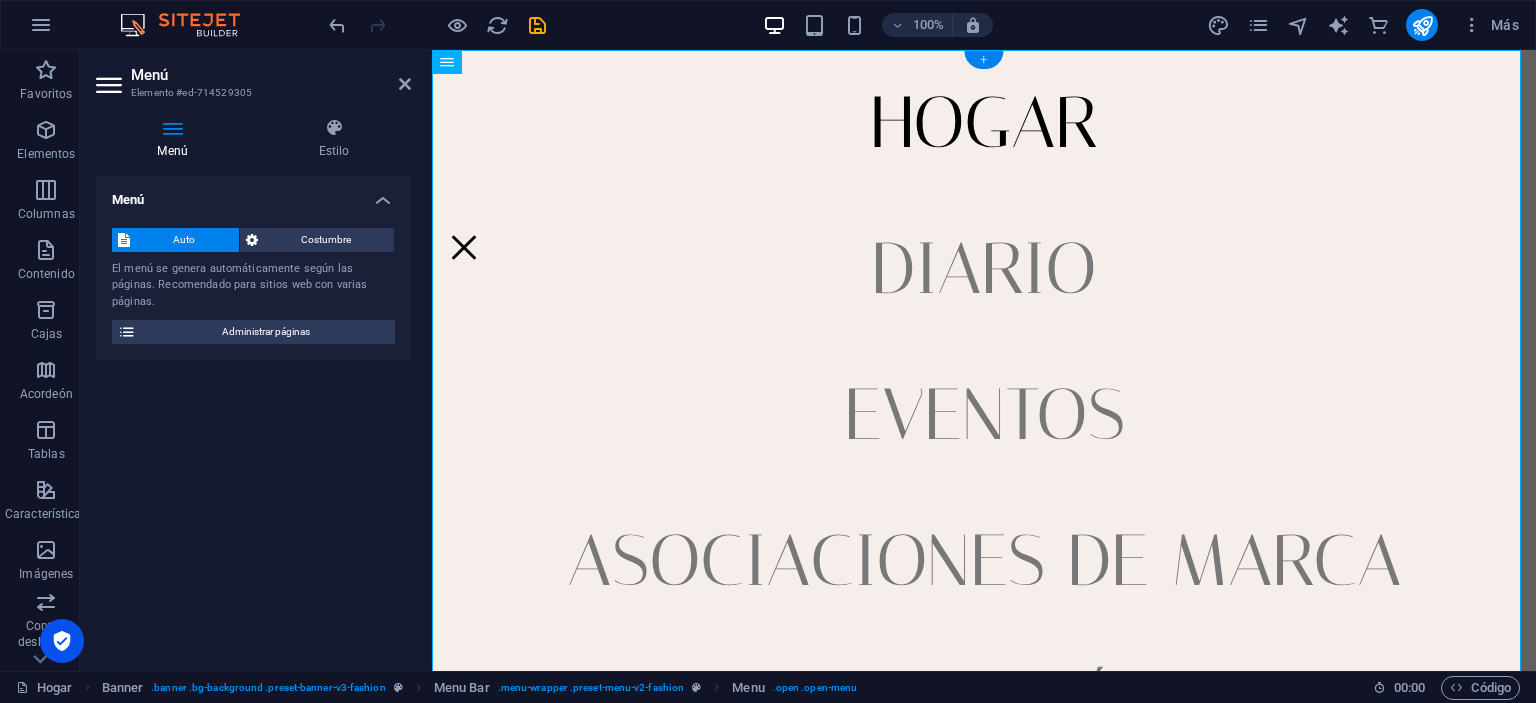 click on "+" at bounding box center (983, 60) 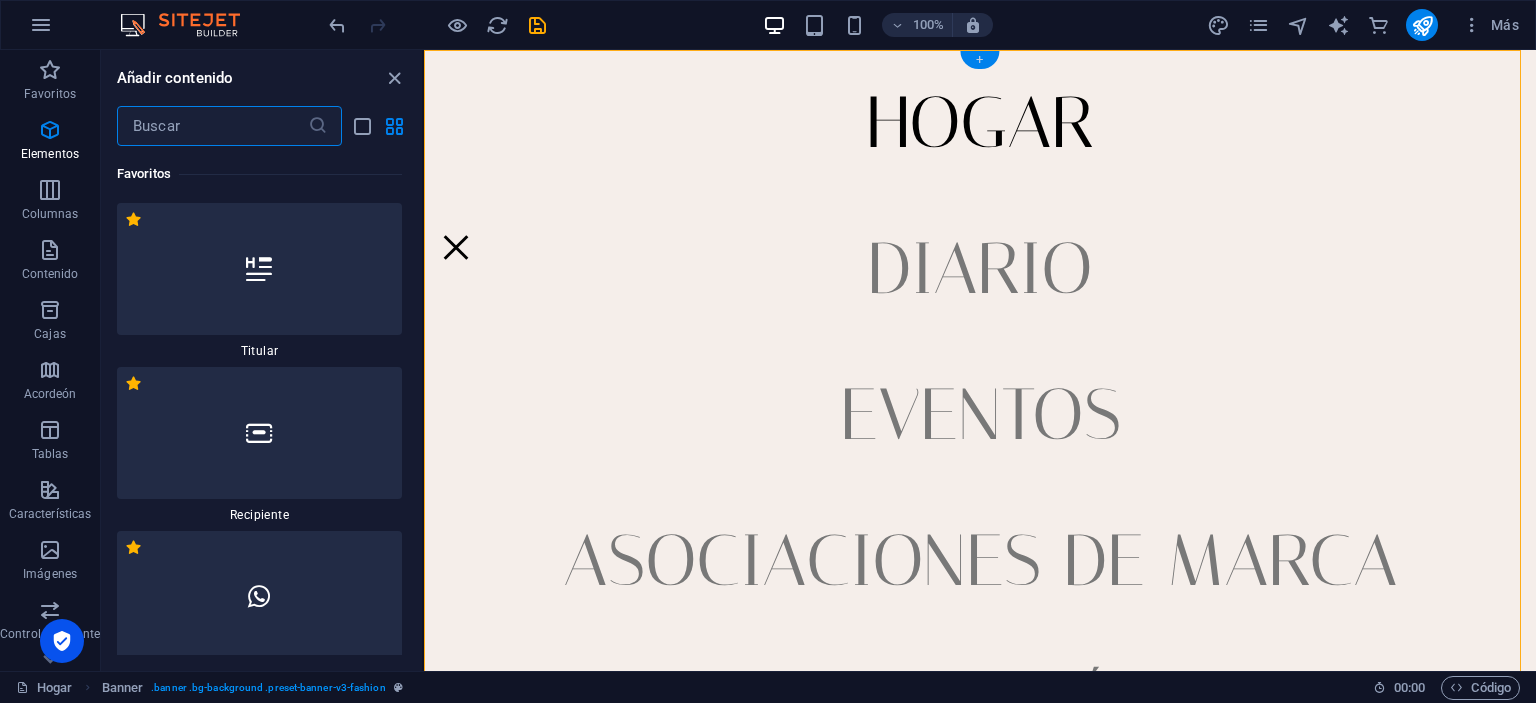 scroll, scrollTop: 6967, scrollLeft: 0, axis: vertical 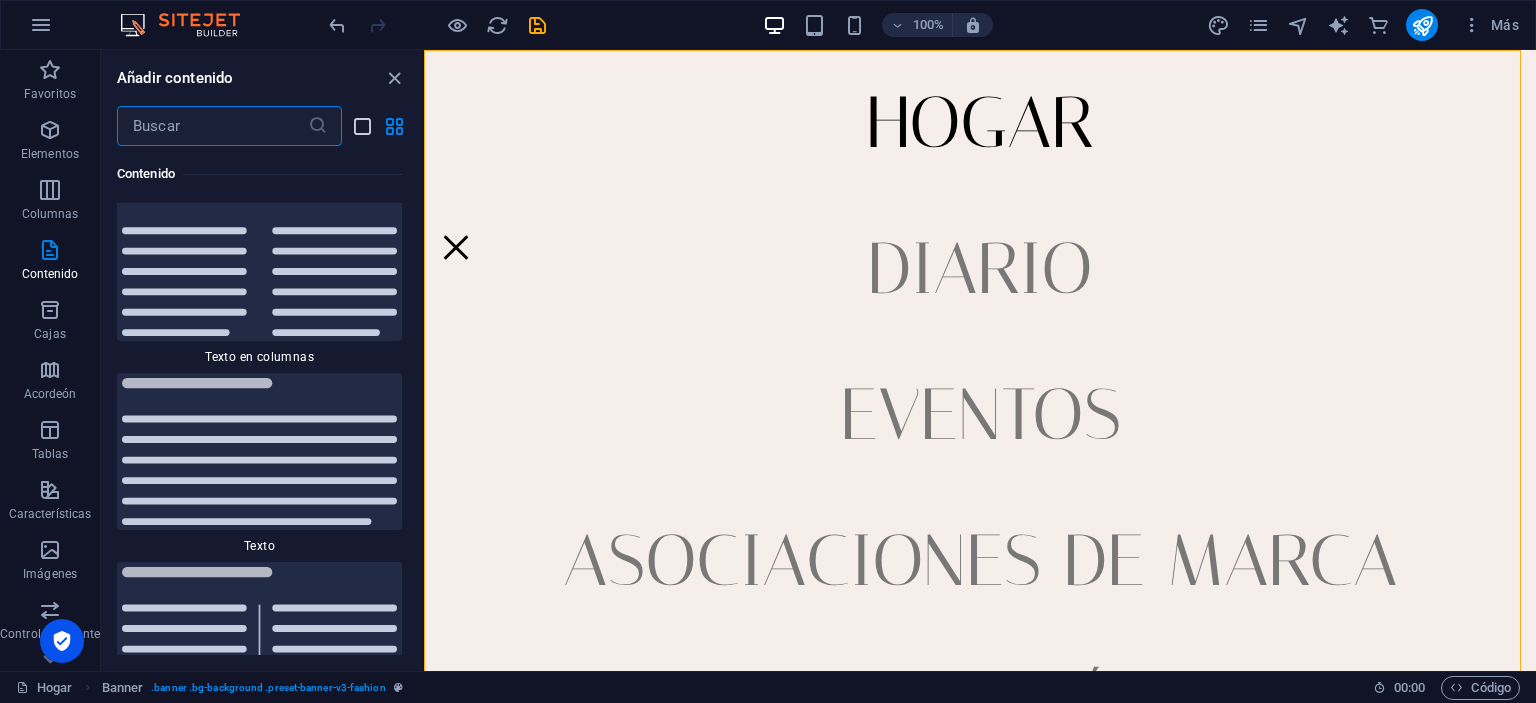 click at bounding box center [362, 126] 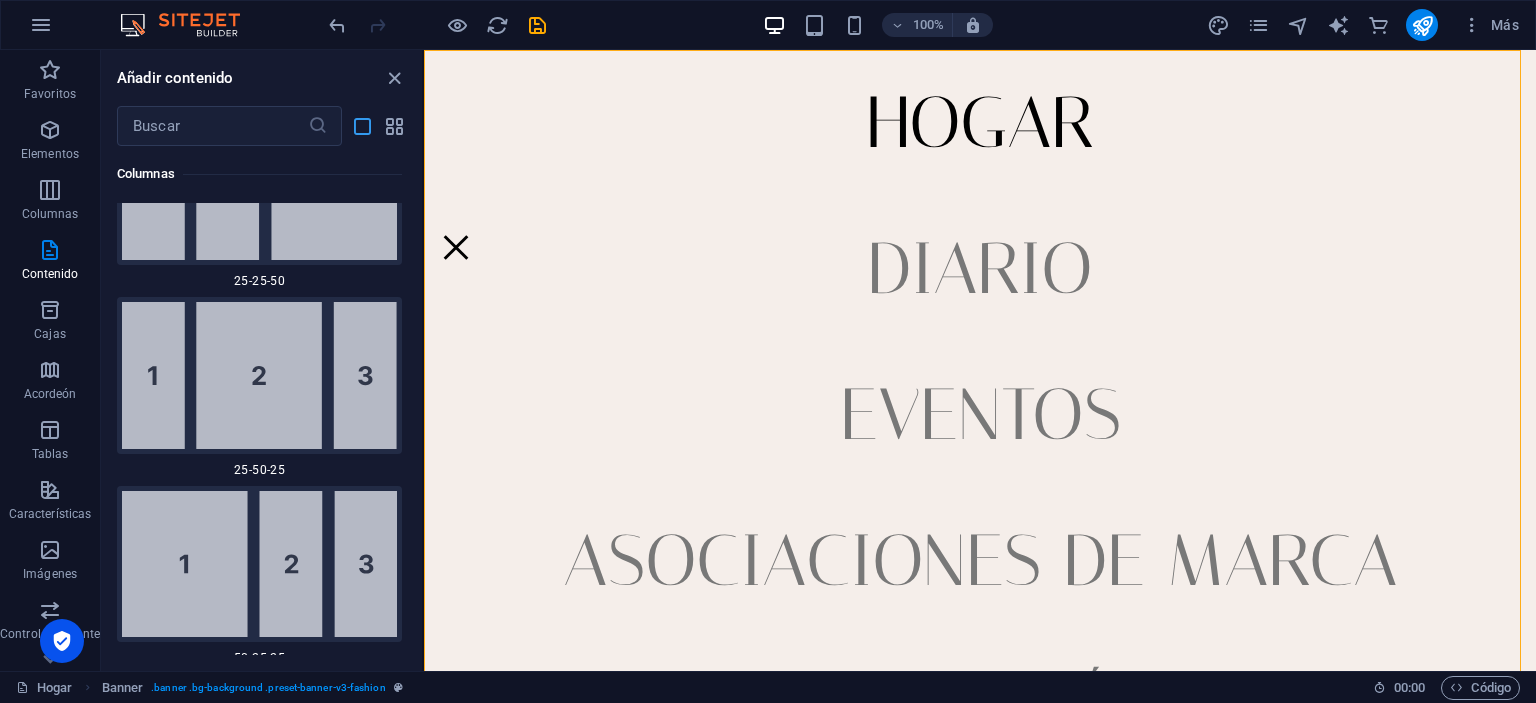scroll, scrollTop: 10339, scrollLeft: 0, axis: vertical 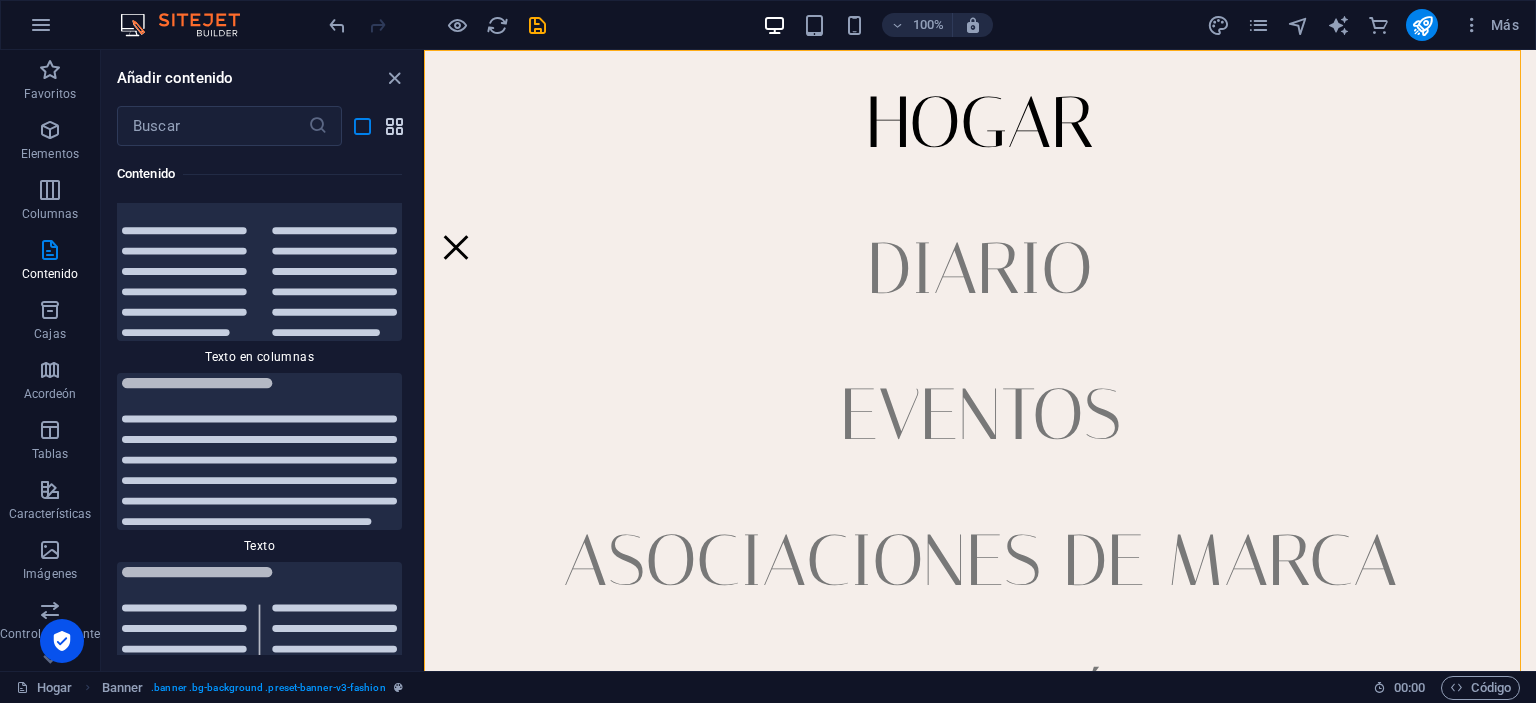 click at bounding box center [394, 126] 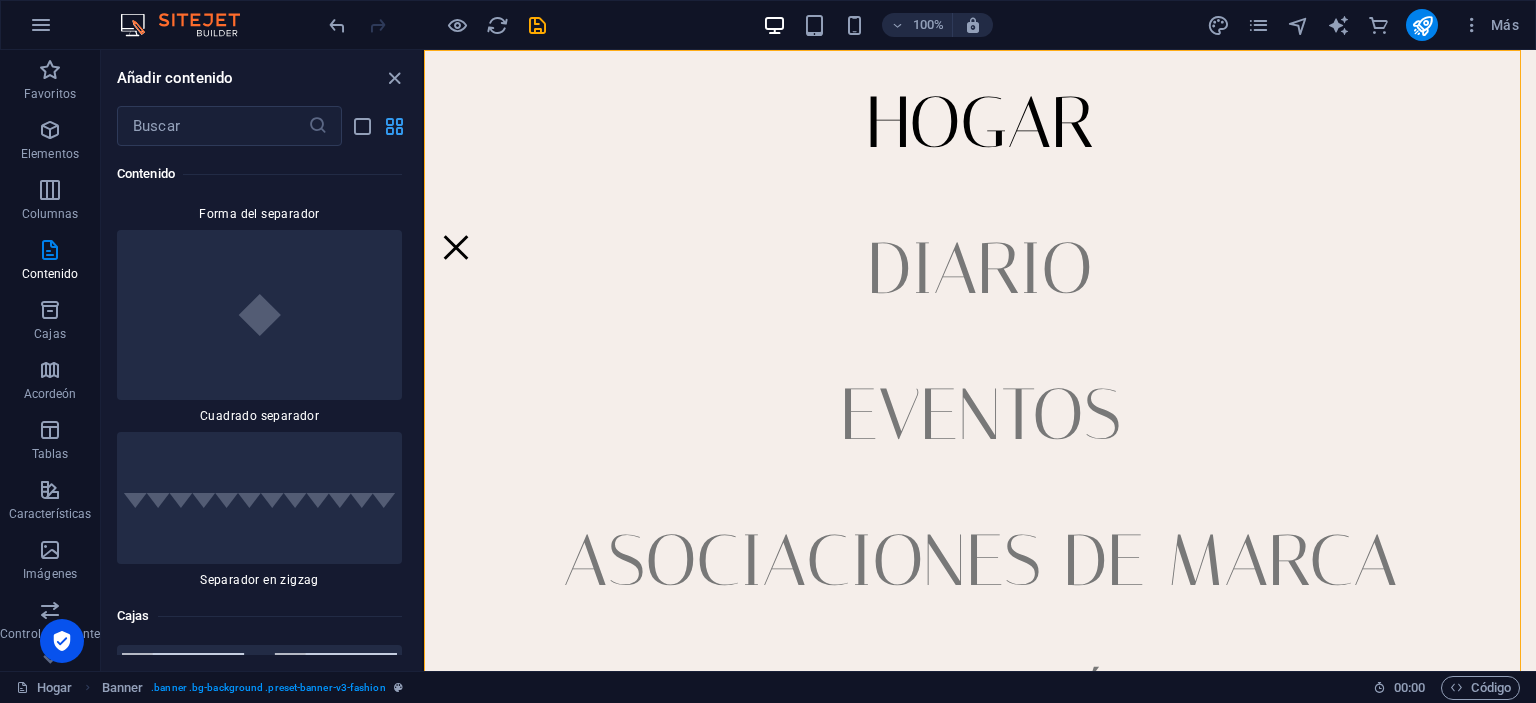 scroll, scrollTop: 6967, scrollLeft: 0, axis: vertical 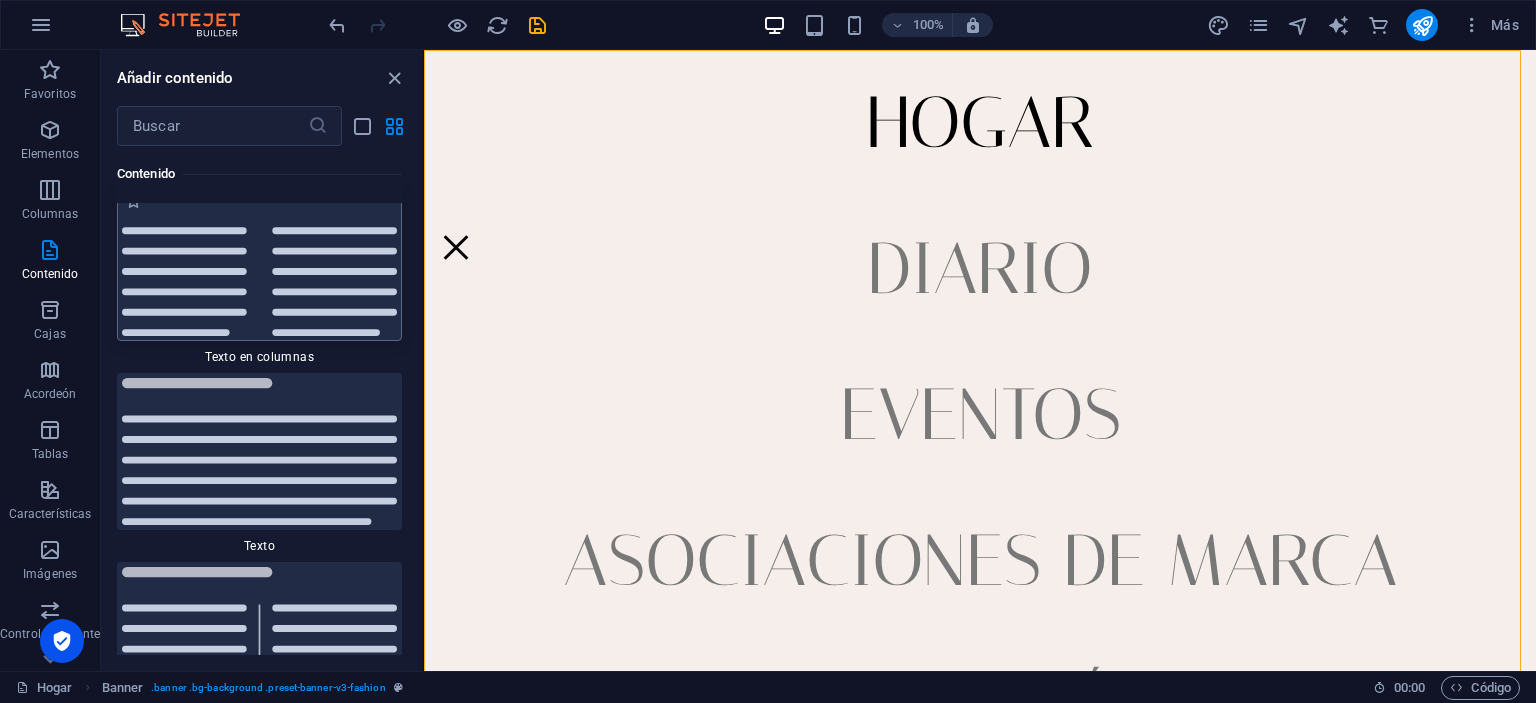 click at bounding box center (259, 263) 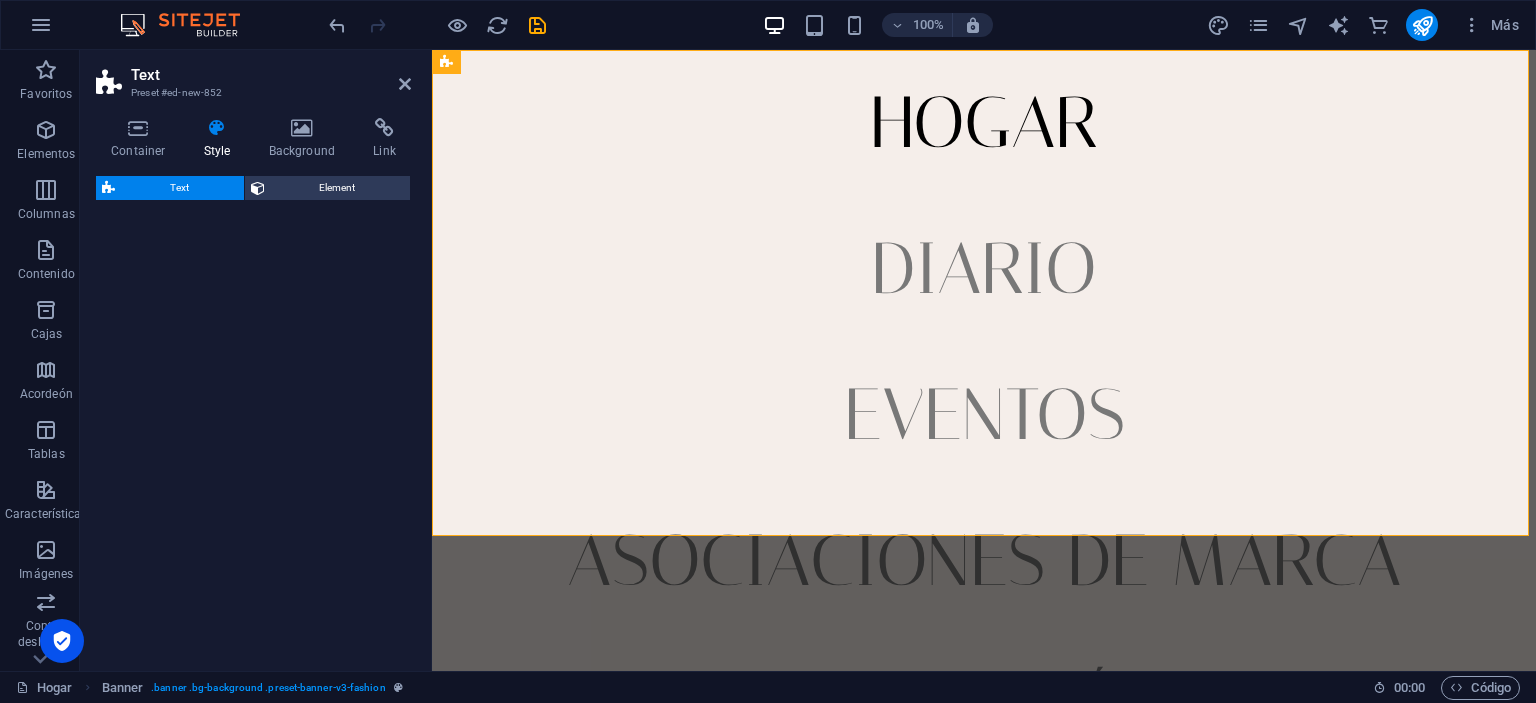 select on "rem" 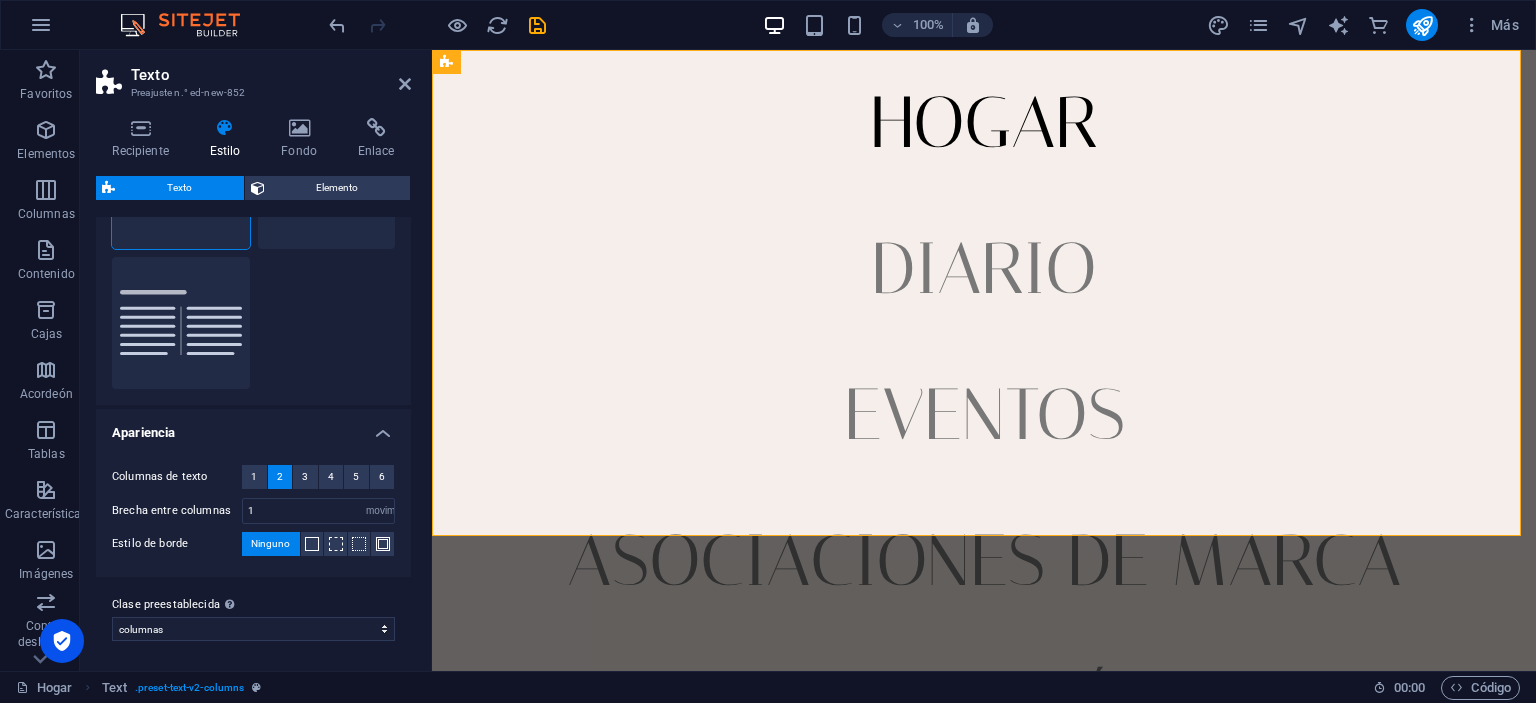 scroll, scrollTop: 0, scrollLeft: 0, axis: both 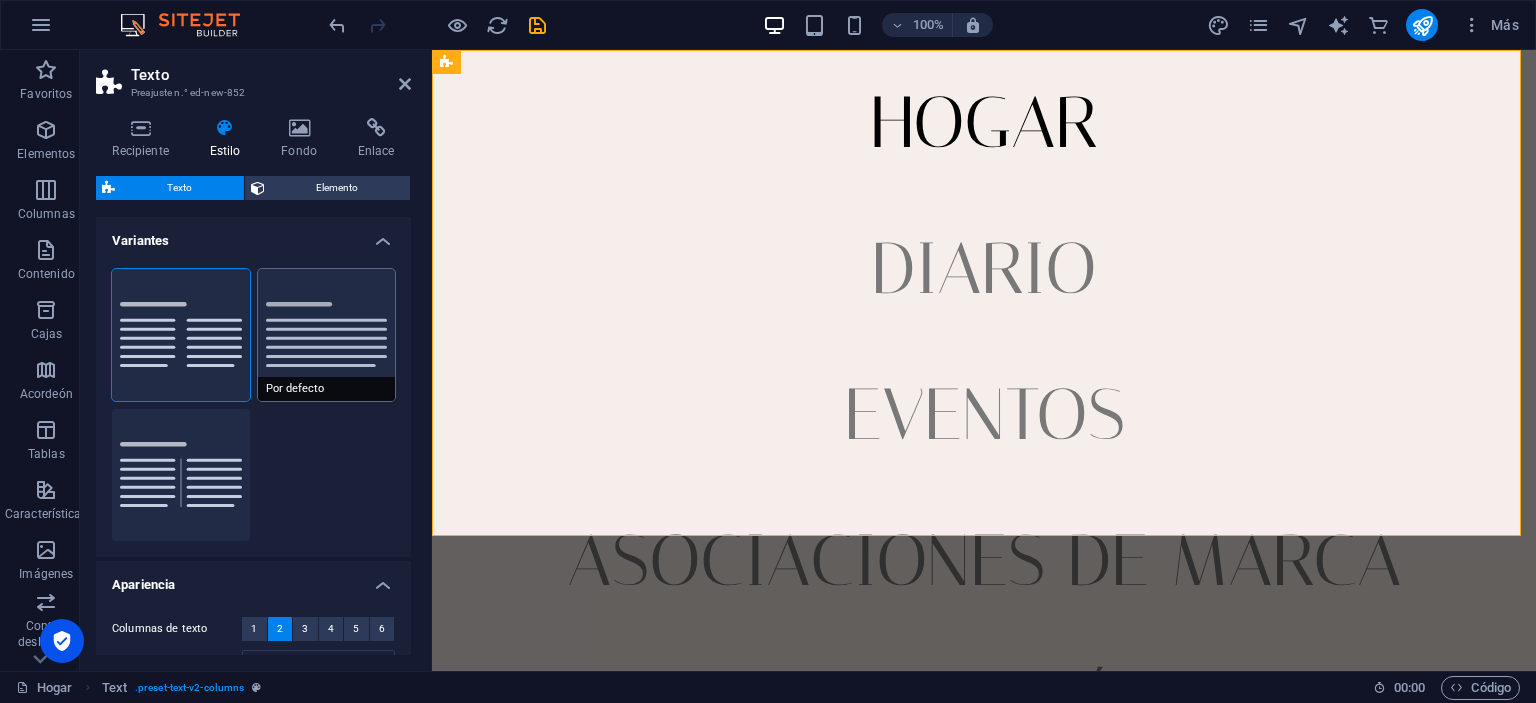 click on "Por defecto" at bounding box center (327, 335) 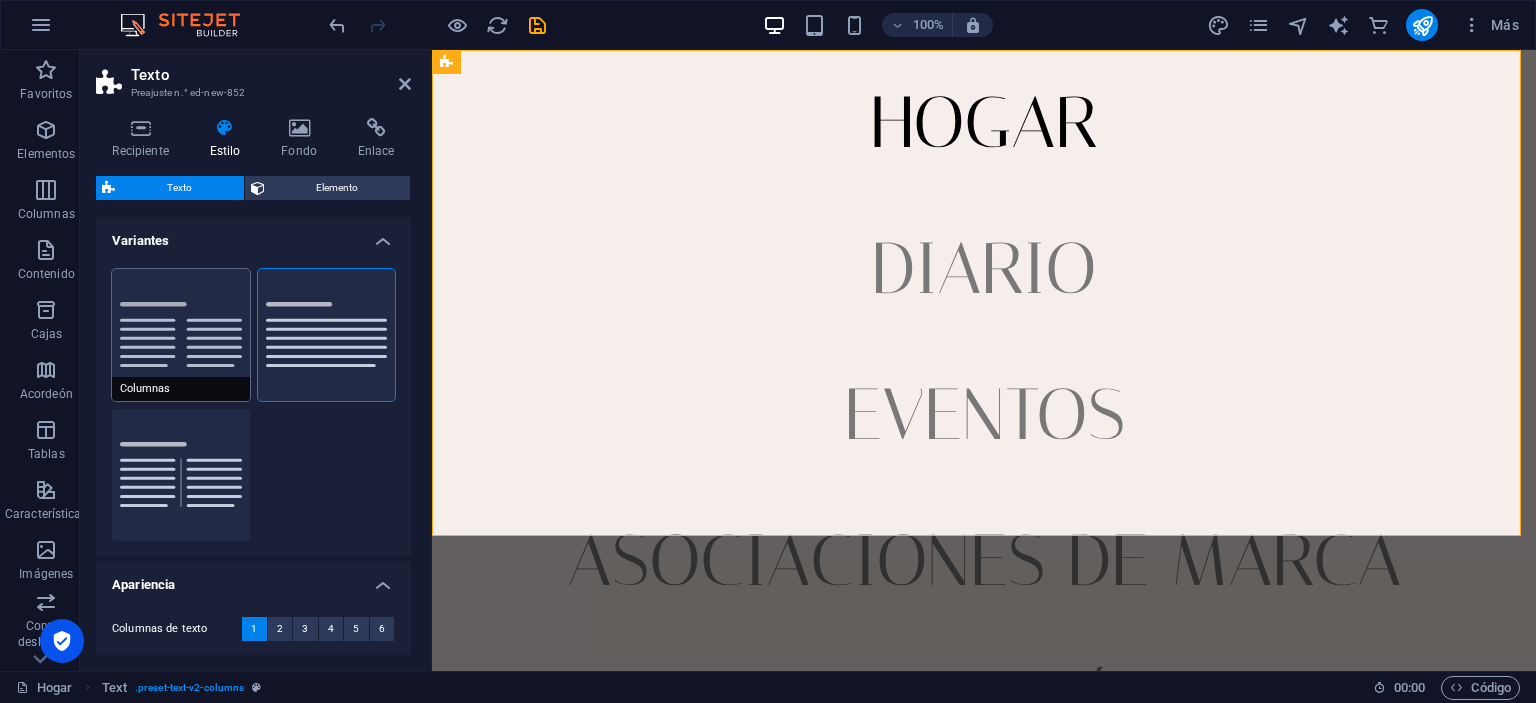 click on "Columnas" at bounding box center [181, 335] 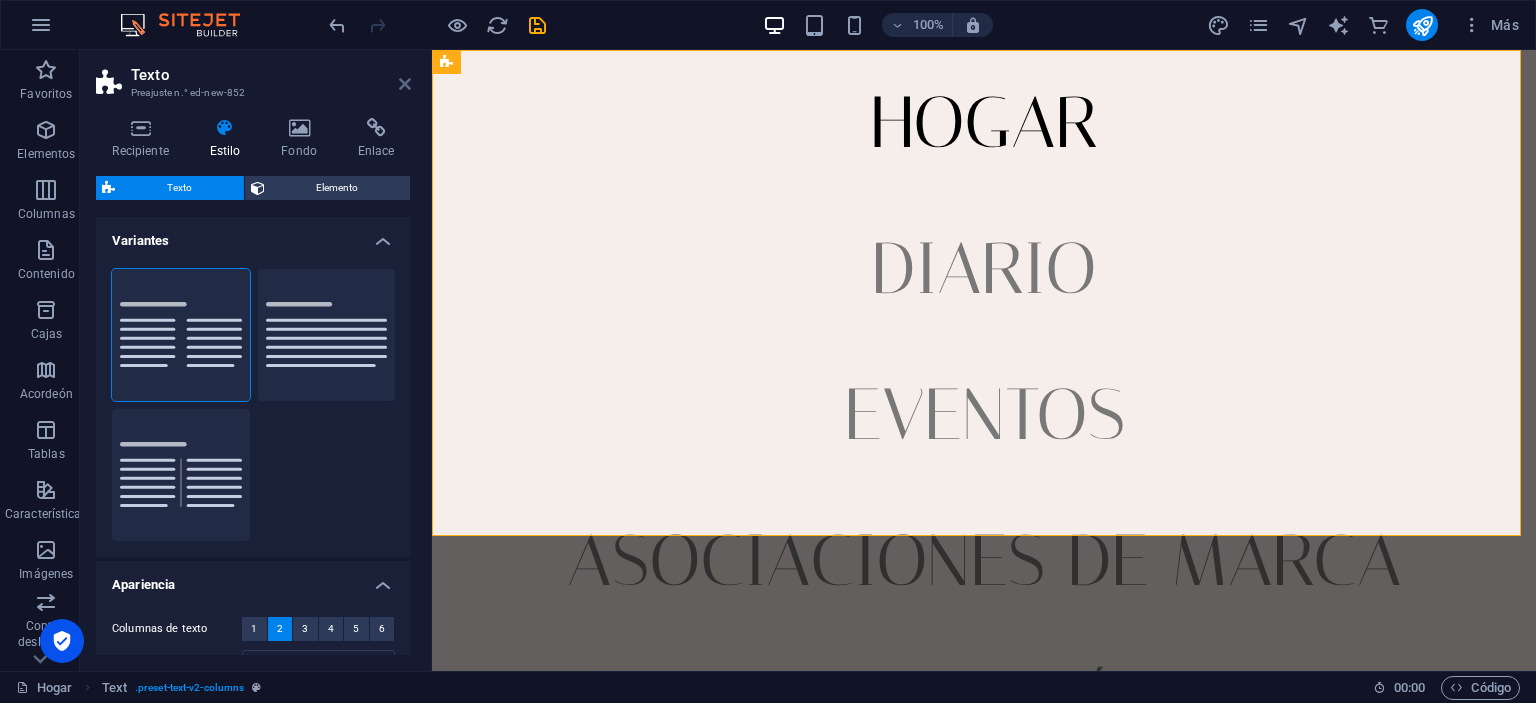 click at bounding box center [405, 84] 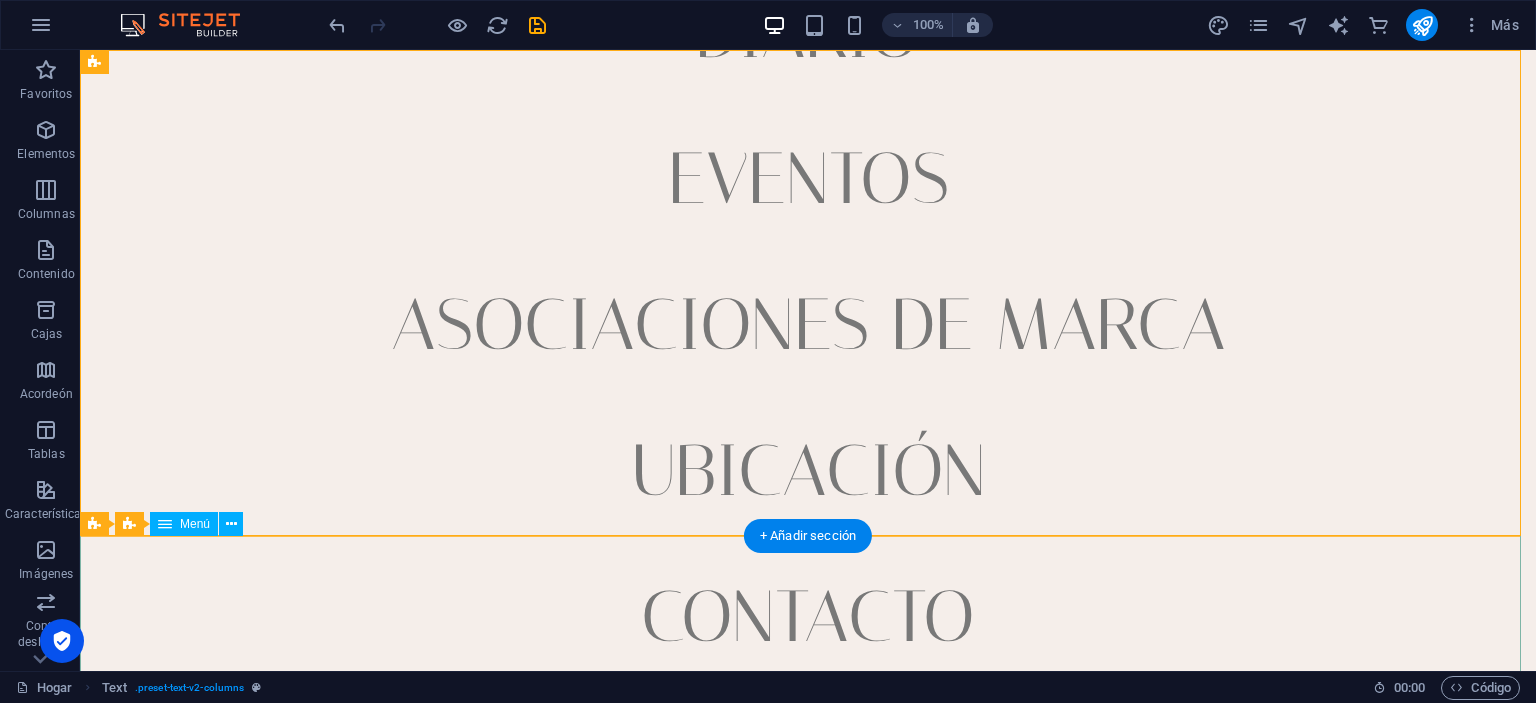 scroll, scrollTop: 238, scrollLeft: 0, axis: vertical 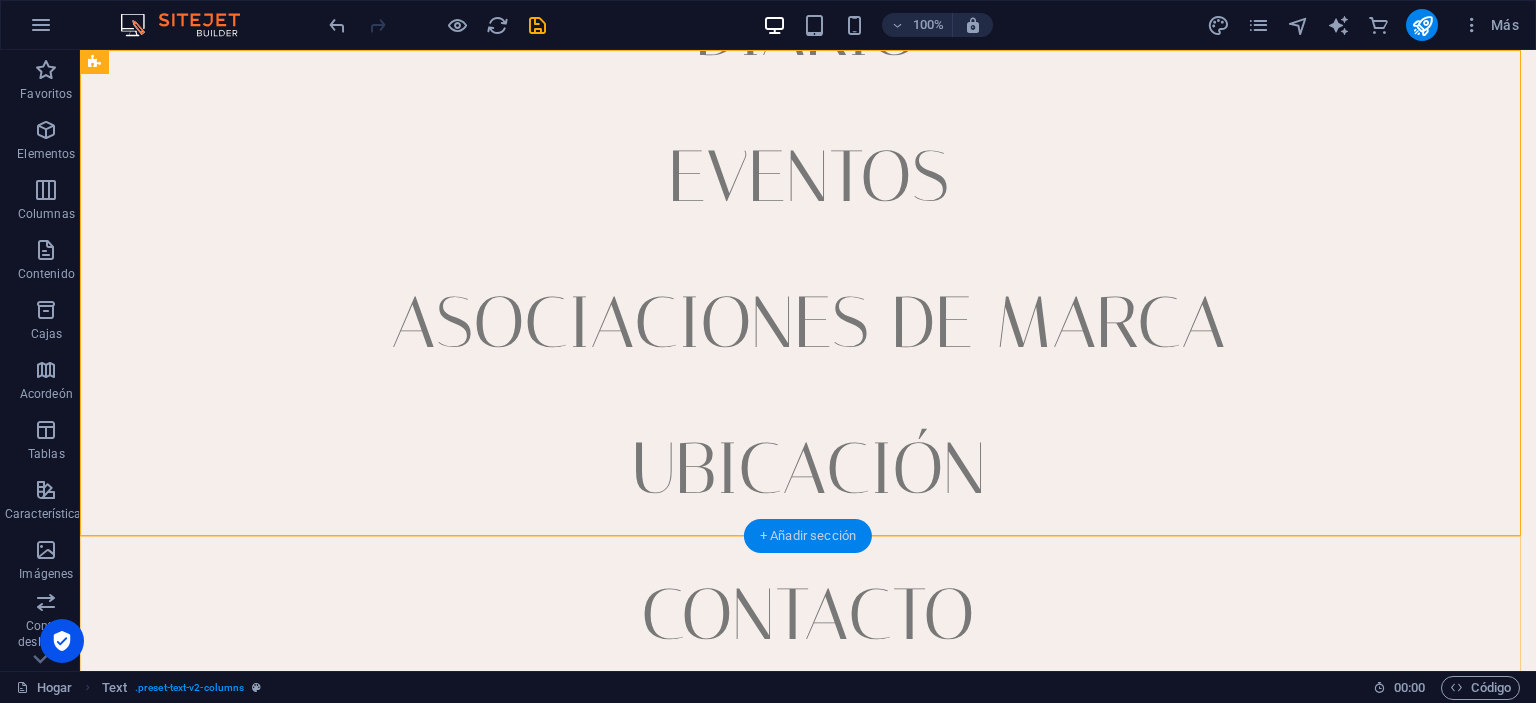 click on "+ Añadir sección" at bounding box center [808, 535] 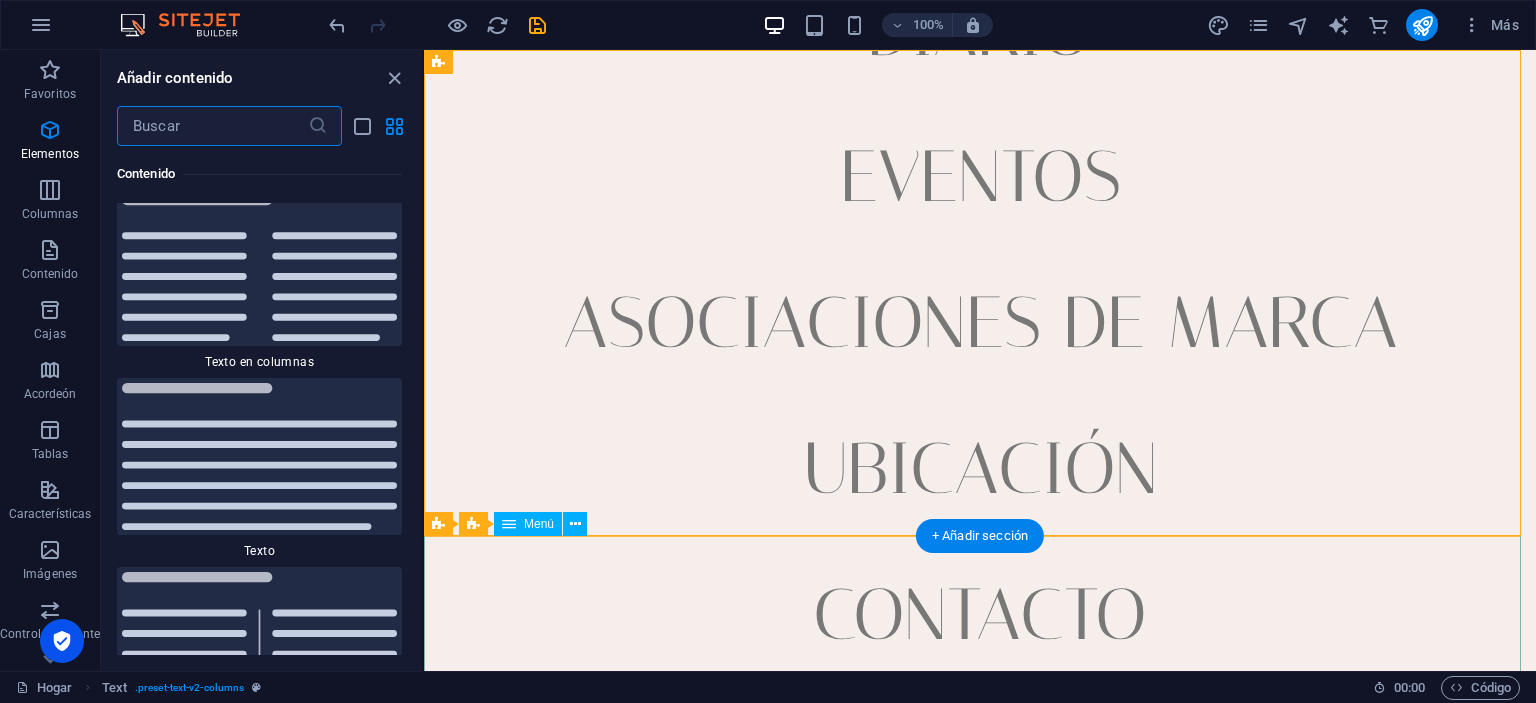 scroll, scrollTop: 6967, scrollLeft: 0, axis: vertical 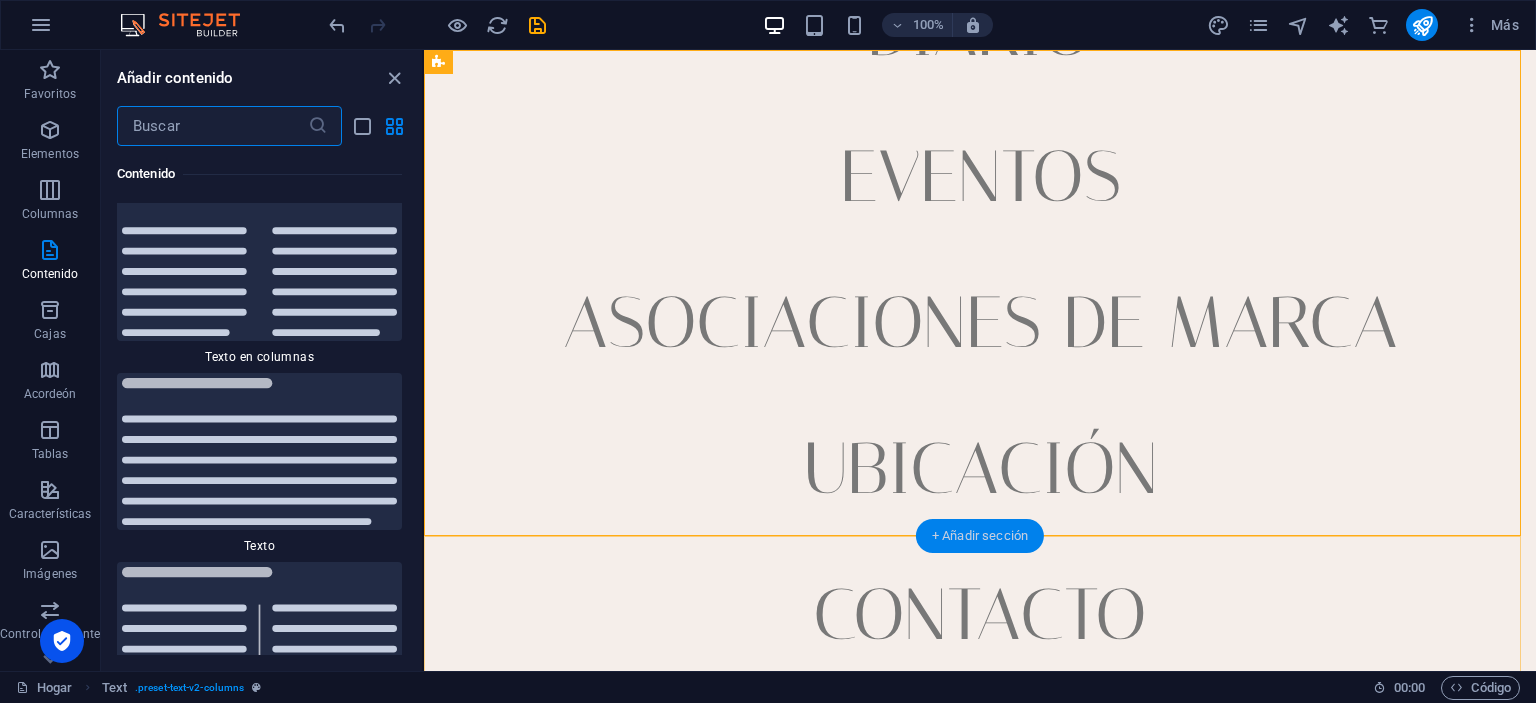 click on "+ Añadir sección" at bounding box center (980, 535) 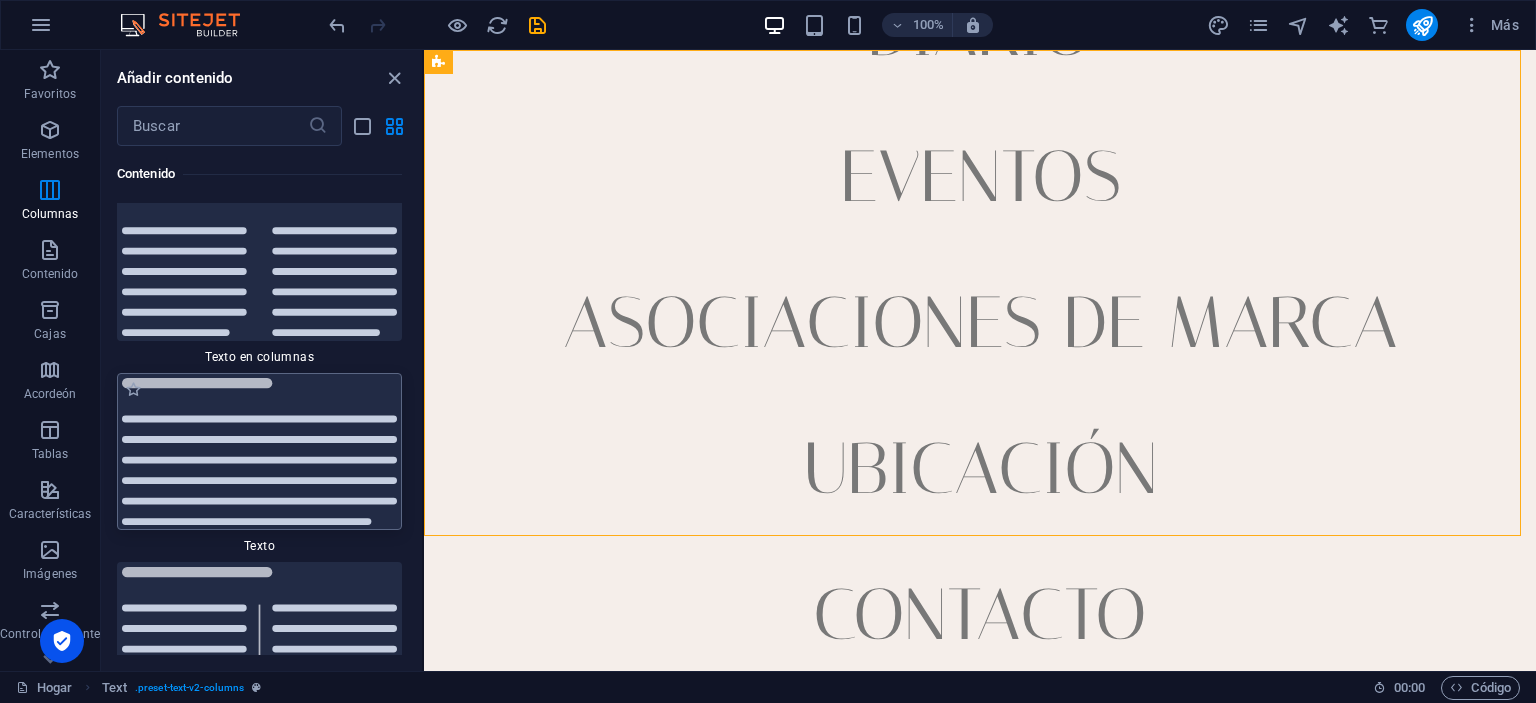 scroll, scrollTop: 6867, scrollLeft: 0, axis: vertical 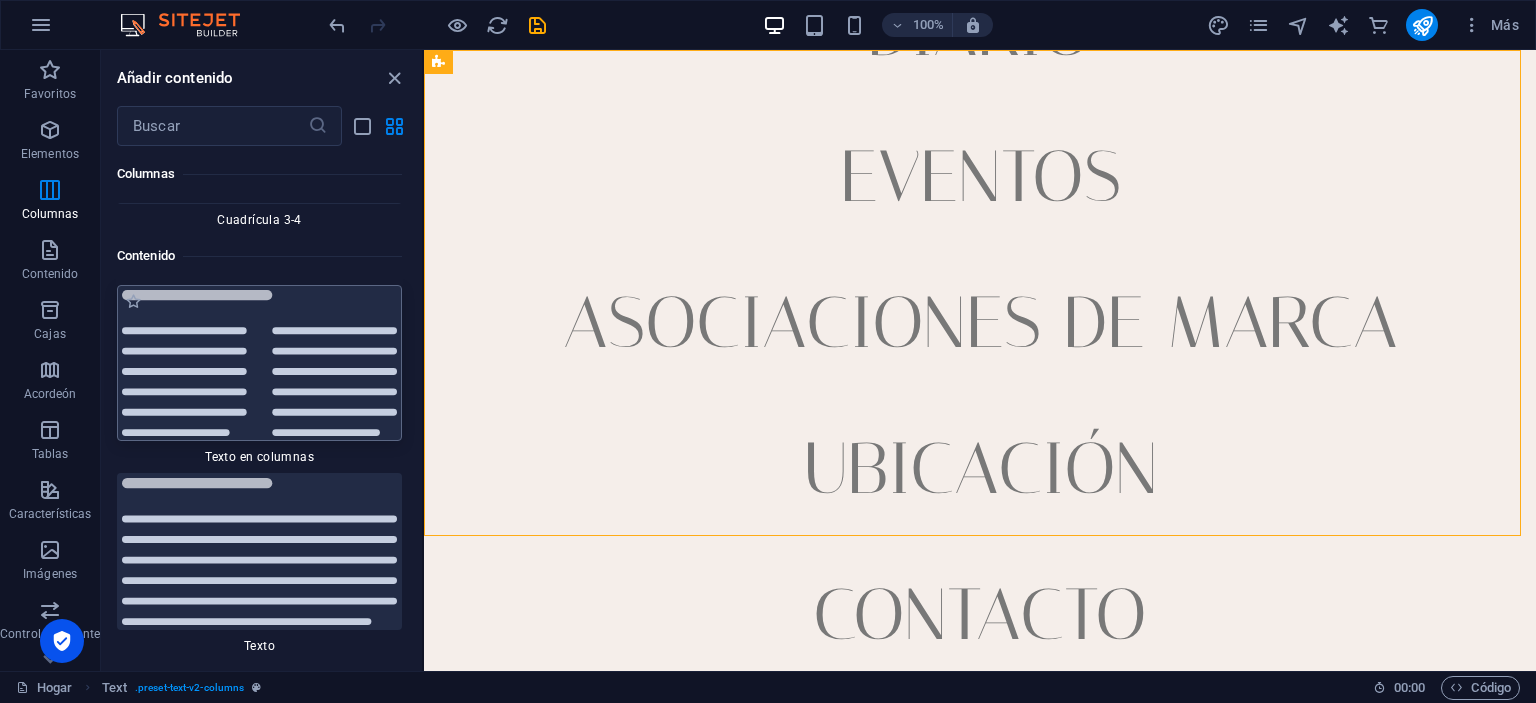 click at bounding box center (259, 363) 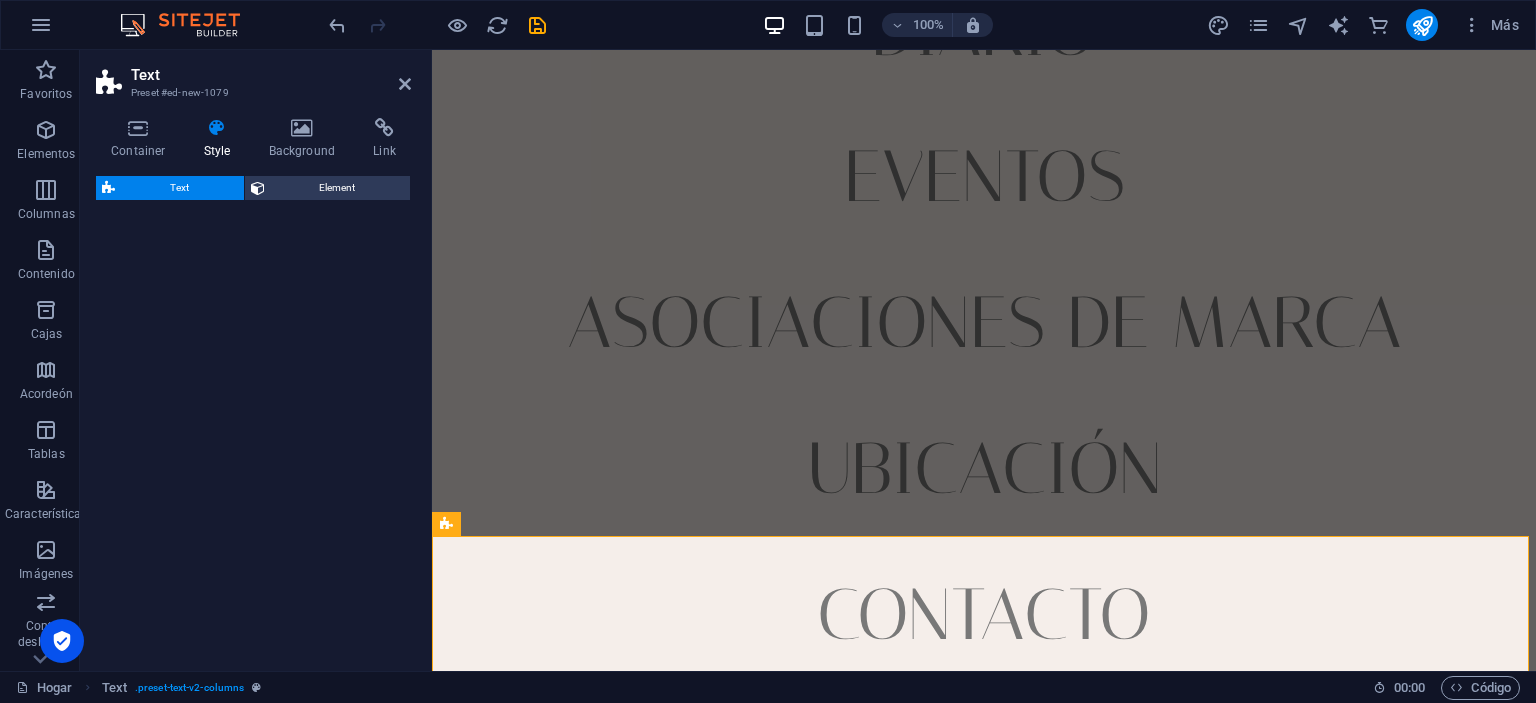 select on "rem" 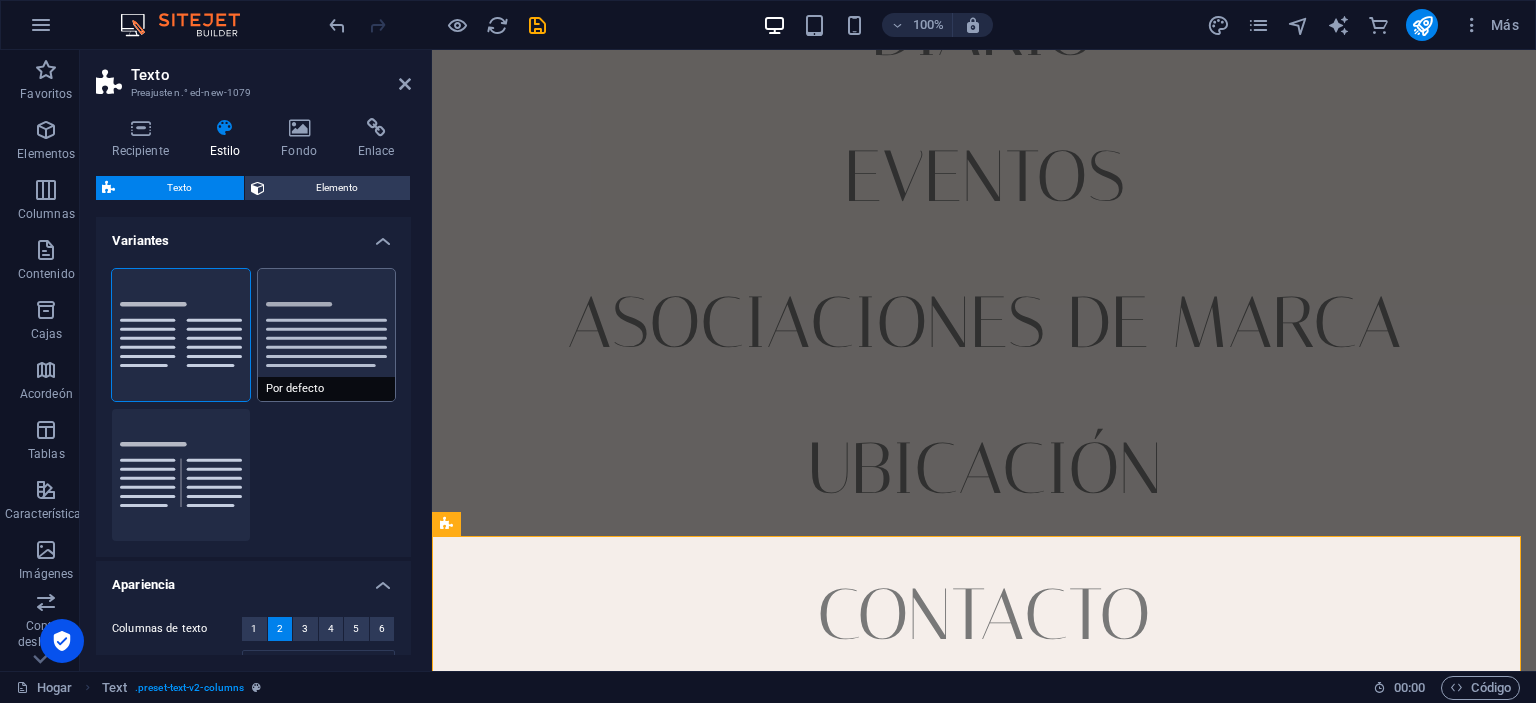 click on "Por defecto" at bounding box center (327, 335) 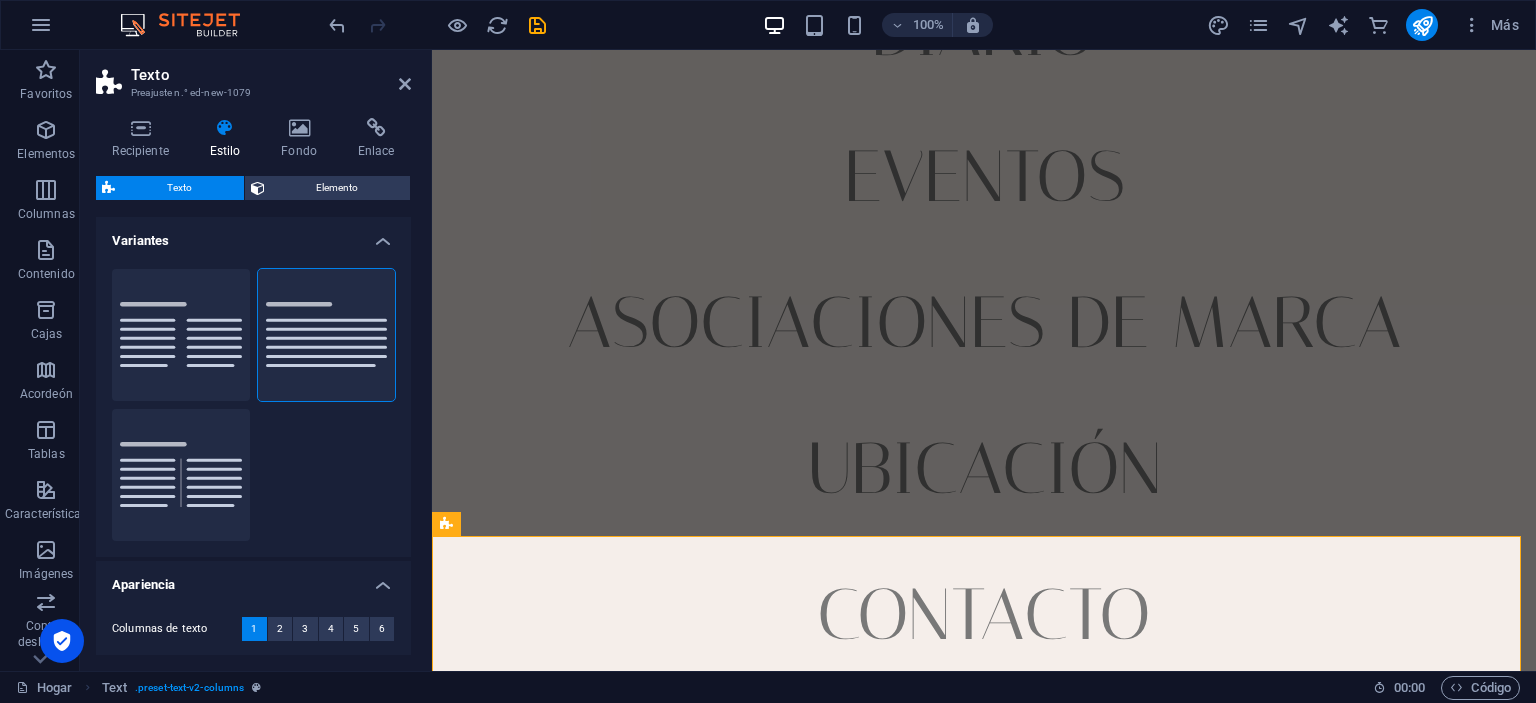 scroll, scrollTop: 86, scrollLeft: 0, axis: vertical 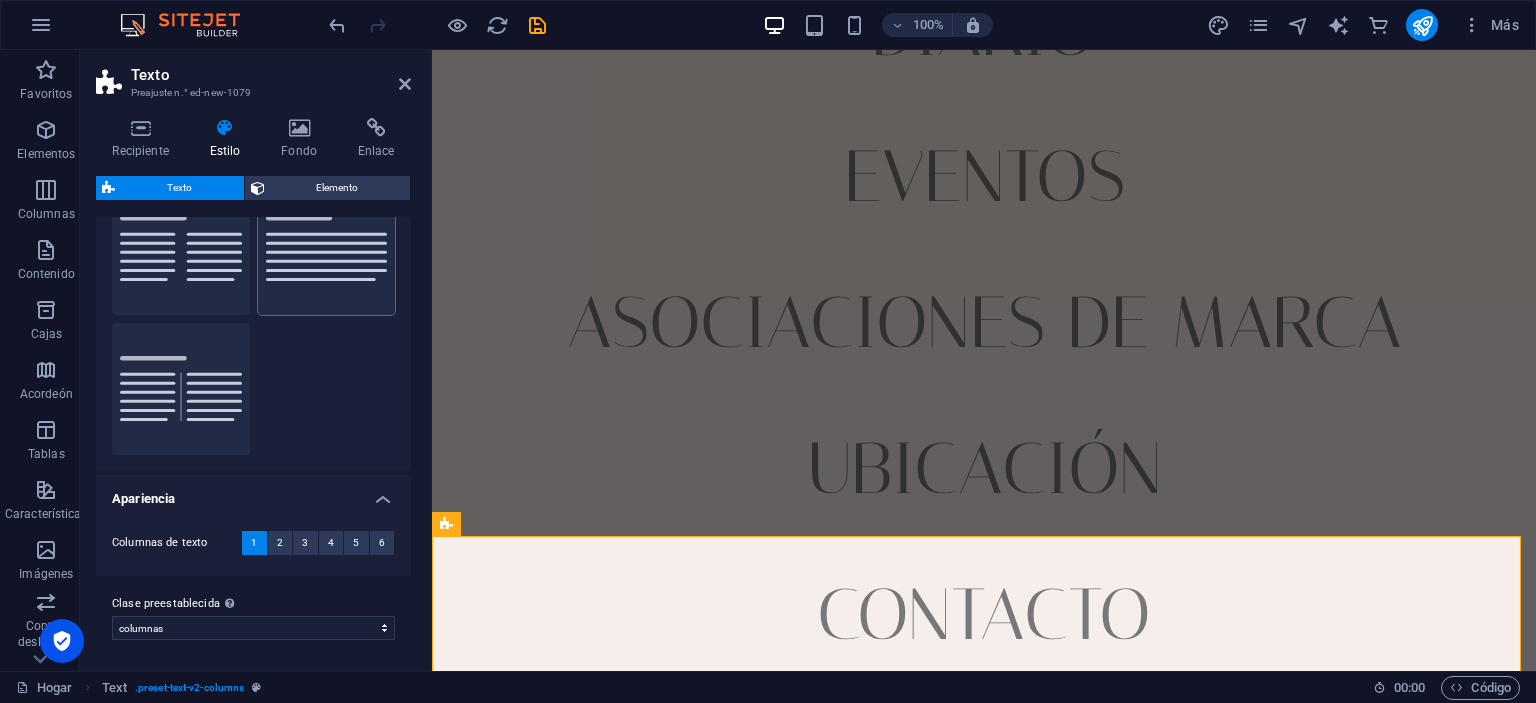click on "Apariencia" at bounding box center [253, 493] 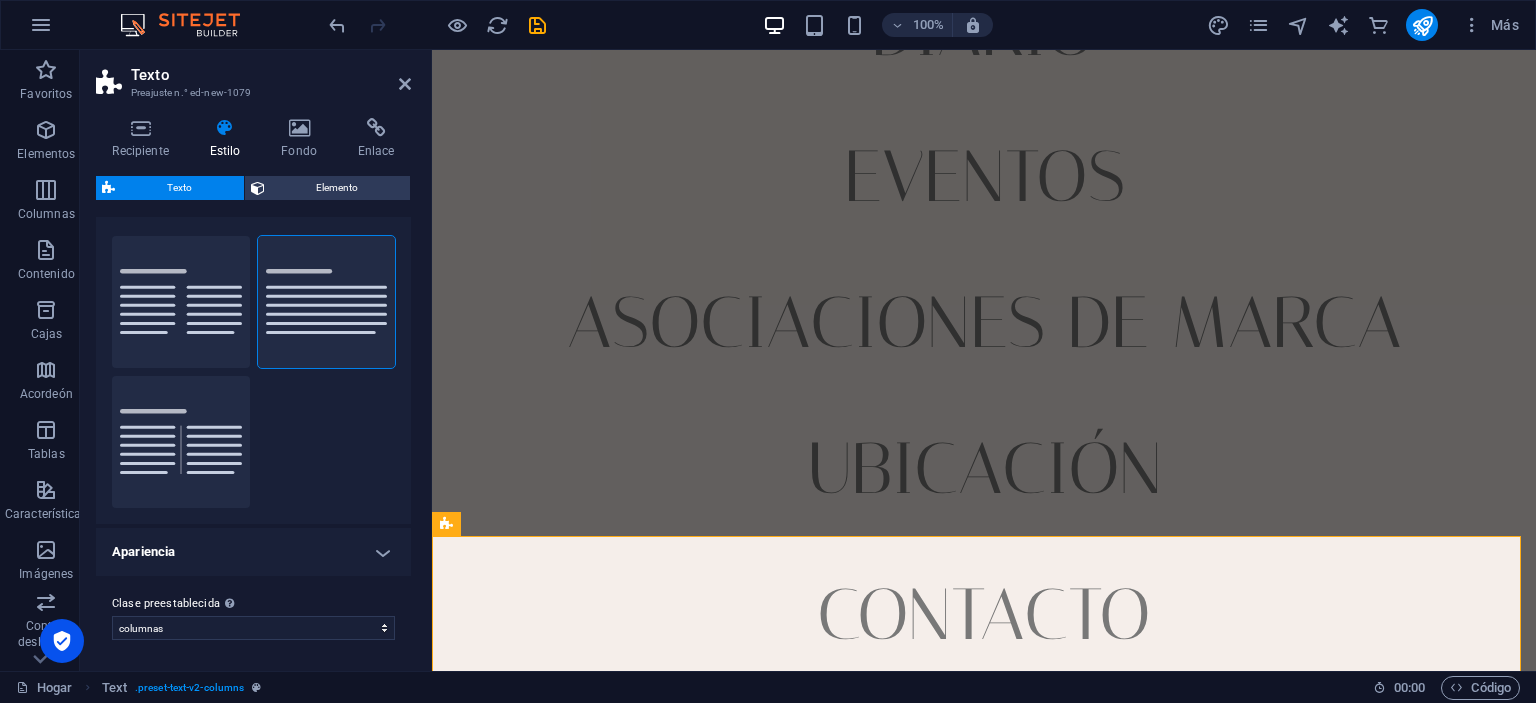 click on "Apariencia" at bounding box center (253, 552) 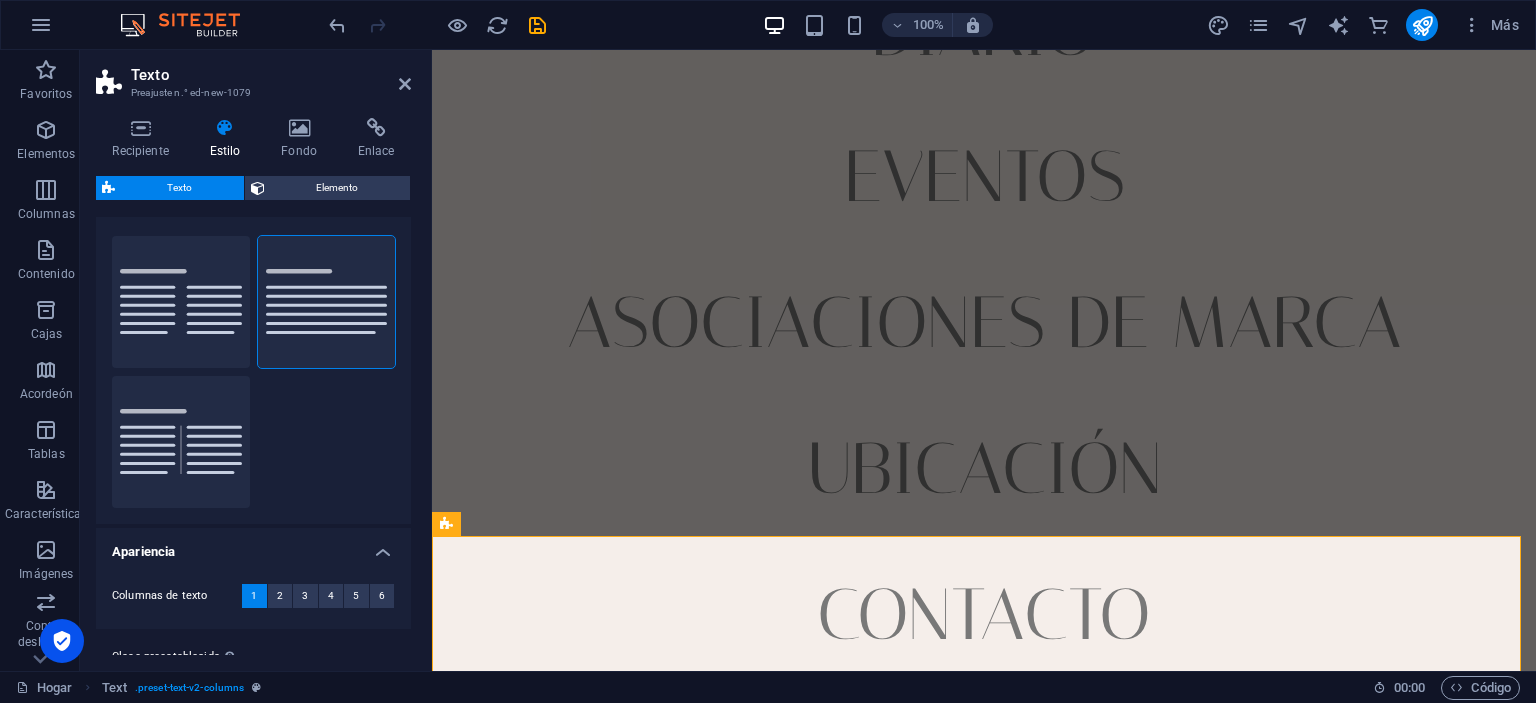 scroll, scrollTop: 86, scrollLeft: 0, axis: vertical 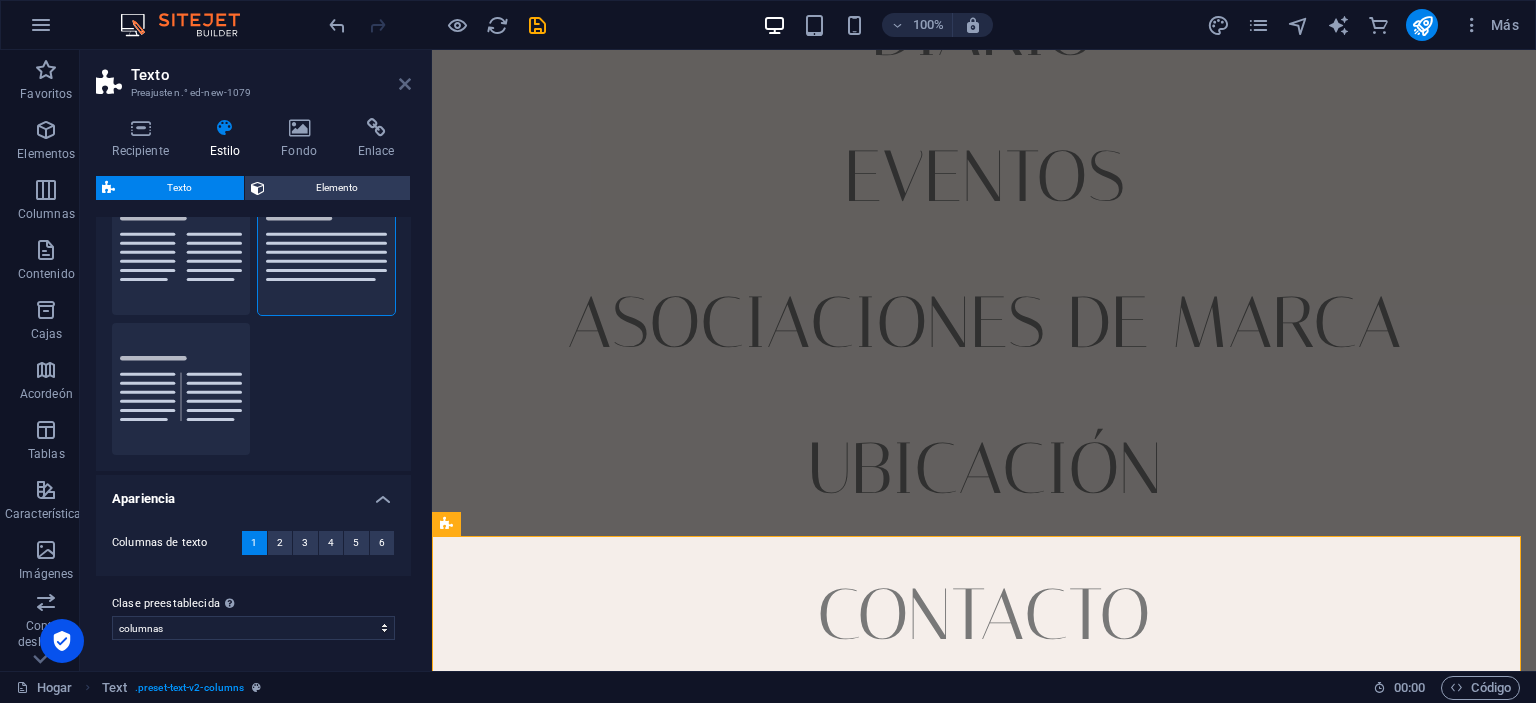 click at bounding box center (405, 84) 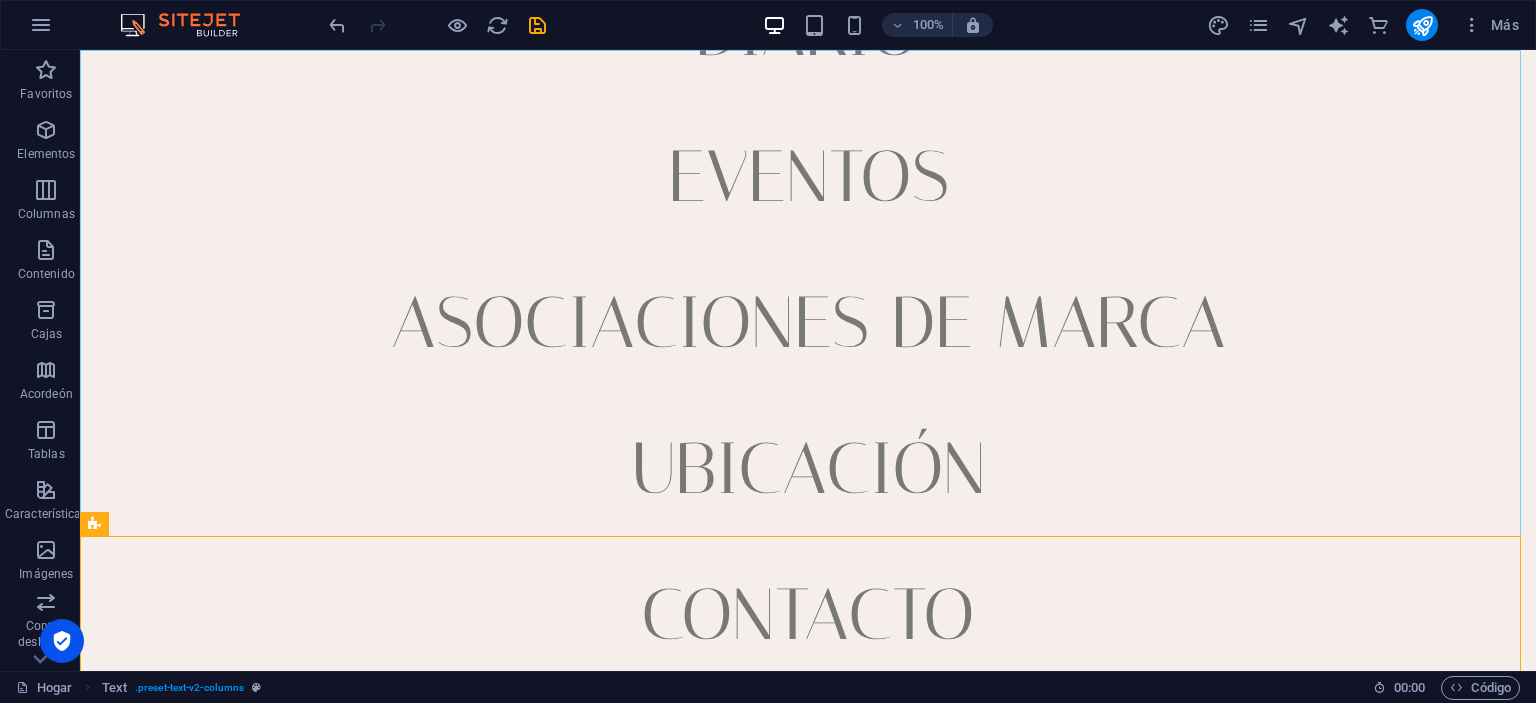 scroll, scrollTop: 0, scrollLeft: 0, axis: both 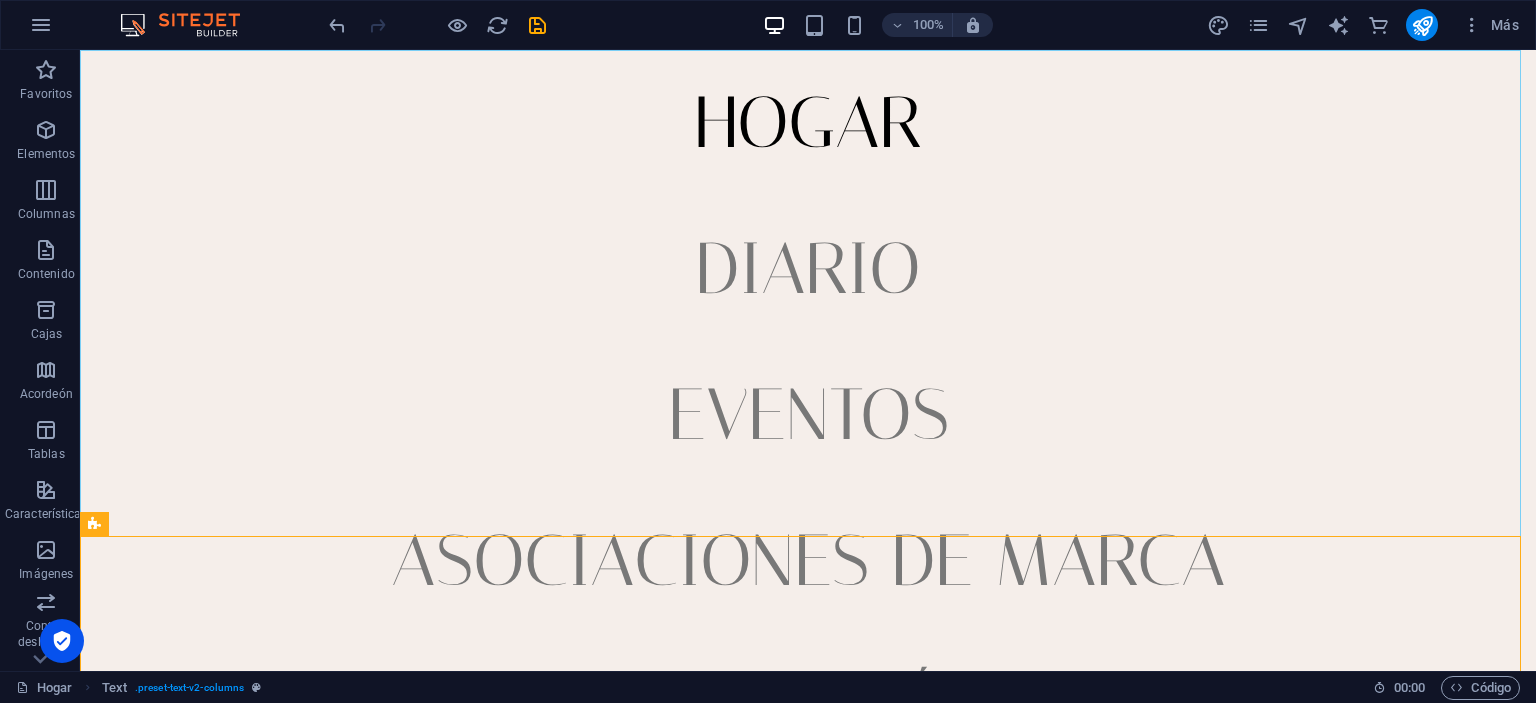 click on "Hogar Diario Eventos Asociaciones de marca Ubicación Contacto" at bounding box center (808, 360) 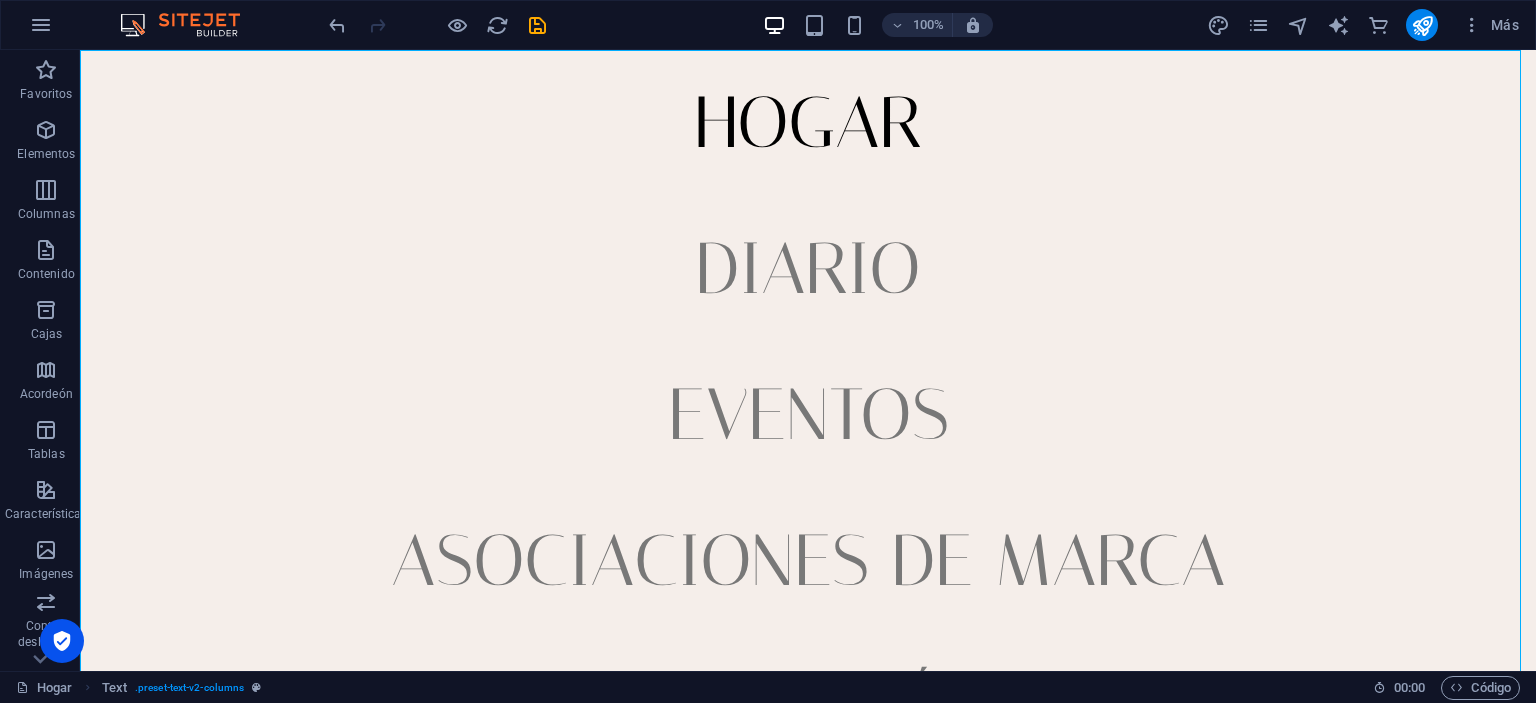click on "Hogar Diario Eventos Asociaciones de marca Ubicación Contacto" at bounding box center (808, 360) 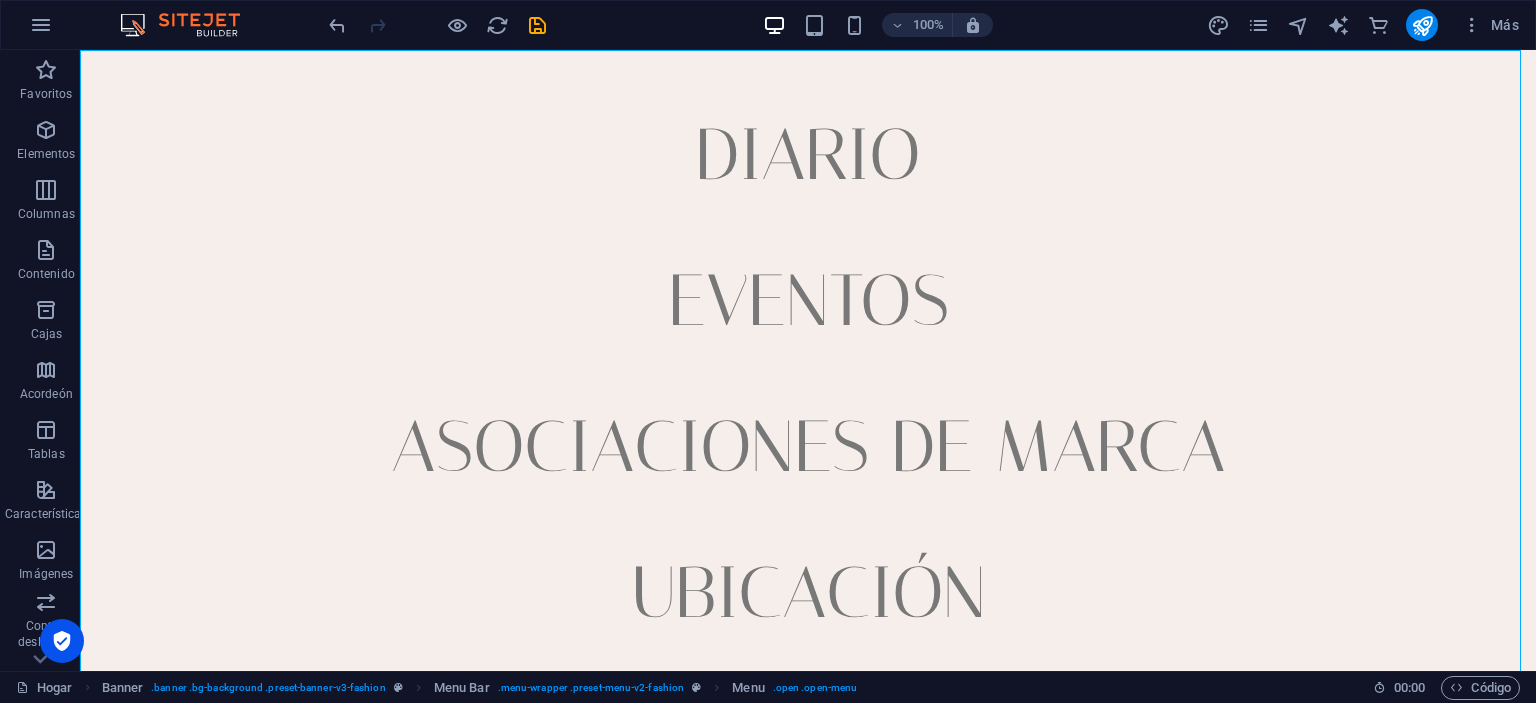 scroll, scrollTop: 0, scrollLeft: 0, axis: both 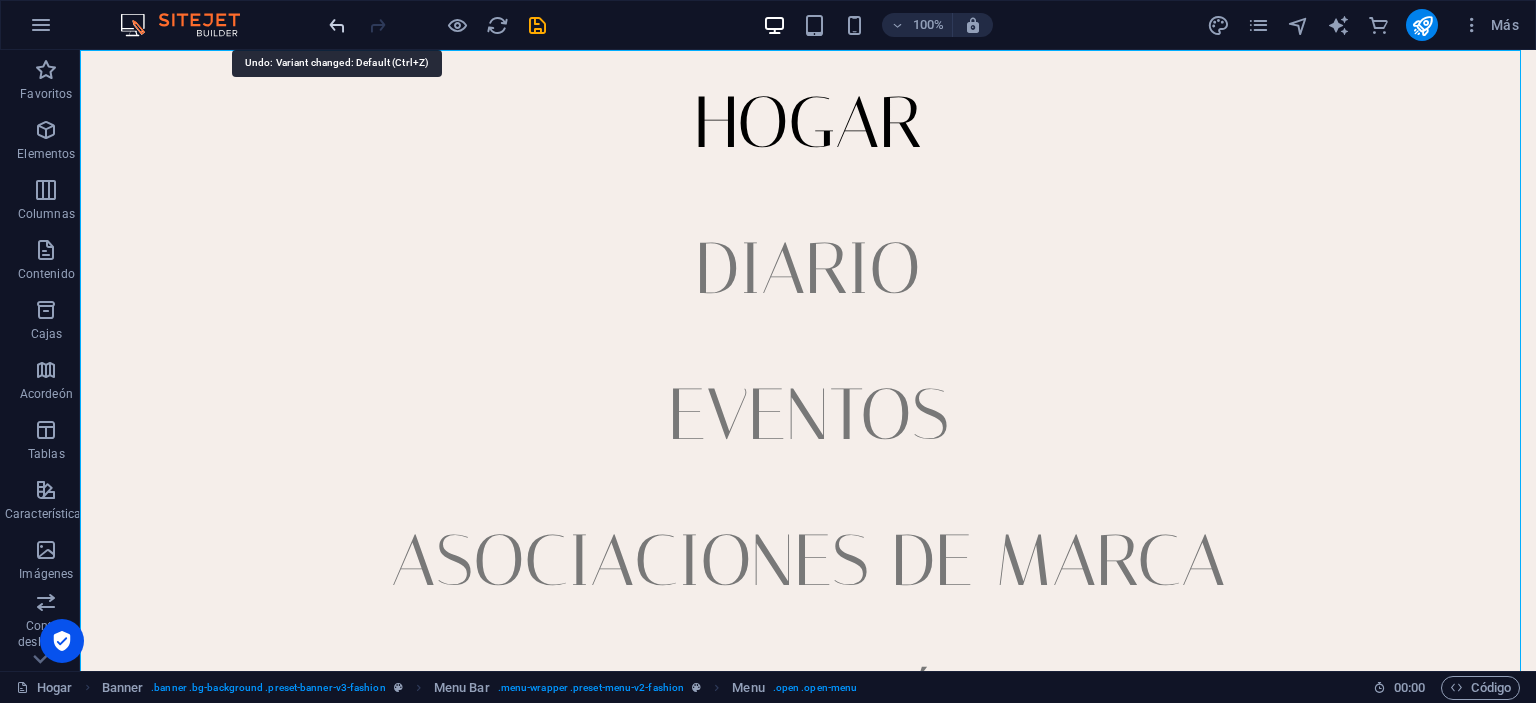 click at bounding box center [337, 25] 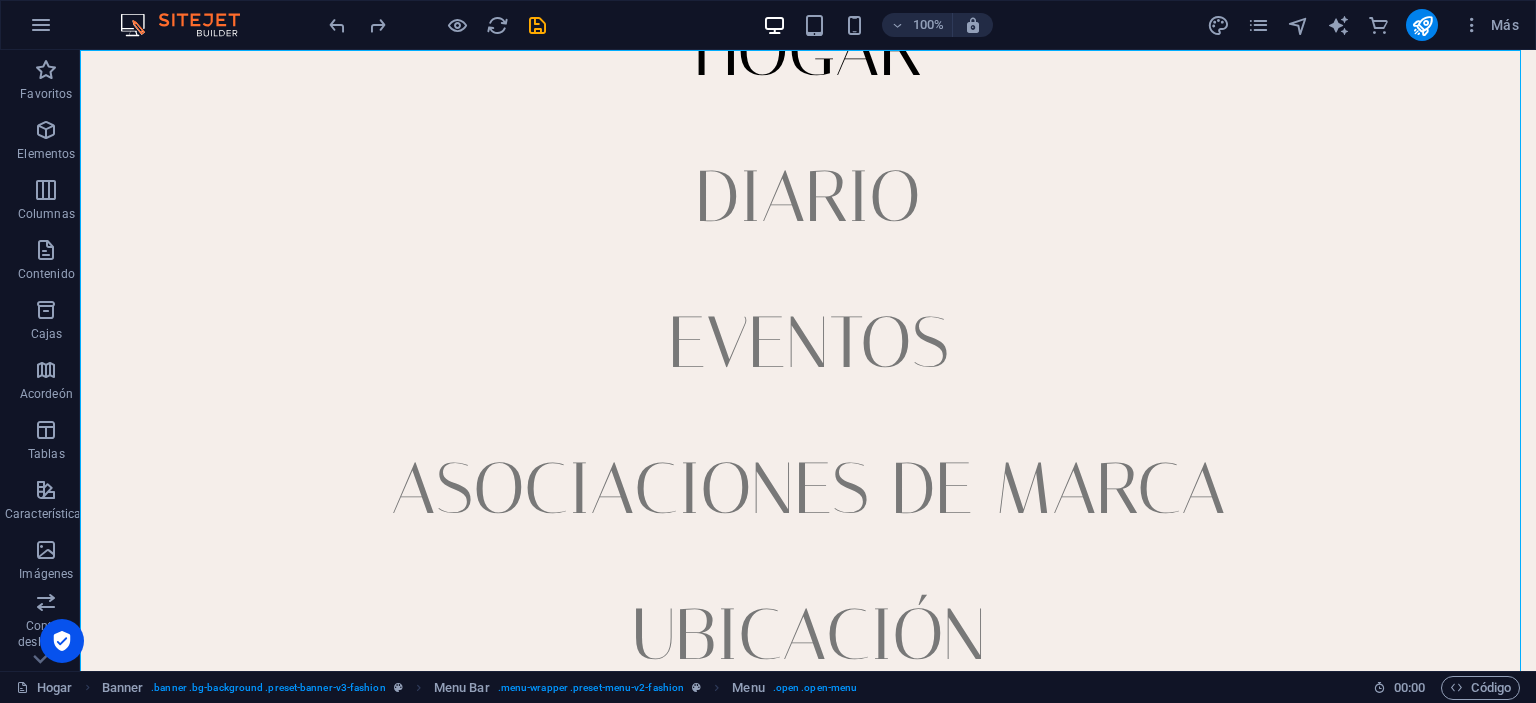 scroll, scrollTop: 0, scrollLeft: 0, axis: both 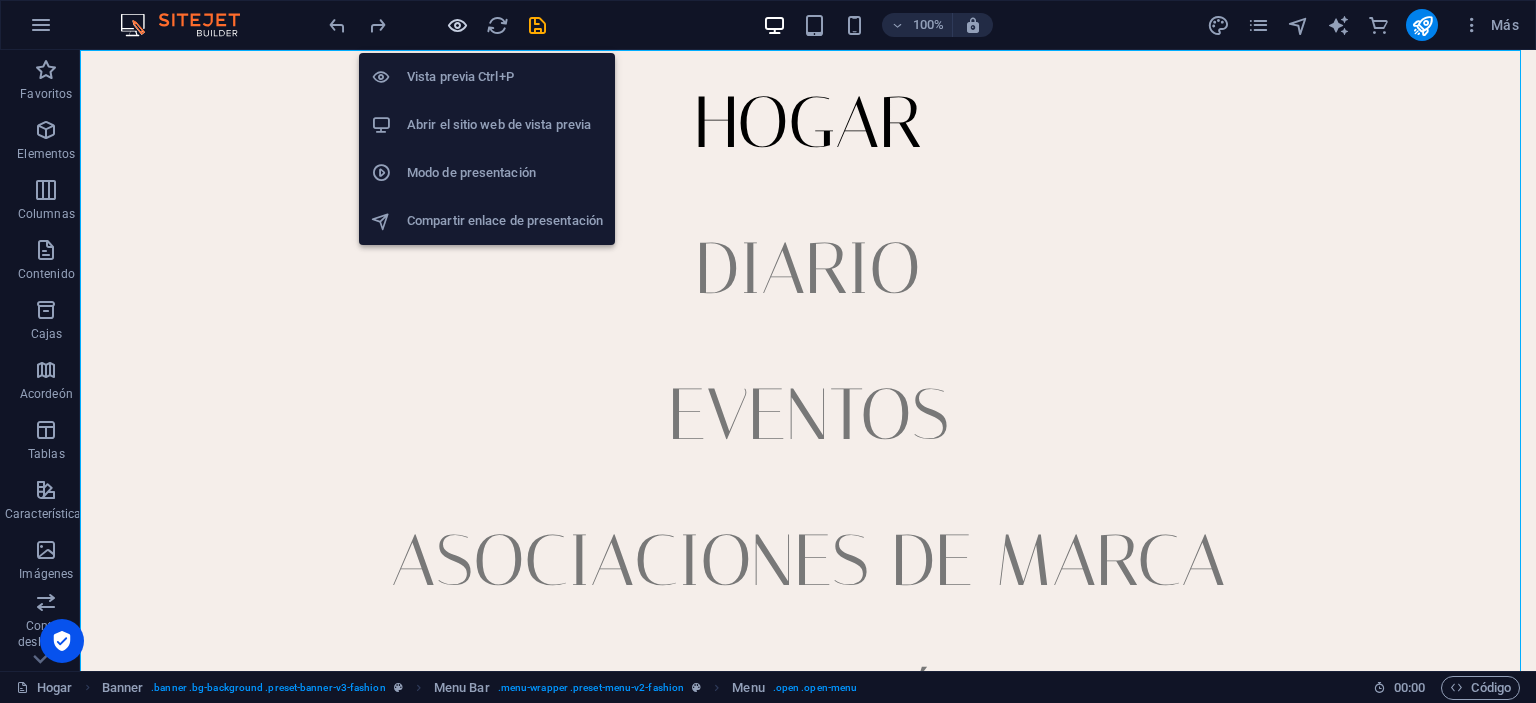 click at bounding box center (457, 25) 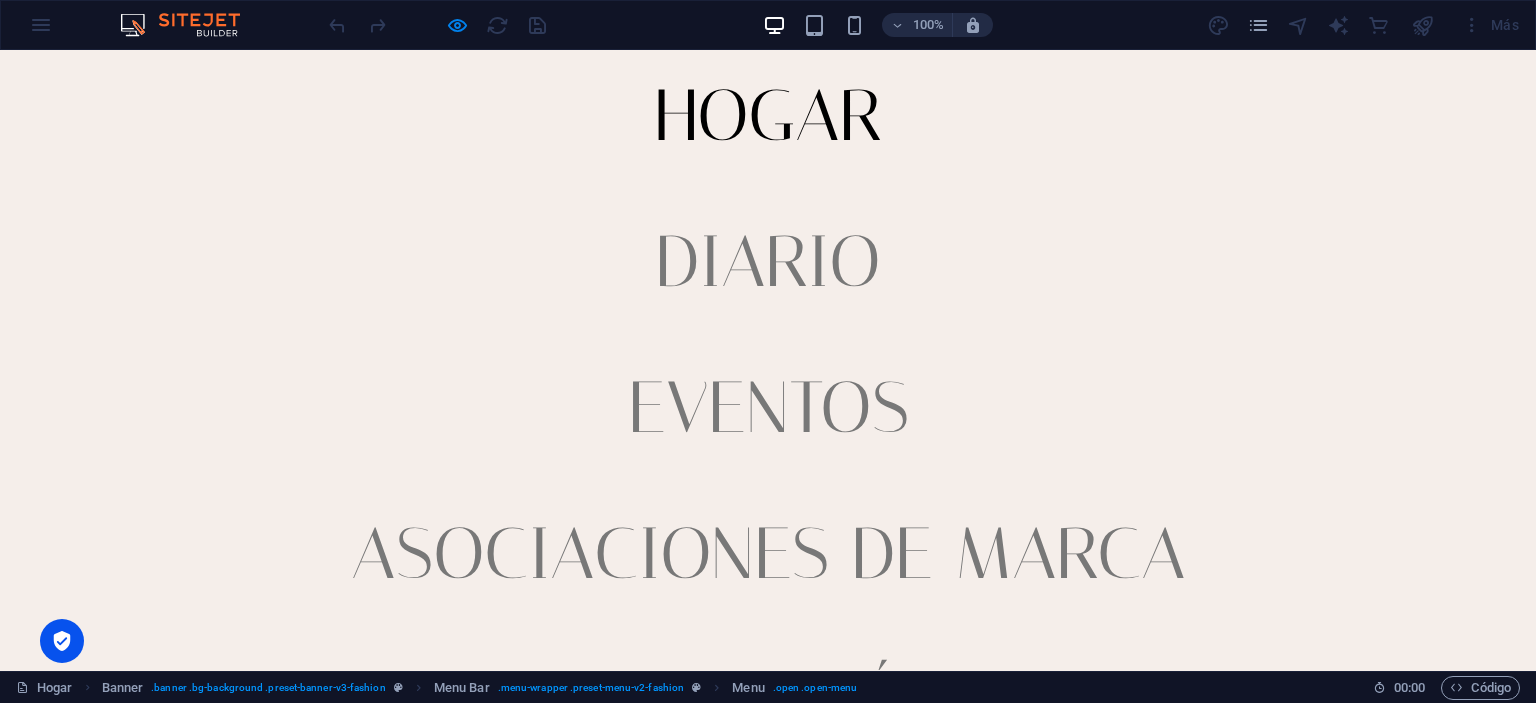 scroll, scrollTop: 0, scrollLeft: 0, axis: both 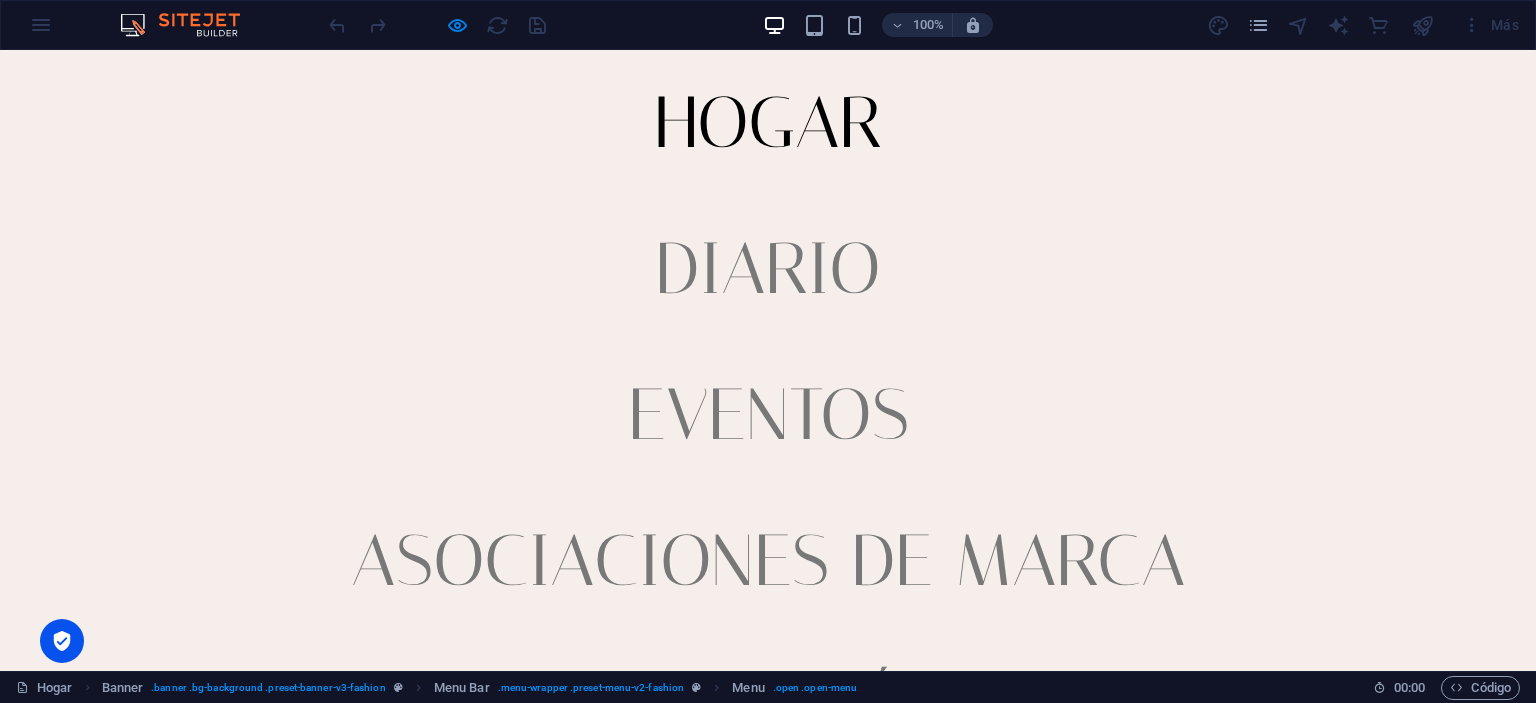 click on "Hogar" at bounding box center [768, 122] 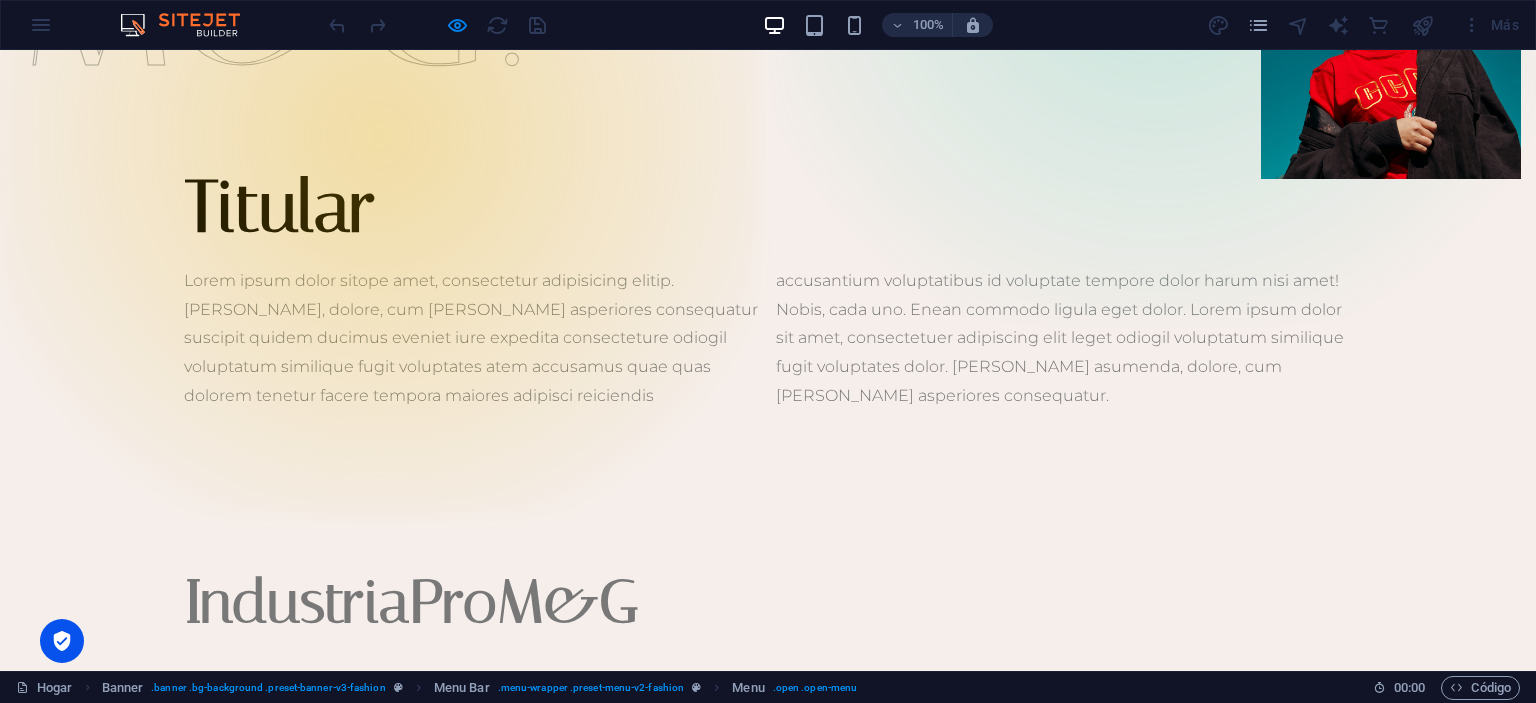 scroll, scrollTop: 0, scrollLeft: 0, axis: both 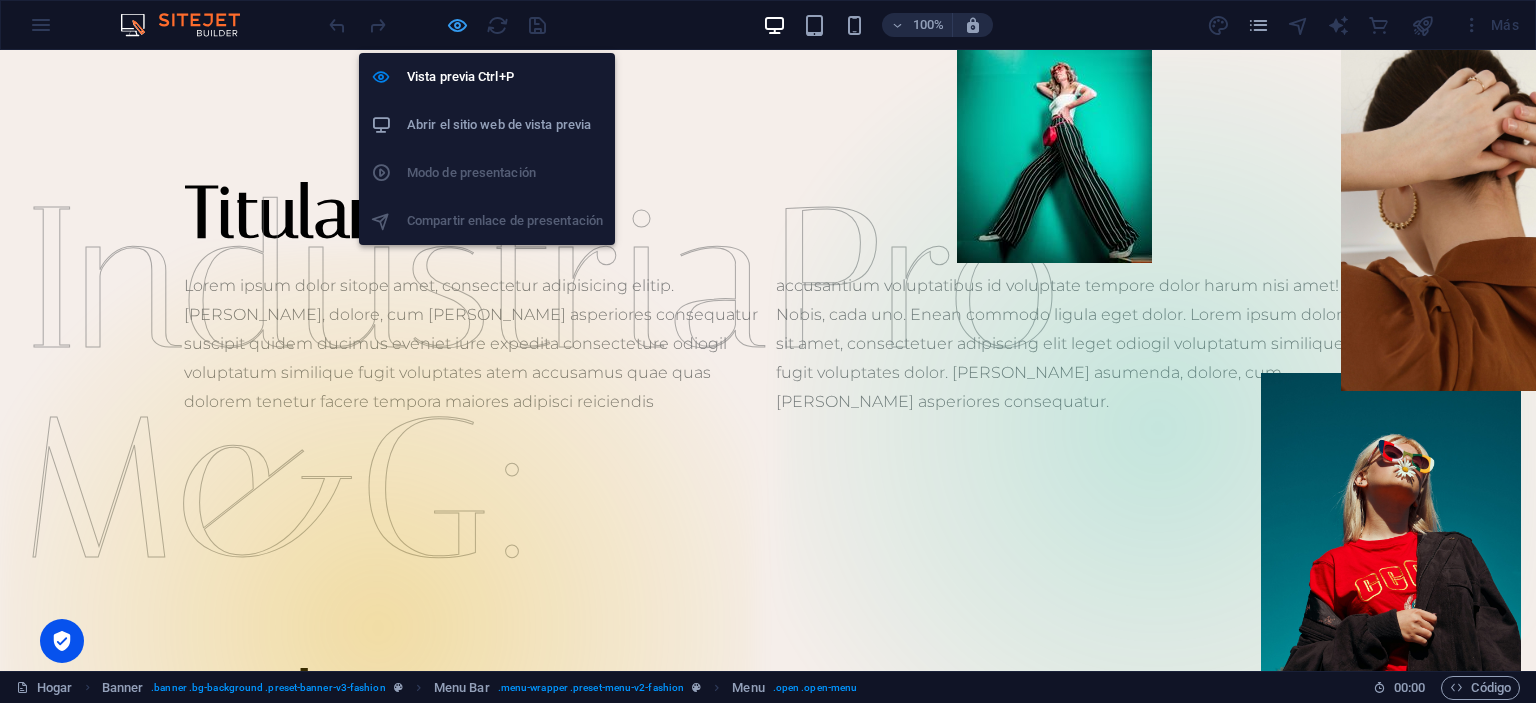 click at bounding box center [457, 25] 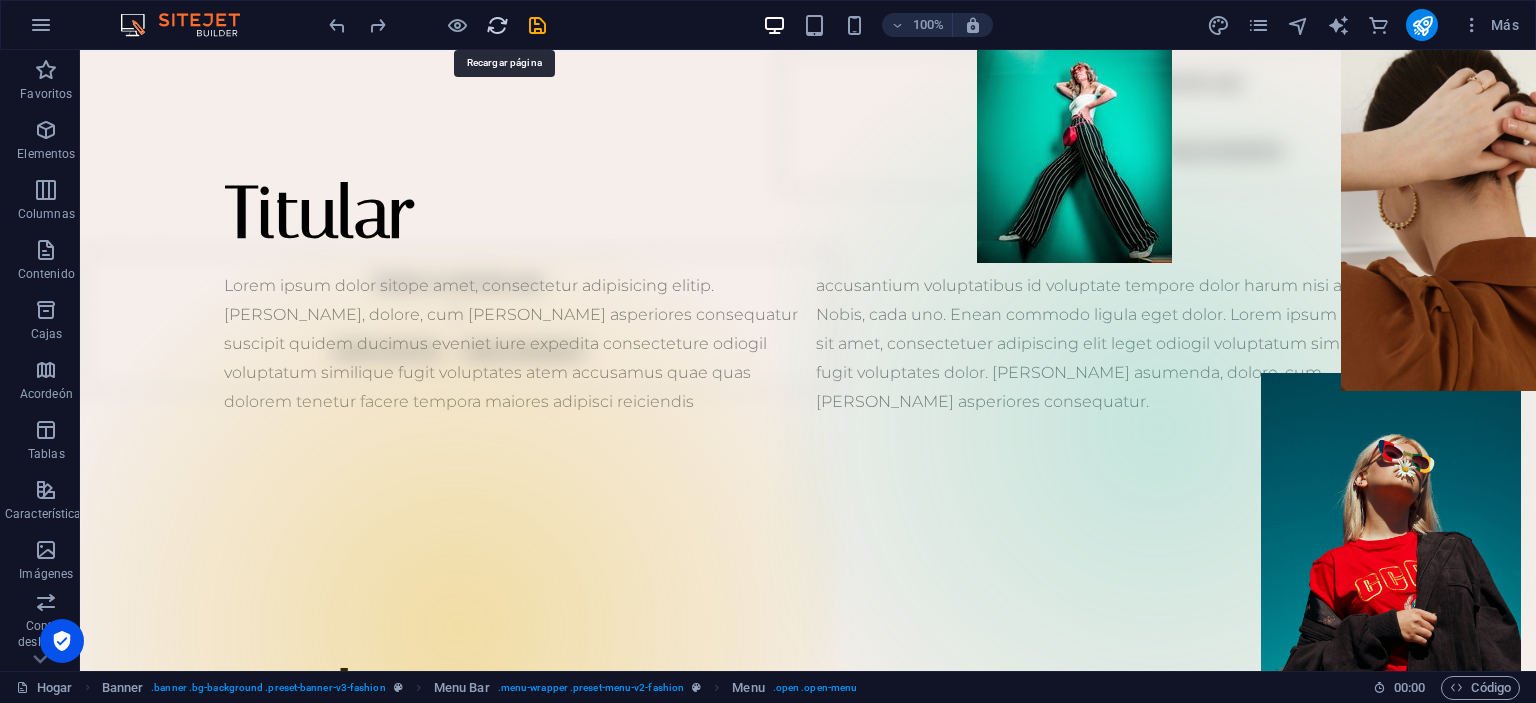 click at bounding box center (497, 25) 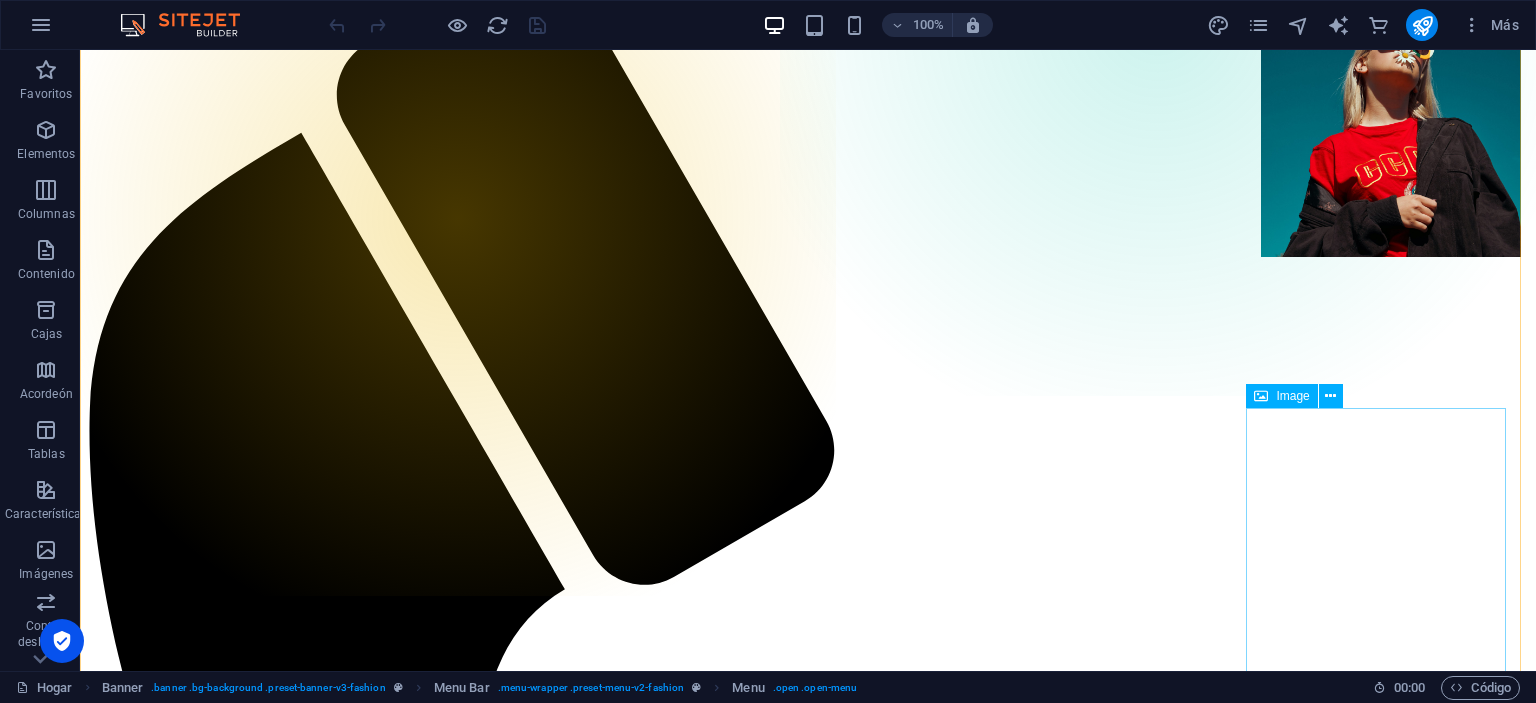 scroll, scrollTop: 0, scrollLeft: 0, axis: both 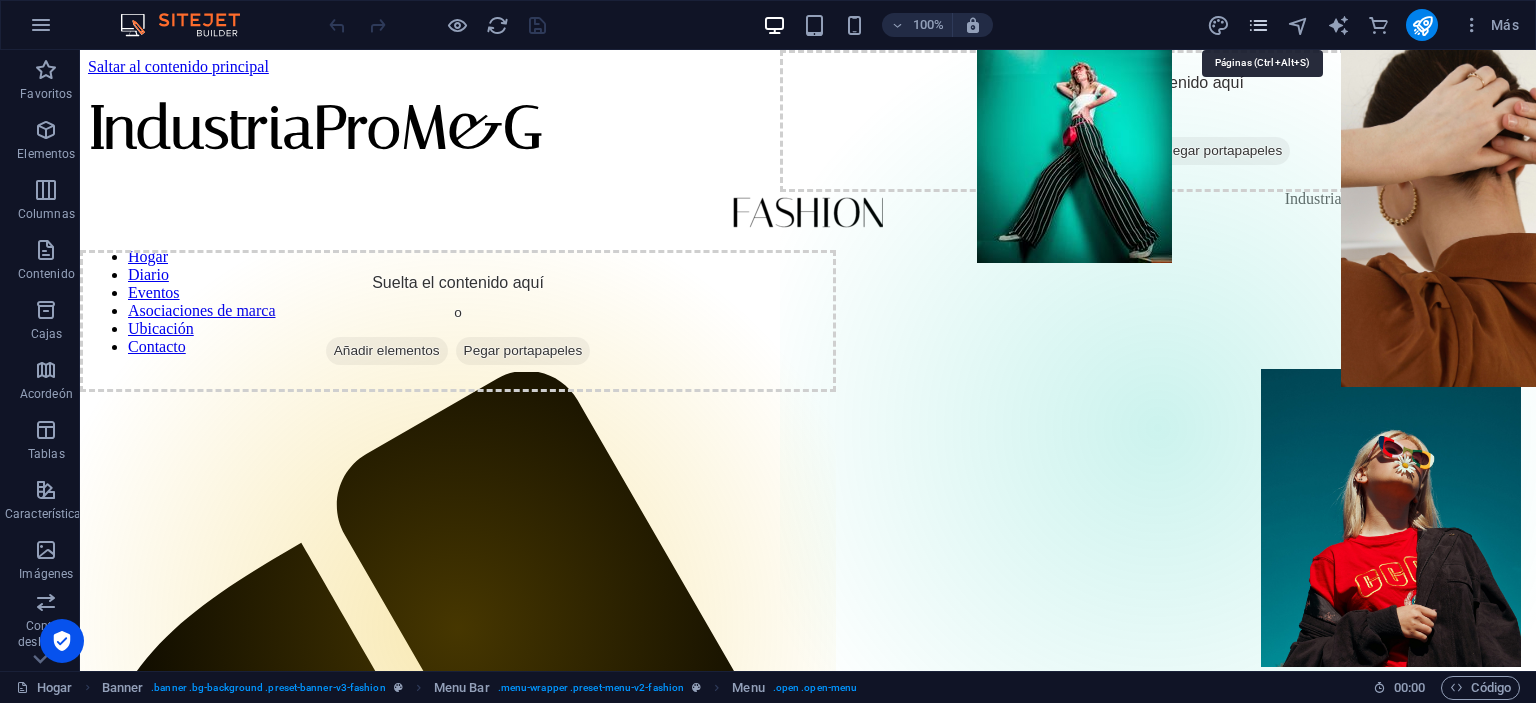 click at bounding box center (1258, 25) 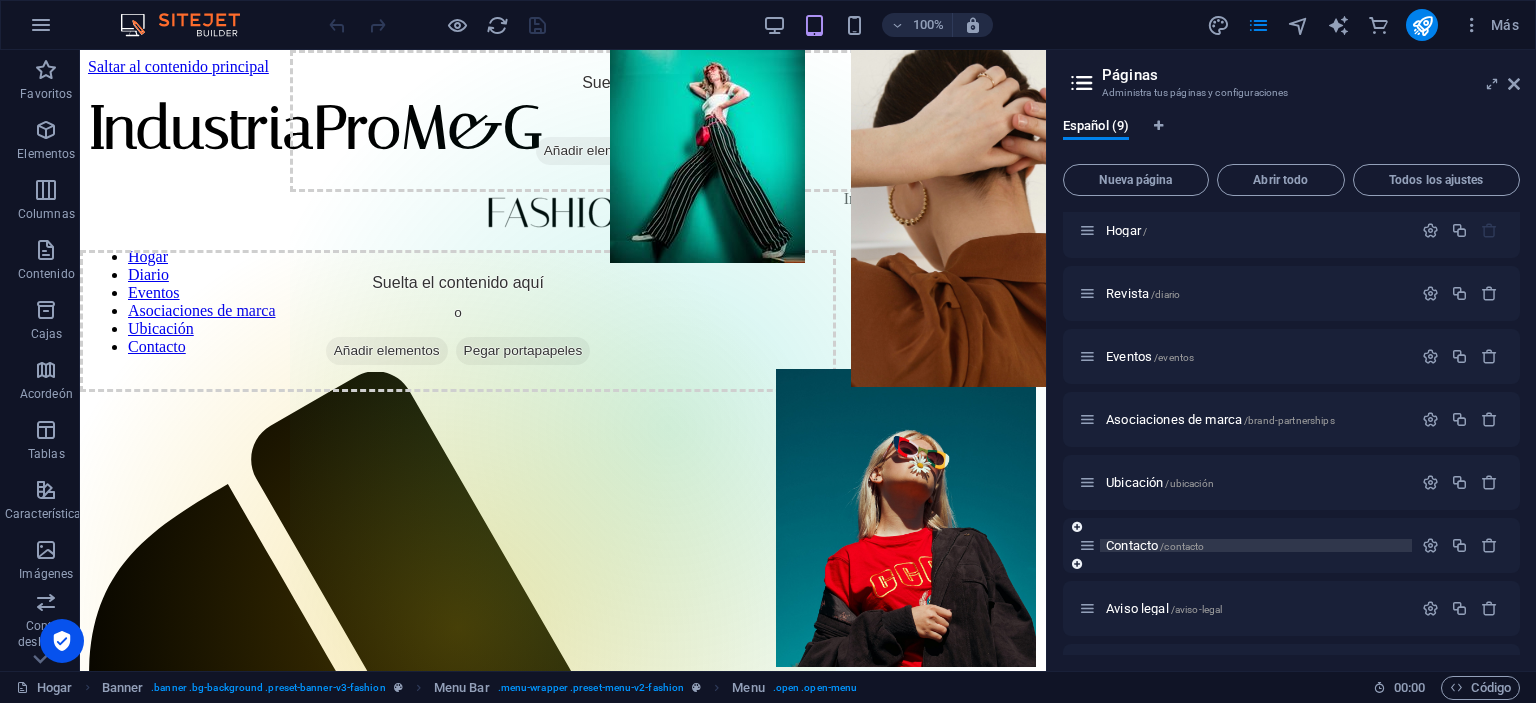 scroll, scrollTop: 0, scrollLeft: 0, axis: both 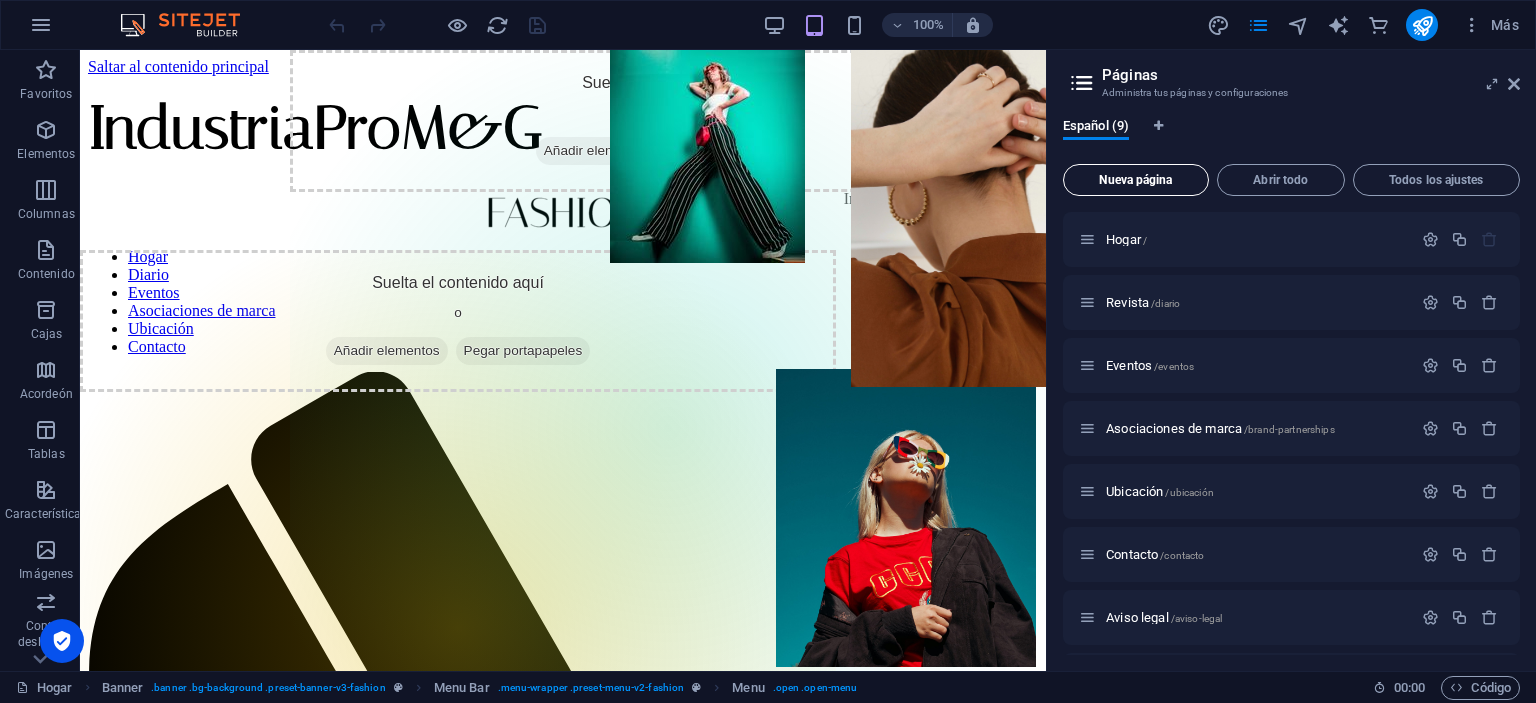 click on "Nueva página" at bounding box center [1135, 180] 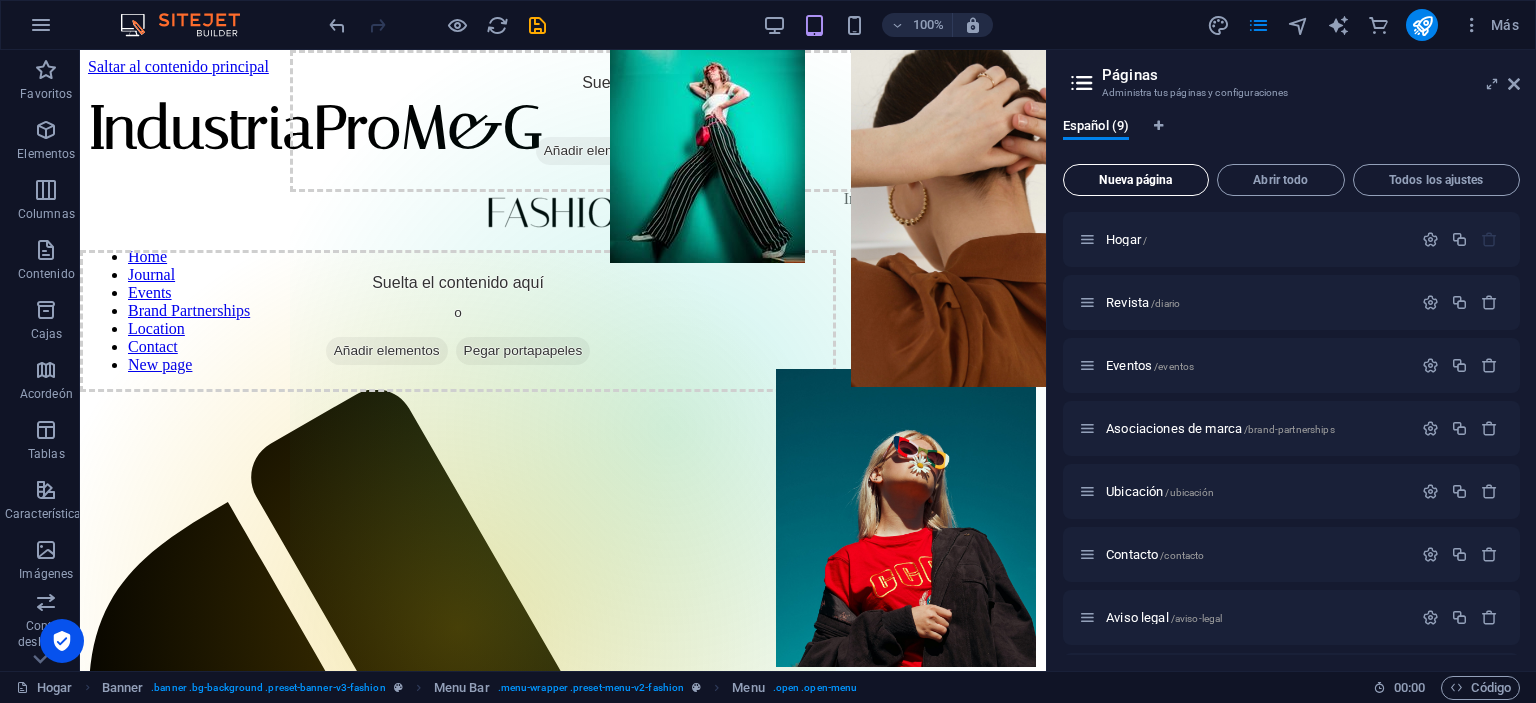 scroll, scrollTop: 448, scrollLeft: 0, axis: vertical 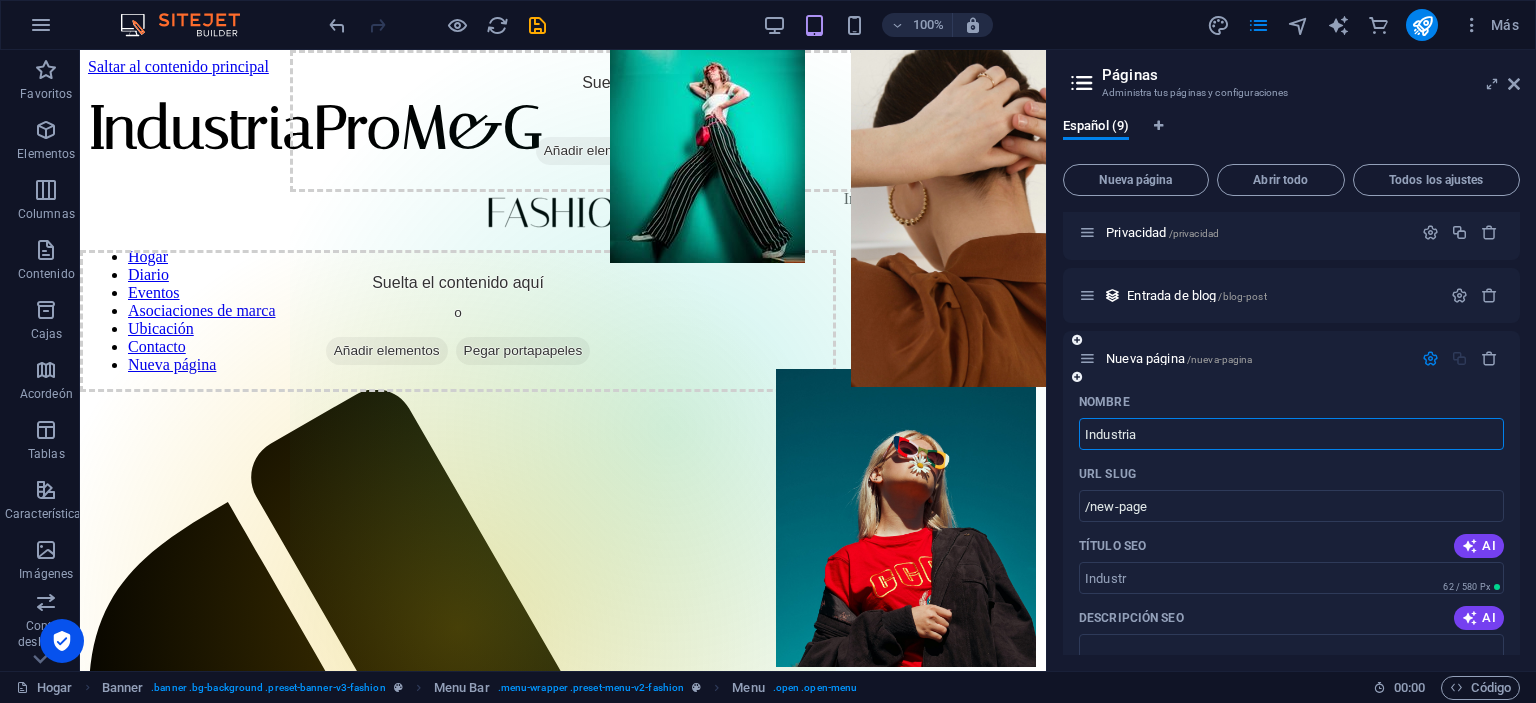 type on "Industrial" 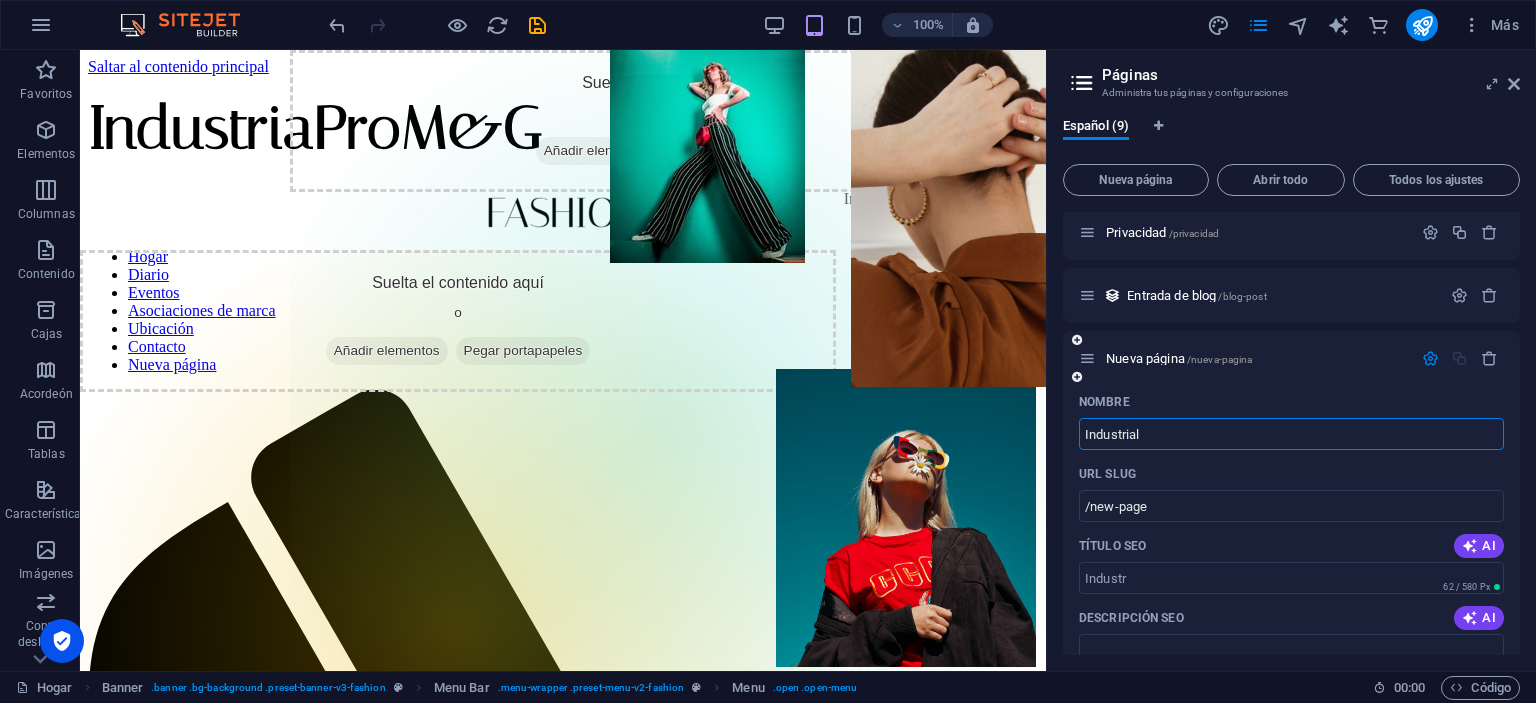 type on "/industr" 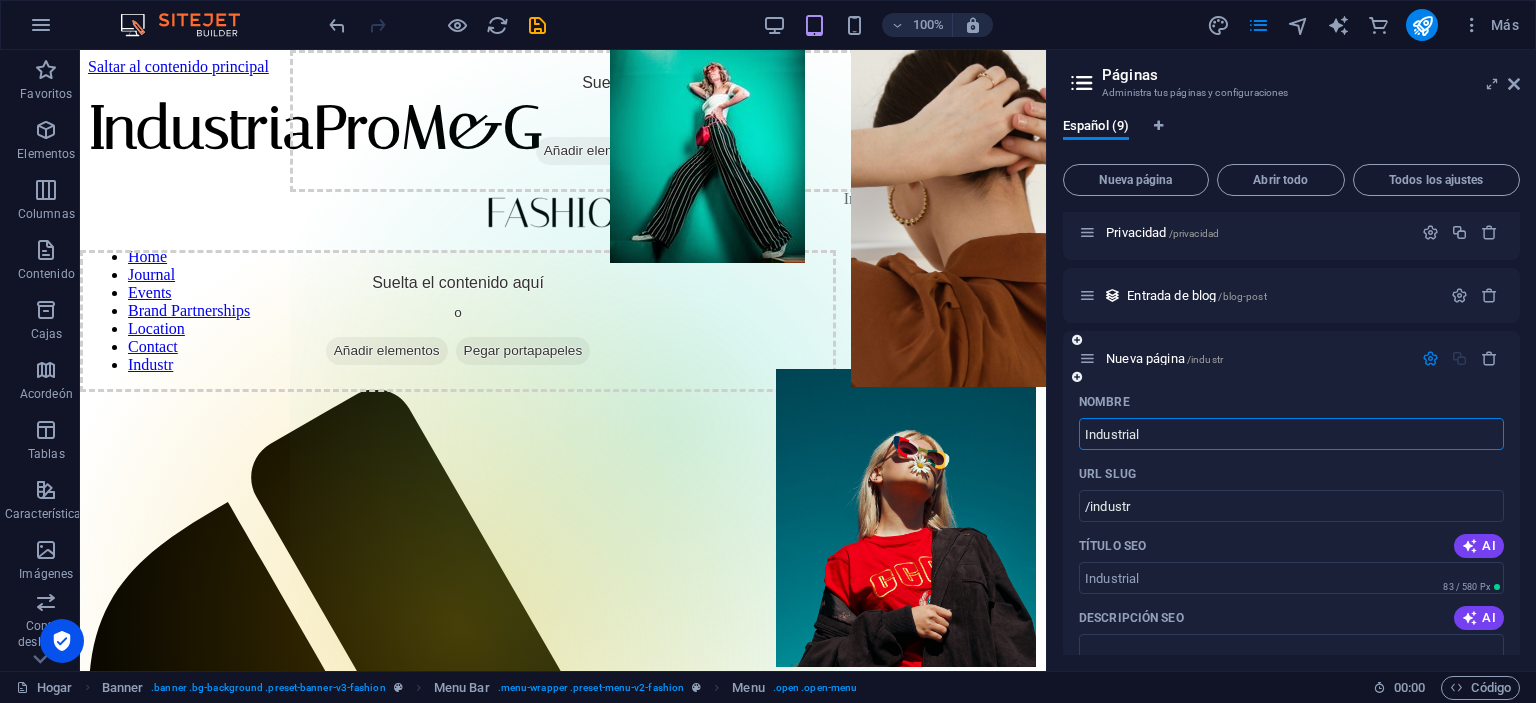 type on "Industrial" 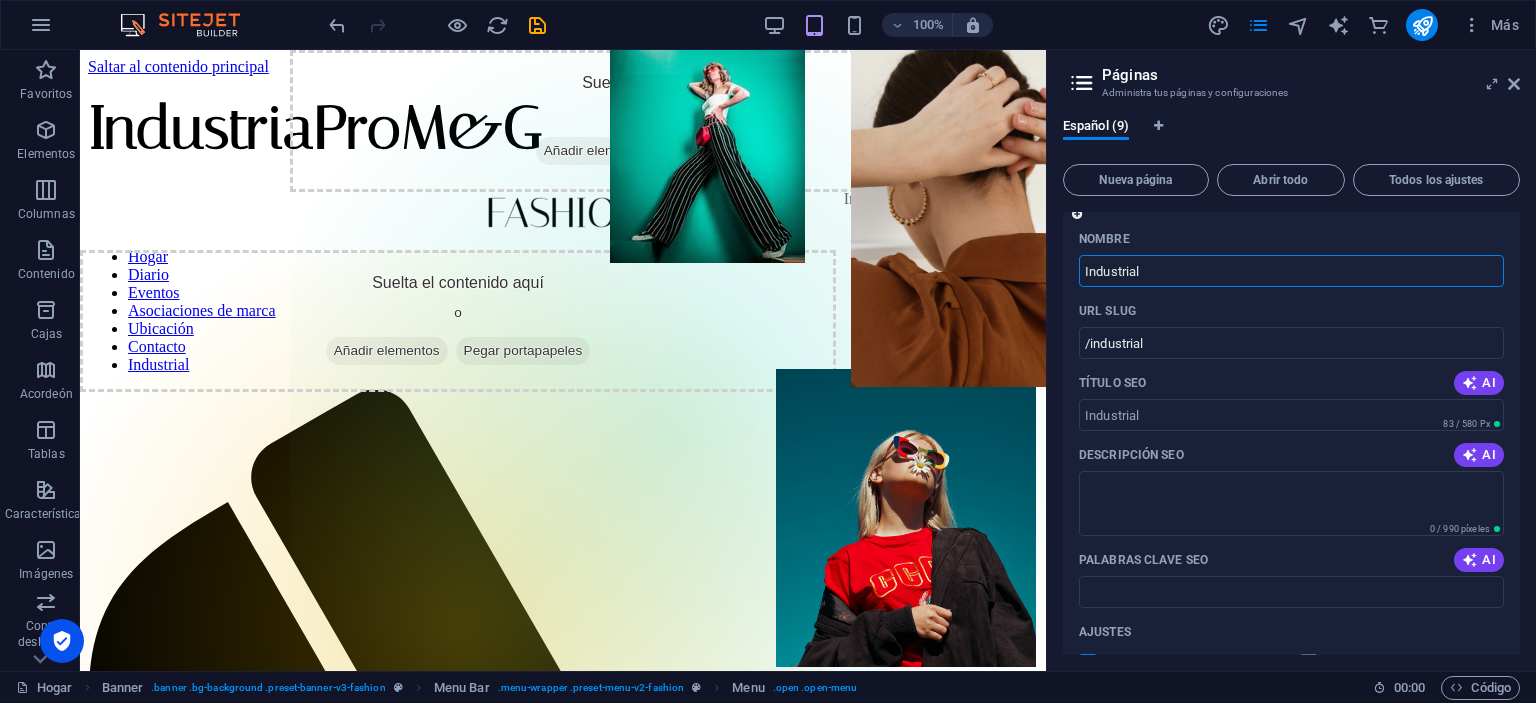 scroll, scrollTop: 584, scrollLeft: 0, axis: vertical 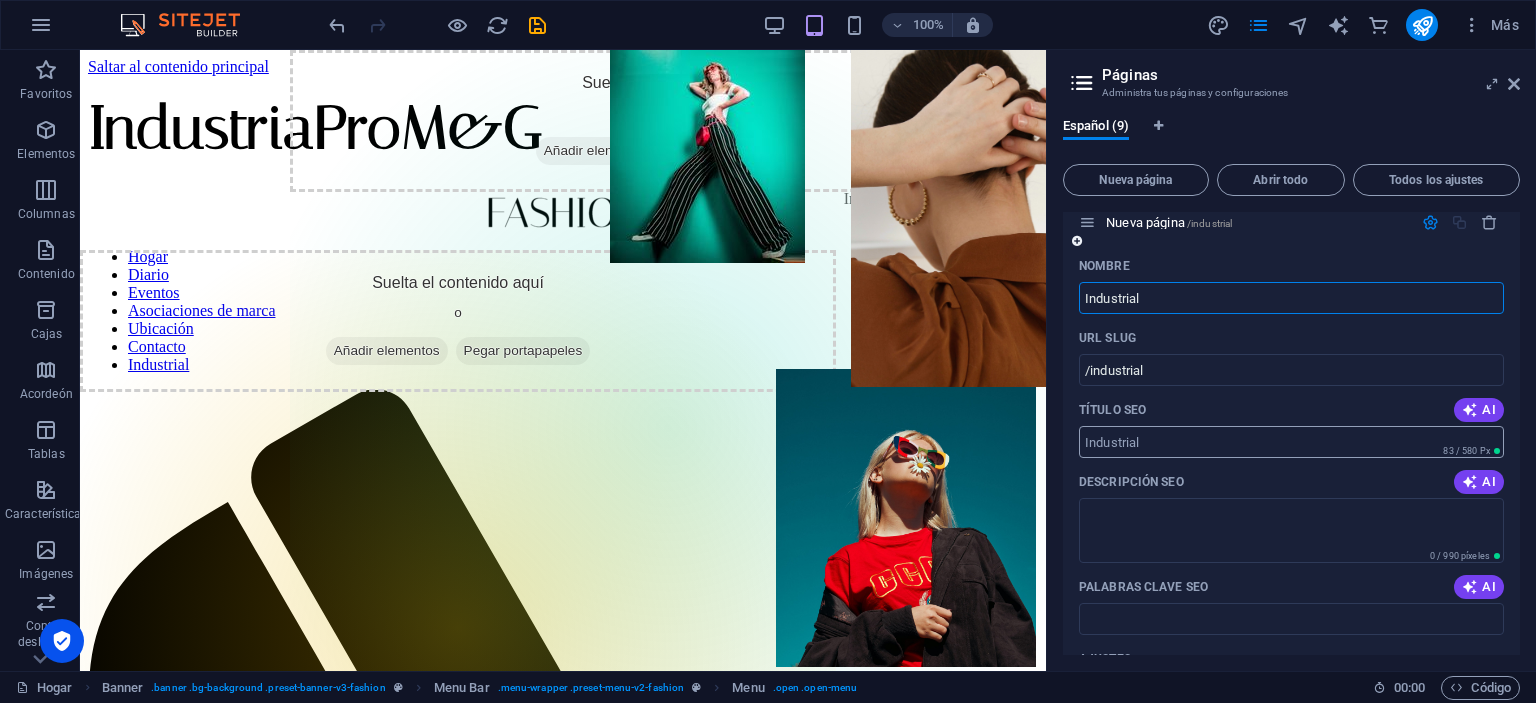type on "Industrial" 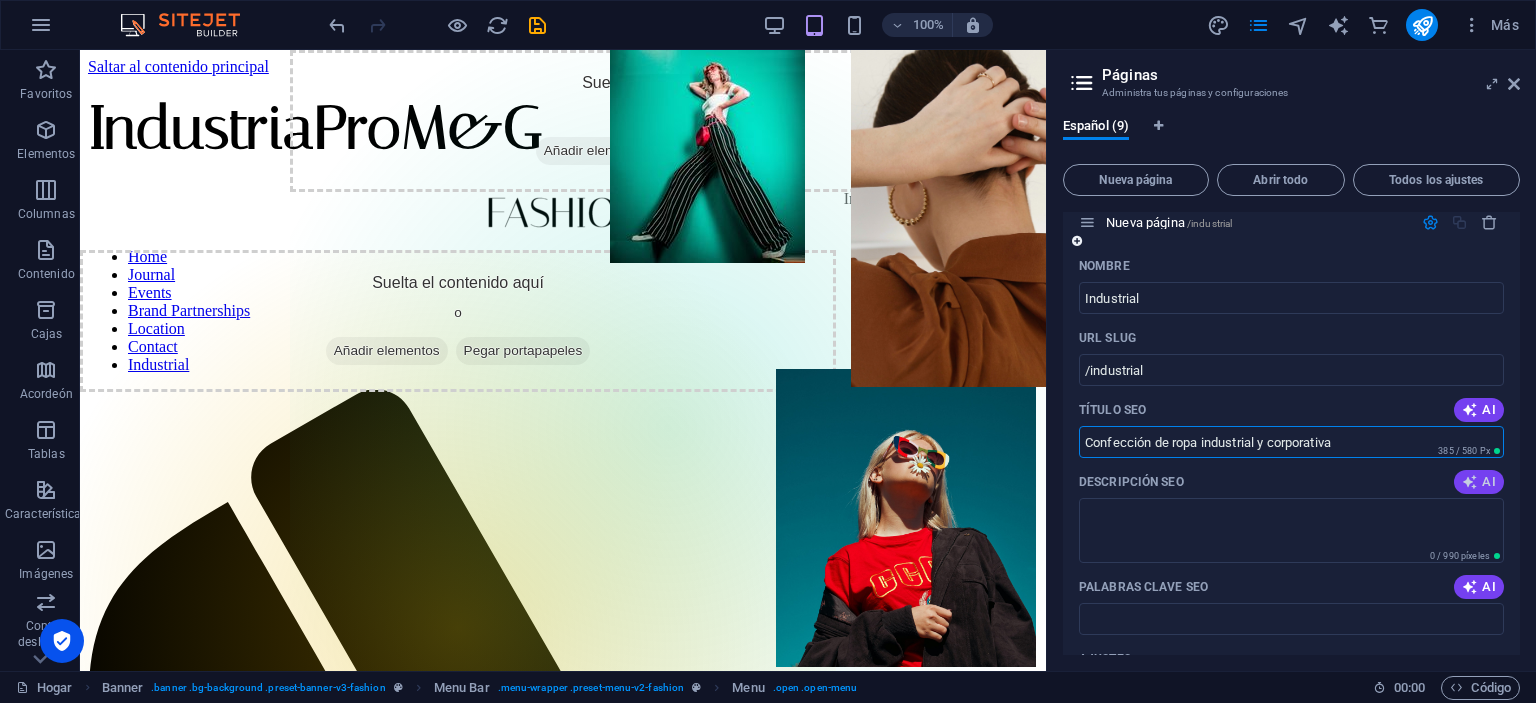 type on "Confección de ropa industrial y corporativa" 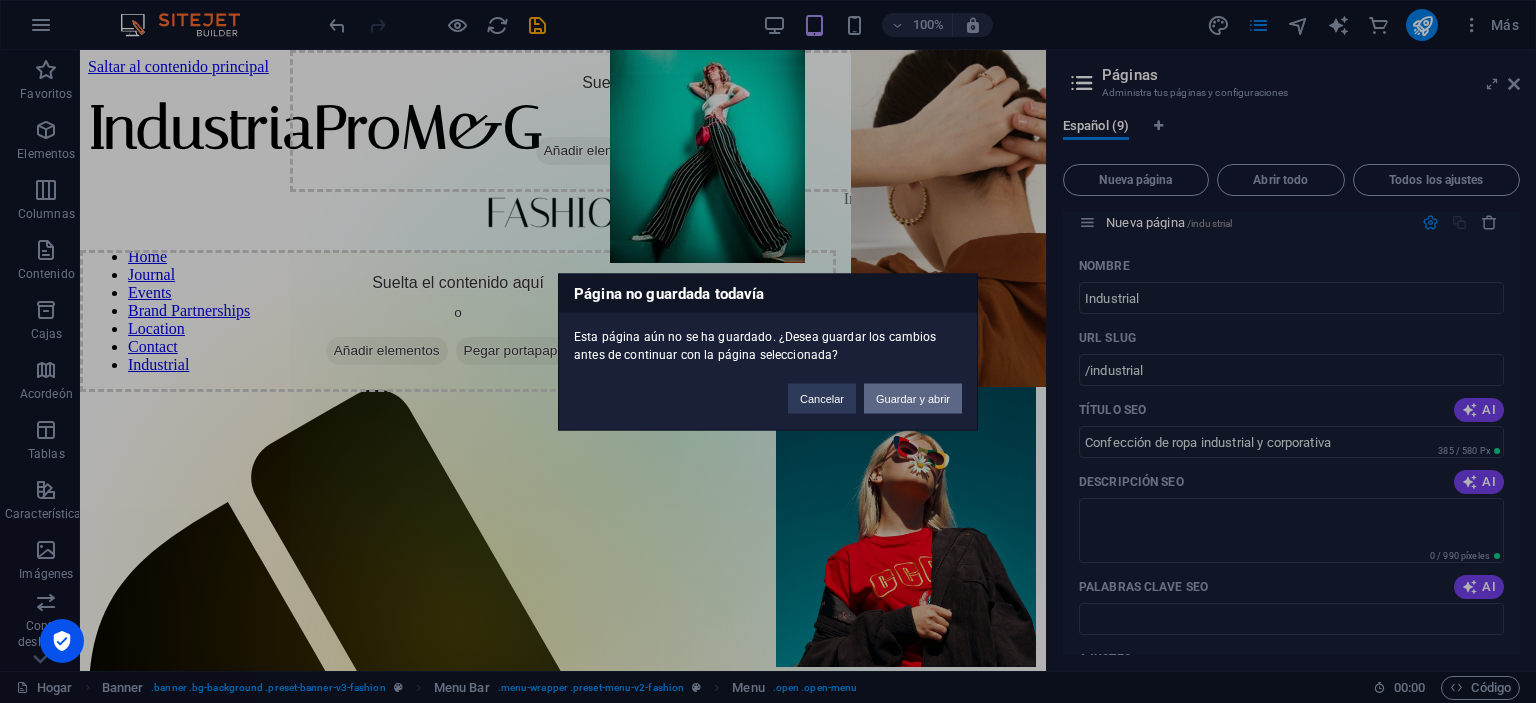 drag, startPoint x: 944, startPoint y: 399, endPoint x: 861, endPoint y: 346, distance: 98.478424 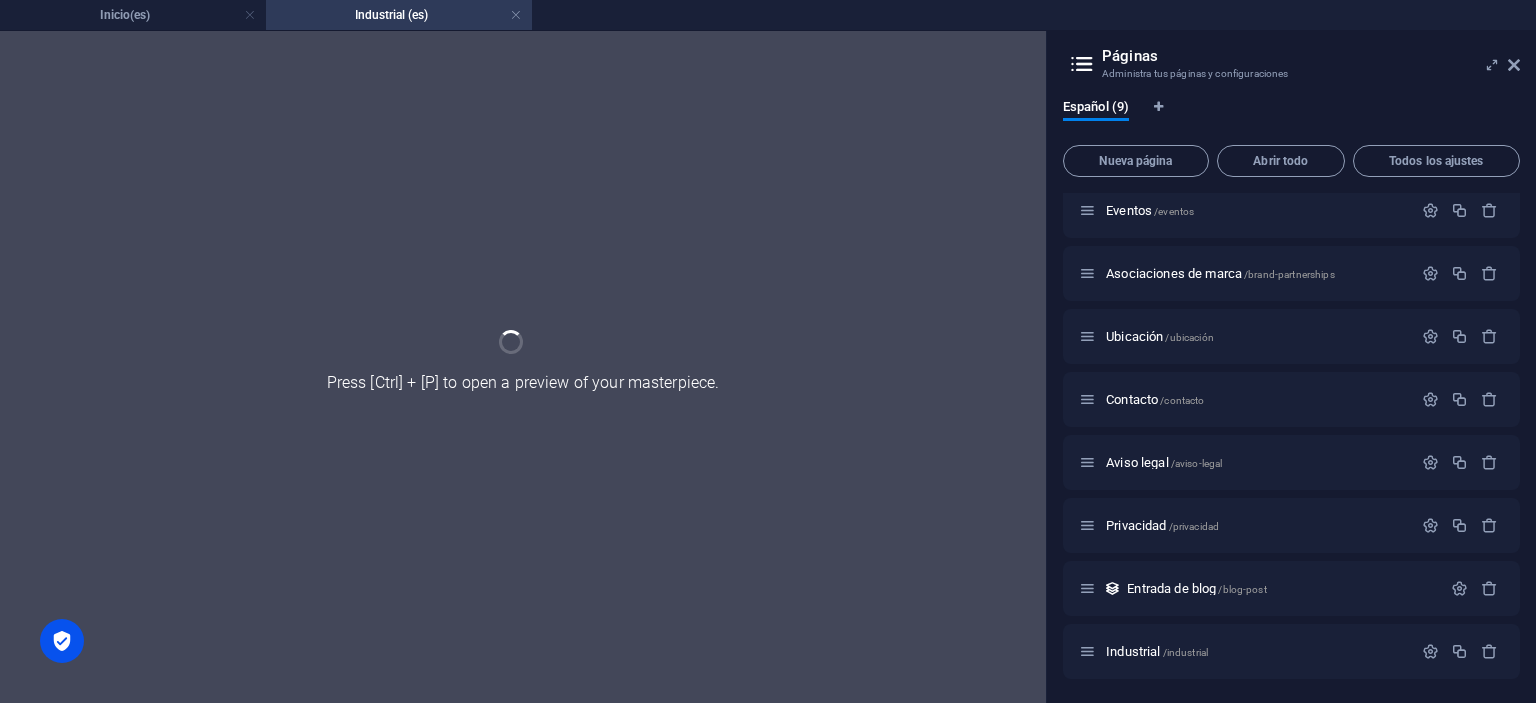 scroll, scrollTop: 136, scrollLeft: 0, axis: vertical 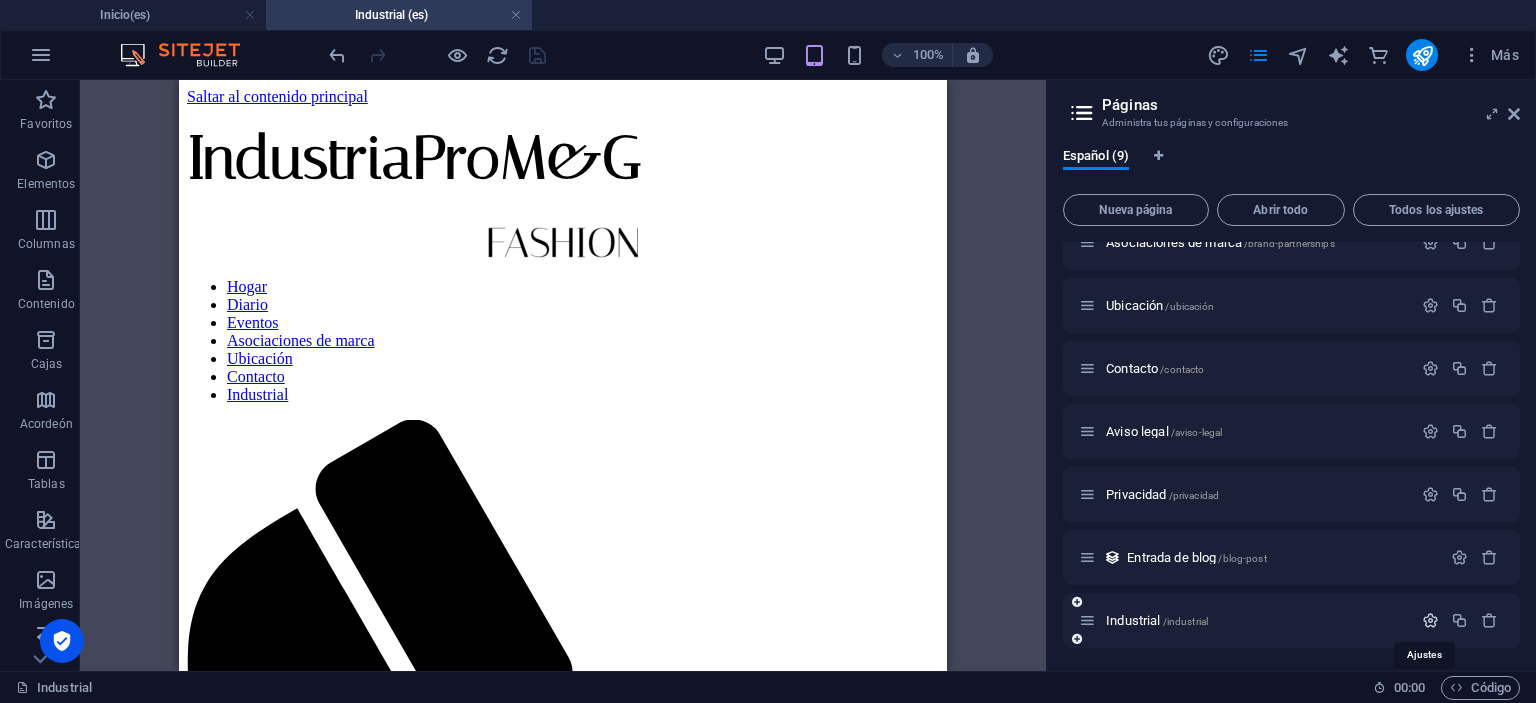 click at bounding box center (1430, 620) 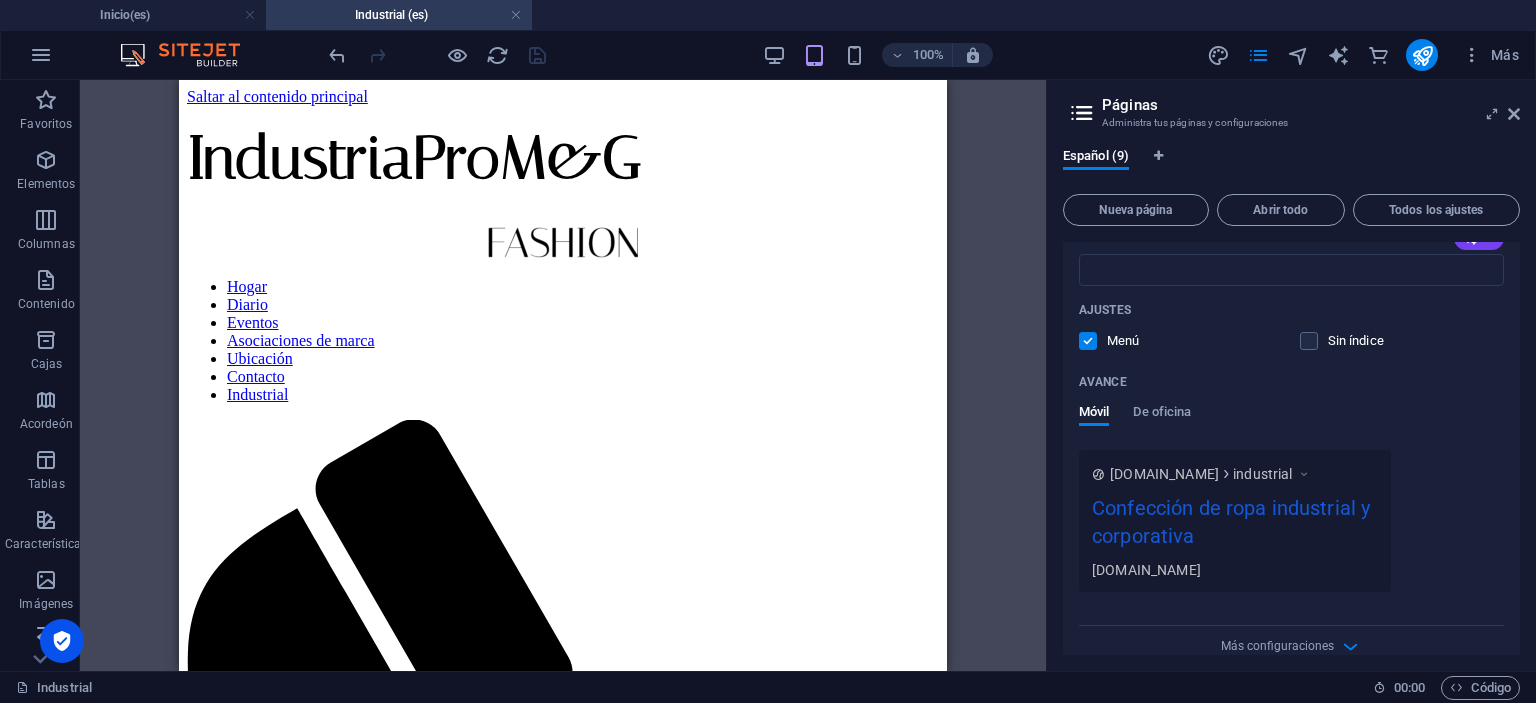 scroll, scrollTop: 989, scrollLeft: 0, axis: vertical 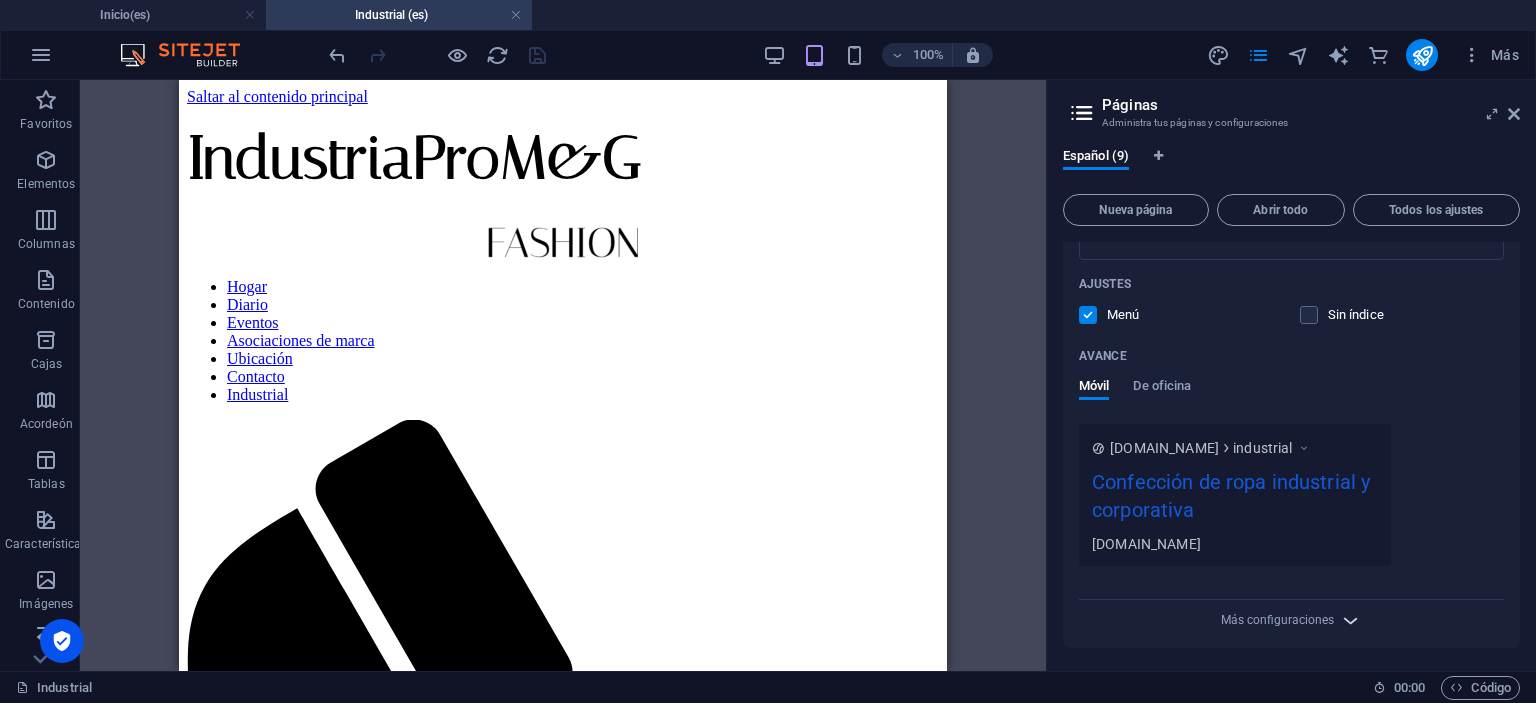 click at bounding box center [1350, 620] 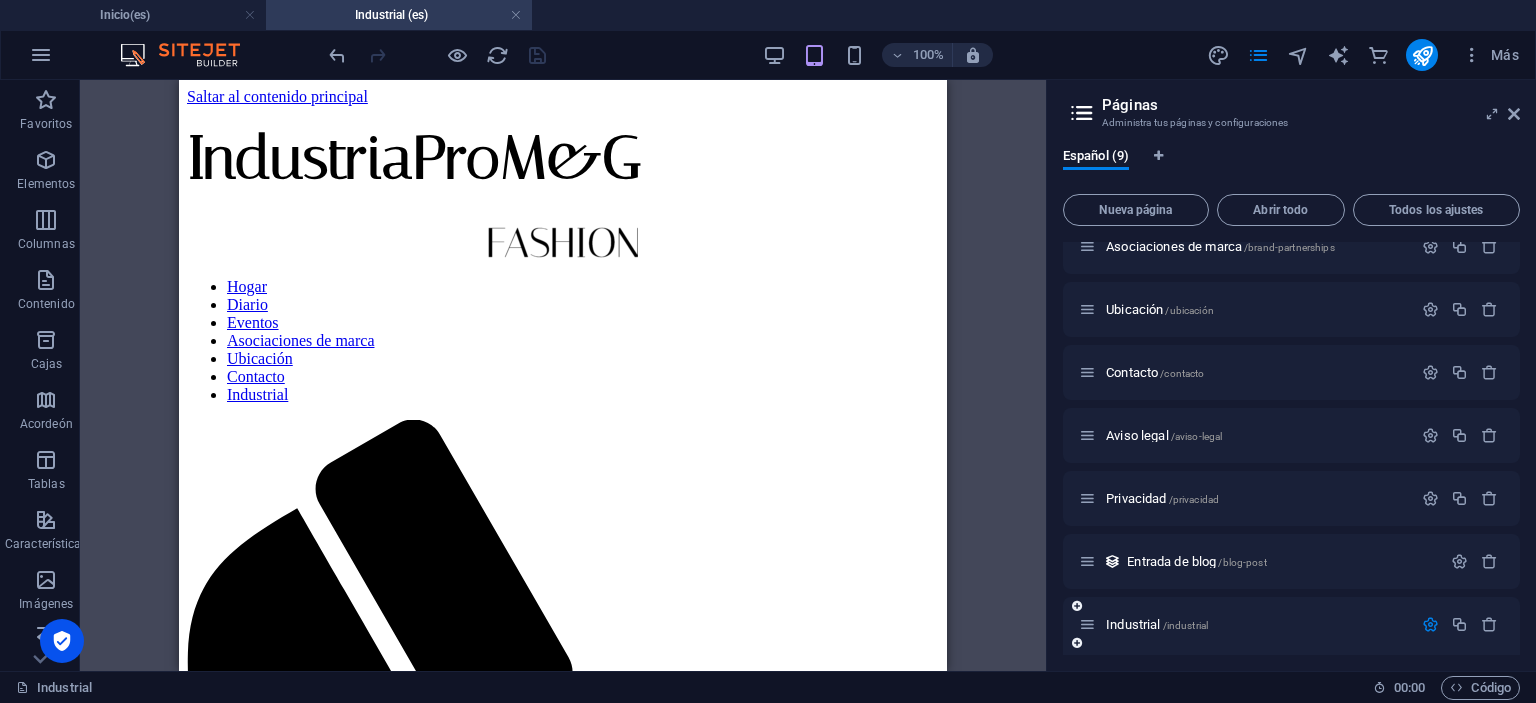 scroll, scrollTop: 0, scrollLeft: 0, axis: both 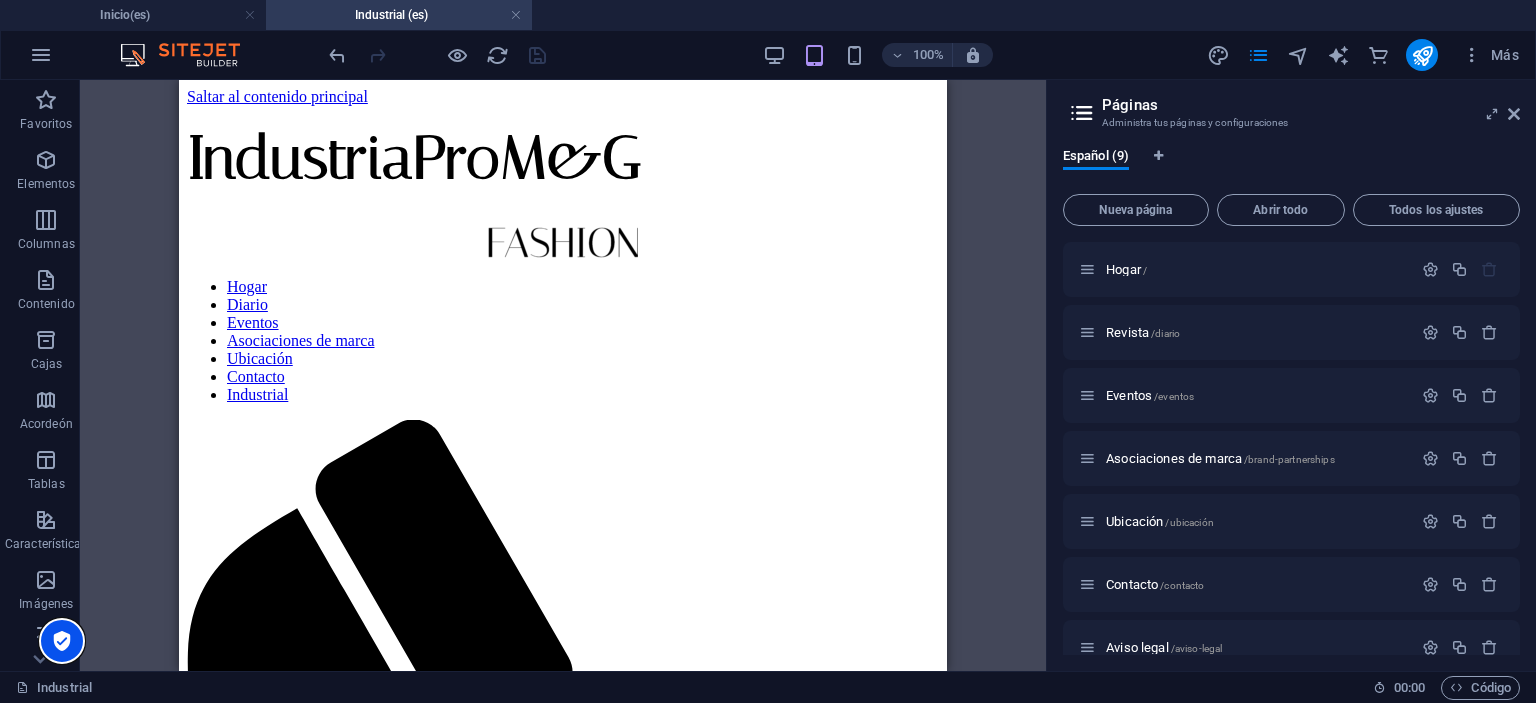 click at bounding box center [62, 641] 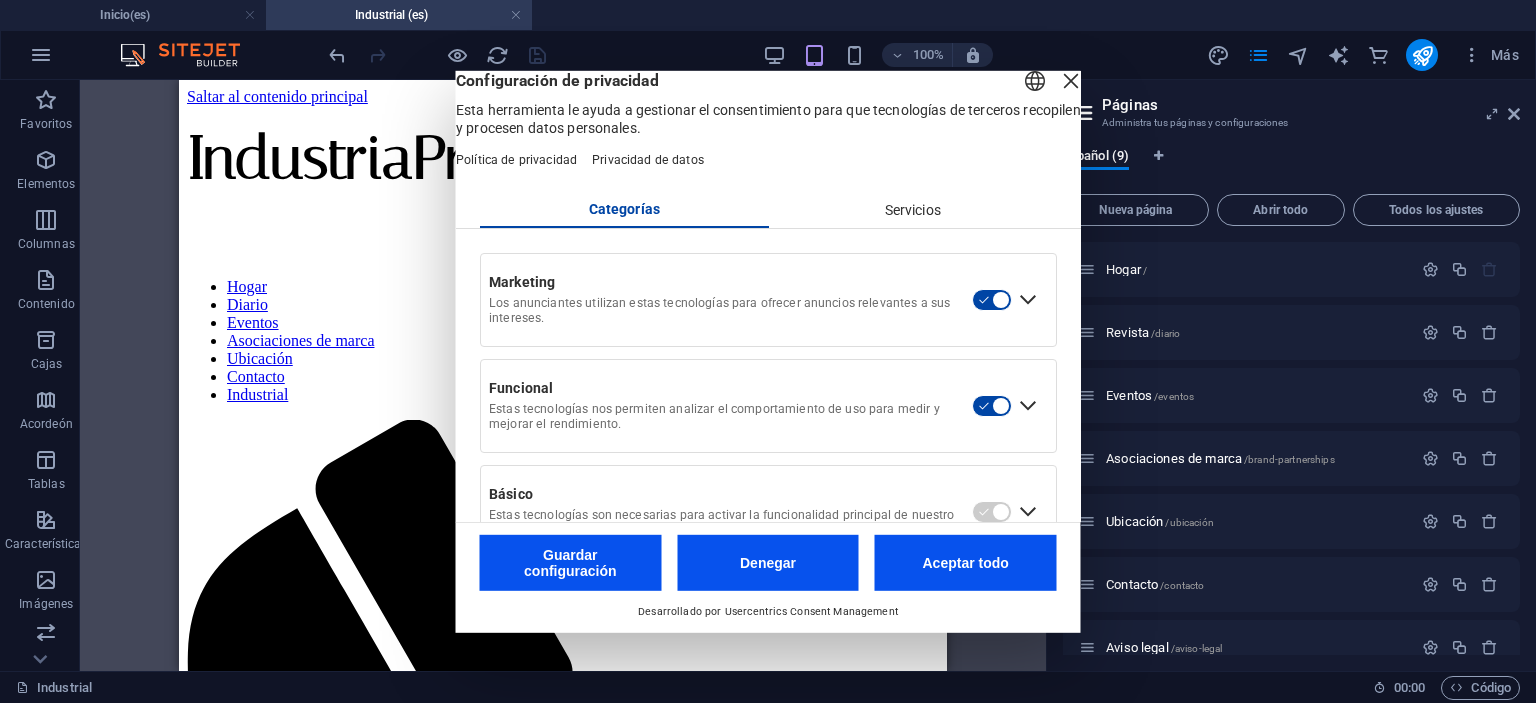 click on "Aceptar todo" at bounding box center (966, 563) 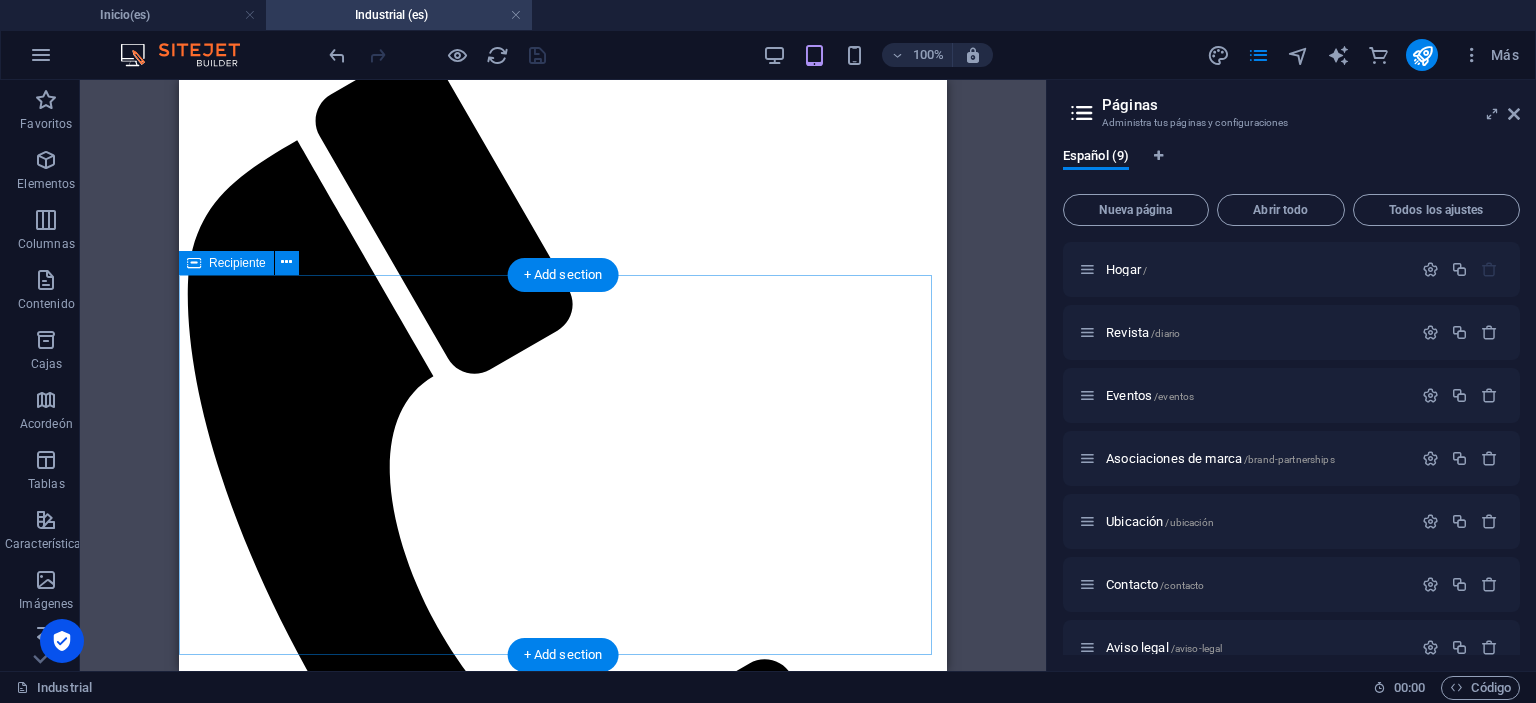 scroll, scrollTop: 0, scrollLeft: 0, axis: both 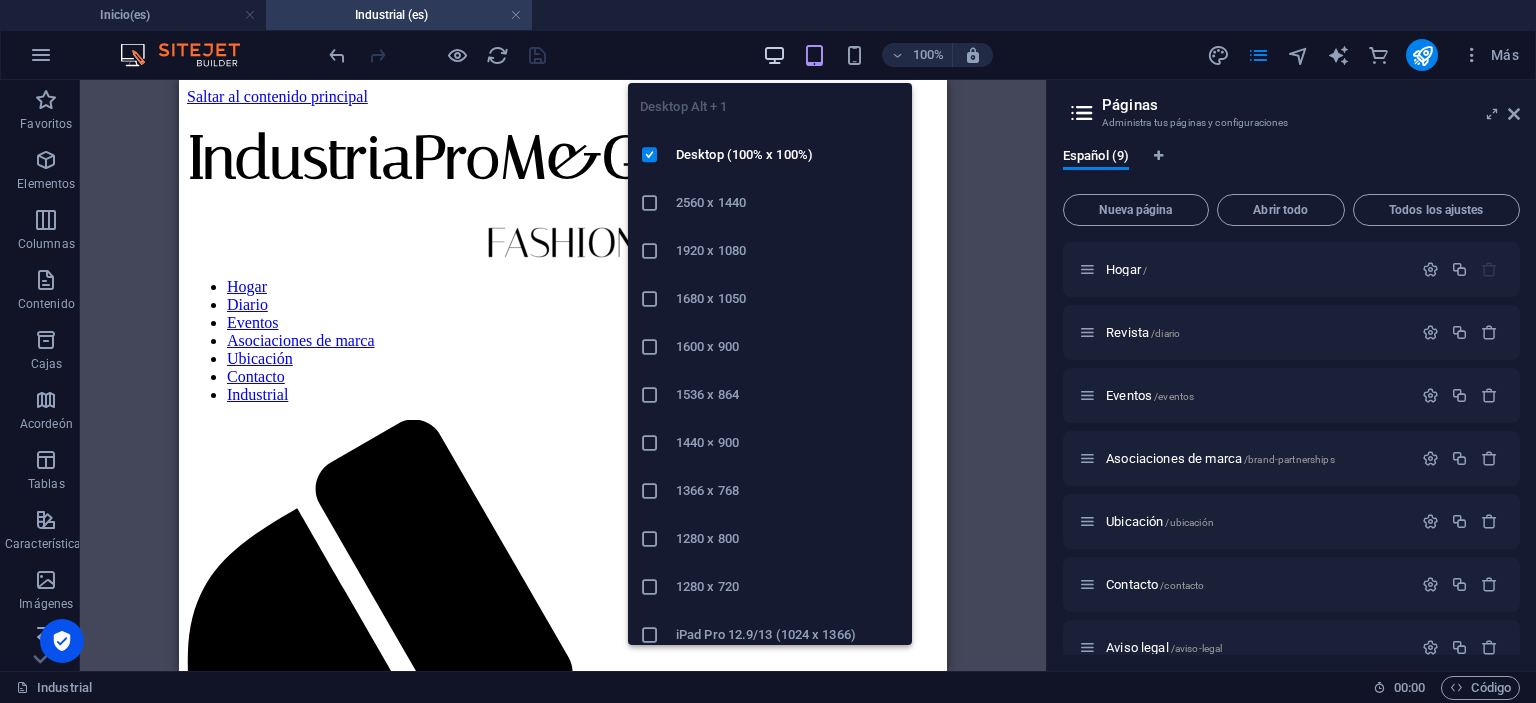 click at bounding box center [774, 55] 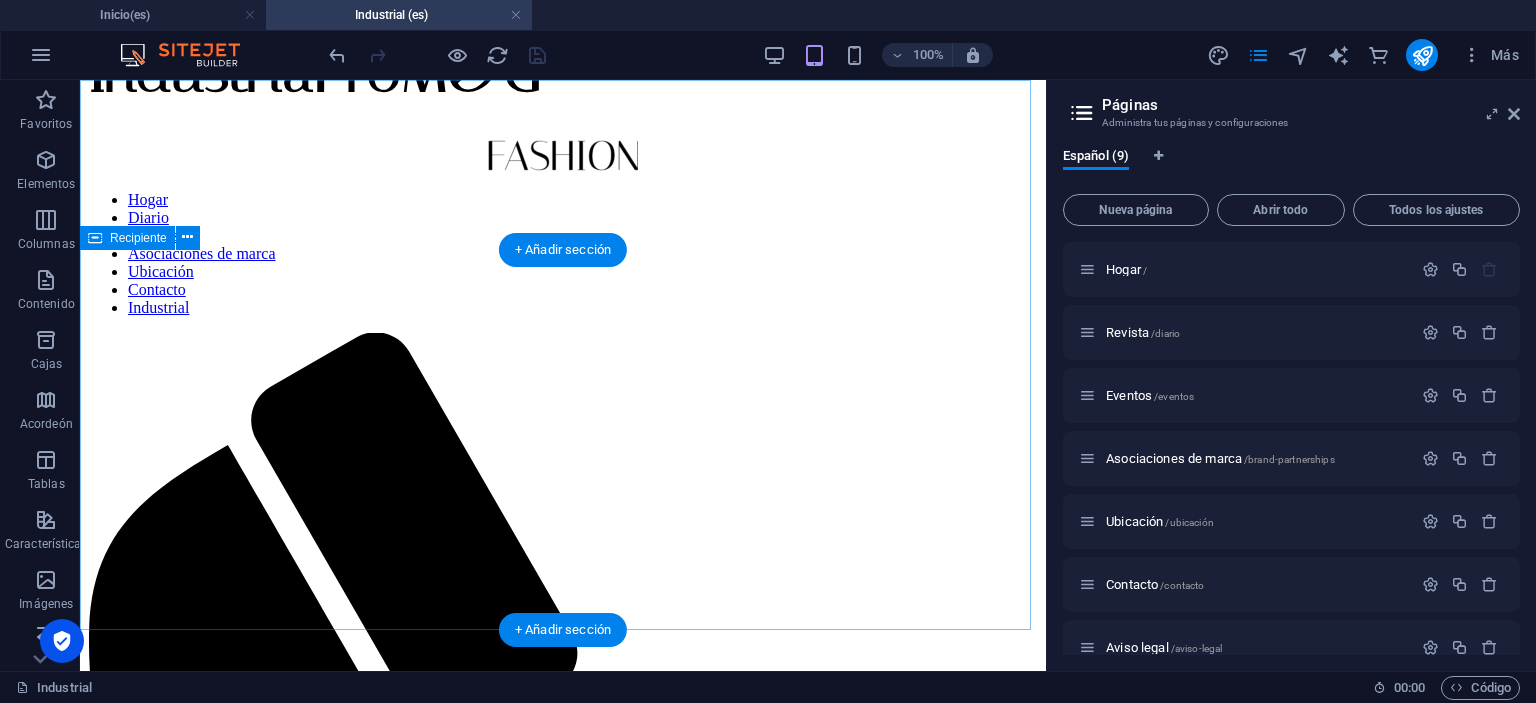 scroll, scrollTop: 0, scrollLeft: 0, axis: both 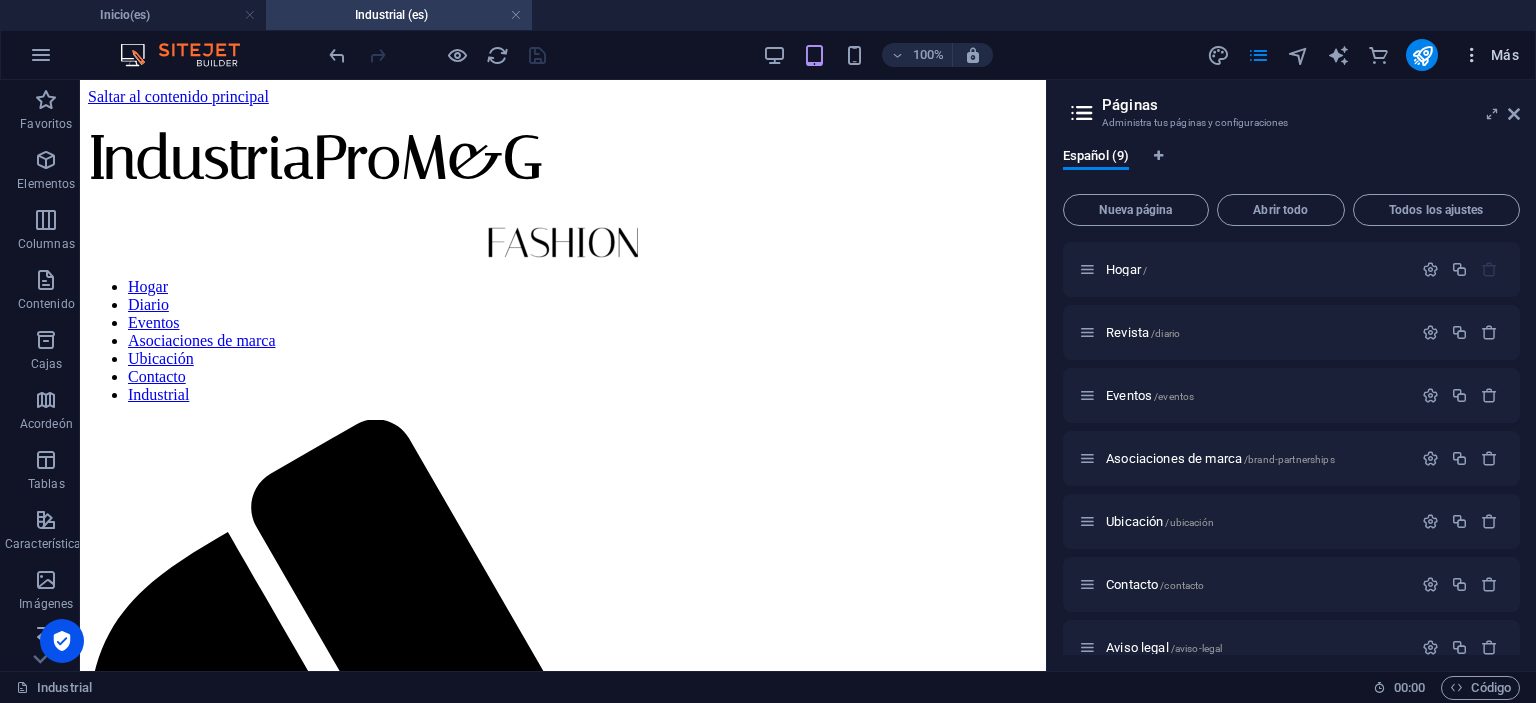 click at bounding box center [1472, 55] 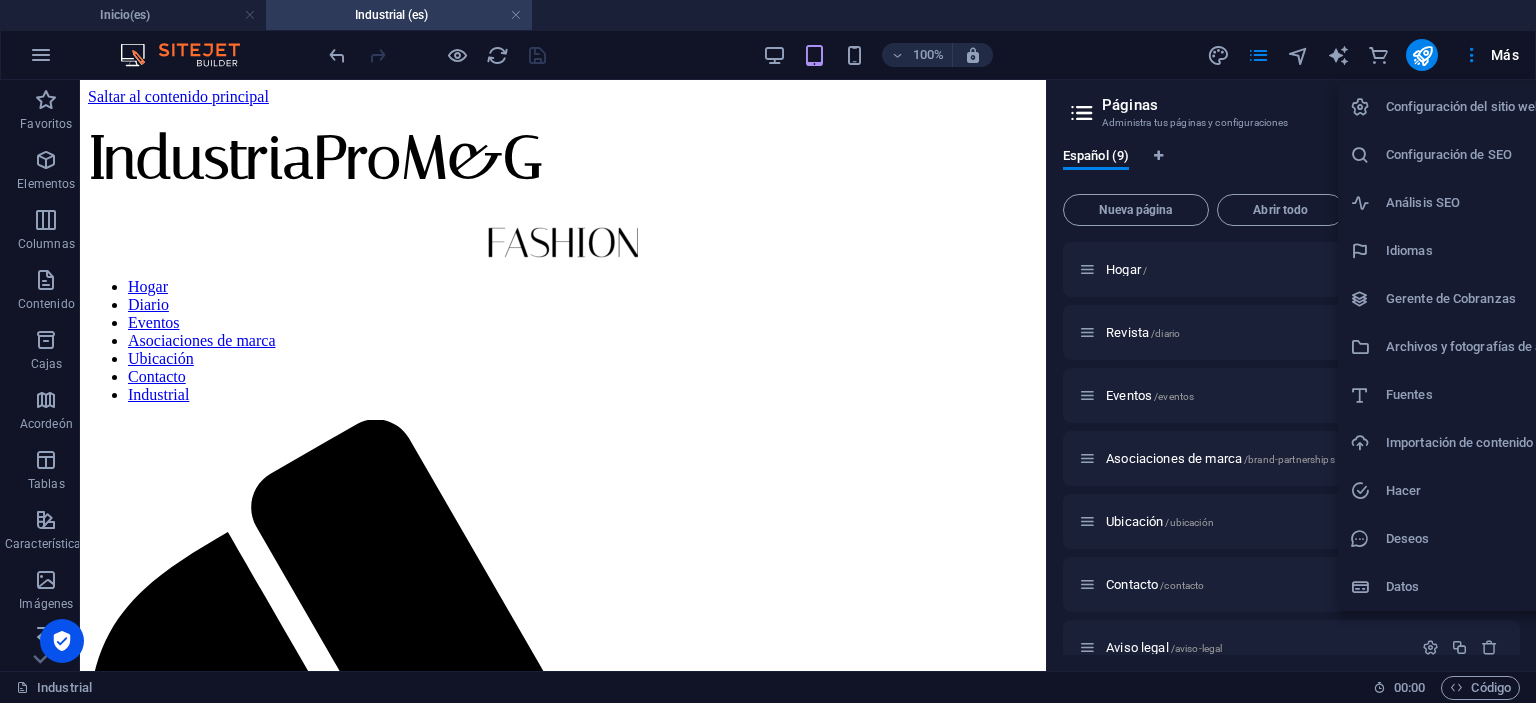 click at bounding box center (768, 351) 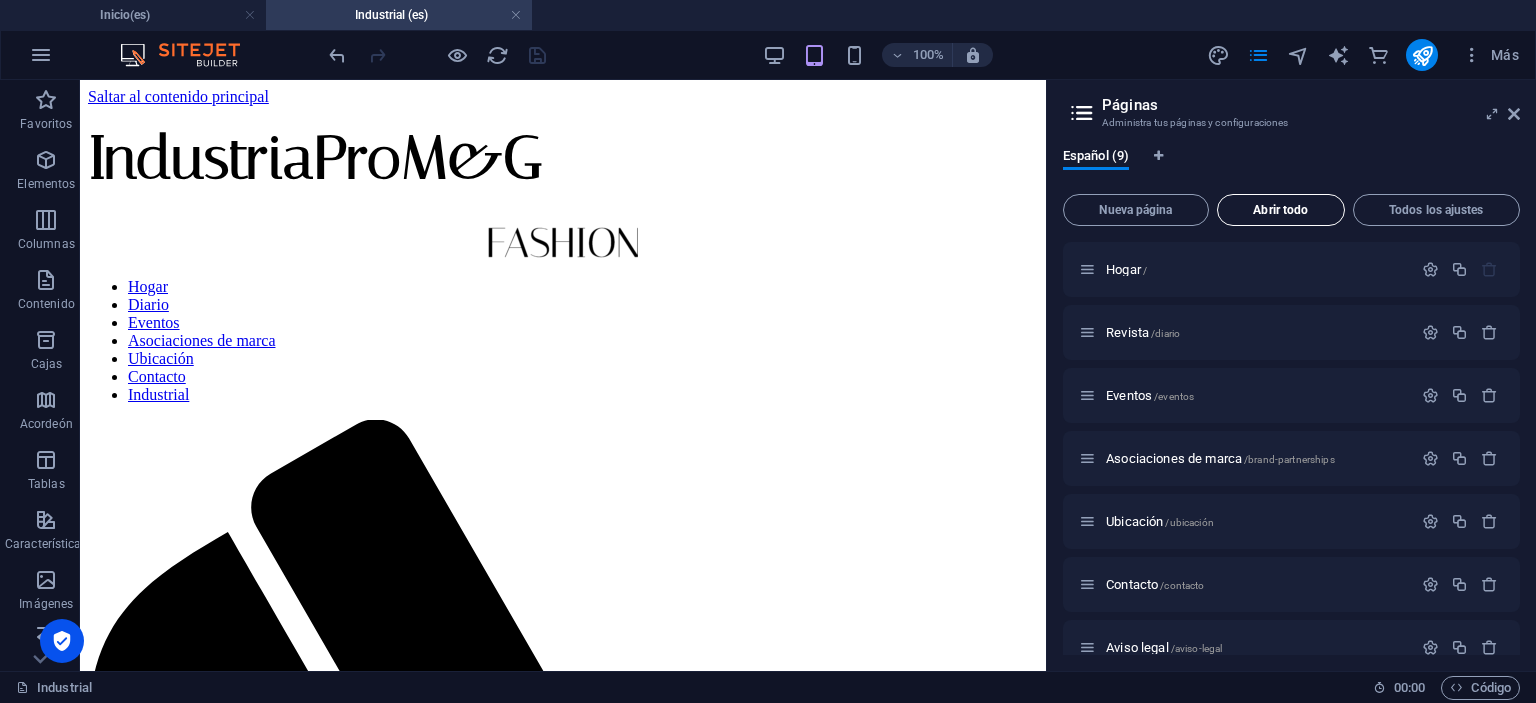 click on "Abrir todo" at bounding box center (1280, 210) 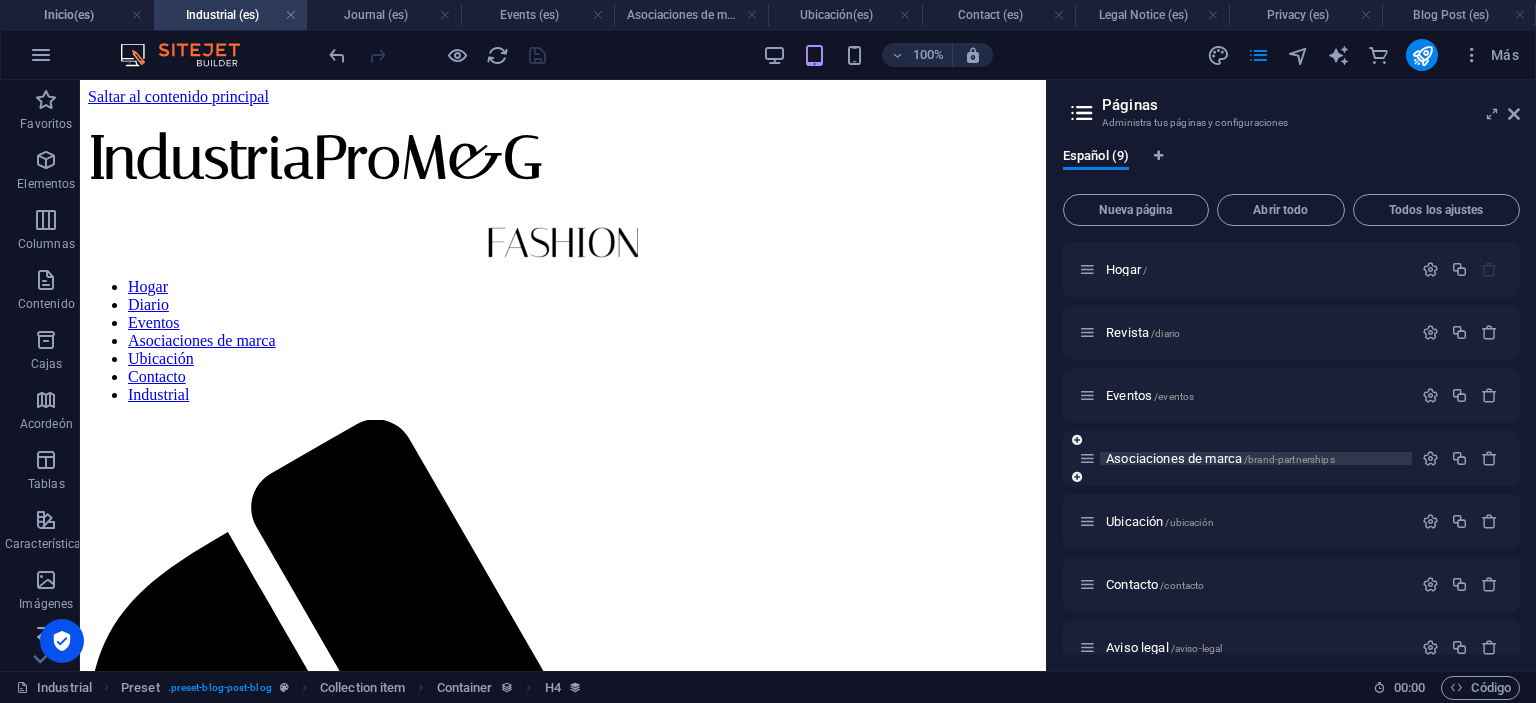 scroll, scrollTop: 0, scrollLeft: 0, axis: both 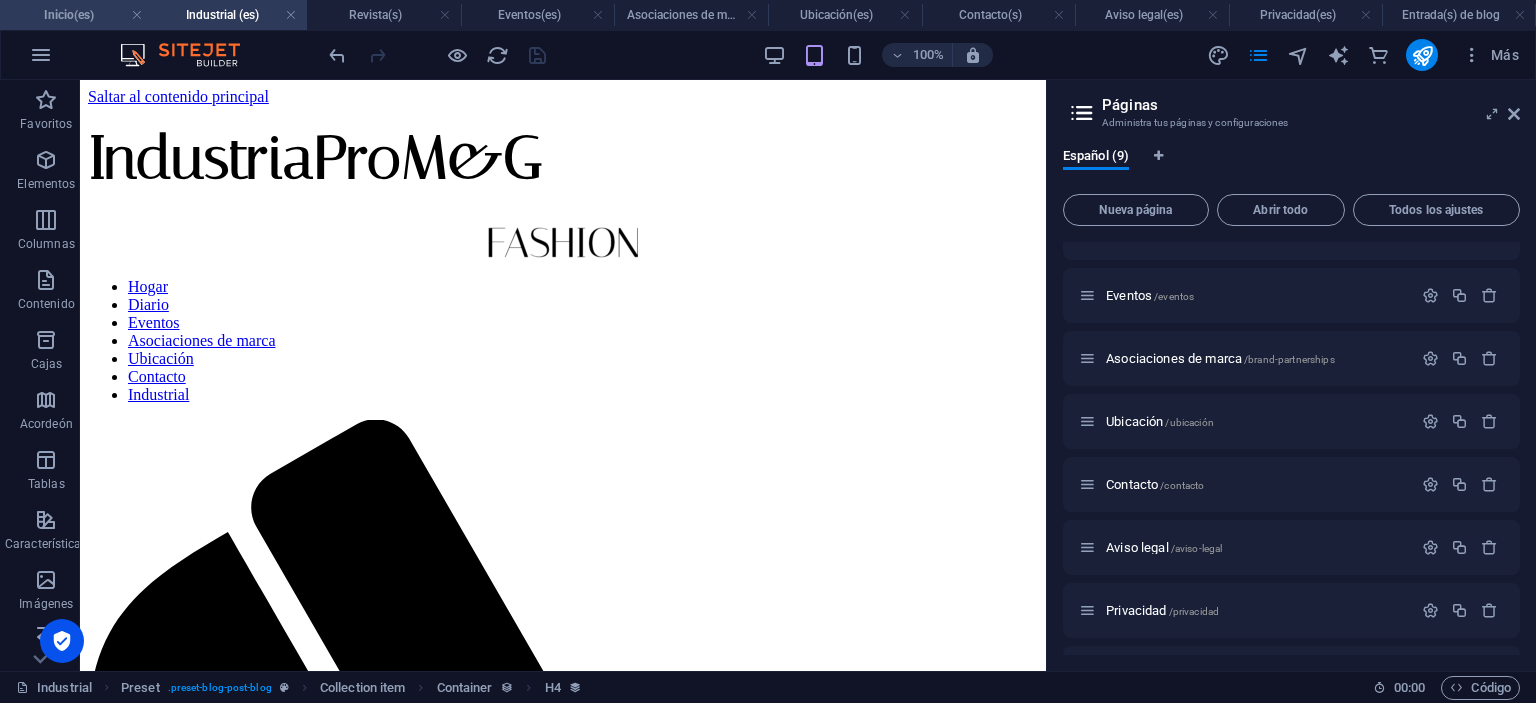 click on "Inicio(es)" at bounding box center [69, 15] 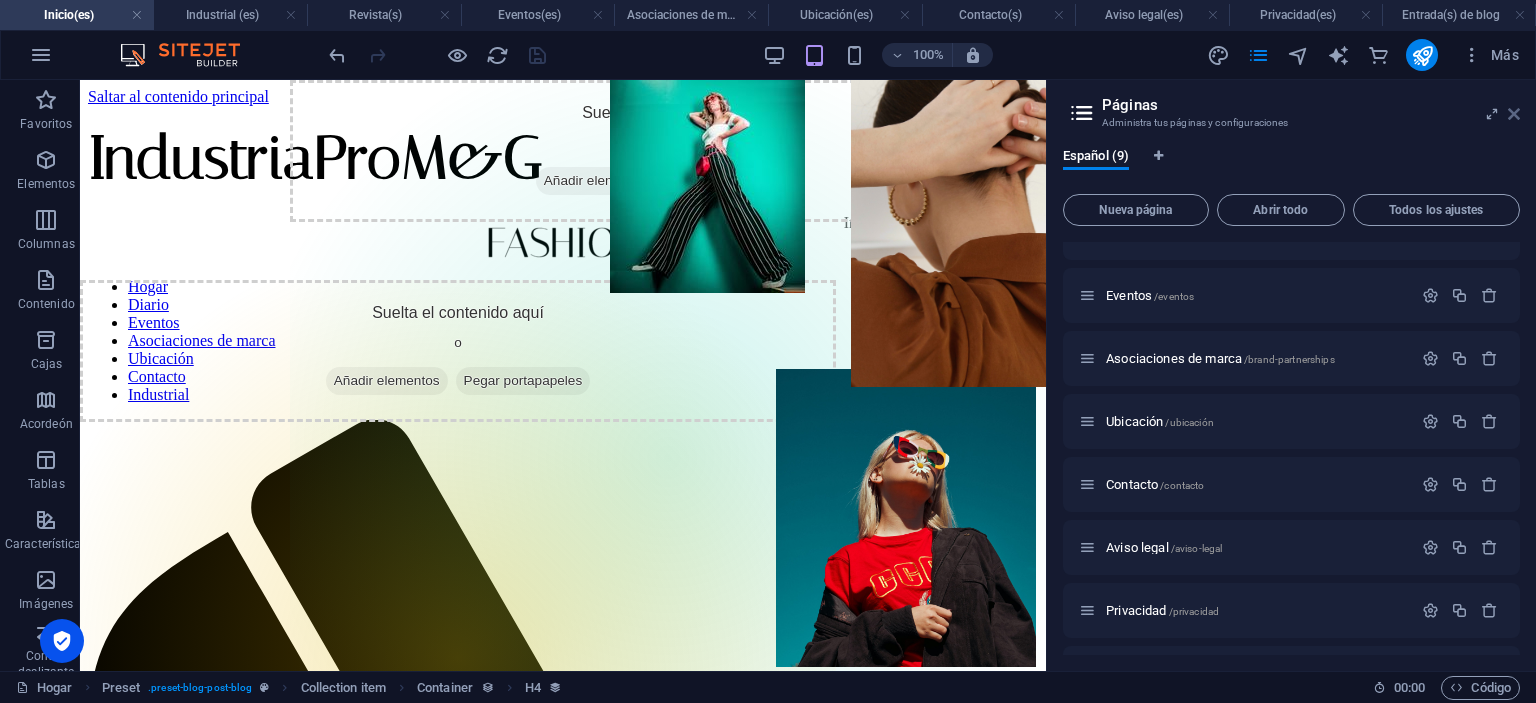 click at bounding box center [1514, 114] 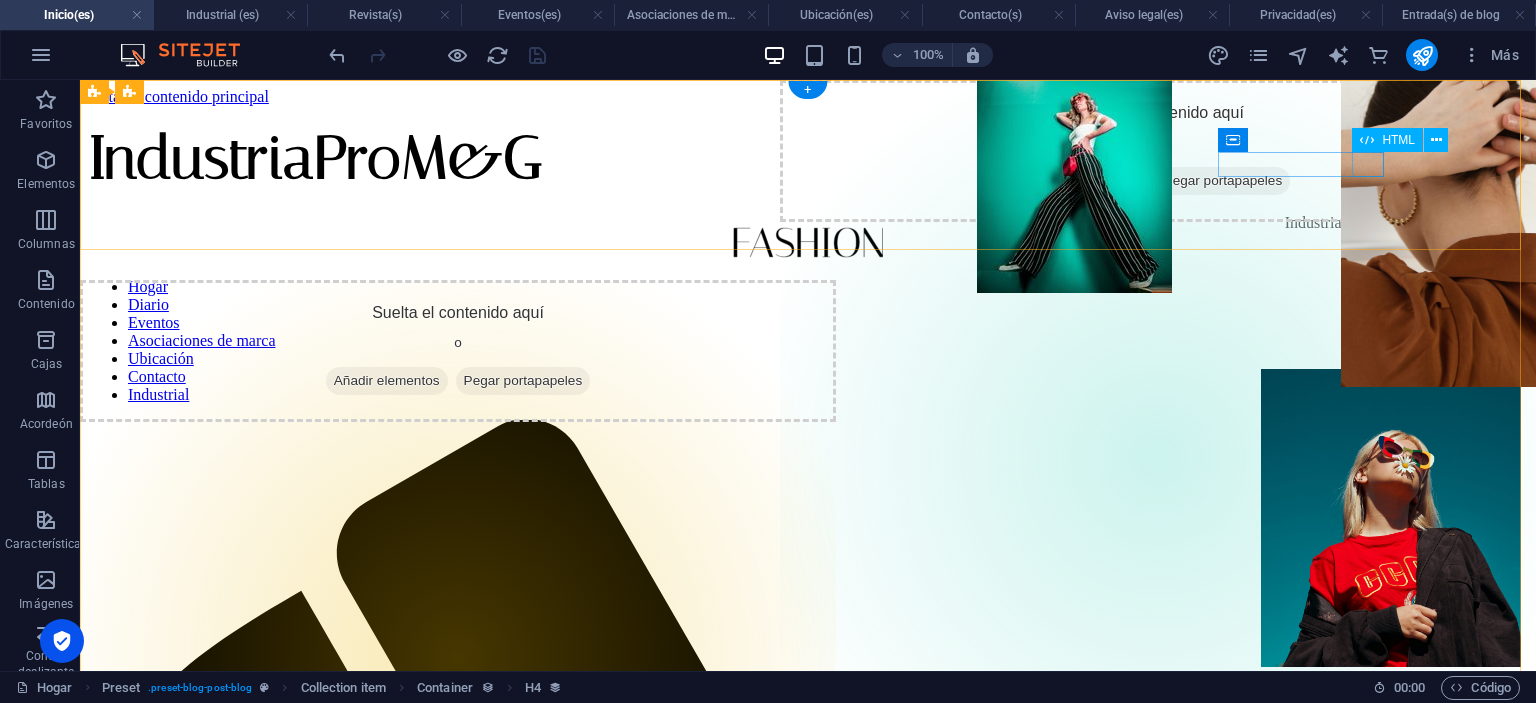 click at bounding box center (808, 2315) 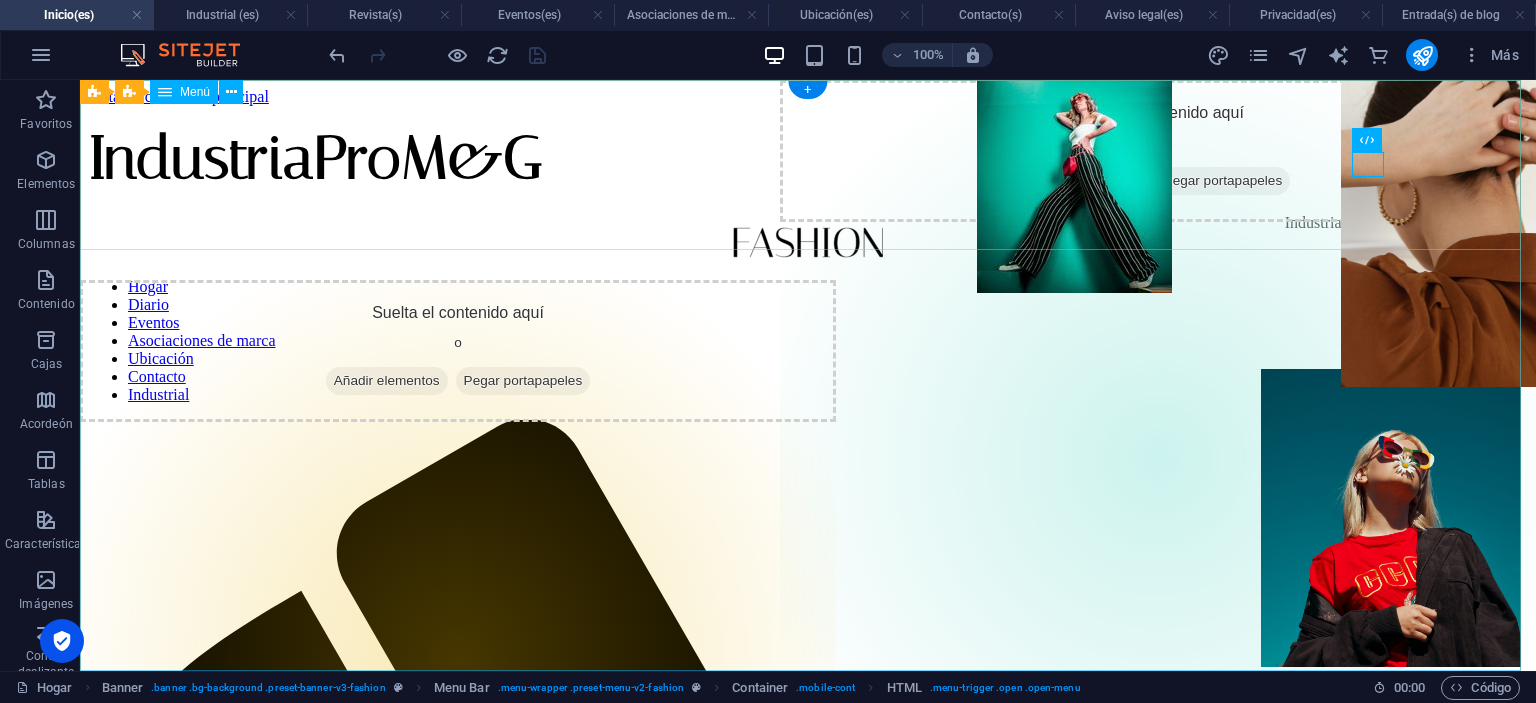 scroll, scrollTop: 415, scrollLeft: 0, axis: vertical 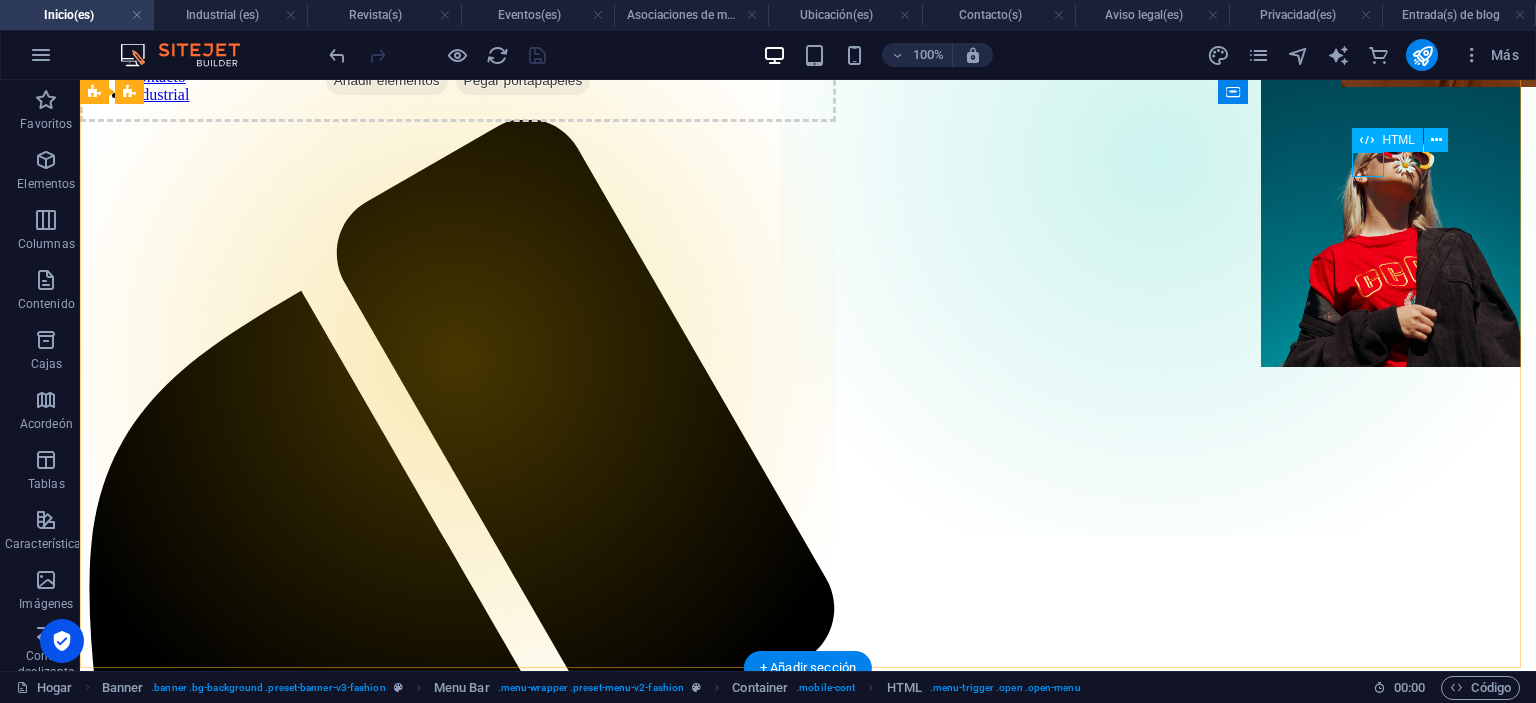click at bounding box center (808, 2015) 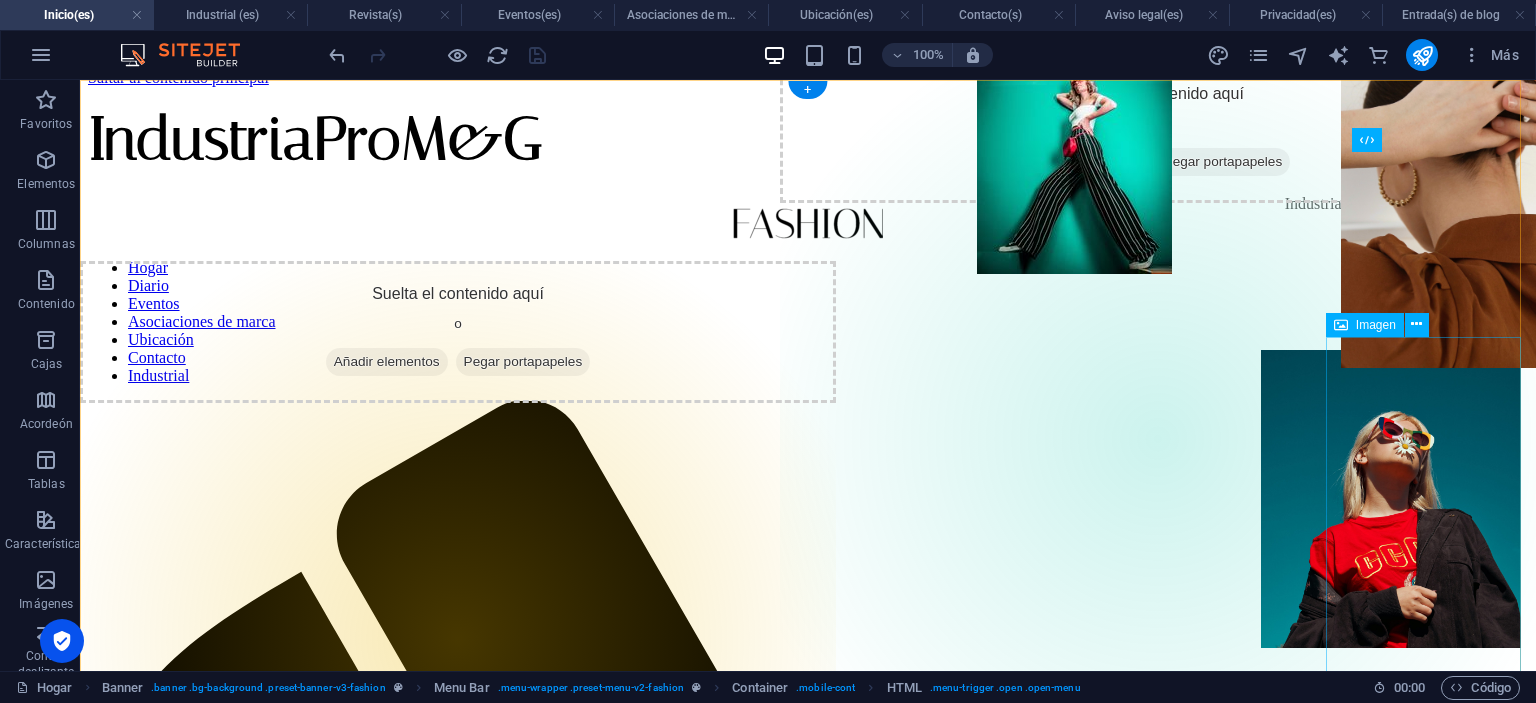 scroll, scrollTop: 0, scrollLeft: 0, axis: both 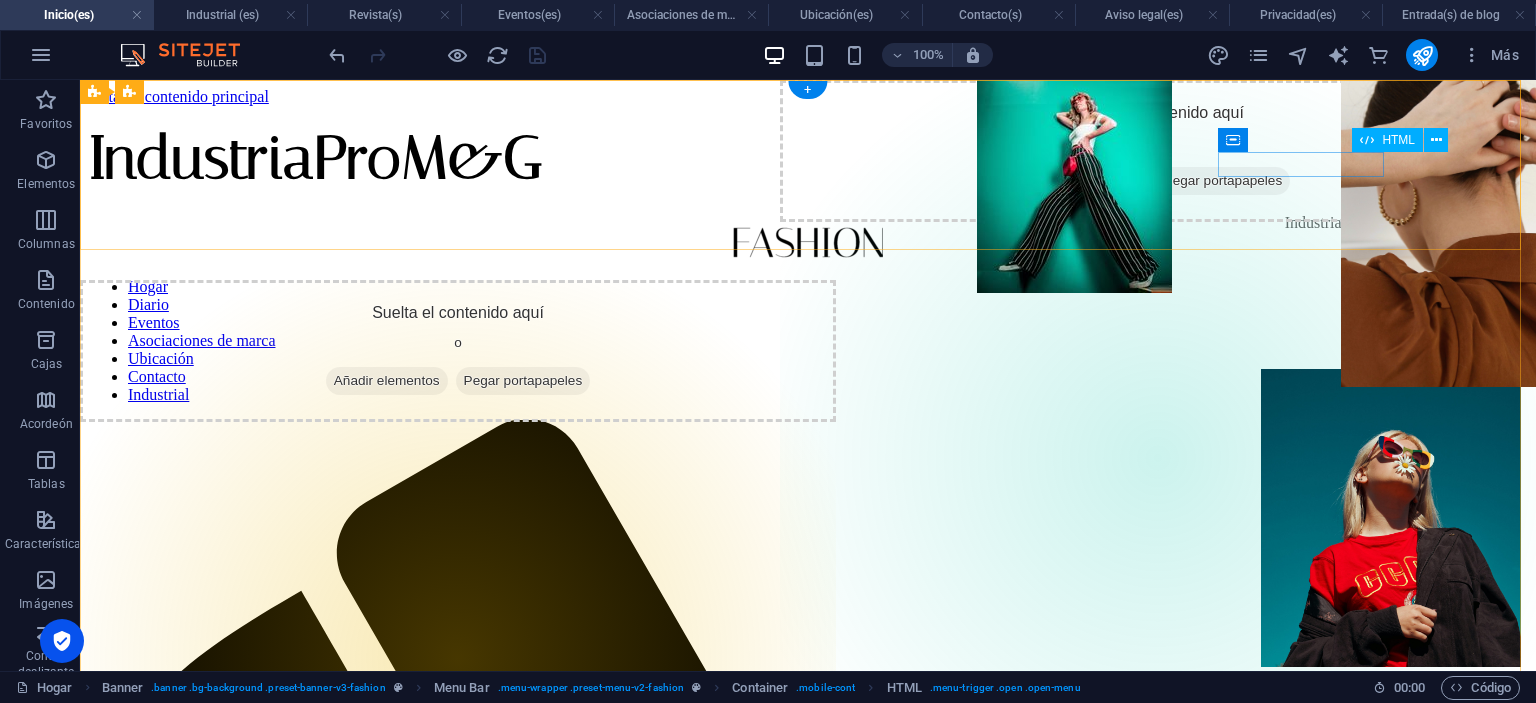 click at bounding box center [808, 2315] 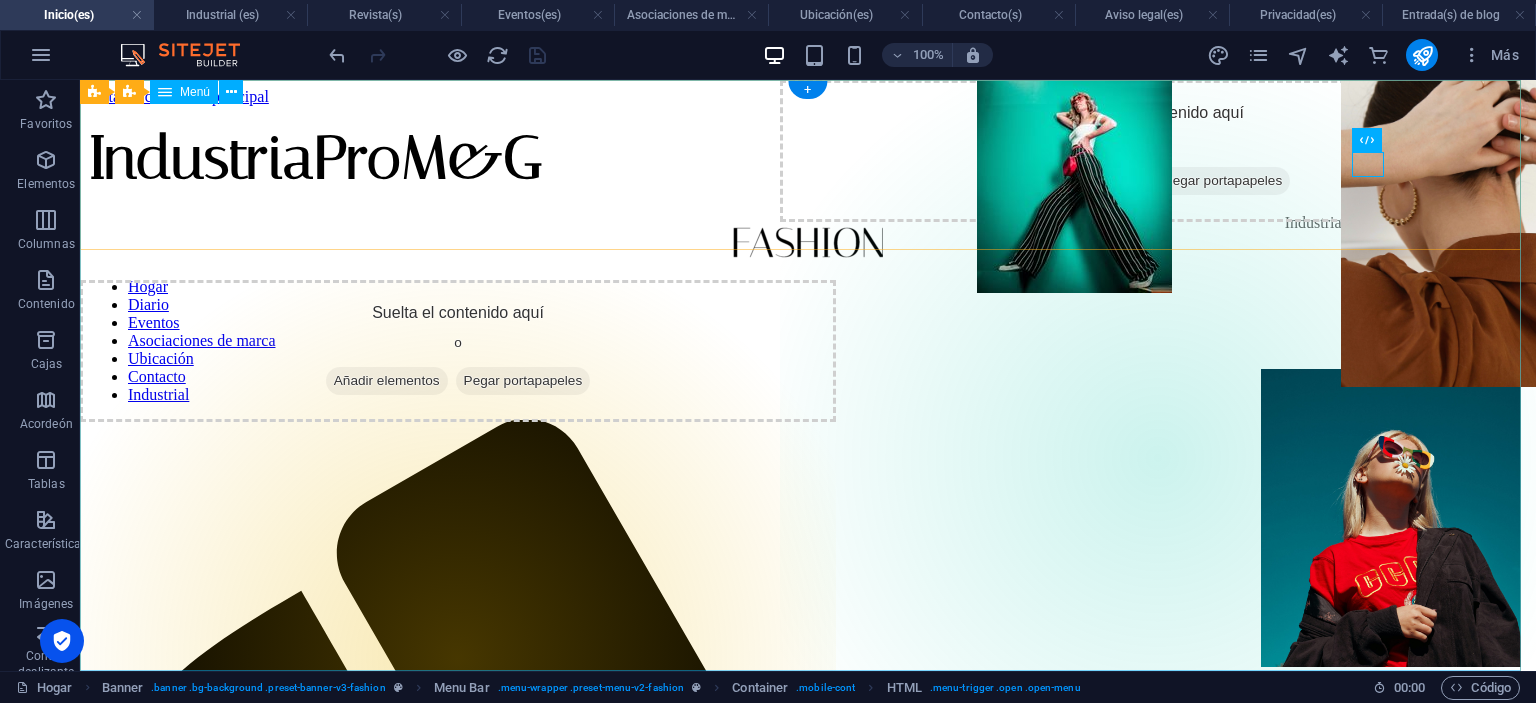 scroll, scrollTop: 415, scrollLeft: 0, axis: vertical 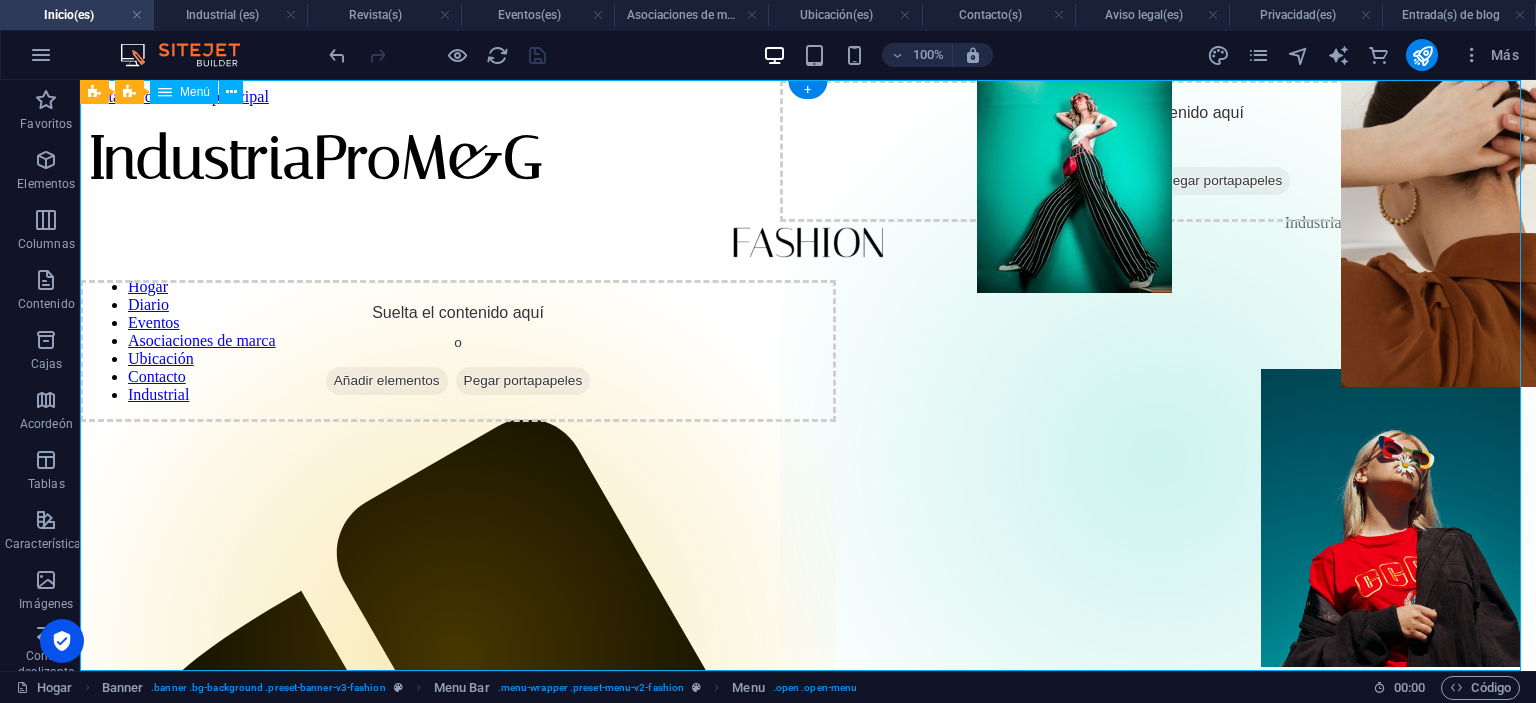 click on "Hogar Diario Eventos Asociaciones de marca Ubicación Contacto Industrial" at bounding box center (808, 341) 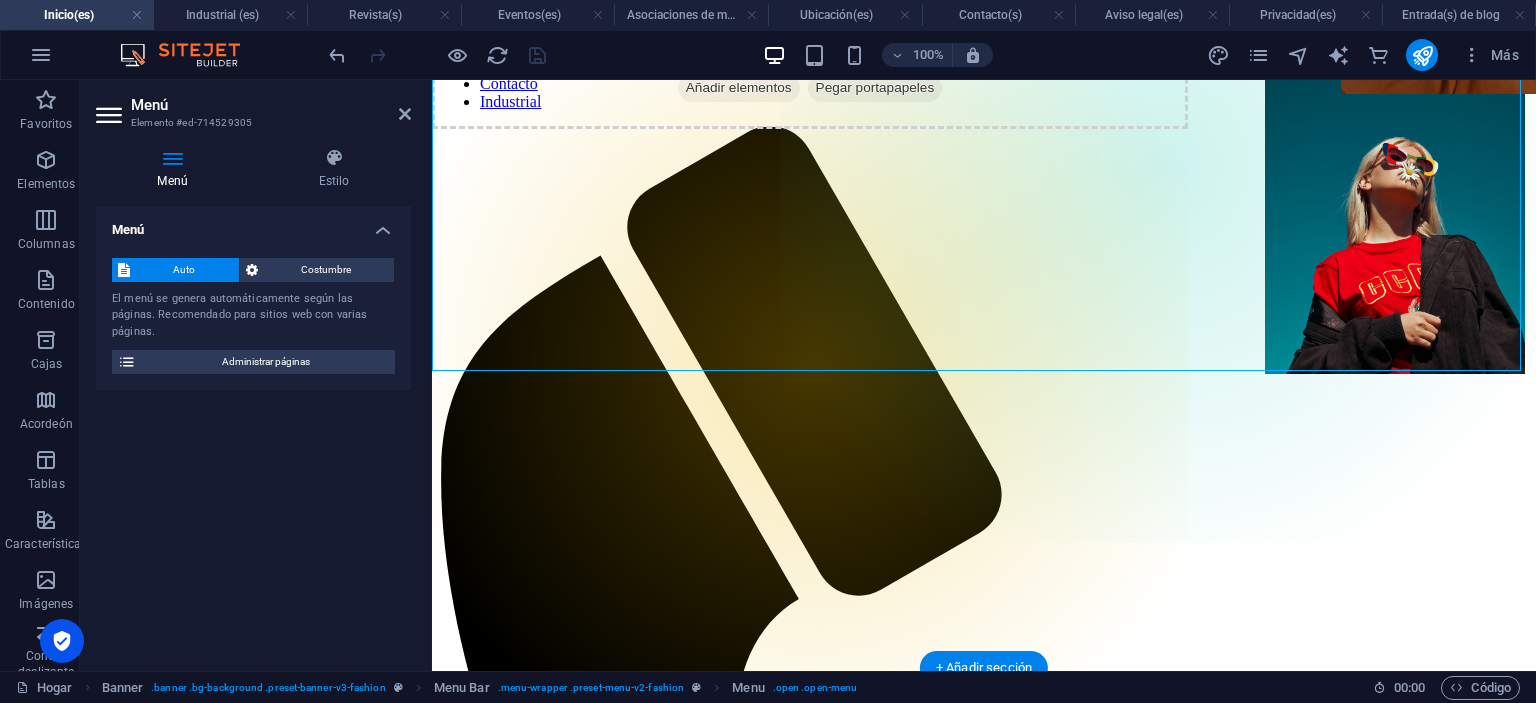 scroll, scrollTop: 300, scrollLeft: 0, axis: vertical 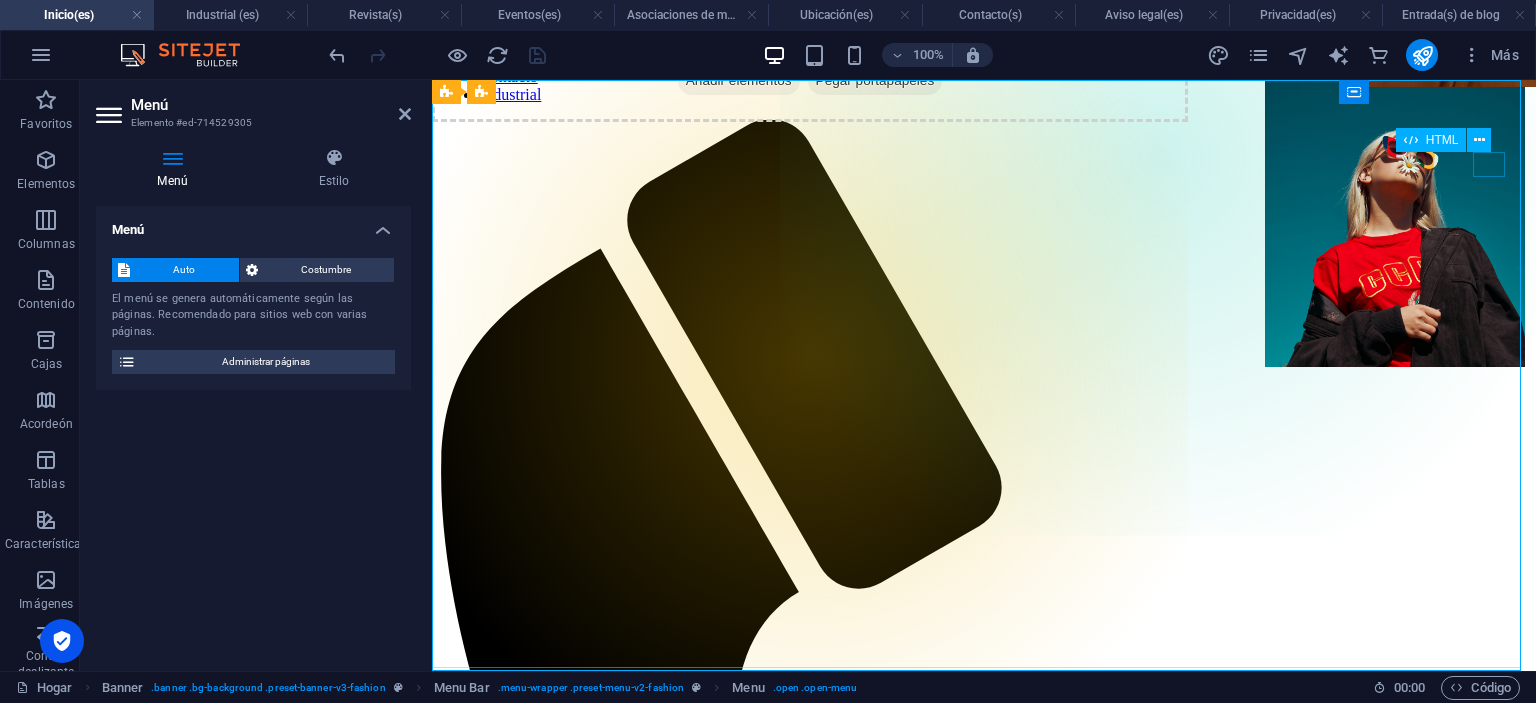 click at bounding box center [984, 1547] 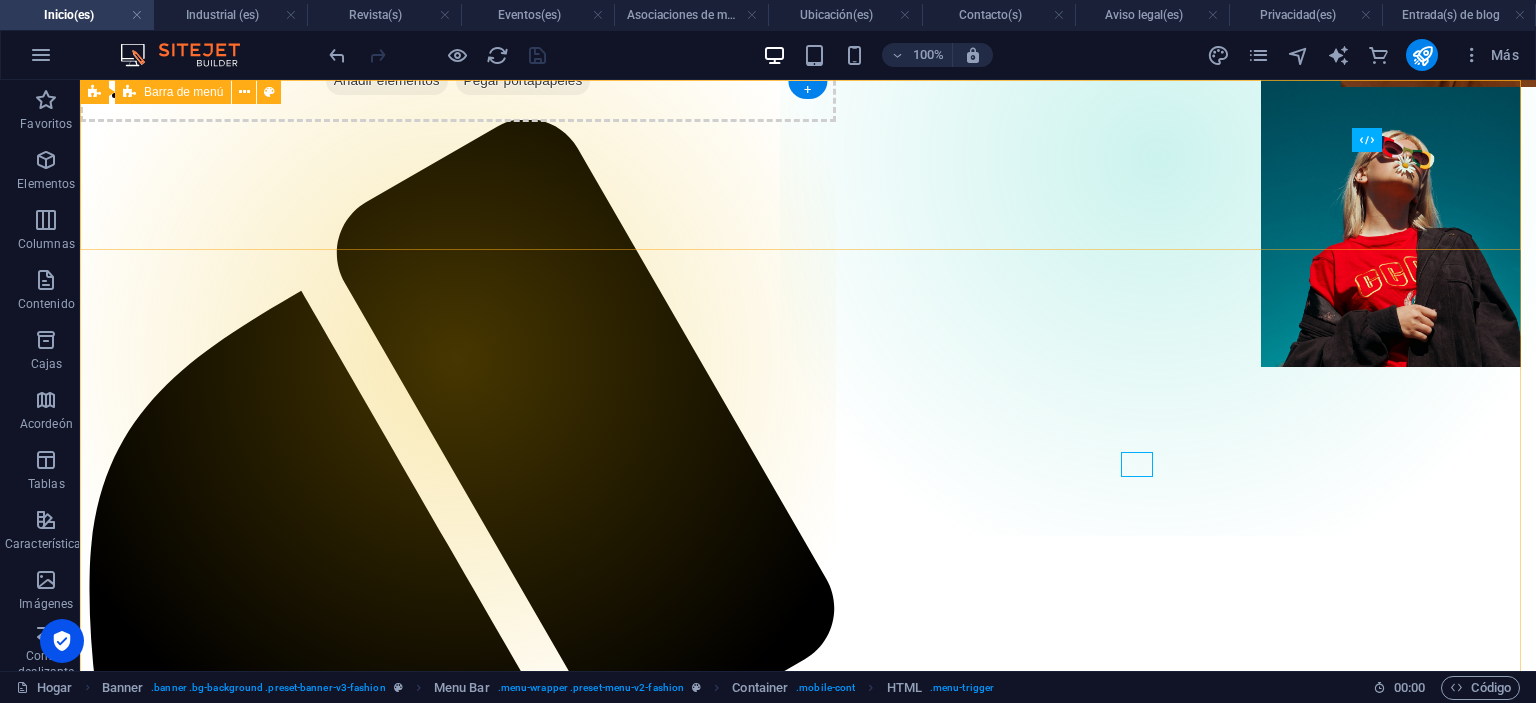 scroll, scrollTop: 0, scrollLeft: 0, axis: both 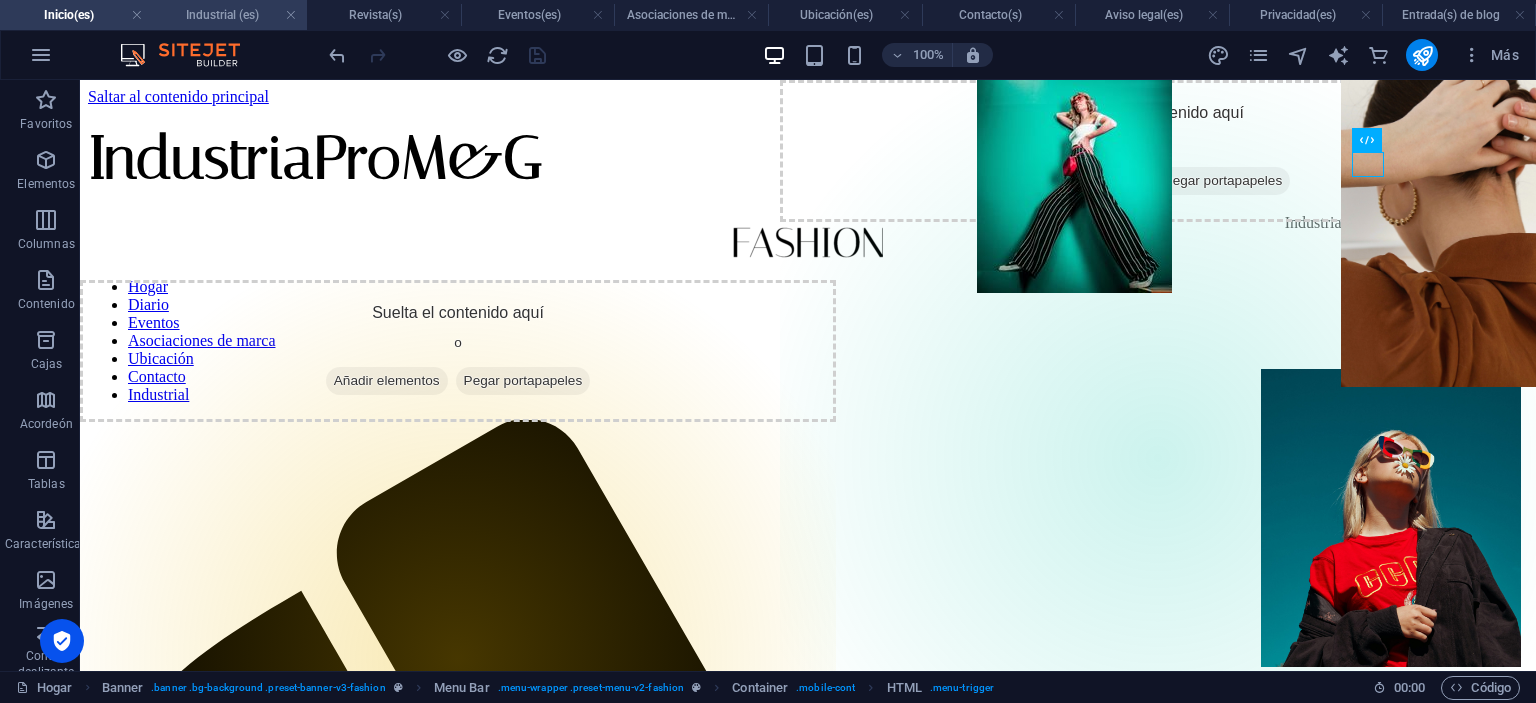click on "Industrial (es)" at bounding box center (222, 15) 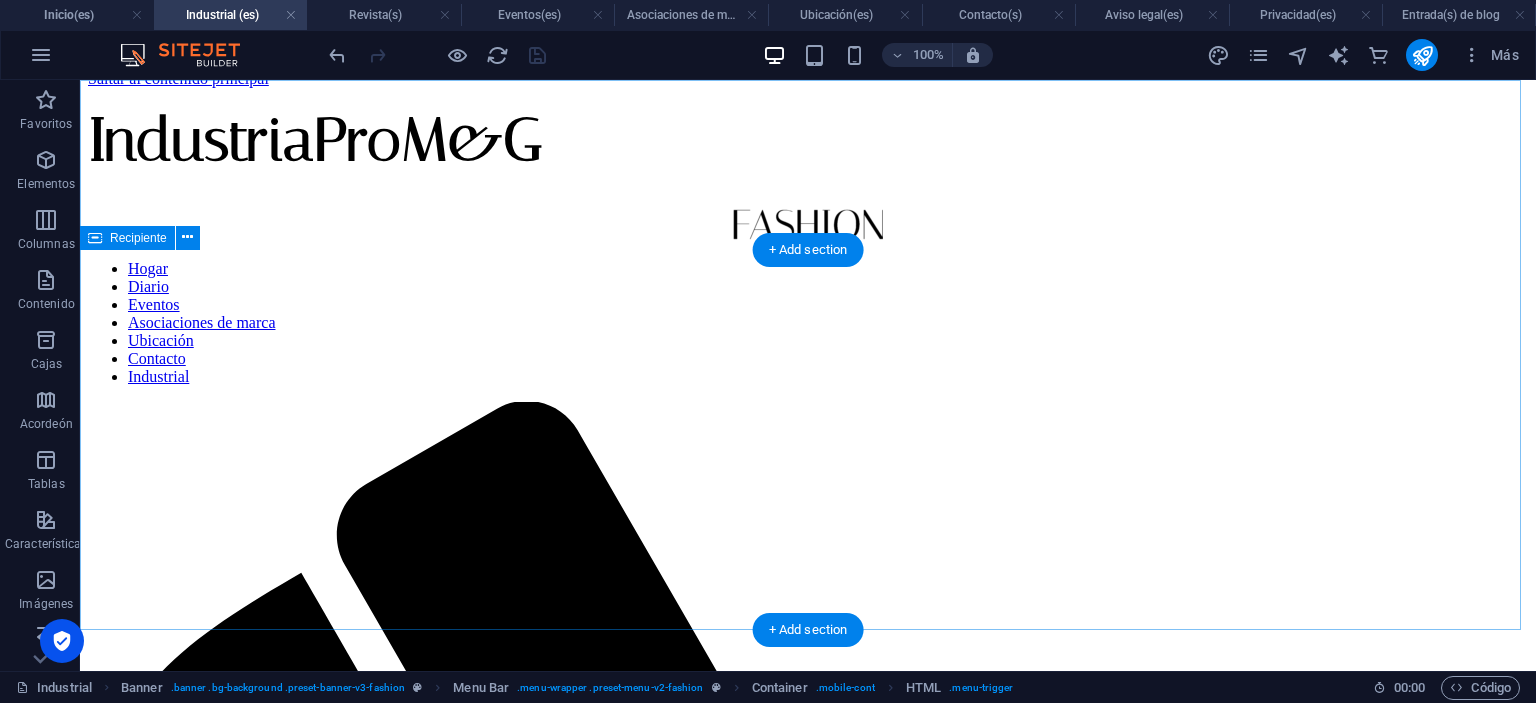 scroll, scrollTop: 0, scrollLeft: 0, axis: both 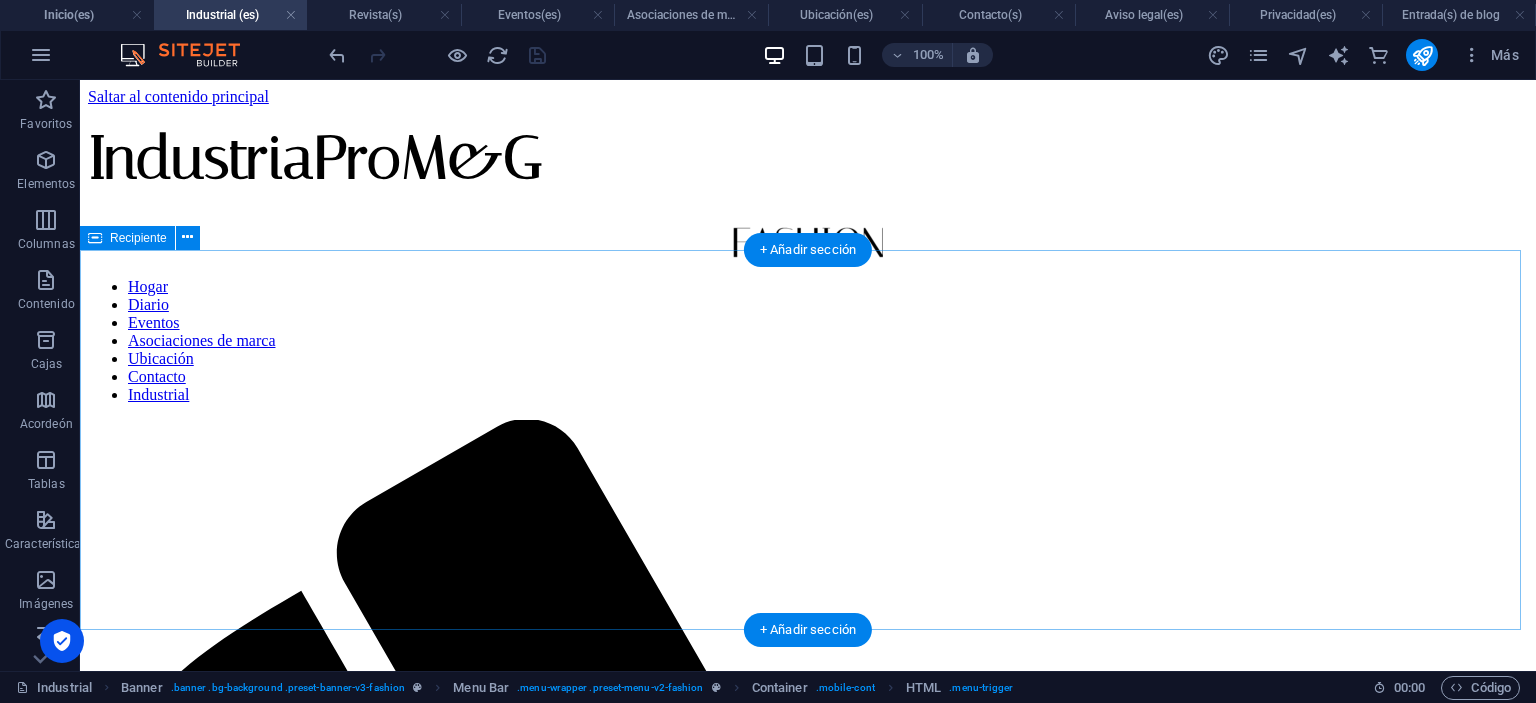 click on "Añadir elementos" at bounding box center [737, 2415] 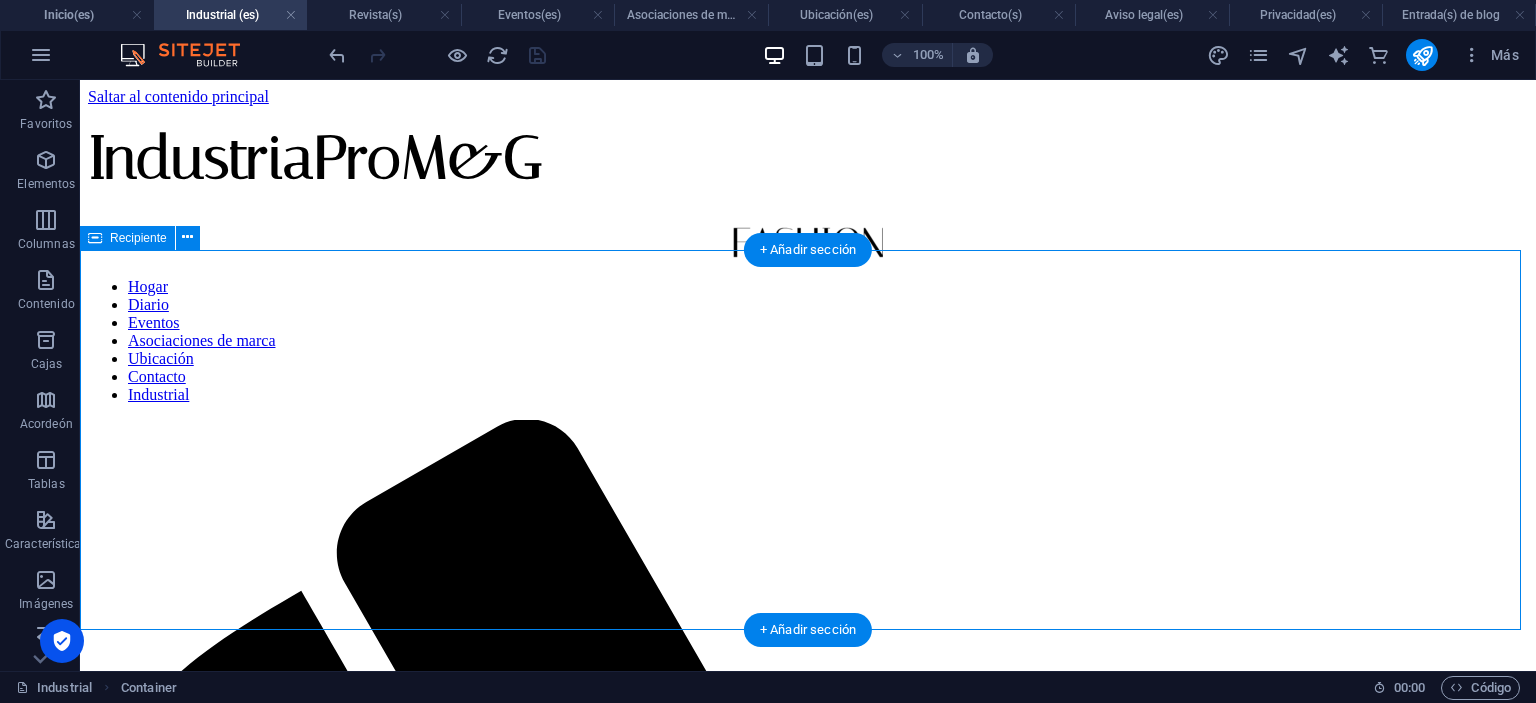 click on "Añadir elementos" at bounding box center [737, 2415] 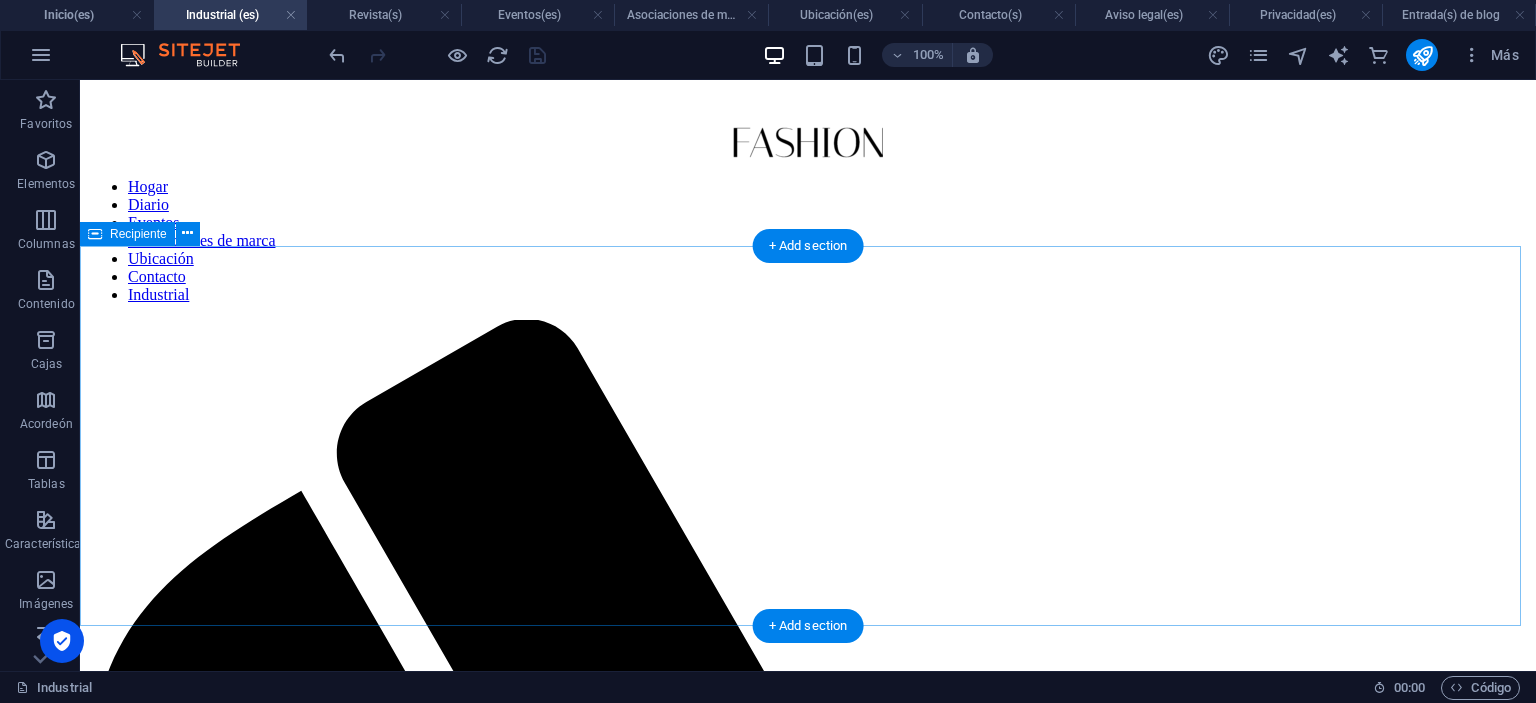 scroll, scrollTop: 0, scrollLeft: 0, axis: both 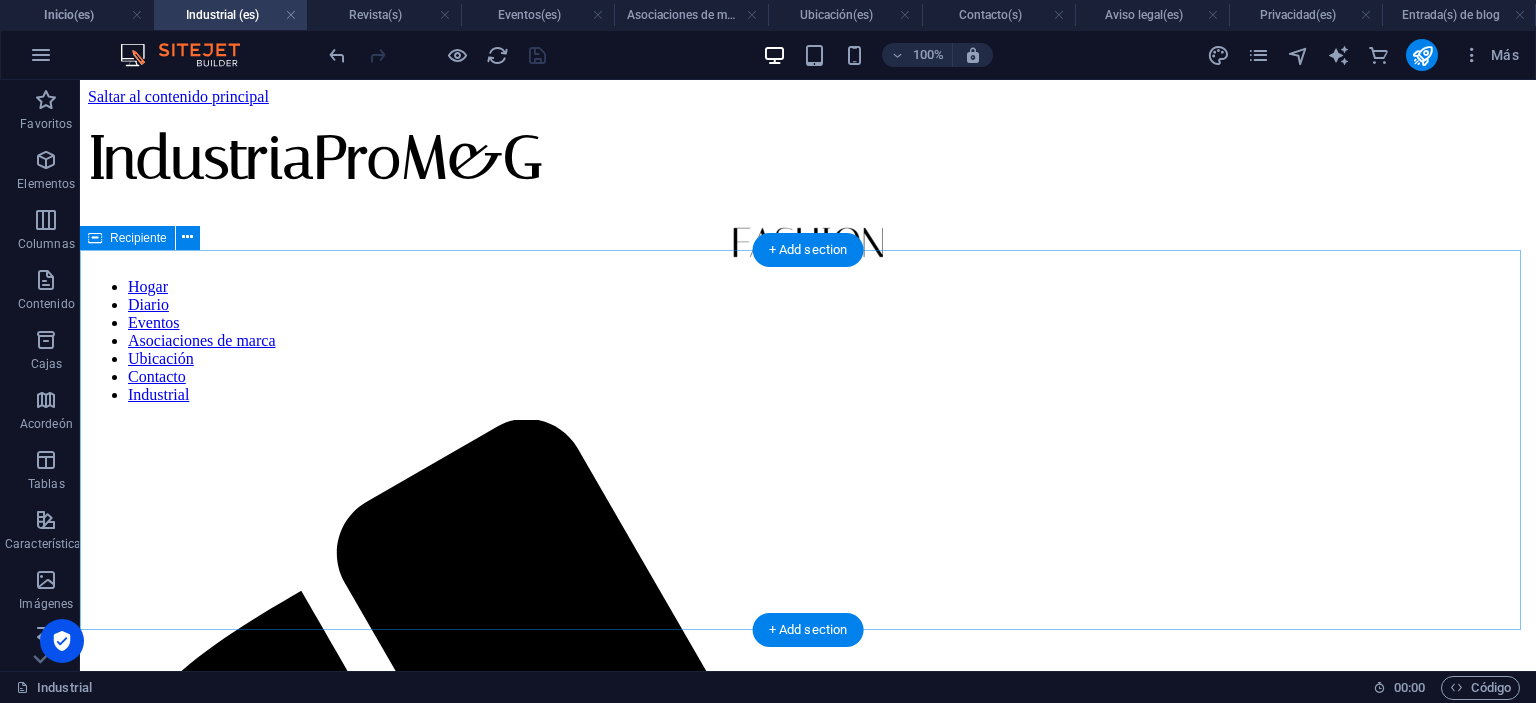 click on "Suelta el contenido aquí o  Añadir elementos  Pegar portapapeles" at bounding box center (808, 2386) 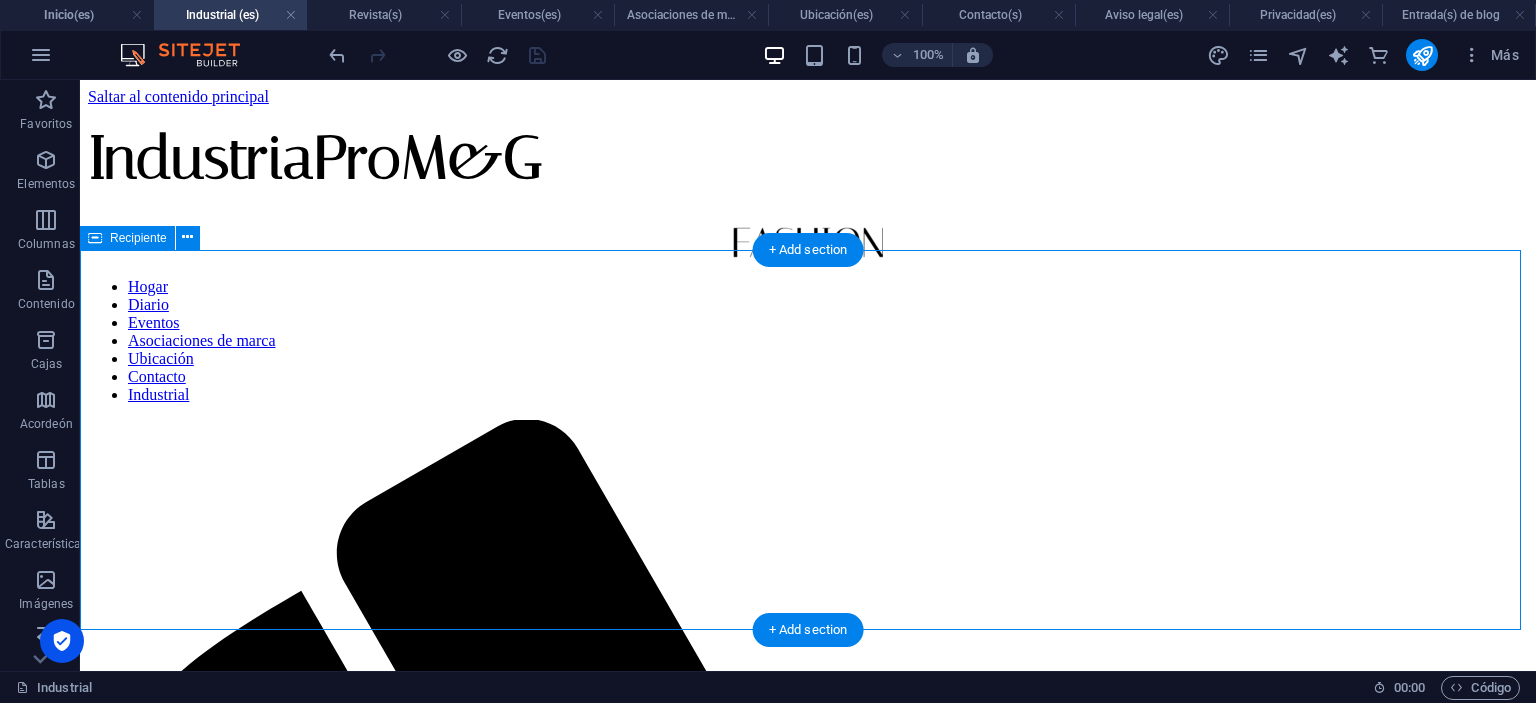 click on "Suelta el contenido aquí o  Añadir elementos  Pegar portapapeles" at bounding box center (808, 2386) 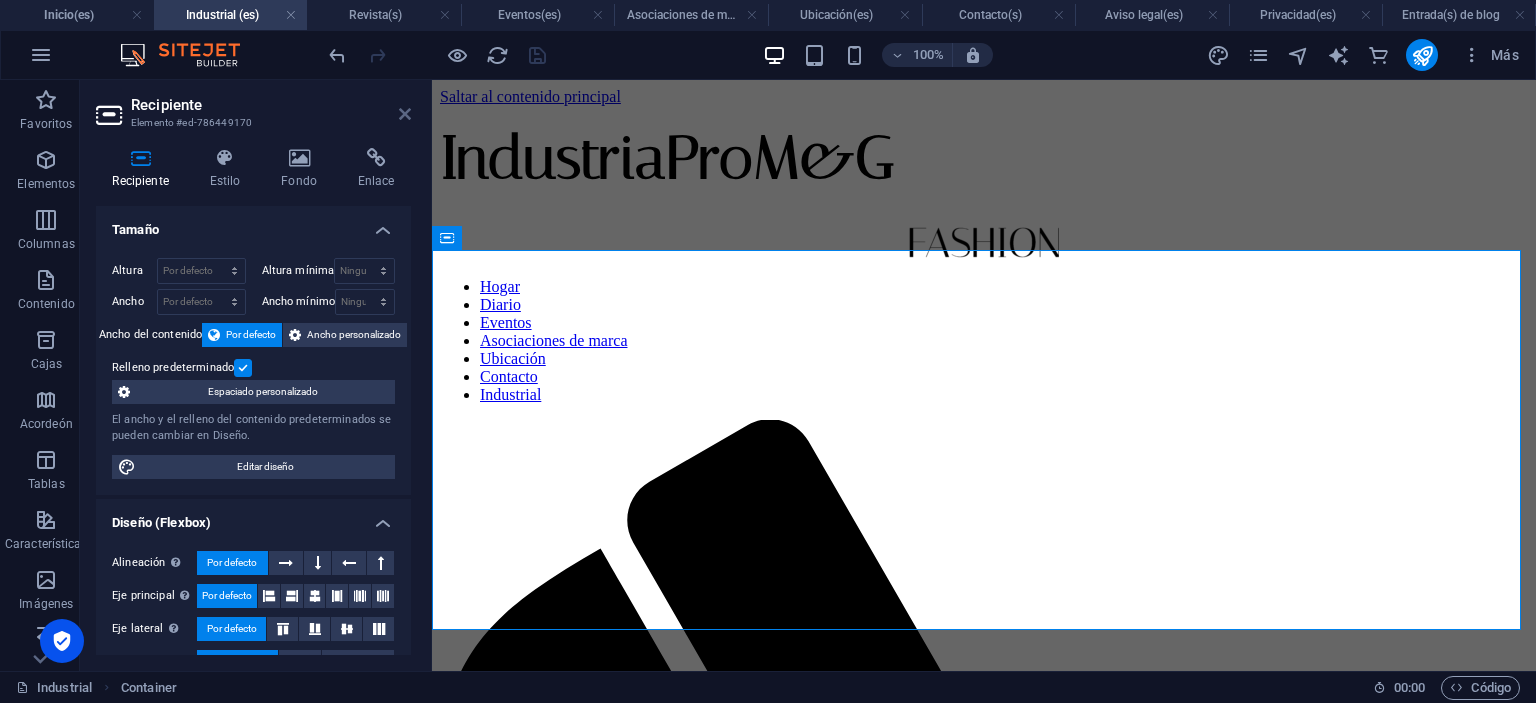 click at bounding box center (405, 114) 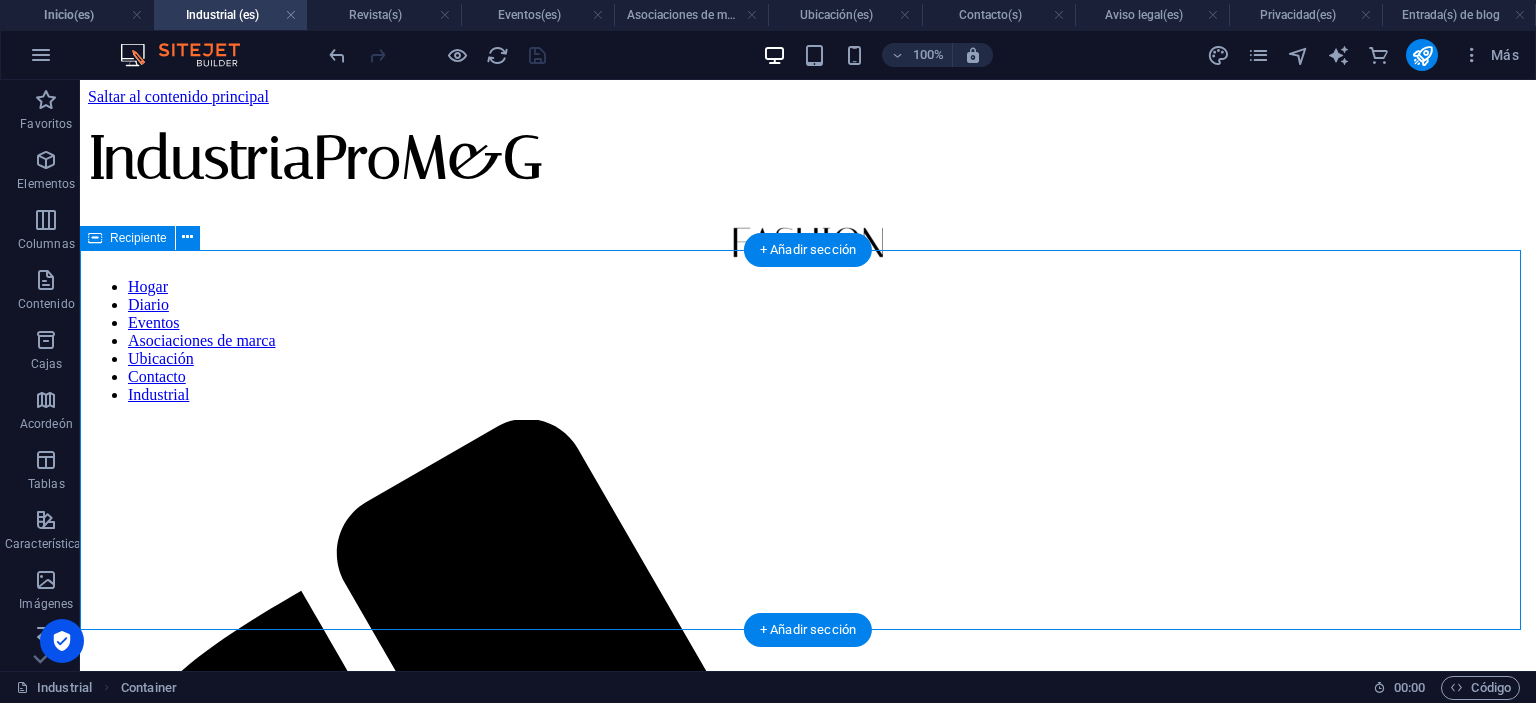 click on "Añadir elementos" at bounding box center [737, 2415] 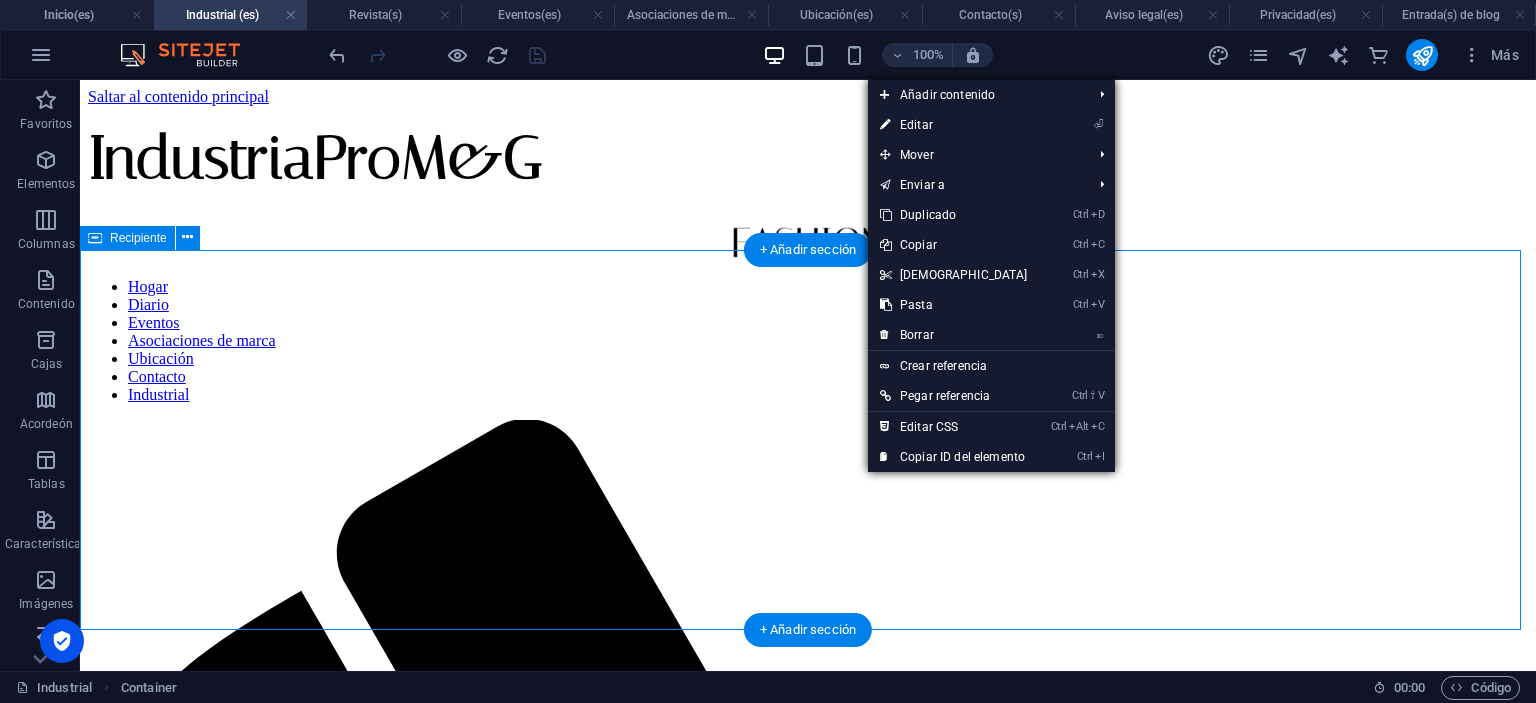 click on "Pegar portapapeles" at bounding box center [873, 2415] 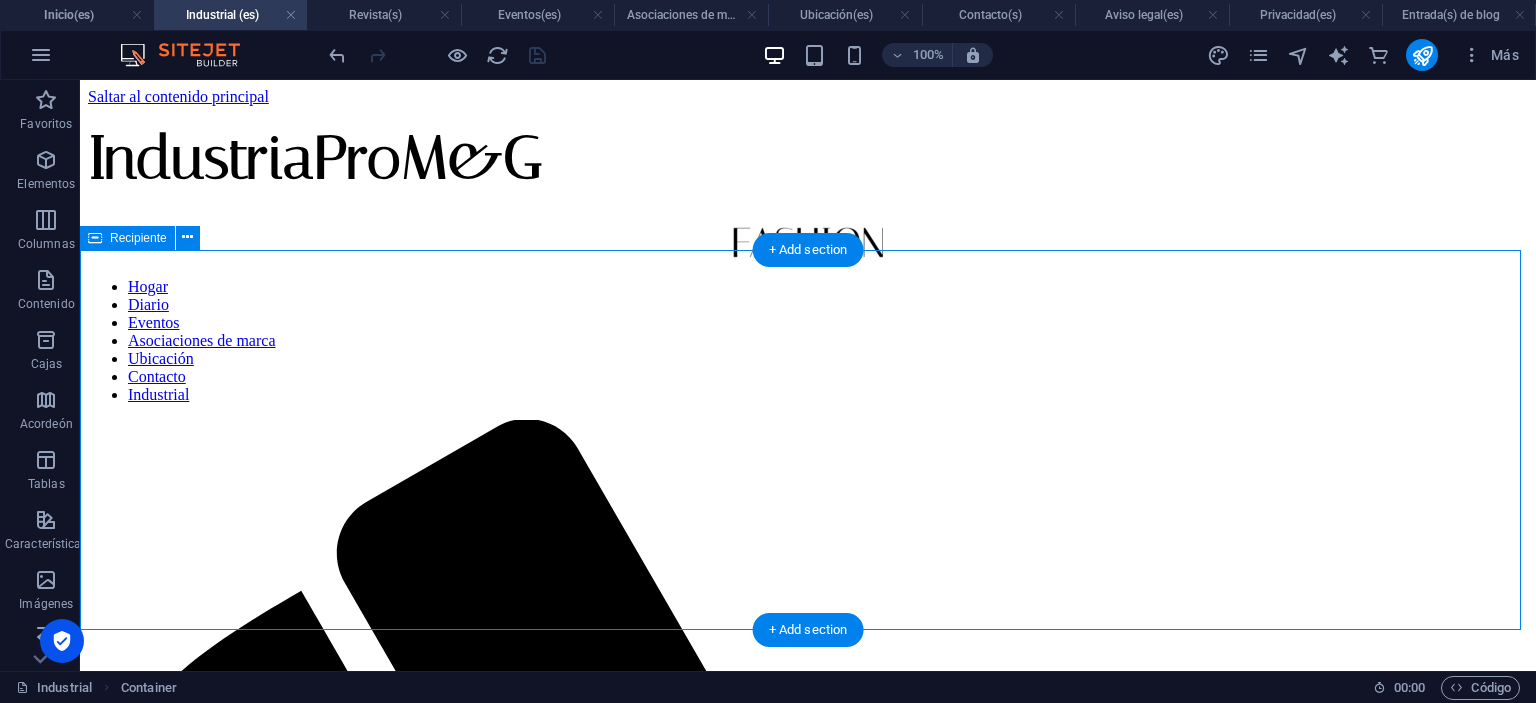 click on "Pegar portapapeles" at bounding box center [873, 2415] 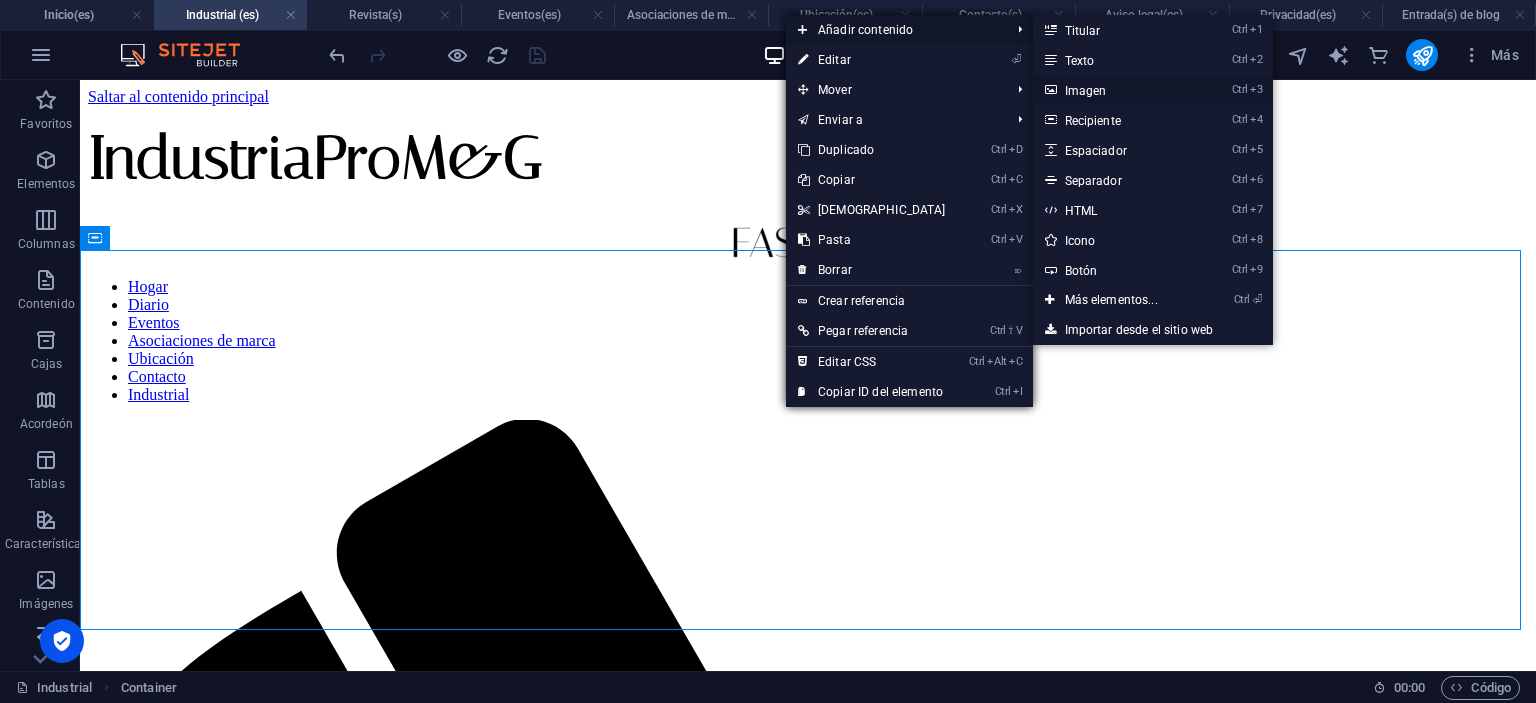 click on "Imagen" at bounding box center [1086, 91] 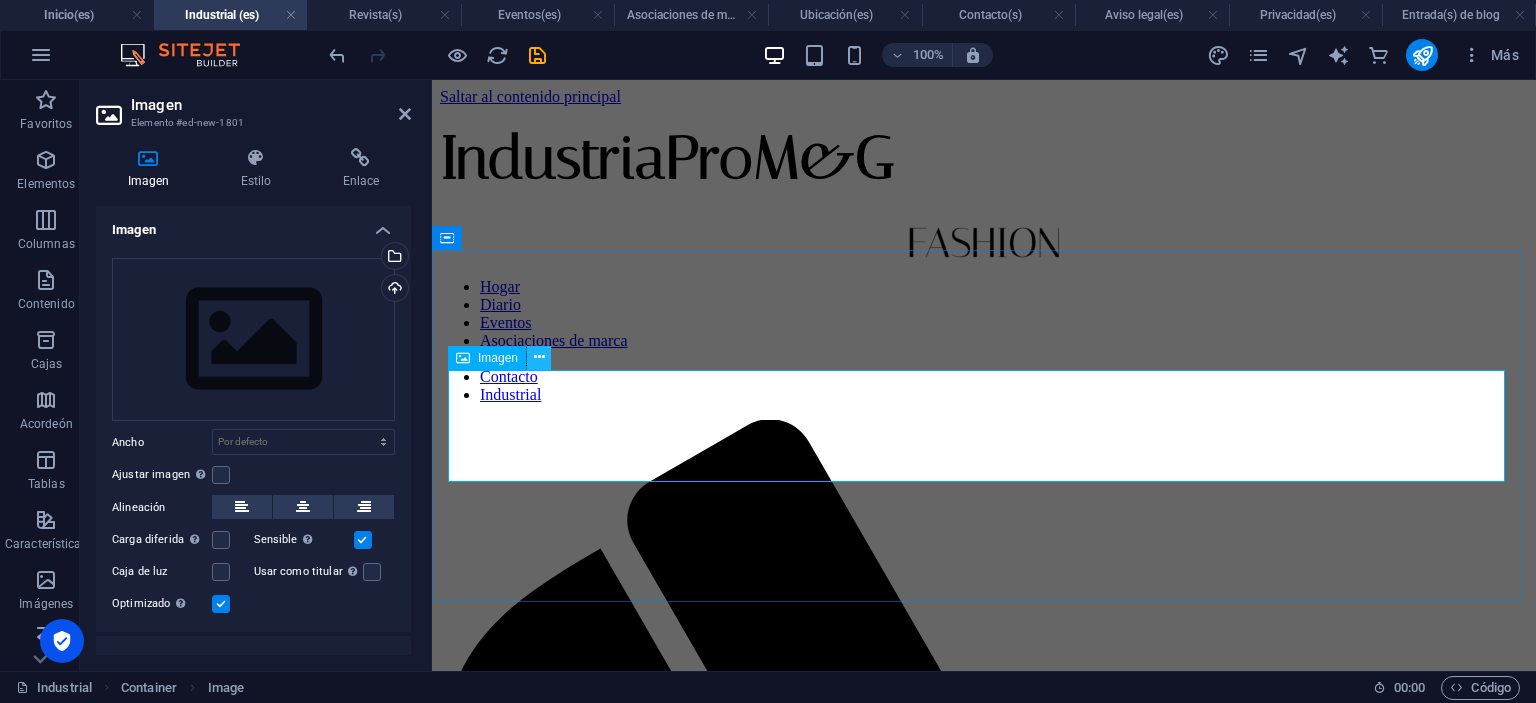 click at bounding box center [539, 357] 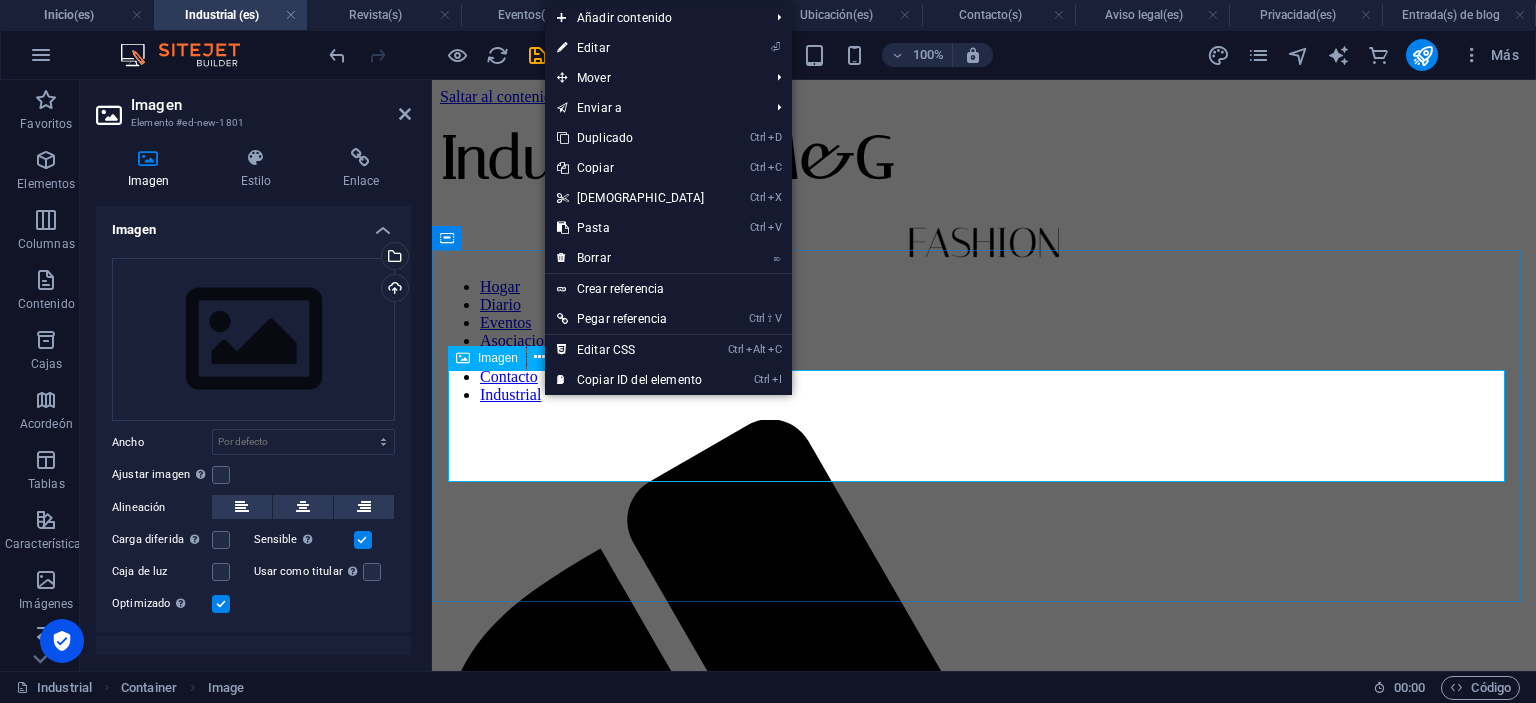 click at bounding box center [984, 1961] 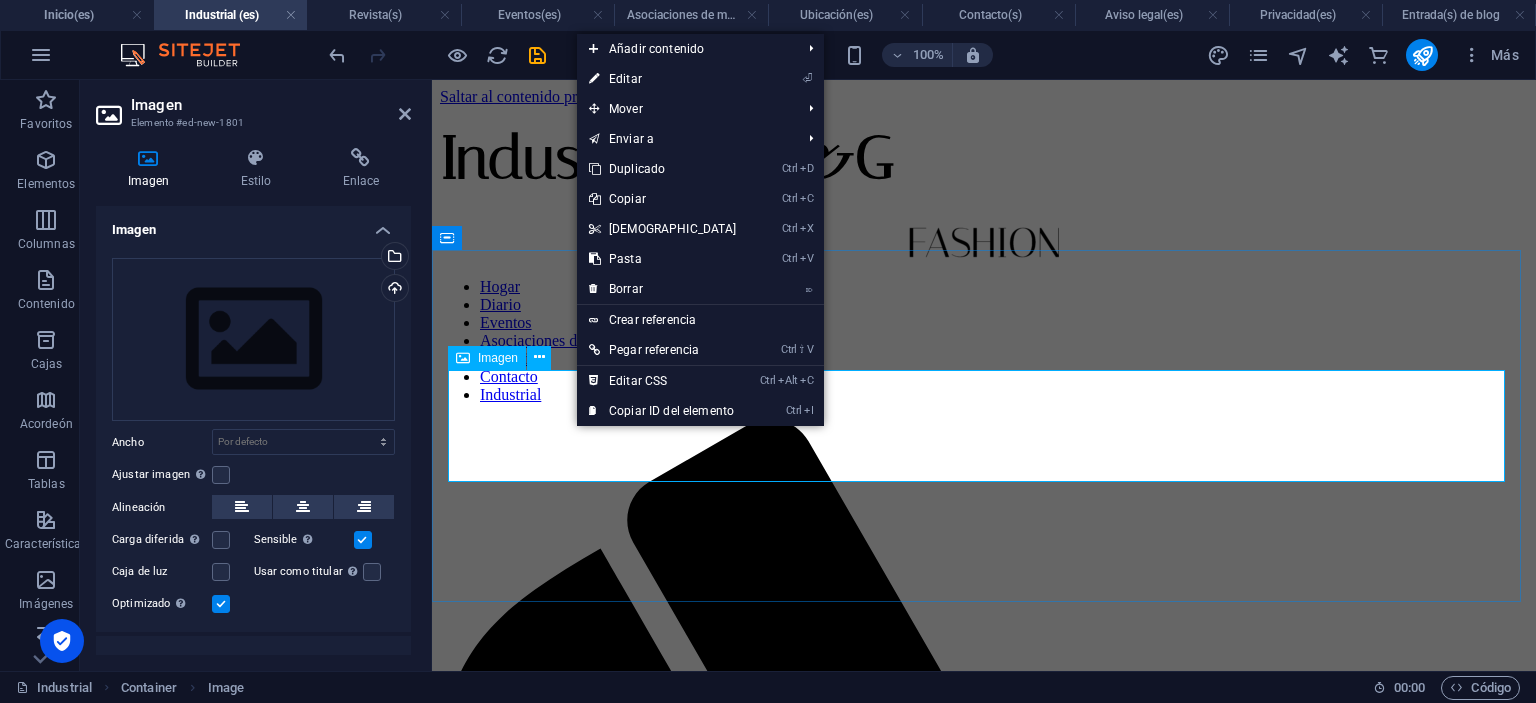 click at bounding box center (984, 1961) 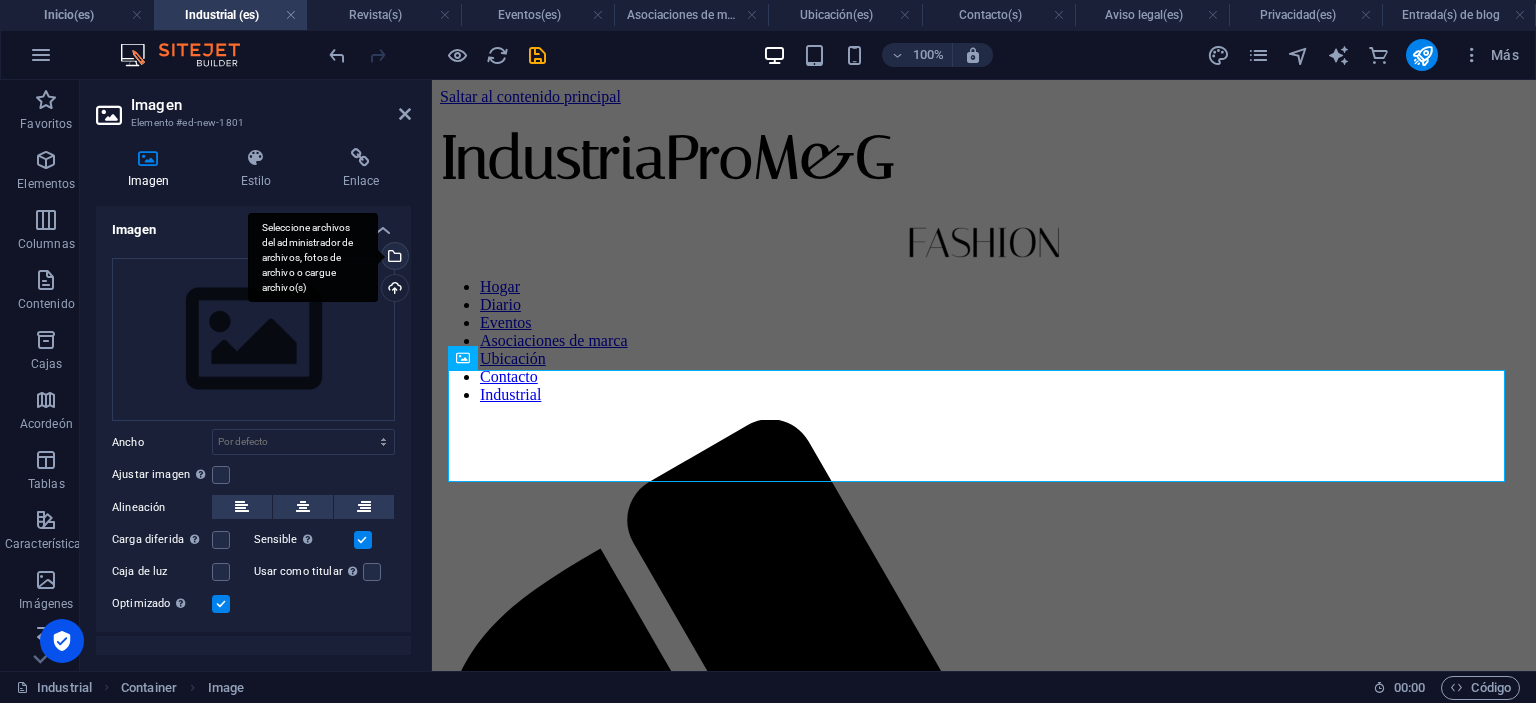 click on "Seleccione archivos del administrador de archivos, fotos de archivo o cargue archivo(s)" at bounding box center (393, 258) 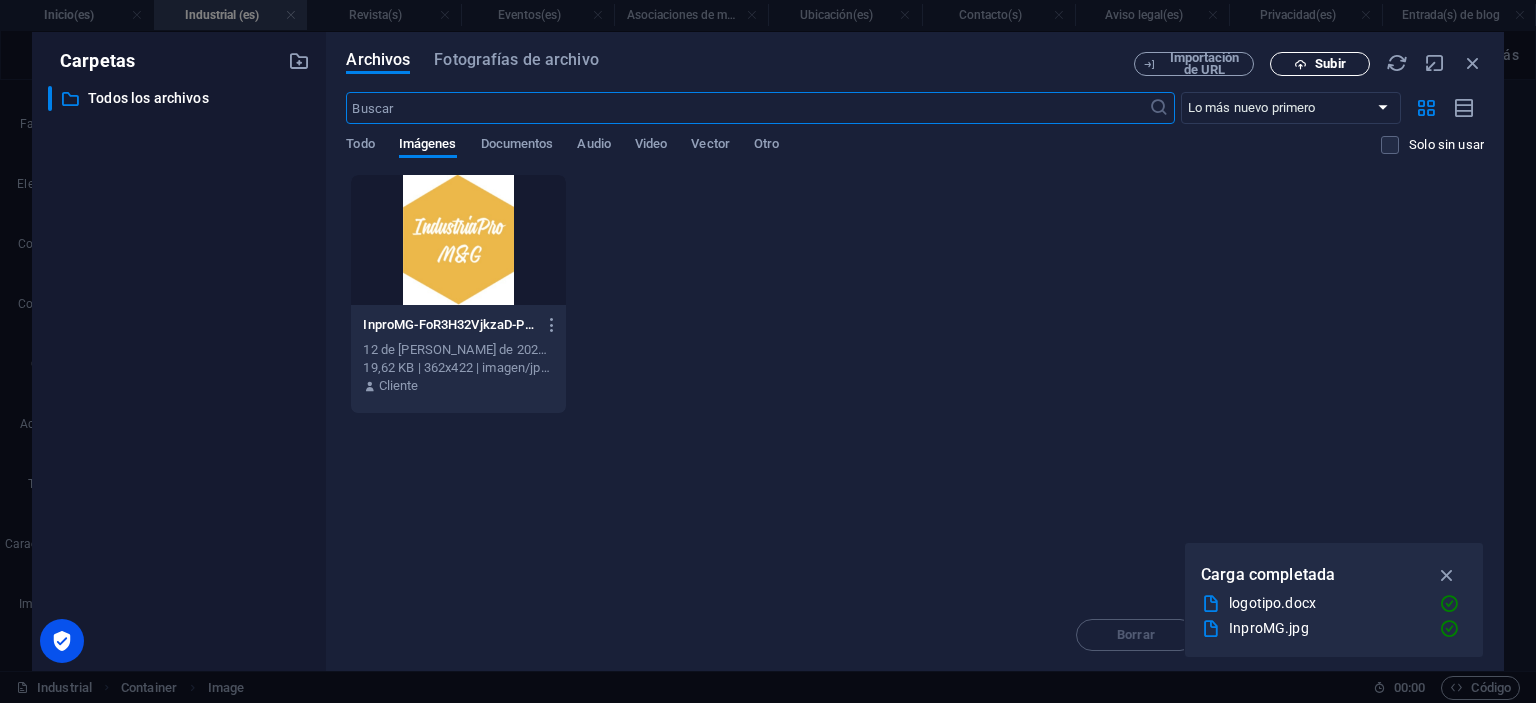 click on "Subir" at bounding box center (1320, 64) 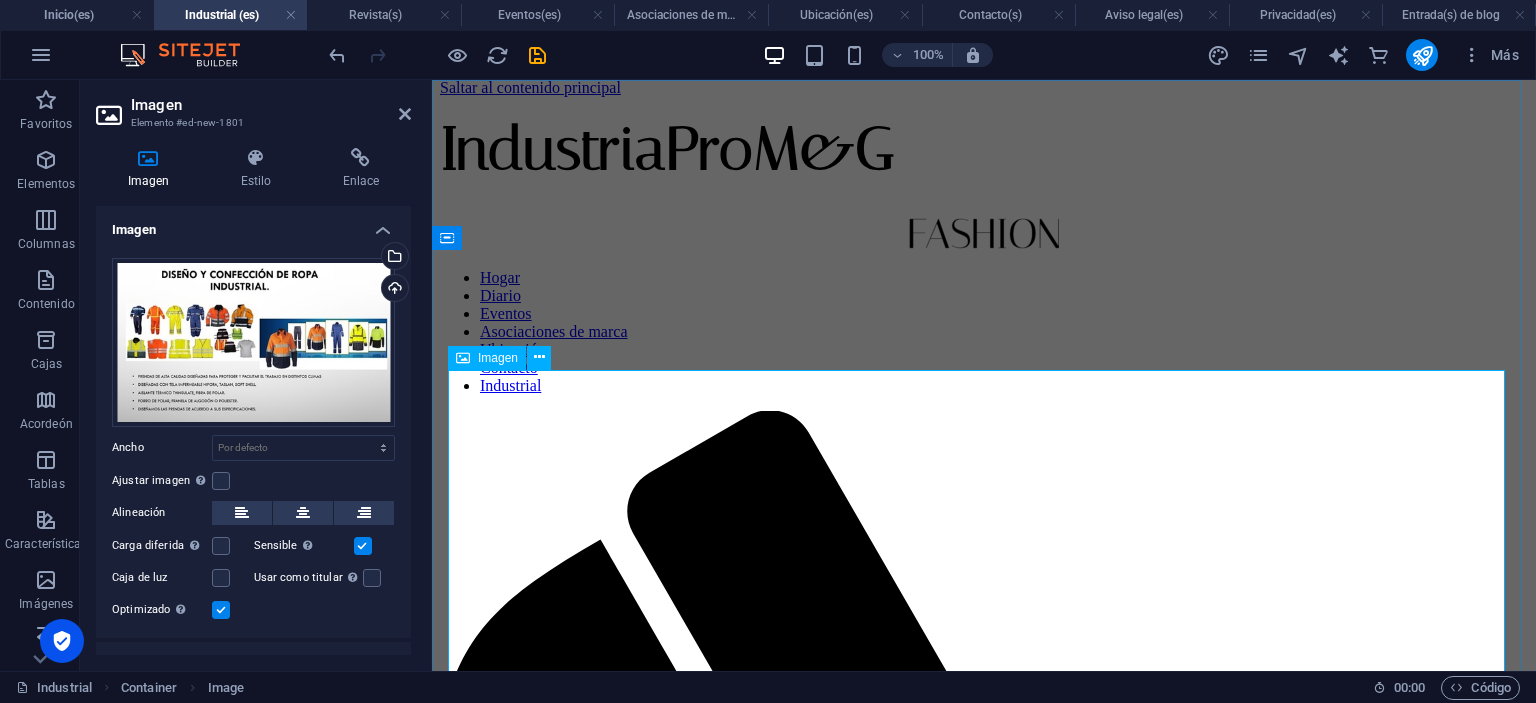 scroll, scrollTop: 0, scrollLeft: 0, axis: both 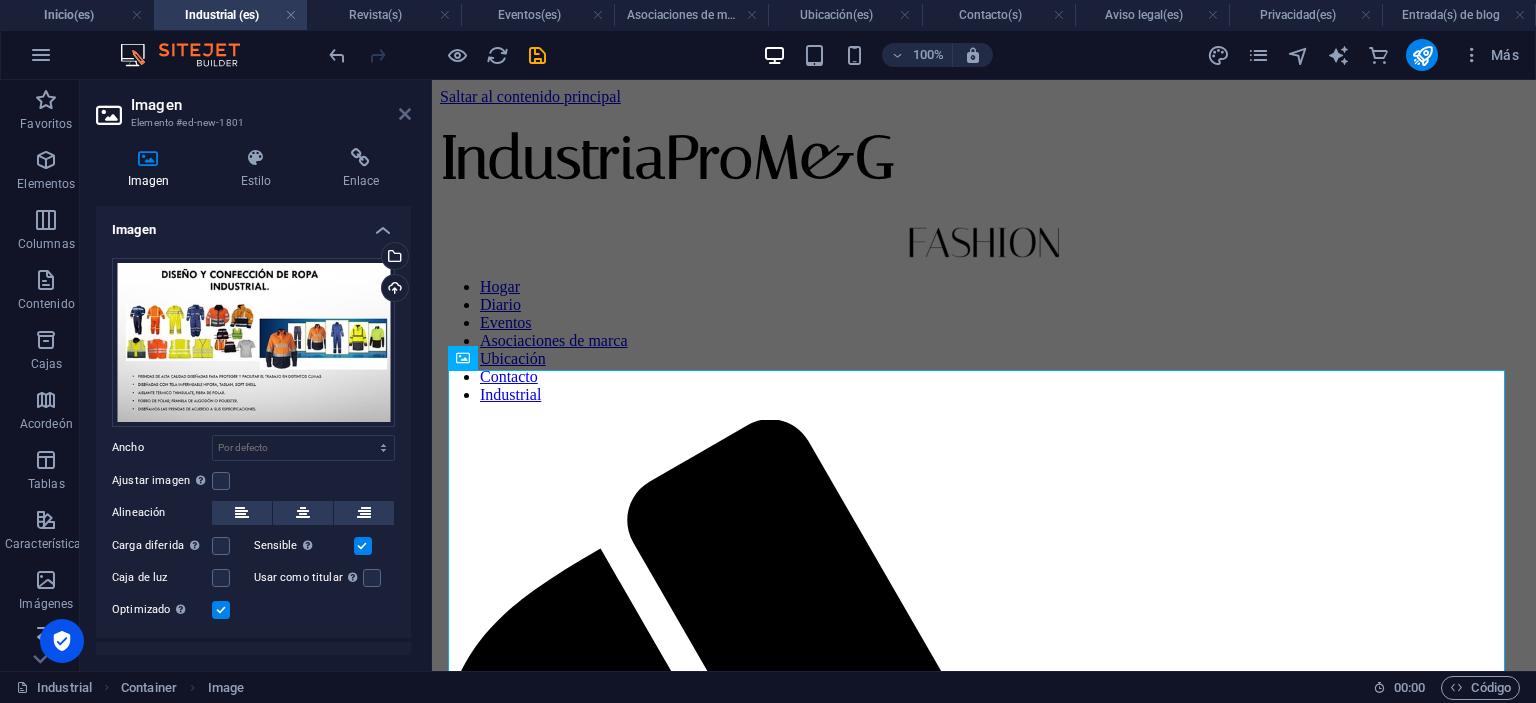 click at bounding box center (405, 114) 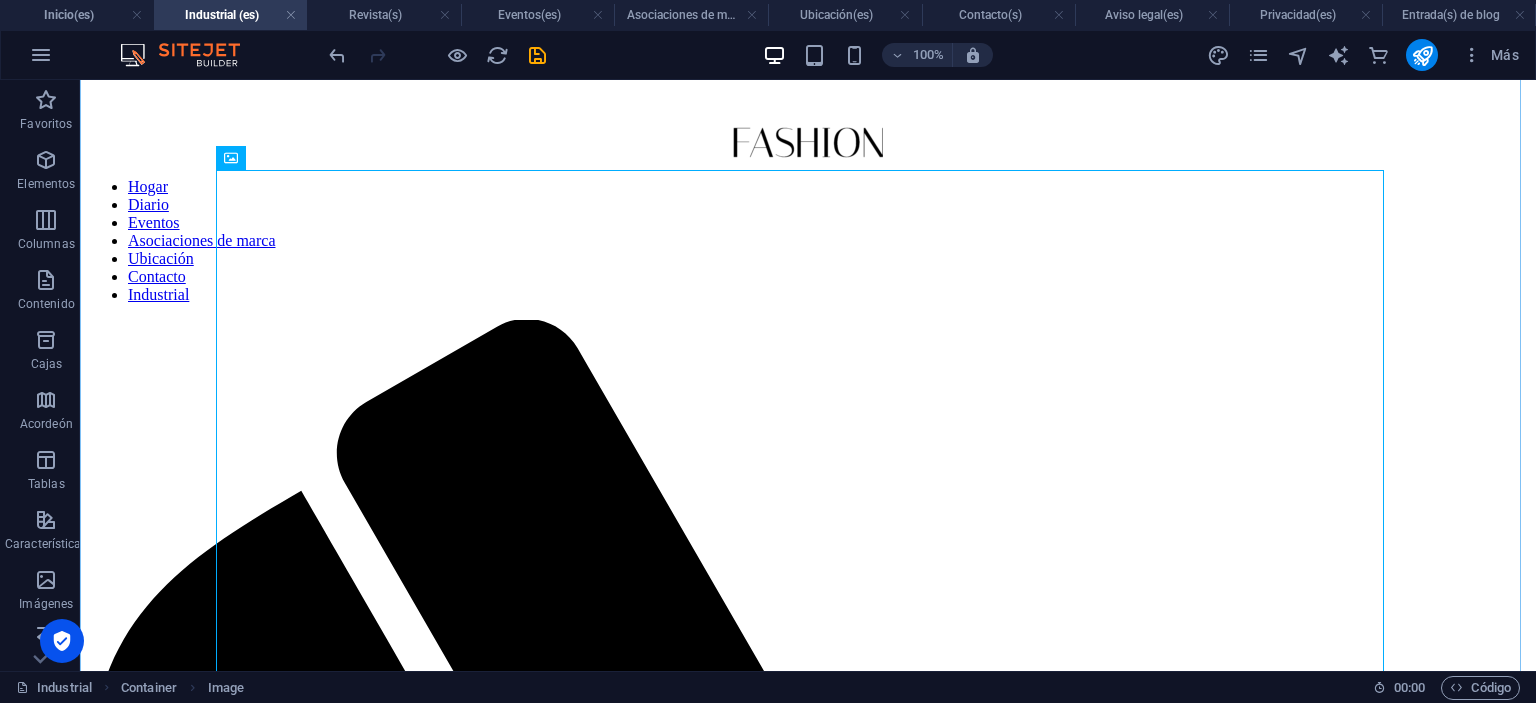 scroll, scrollTop: 200, scrollLeft: 0, axis: vertical 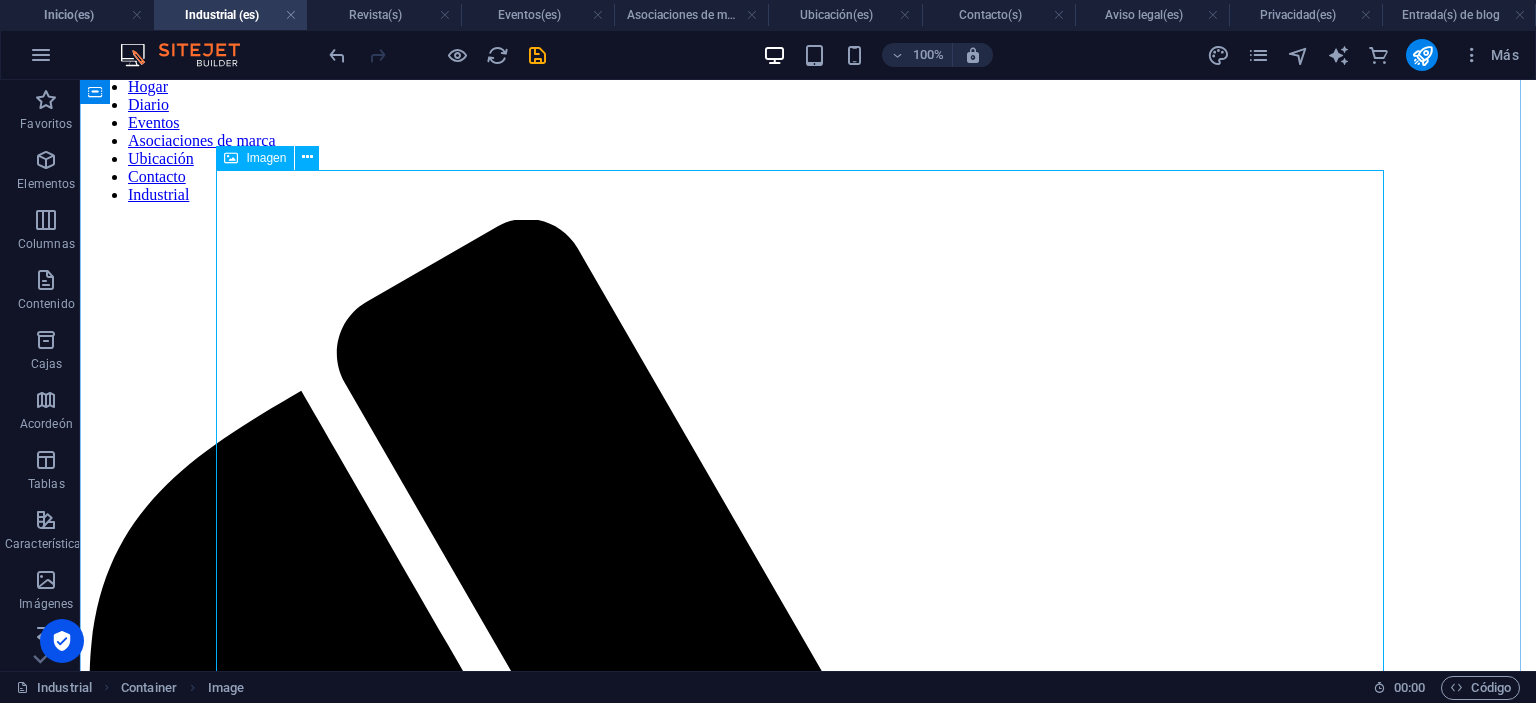click at bounding box center [808, 2541] 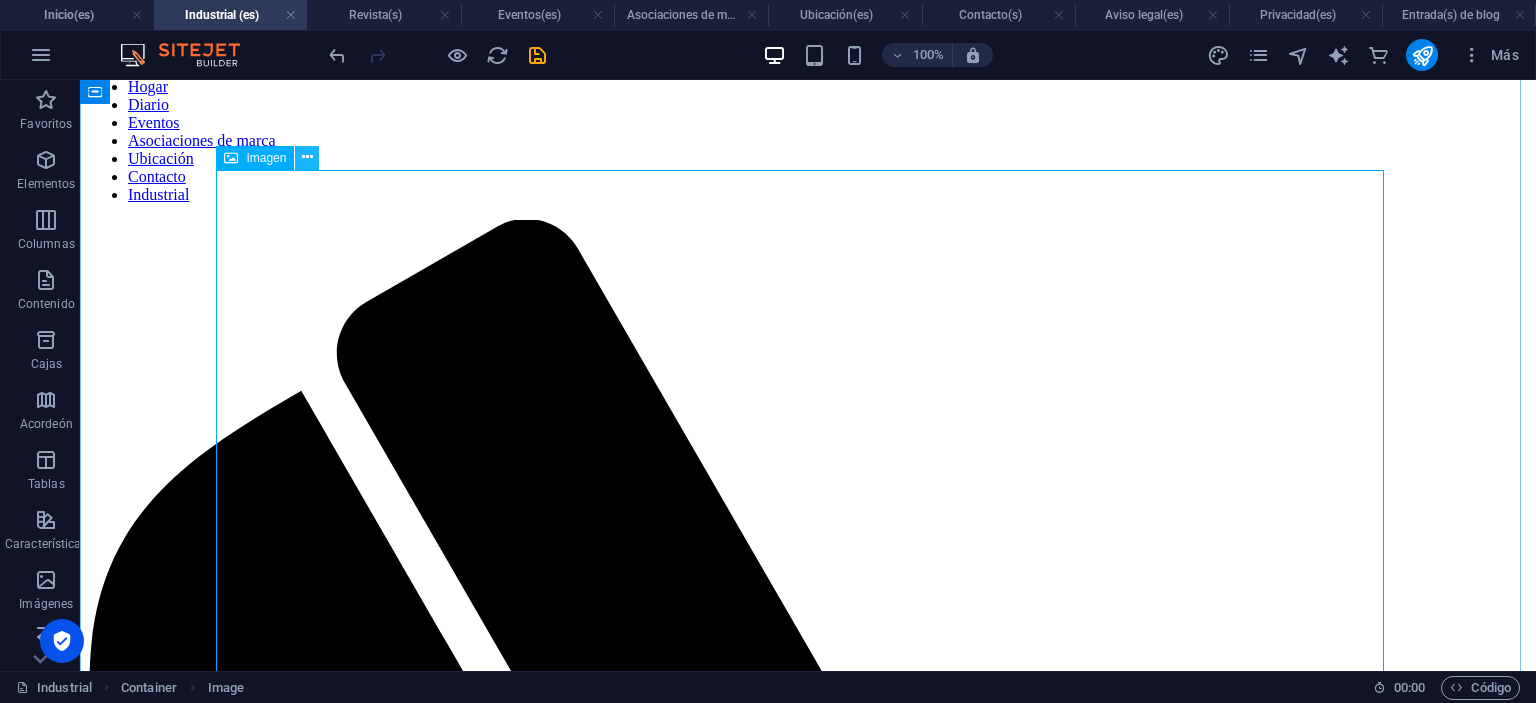 click at bounding box center [307, 157] 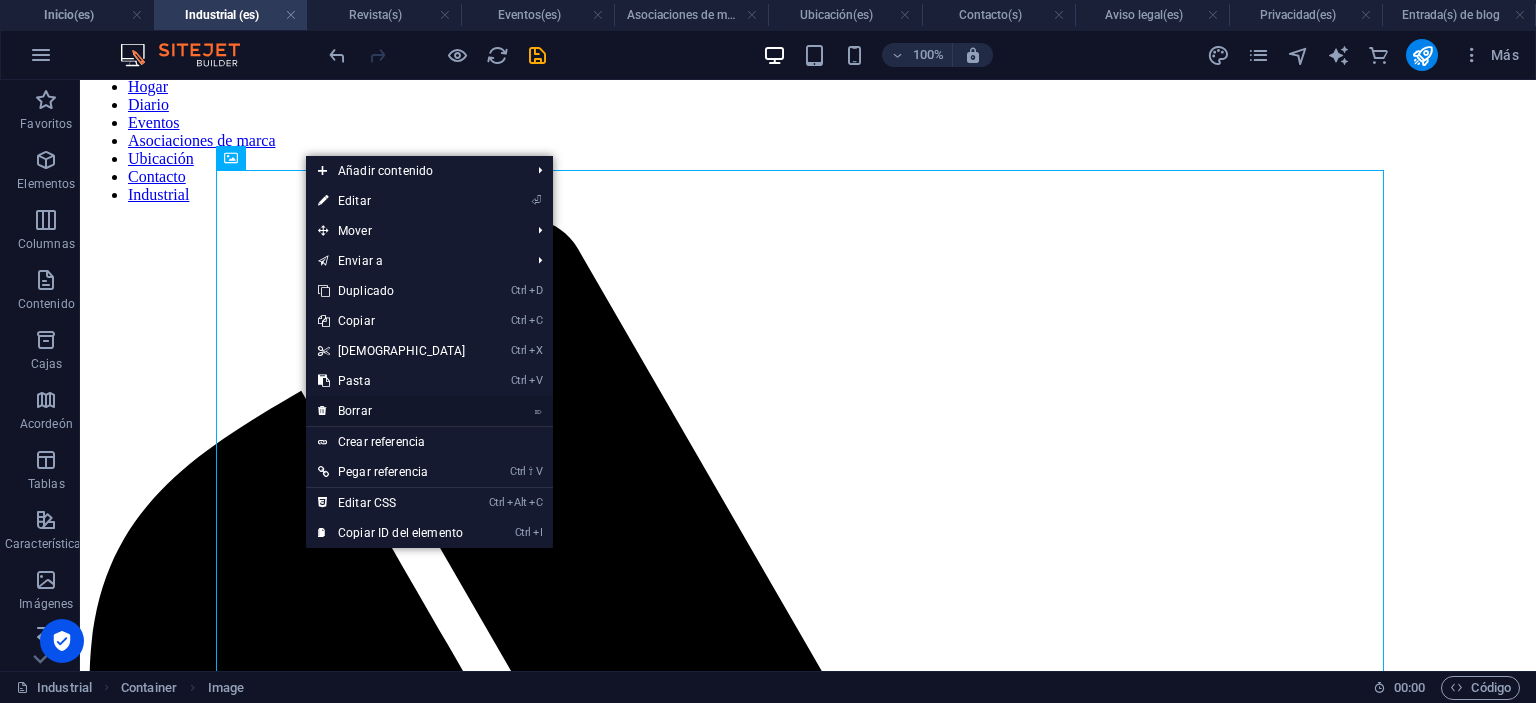 click on "Borrar" at bounding box center (355, 411) 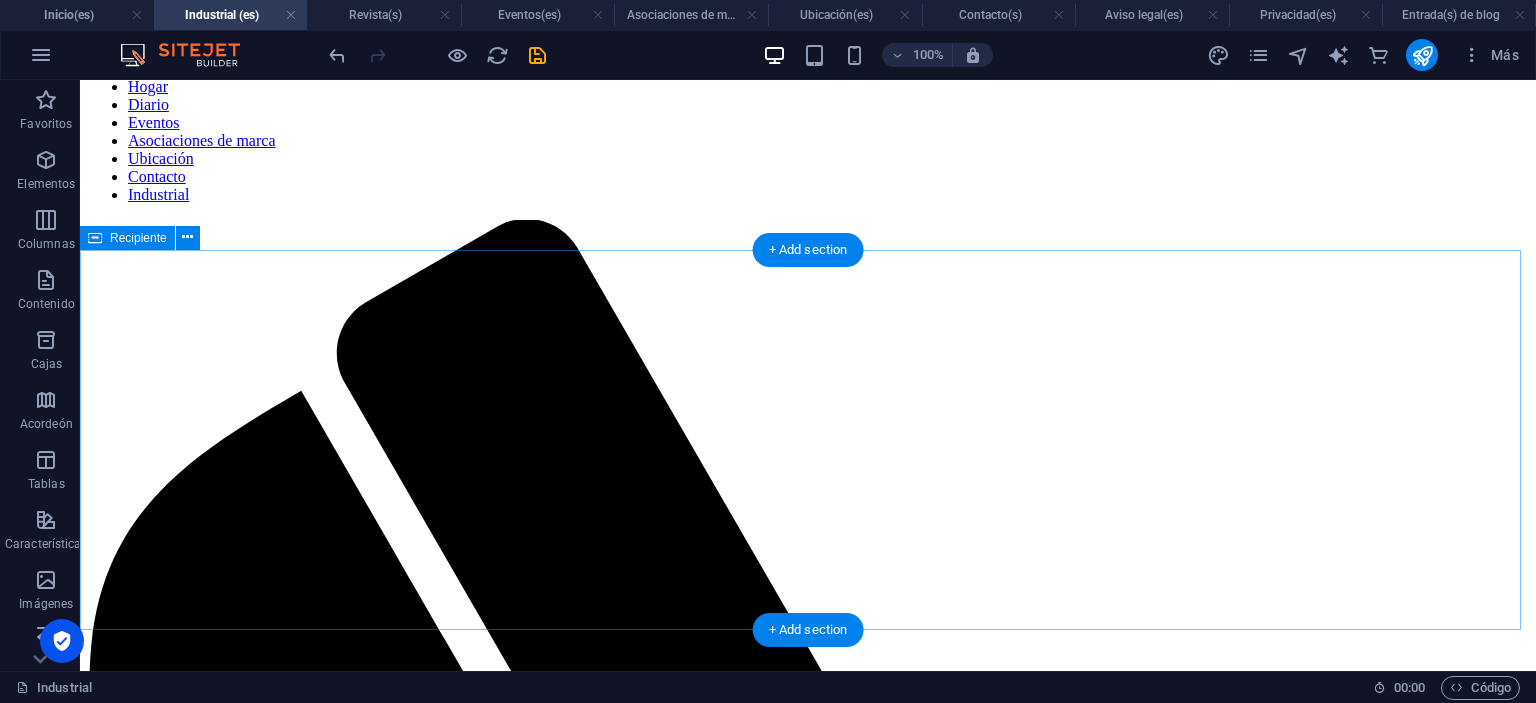scroll, scrollTop: 0, scrollLeft: 0, axis: both 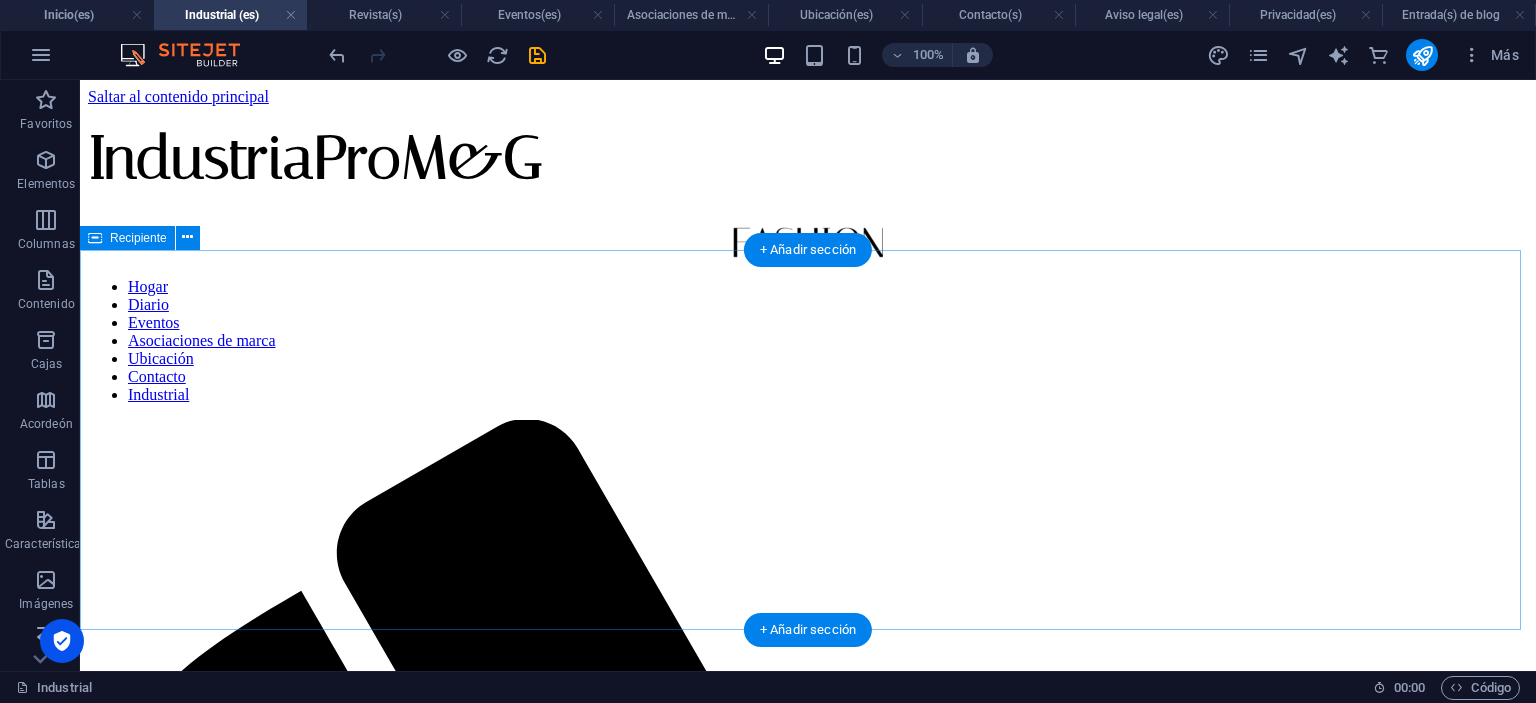 click on "Suelta el contenido aquí o  Añadir elementos  Pegar portapapeles" at bounding box center [808, 2386] 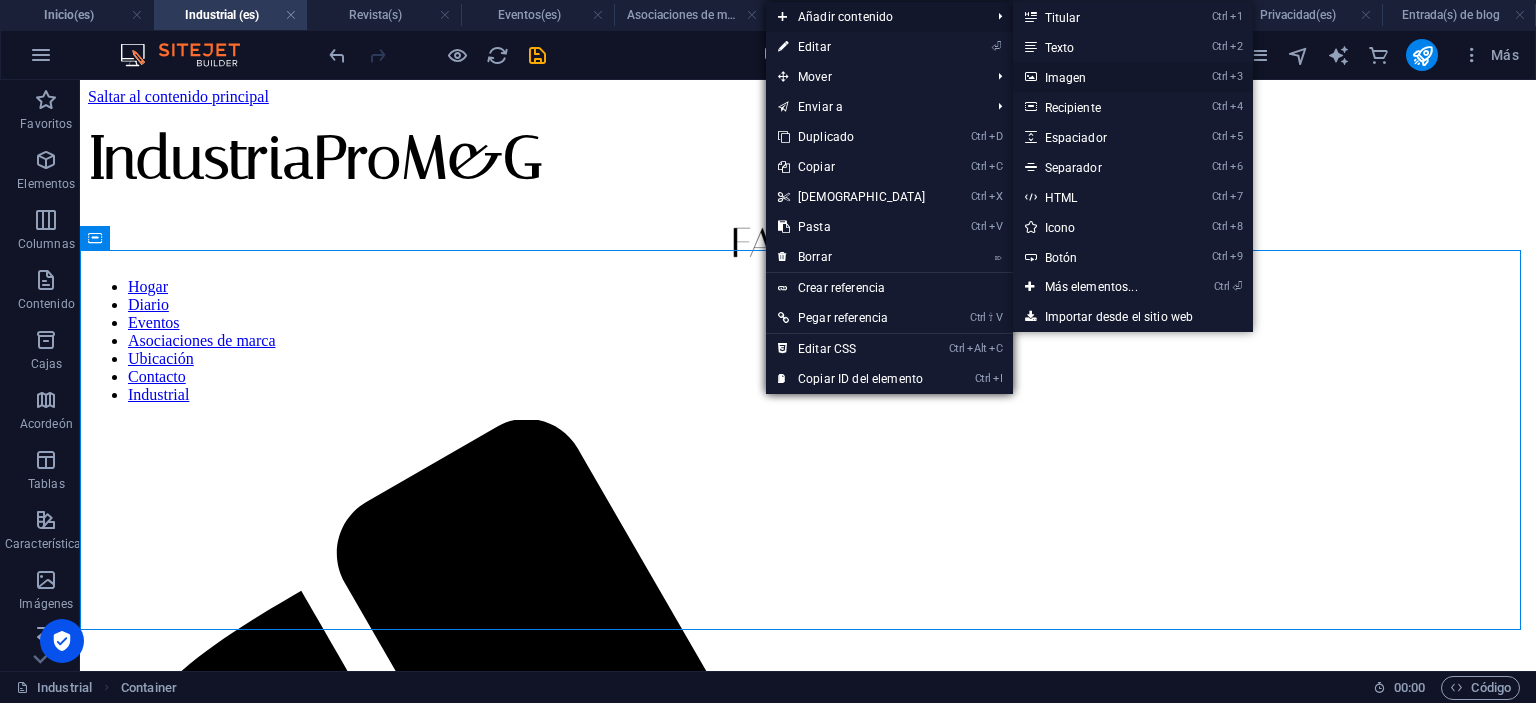 click on "Imagen" at bounding box center (1066, 78) 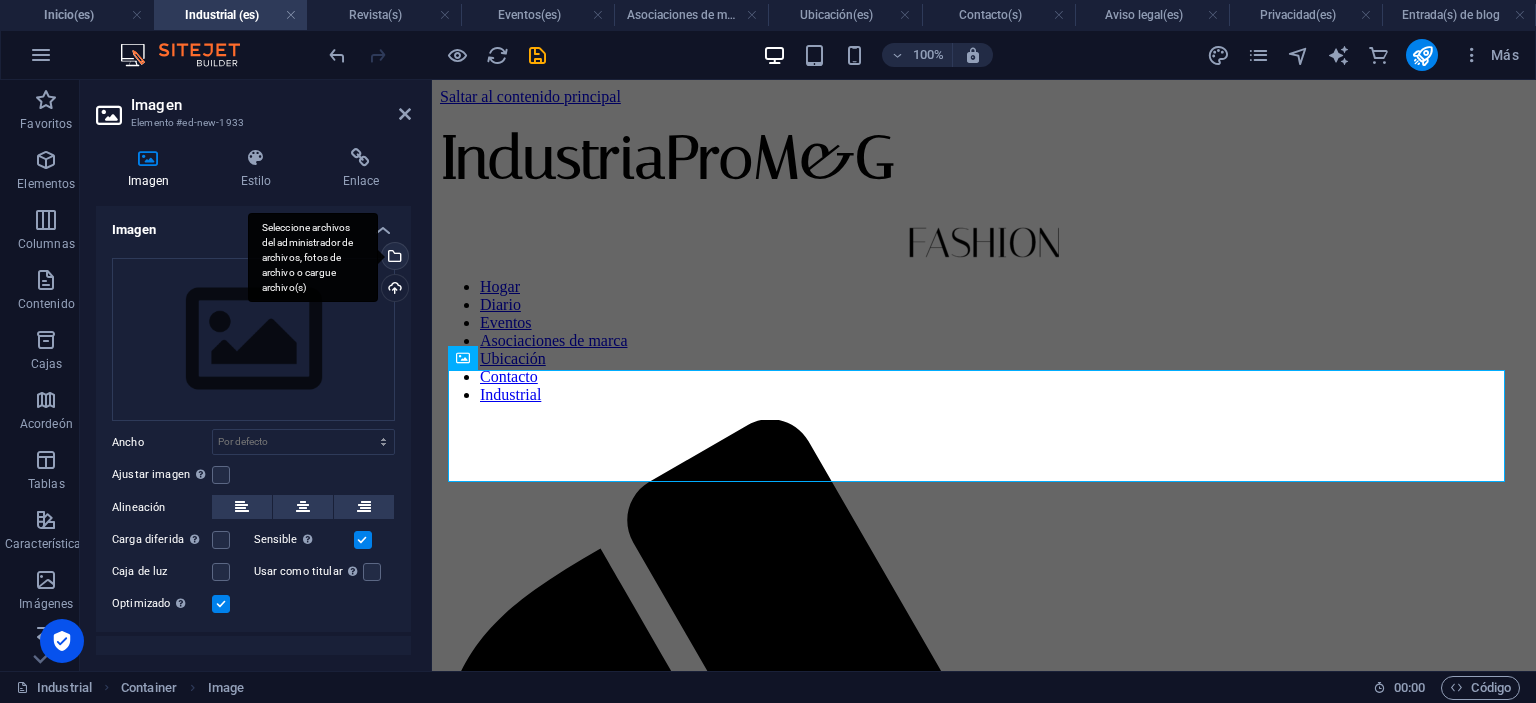 click on "Seleccione archivos del administrador de archivos, fotos de archivo o cargue archivo(s)" at bounding box center (313, 258) 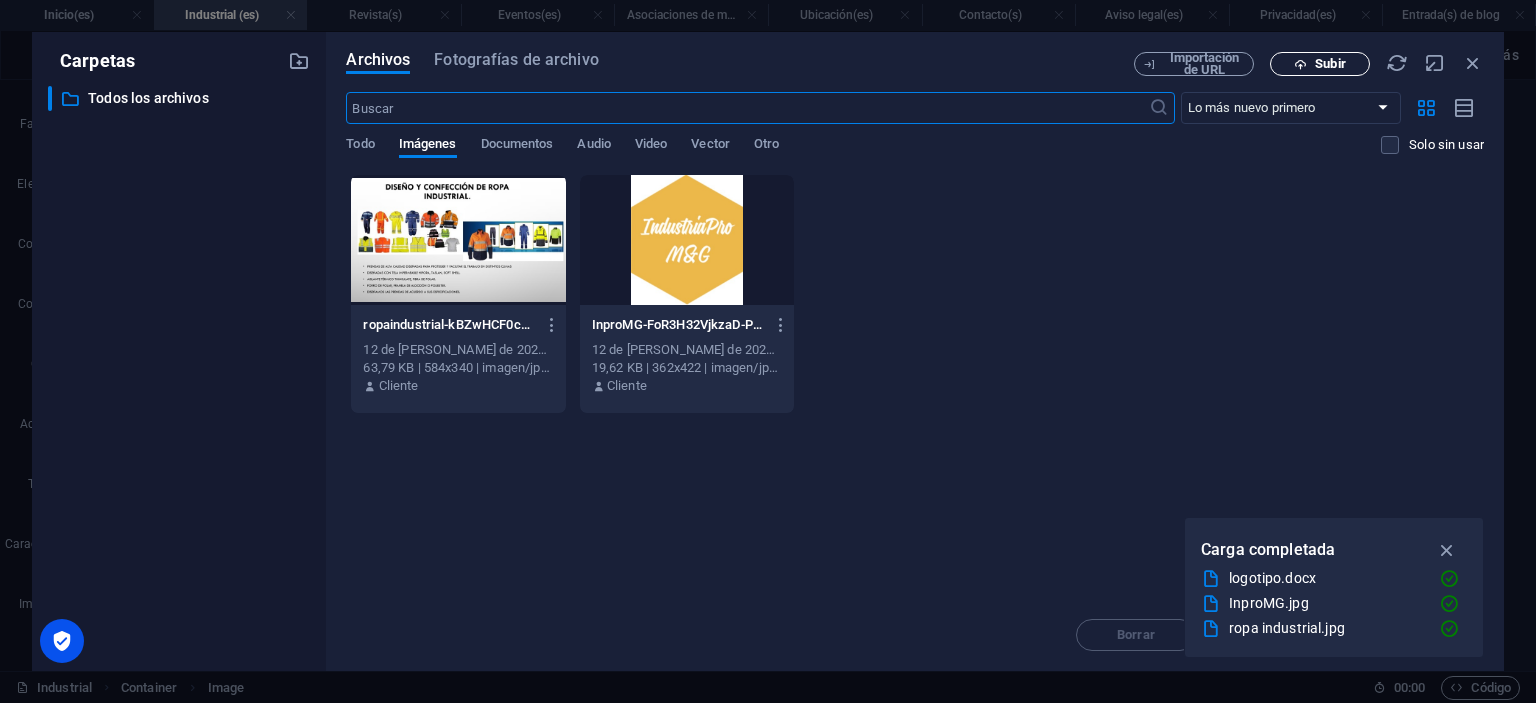 click on "Subir" at bounding box center (1320, 64) 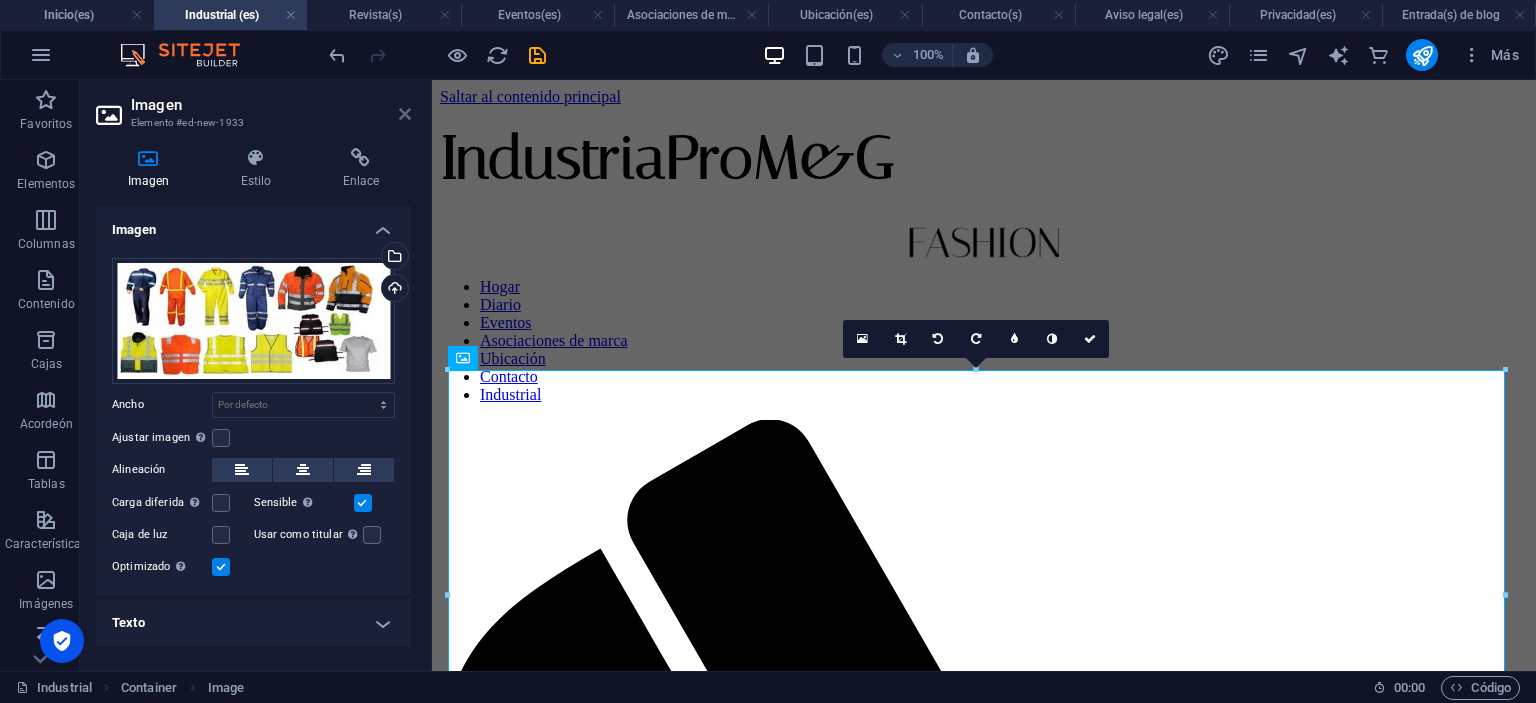 click at bounding box center (405, 114) 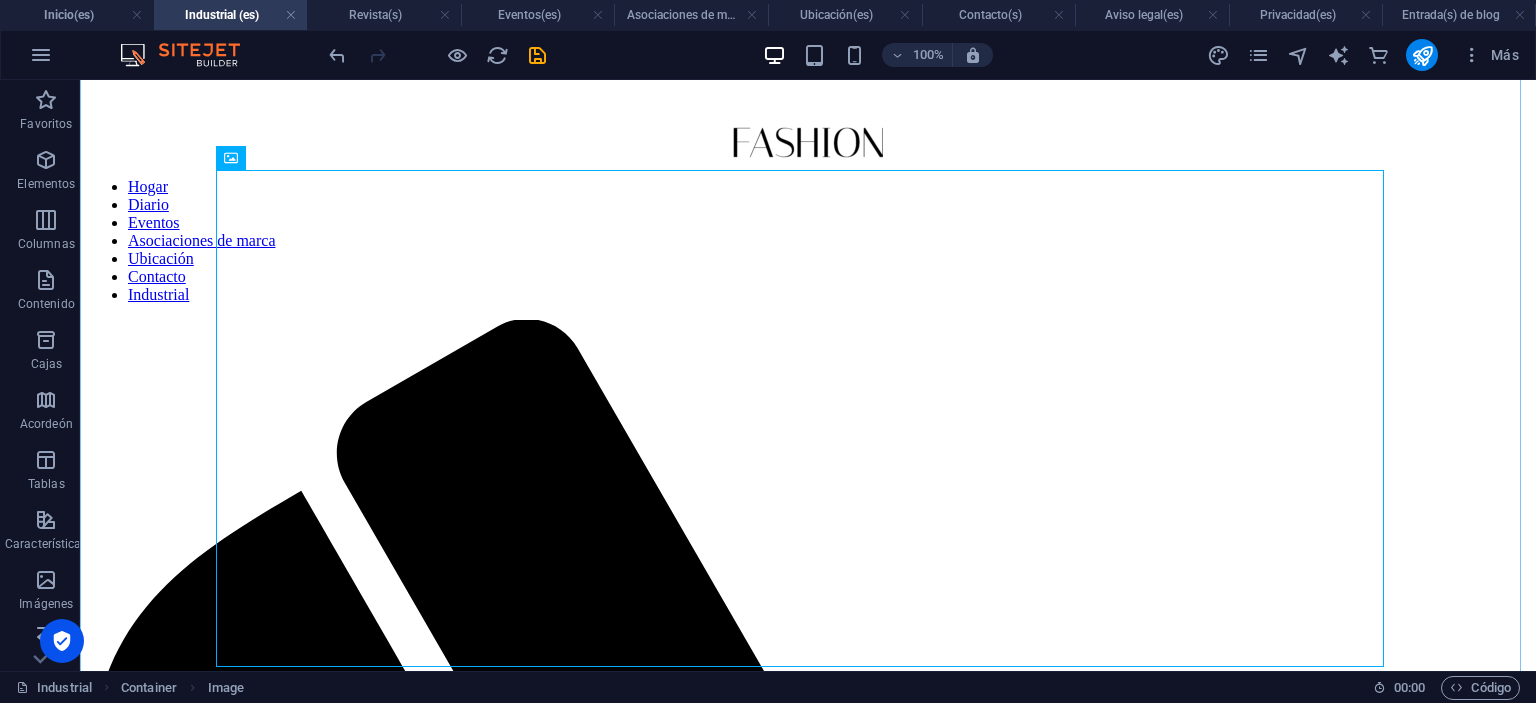 scroll, scrollTop: 200, scrollLeft: 0, axis: vertical 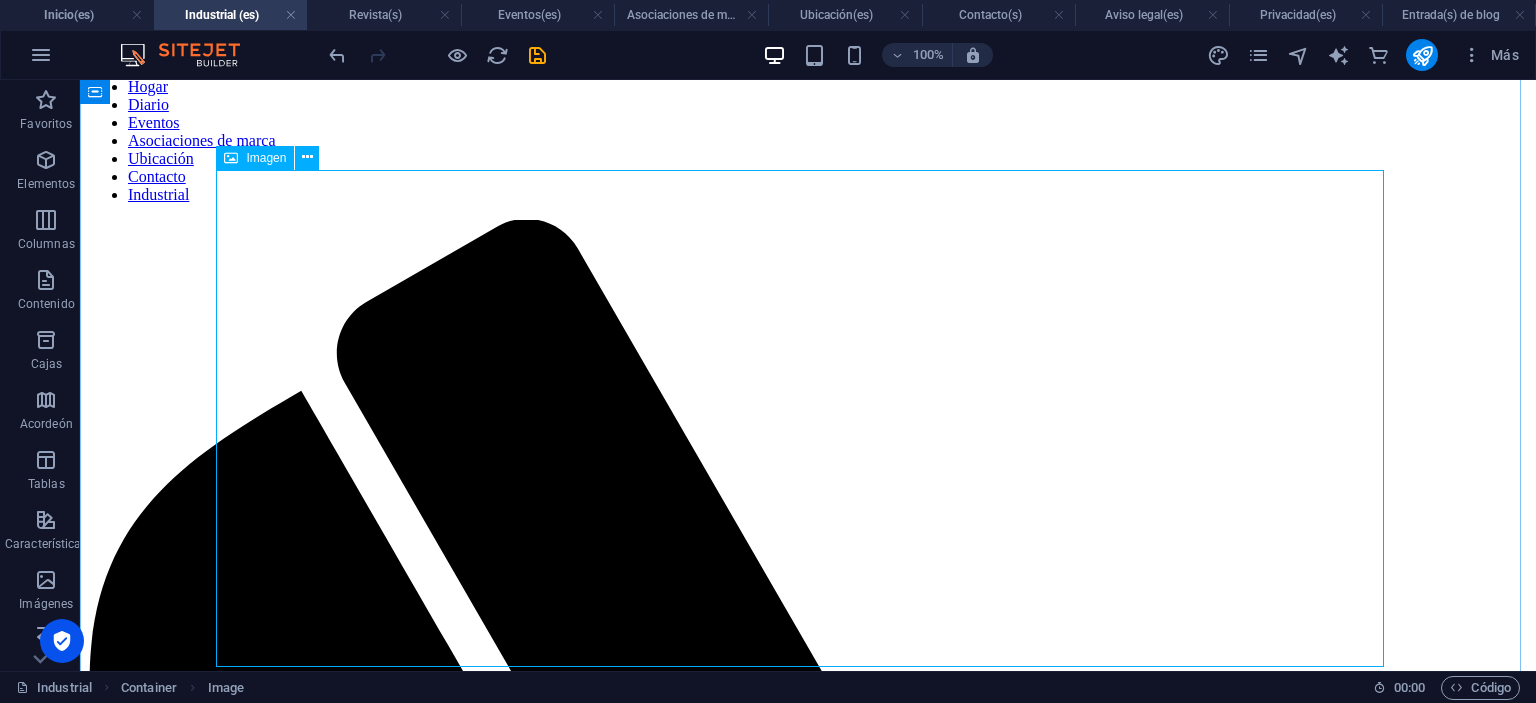 click at bounding box center [808, 2426] 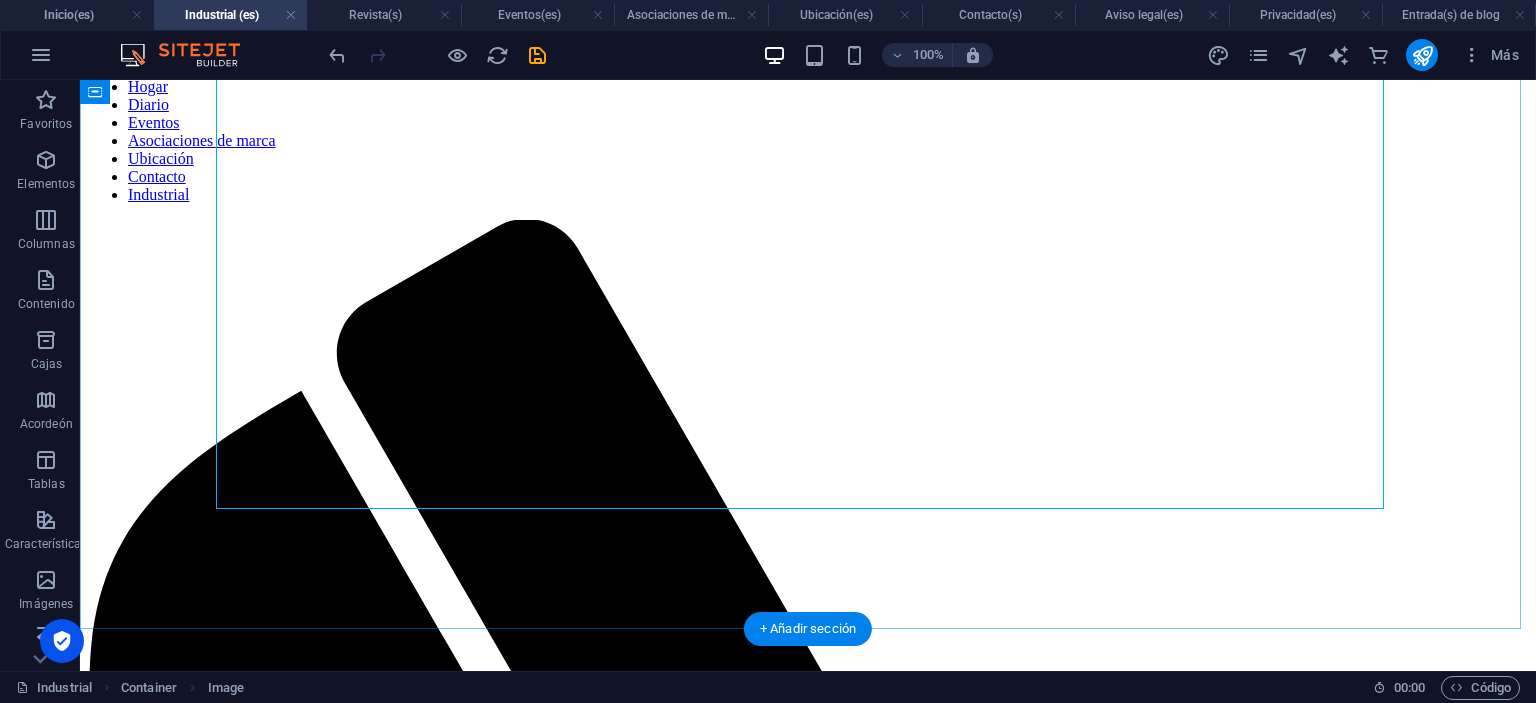 scroll, scrollTop: 400, scrollLeft: 0, axis: vertical 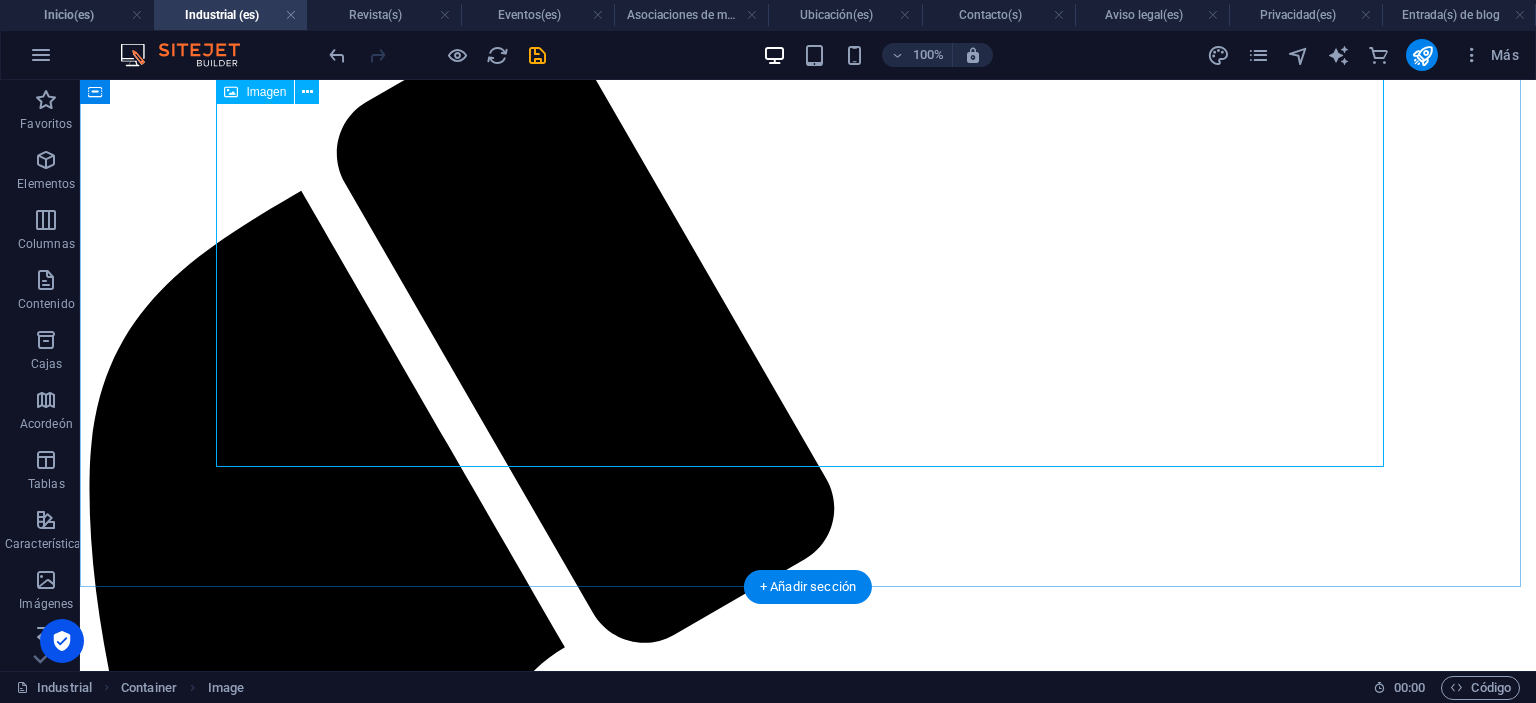 click at bounding box center [808, 2226] 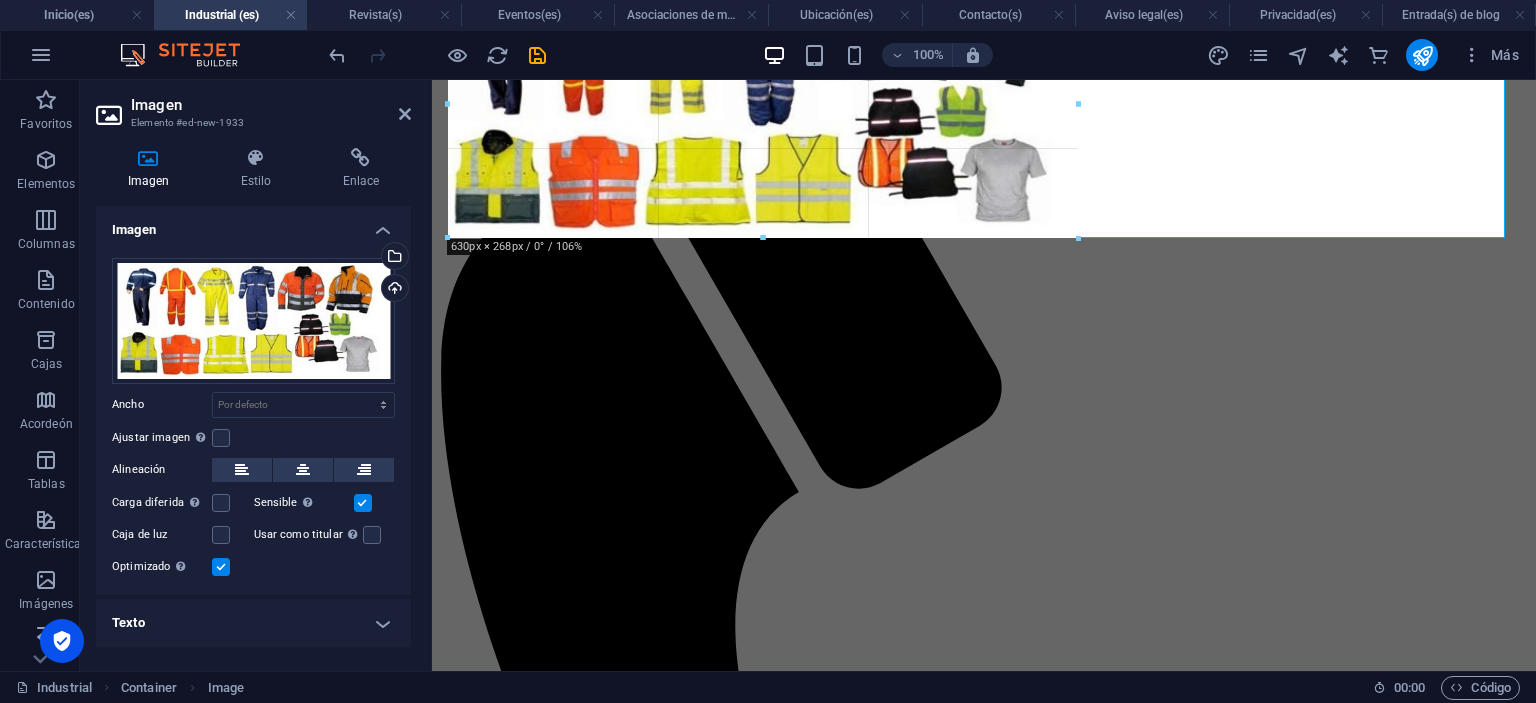 drag, startPoint x: 1505, startPoint y: 419, endPoint x: 676, endPoint y: 204, distance: 856.4263 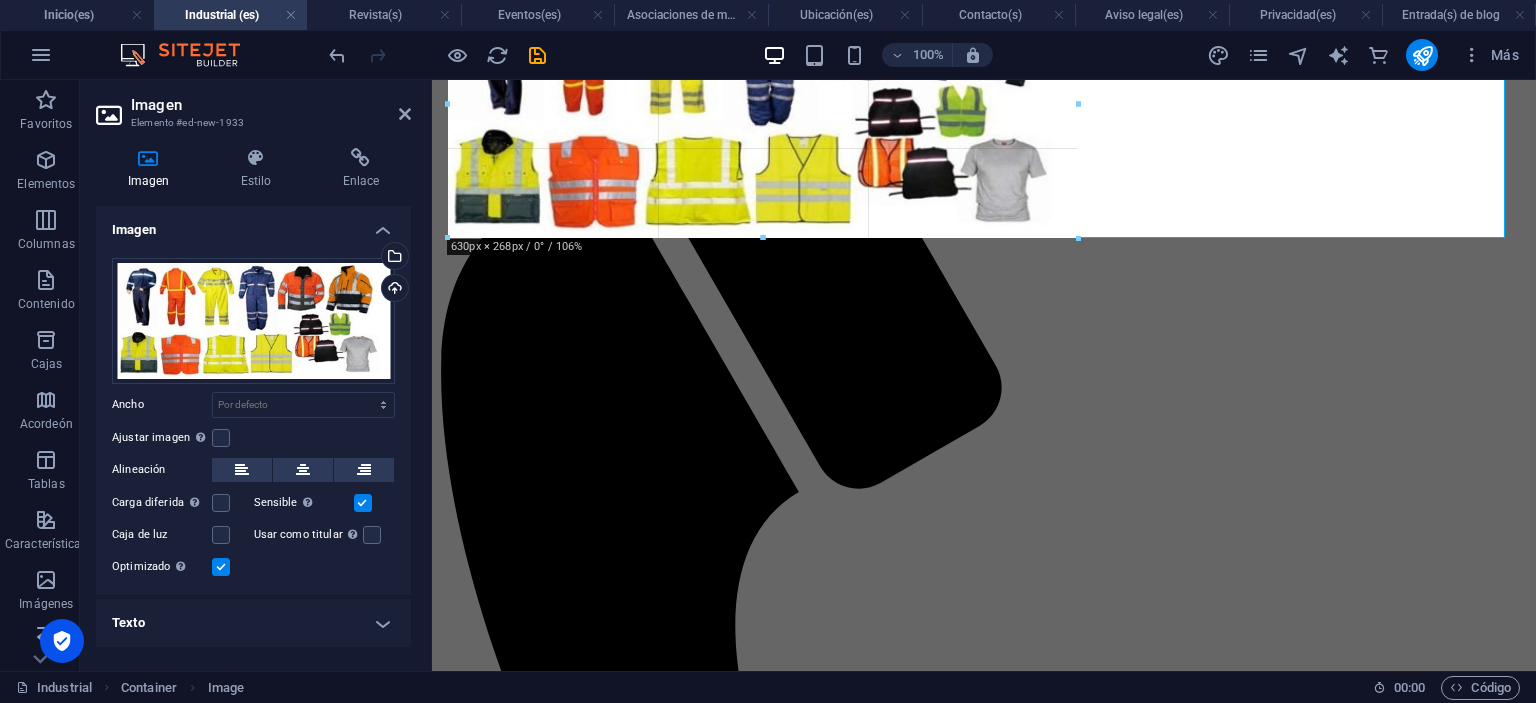 type on "630" 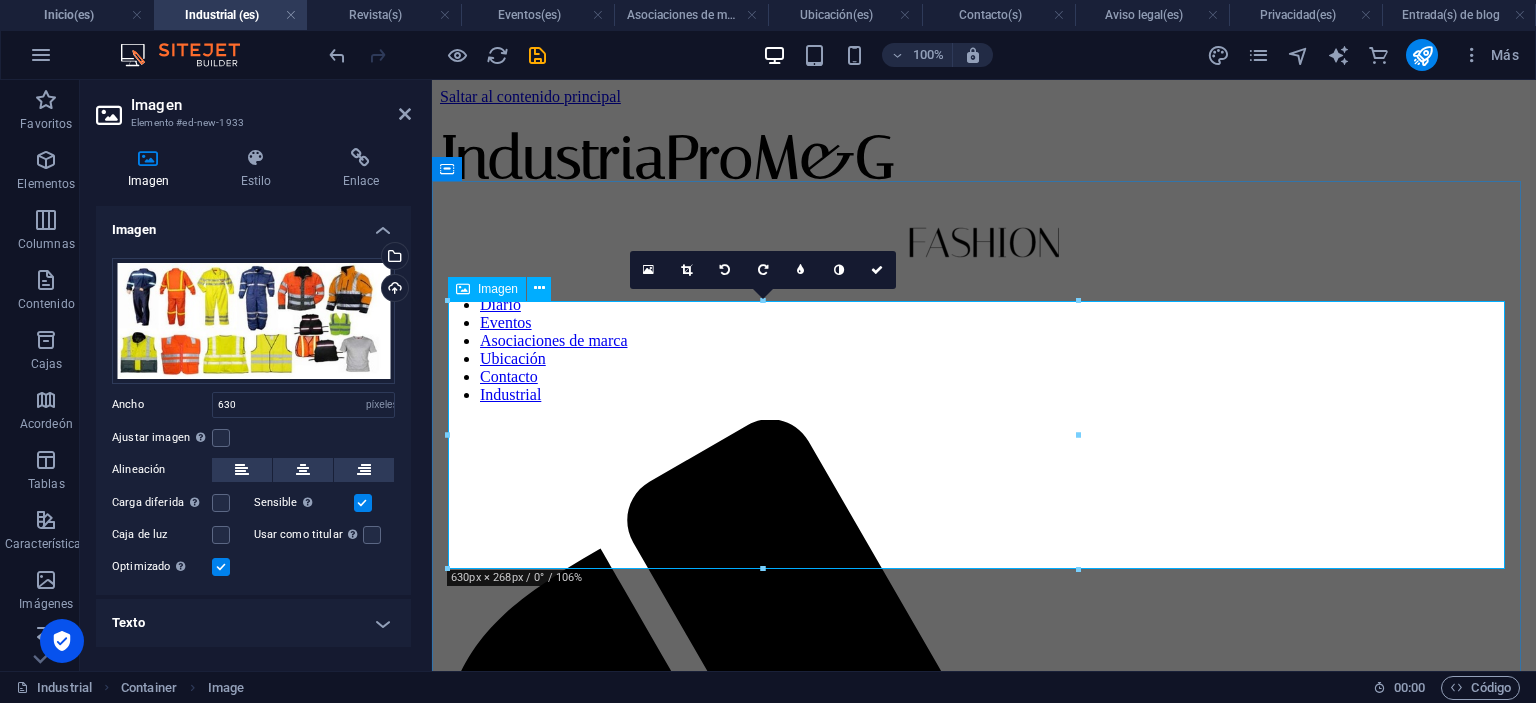 scroll, scrollTop: 100, scrollLeft: 0, axis: vertical 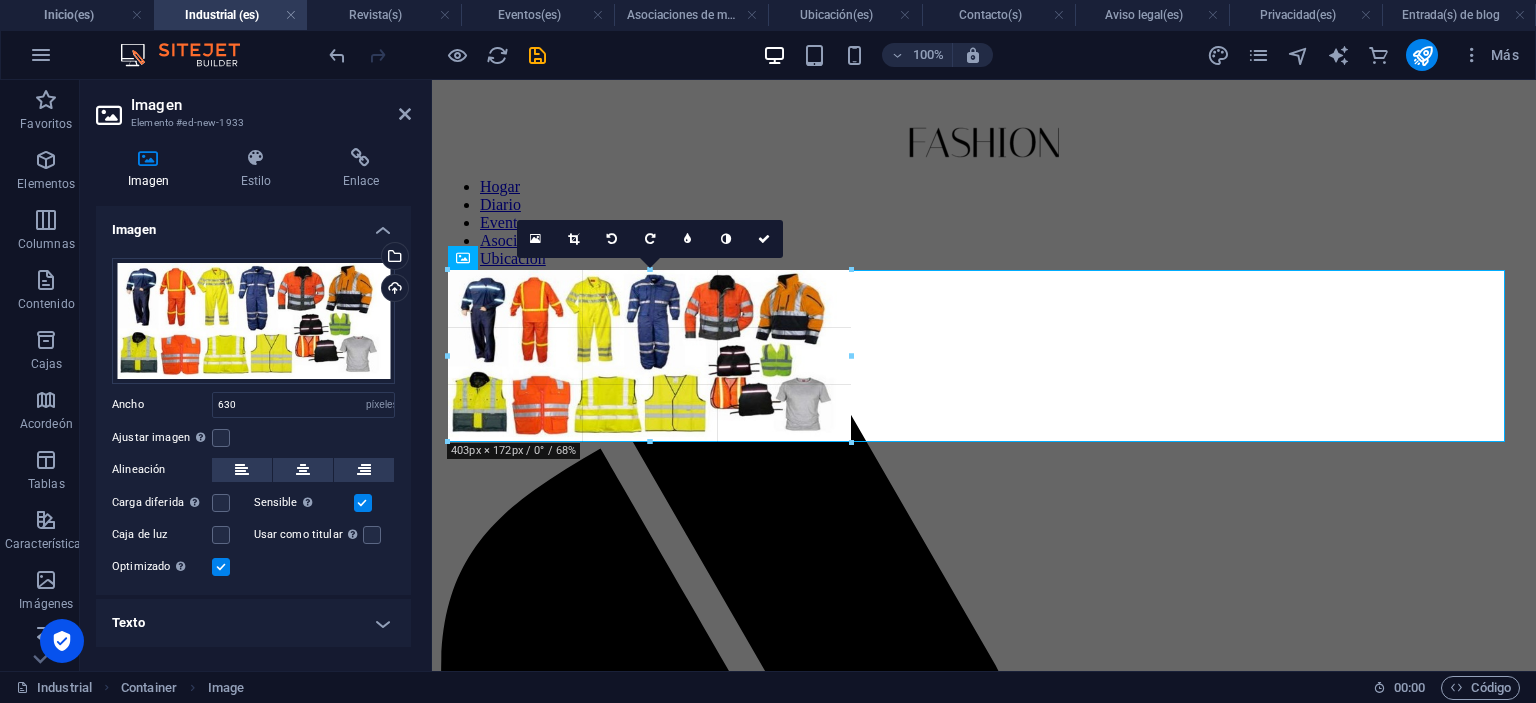 drag, startPoint x: 1078, startPoint y: 536, endPoint x: 387, endPoint y: 355, distance: 714.31226 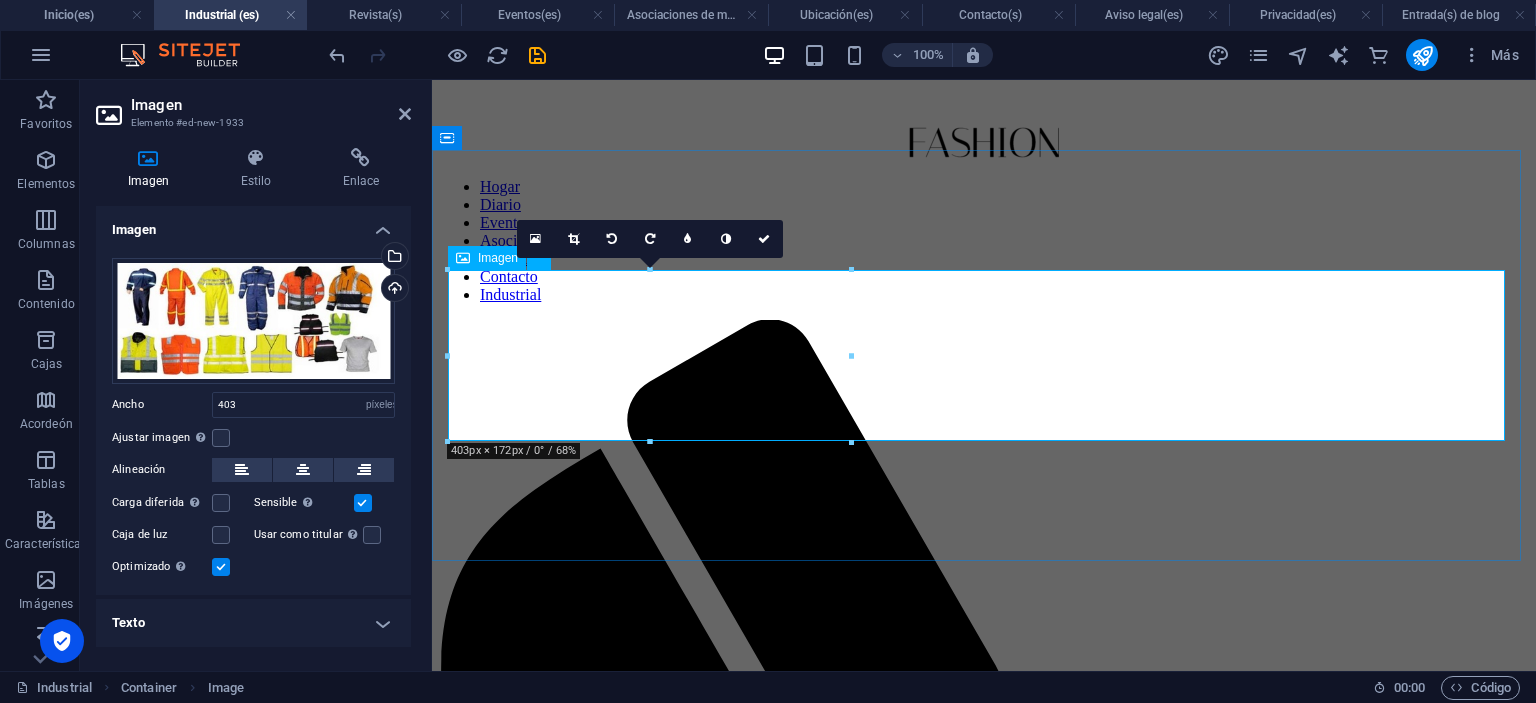 click at bounding box center (984, 1834) 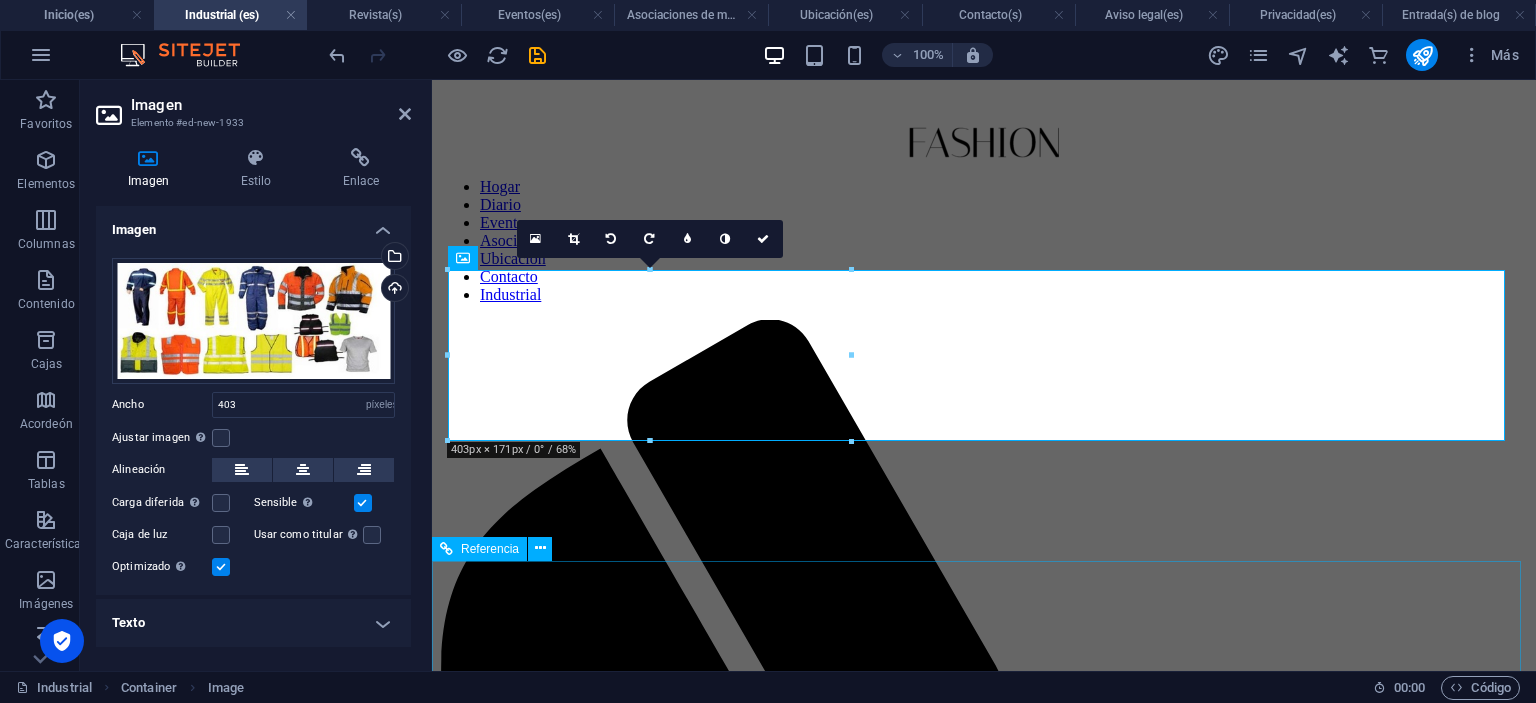 click on "© 2025    IndustriaPro M&G  . Todos los derechos reservados. NAVEGACIÓN Hogar Diario Eventos Asociaciones de marca Ubicación Contacto Industrial Aviso legal  Política de privacidad LIMA - PERÚ Cercado de Lima Lima01    Lima - Perú Teléfono:  +51 927 602 263 Correo electrónico:  ventas@inpromg.com mbermudez@inpromg.com TIENDA  Próximamente." at bounding box center [984, 5476] 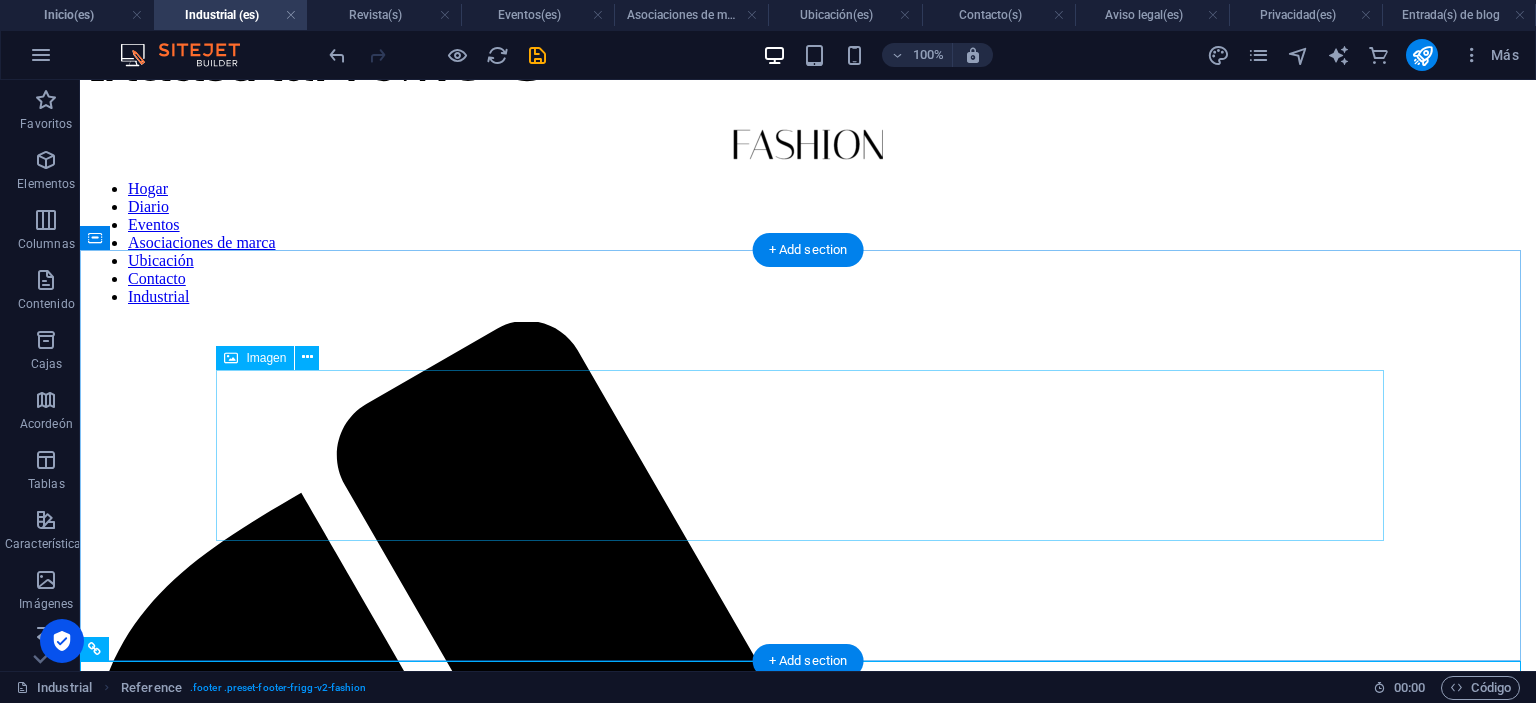 scroll, scrollTop: 0, scrollLeft: 0, axis: both 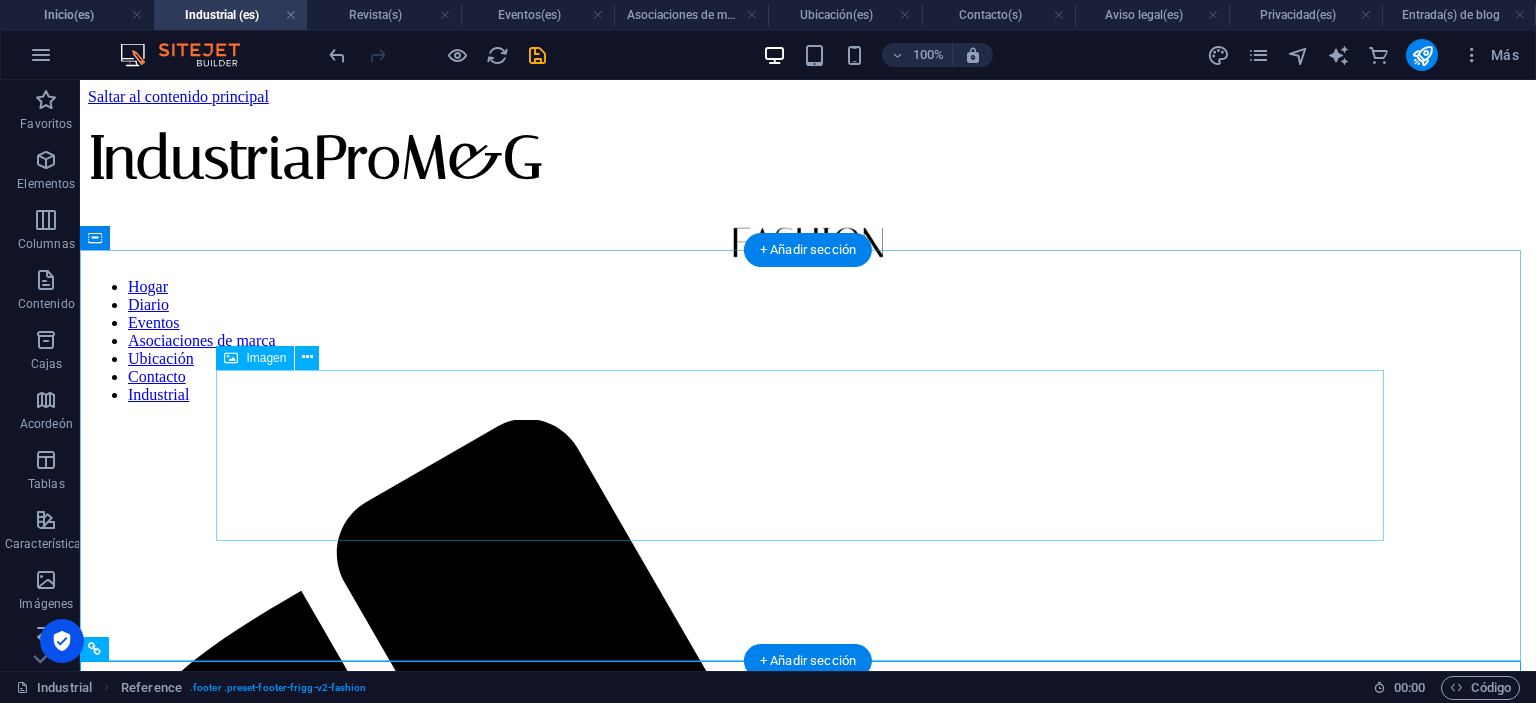 click at bounding box center [808, 2402] 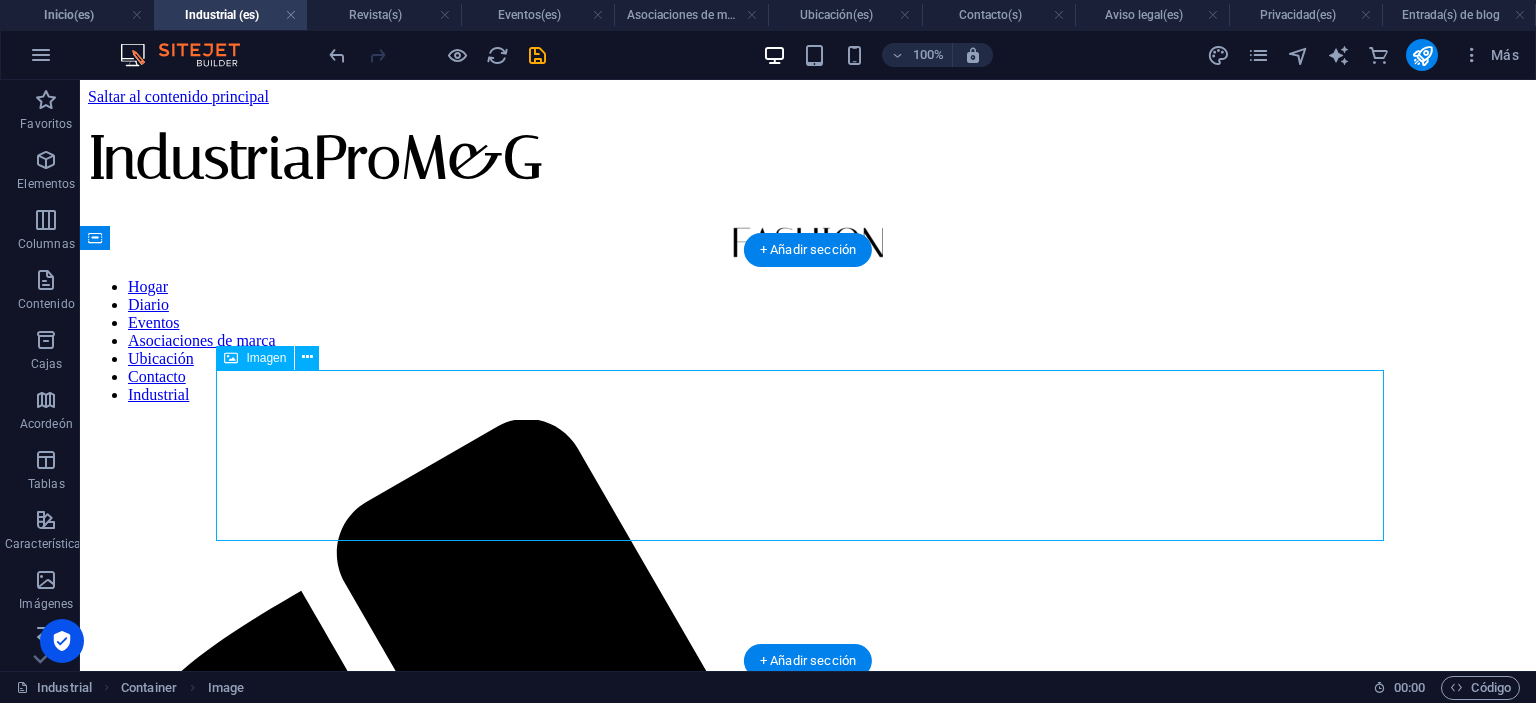 click at bounding box center [808, 2402] 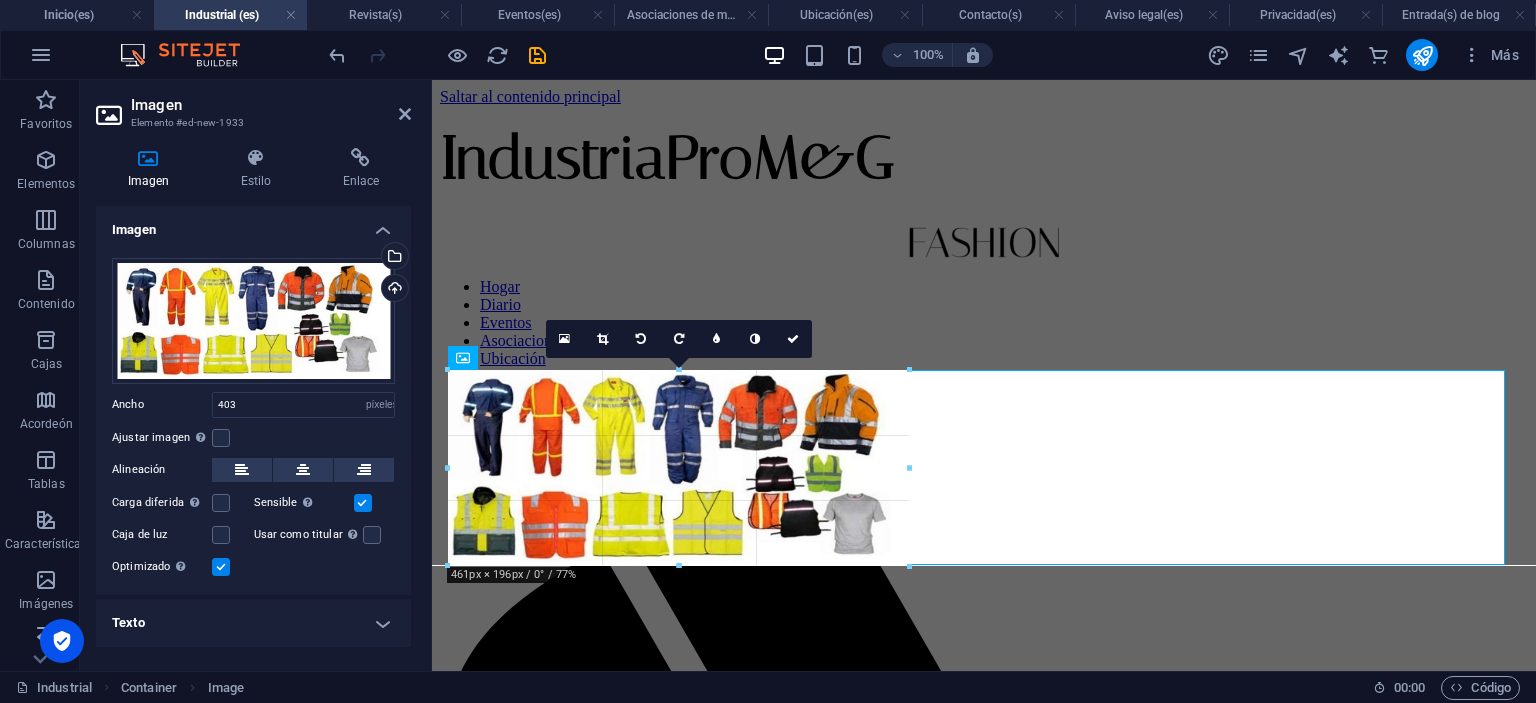 drag, startPoint x: 851, startPoint y: 542, endPoint x: 466, endPoint y: 468, distance: 392.04718 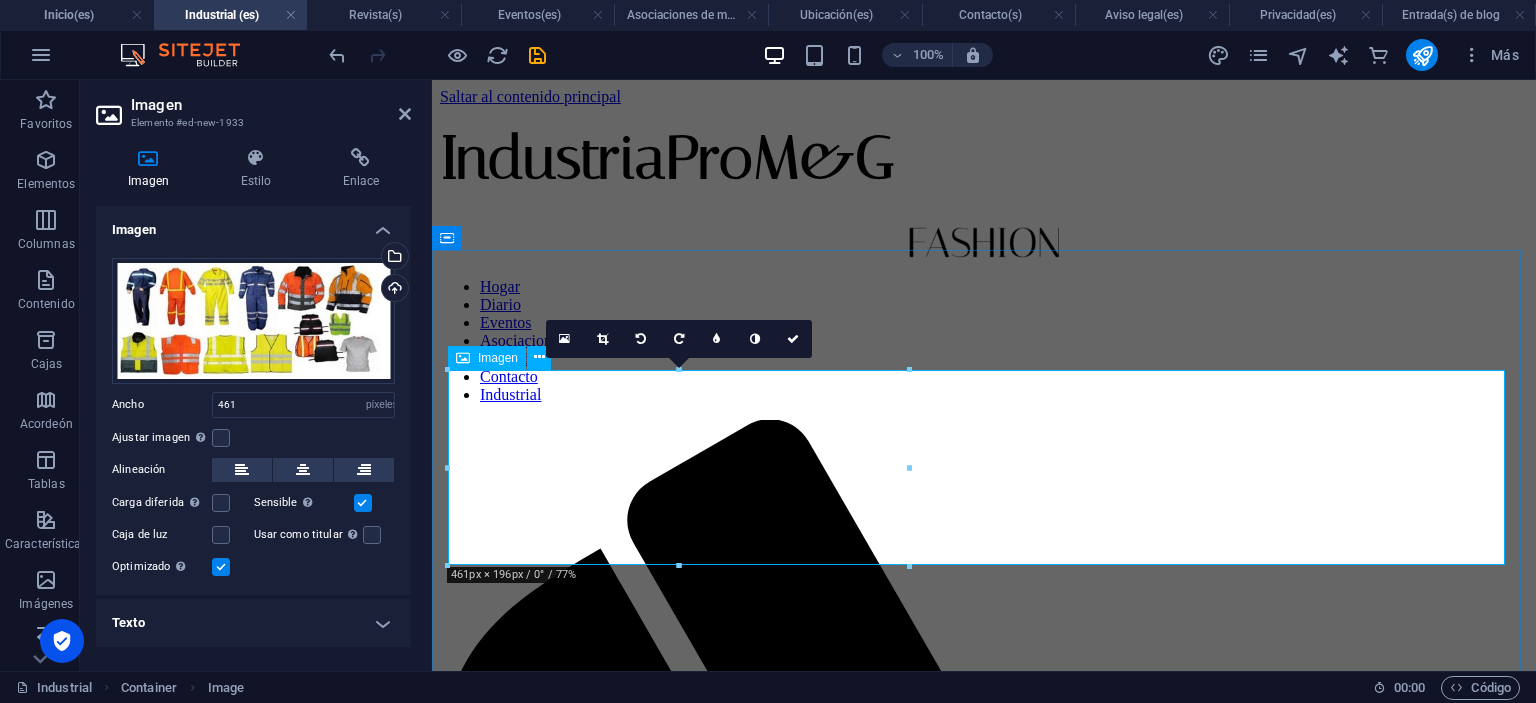 click at bounding box center (984, 1947) 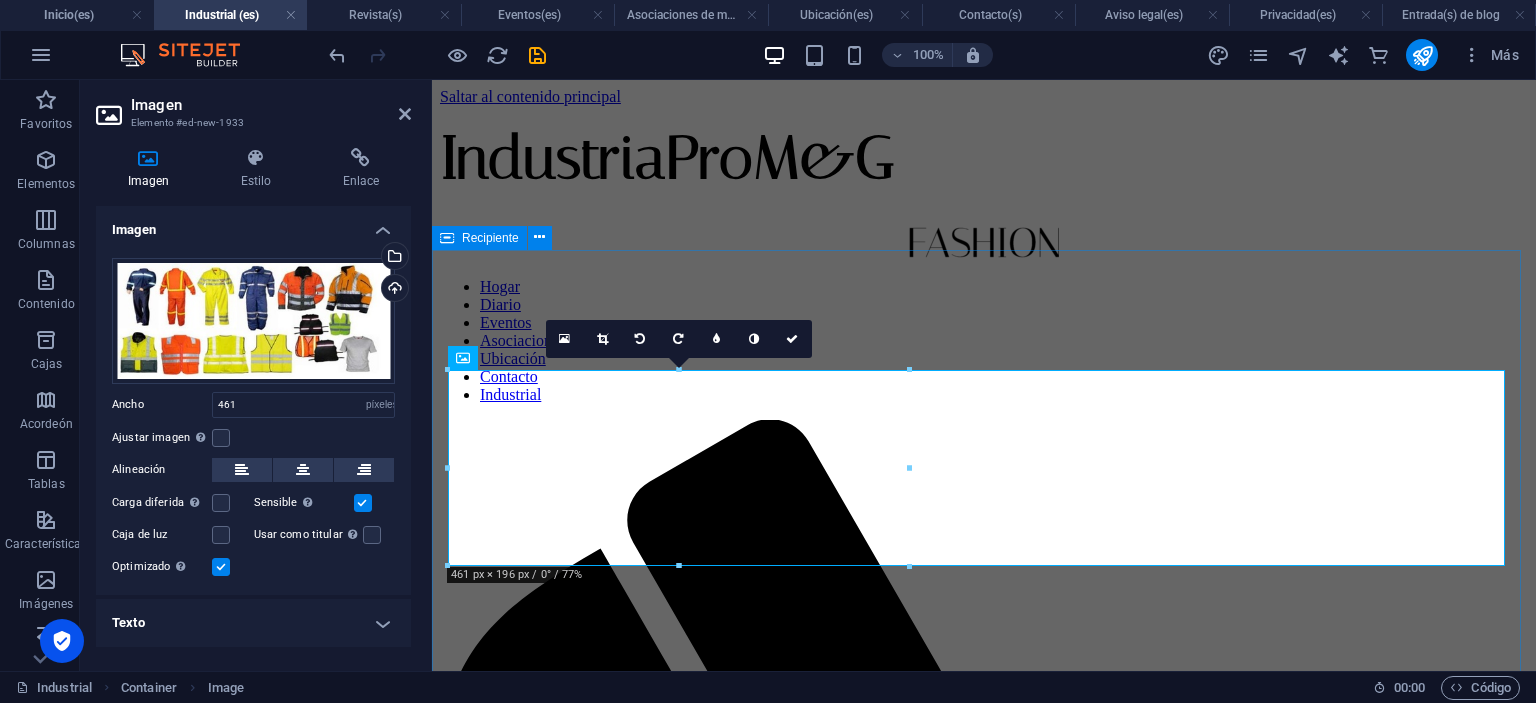 click at bounding box center [984, 1947] 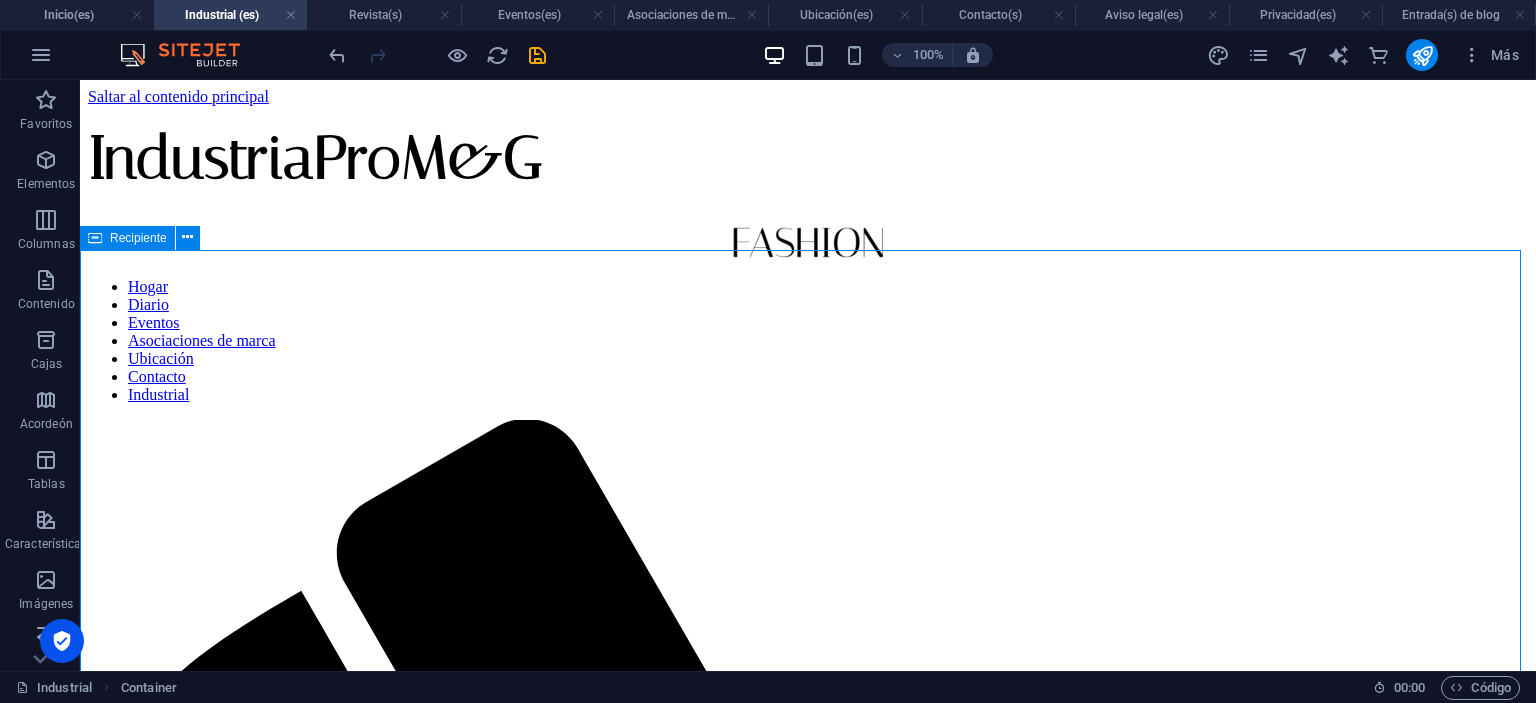 click at bounding box center [808, 2415] 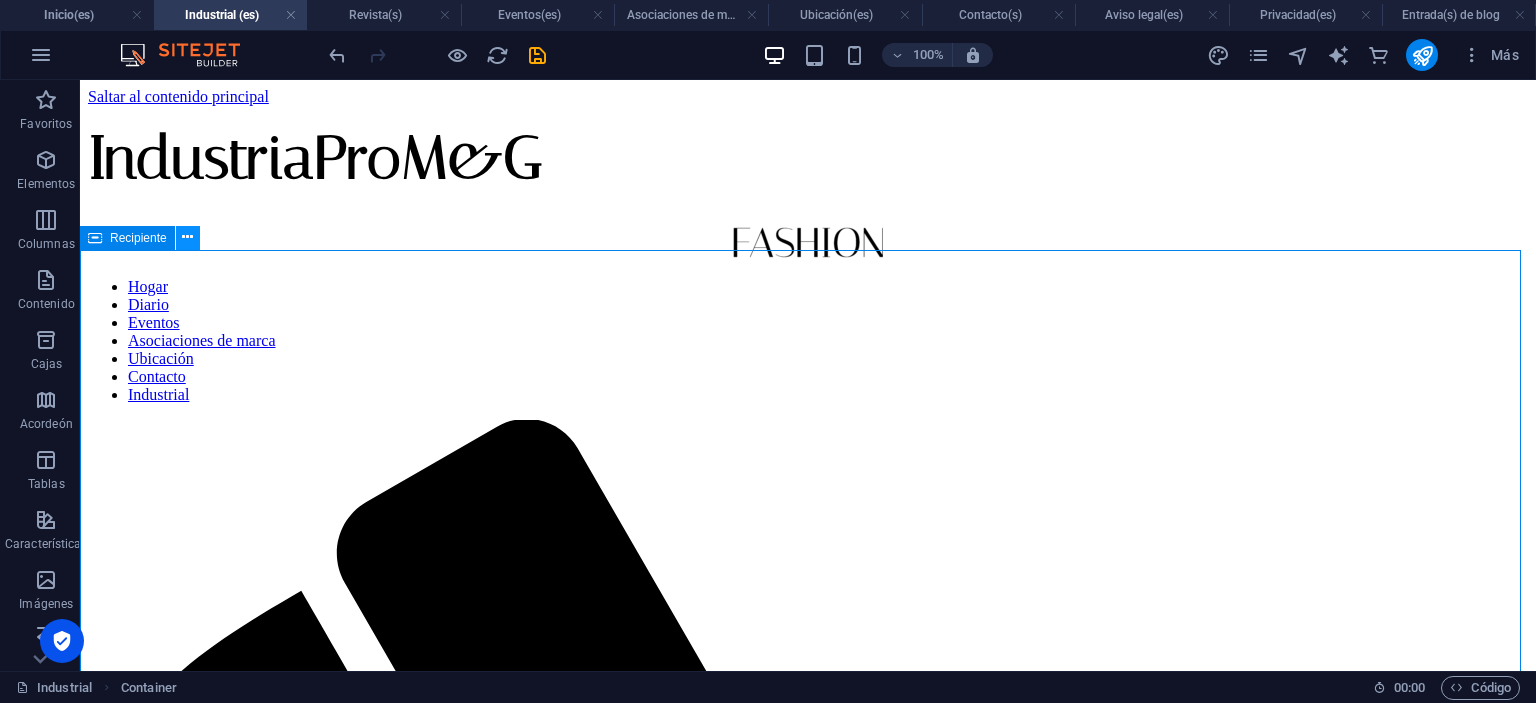 click at bounding box center [187, 237] 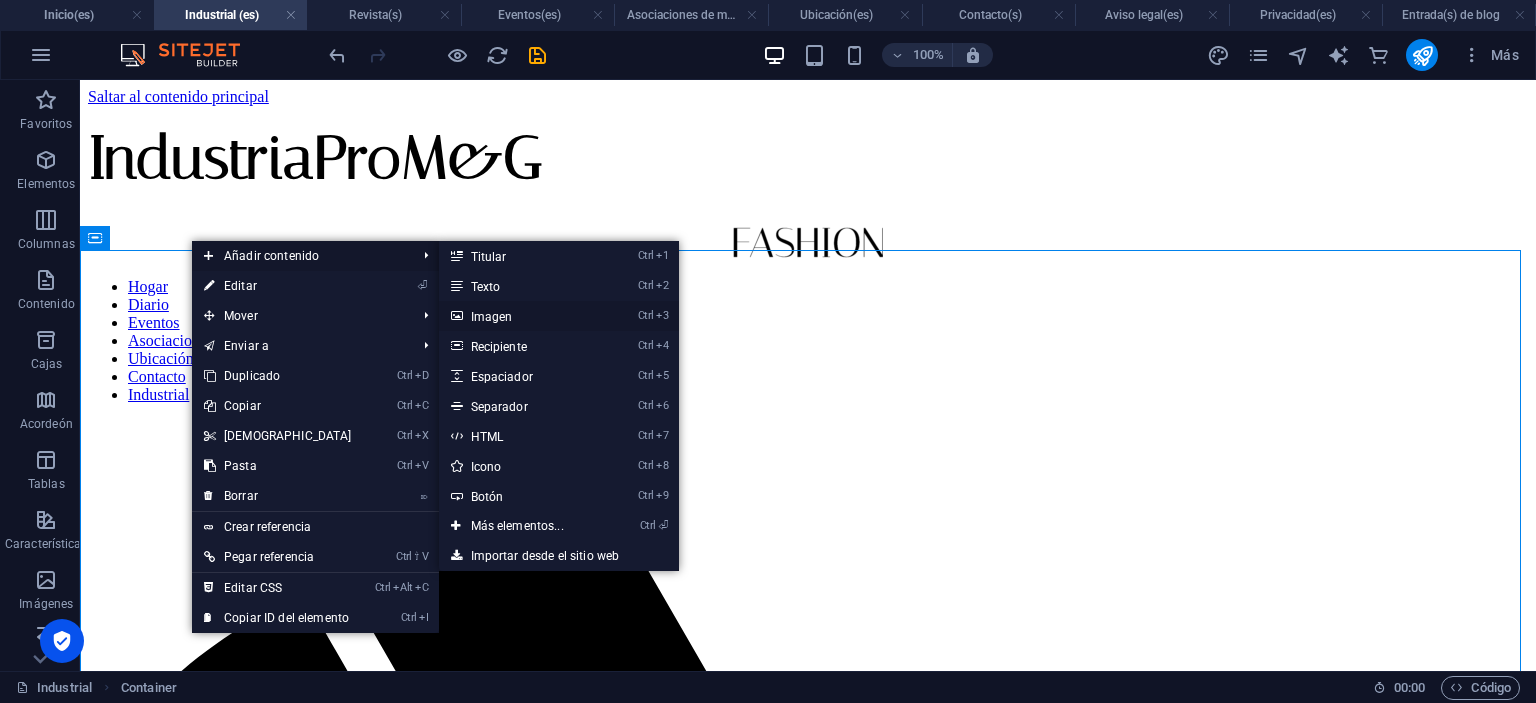 click on "Imagen" at bounding box center (492, 317) 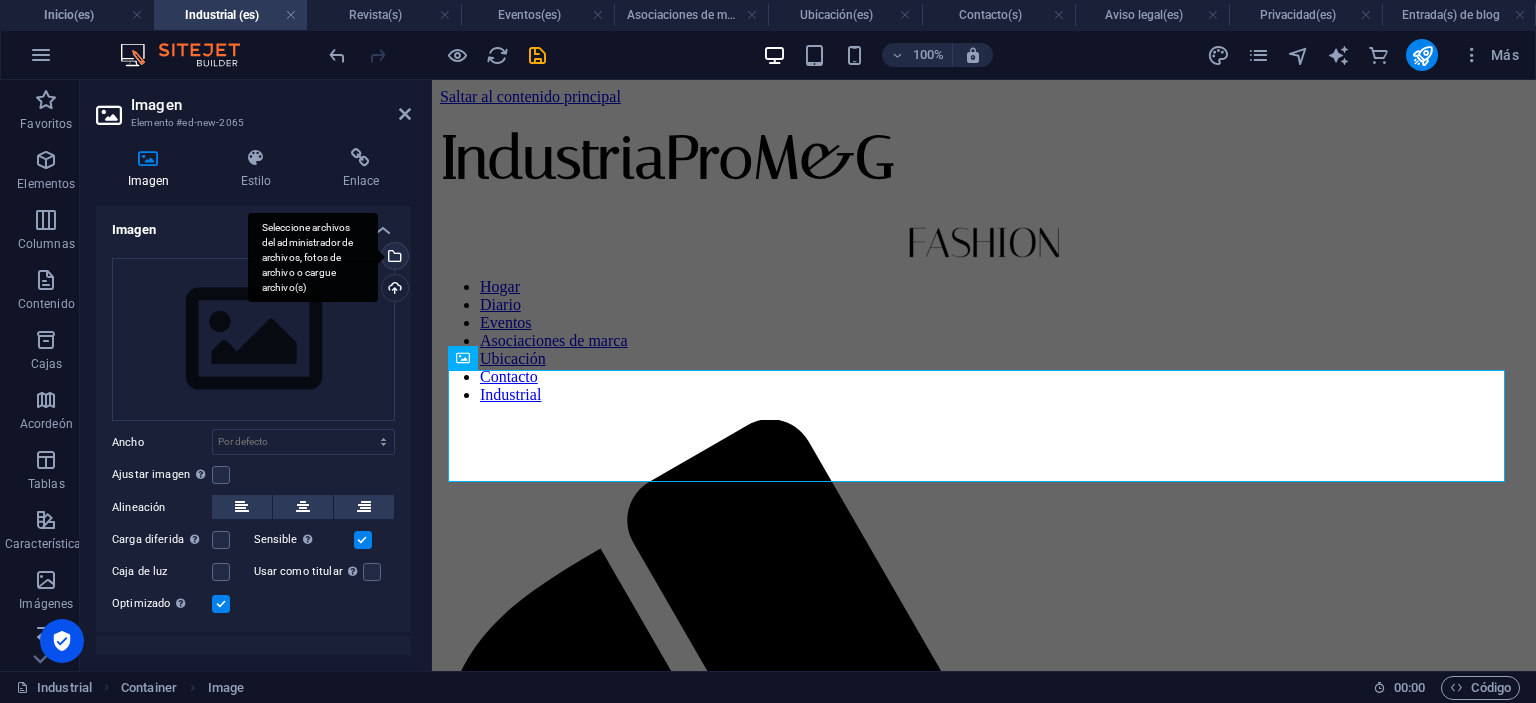 click on "Seleccione archivos del administrador de archivos, fotos de archivo o cargue archivo(s)" at bounding box center [313, 258] 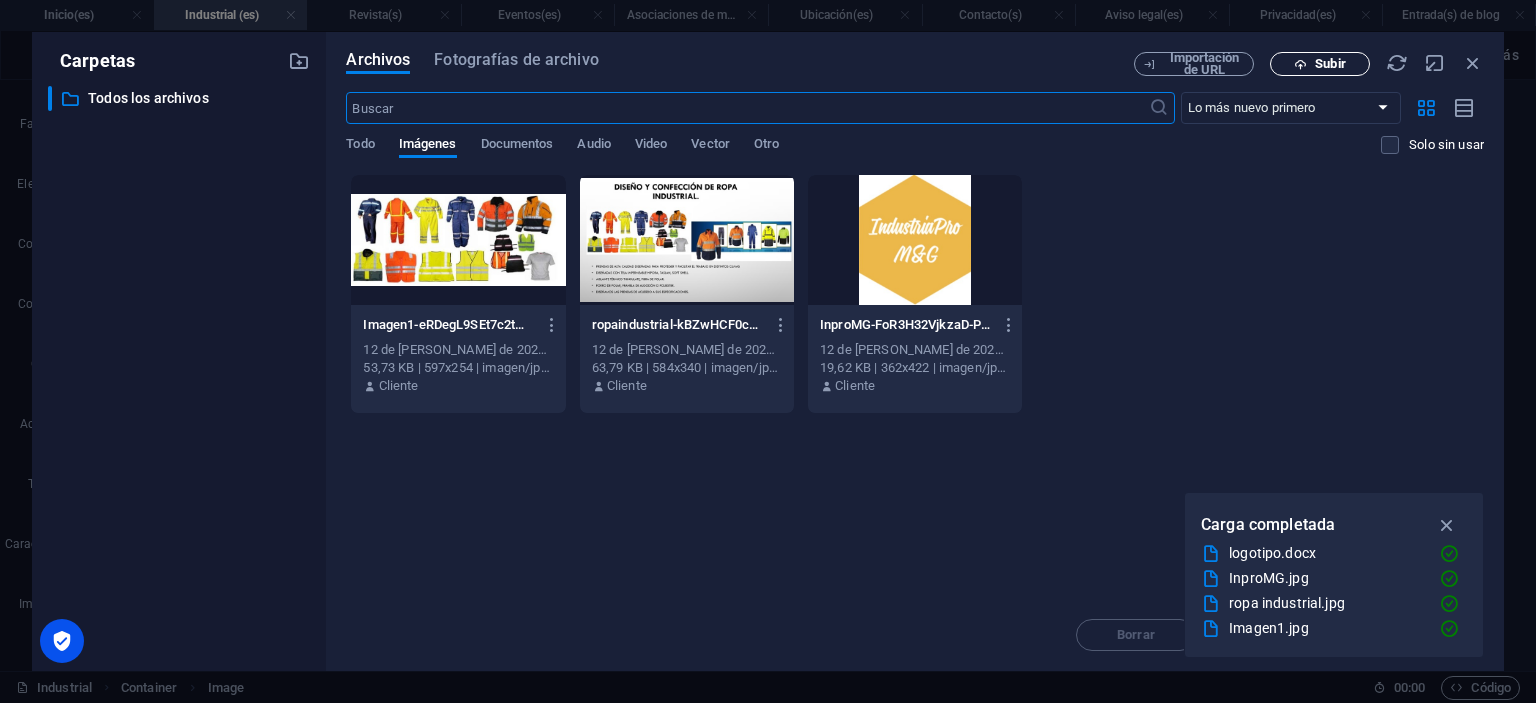 click on "Subir" at bounding box center (1330, 63) 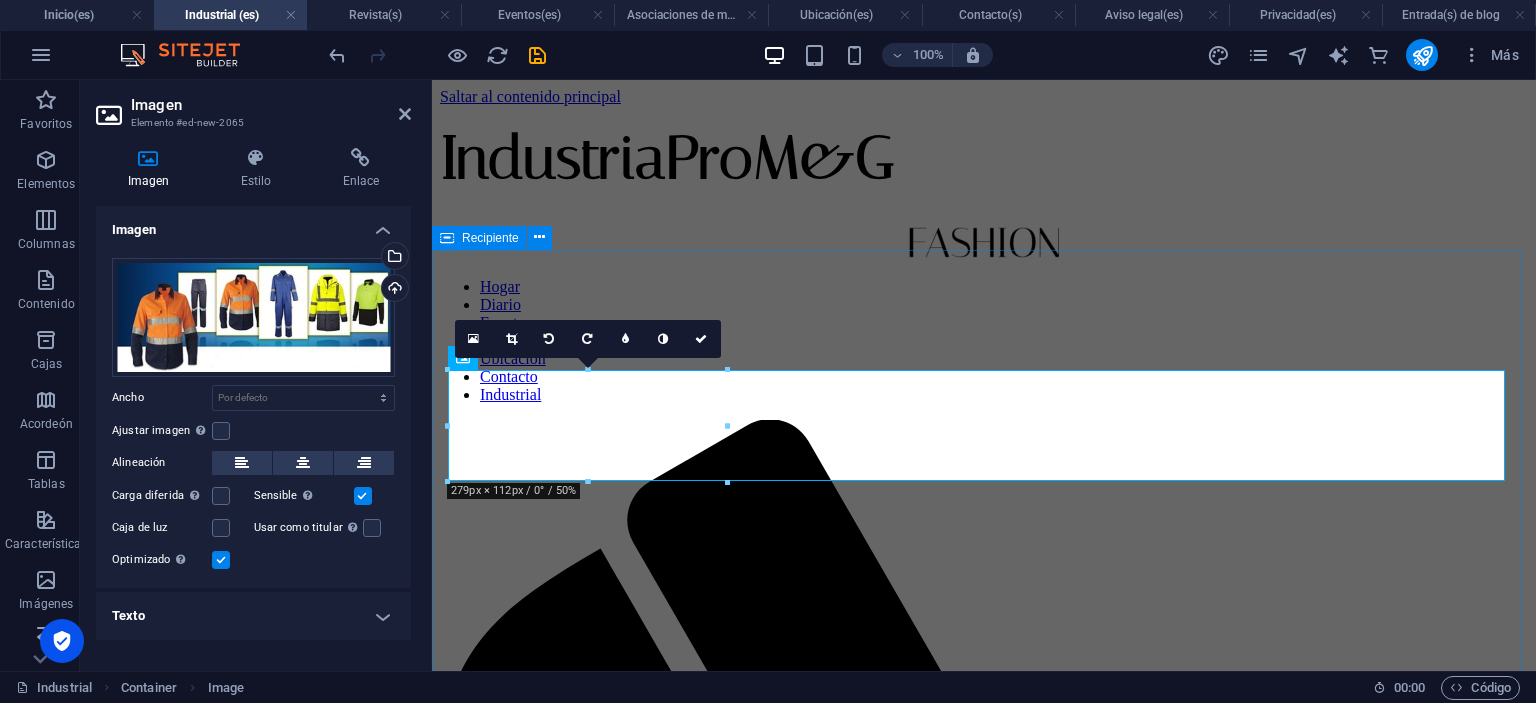 click at bounding box center (984, 2060) 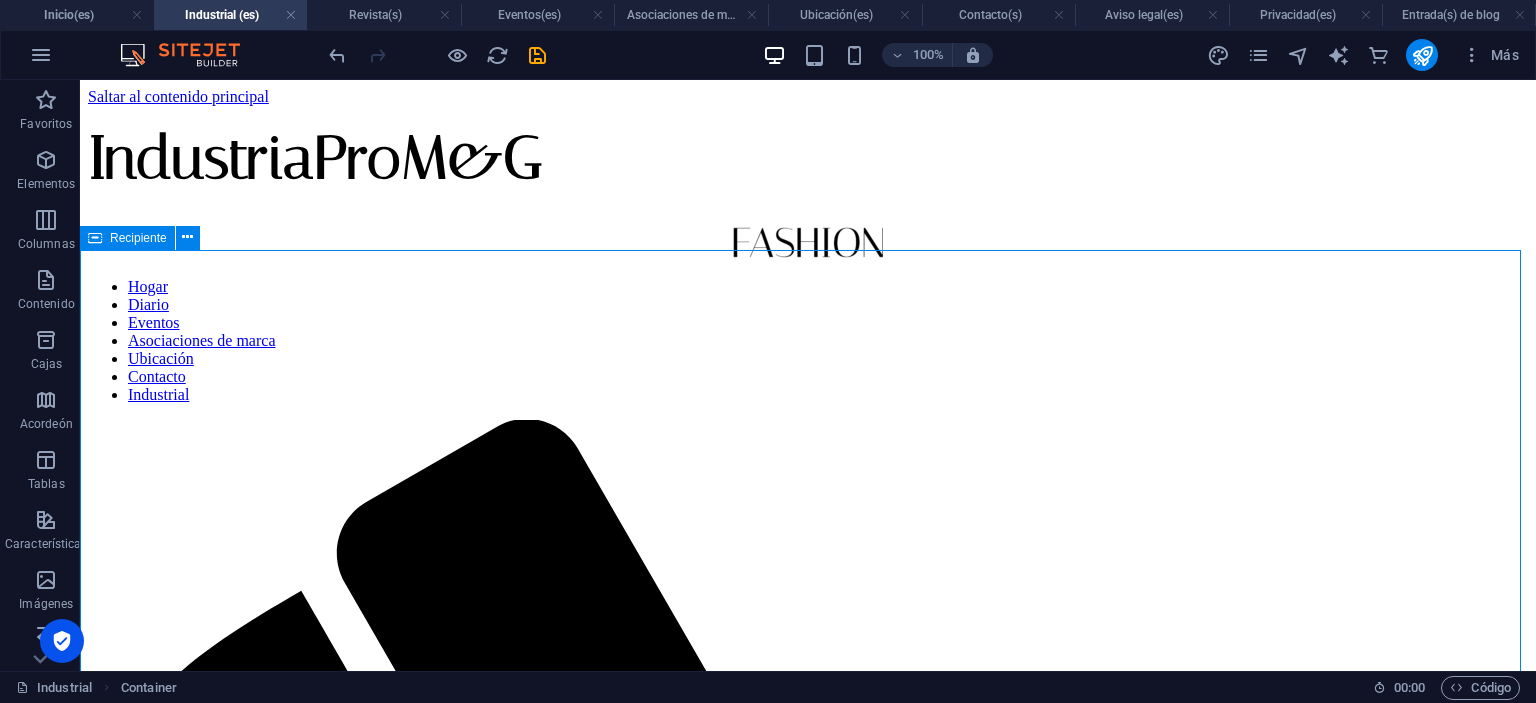 click at bounding box center (808, 2528) 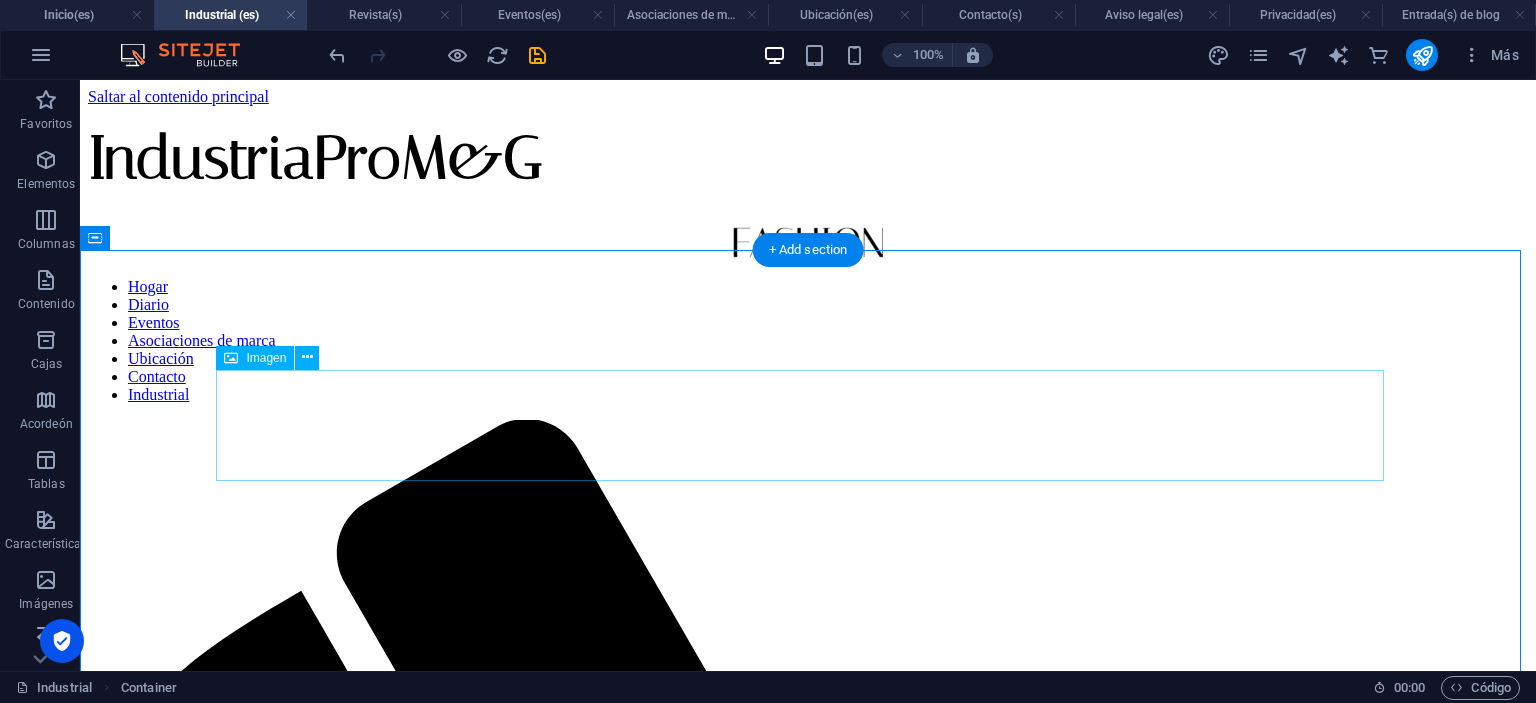 click at bounding box center (808, 2428) 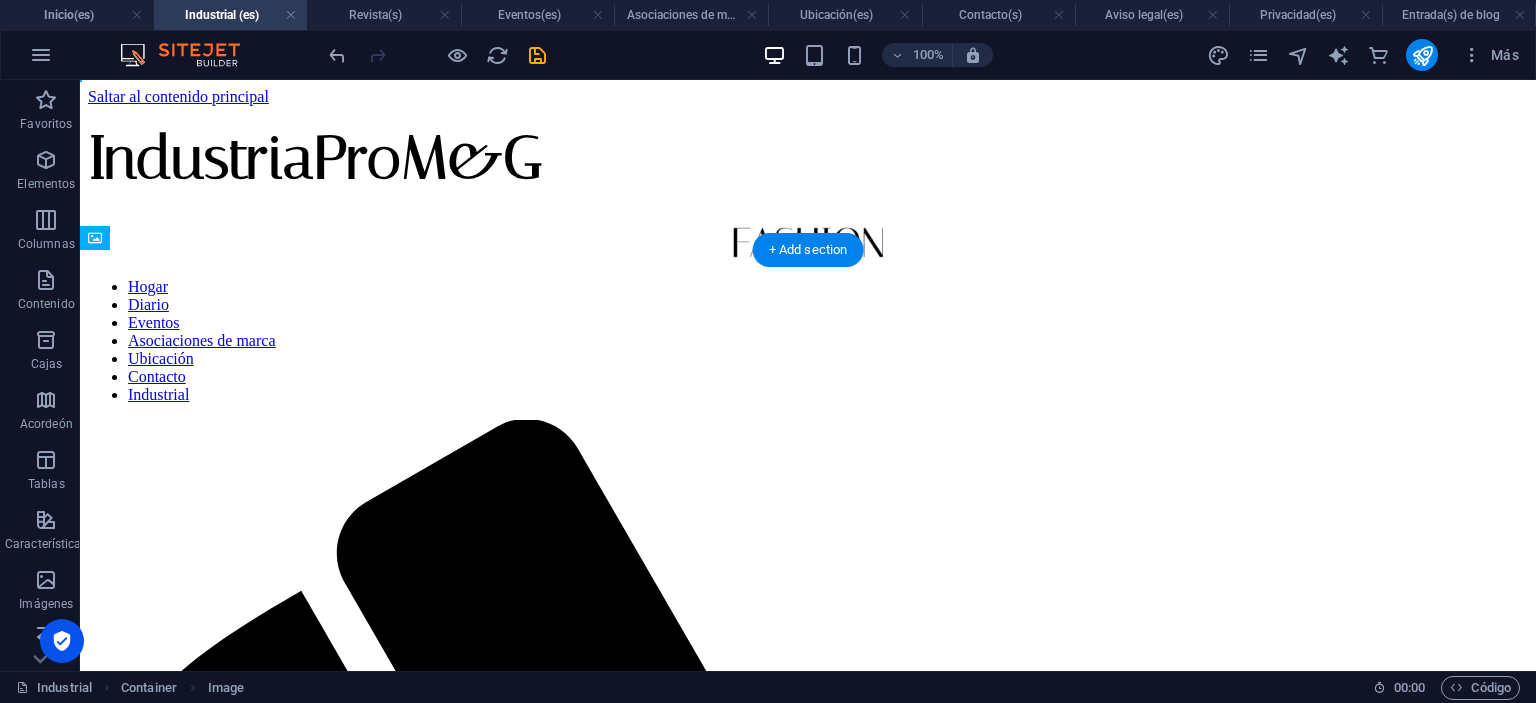 drag, startPoint x: 311, startPoint y: 447, endPoint x: 1230, endPoint y: 506, distance: 920.89197 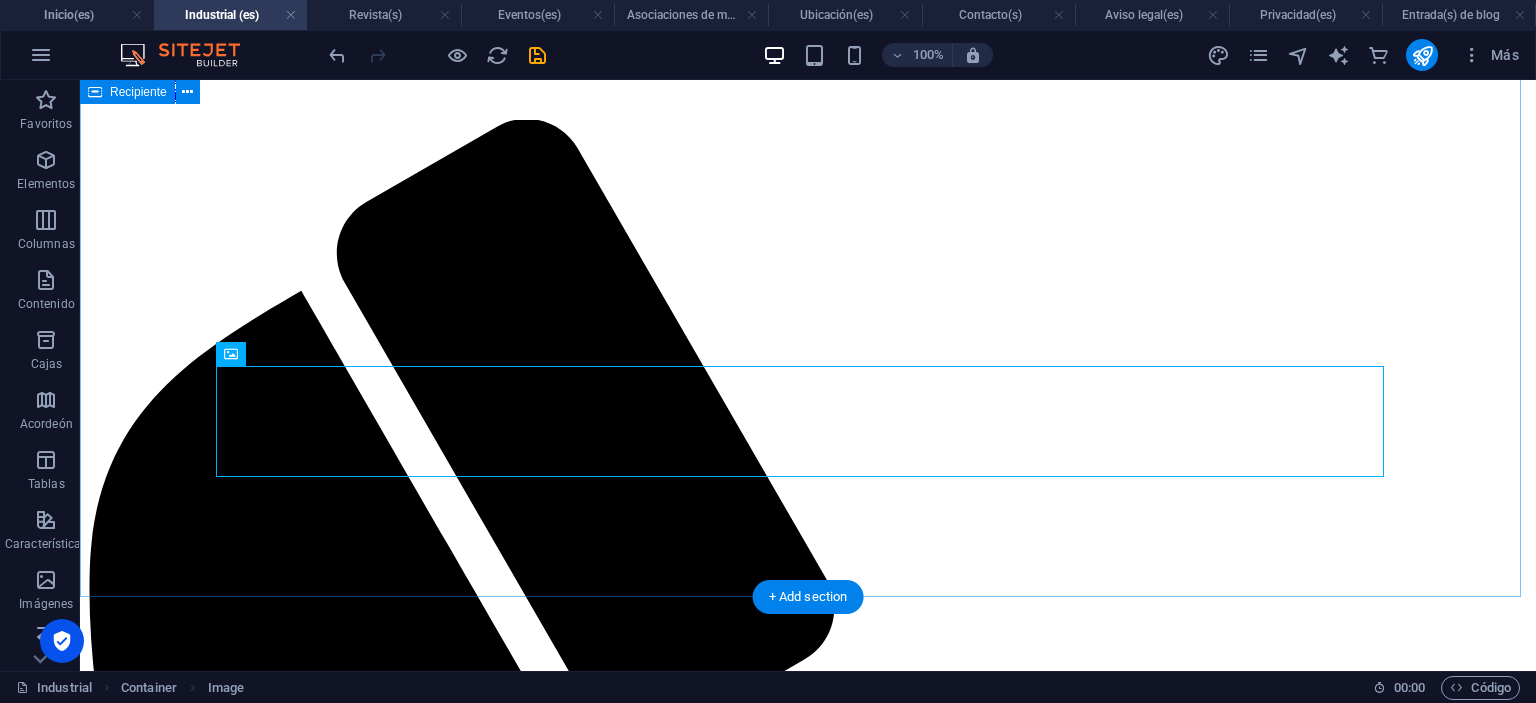 scroll, scrollTop: 200, scrollLeft: 0, axis: vertical 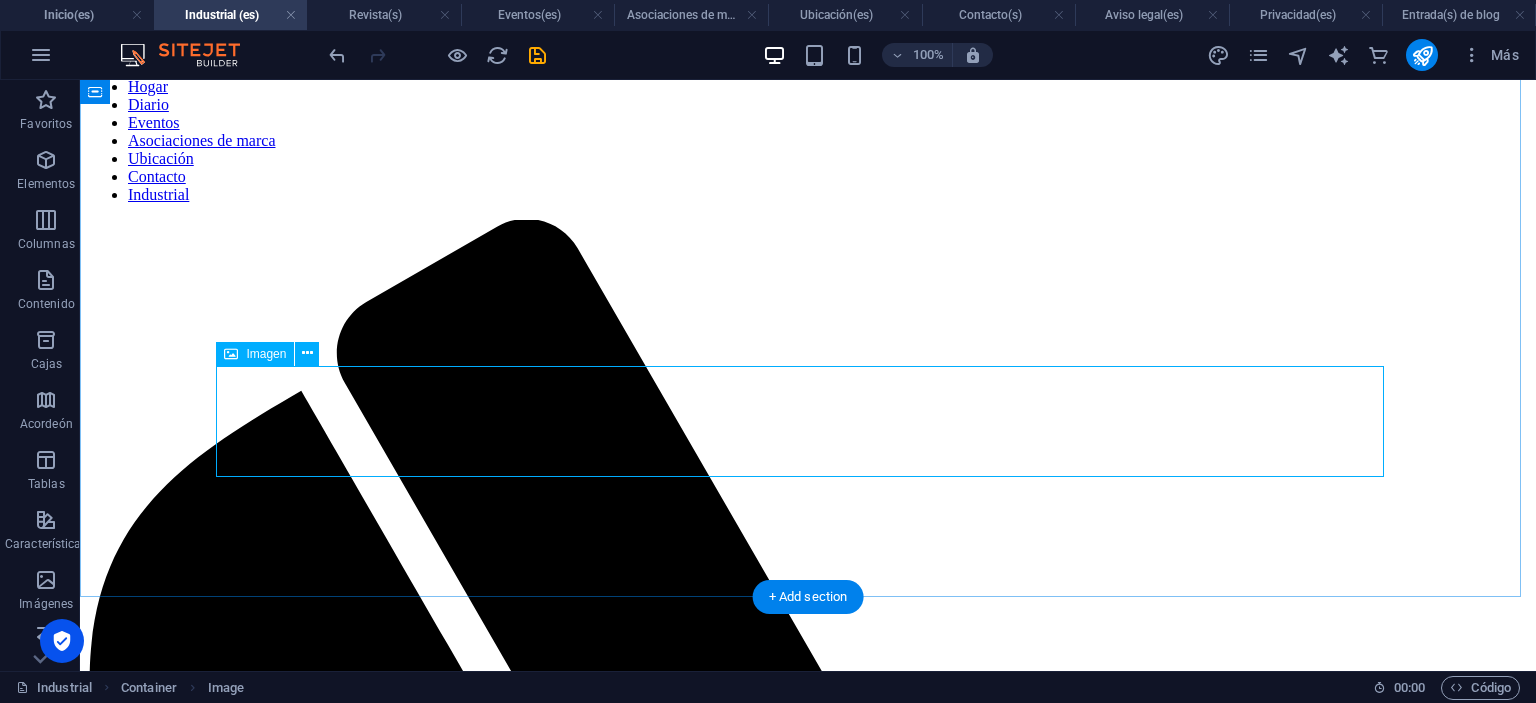 click at bounding box center [808, 2428] 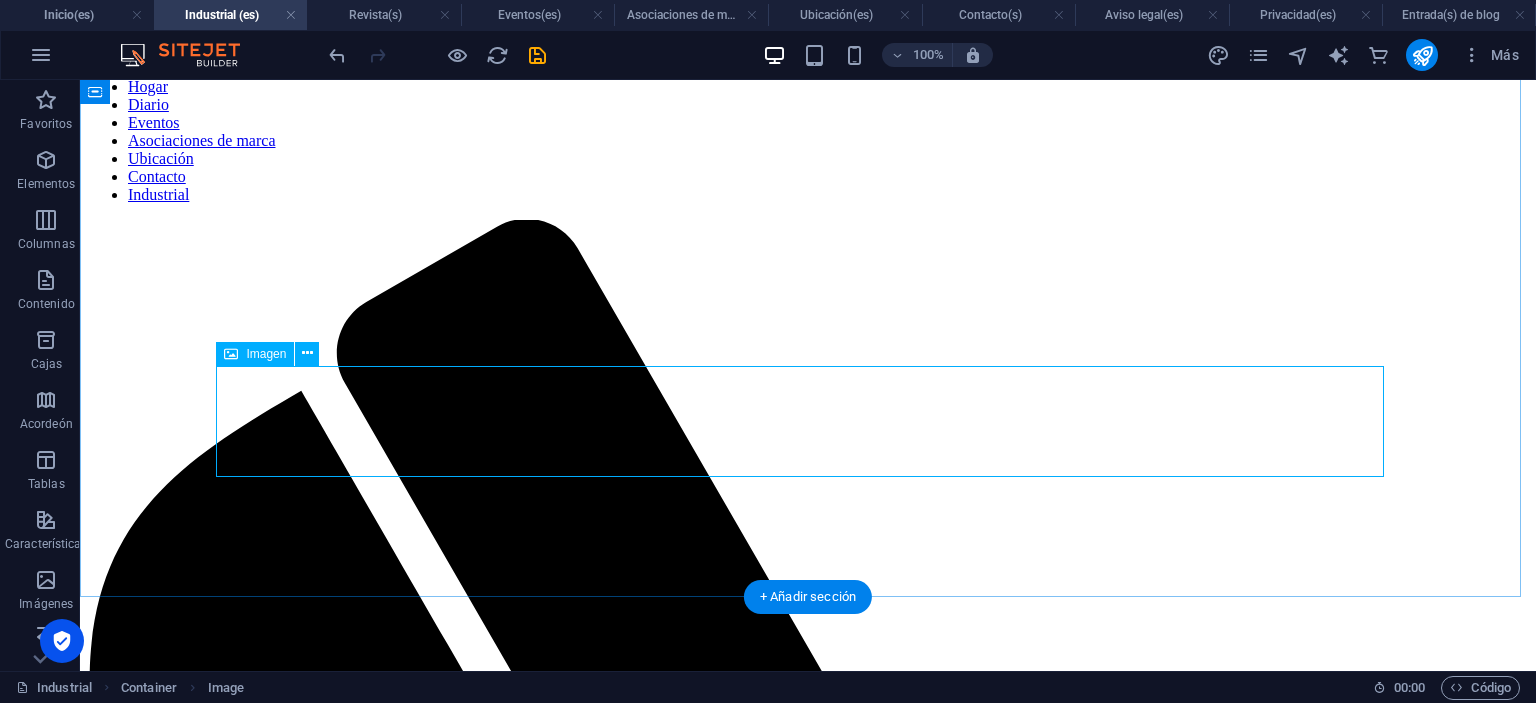 click at bounding box center [808, 2428] 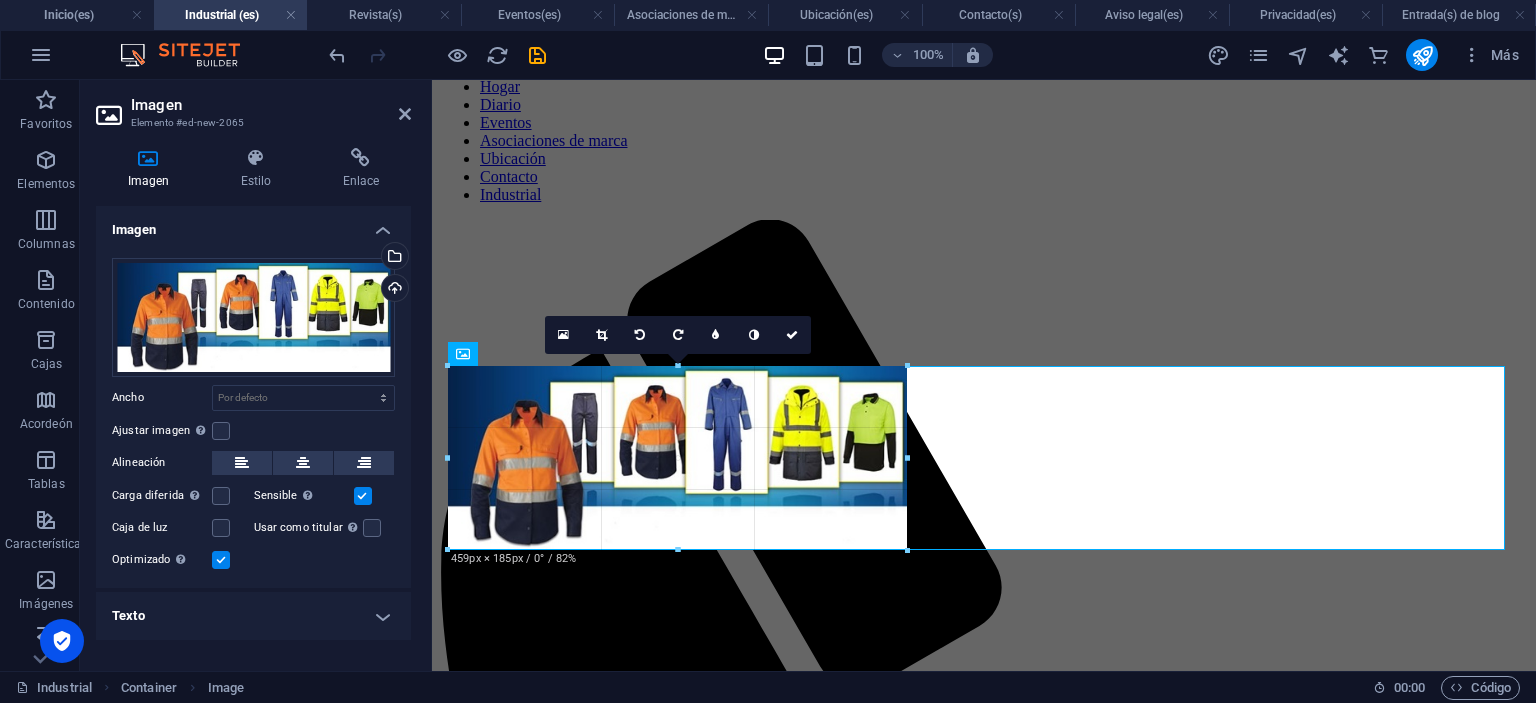 drag, startPoint x: 728, startPoint y: 483, endPoint x: 841, endPoint y: 551, distance: 131.88252 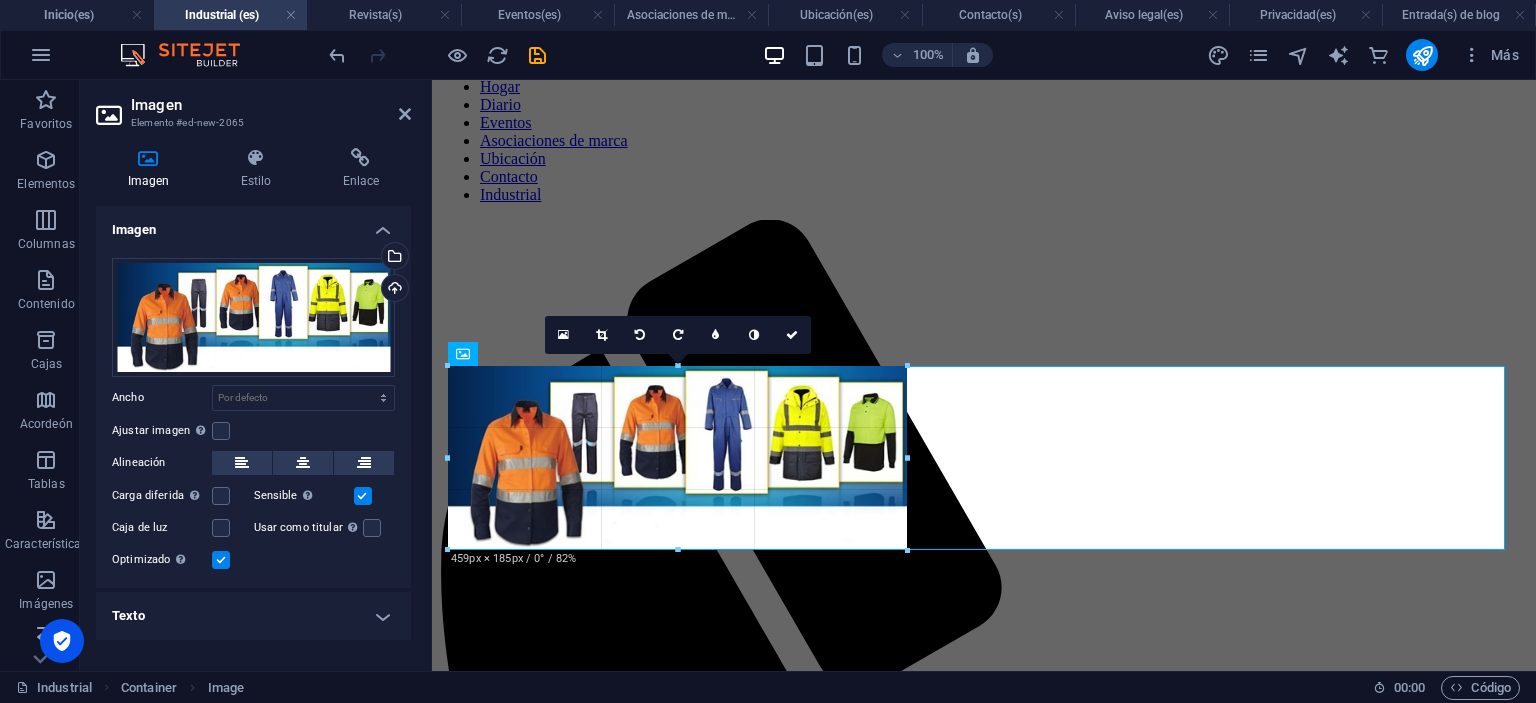 type on "459" 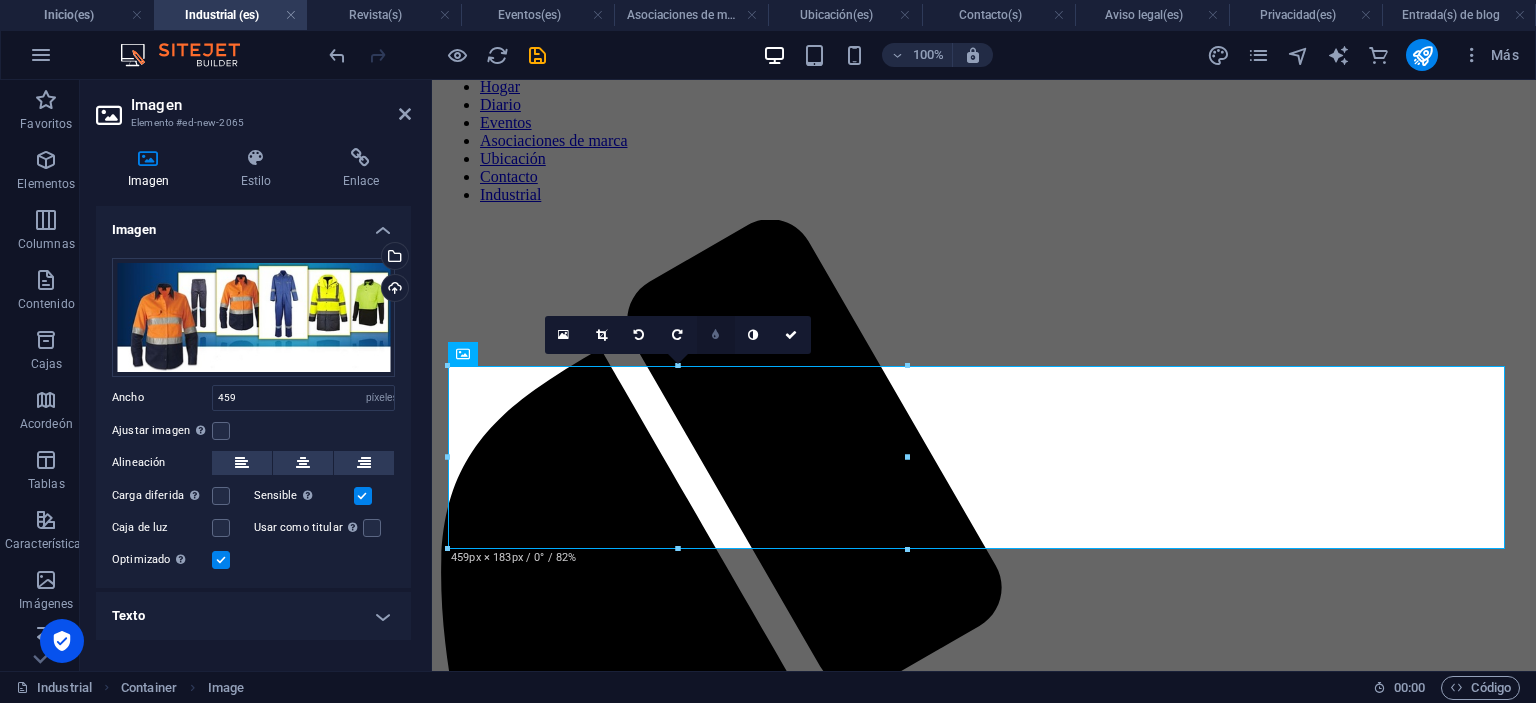 click at bounding box center (715, 335) 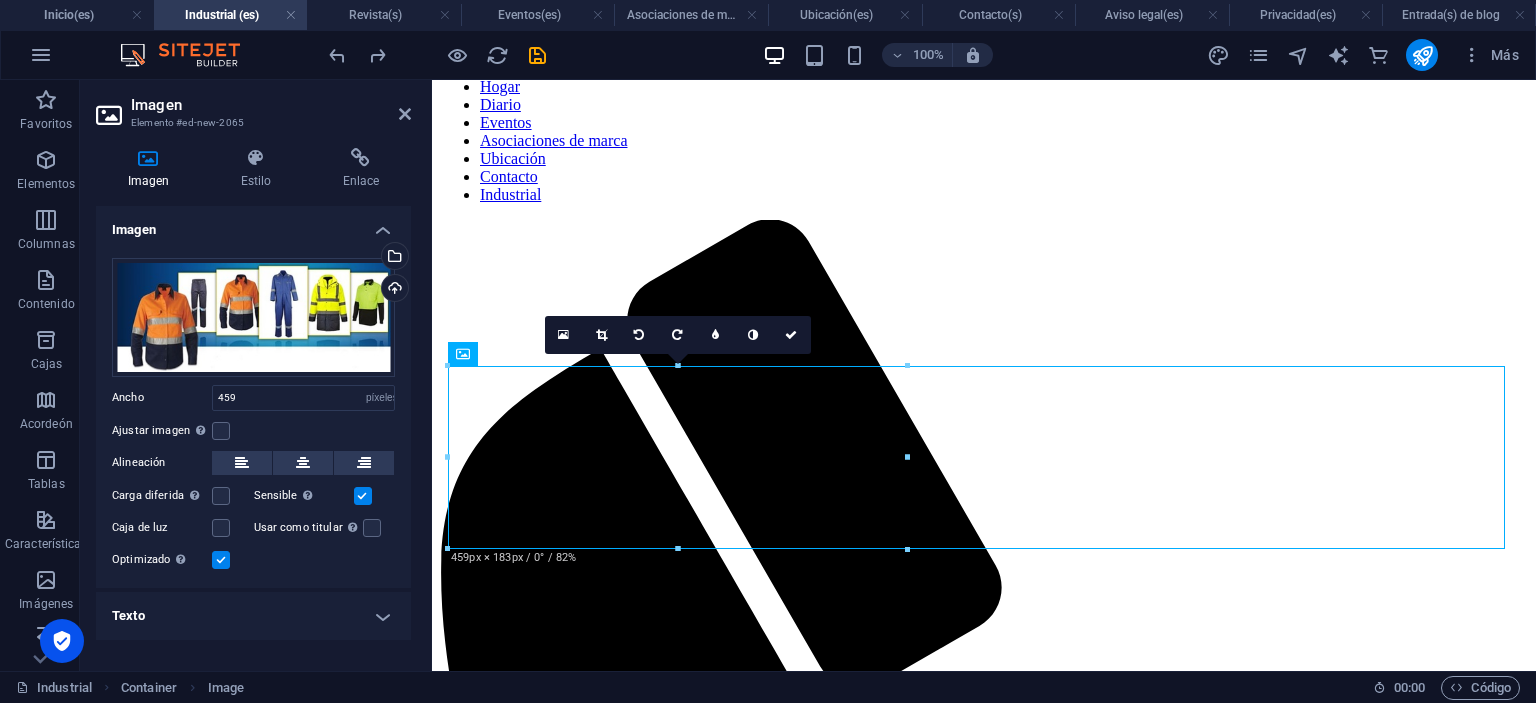 click on "Drag here to replace the existing content. Press “Ctrl” if you want to create a new element.
Recipiente   Placeholder   Referencia   Referencia   Imagen   Imagen   Imagen 180 170 160 150 140 130 120 110 100 90 80 70 60 50 40 30 20 10 0 -10 -20 -30 -40 -50 -60 -70 -80 -90 -100 -110 -120 -130 -140 -150 -160 -170 459px × 183px / 0° / 82% 16:10 16:9 4:3 1:1 1:2 0" at bounding box center (984, 275) 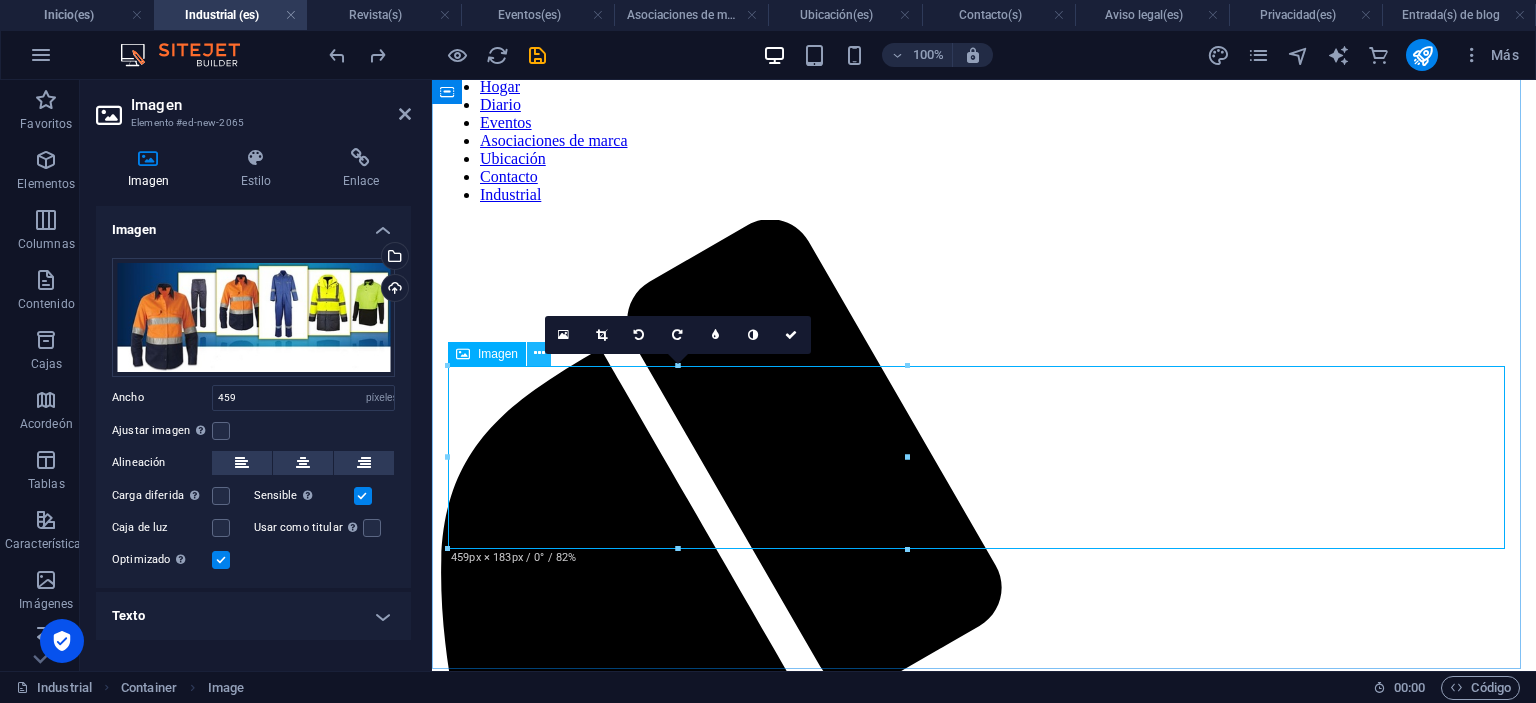 click at bounding box center (539, 353) 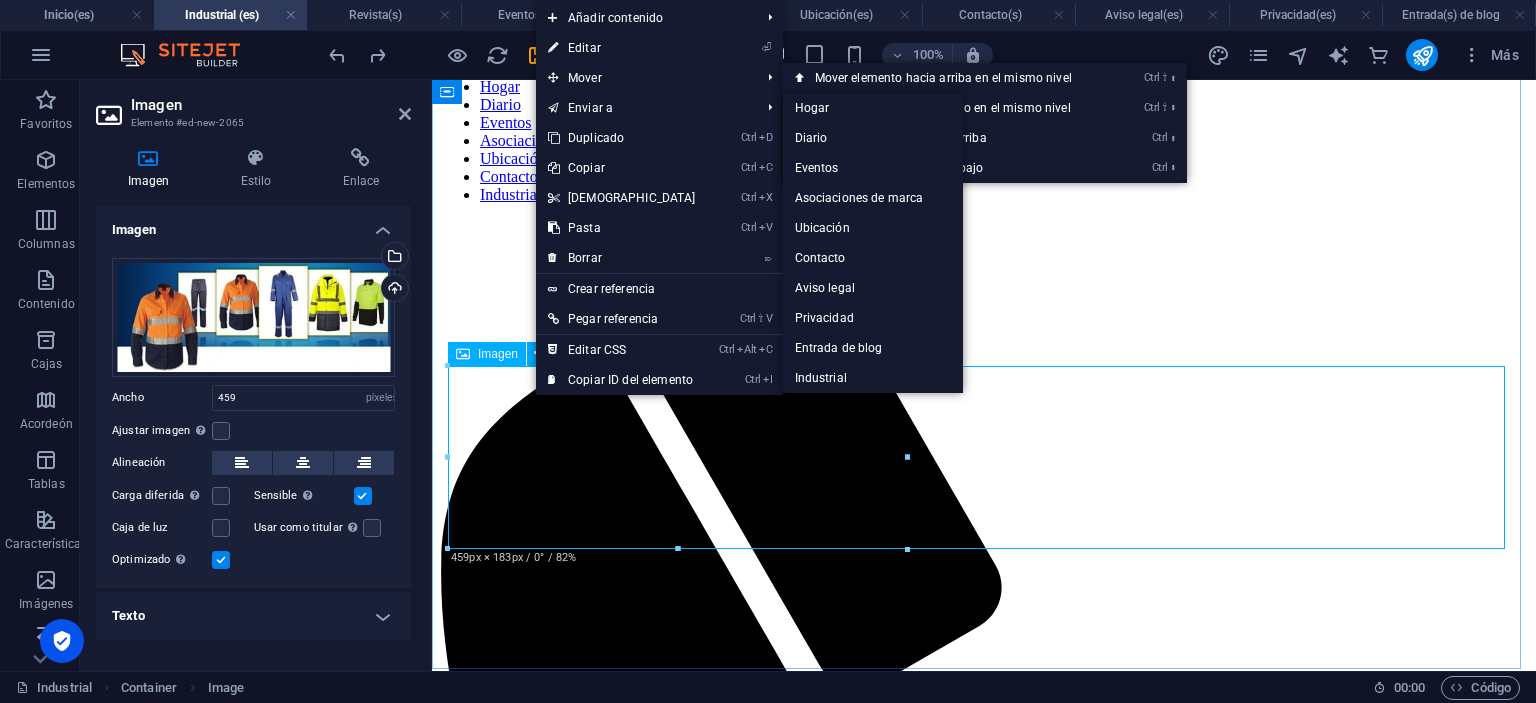 click at bounding box center [984, 1940] 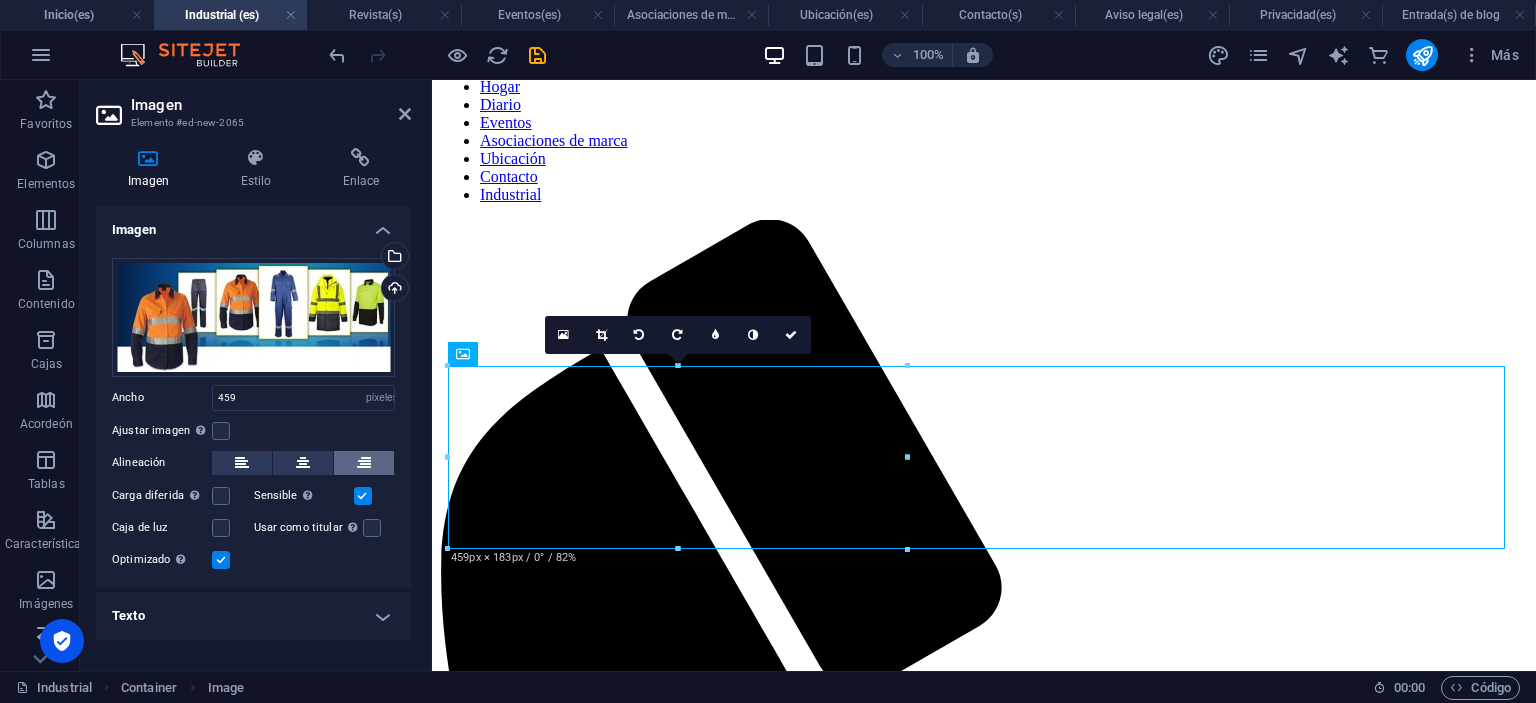 click at bounding box center [364, 463] 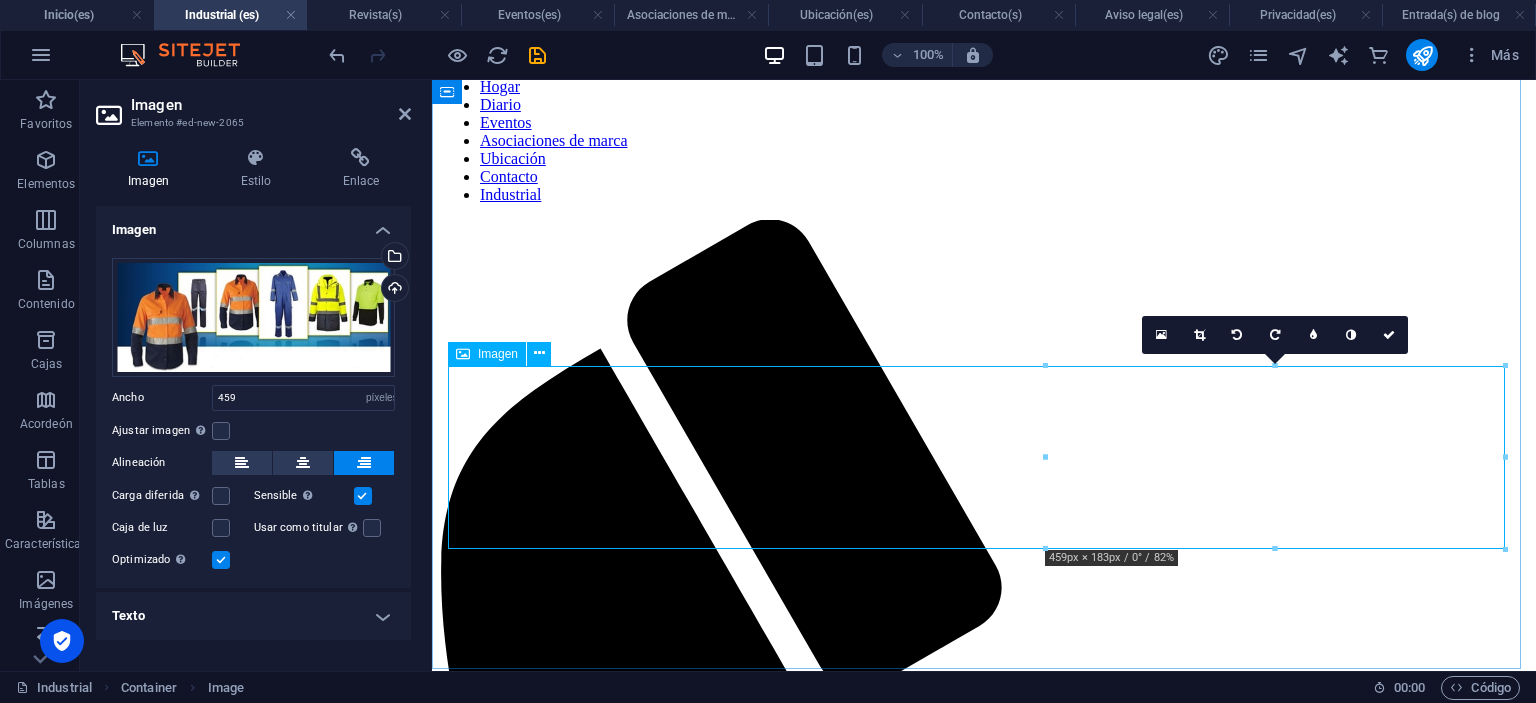 type 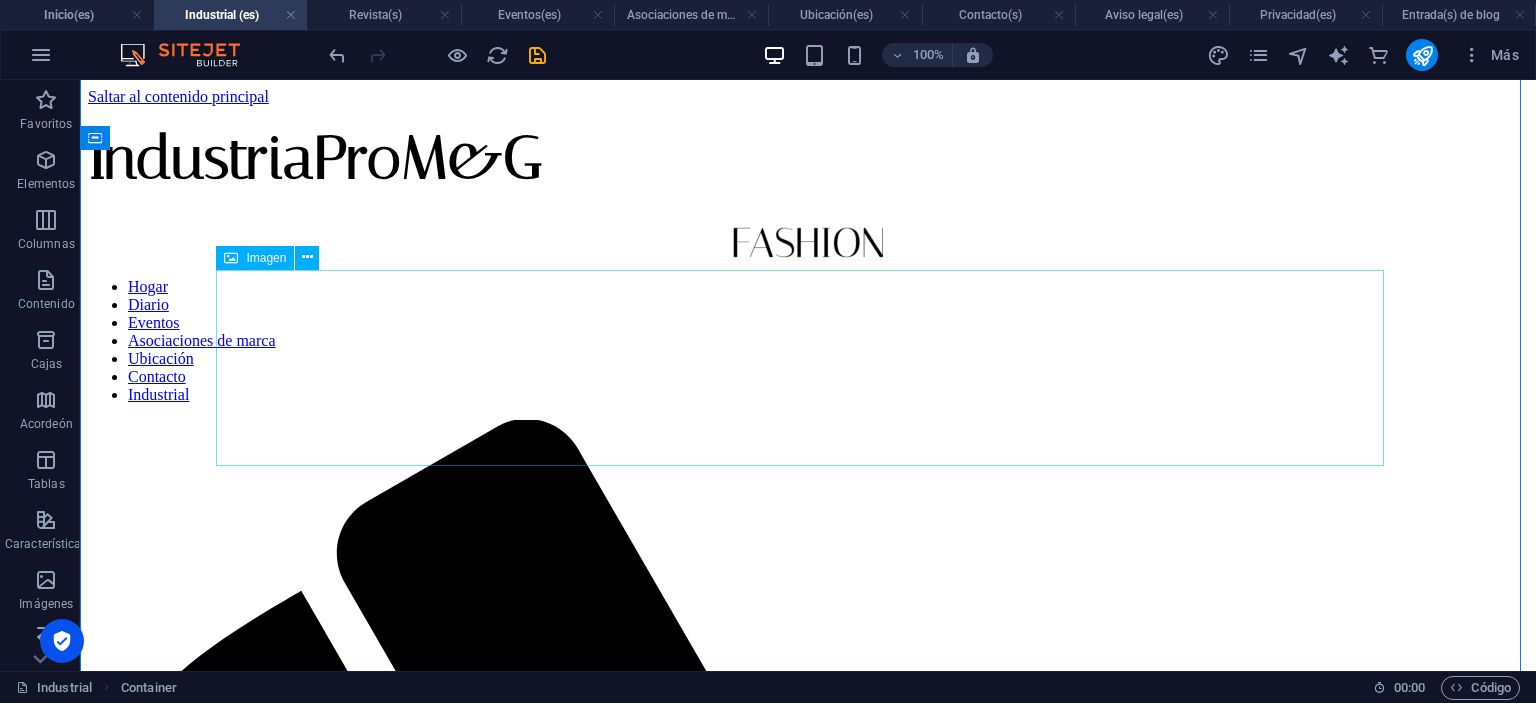 scroll, scrollTop: 100, scrollLeft: 0, axis: vertical 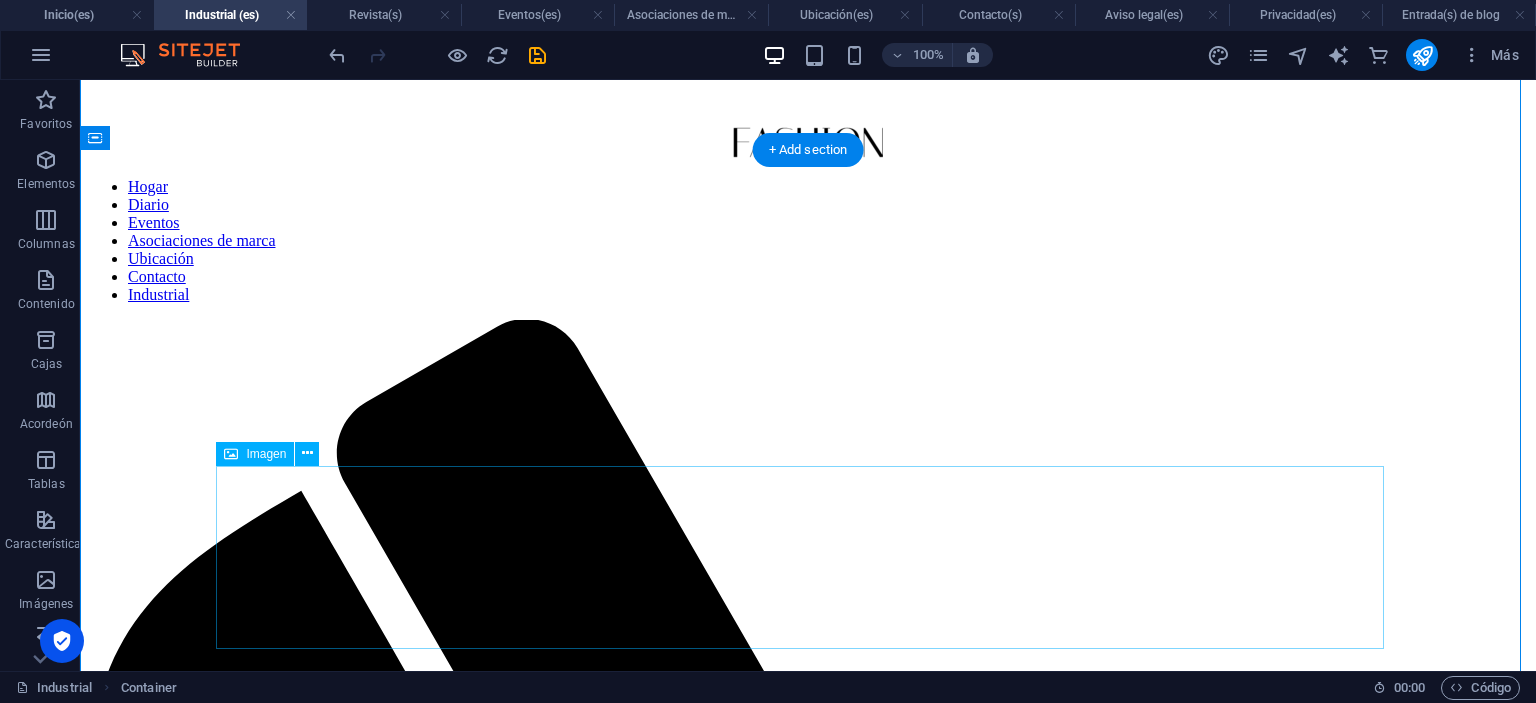 click at bounding box center (808, 2508) 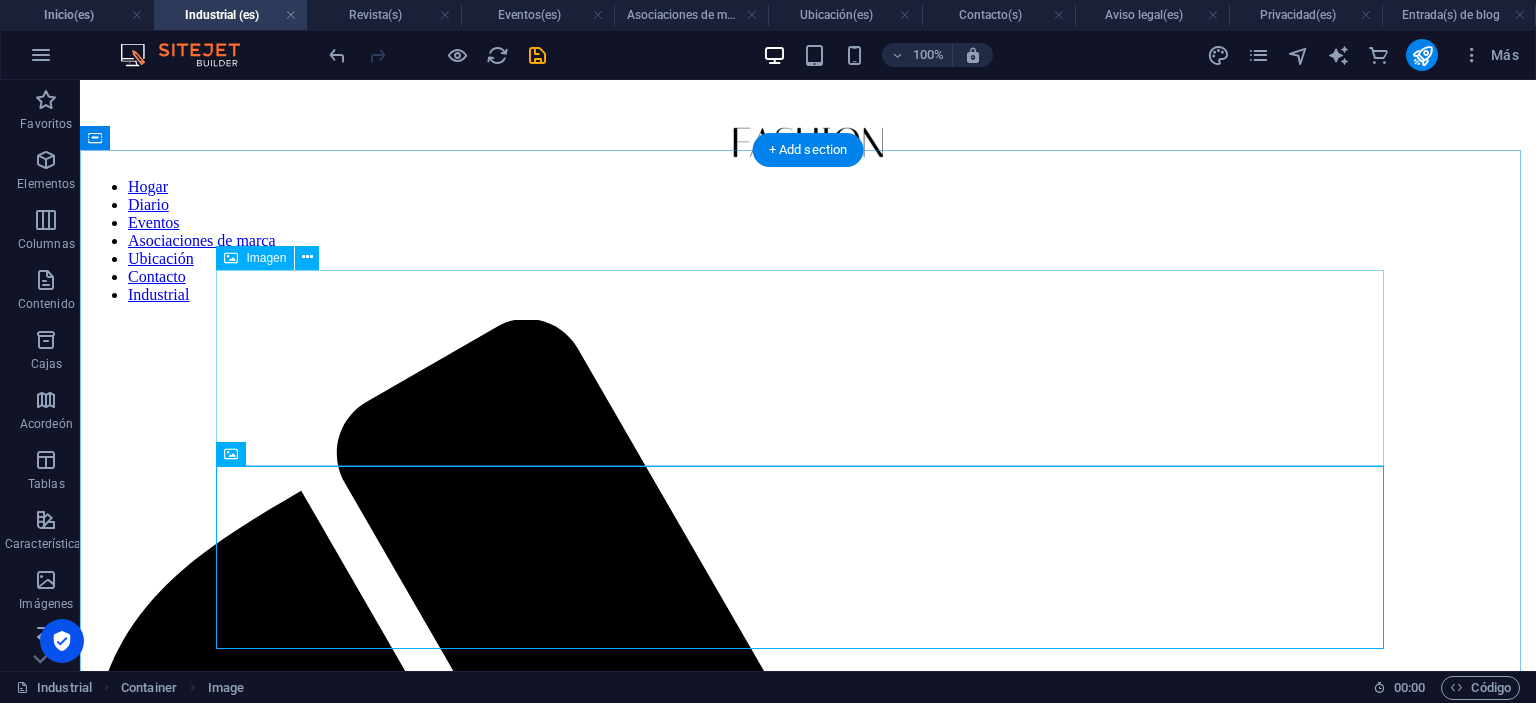 click at bounding box center (808, 2315) 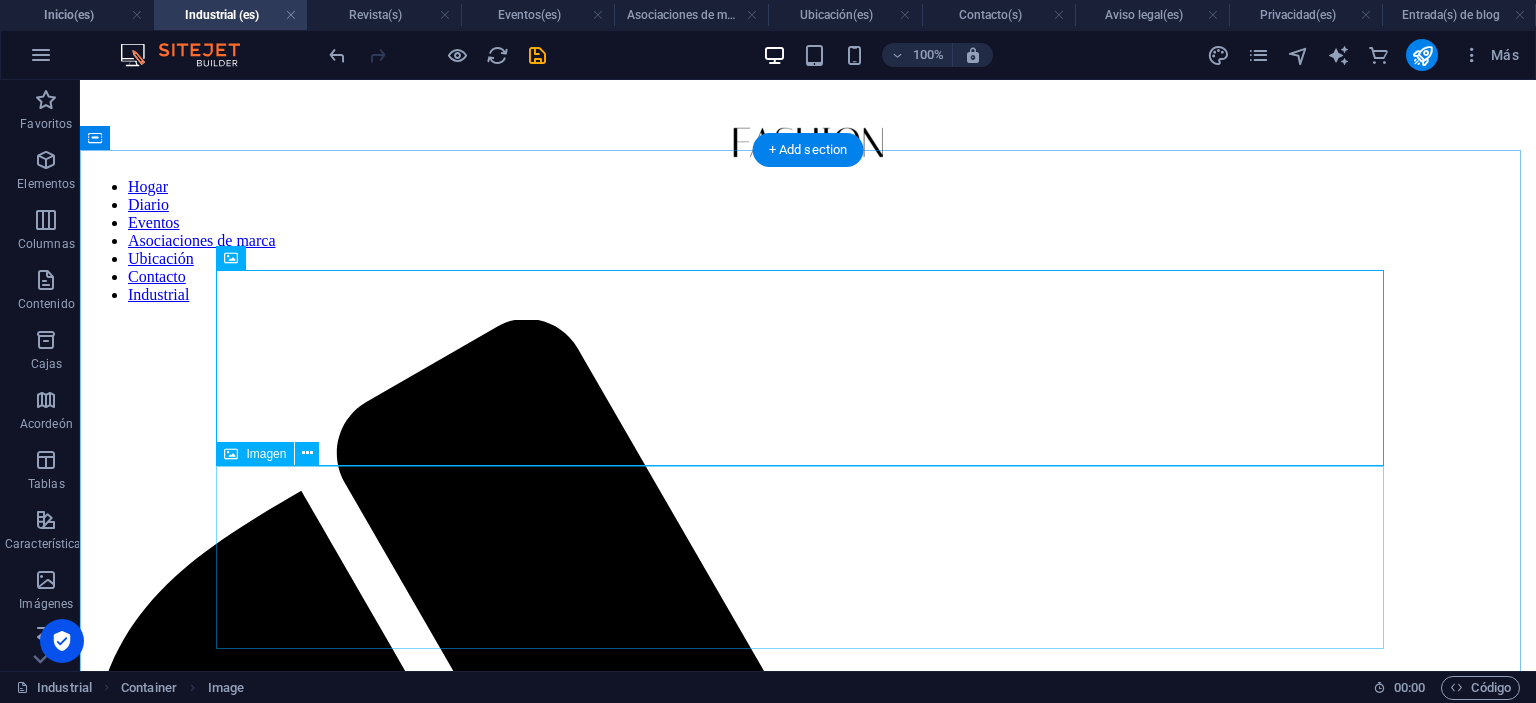click at bounding box center [808, 2508] 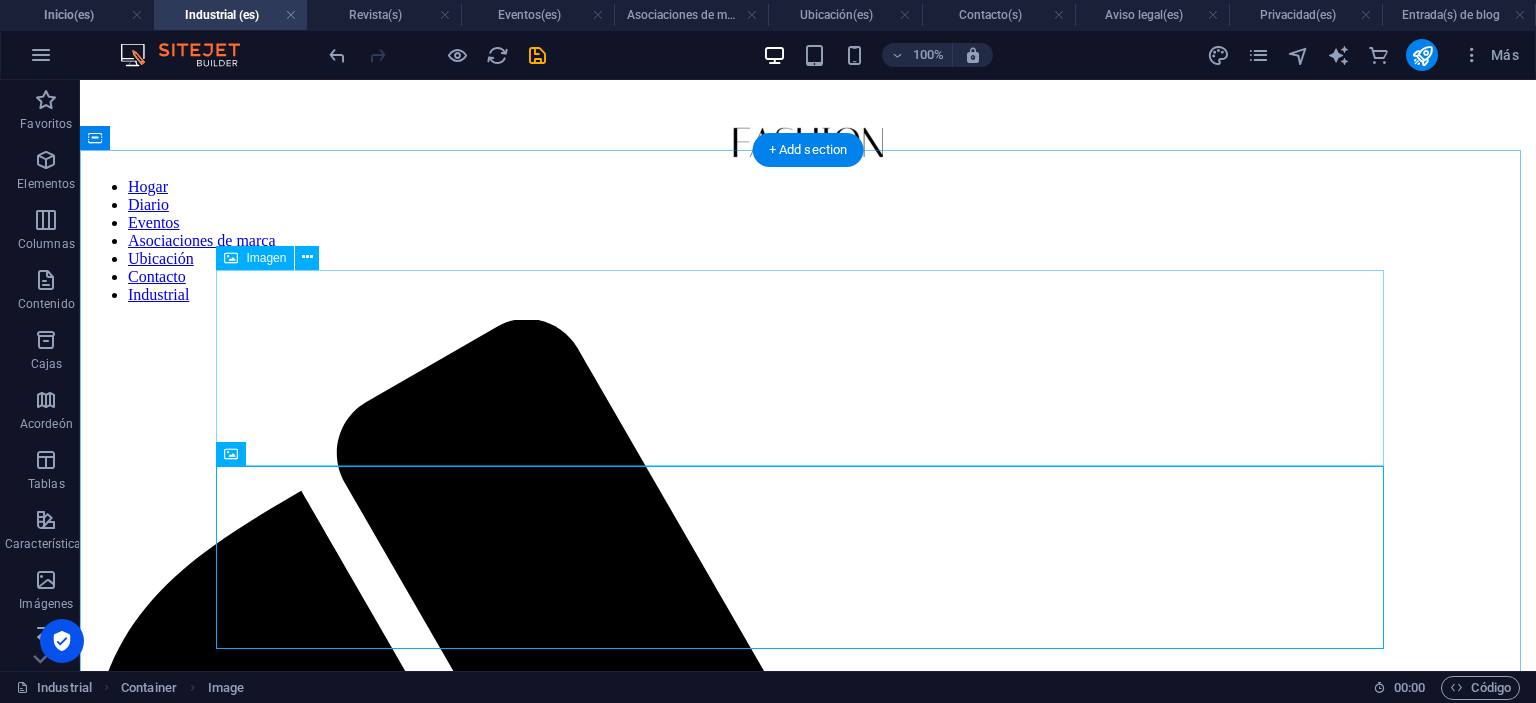 click at bounding box center [808, 2315] 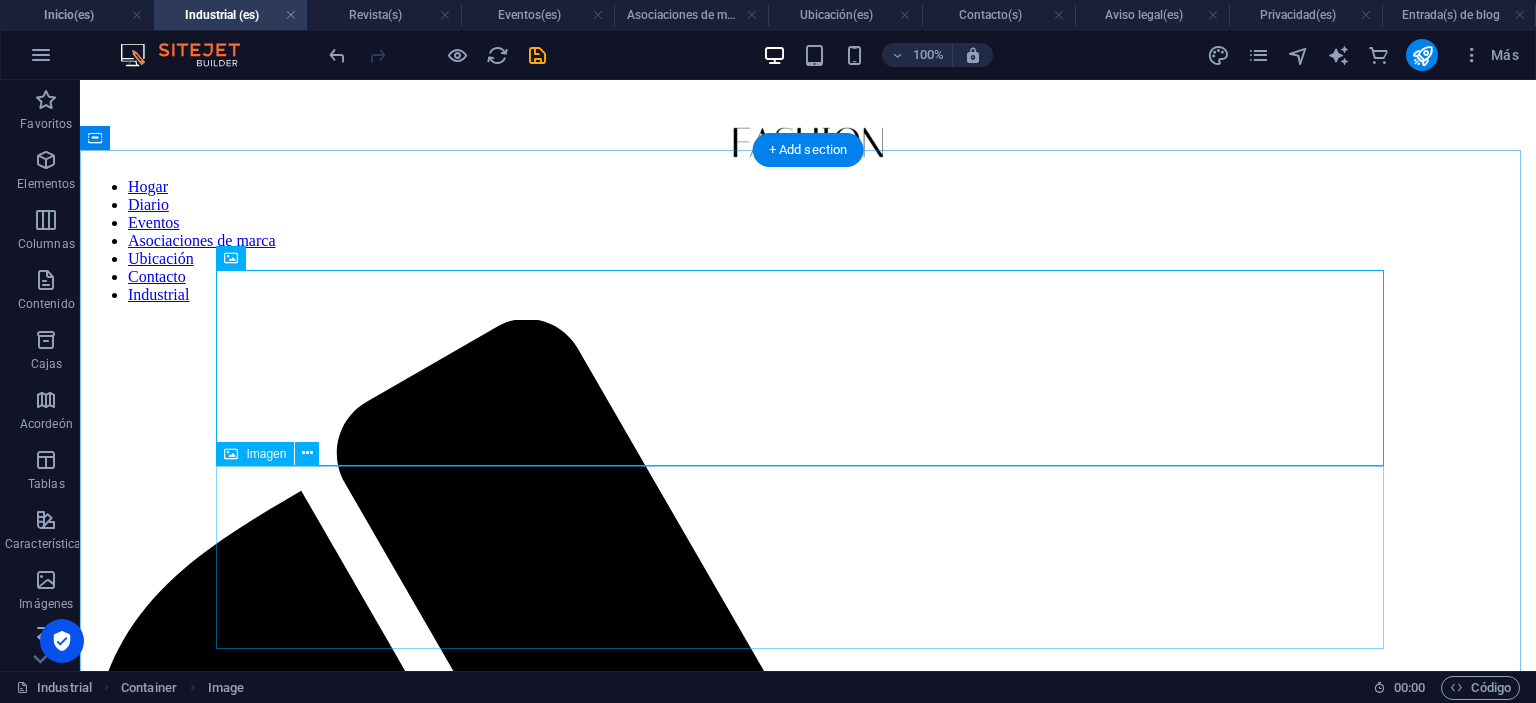 click at bounding box center [808, 2508] 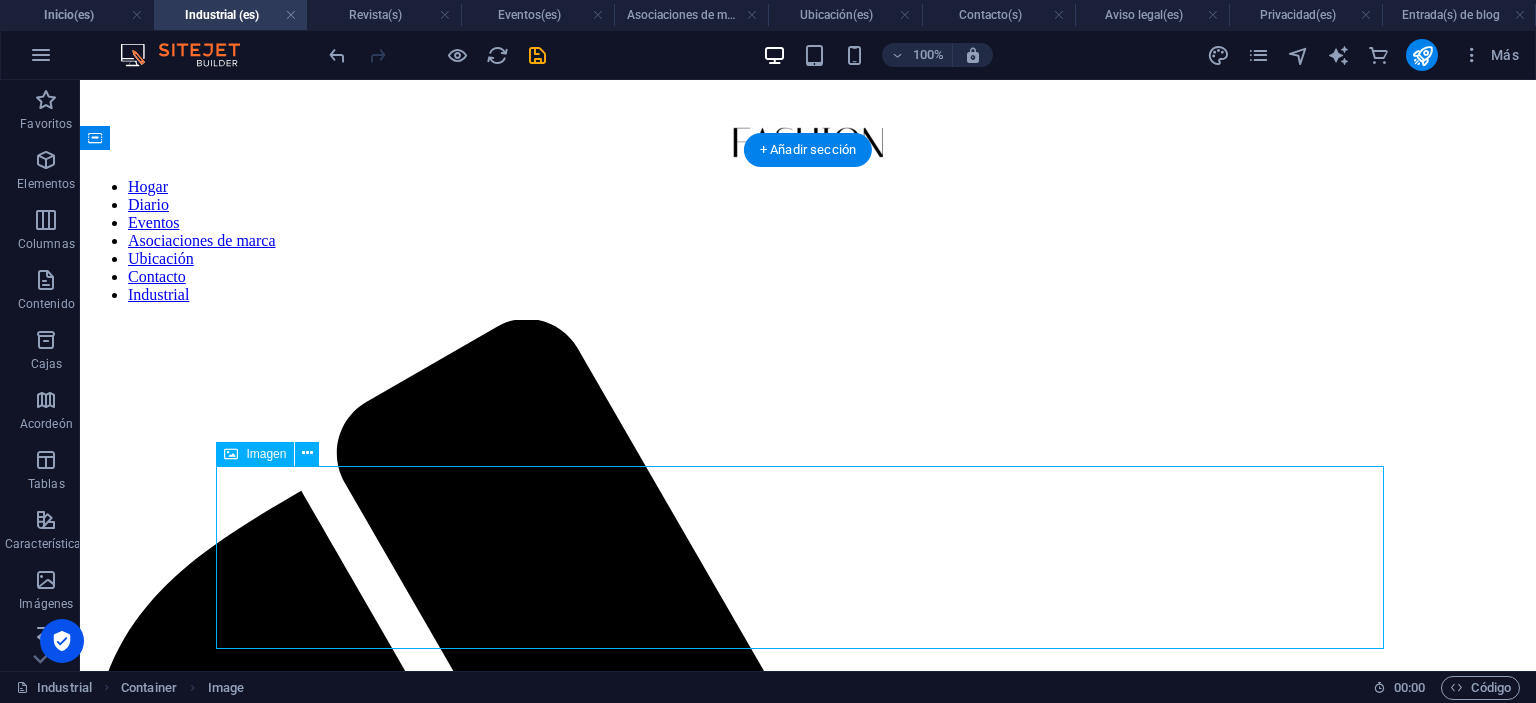 click at bounding box center [808, 2508] 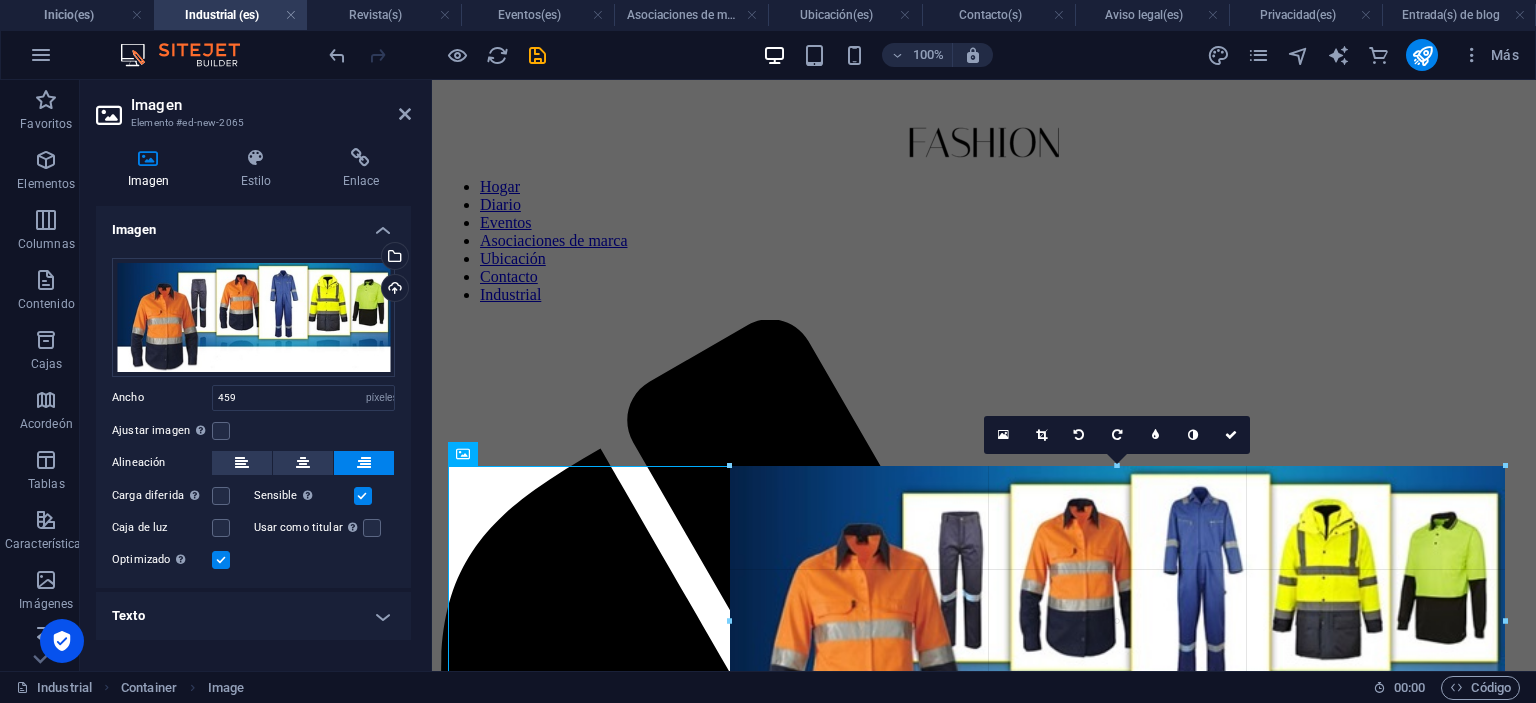drag, startPoint x: 1047, startPoint y: 464, endPoint x: 733, endPoint y: 385, distance: 323.78543 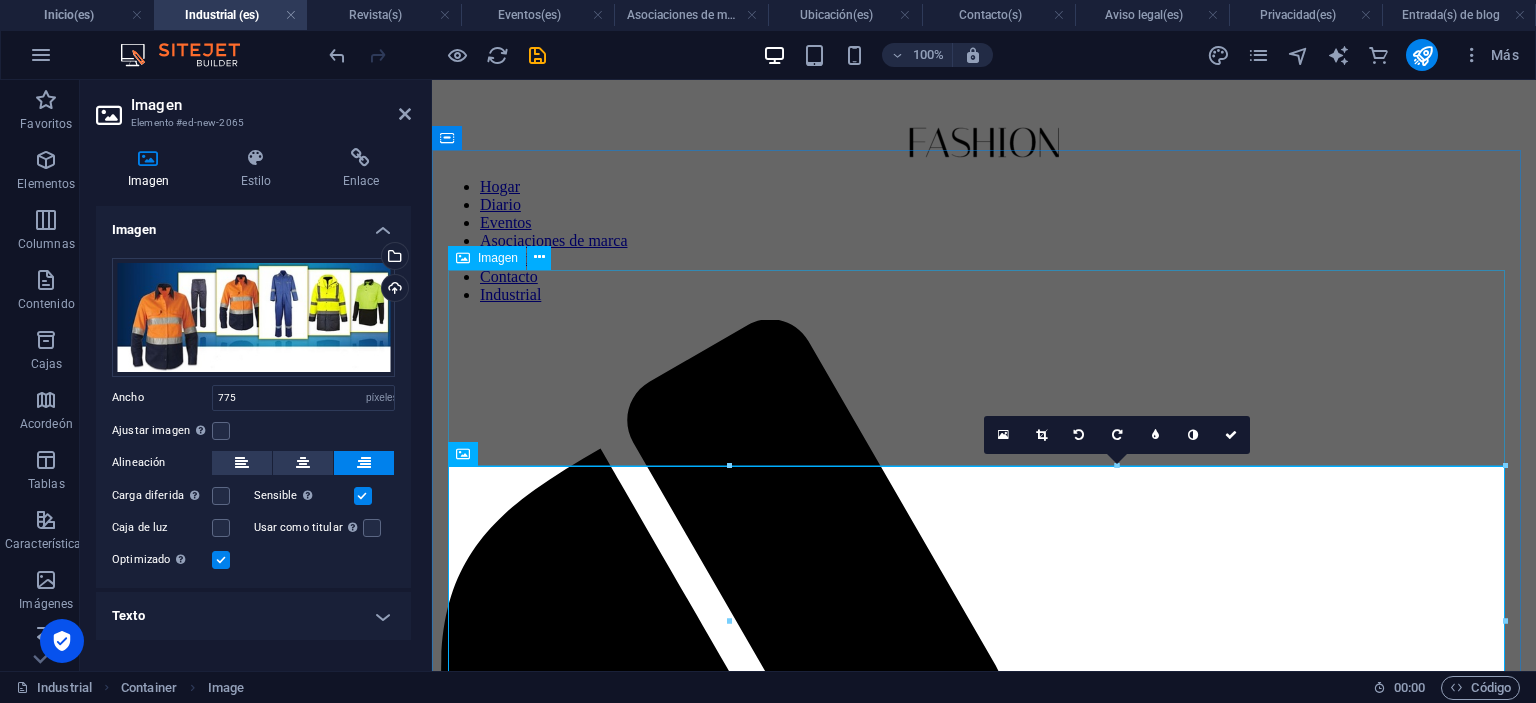 click at bounding box center (984, 1847) 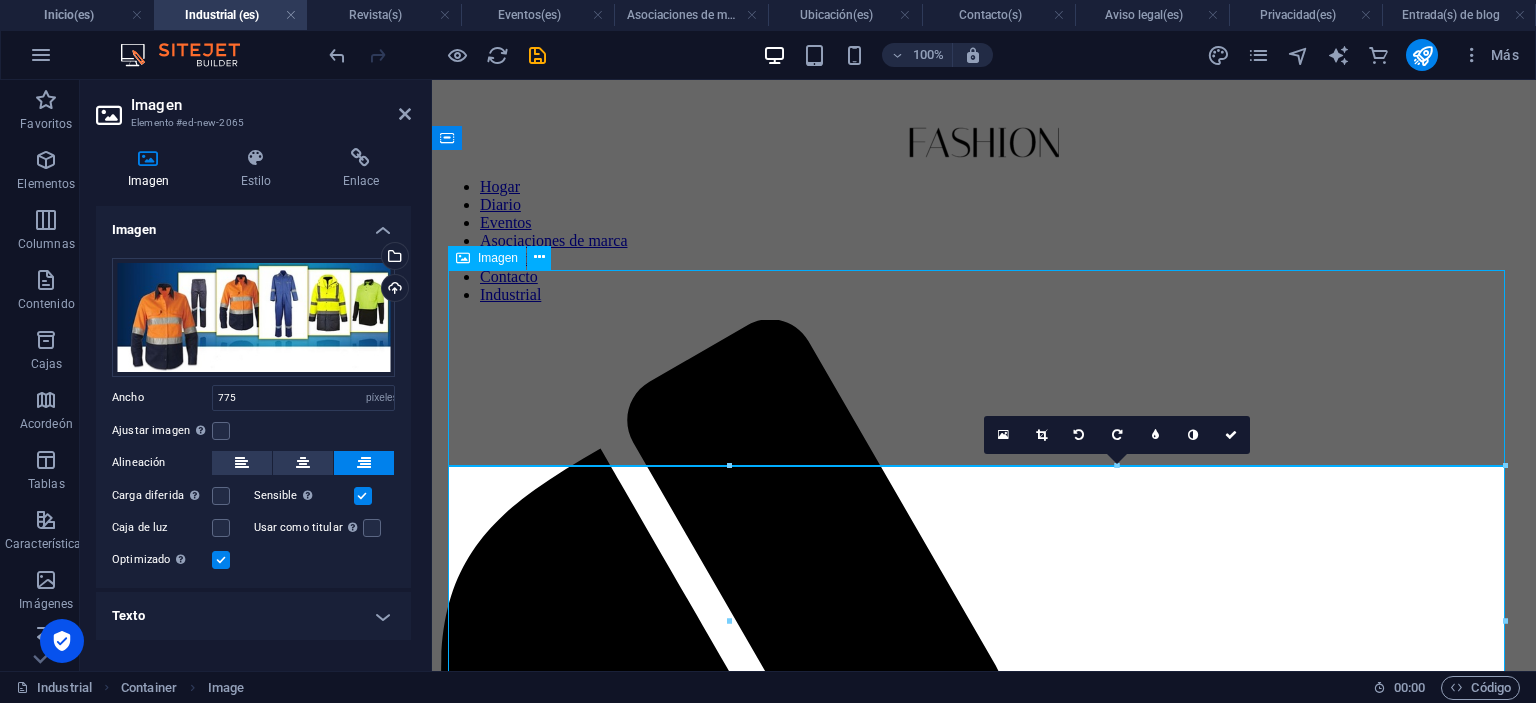 click at bounding box center [984, 1847] 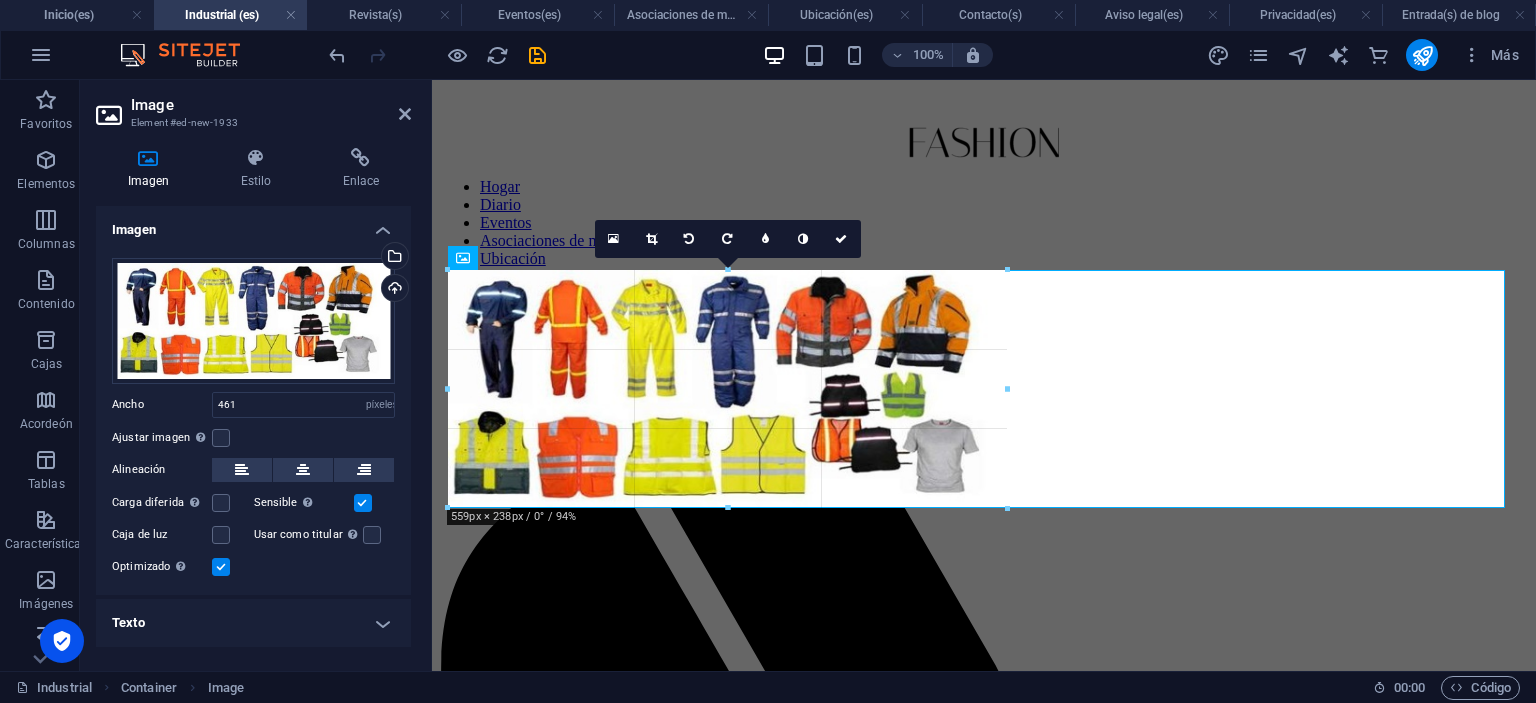 drag, startPoint x: 906, startPoint y: 464, endPoint x: 571, endPoint y: 398, distance: 341.4396 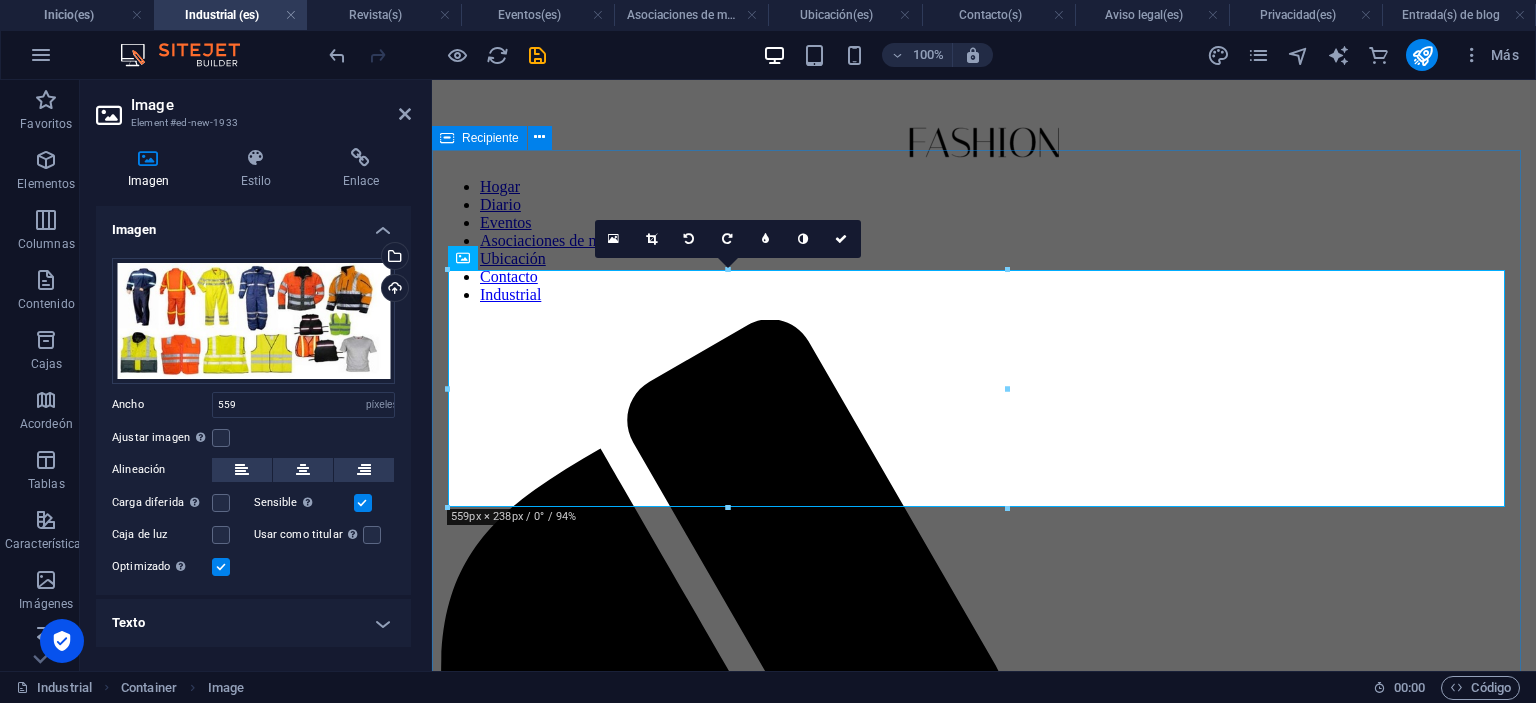 click at bounding box center [984, 2025] 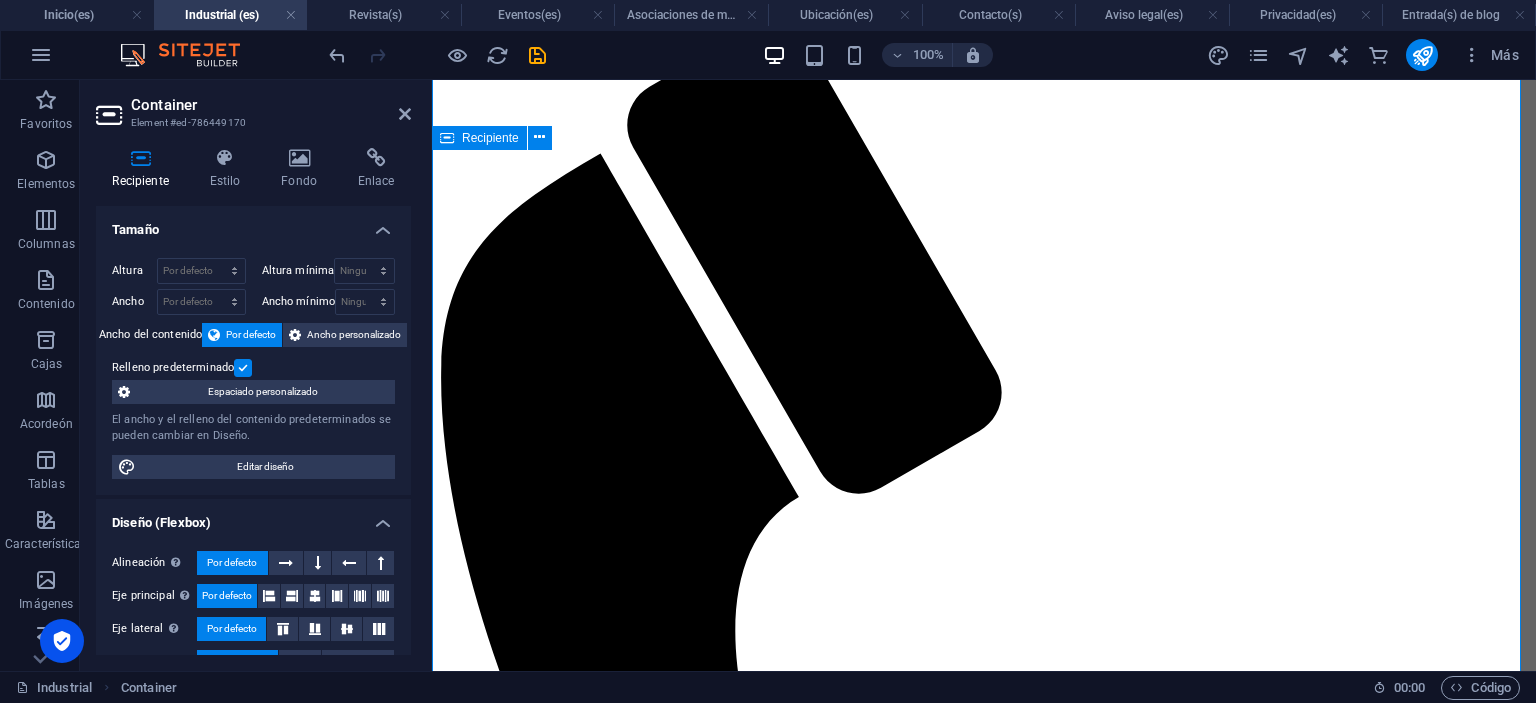 scroll, scrollTop: 100, scrollLeft: 0, axis: vertical 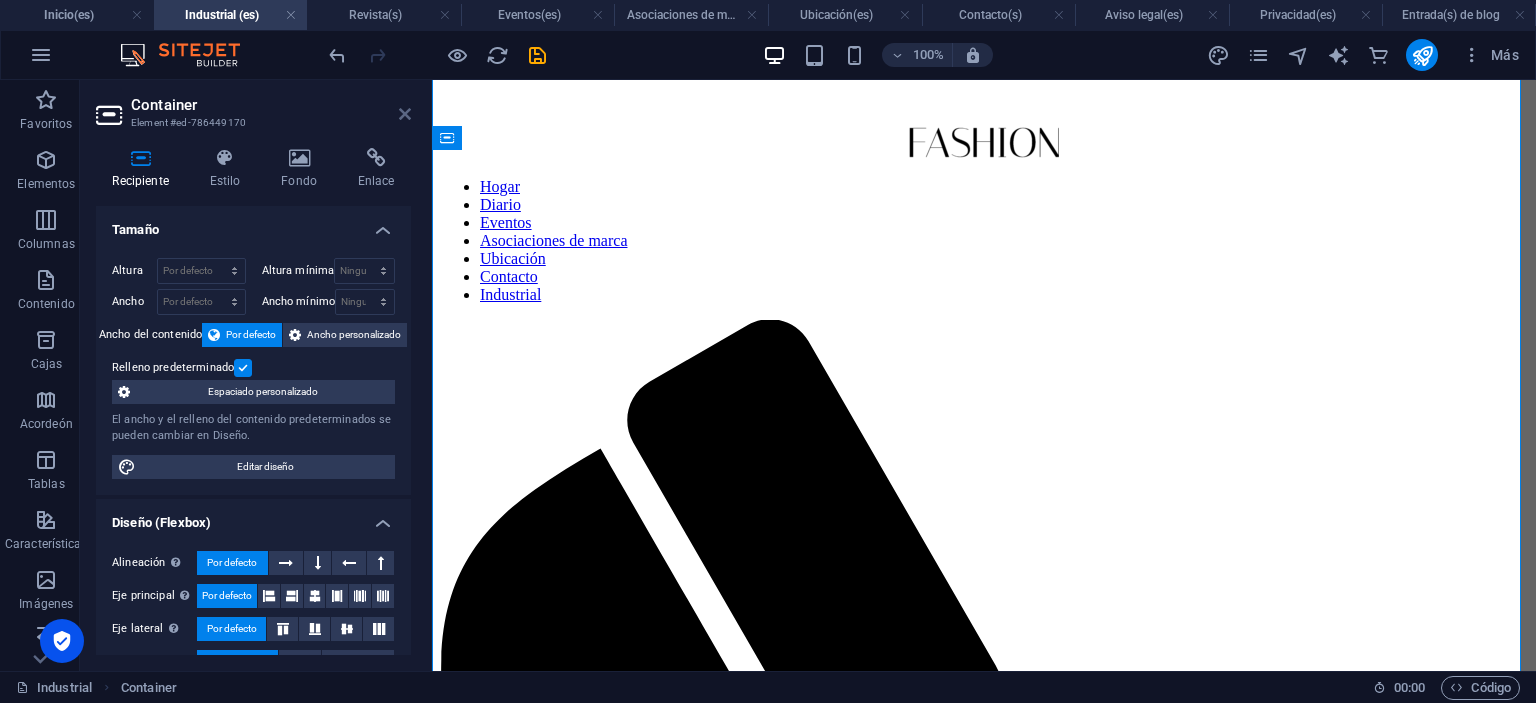 drag, startPoint x: 404, startPoint y: 112, endPoint x: 324, endPoint y: 33, distance: 112.432205 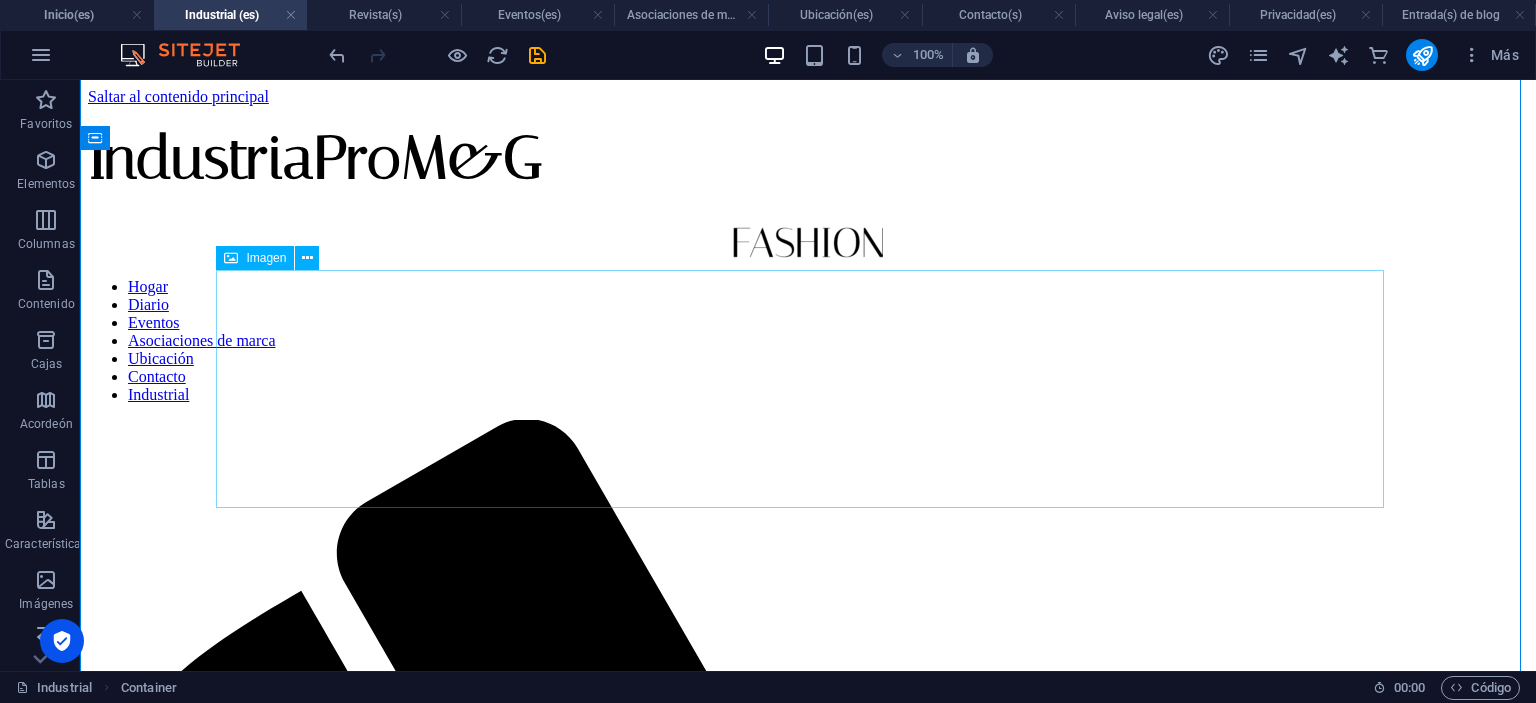 scroll, scrollTop: 100, scrollLeft: 0, axis: vertical 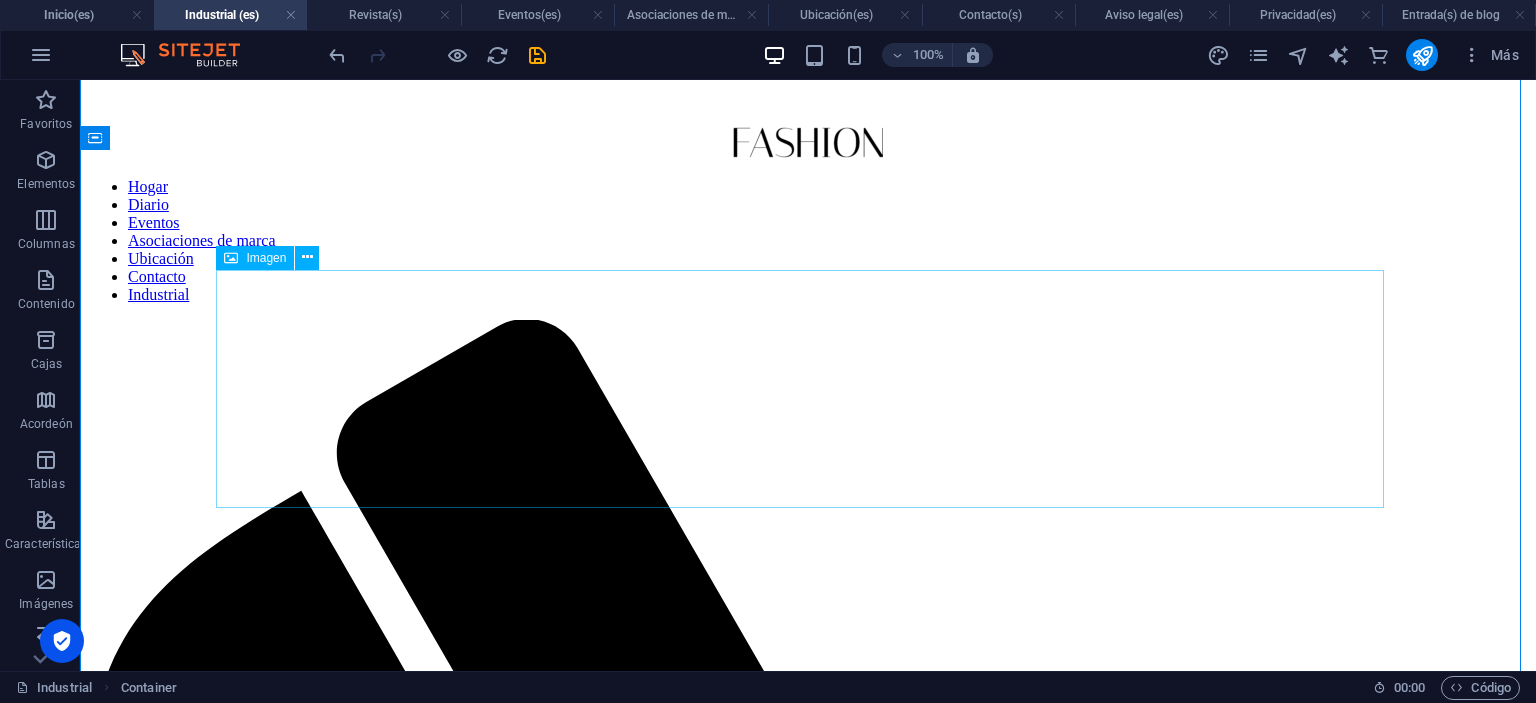 click at bounding box center (808, 2336) 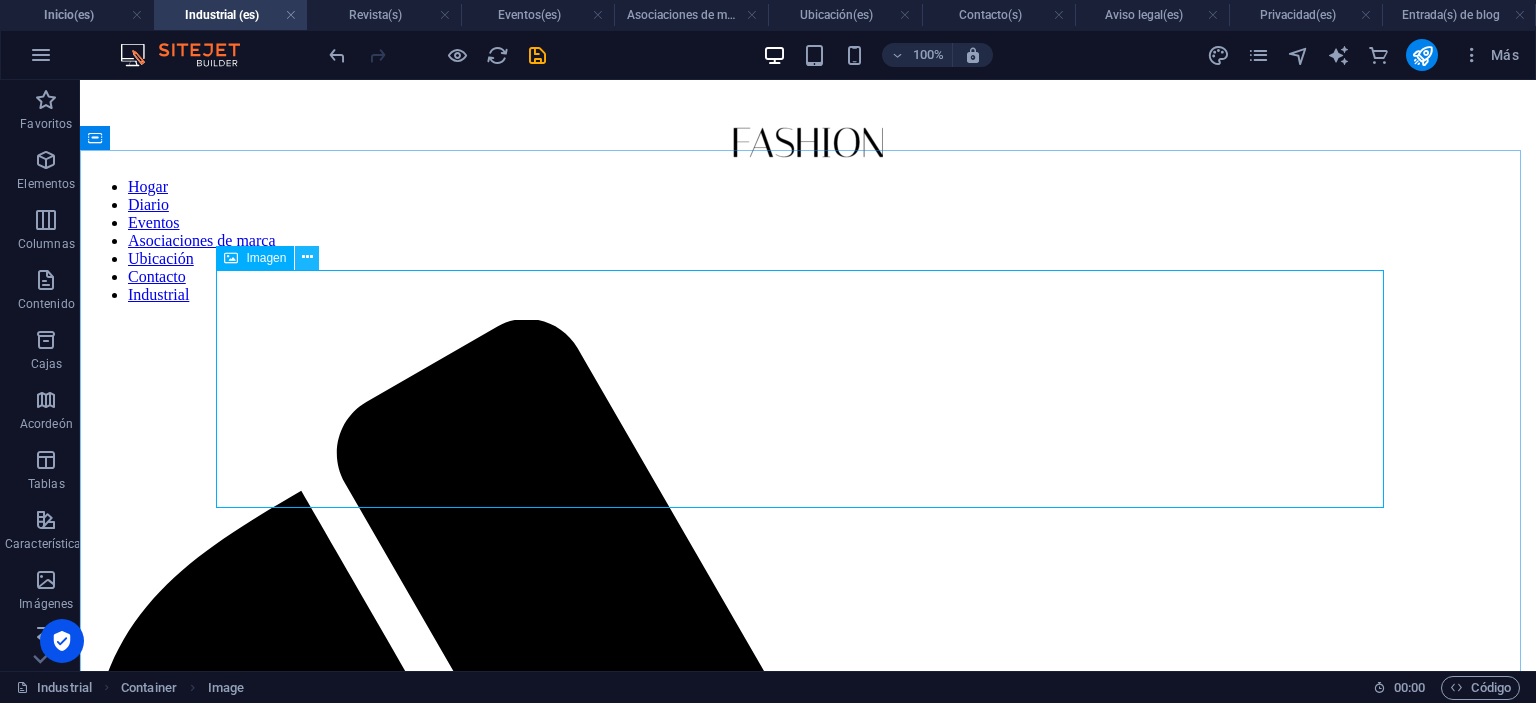 click at bounding box center [307, 257] 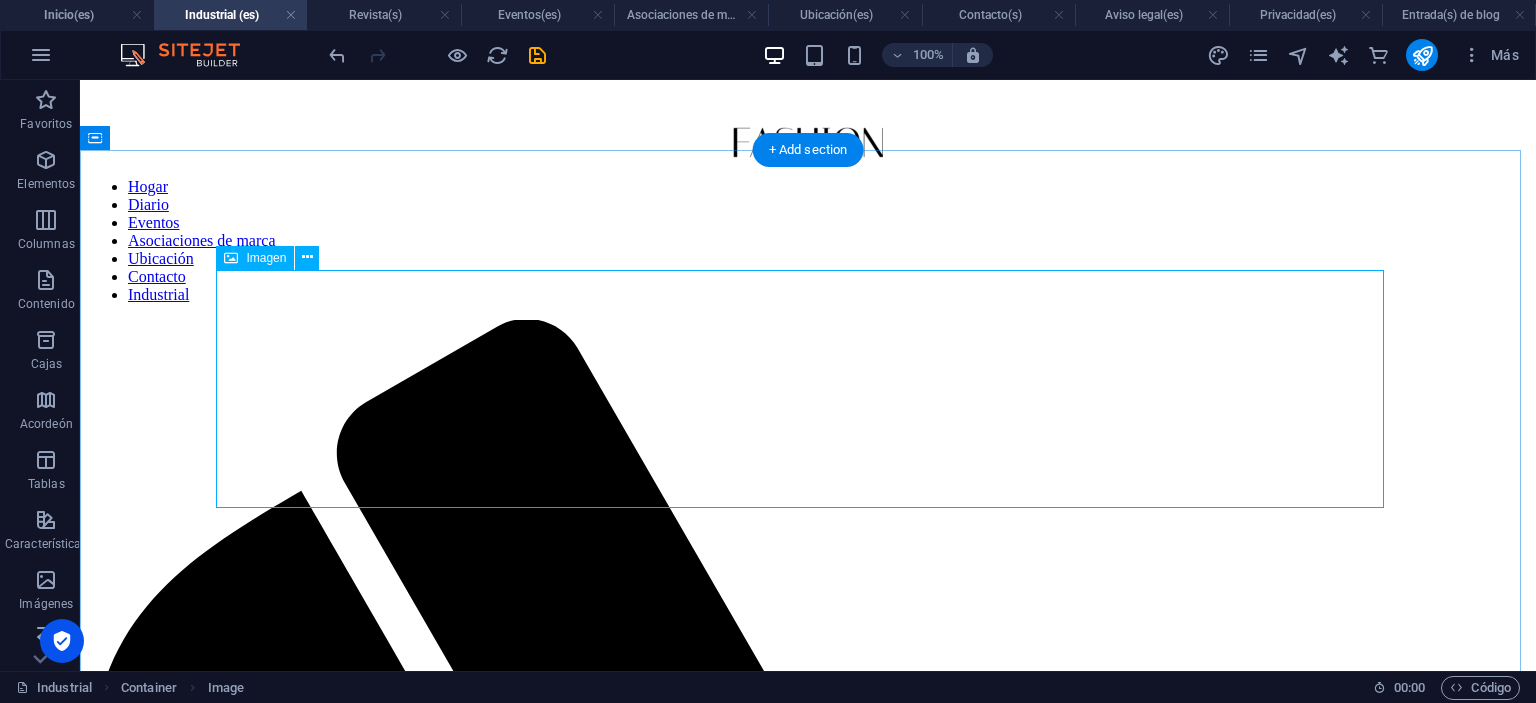 click at bounding box center (808, 2336) 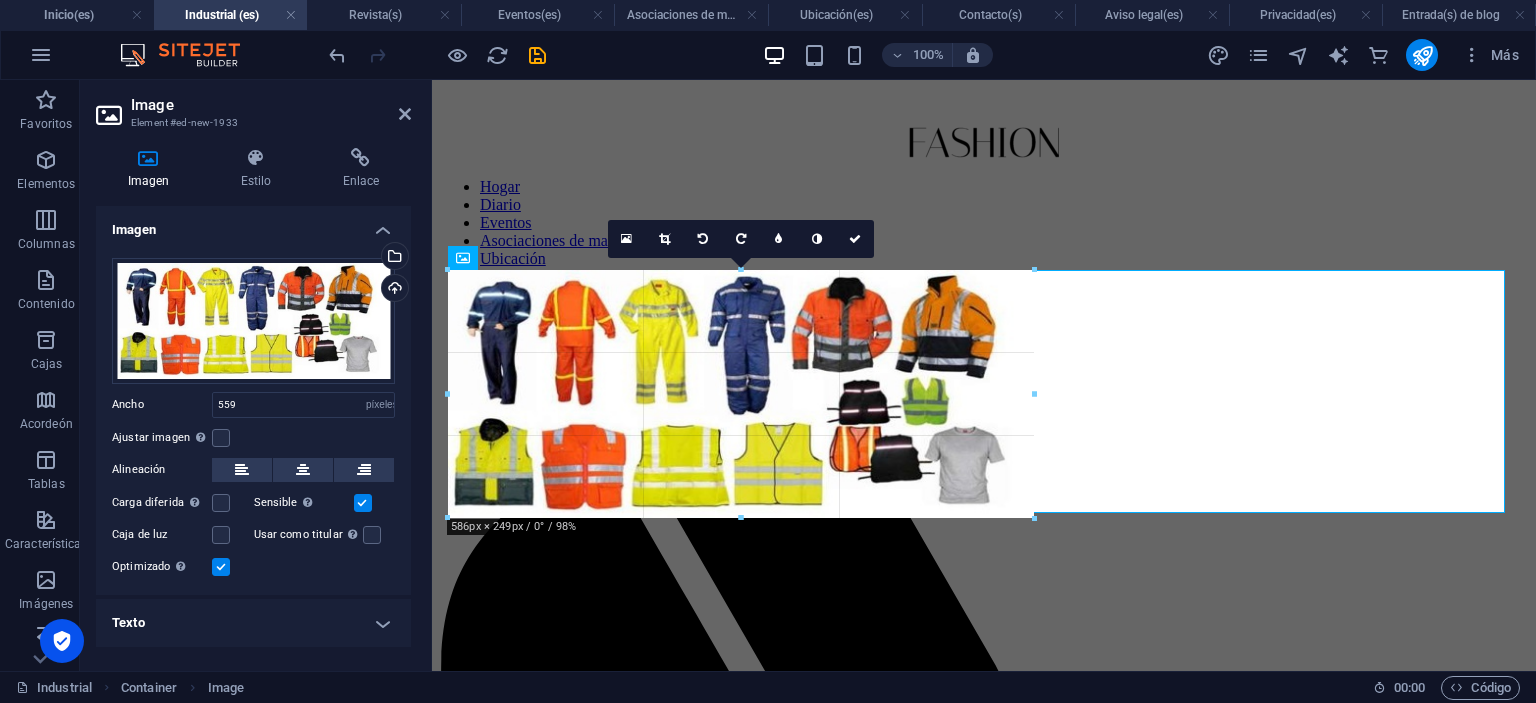 drag, startPoint x: 1007, startPoint y: 503, endPoint x: 1034, endPoint y: 514, distance: 29.15476 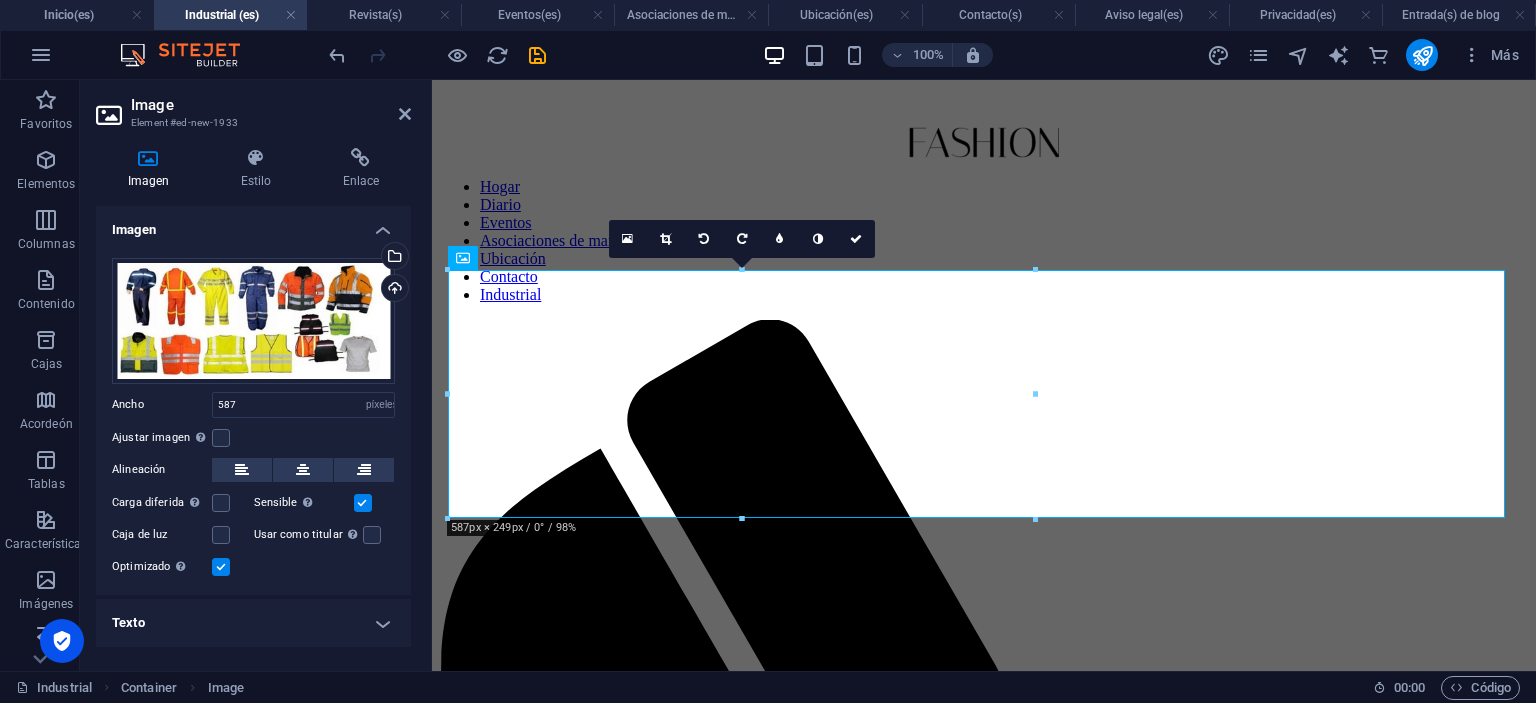 type on "587" 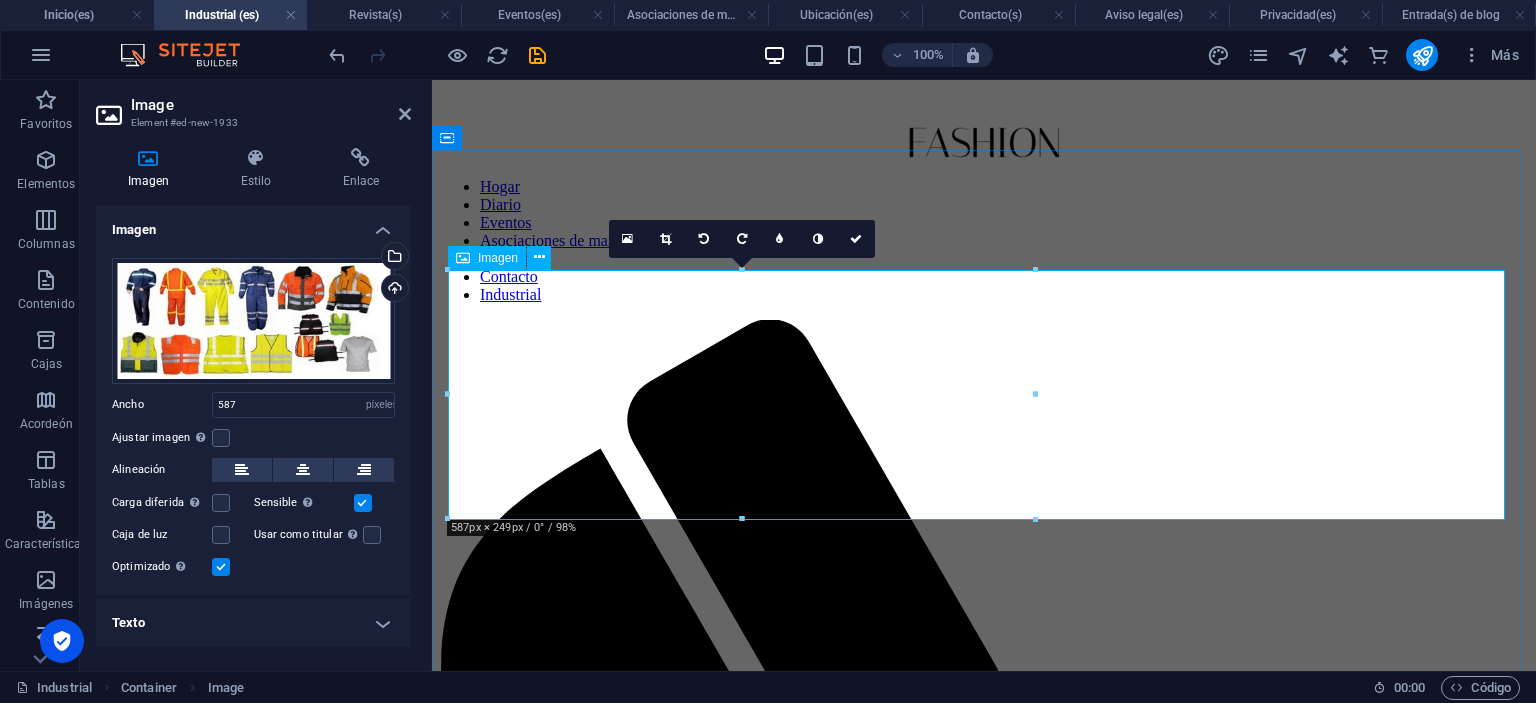 click at bounding box center (984, 1874) 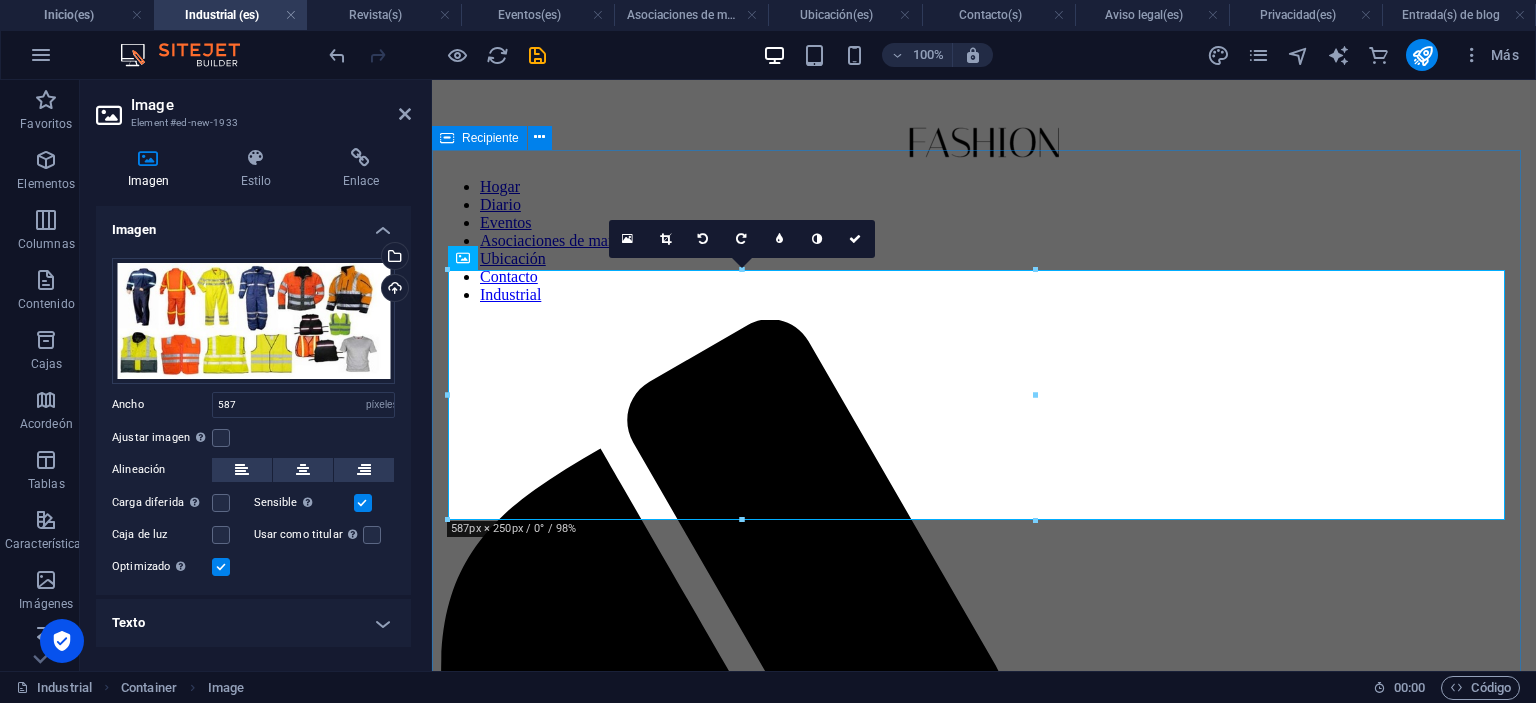 click at bounding box center (984, 2031) 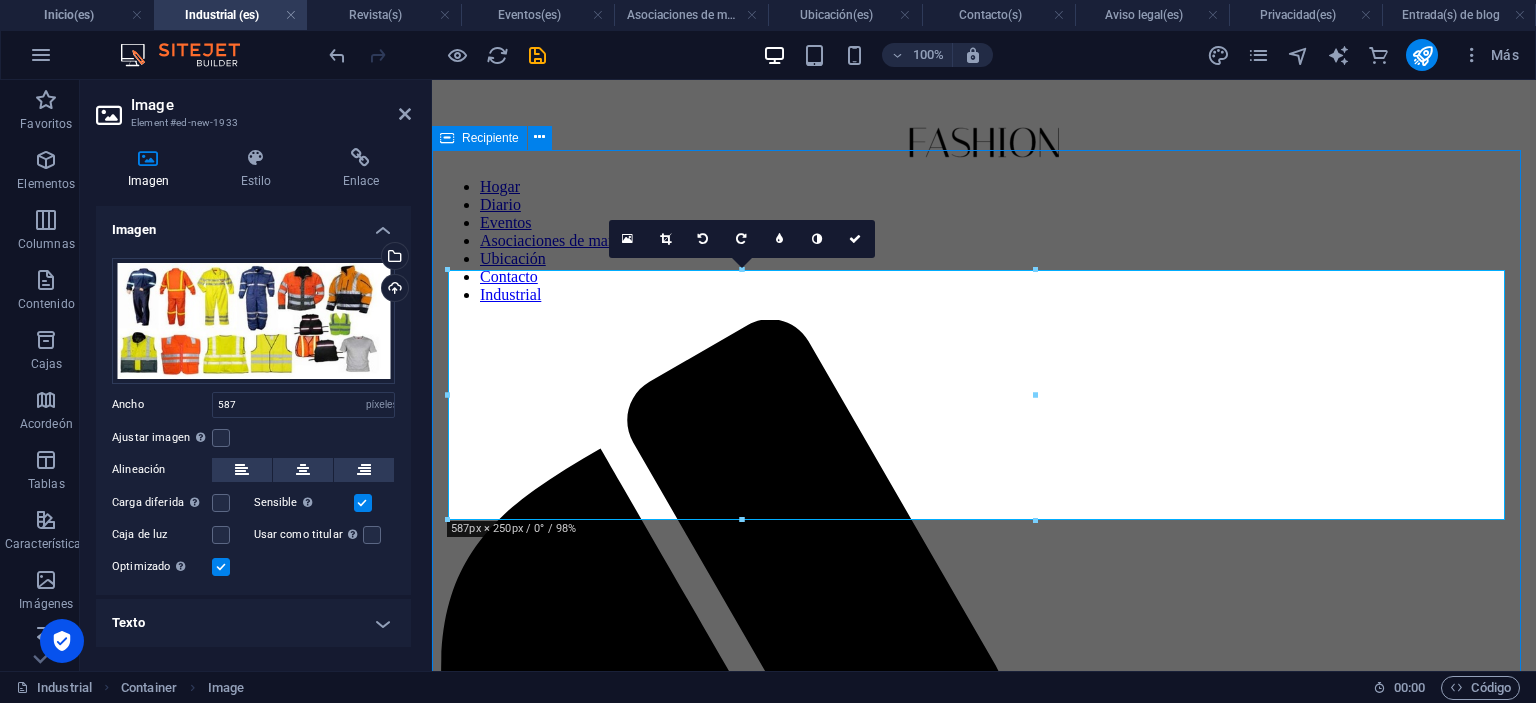 click at bounding box center (984, 2031) 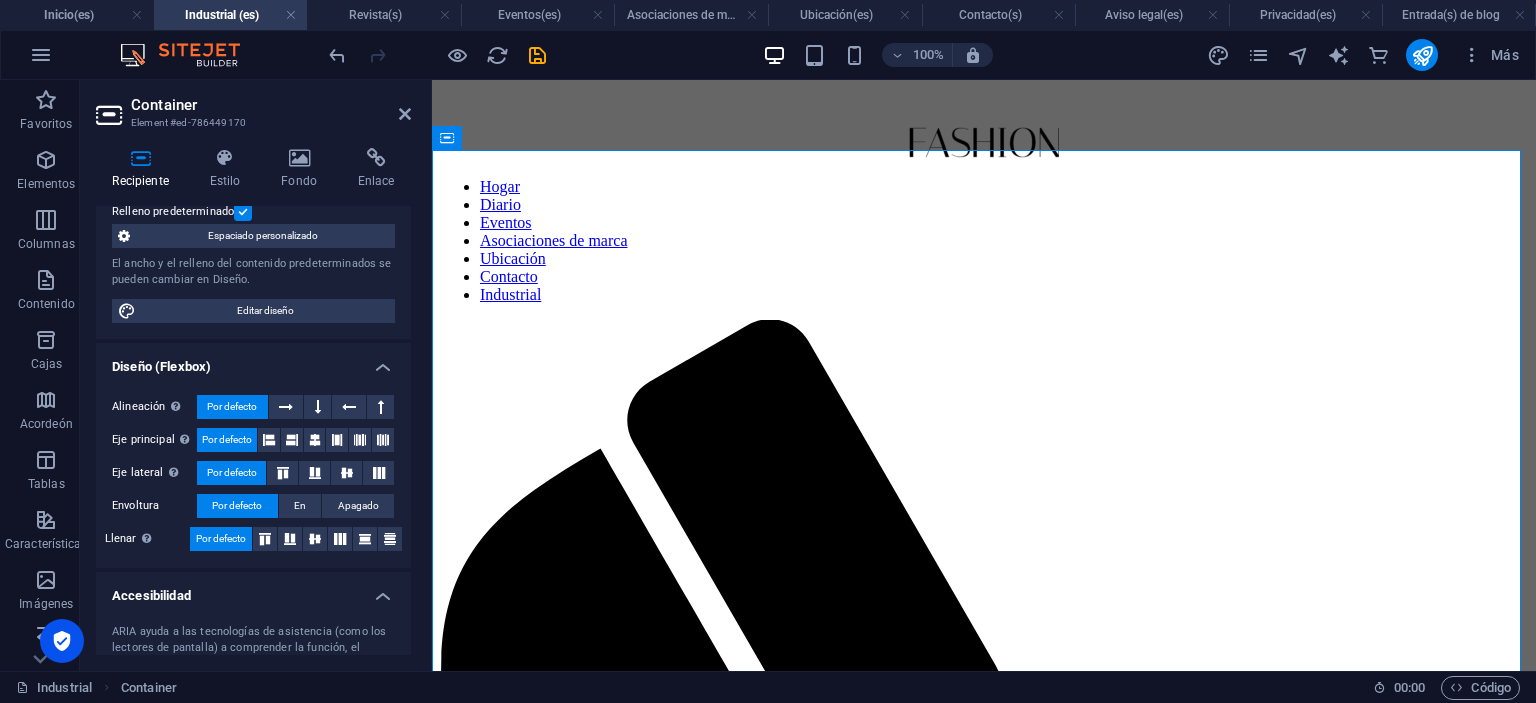 scroll, scrollTop: 200, scrollLeft: 0, axis: vertical 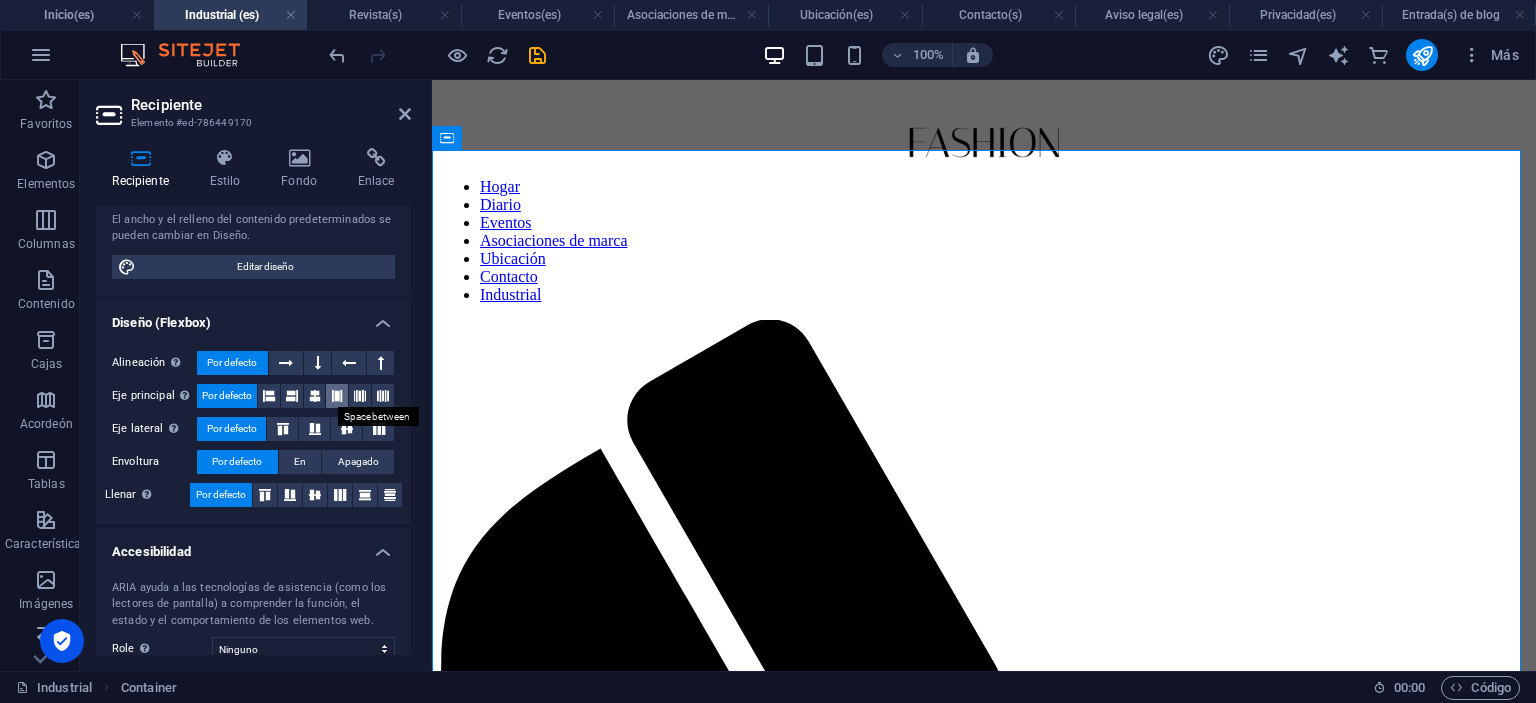 click at bounding box center (337, 396) 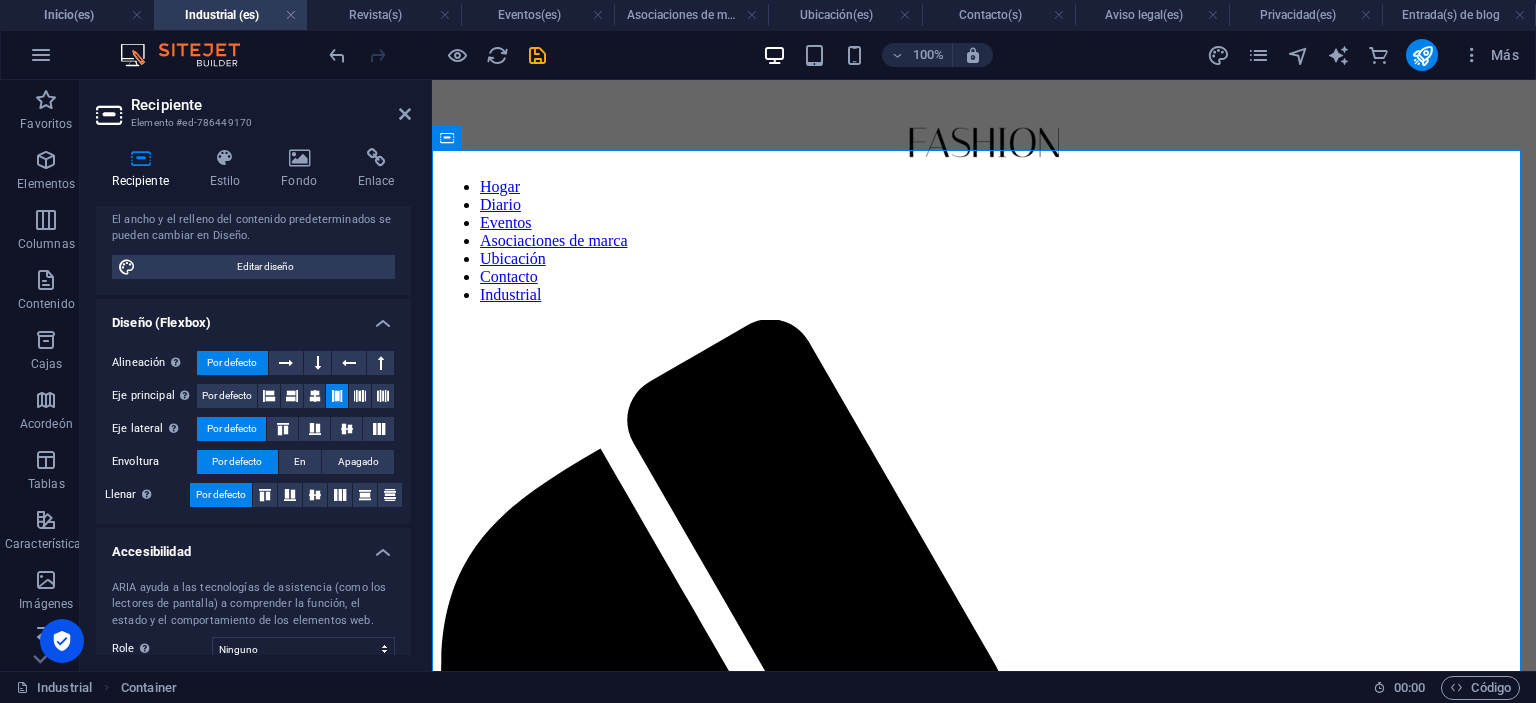 click at bounding box center (337, 396) 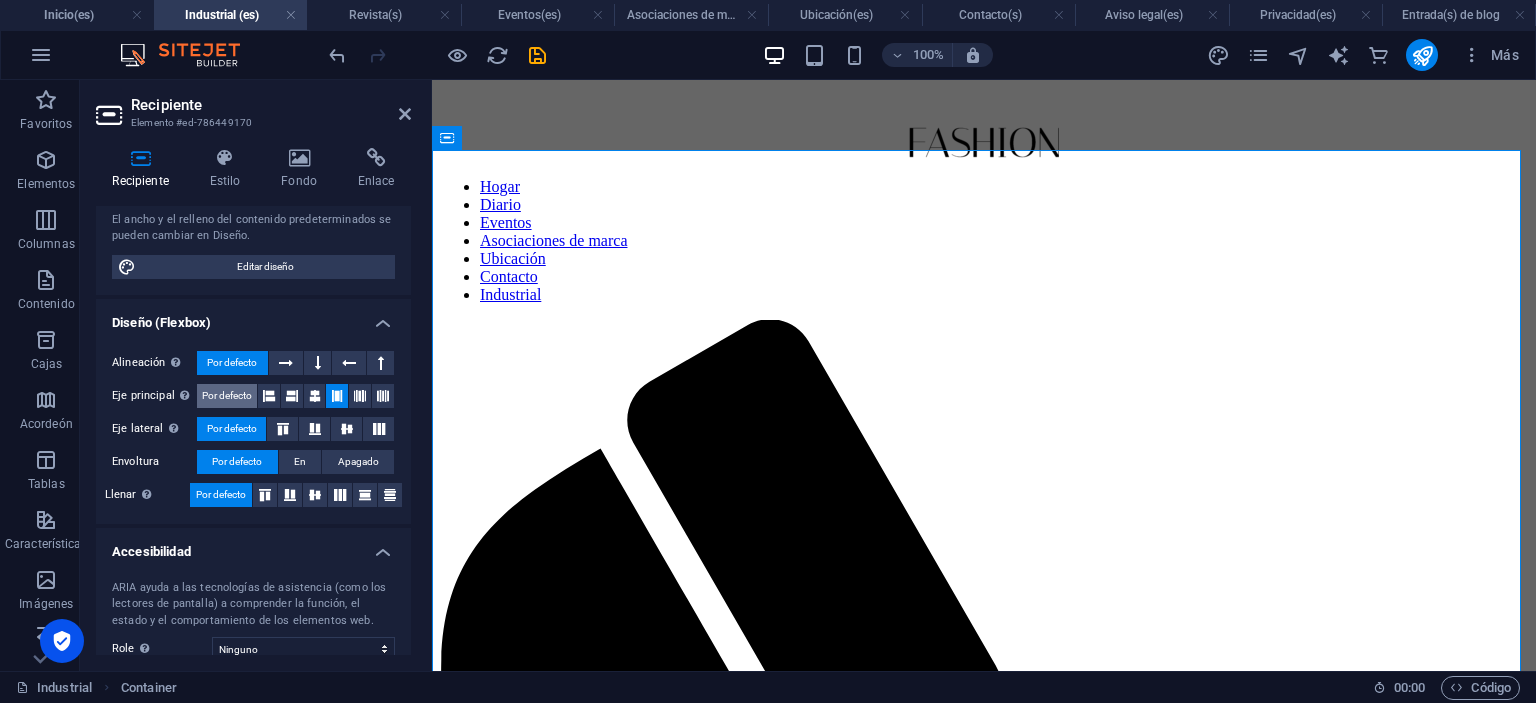 click on "Por defecto" at bounding box center (227, 395) 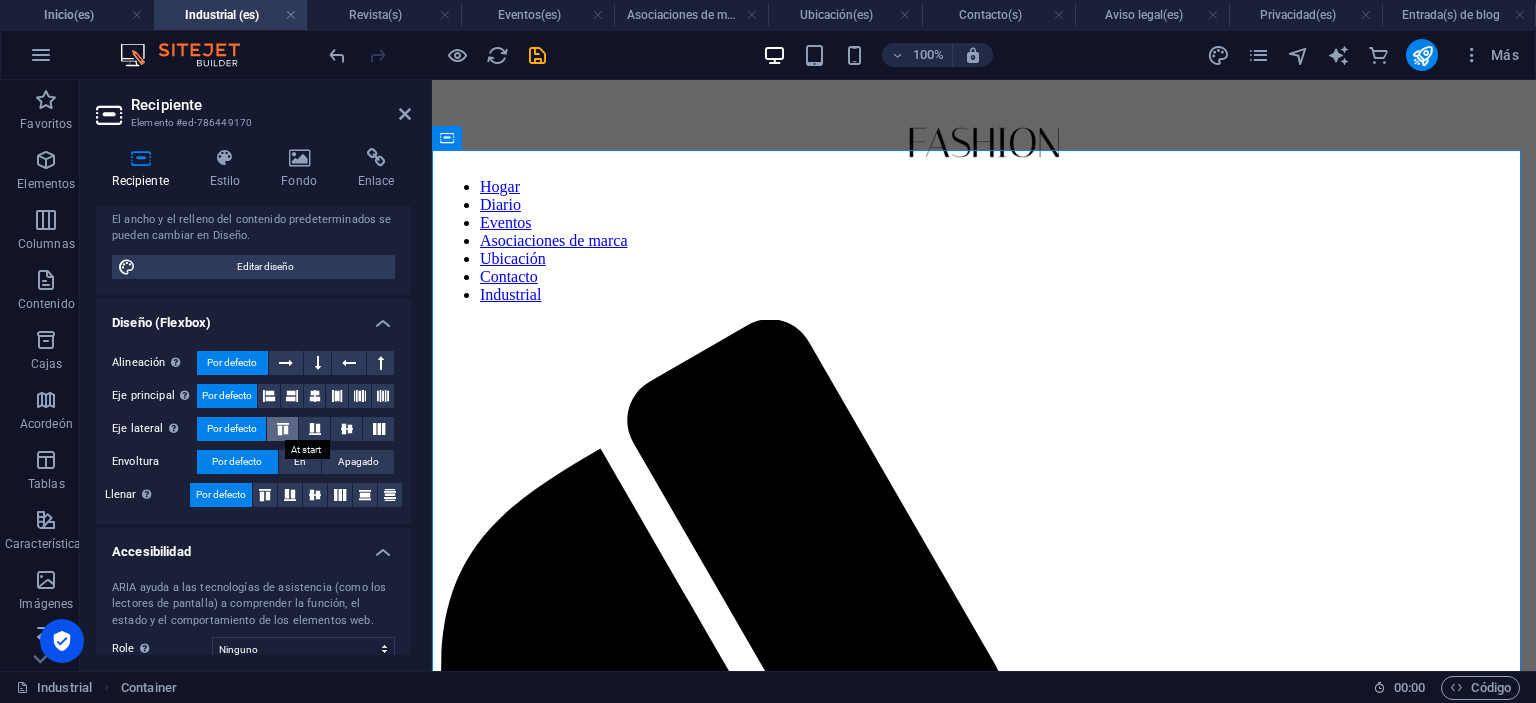 click at bounding box center (283, 429) 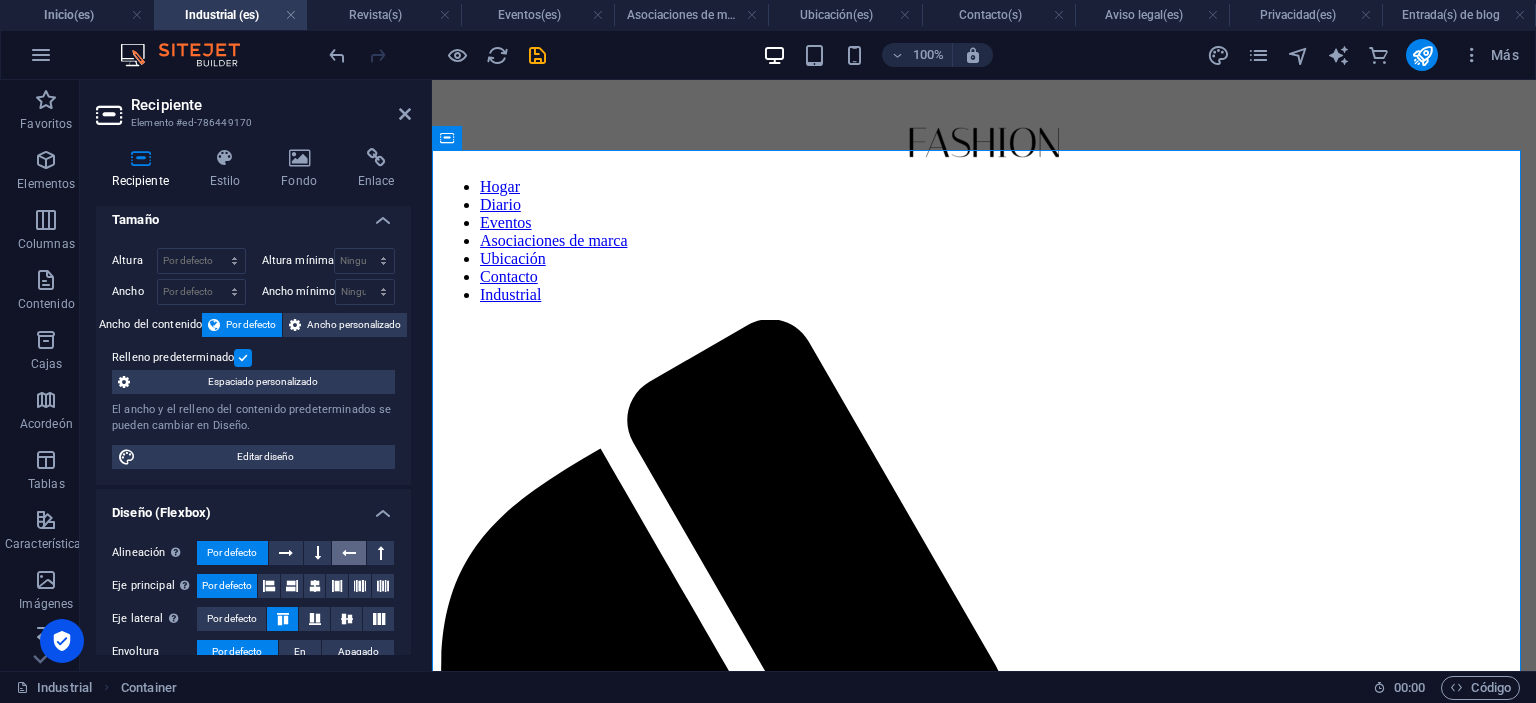 scroll, scrollTop: 0, scrollLeft: 0, axis: both 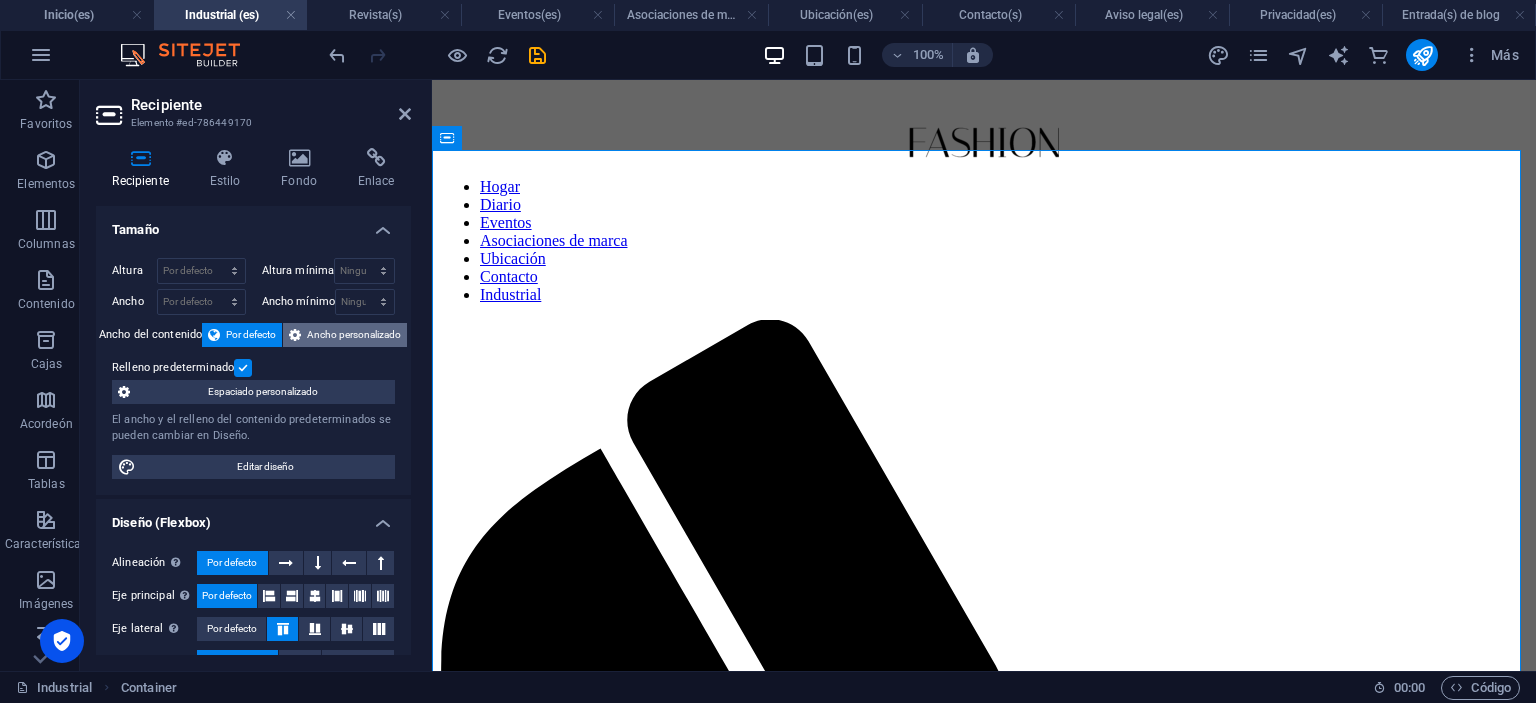 click on "Ancho personalizado" at bounding box center (354, 334) 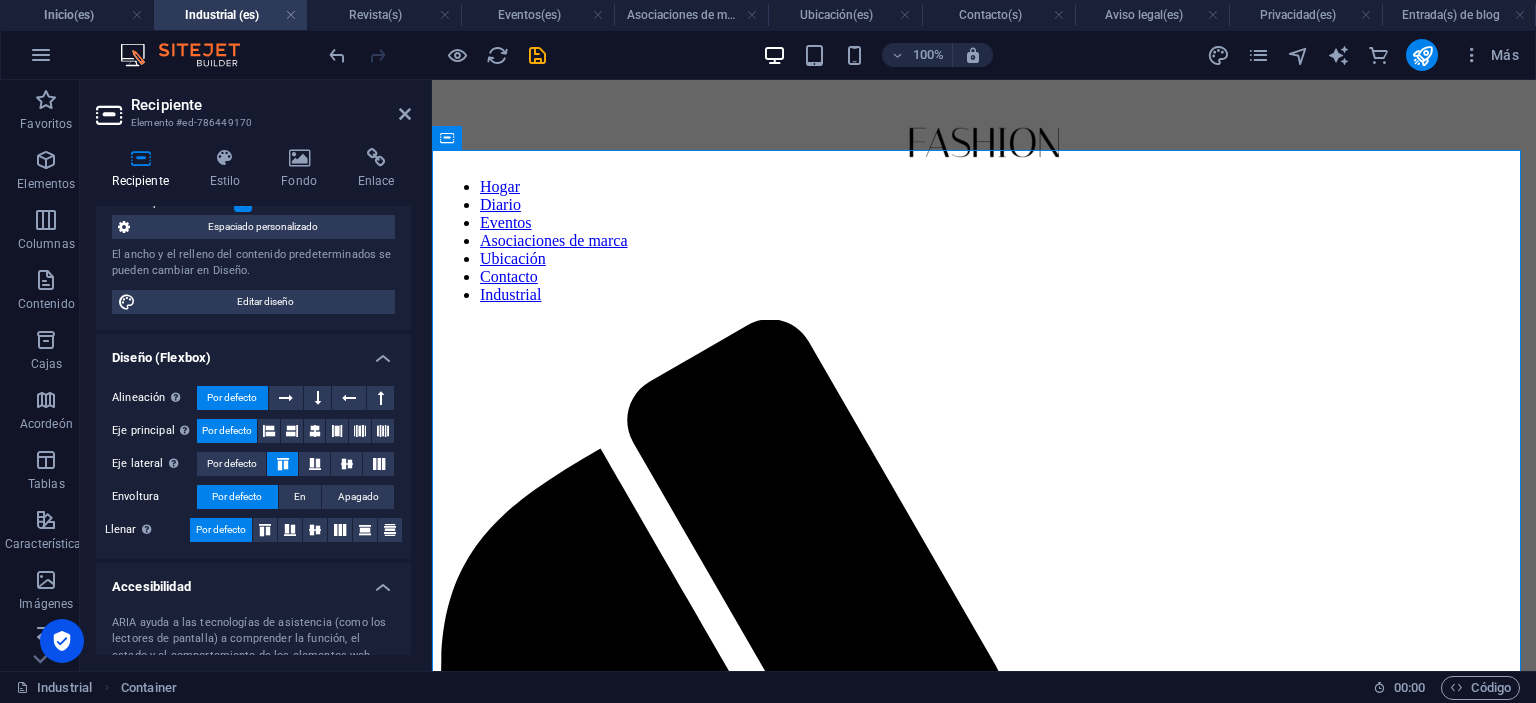 scroll, scrollTop: 200, scrollLeft: 0, axis: vertical 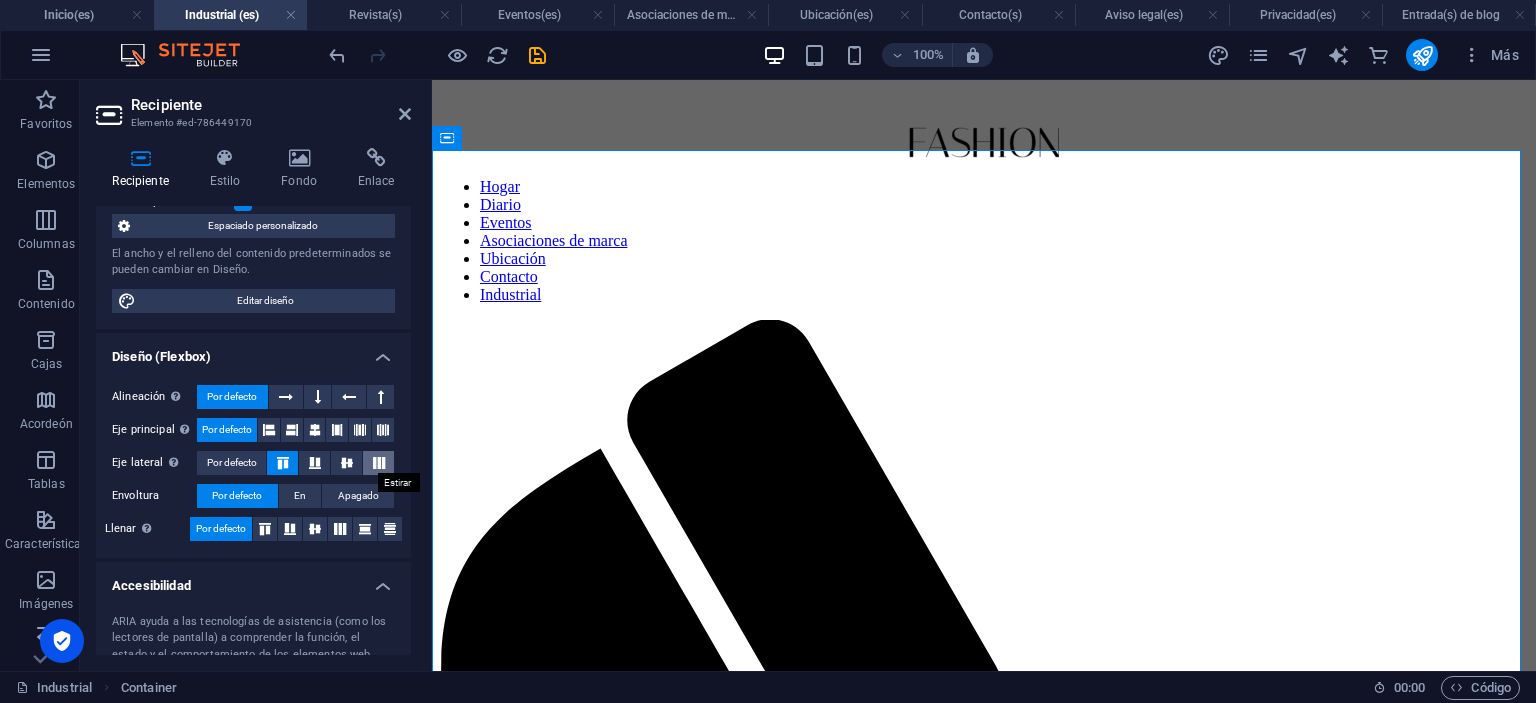 click at bounding box center (379, 463) 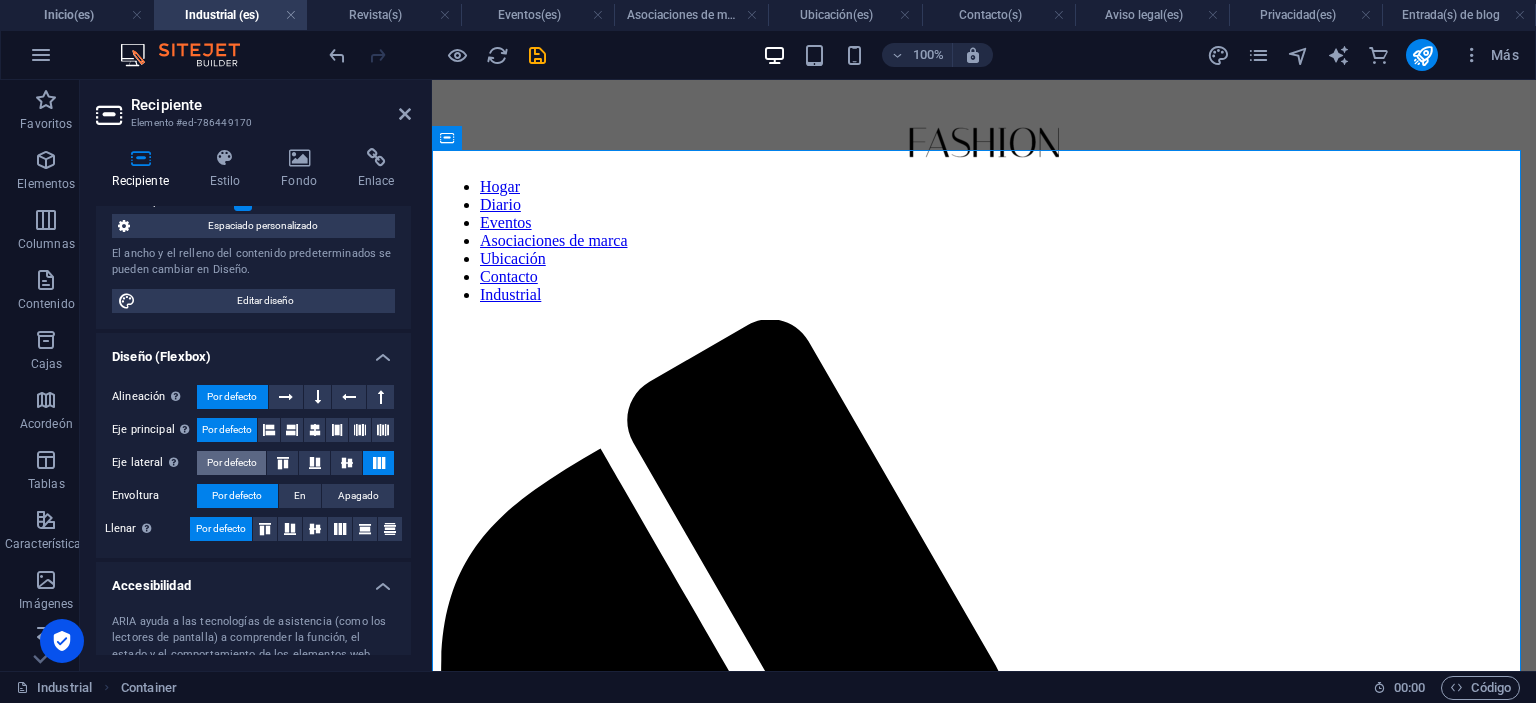 click on "Por defecto" at bounding box center (232, 462) 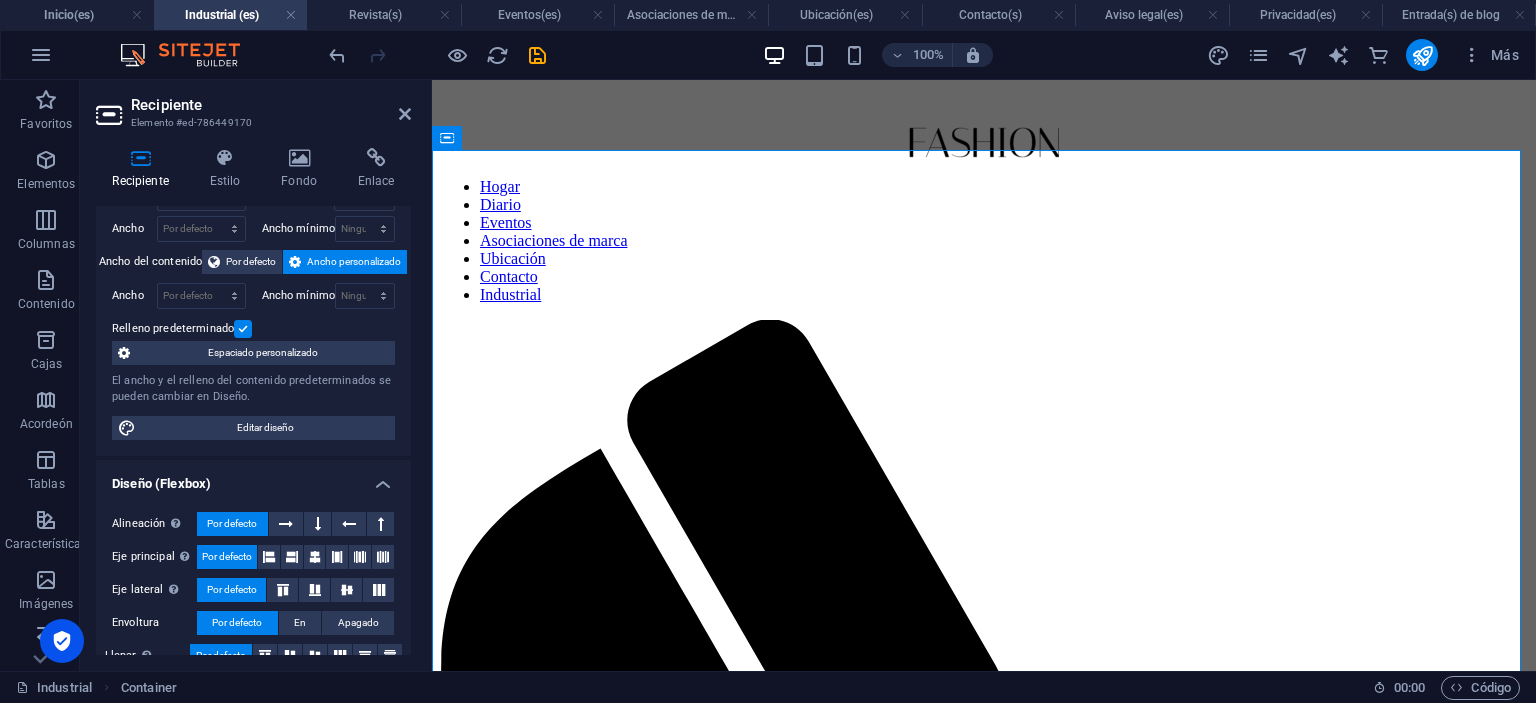 scroll, scrollTop: 0, scrollLeft: 0, axis: both 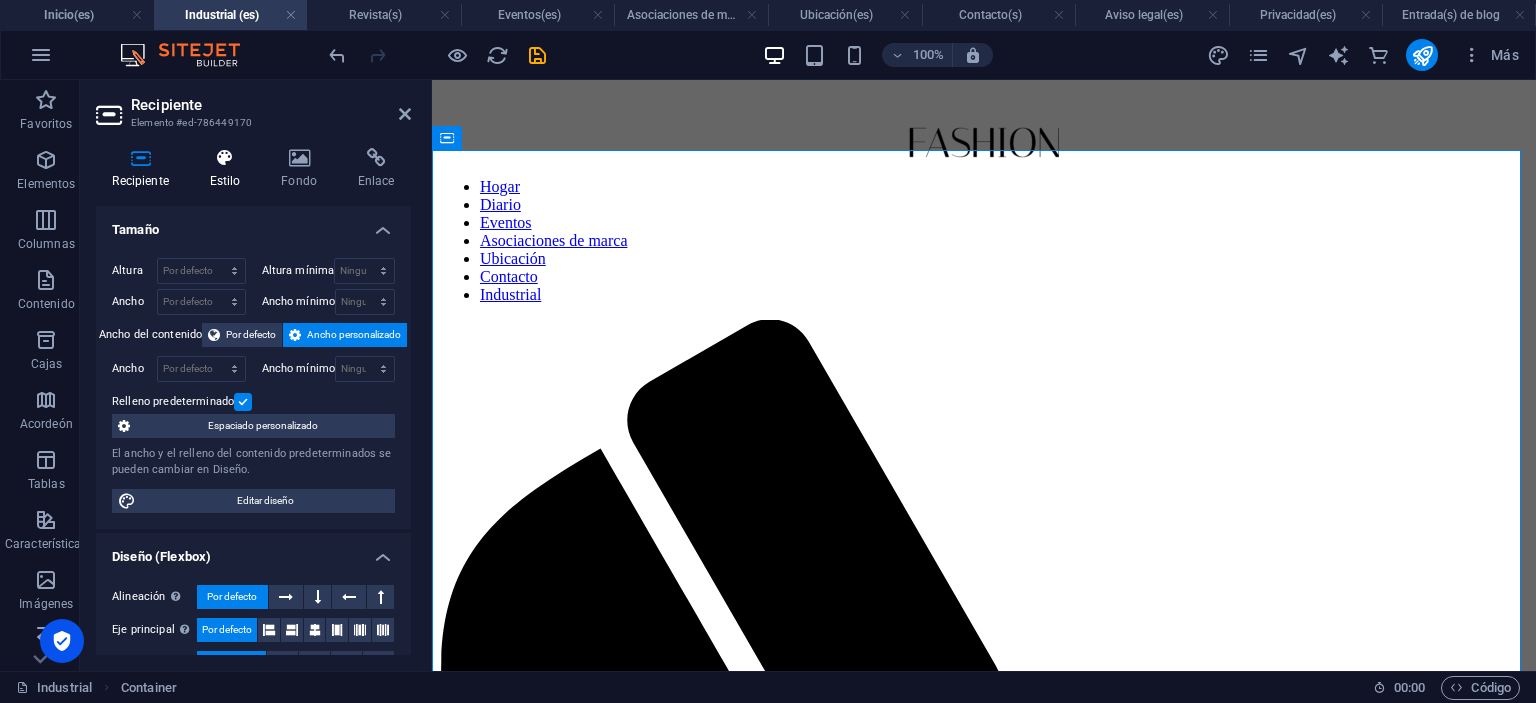 click at bounding box center (225, 158) 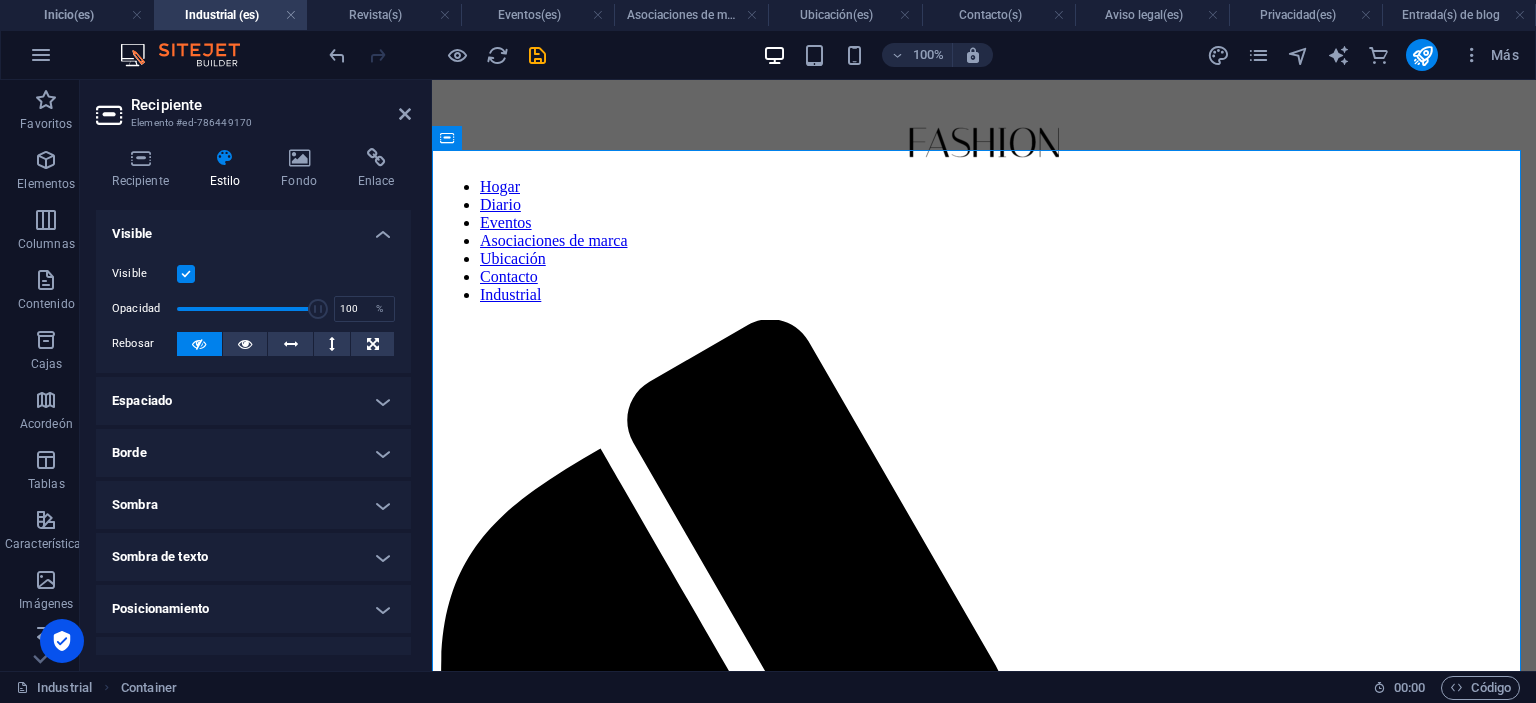 click on "Espaciado" at bounding box center (253, 401) 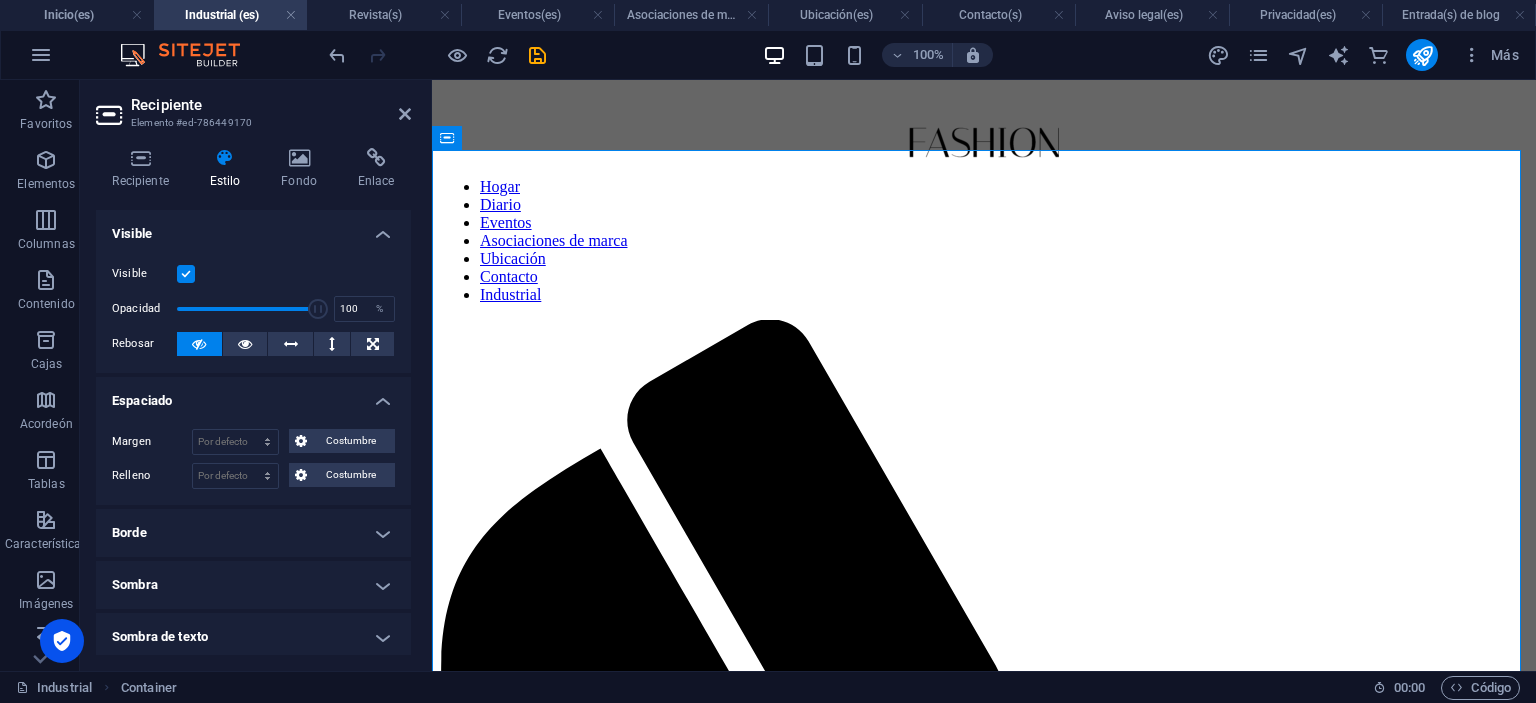 click on "Espaciado" at bounding box center (253, 395) 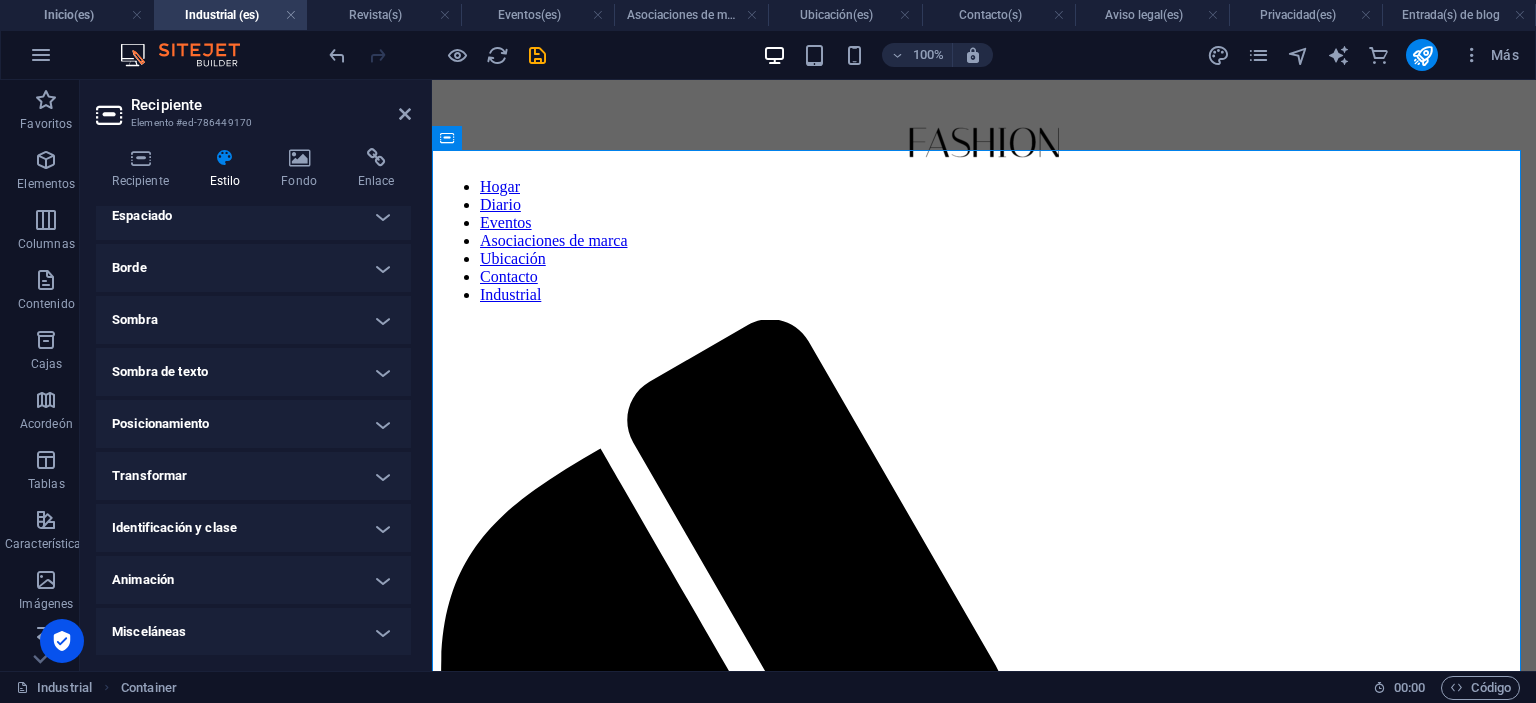 scroll, scrollTop: 0, scrollLeft: 0, axis: both 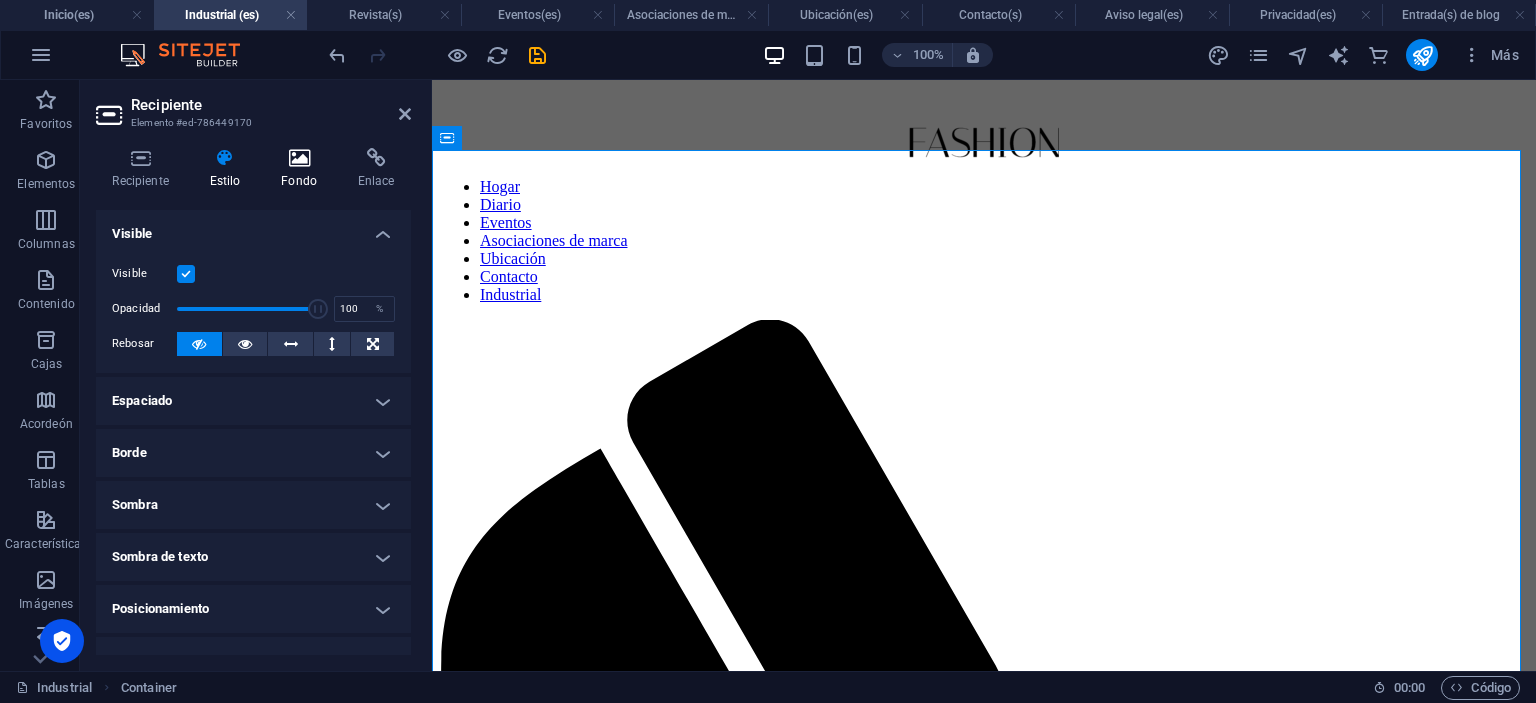 click at bounding box center [299, 158] 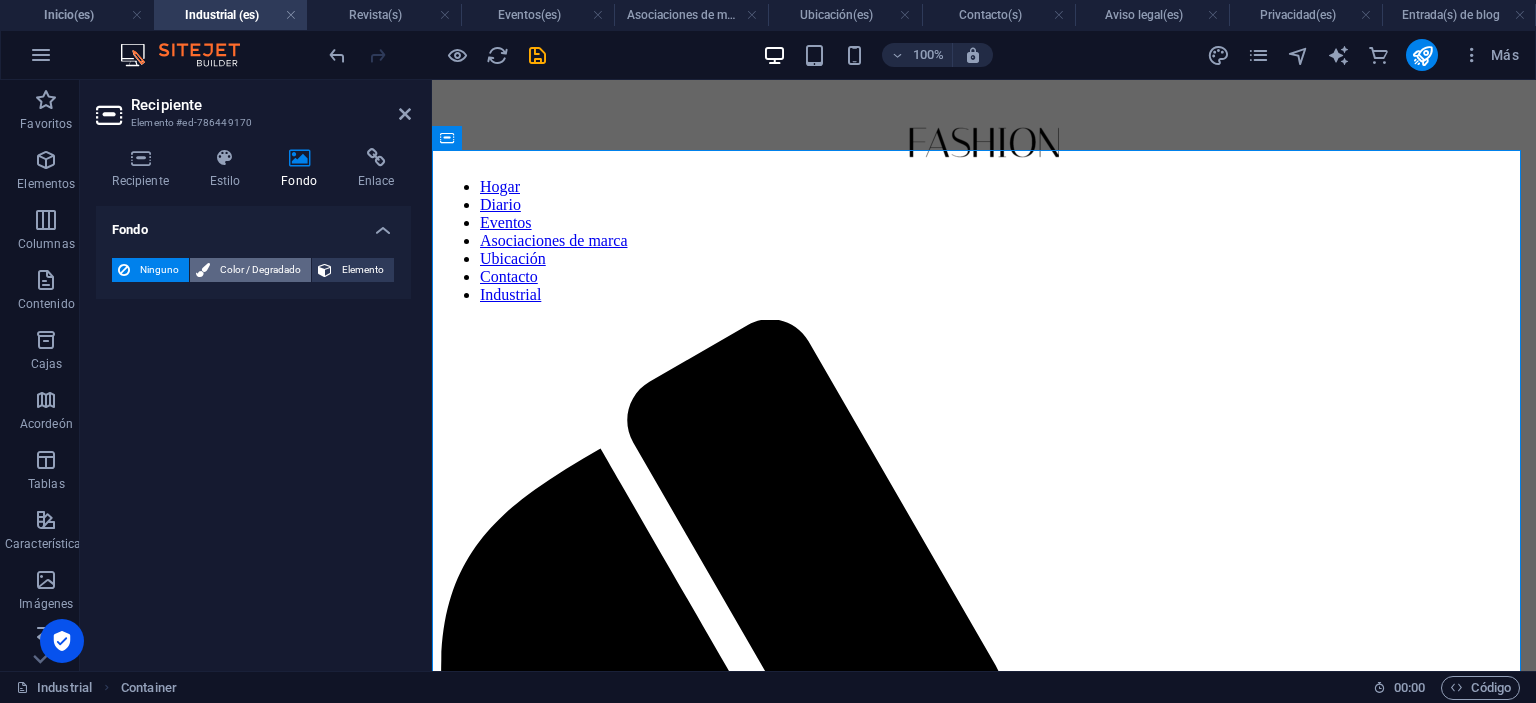 click on "Color / Degradado" at bounding box center [260, 269] 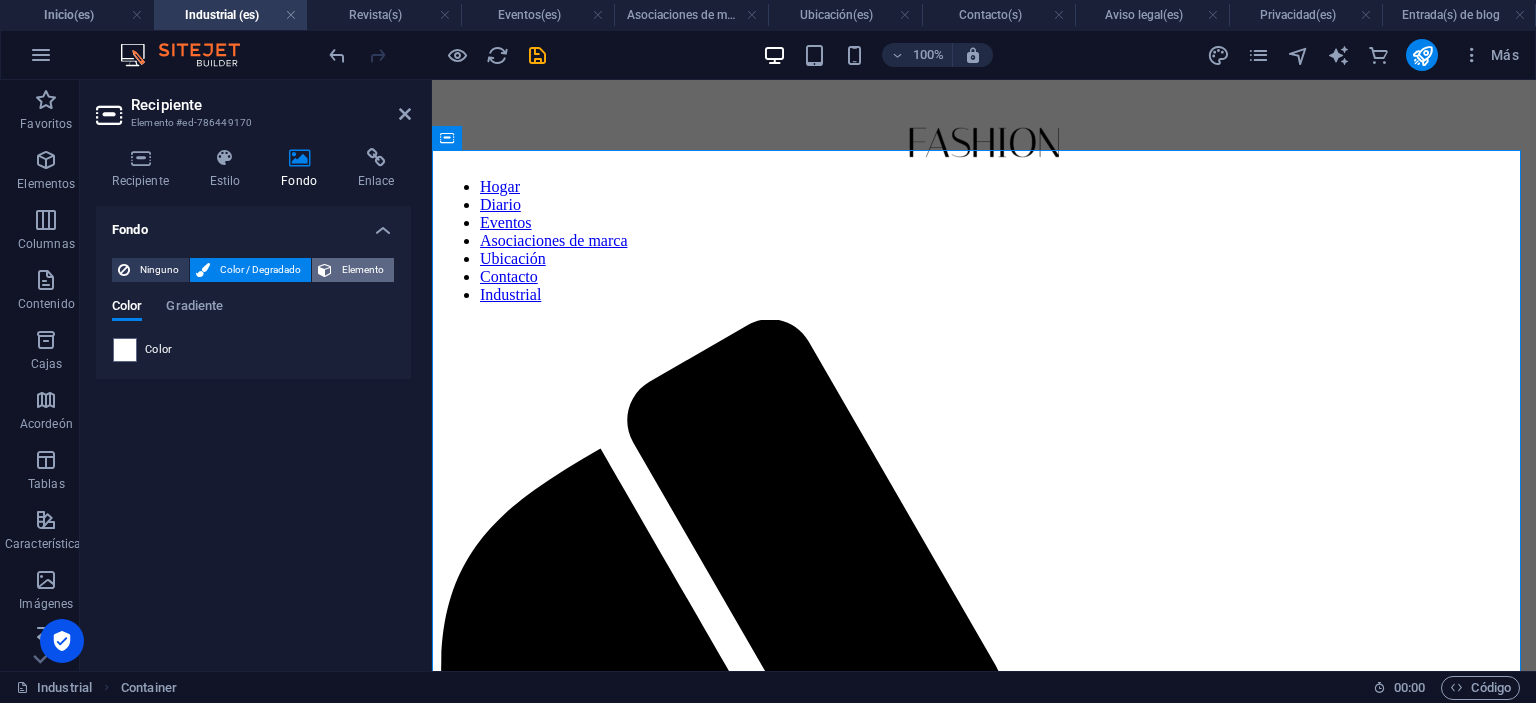 click on "Elemento" at bounding box center (363, 270) 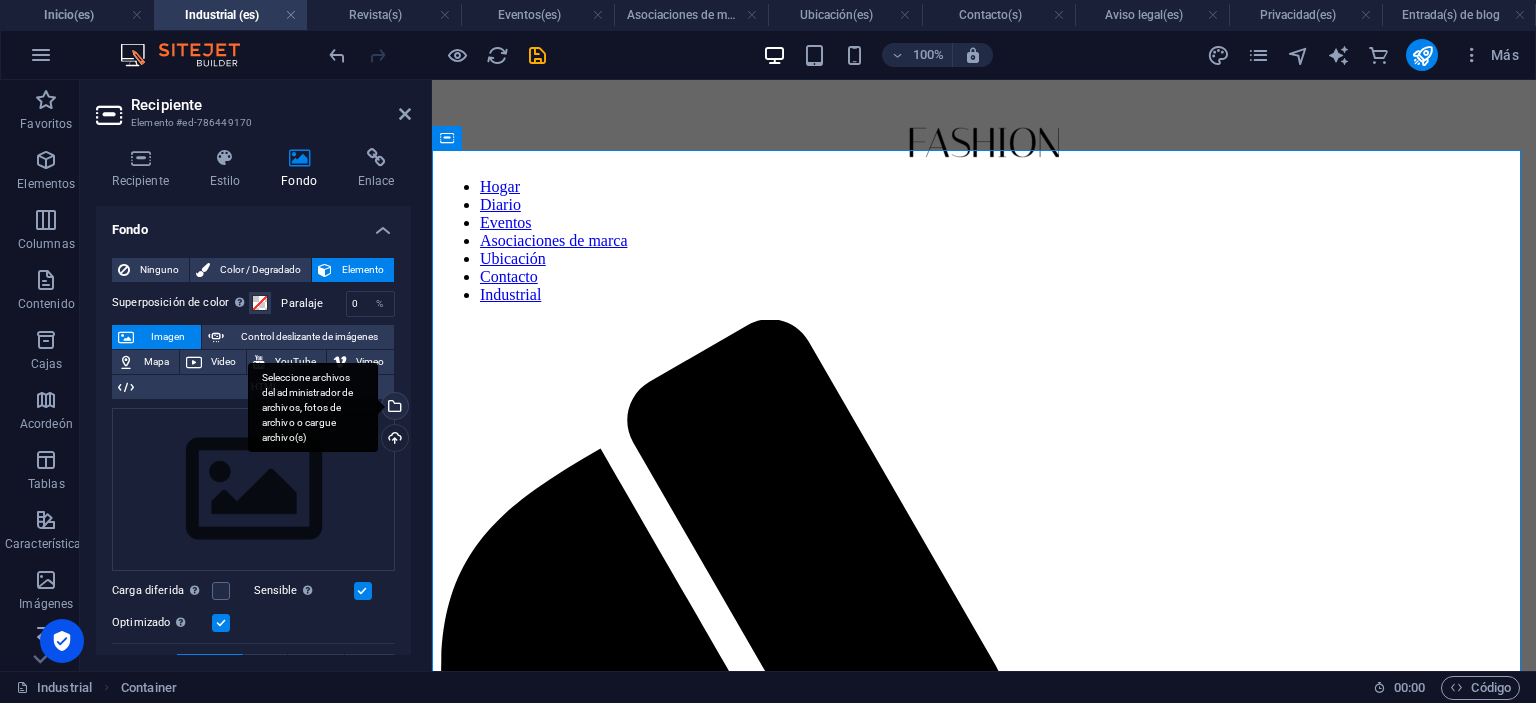 click on "Seleccione archivos del administrador de archivos, fotos de archivo o cargue archivo(s)" at bounding box center [393, 408] 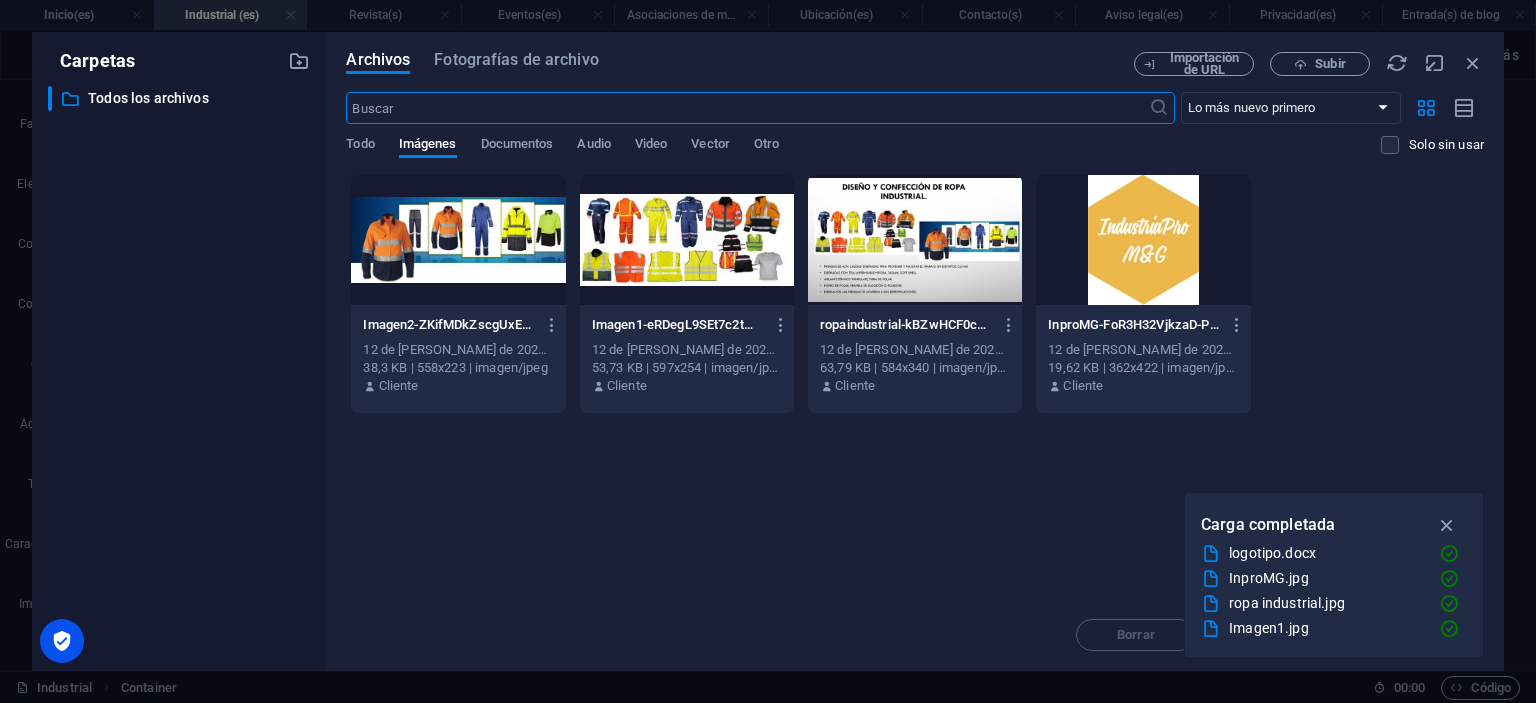 click at bounding box center [1143, 240] 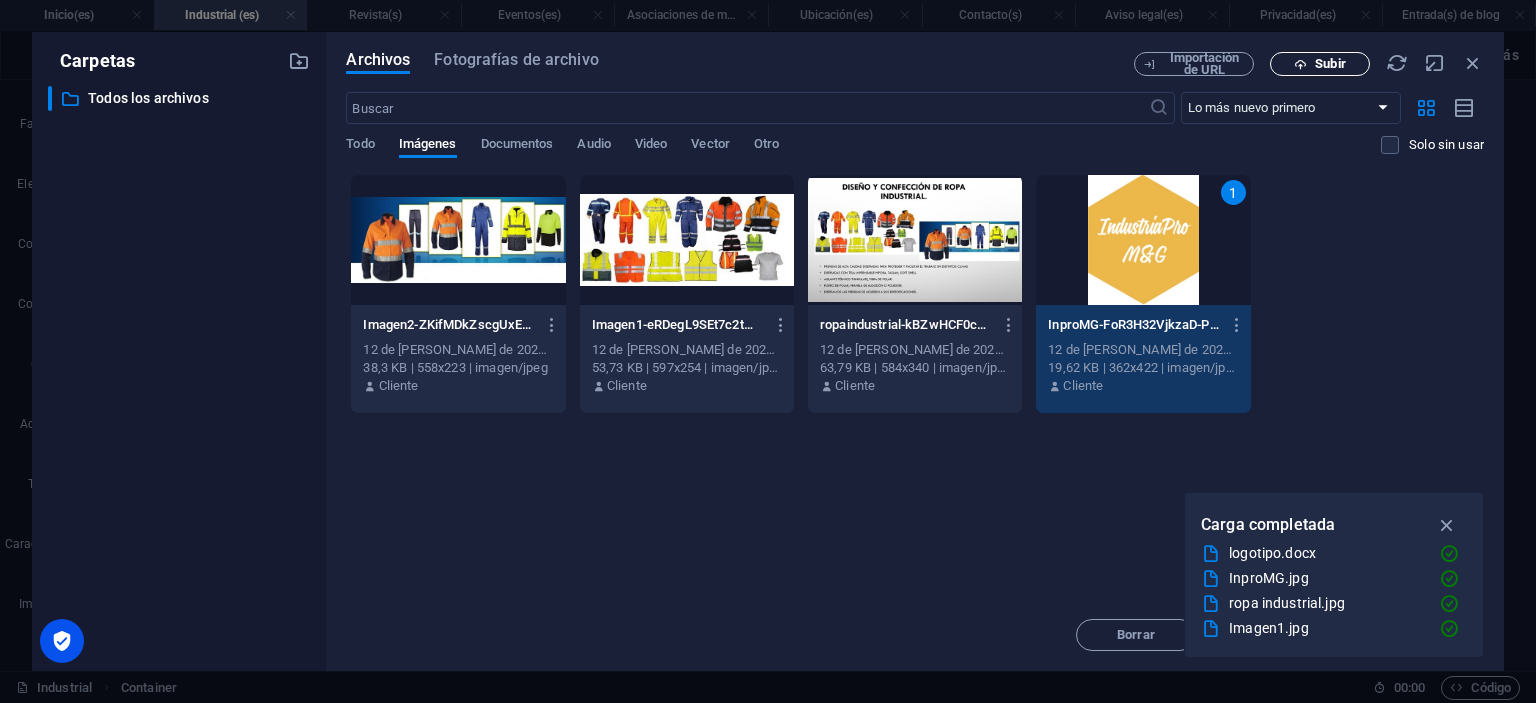 click on "Subir" at bounding box center [1320, 64] 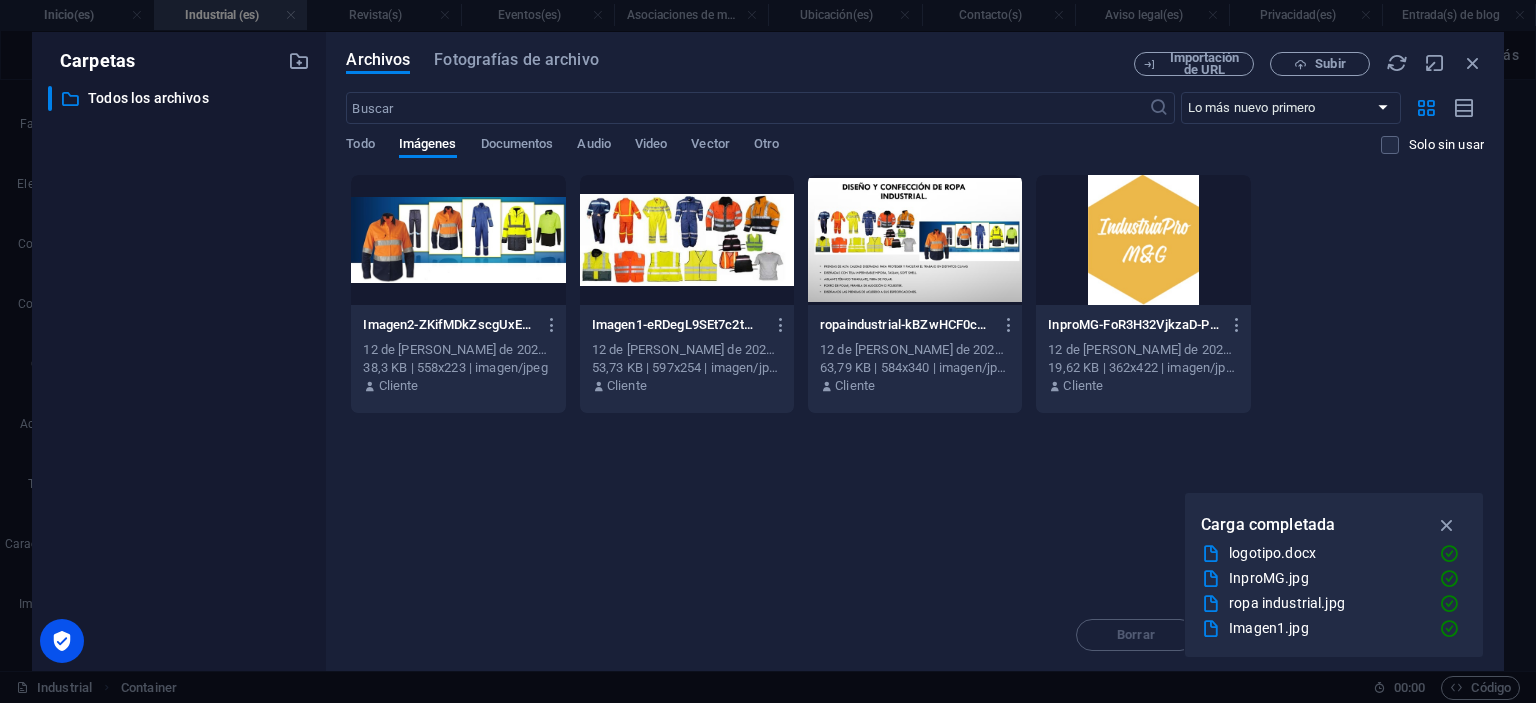 click at bounding box center (1143, 240) 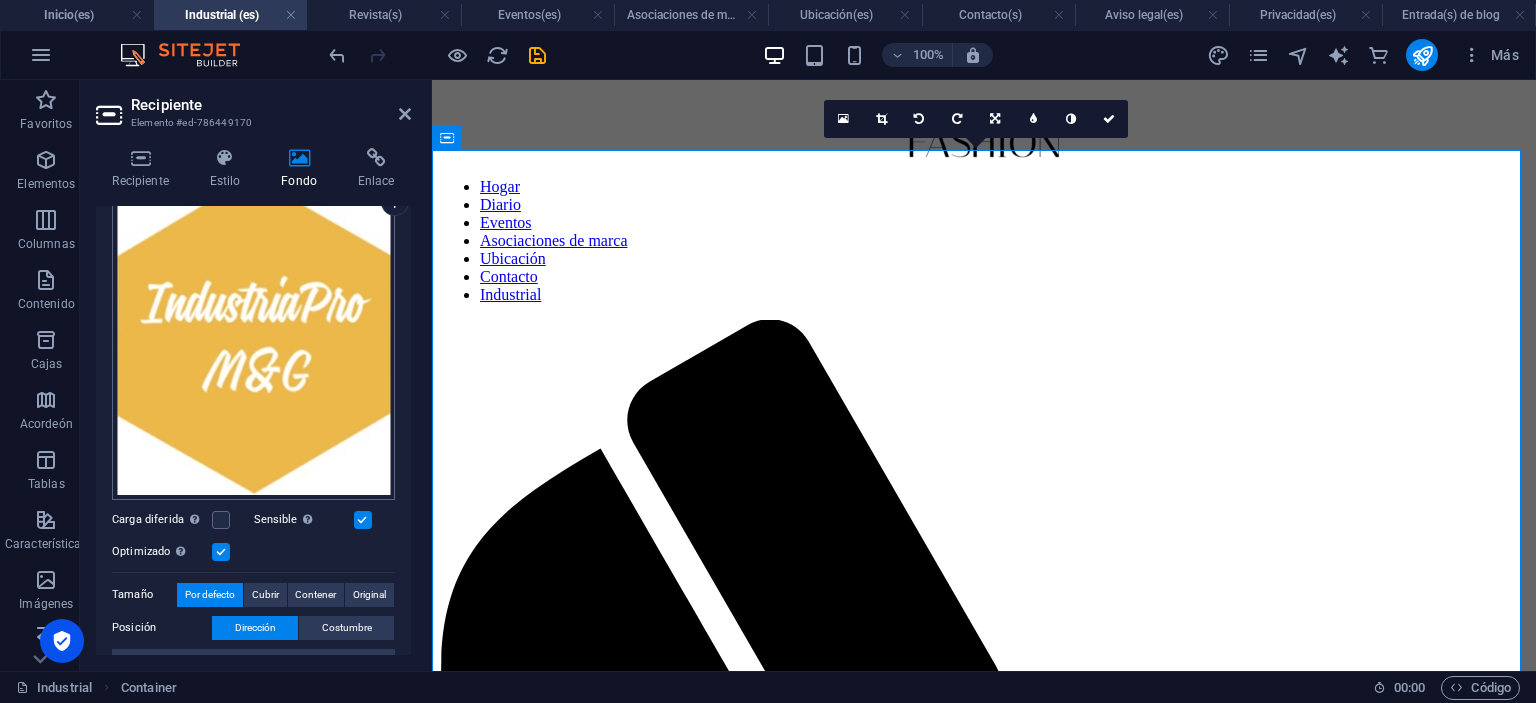 scroll, scrollTop: 300, scrollLeft: 0, axis: vertical 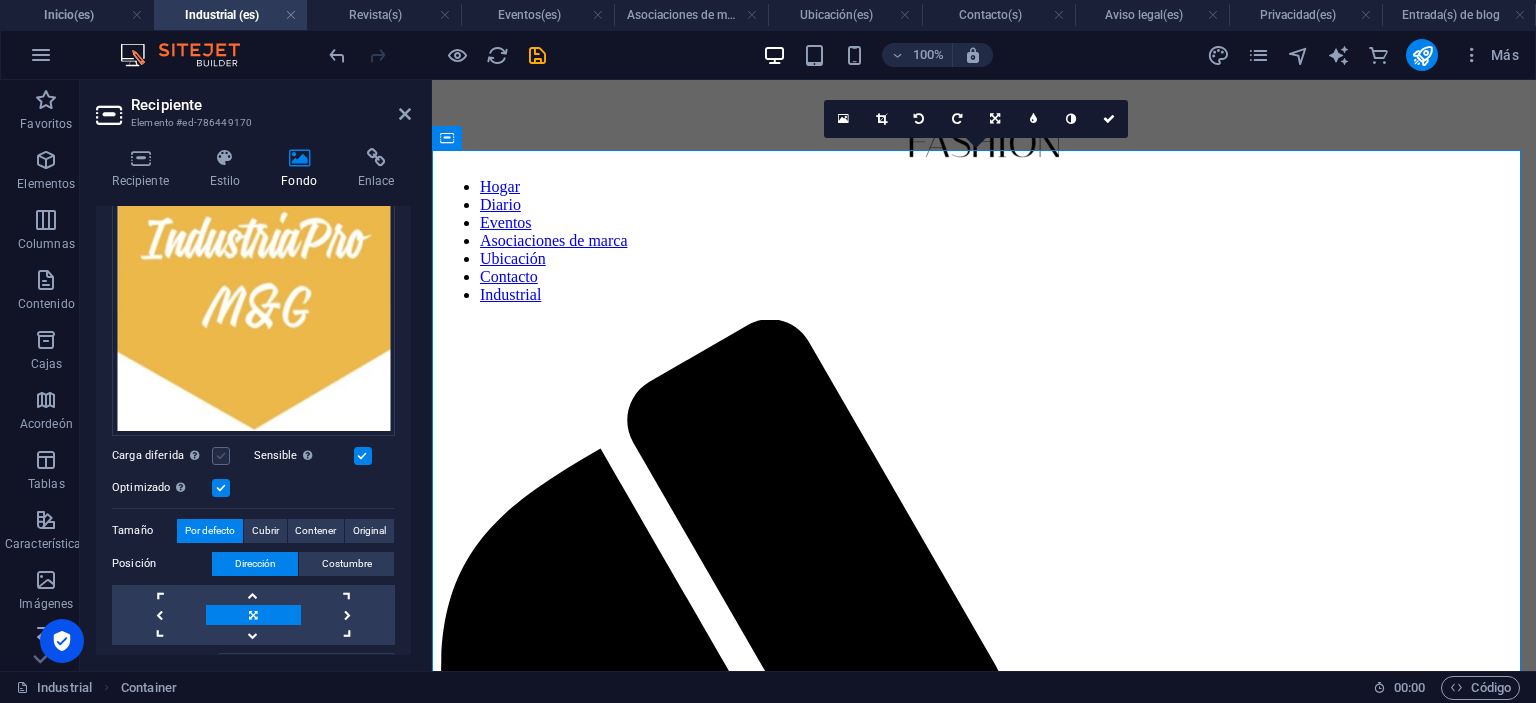 click at bounding box center (221, 456) 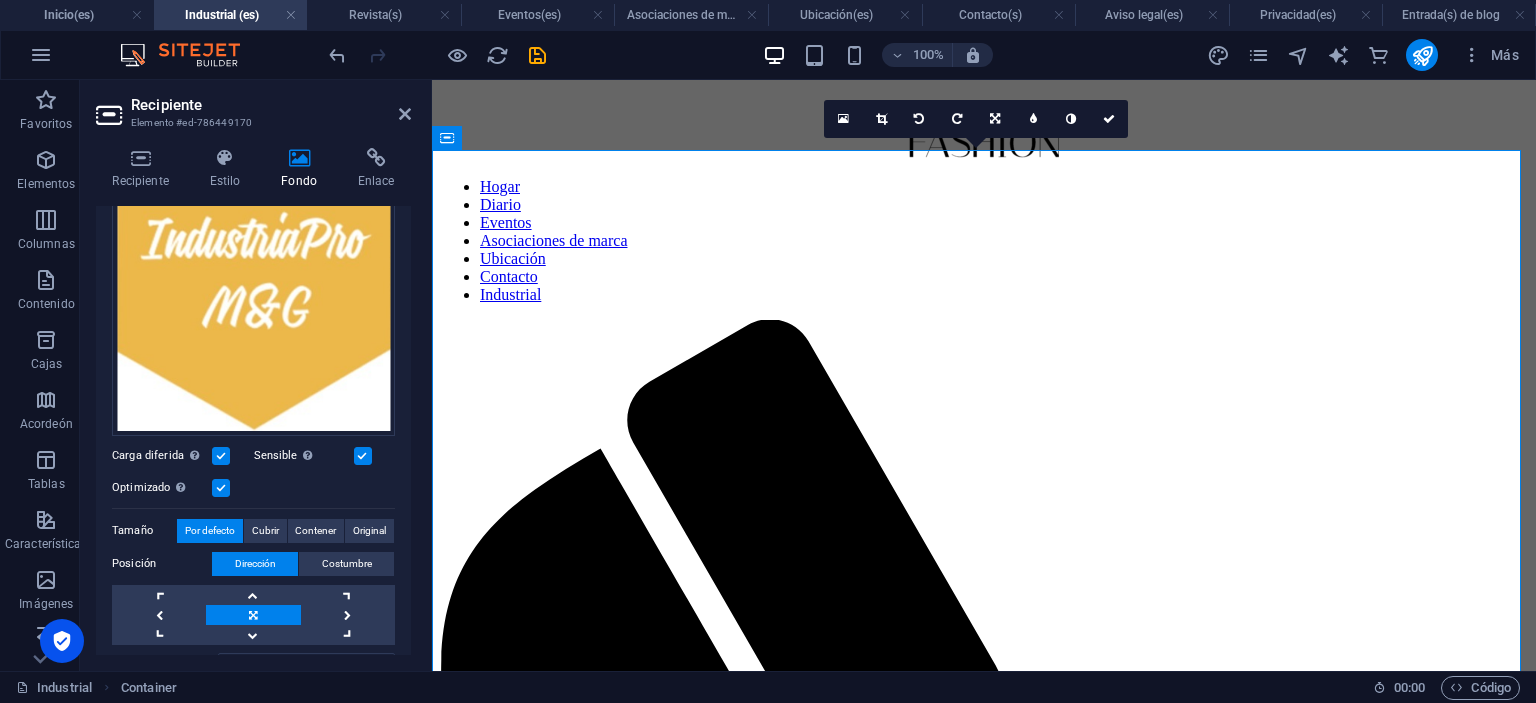 click at bounding box center (221, 488) 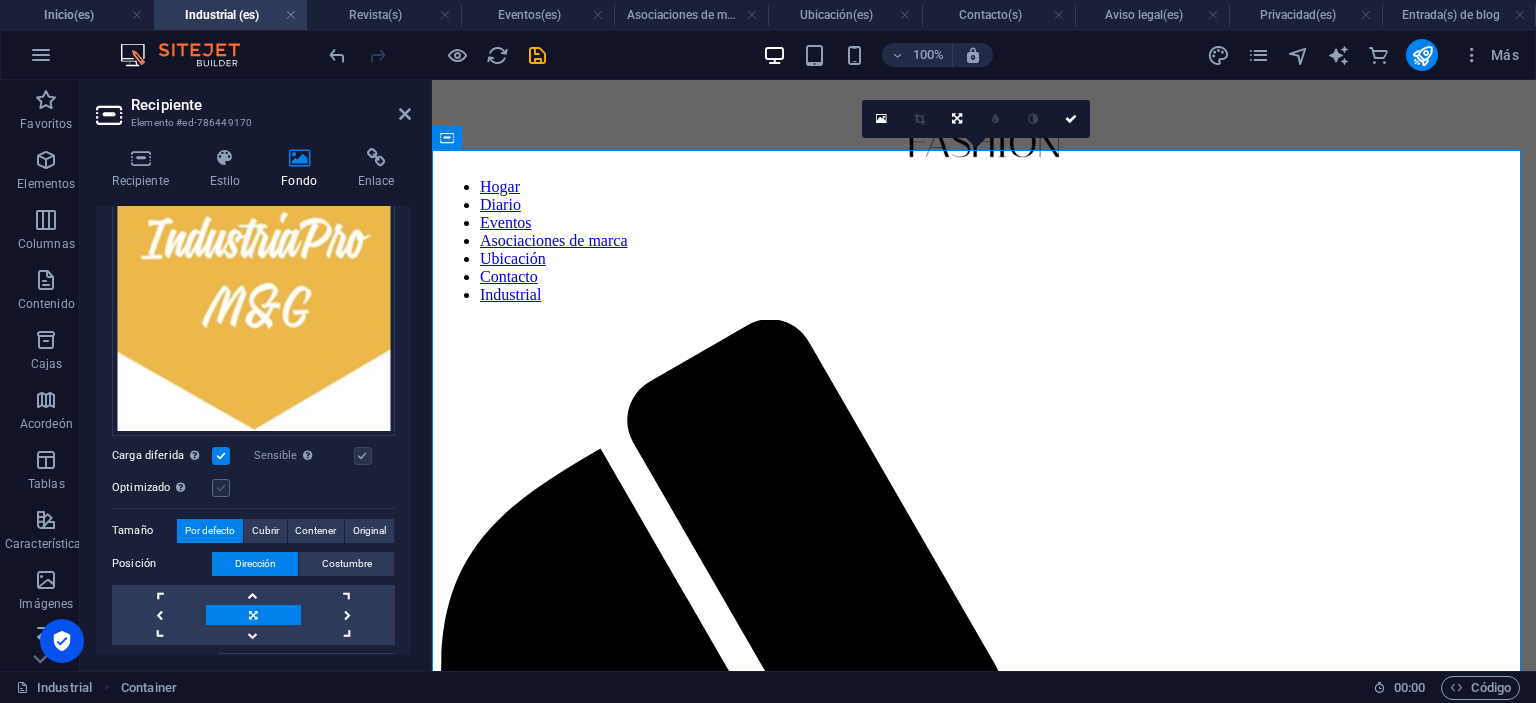 click at bounding box center (221, 488) 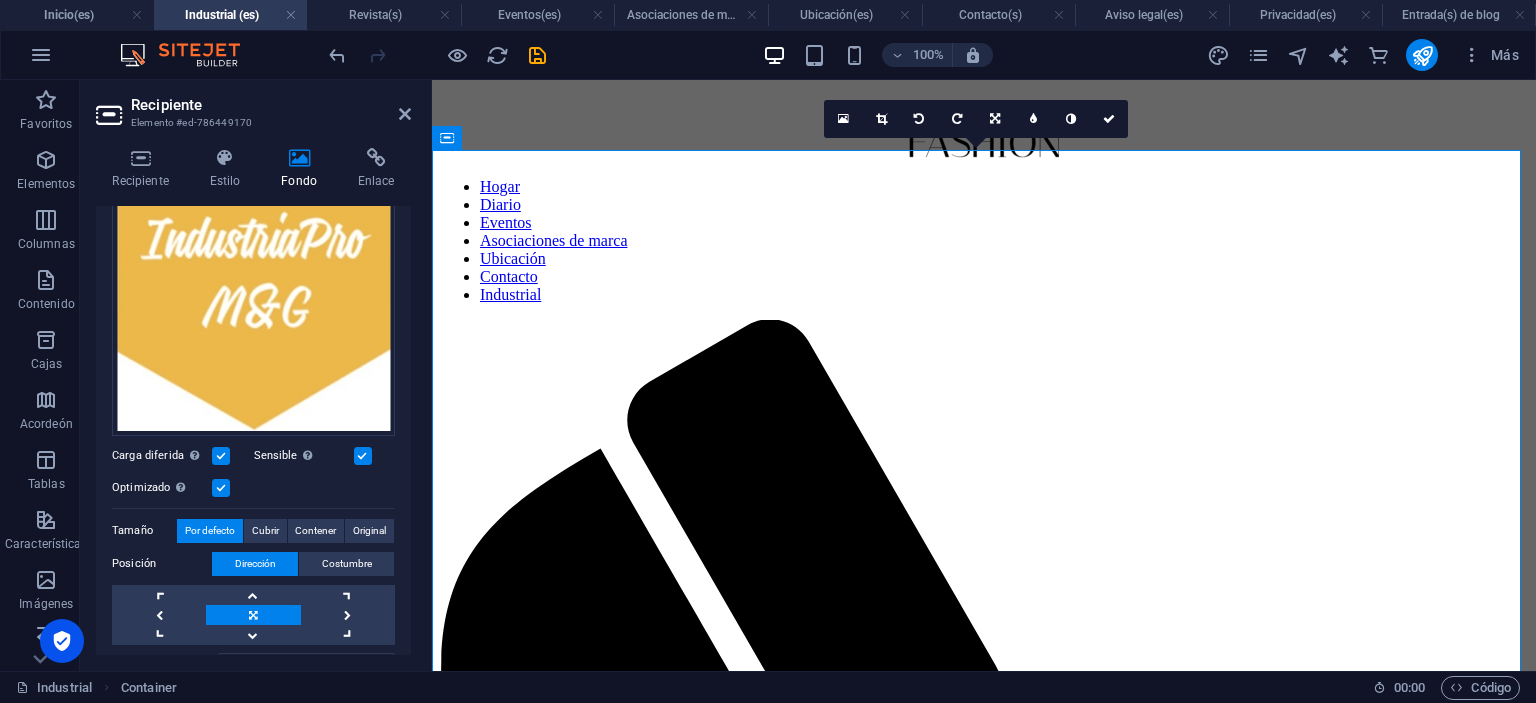click at bounding box center [221, 456] 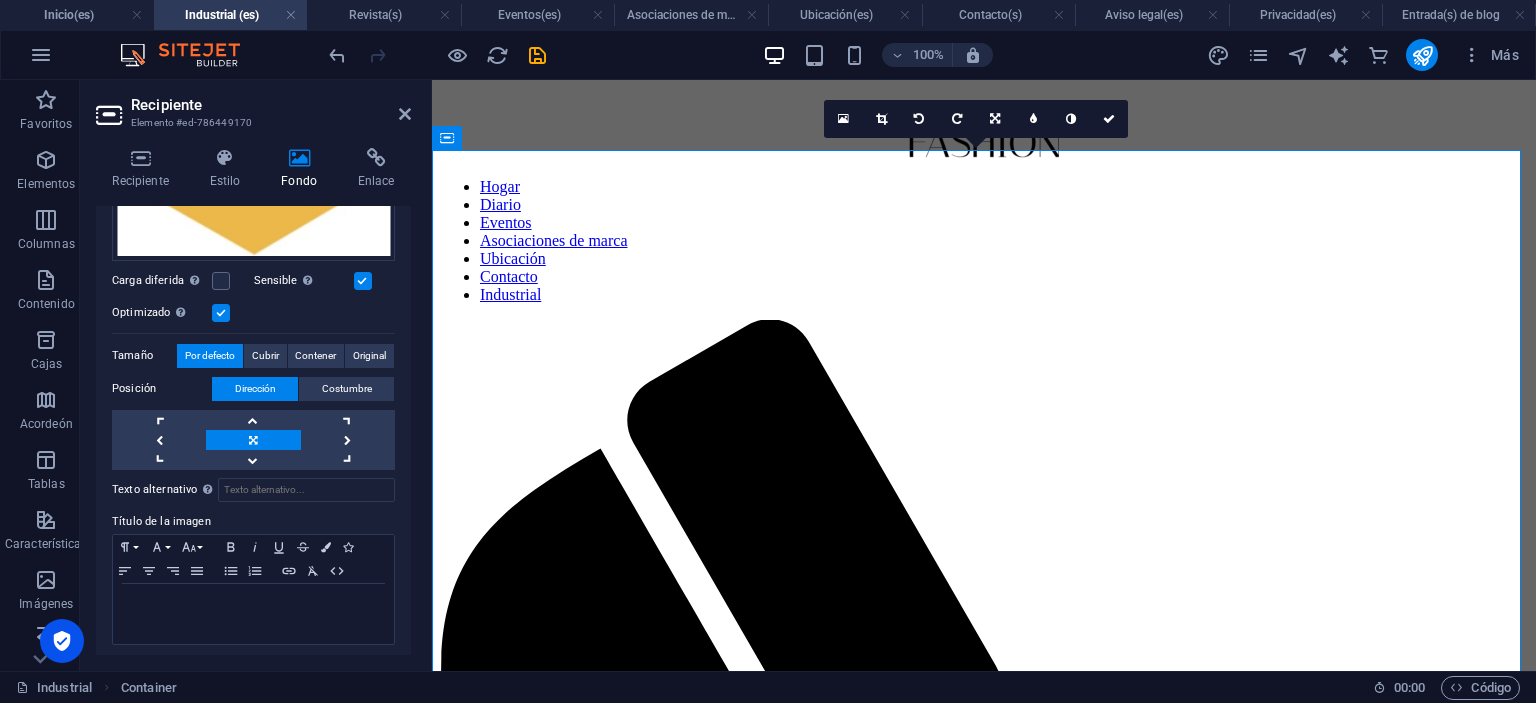 scroll, scrollTop: 476, scrollLeft: 0, axis: vertical 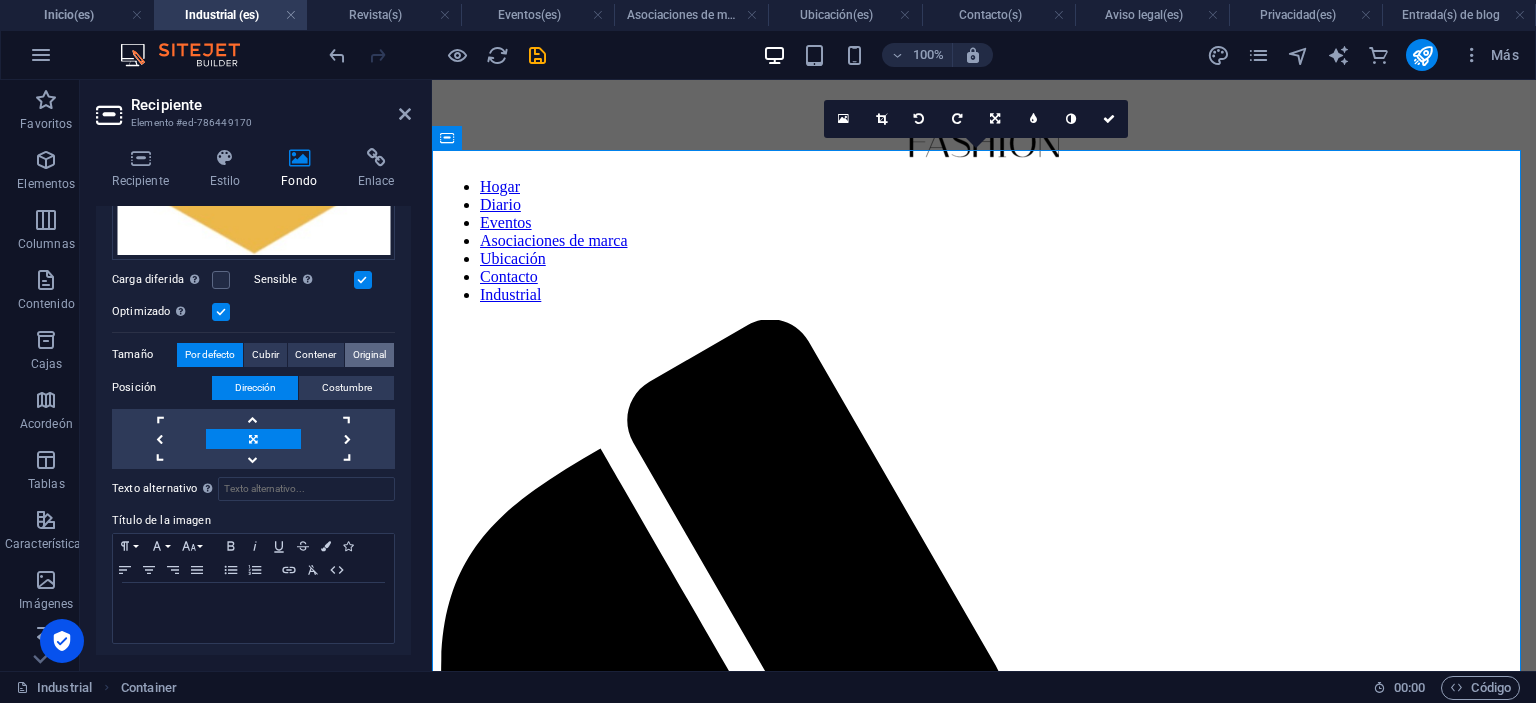 click on "Original" at bounding box center (369, 355) 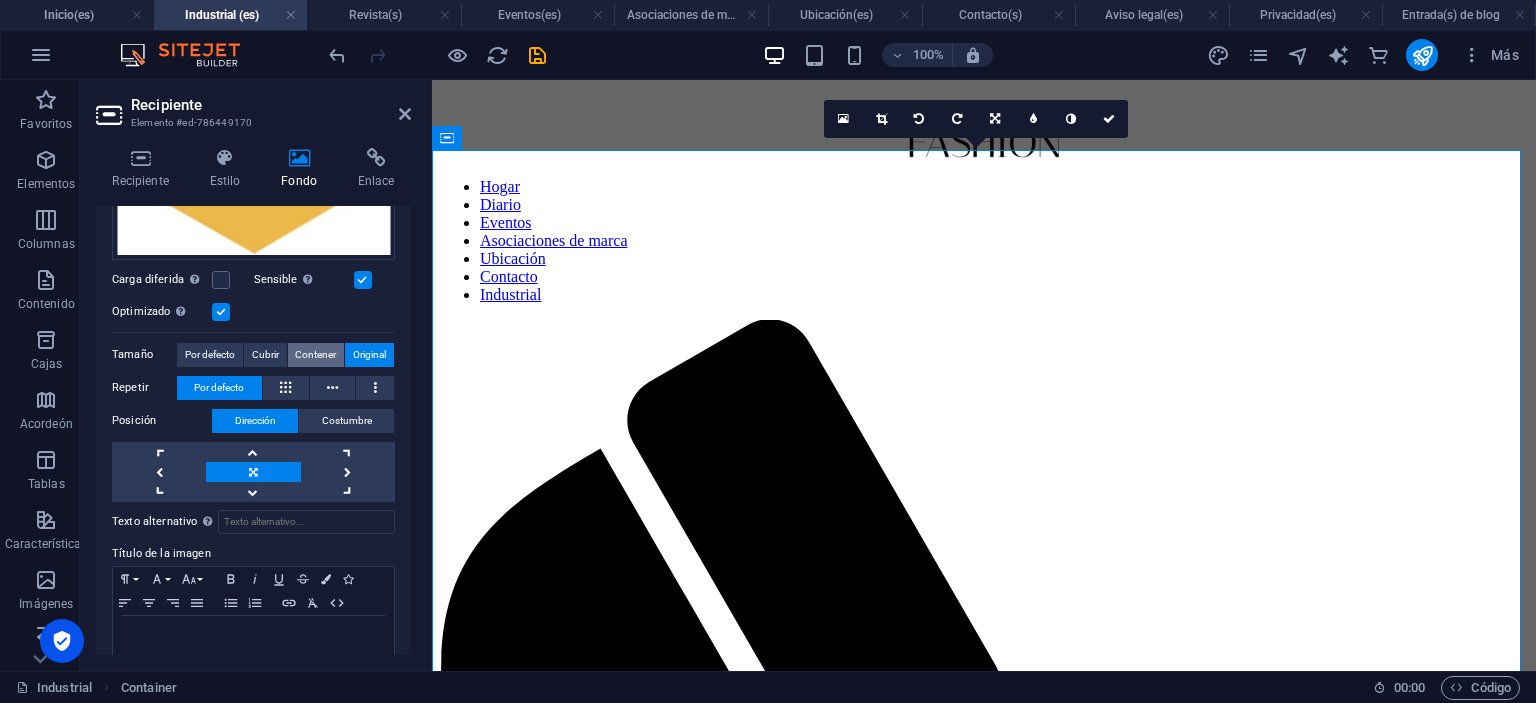click on "Contener" at bounding box center [315, 354] 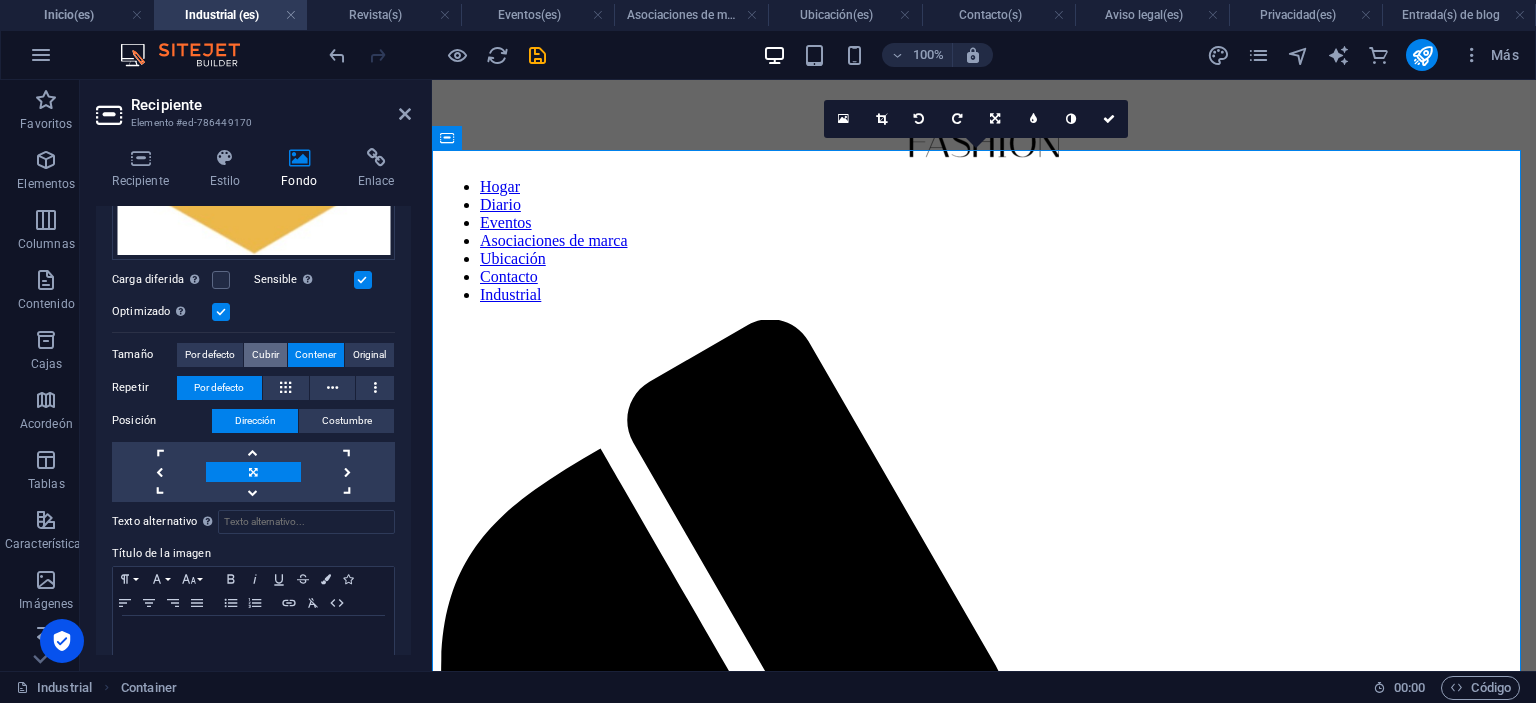 click on "Cubrir" at bounding box center [265, 354] 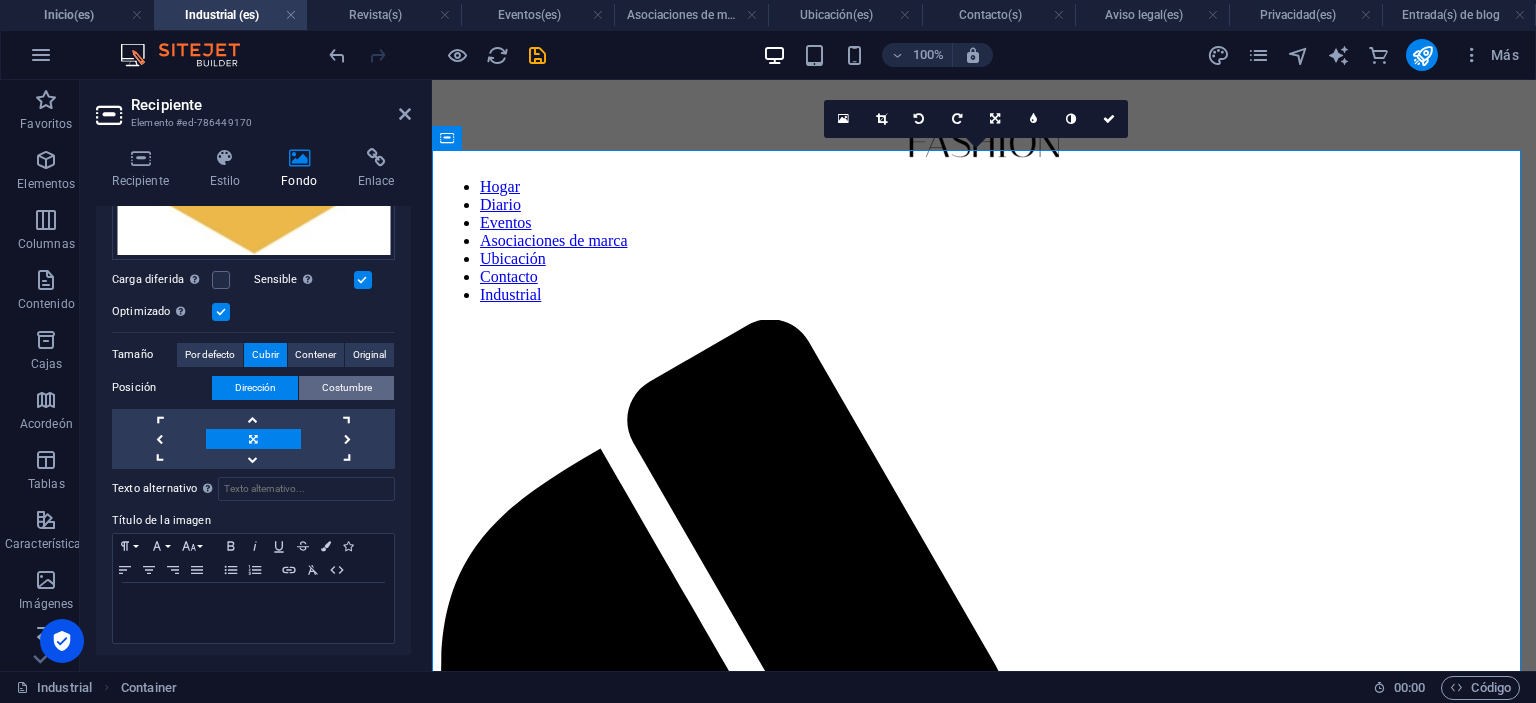 click on "Costumbre" at bounding box center [347, 387] 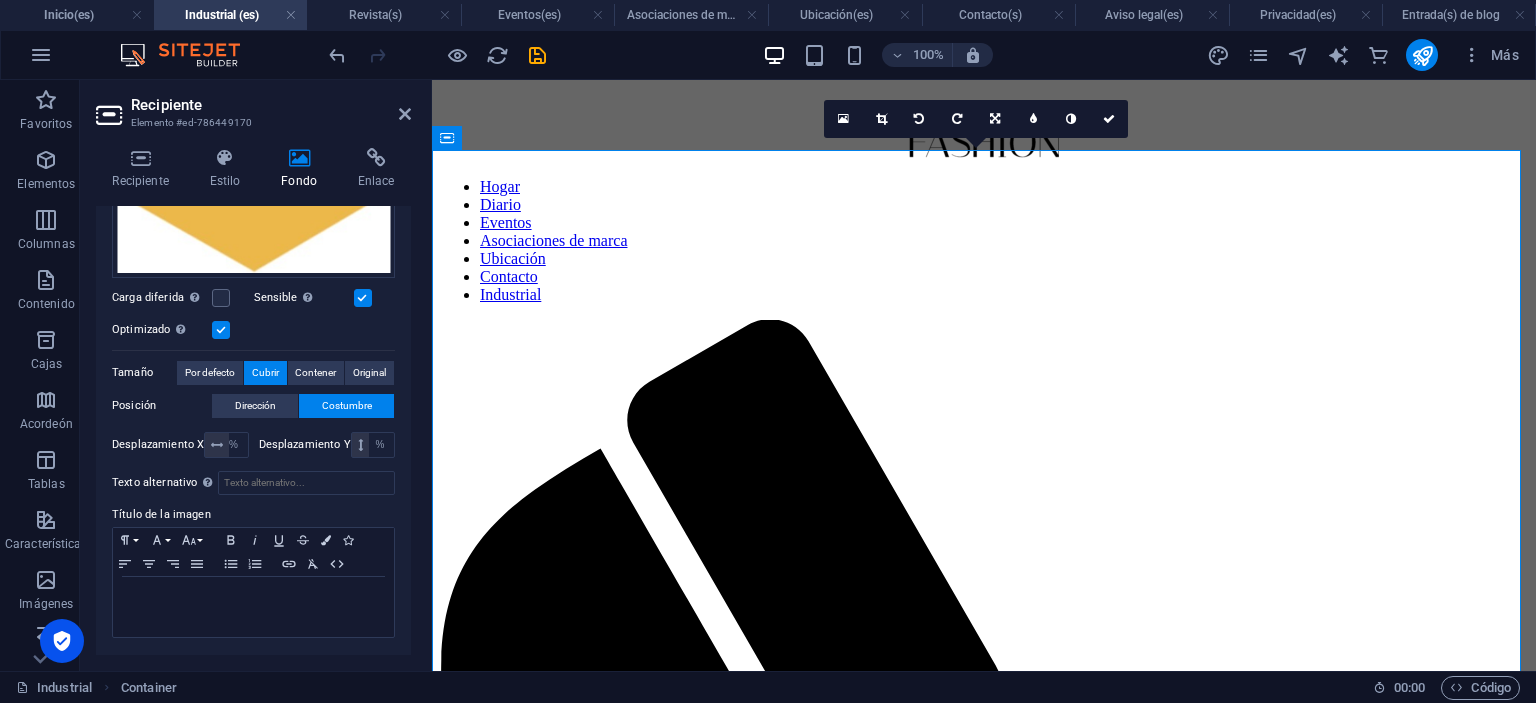 scroll, scrollTop: 452, scrollLeft: 0, axis: vertical 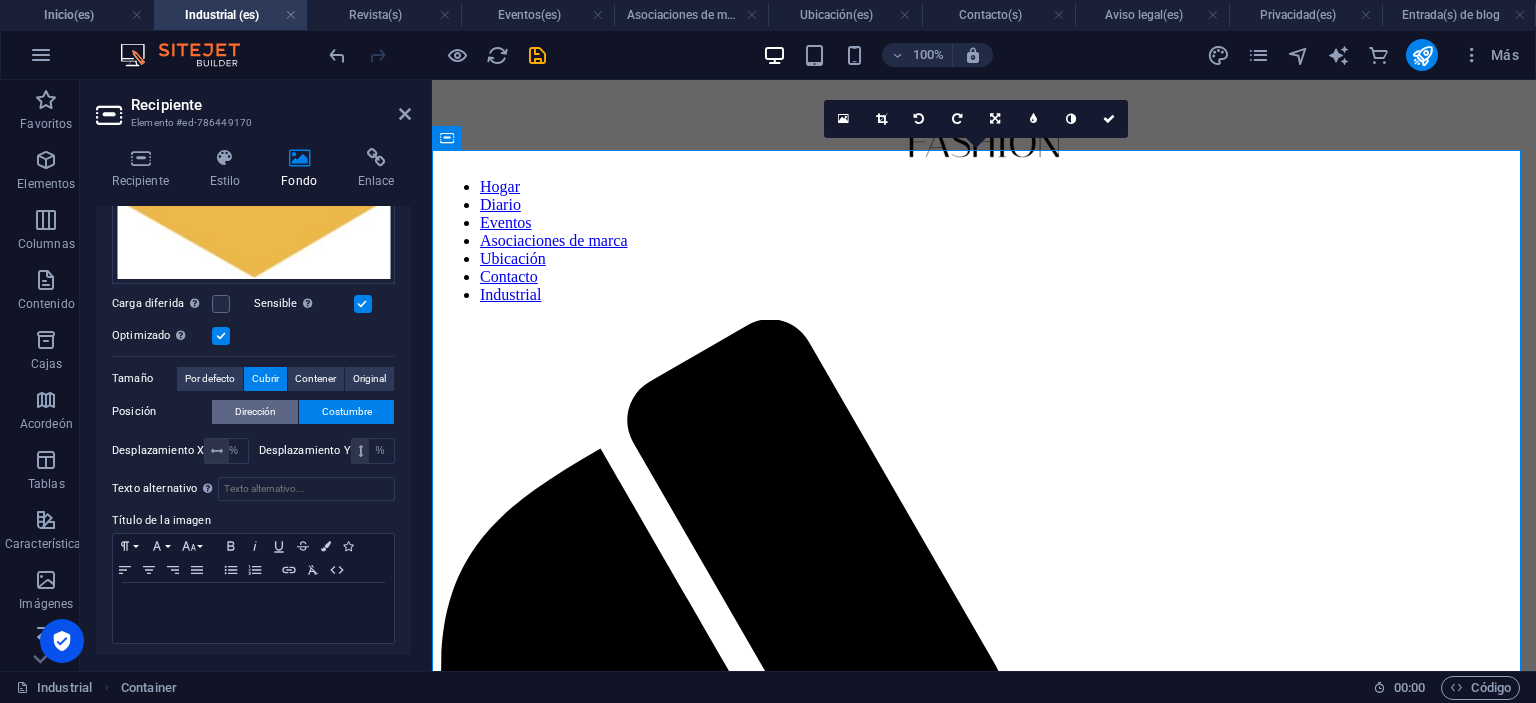 click on "Dirección" at bounding box center [255, 412] 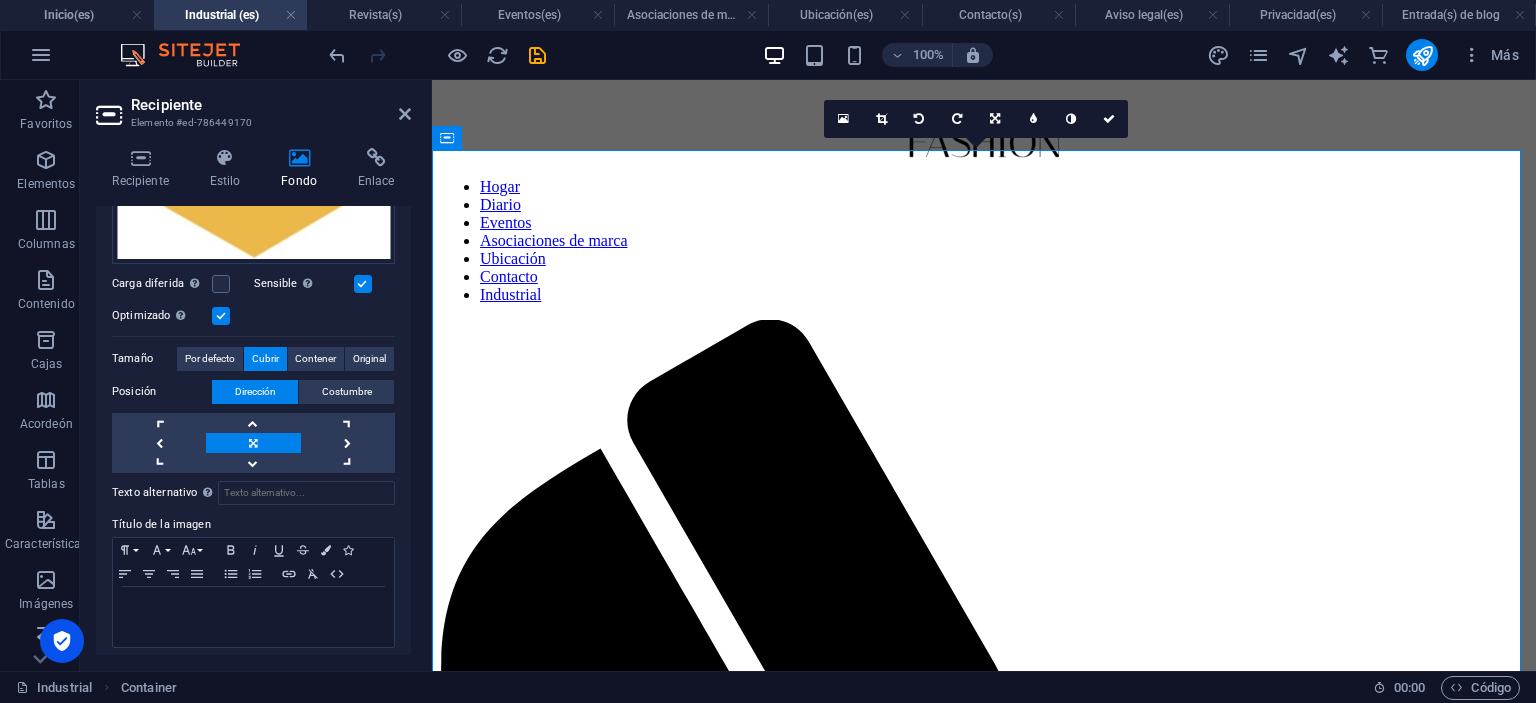 scroll, scrollTop: 476, scrollLeft: 0, axis: vertical 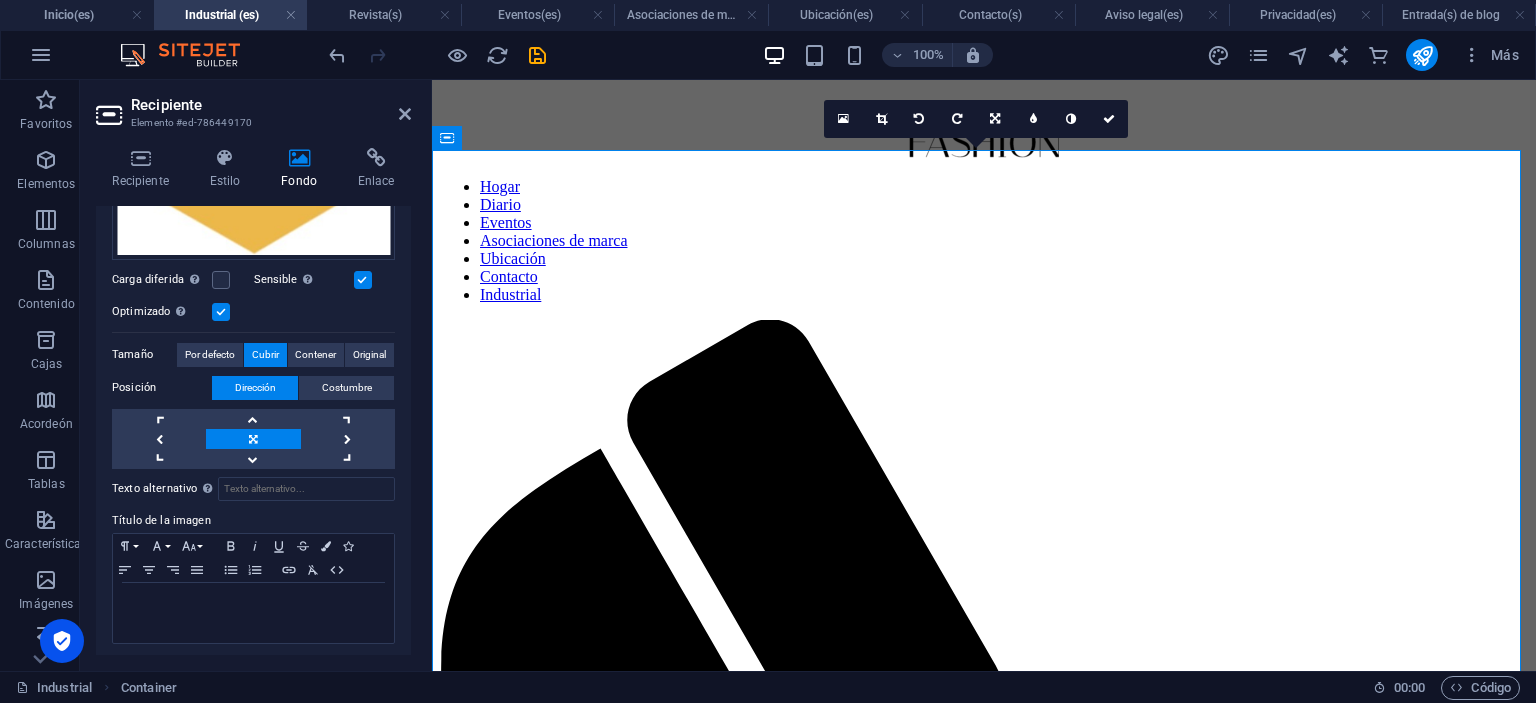 click at bounding box center [221, 312] 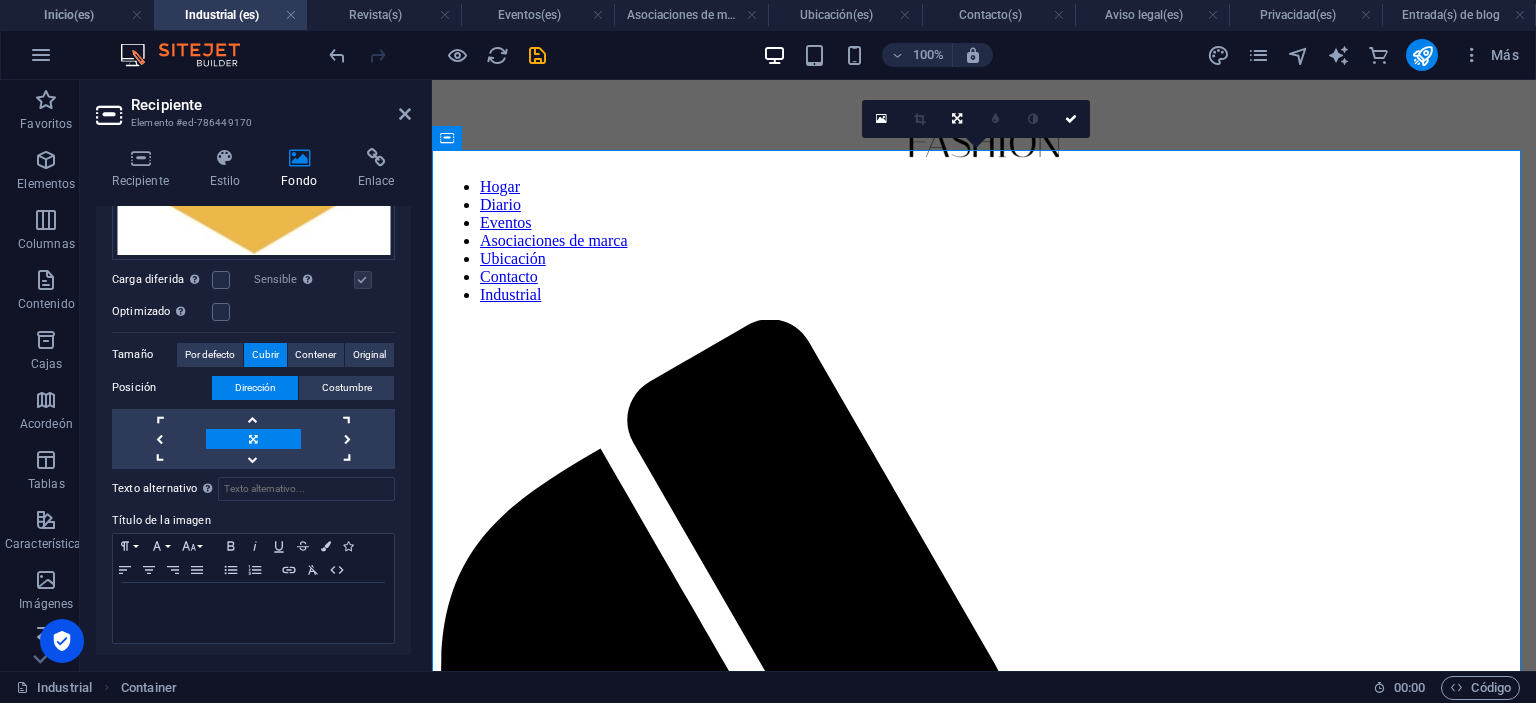 click at bounding box center (363, 280) 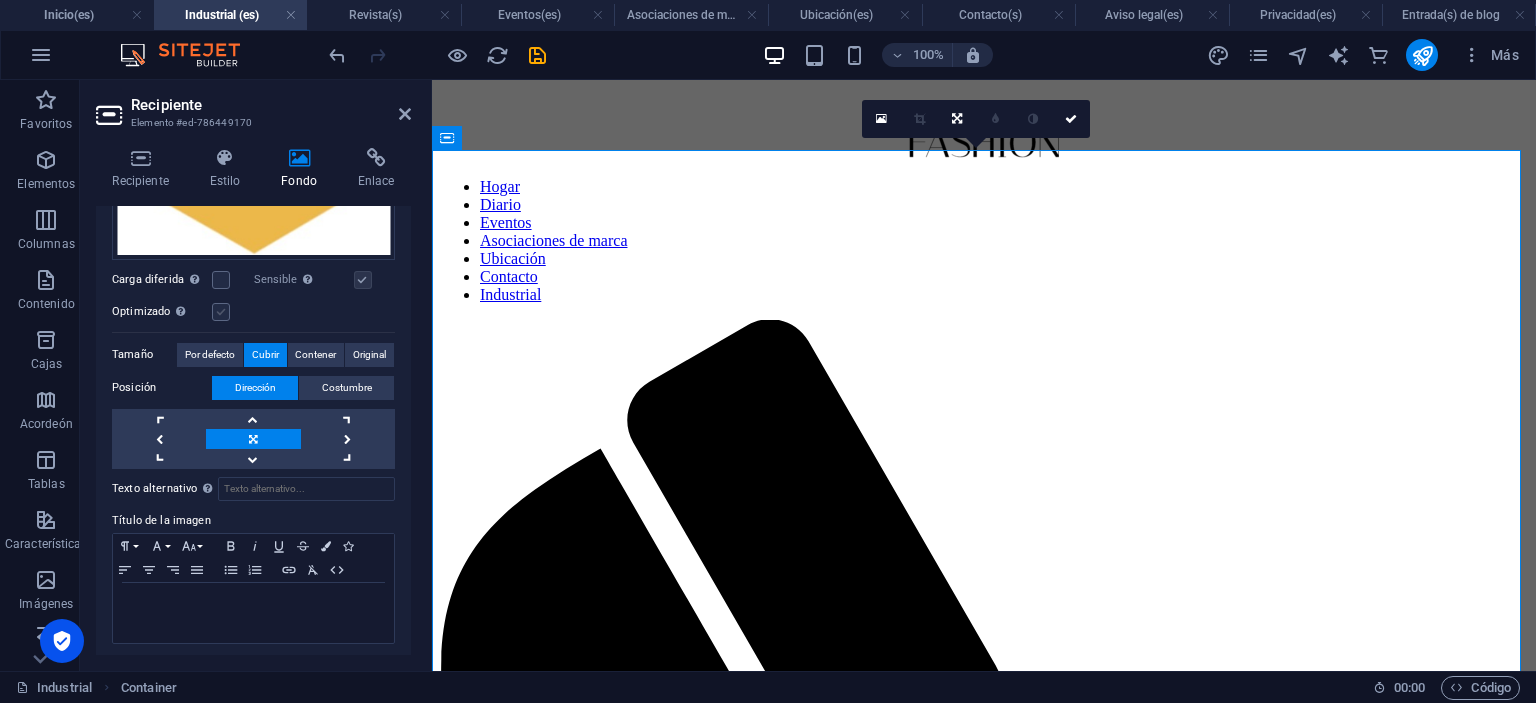 click at bounding box center [221, 312] 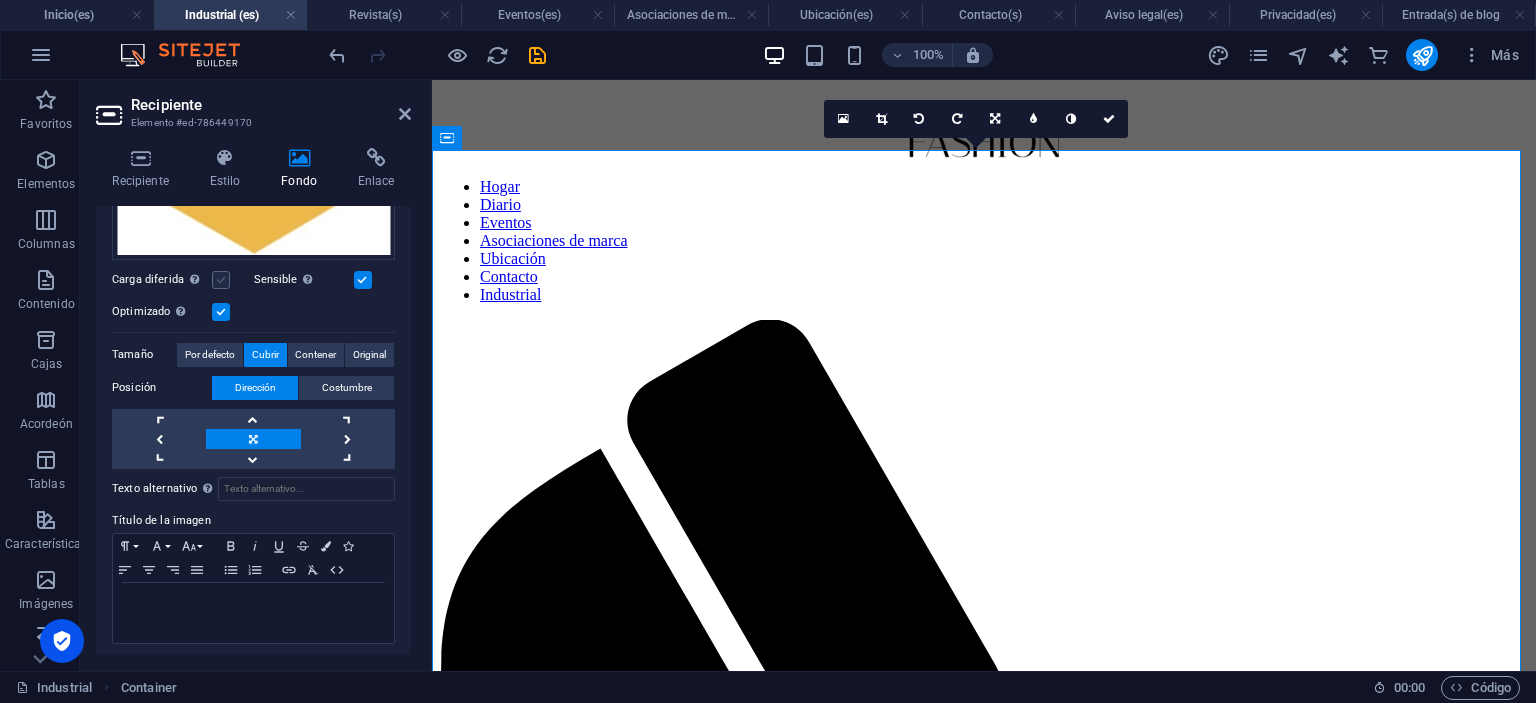 click at bounding box center (221, 280) 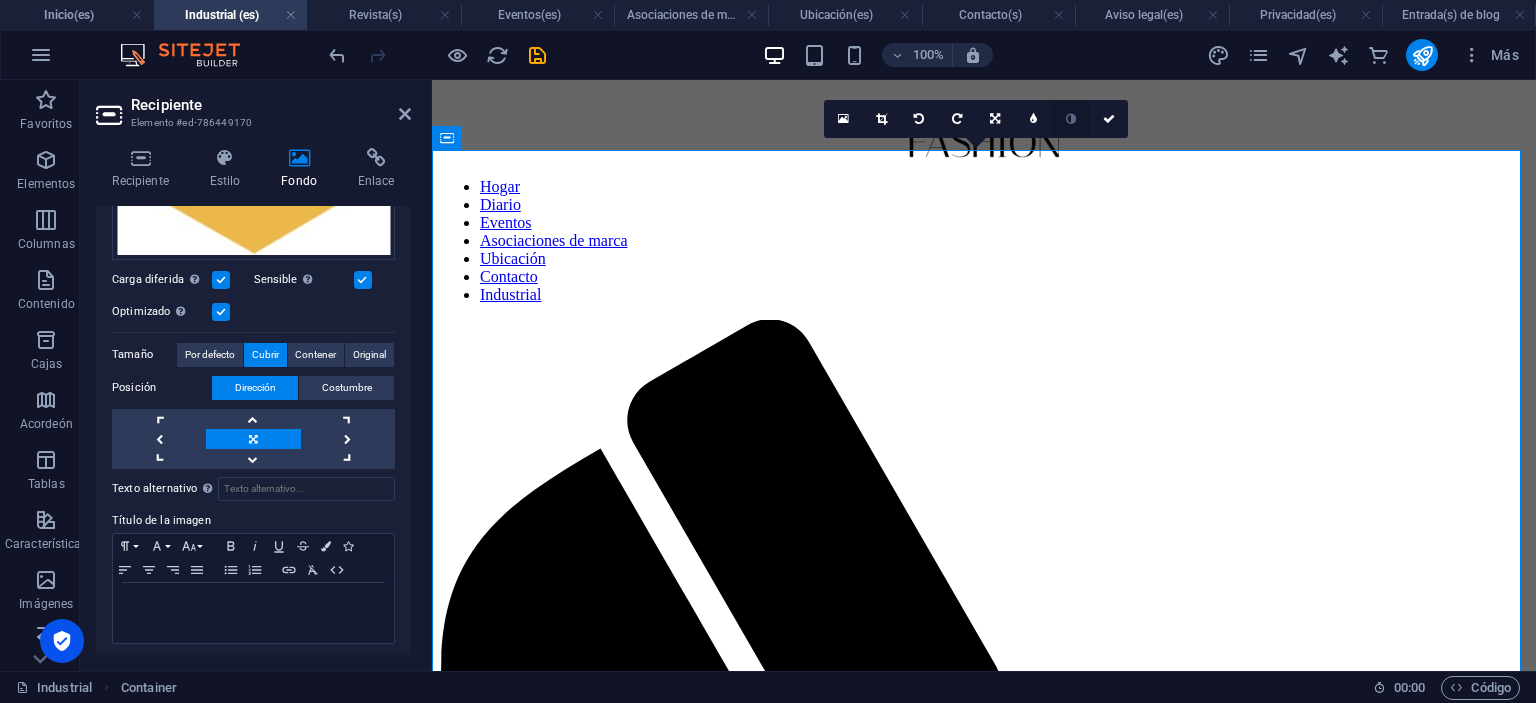 click at bounding box center (1071, 119) 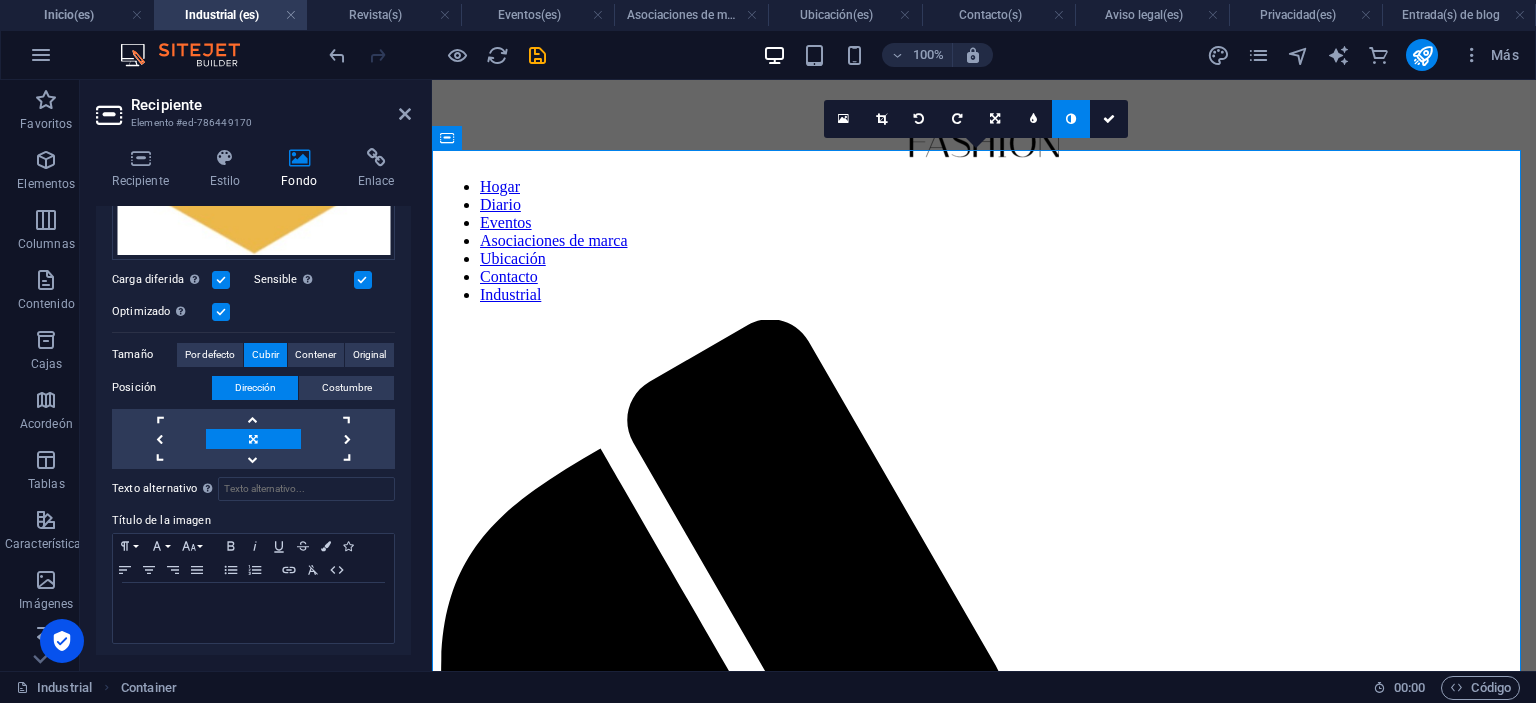 click at bounding box center (1071, 119) 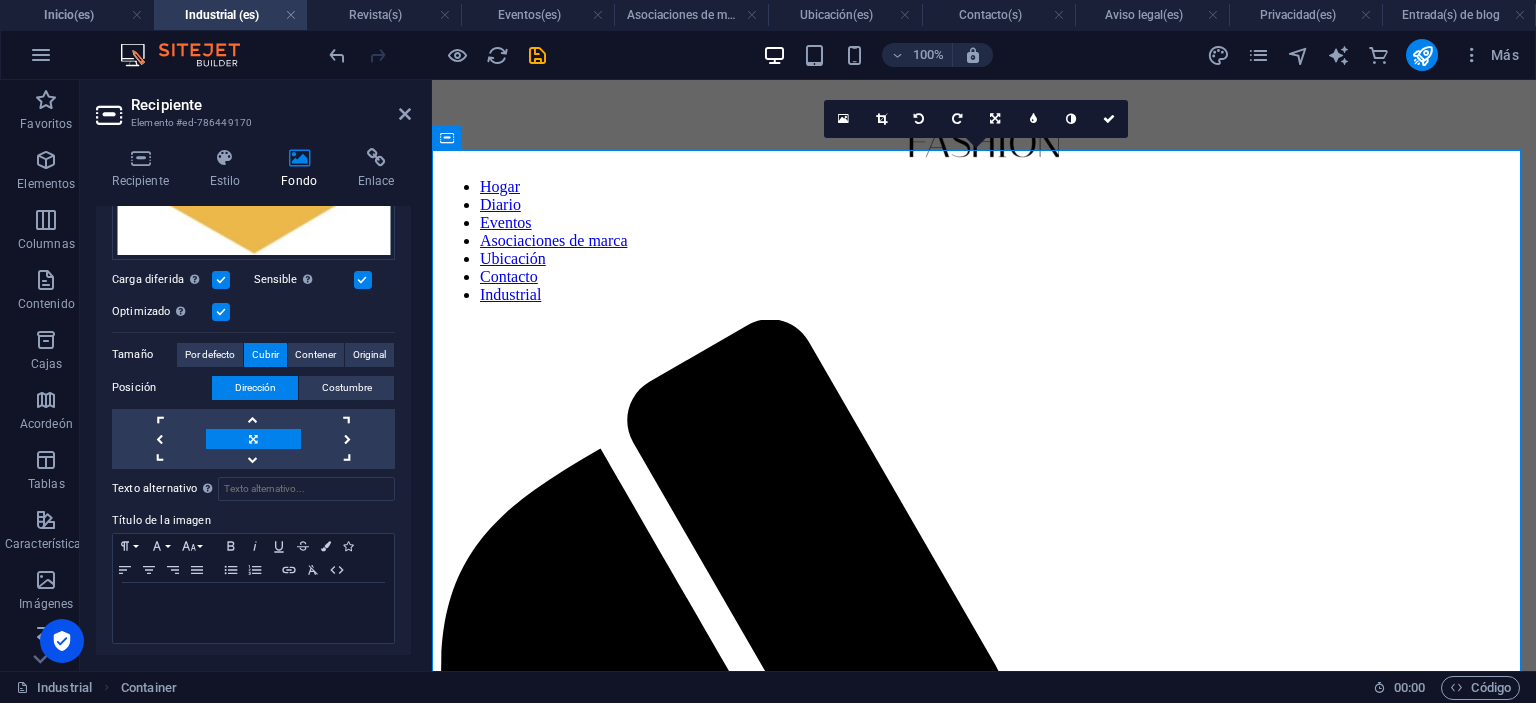 click at bounding box center (1071, 119) 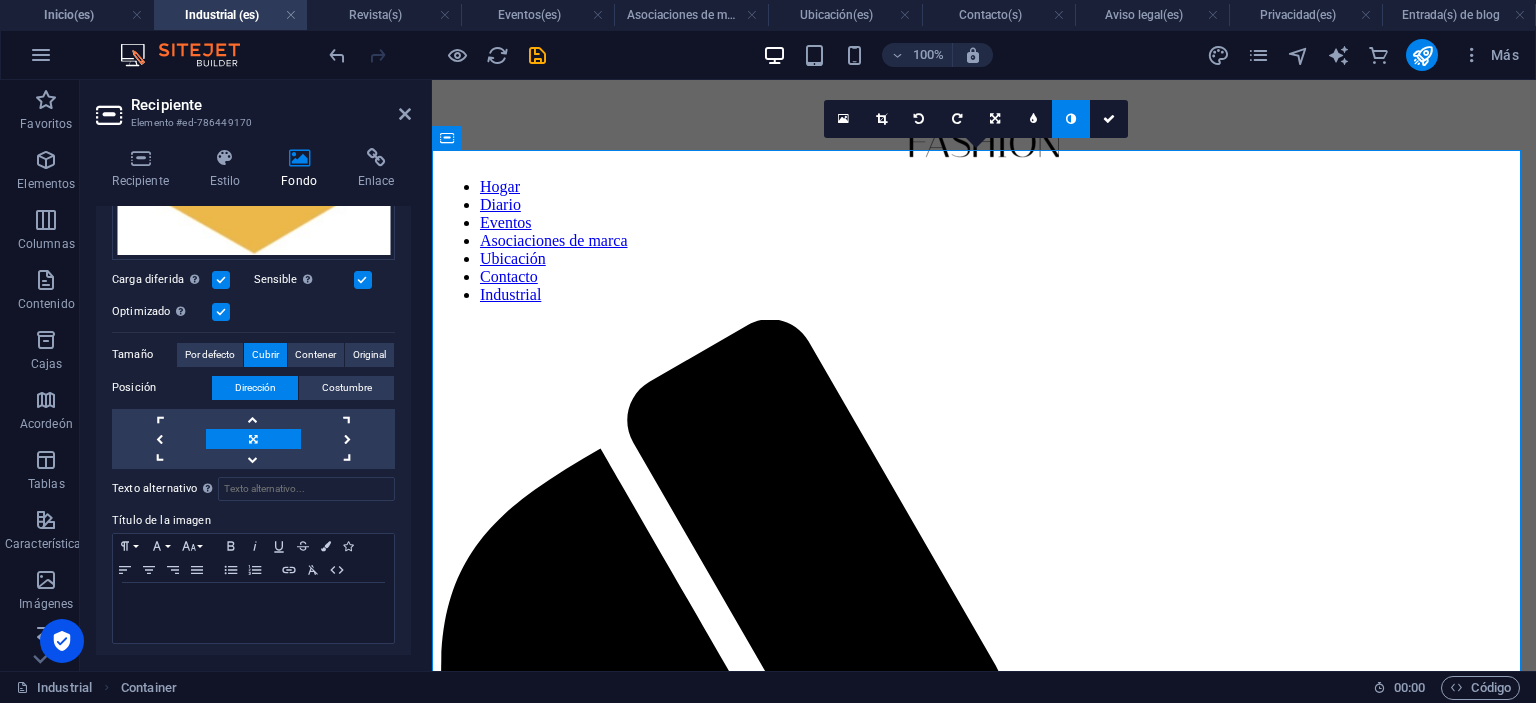 click at bounding box center (1071, 119) 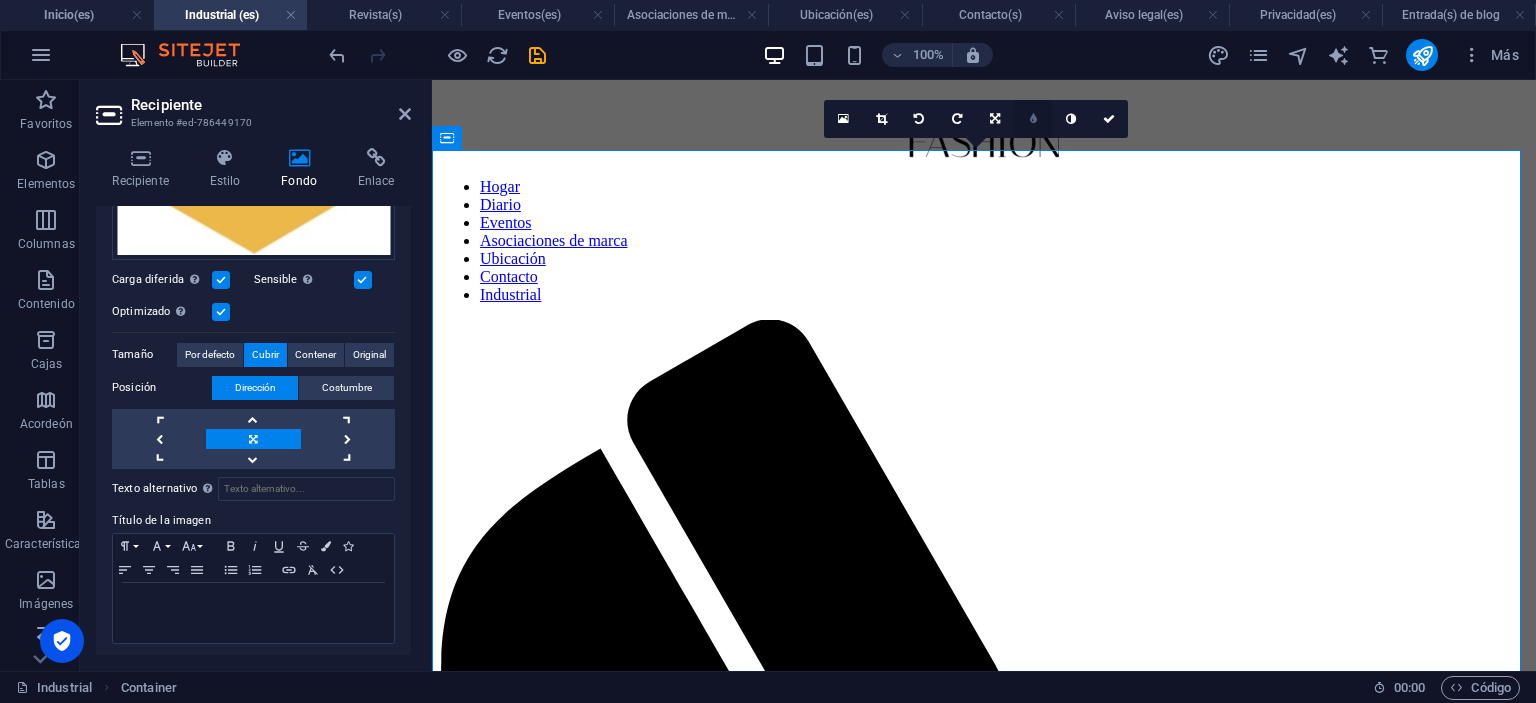 click at bounding box center [1033, 119] 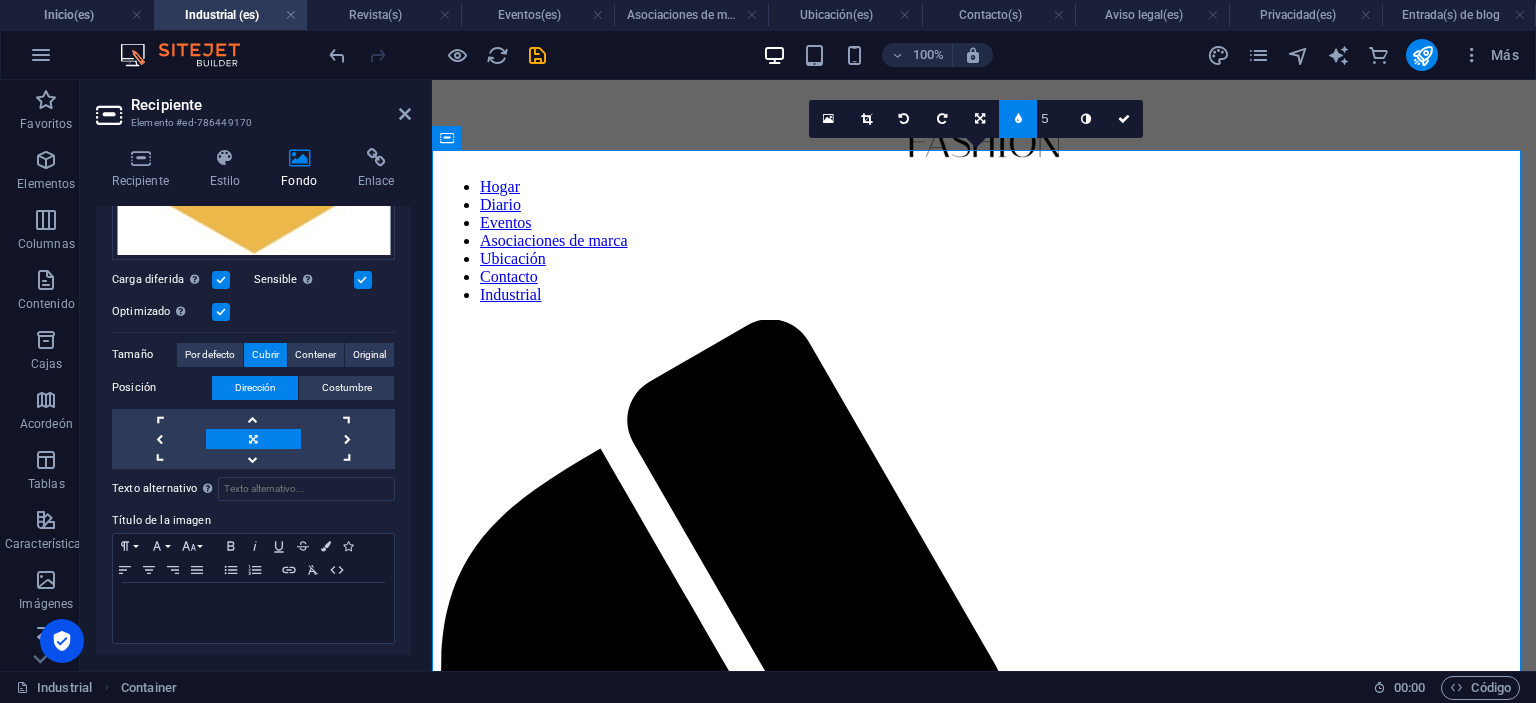 click at bounding box center (1018, 119) 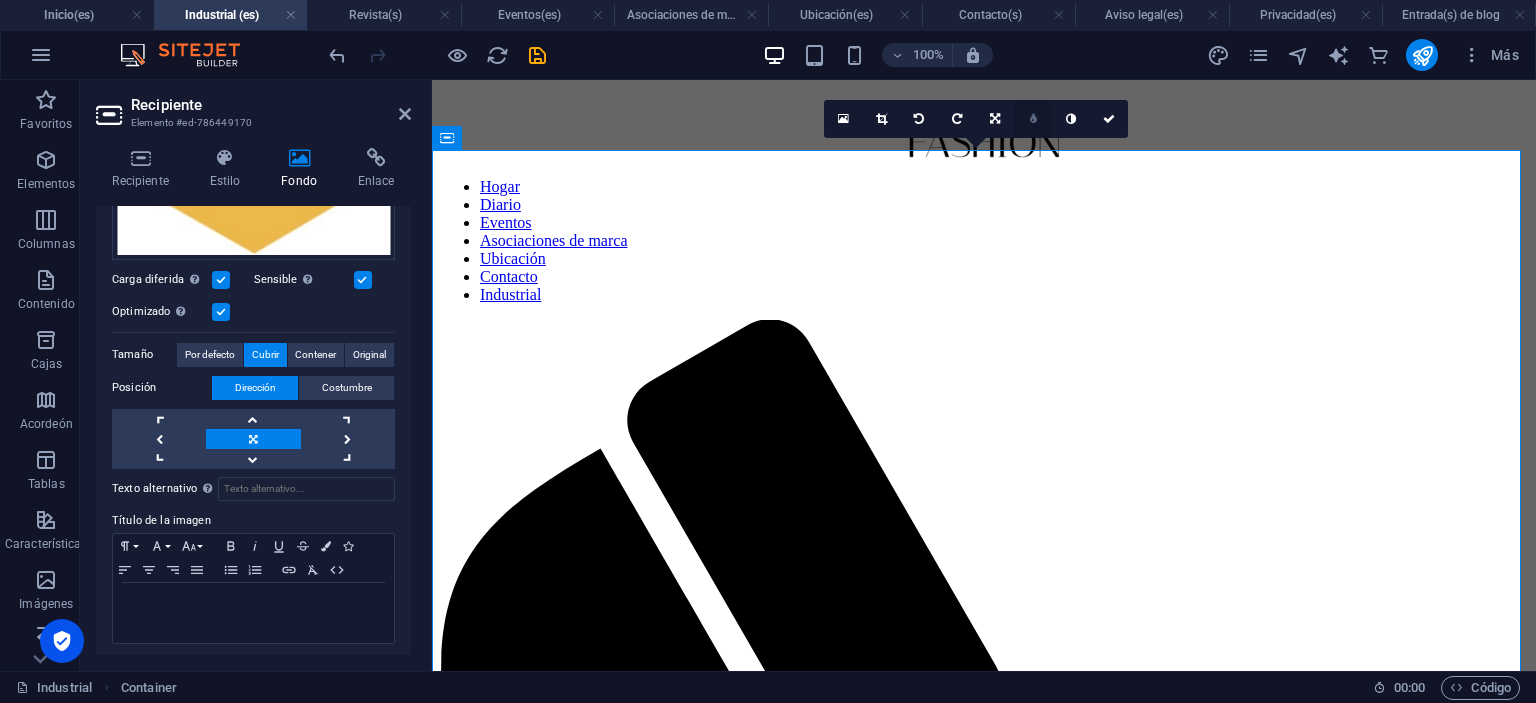 click at bounding box center [1033, 119] 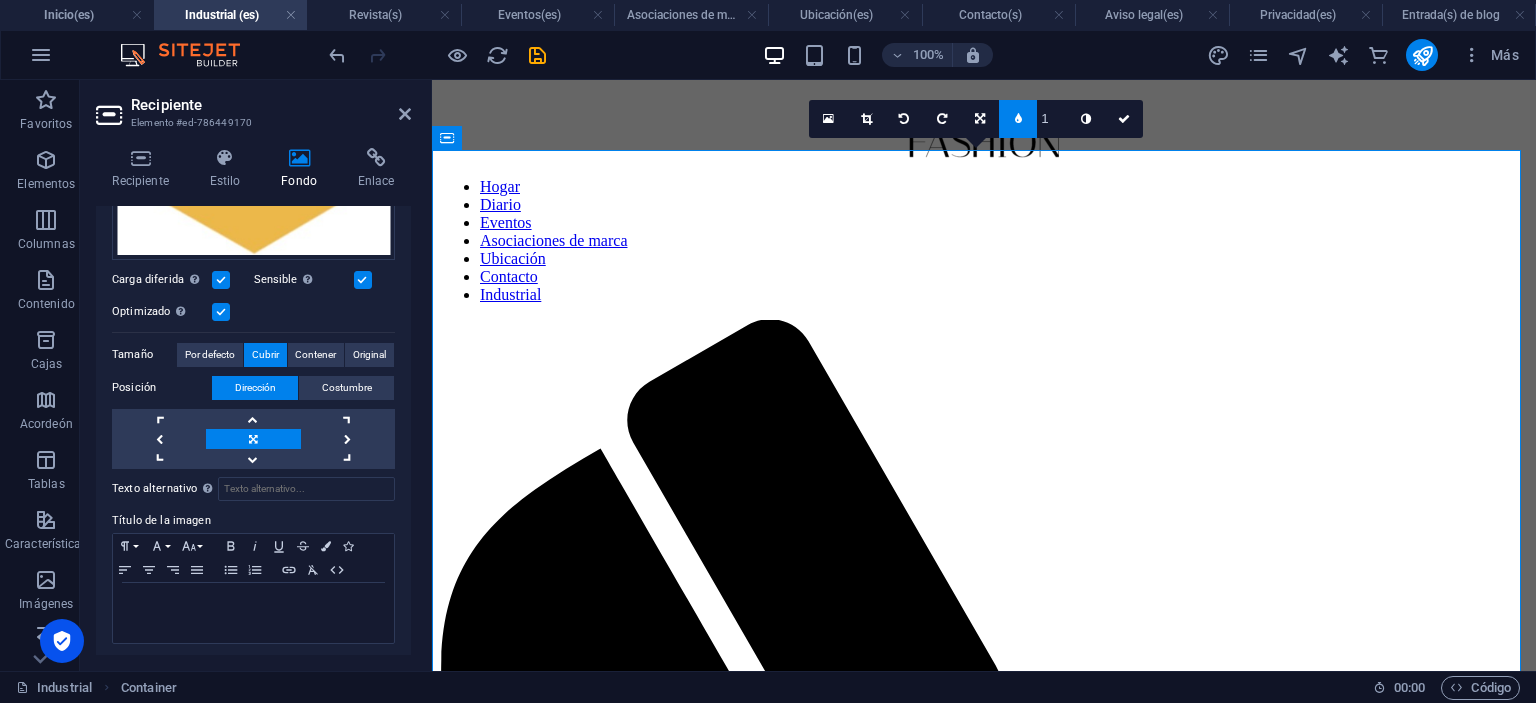 click on "1" at bounding box center [1052, 118] 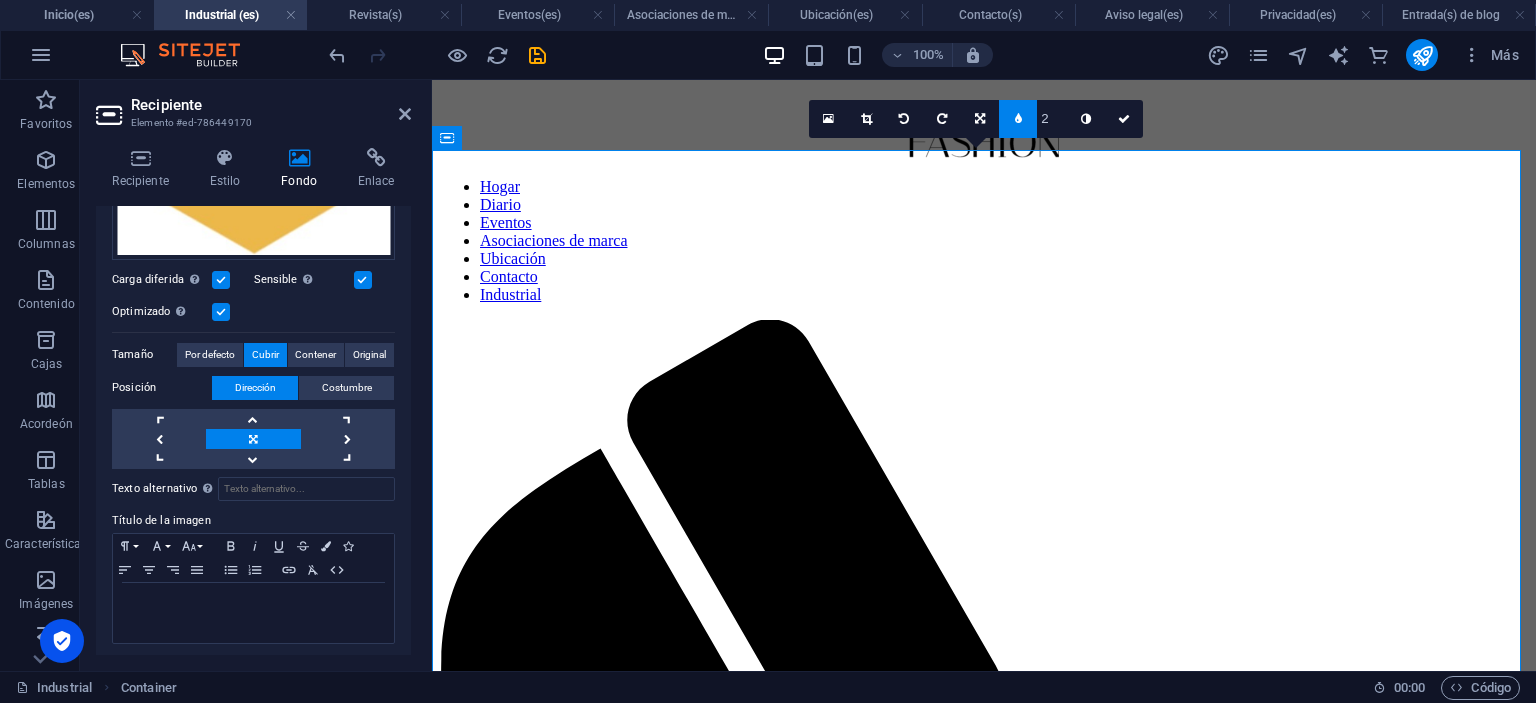 type on "3" 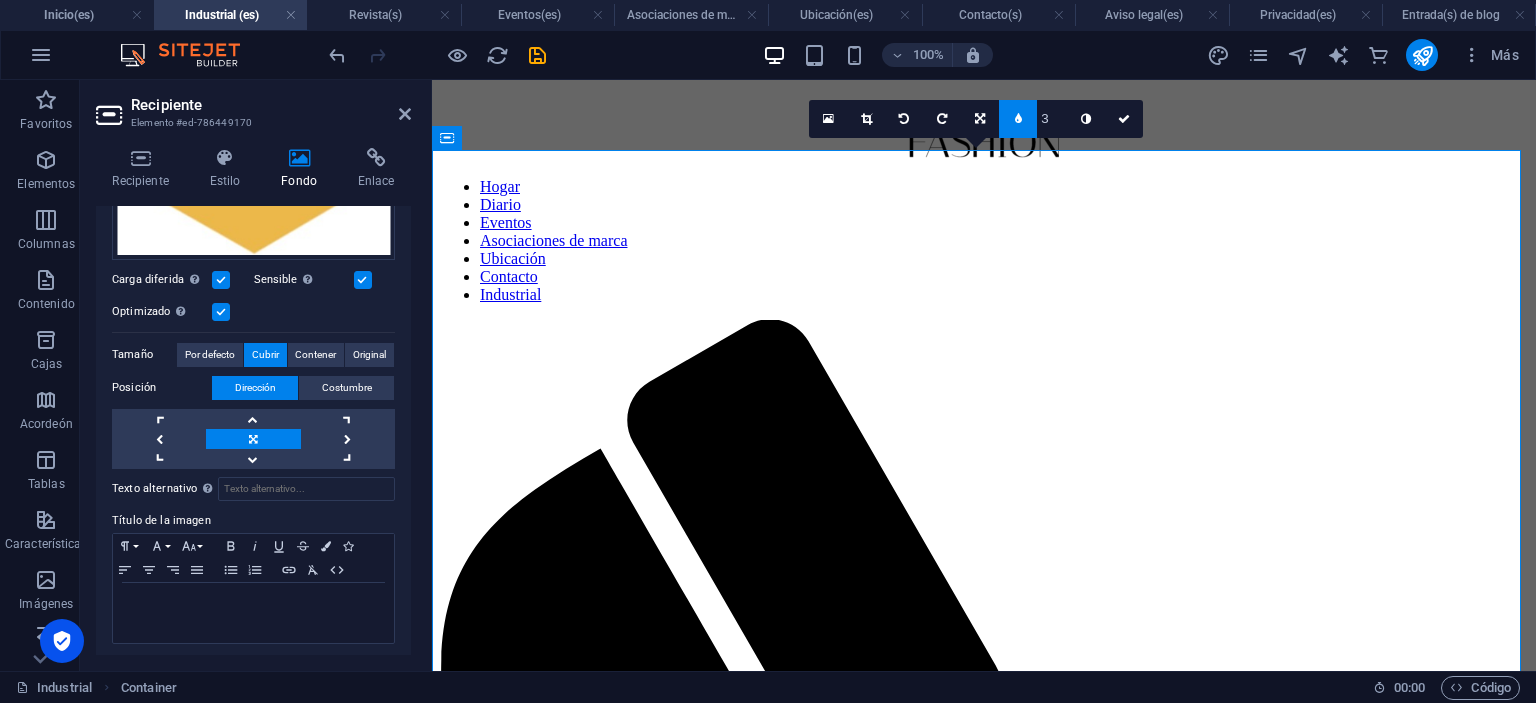 type on "4" 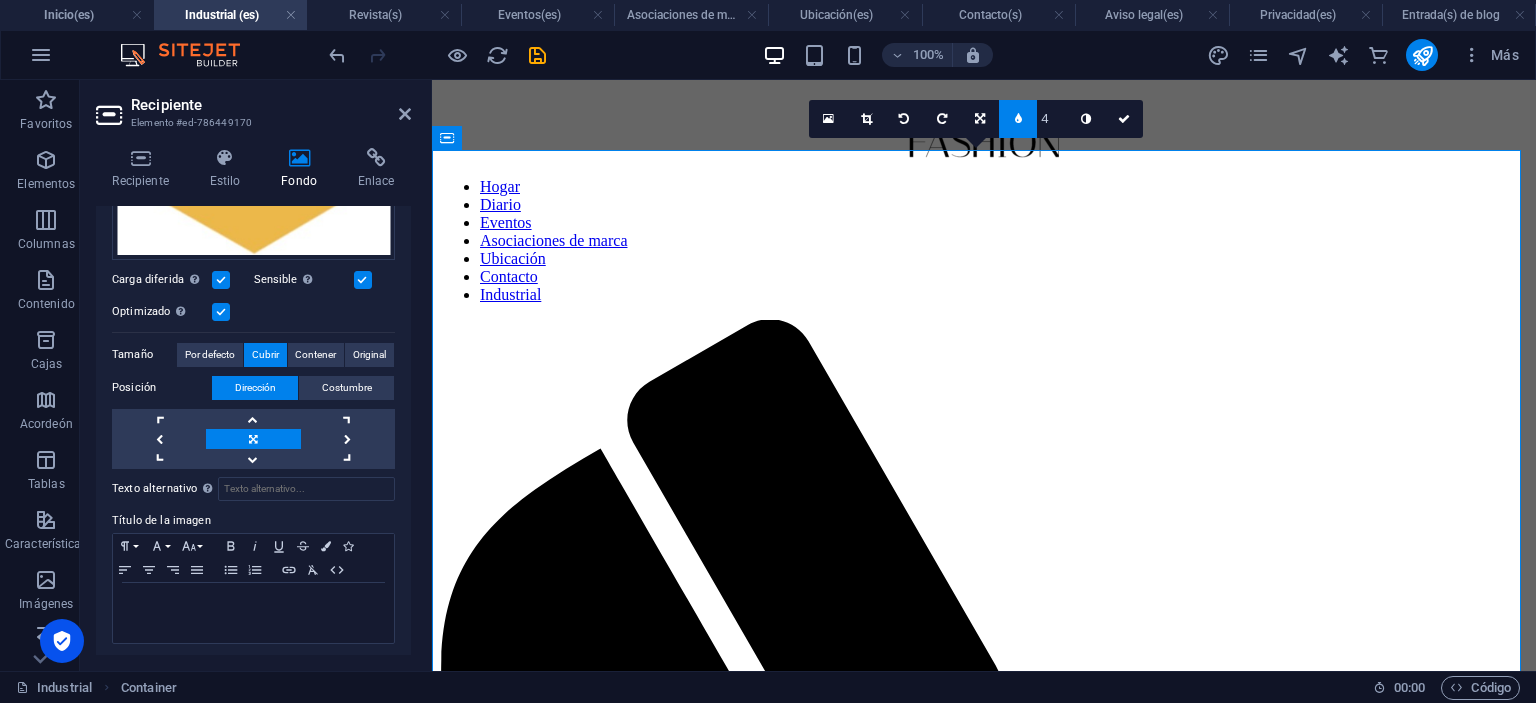 type on "5" 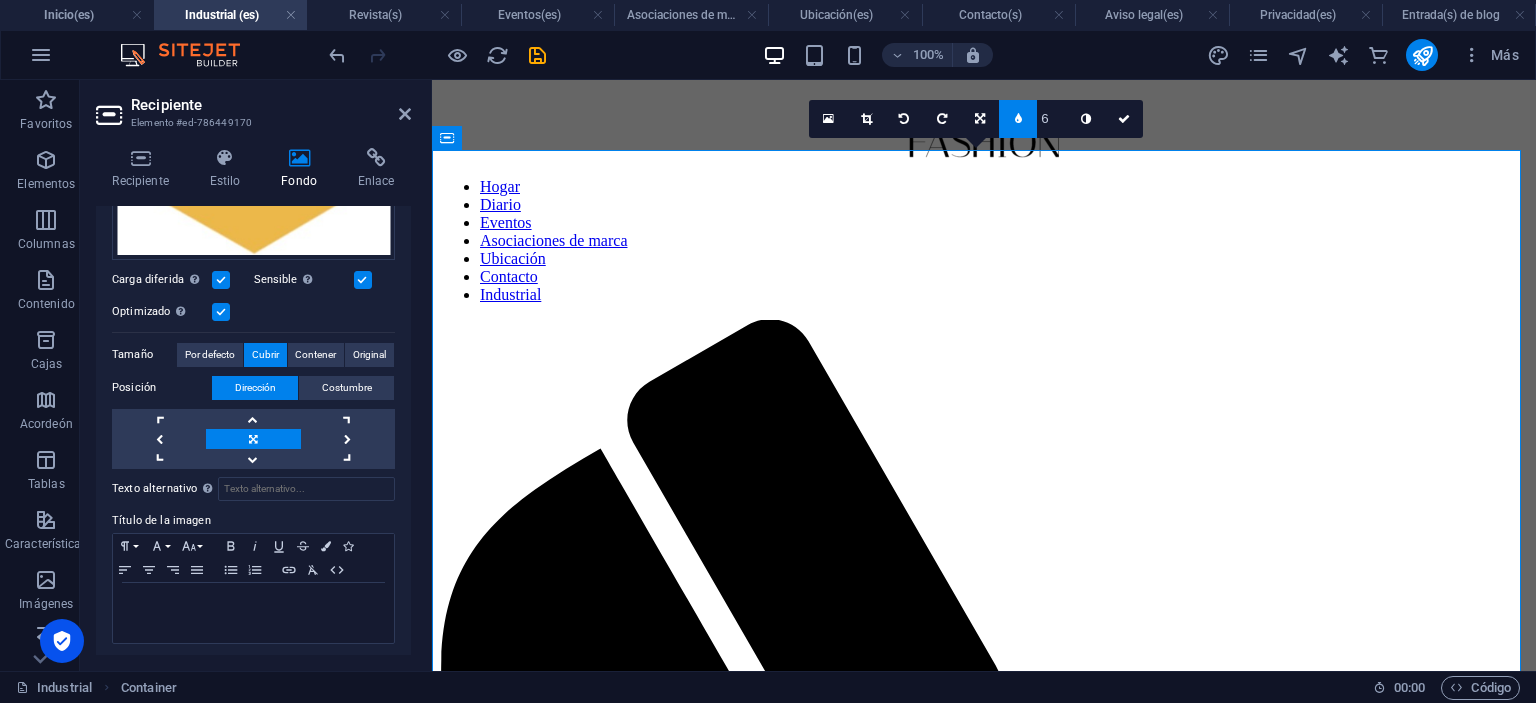 type on "5" 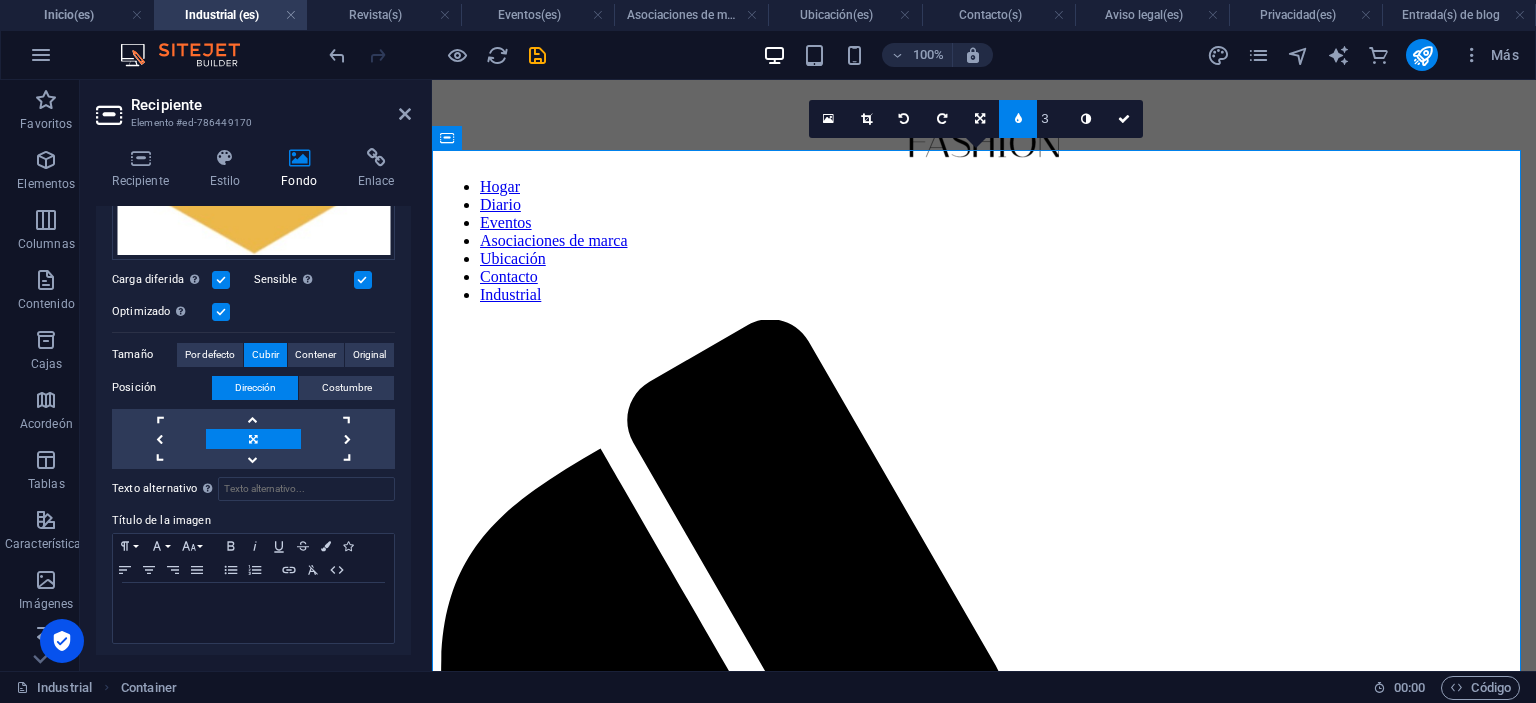 type on "2" 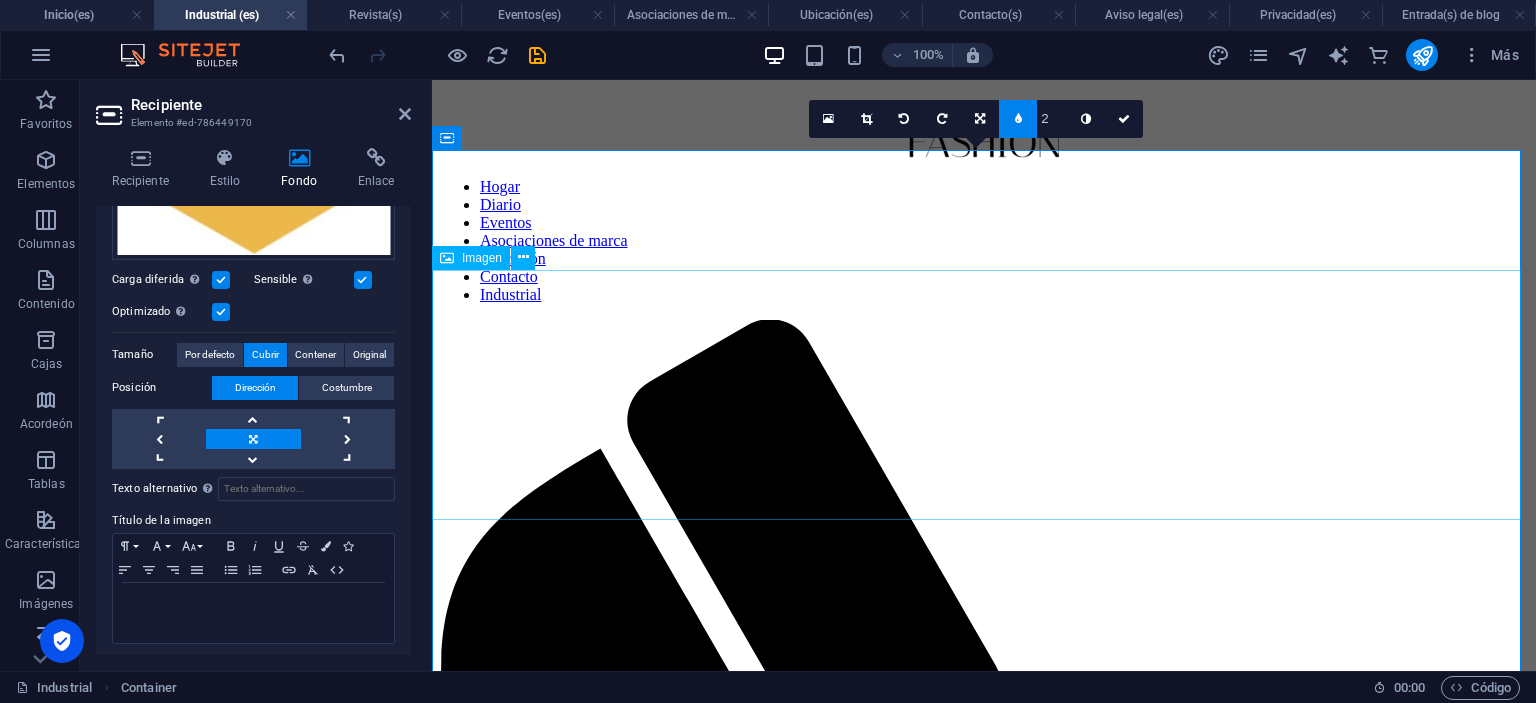 click at bounding box center (984, 2674) 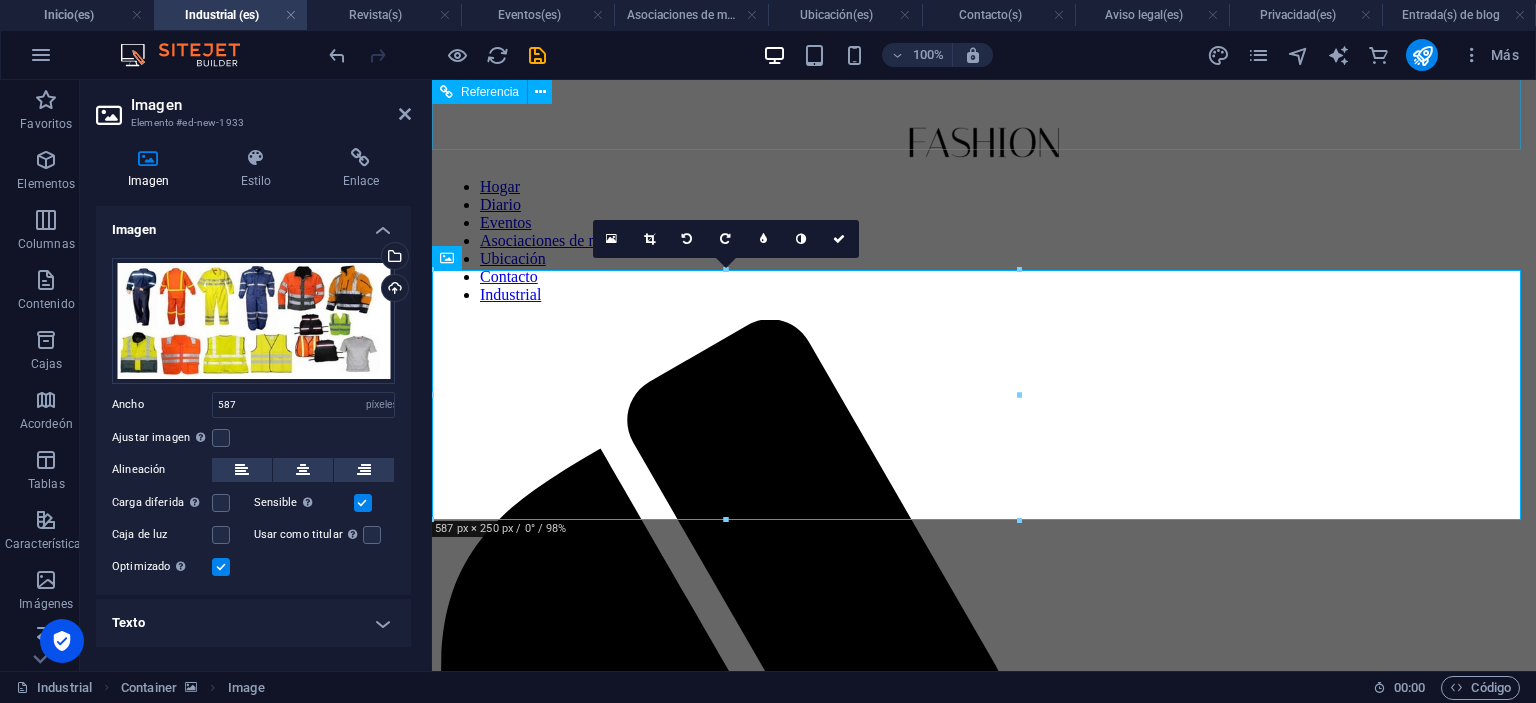 click on "IndustriaPro  M&G" at bounding box center (984, 74) 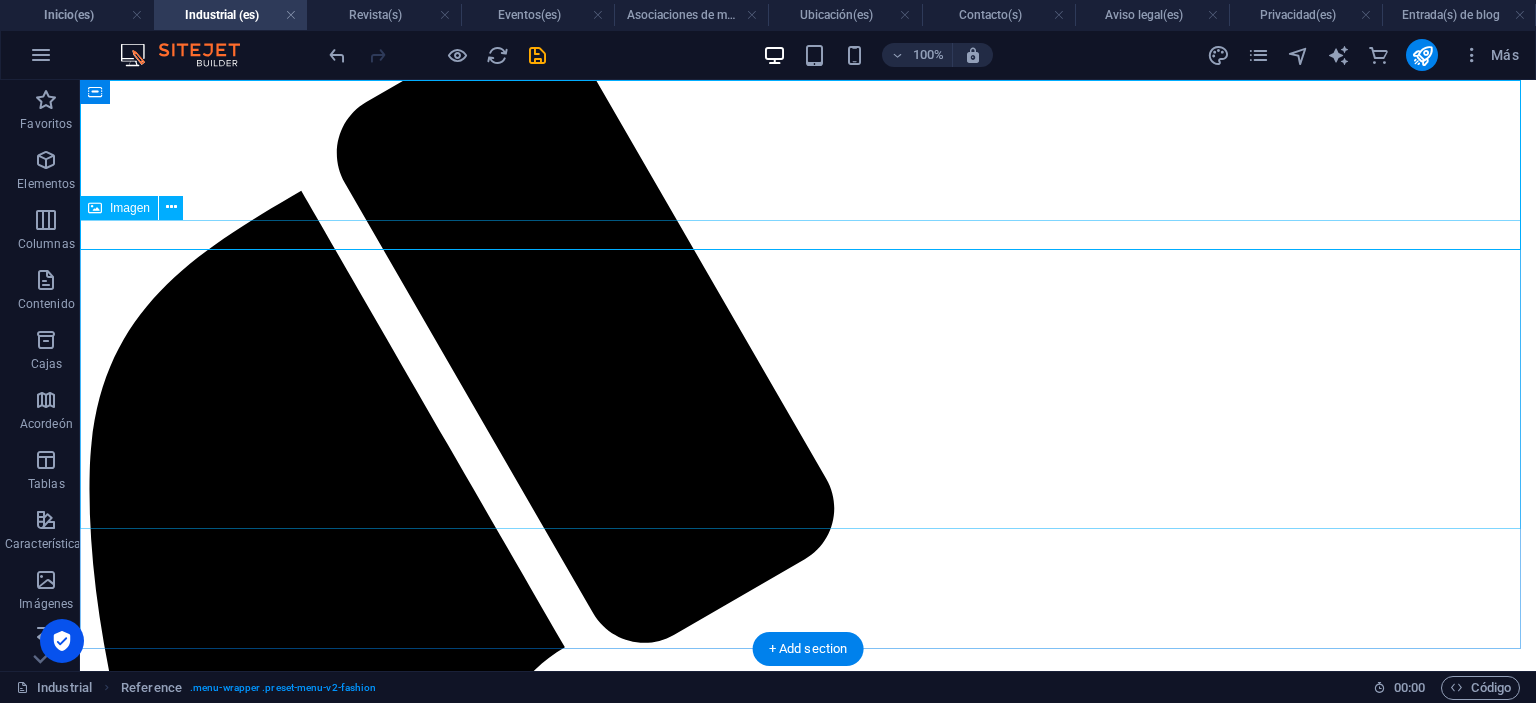 scroll, scrollTop: 133, scrollLeft: 0, axis: vertical 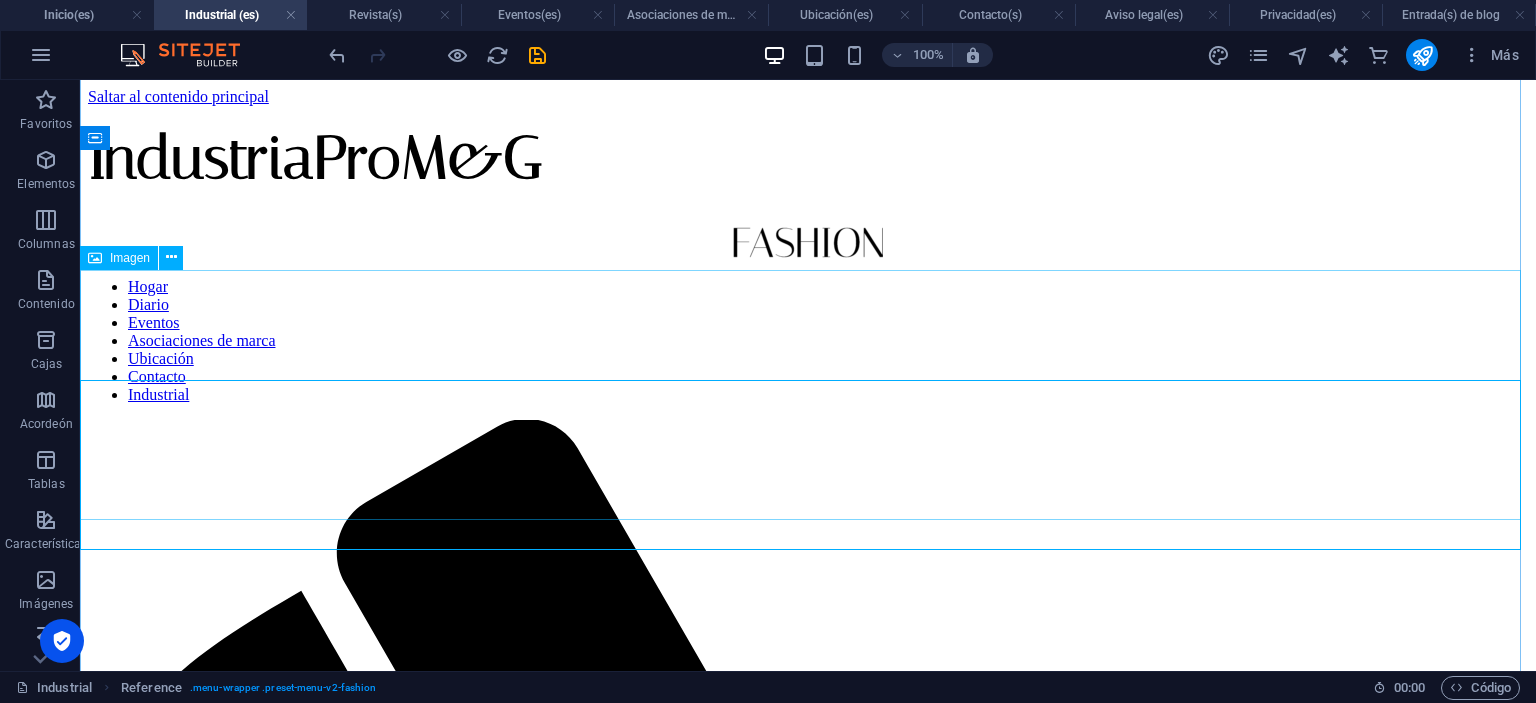 click at bounding box center [808, 3242] 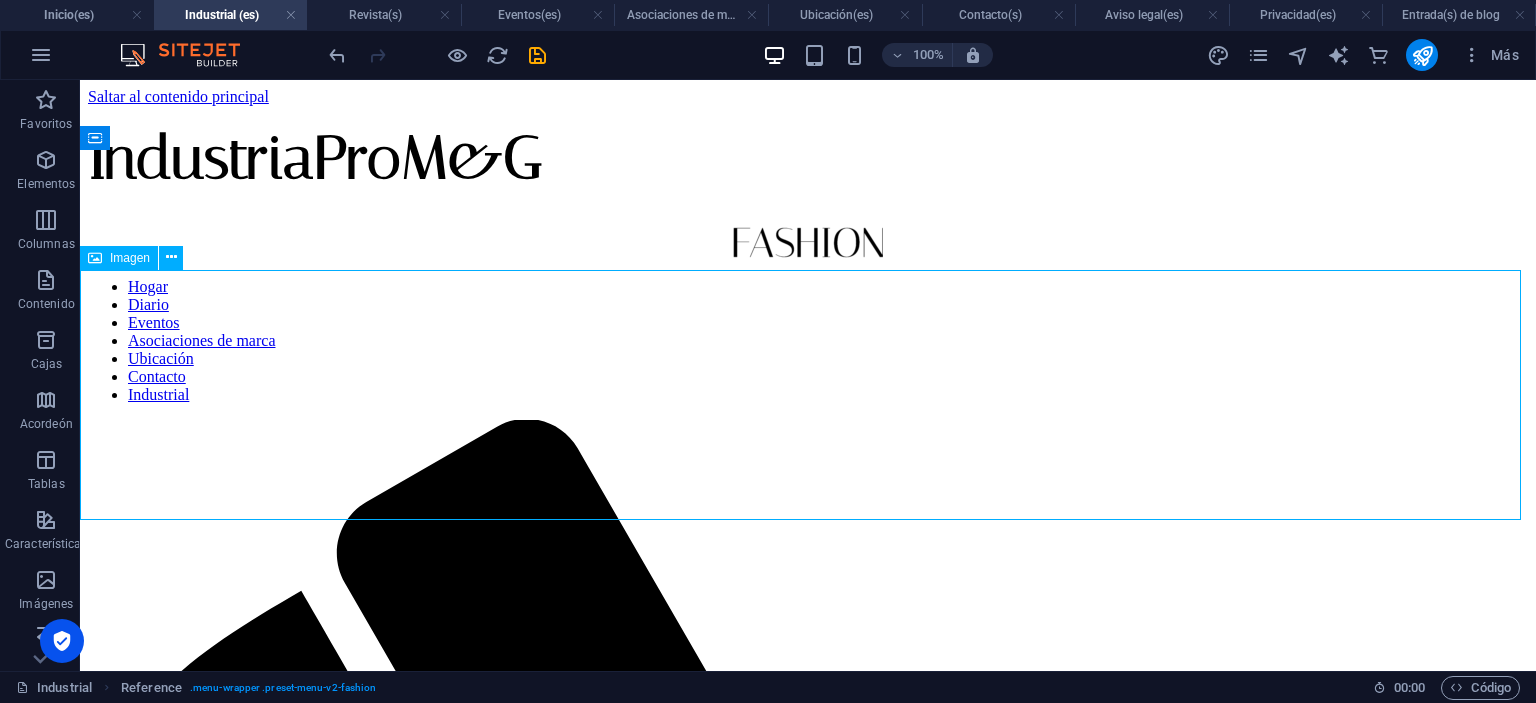 click at bounding box center [808, 3242] 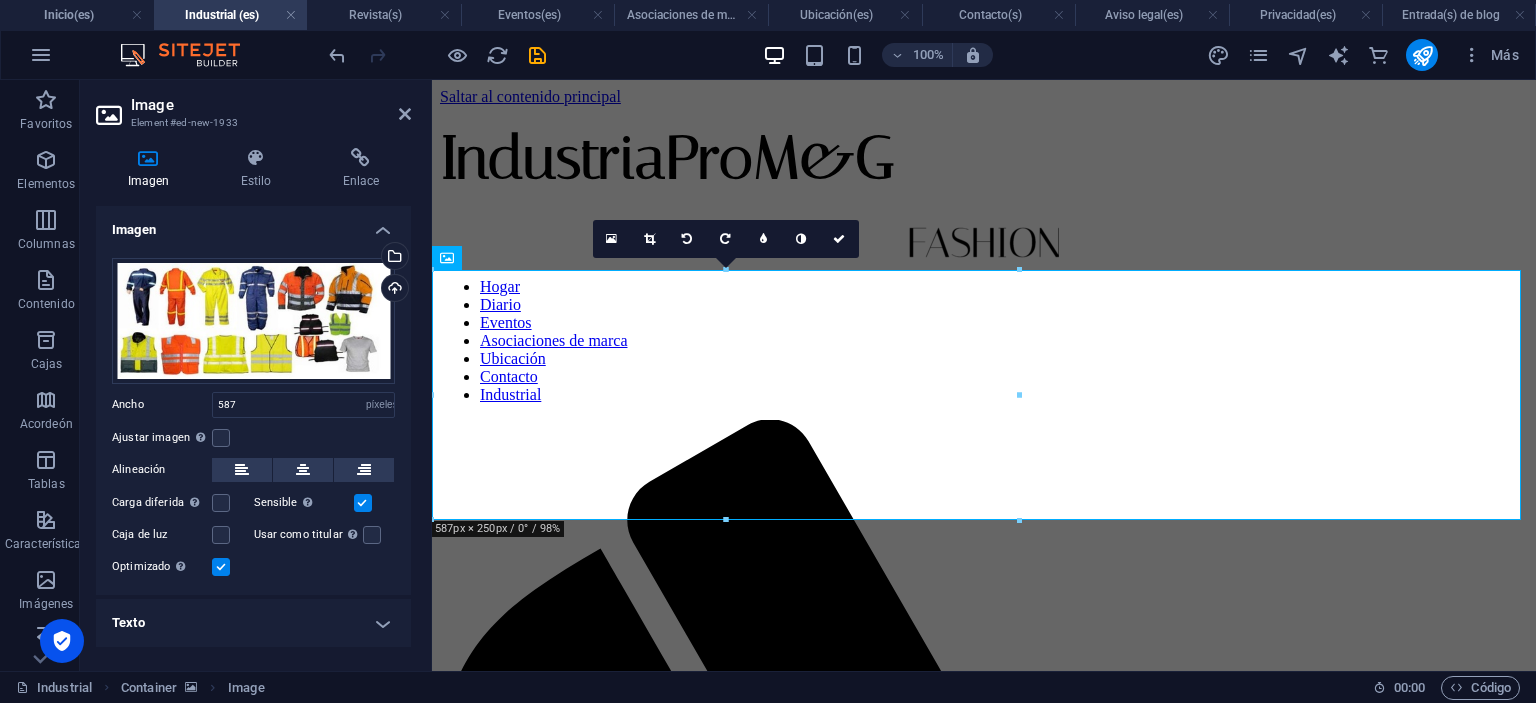 scroll, scrollTop: 0, scrollLeft: 0, axis: both 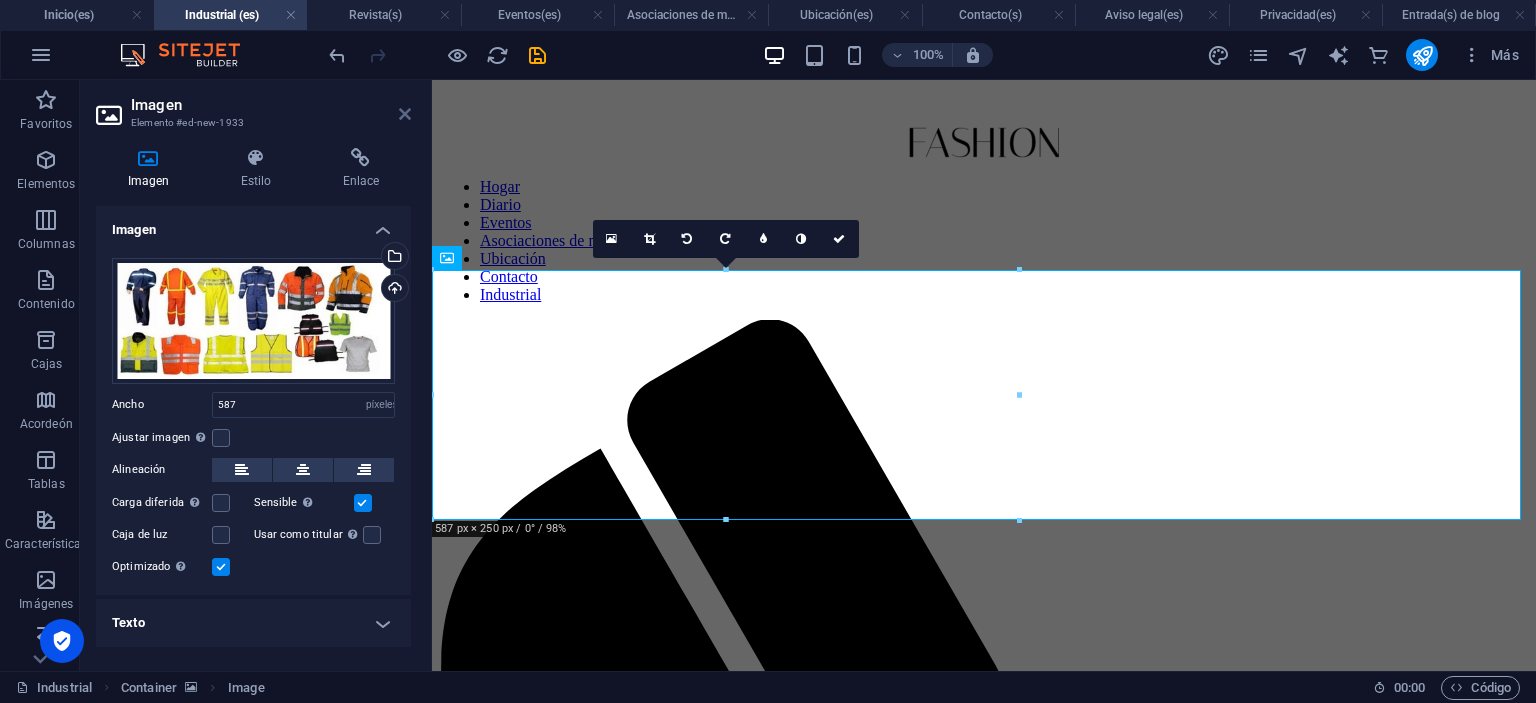 click at bounding box center [405, 114] 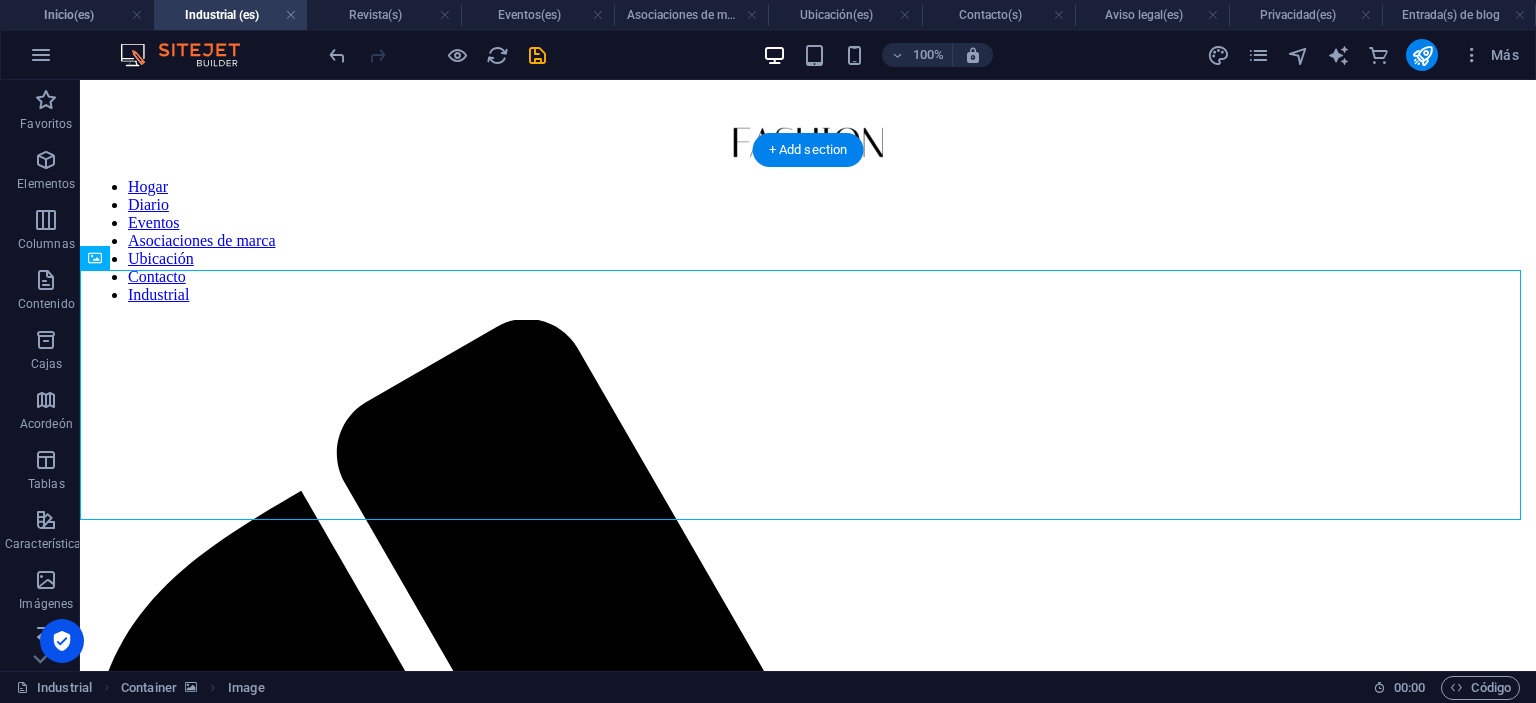 click at bounding box center [808, 2215] 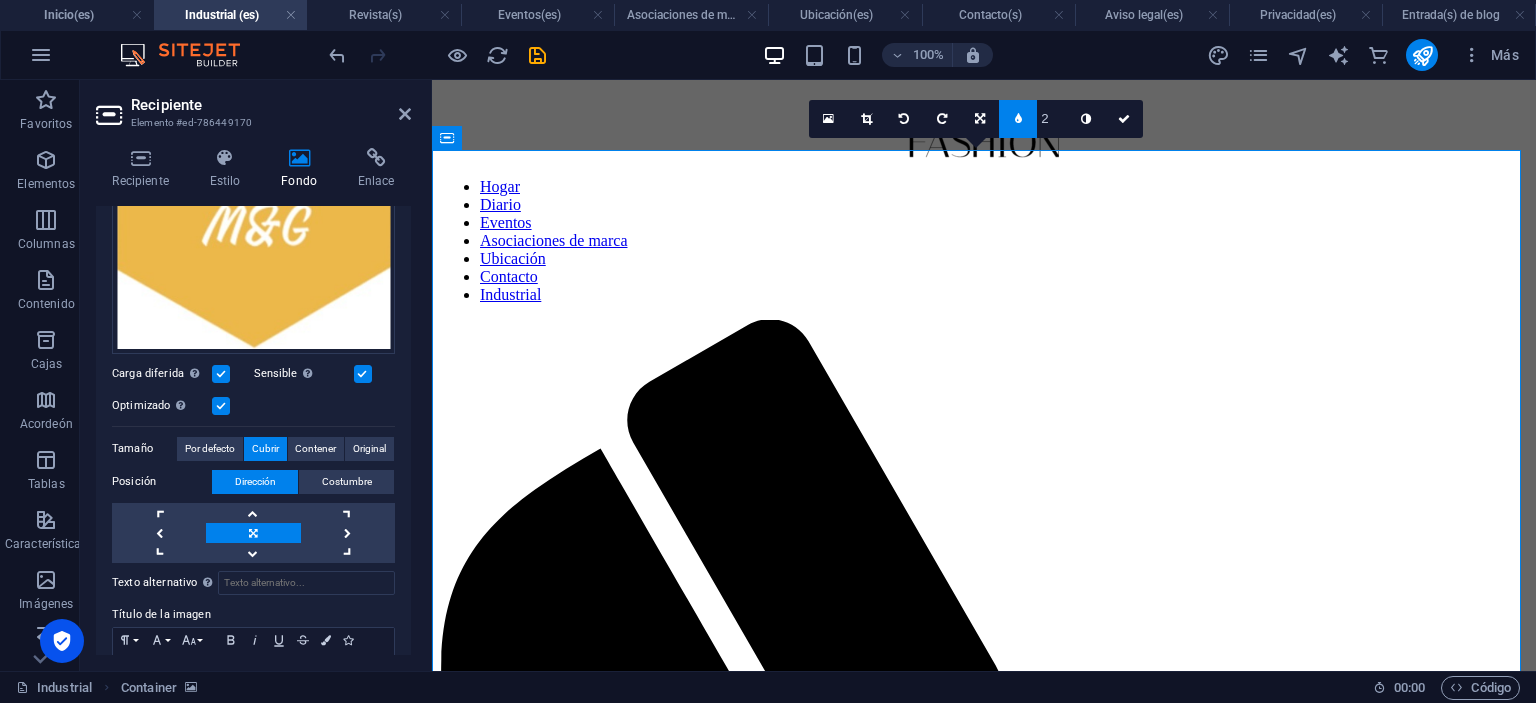 scroll, scrollTop: 400, scrollLeft: 0, axis: vertical 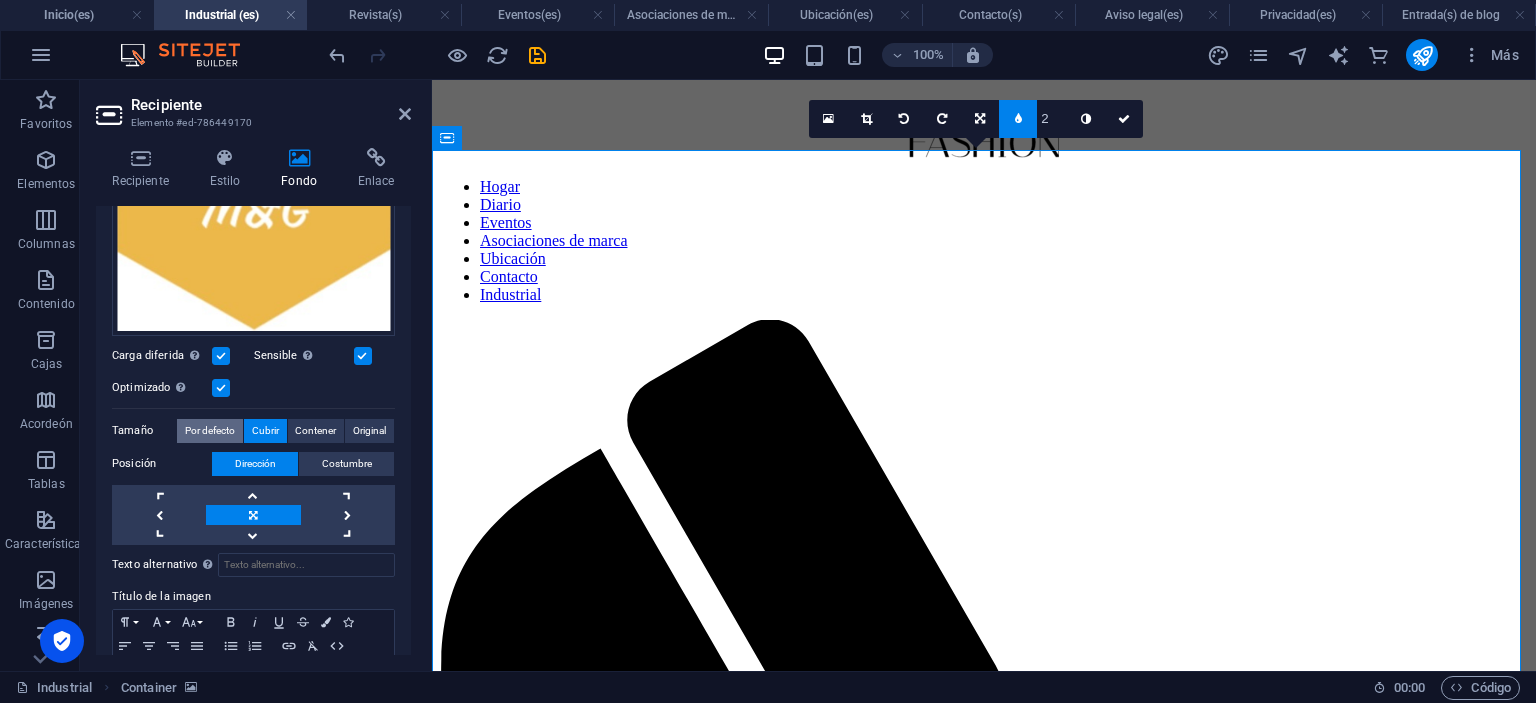click on "Por defecto" at bounding box center [210, 430] 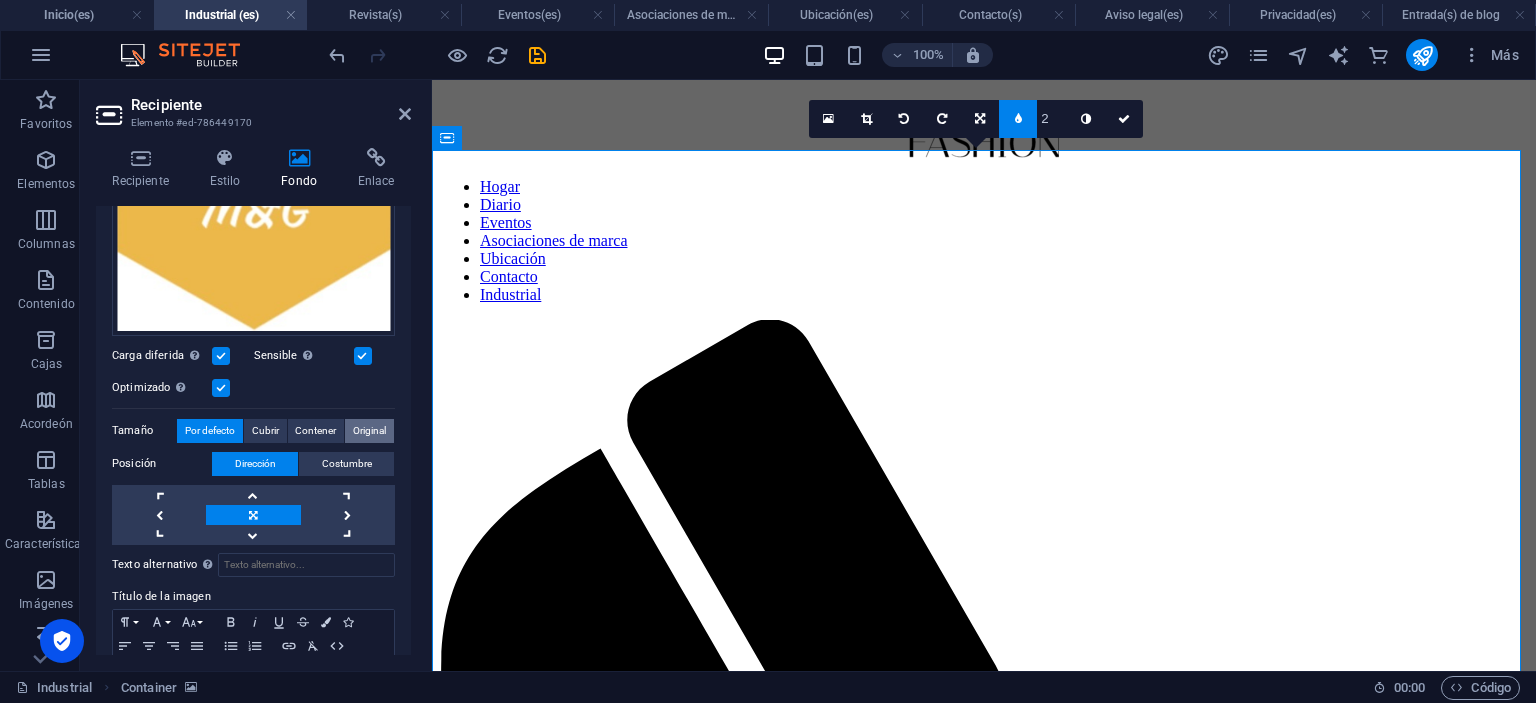 click on "Original" at bounding box center (369, 431) 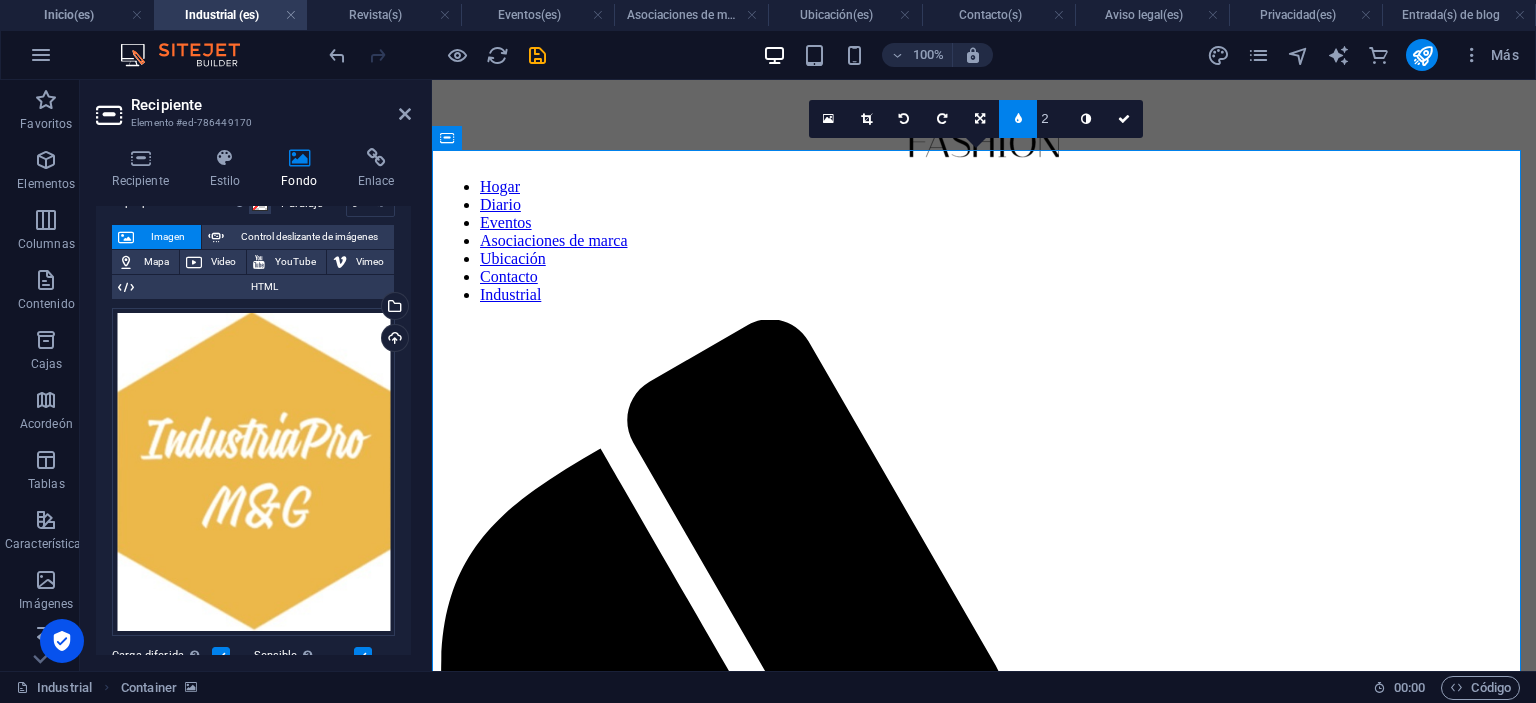 scroll, scrollTop: 0, scrollLeft: 0, axis: both 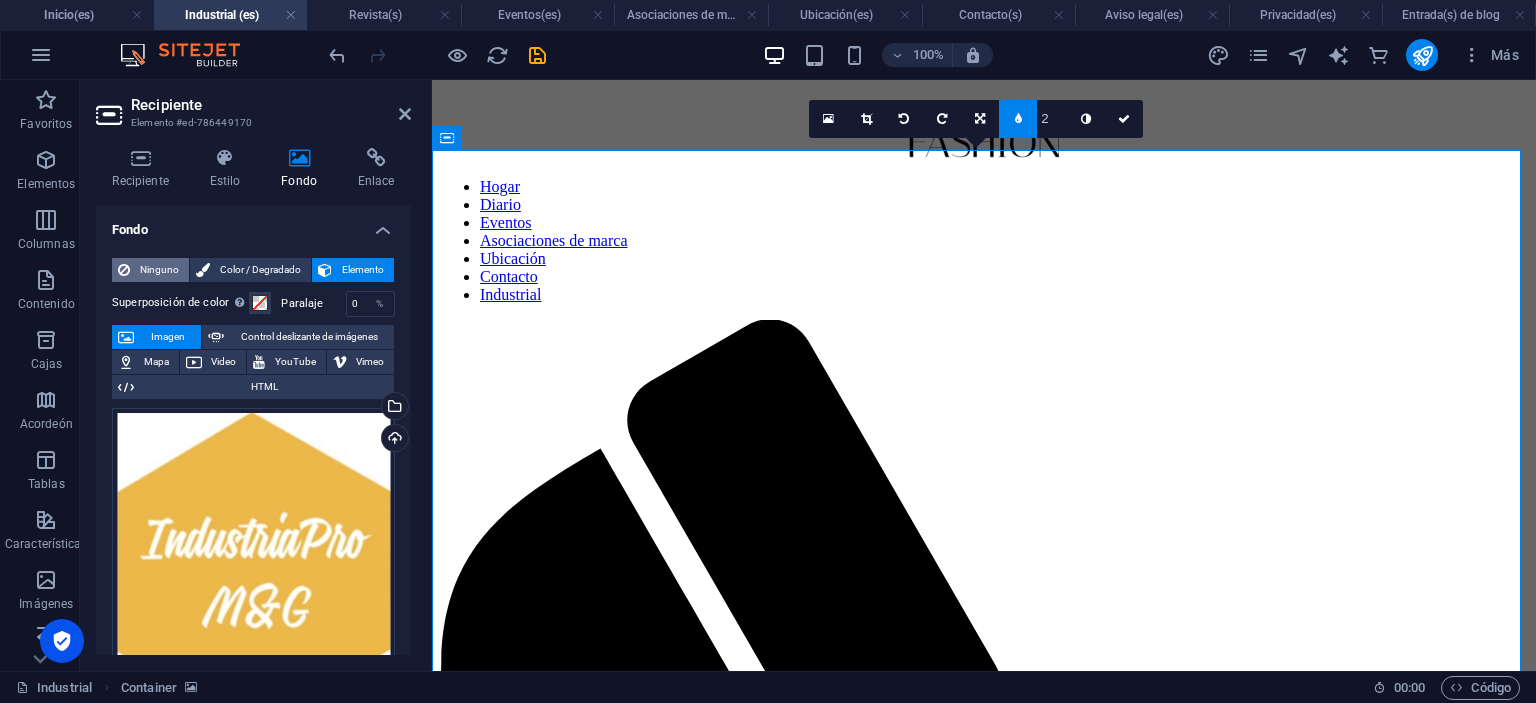 click on "Ninguno" at bounding box center (159, 269) 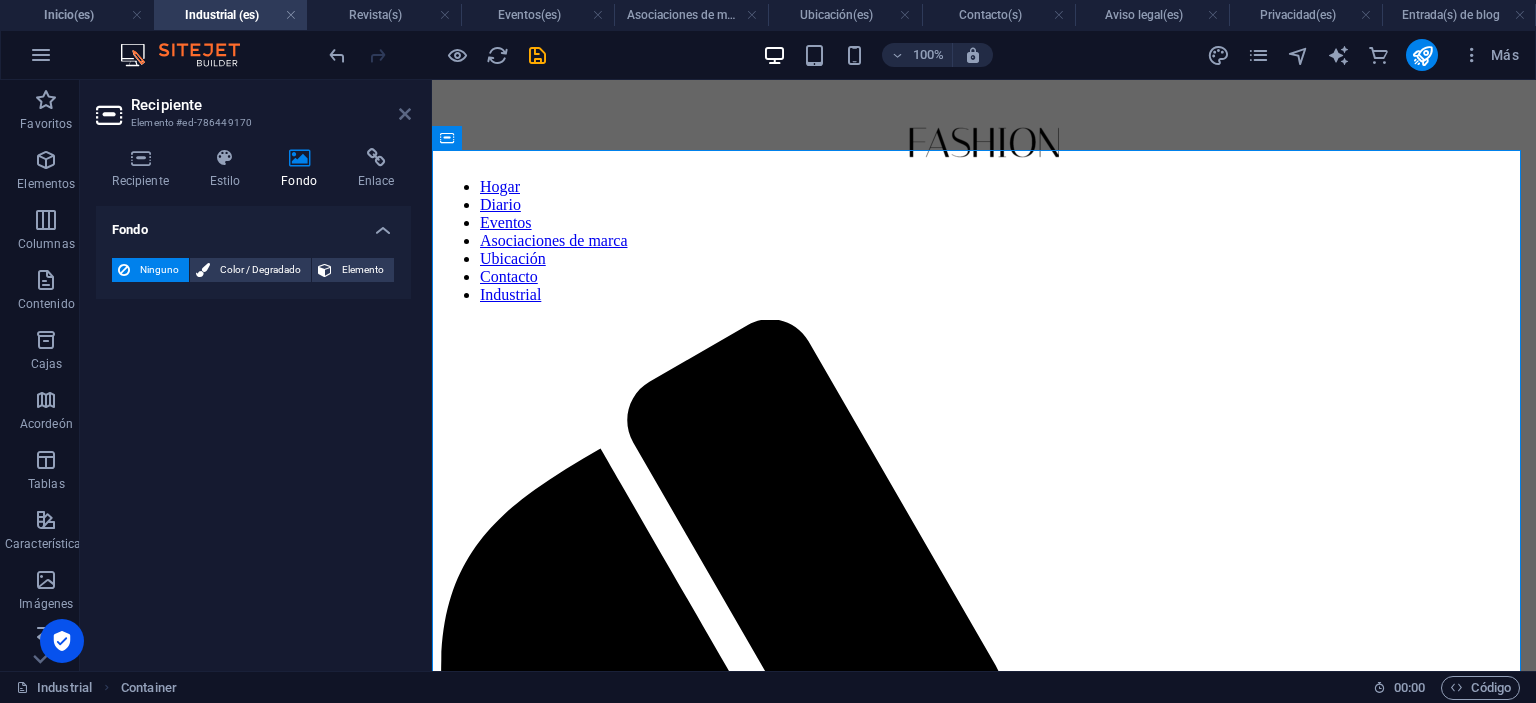 click at bounding box center (405, 114) 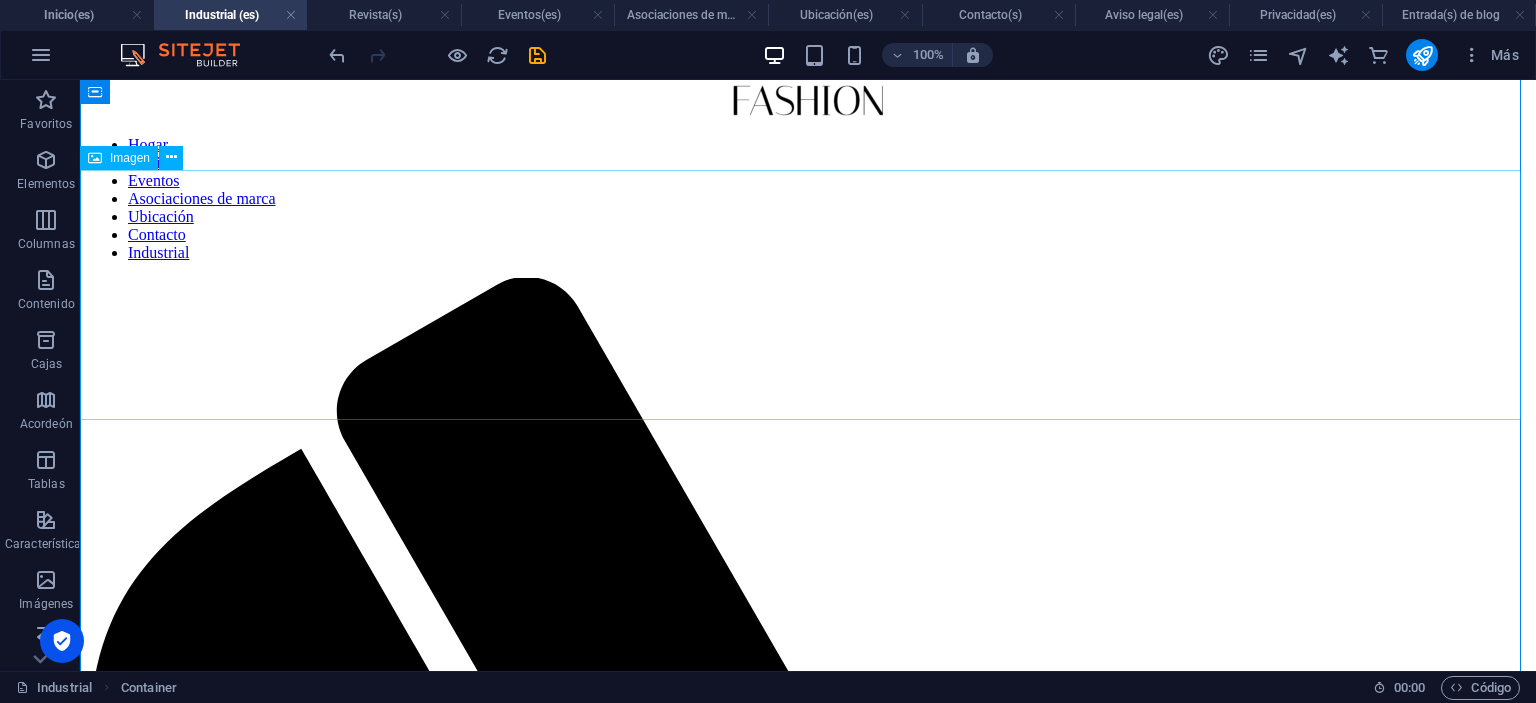 scroll, scrollTop: 200, scrollLeft: 0, axis: vertical 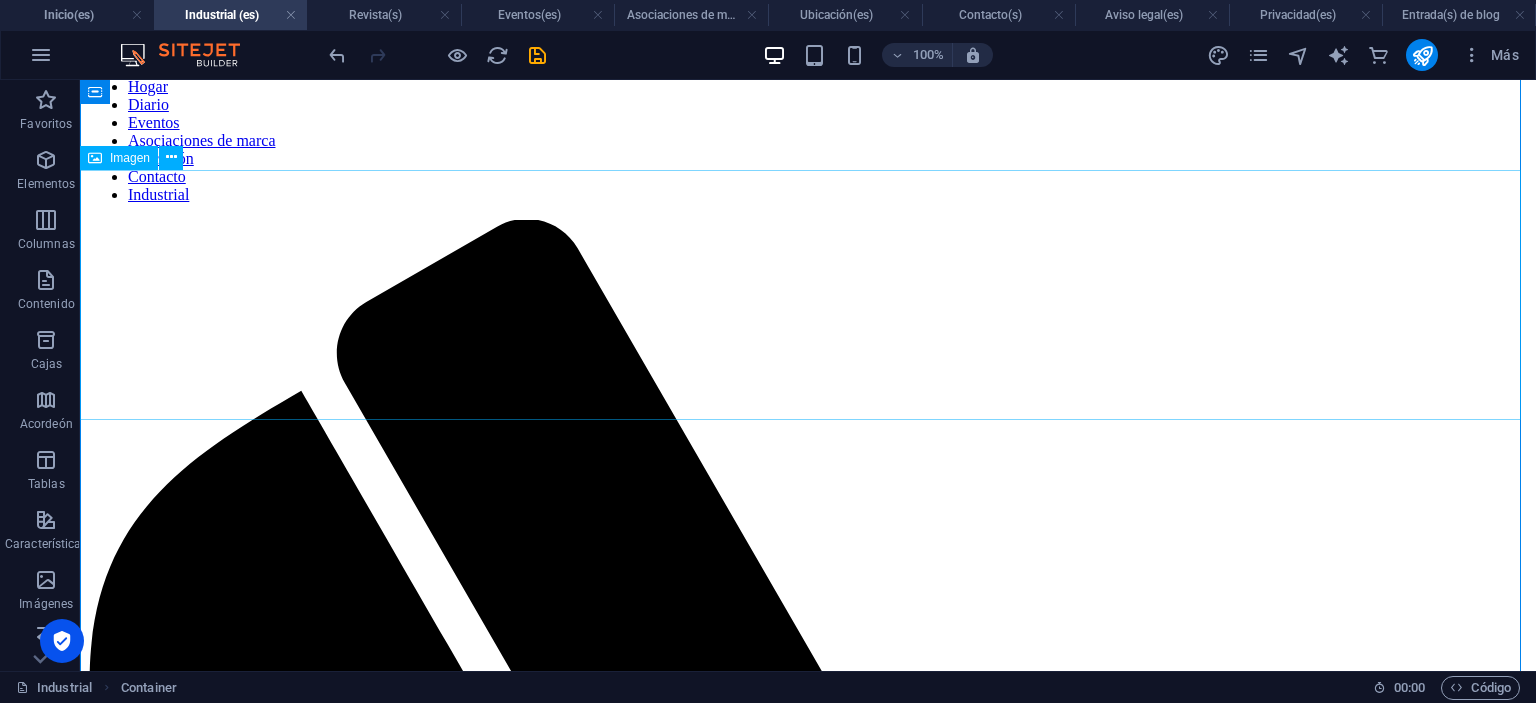click at bounding box center [808, 2242] 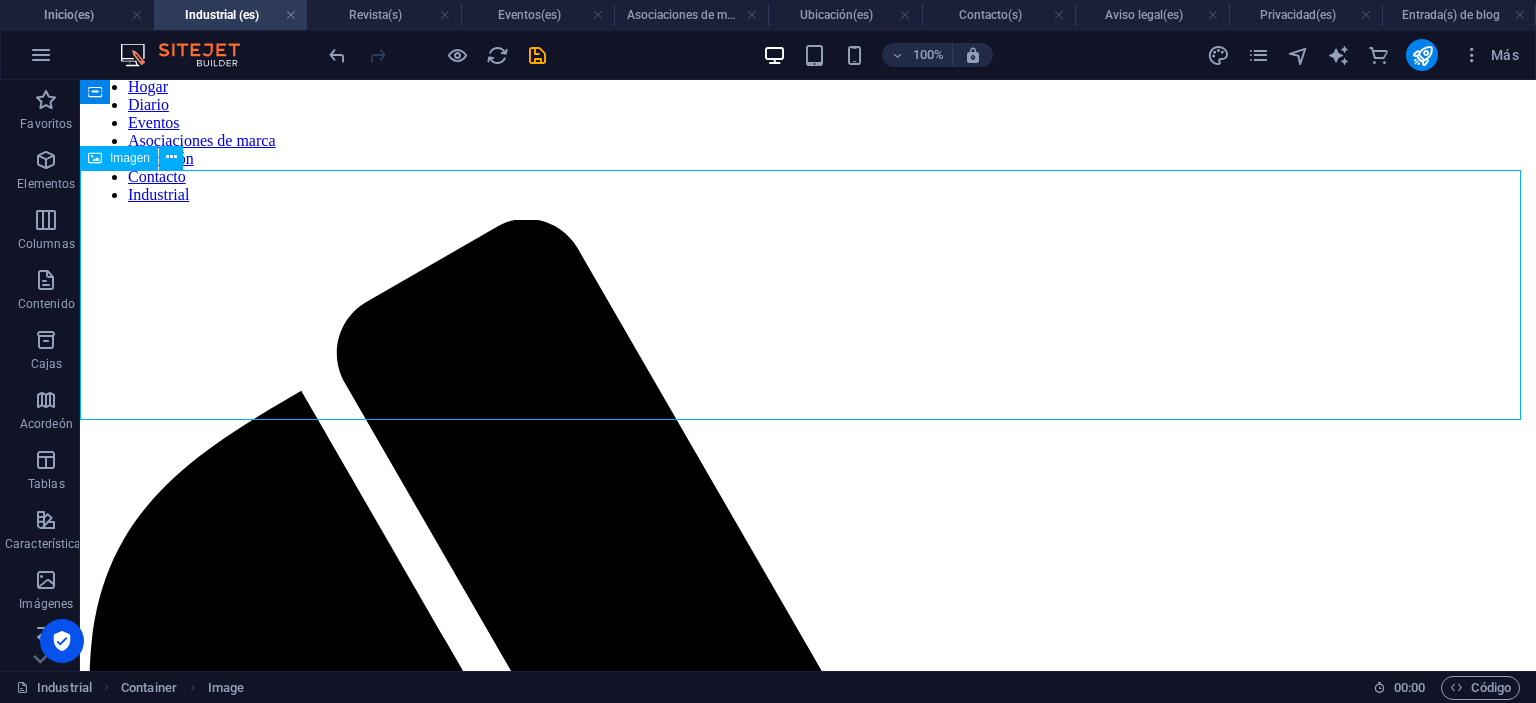 click at bounding box center [808, 2242] 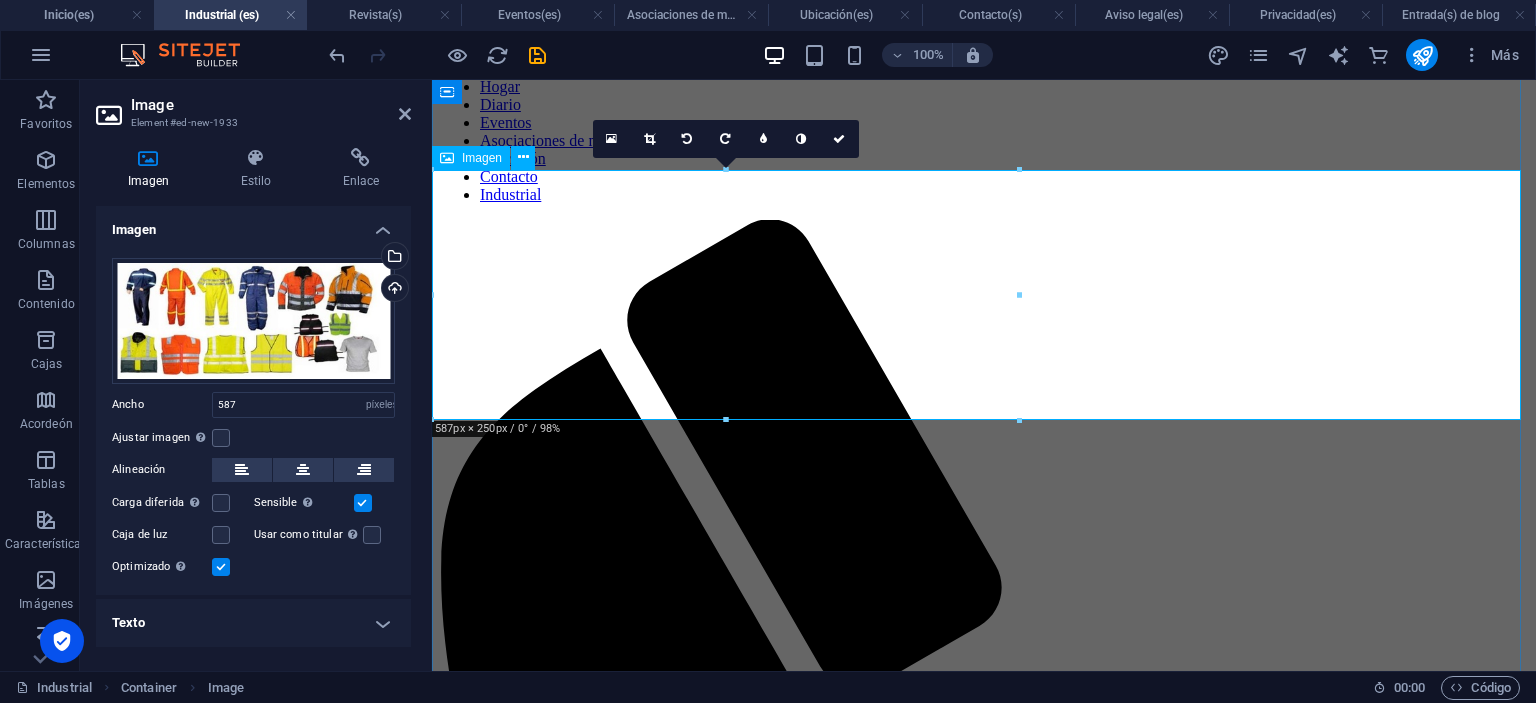 drag, startPoint x: 1454, startPoint y: 375, endPoint x: 1093, endPoint y: 290, distance: 370.87195 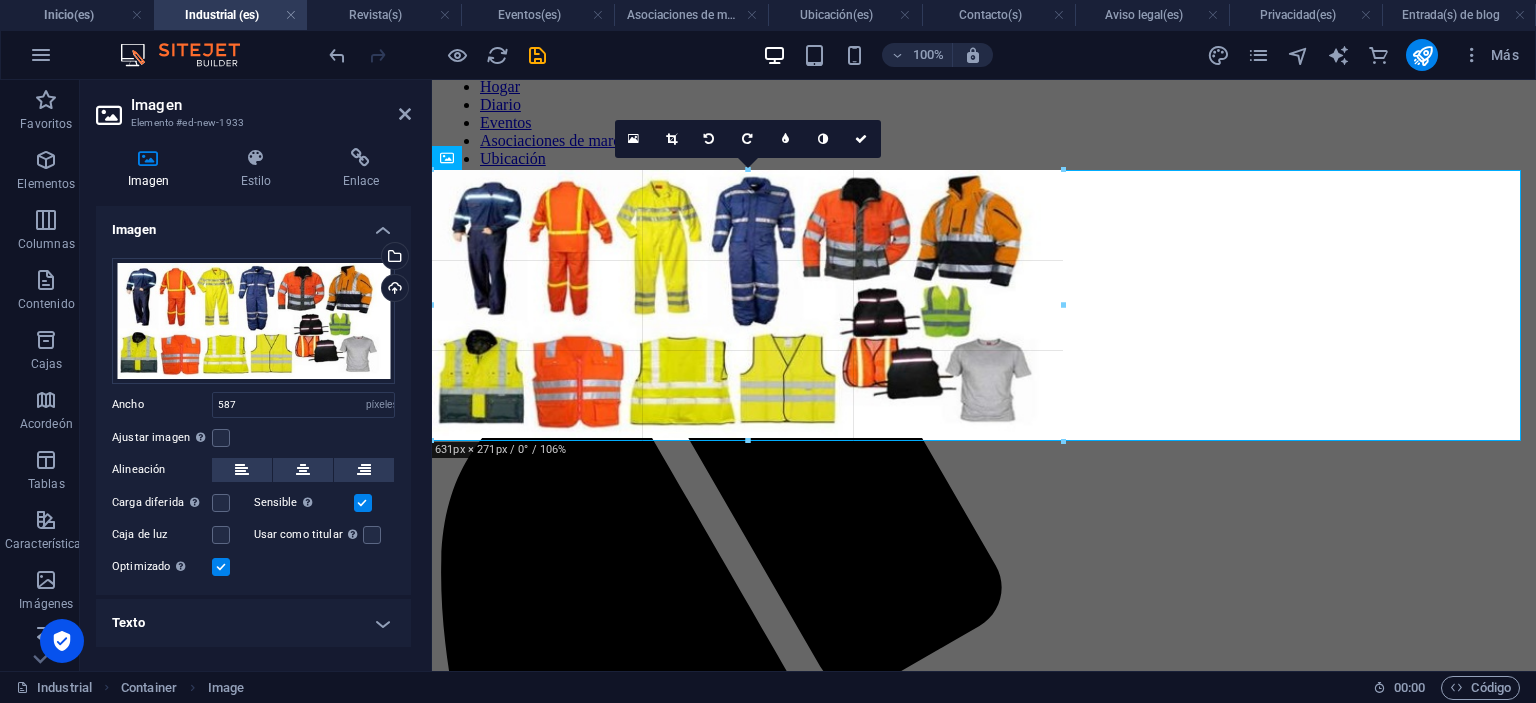 drag, startPoint x: 1015, startPoint y: 294, endPoint x: 1064, endPoint y: 282, distance: 50.447994 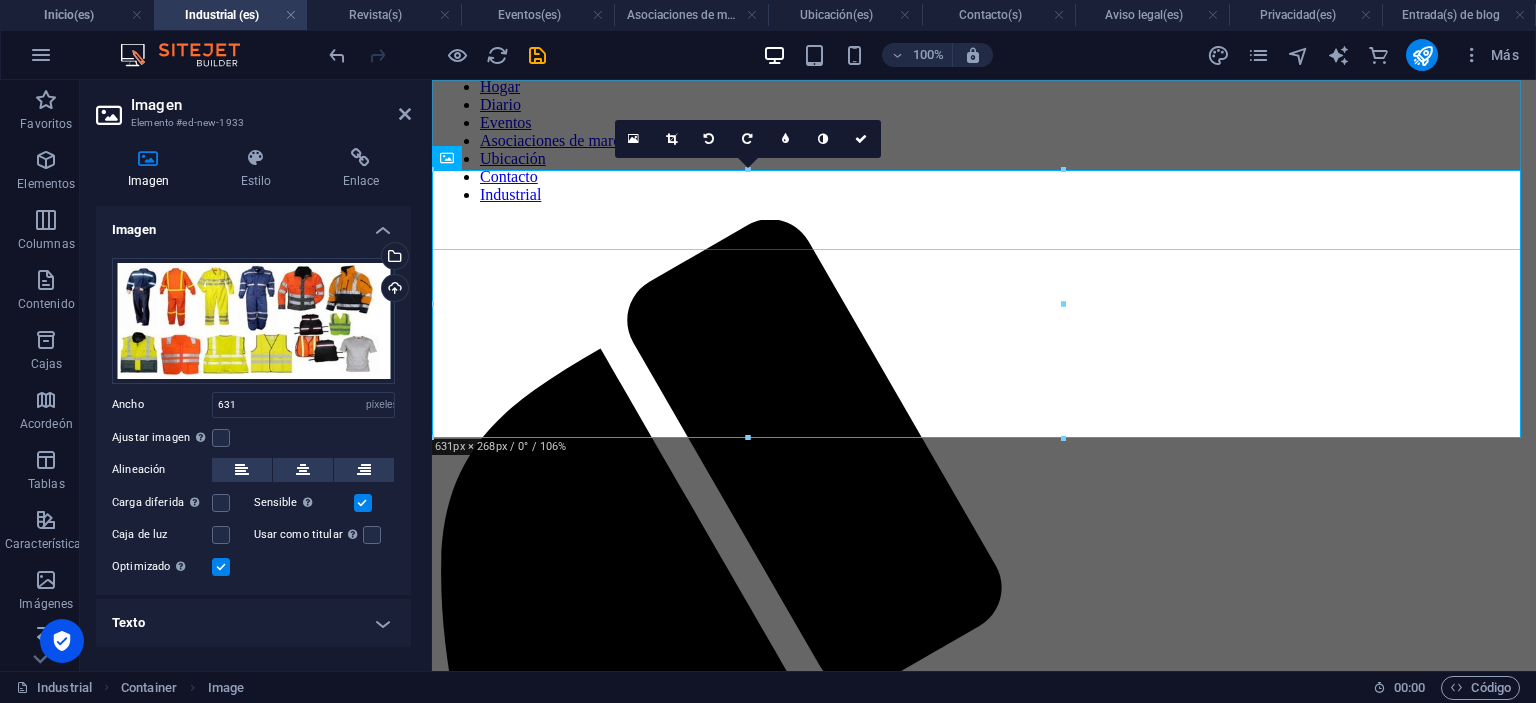 click on "IndustriaPro  M&G Hogar Diario Eventos Asociaciones de marca Ubicación Contacto Industrial" at bounding box center (984, 784) 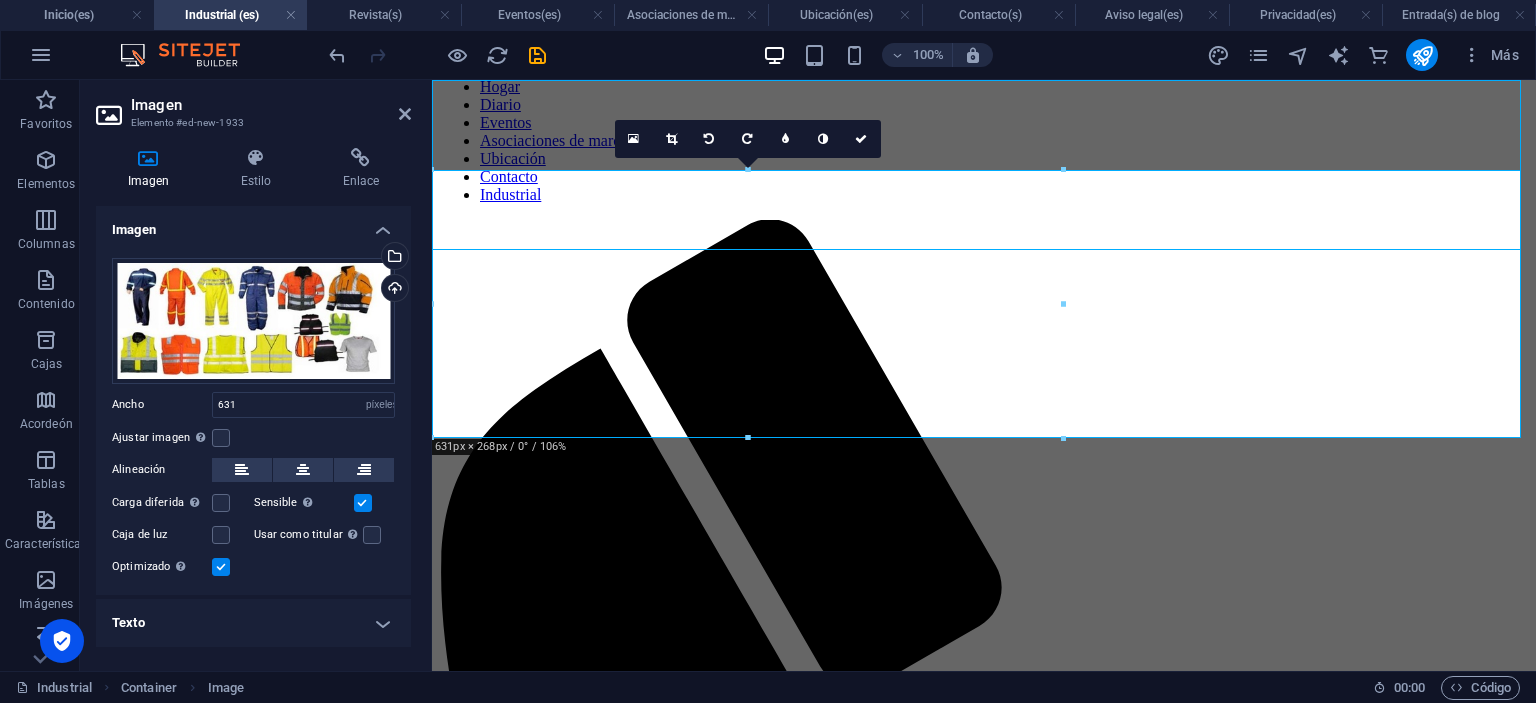 click on "IndustriaPro  M&G Hogar Diario Eventos Asociaciones de marca Ubicación Contacto Industrial" at bounding box center [984, 784] 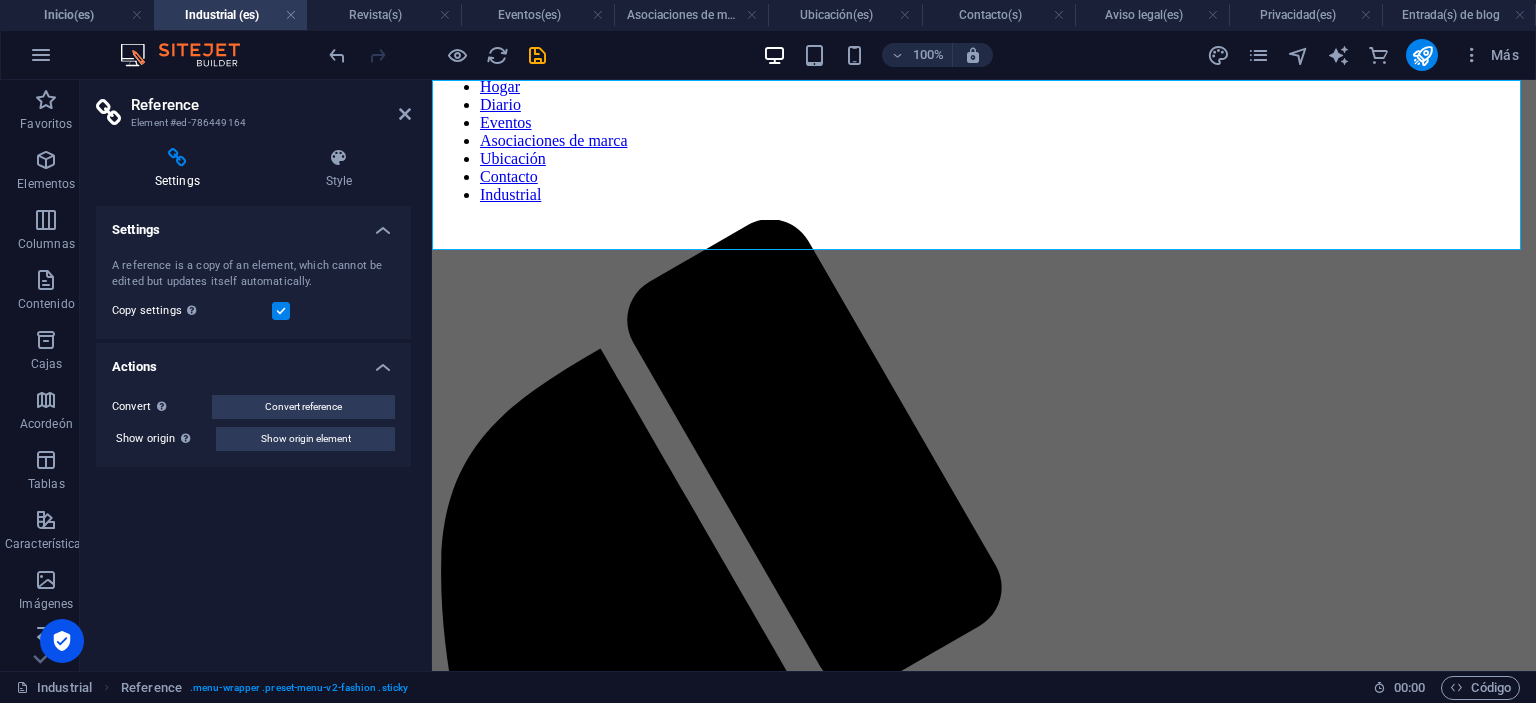 click on "Reference Element #ed-786449164" at bounding box center (253, 106) 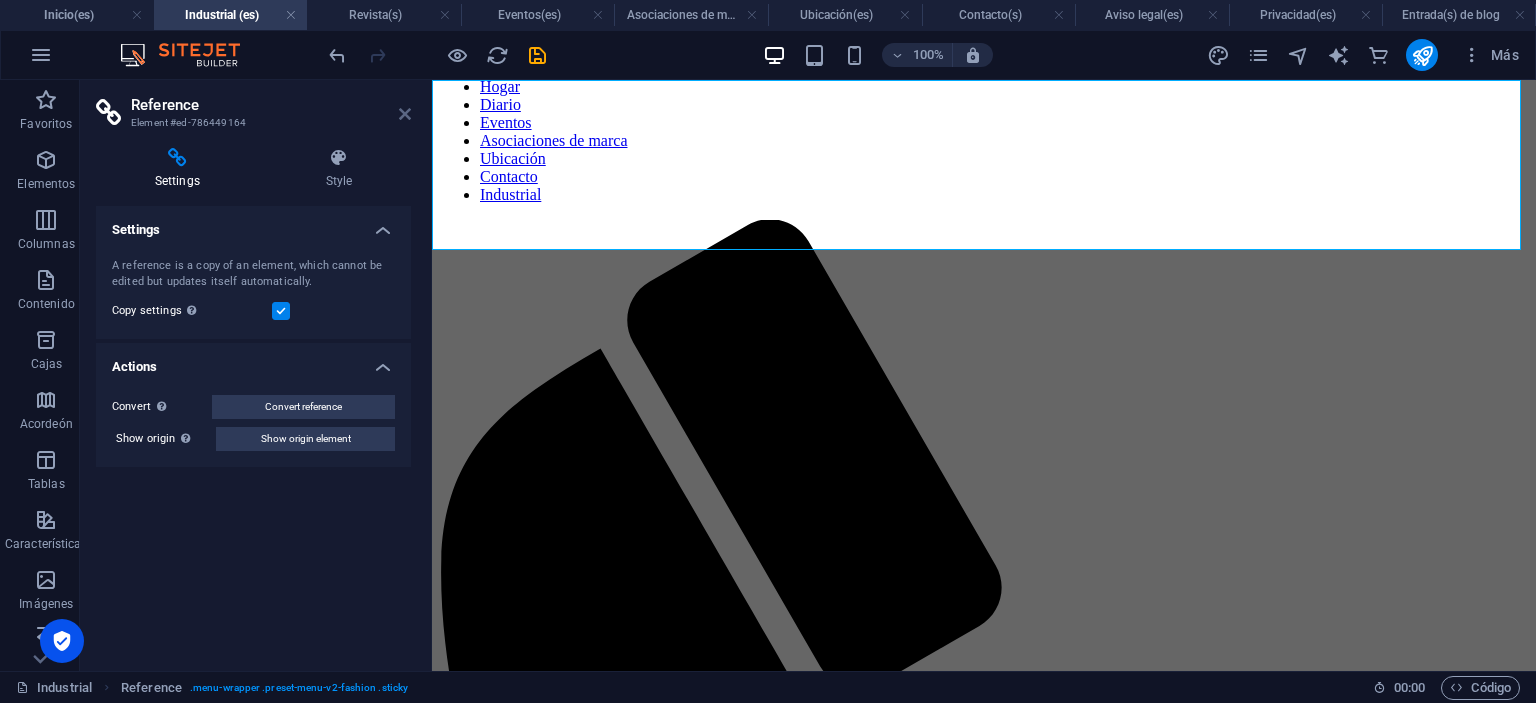 click at bounding box center [405, 114] 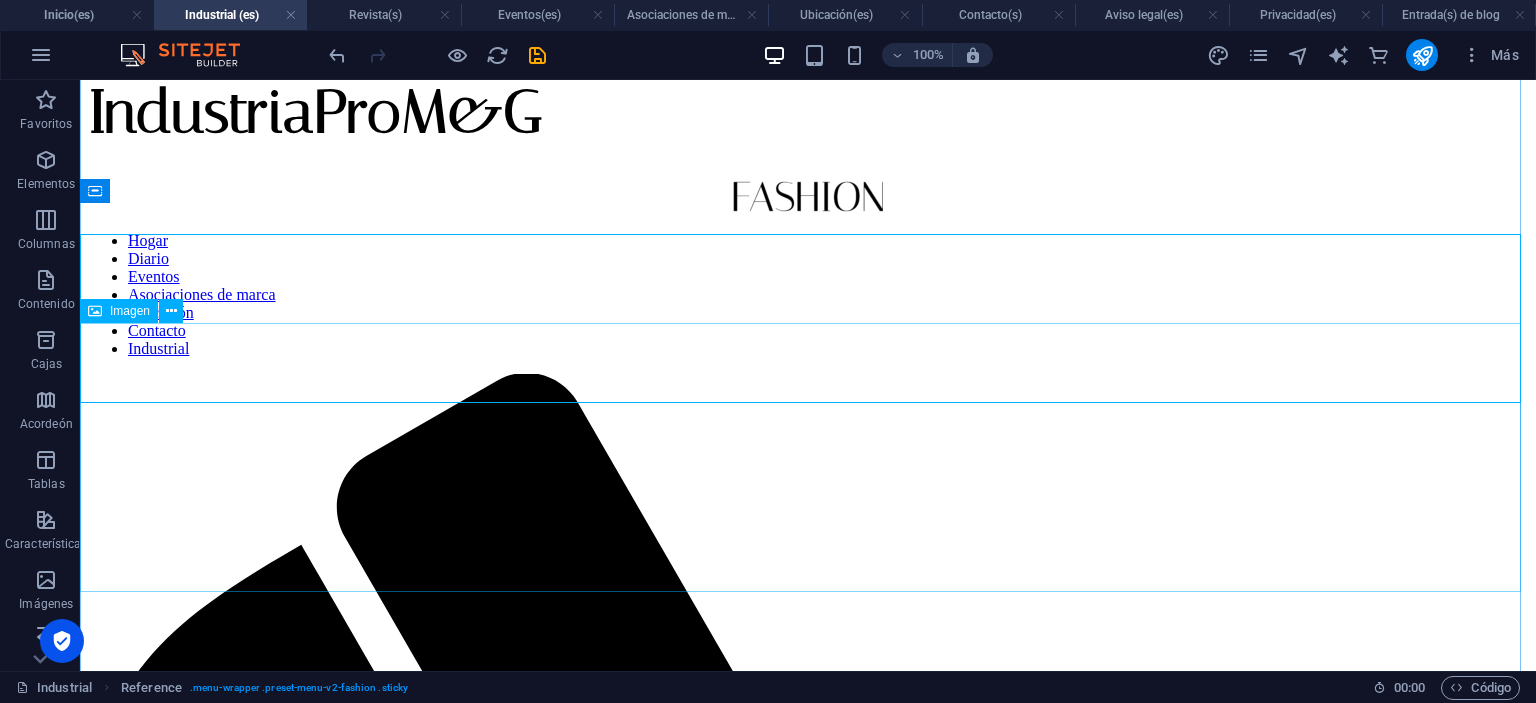 scroll, scrollTop: 0, scrollLeft: 0, axis: both 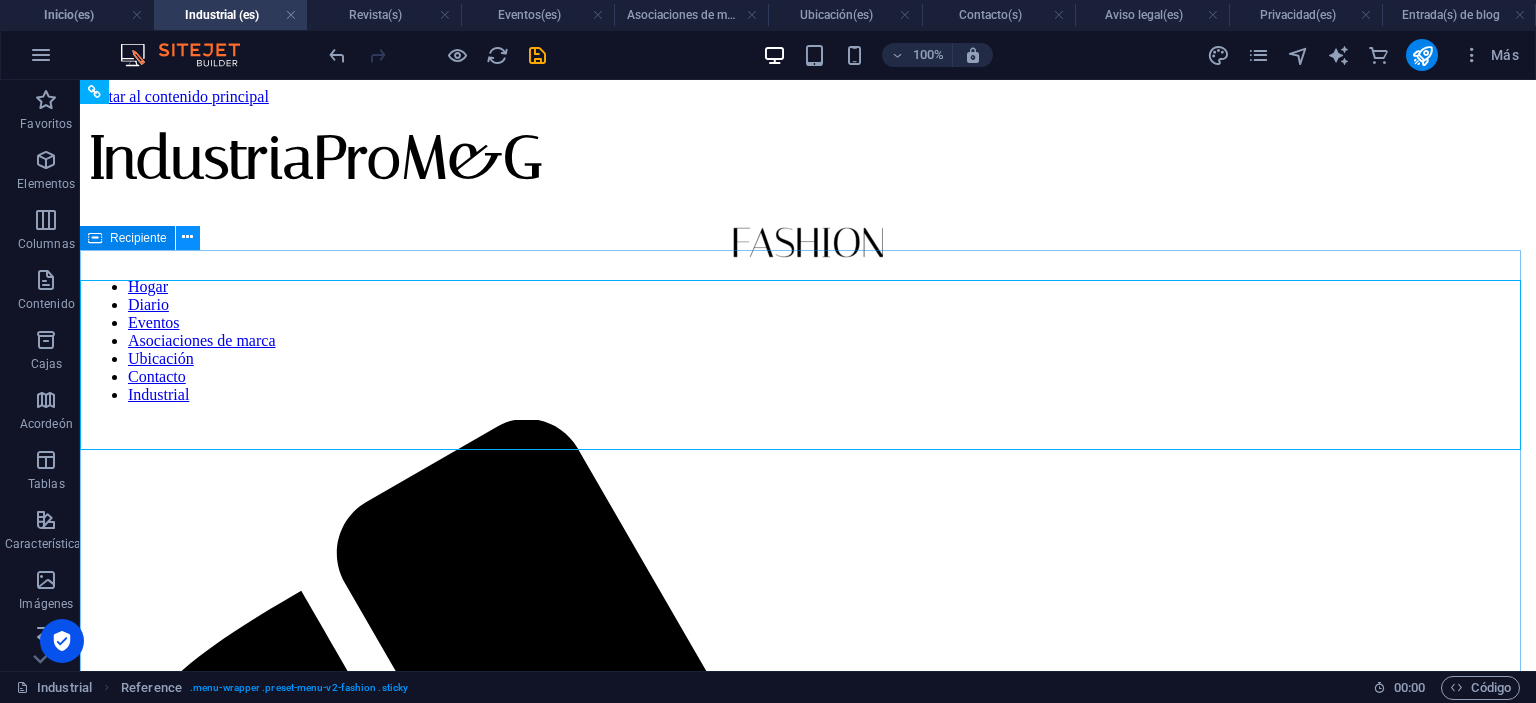 click at bounding box center (187, 237) 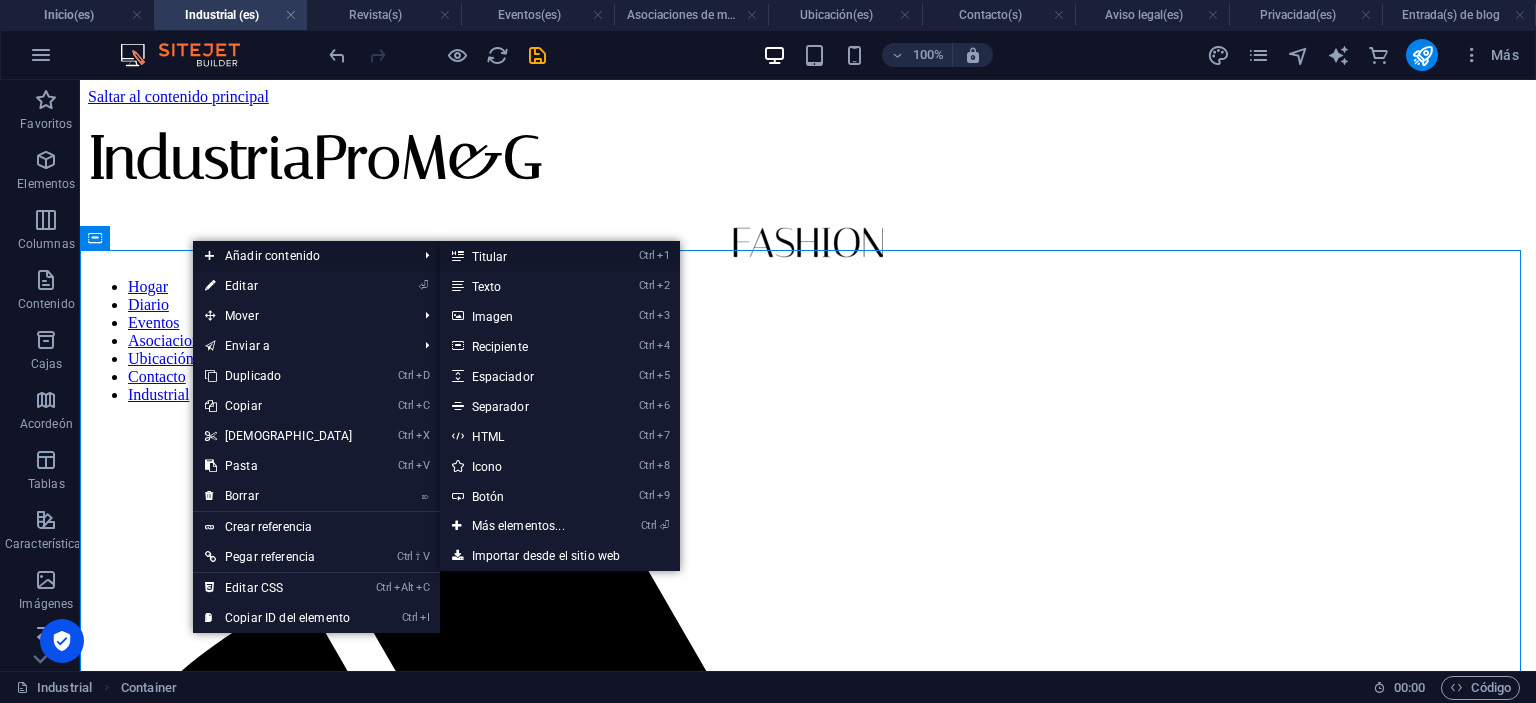 click on "Titular" at bounding box center [490, 257] 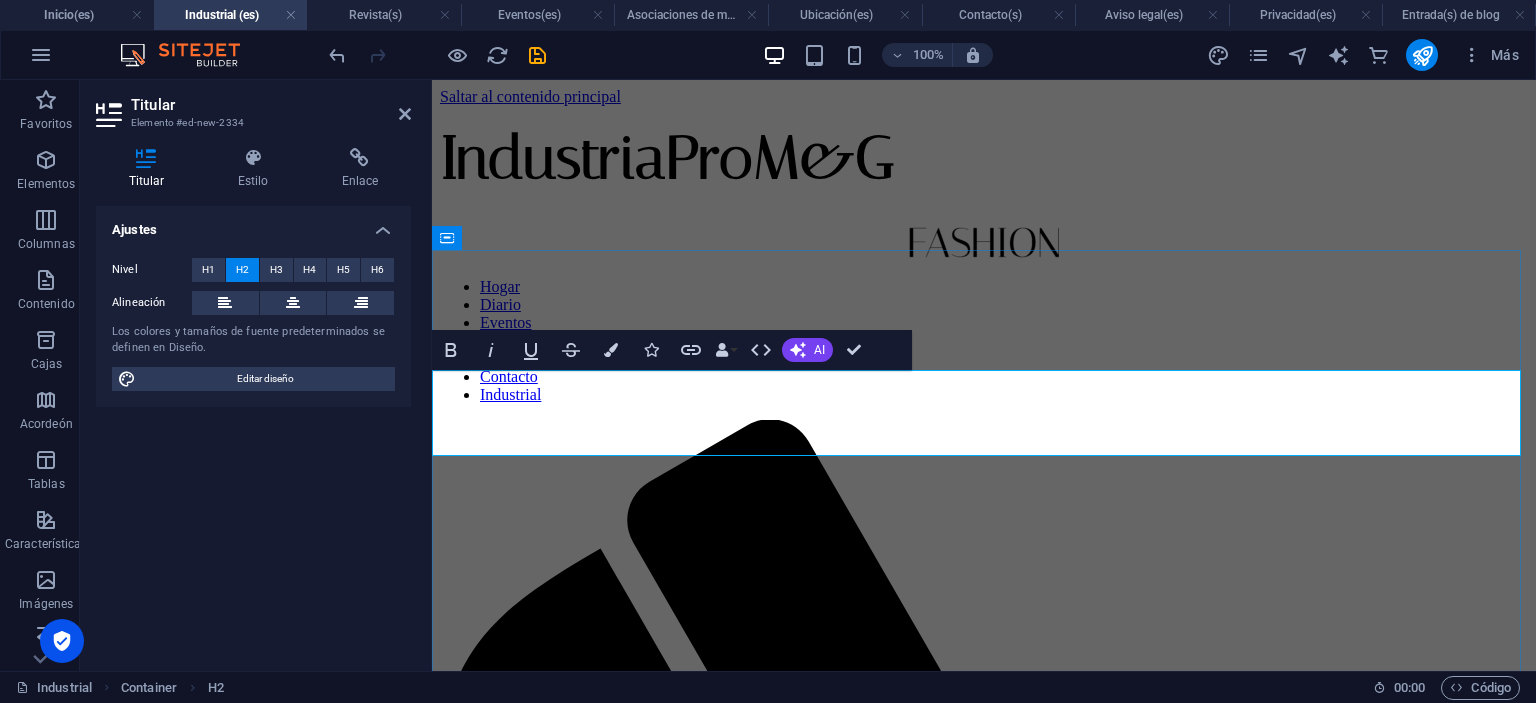 click on "Nuevo titular" at bounding box center [984, 1880] 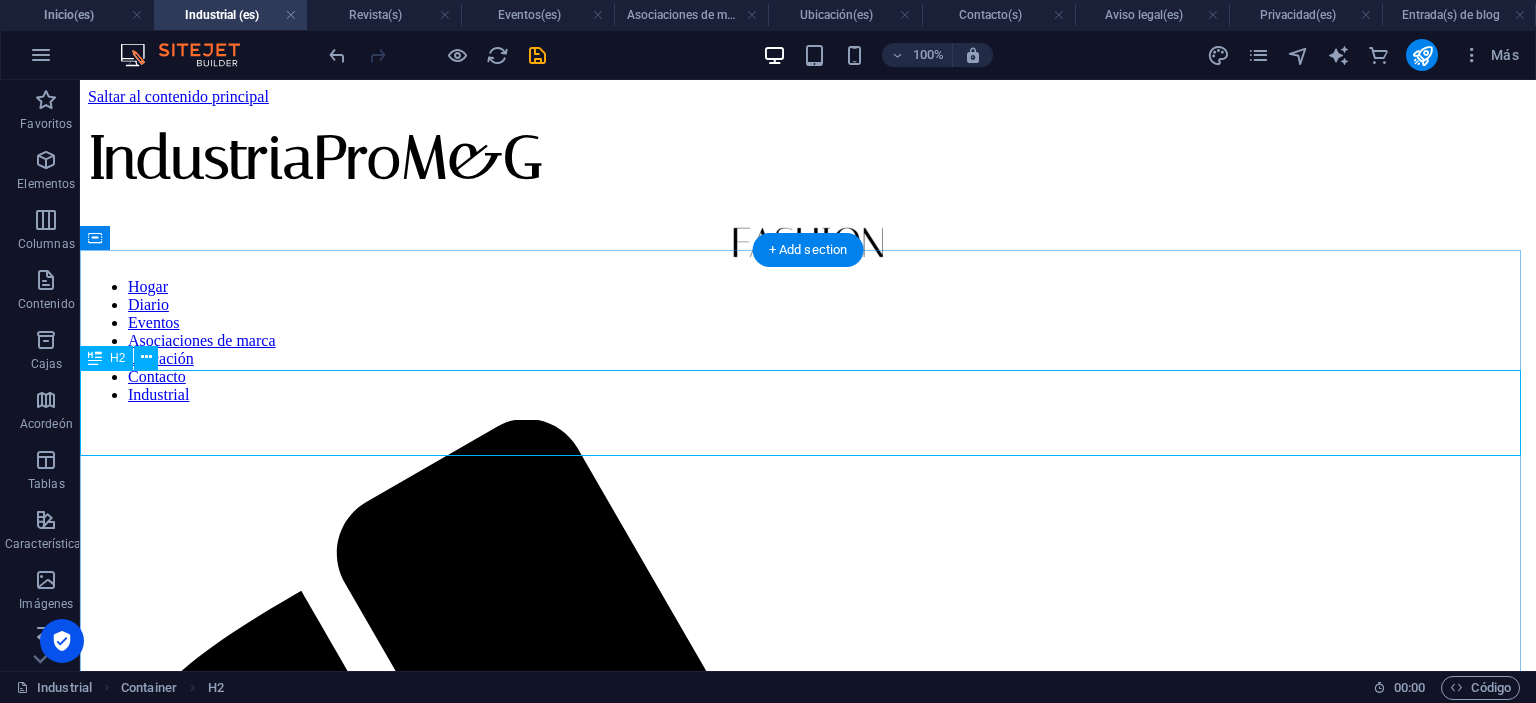 click on "Confección de ropa industrial y corporativa" at bounding box center (808, 2348) 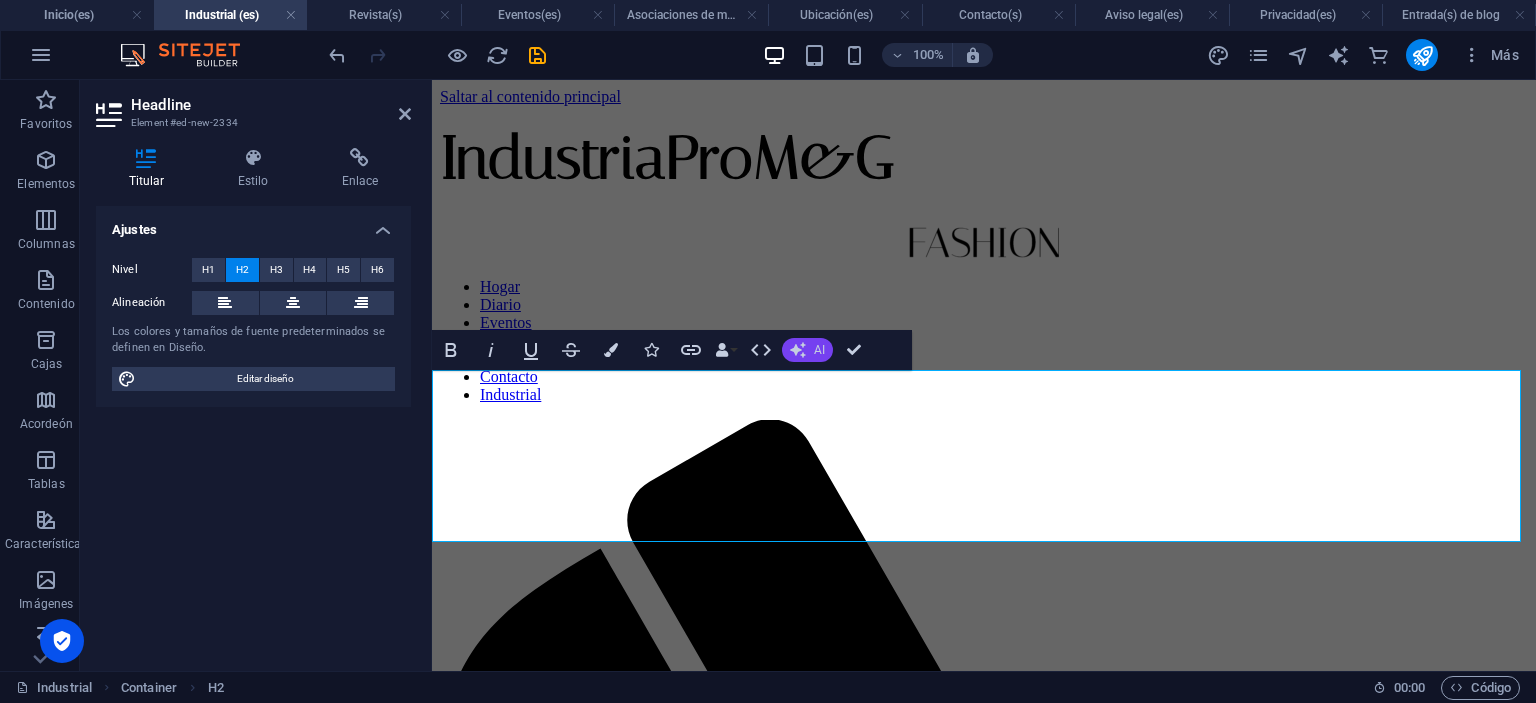 click on "AI" at bounding box center (807, 350) 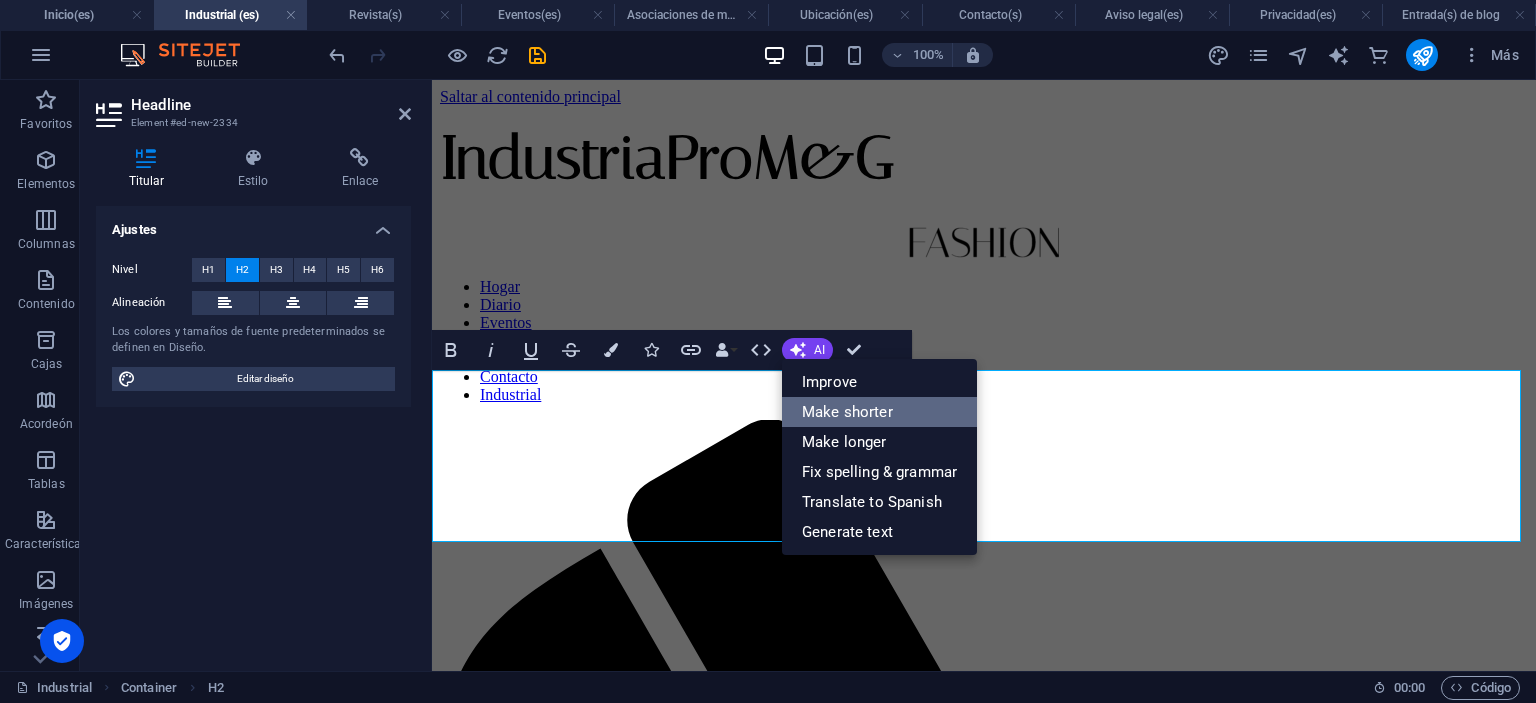 click on "Make shorter" at bounding box center (879, 412) 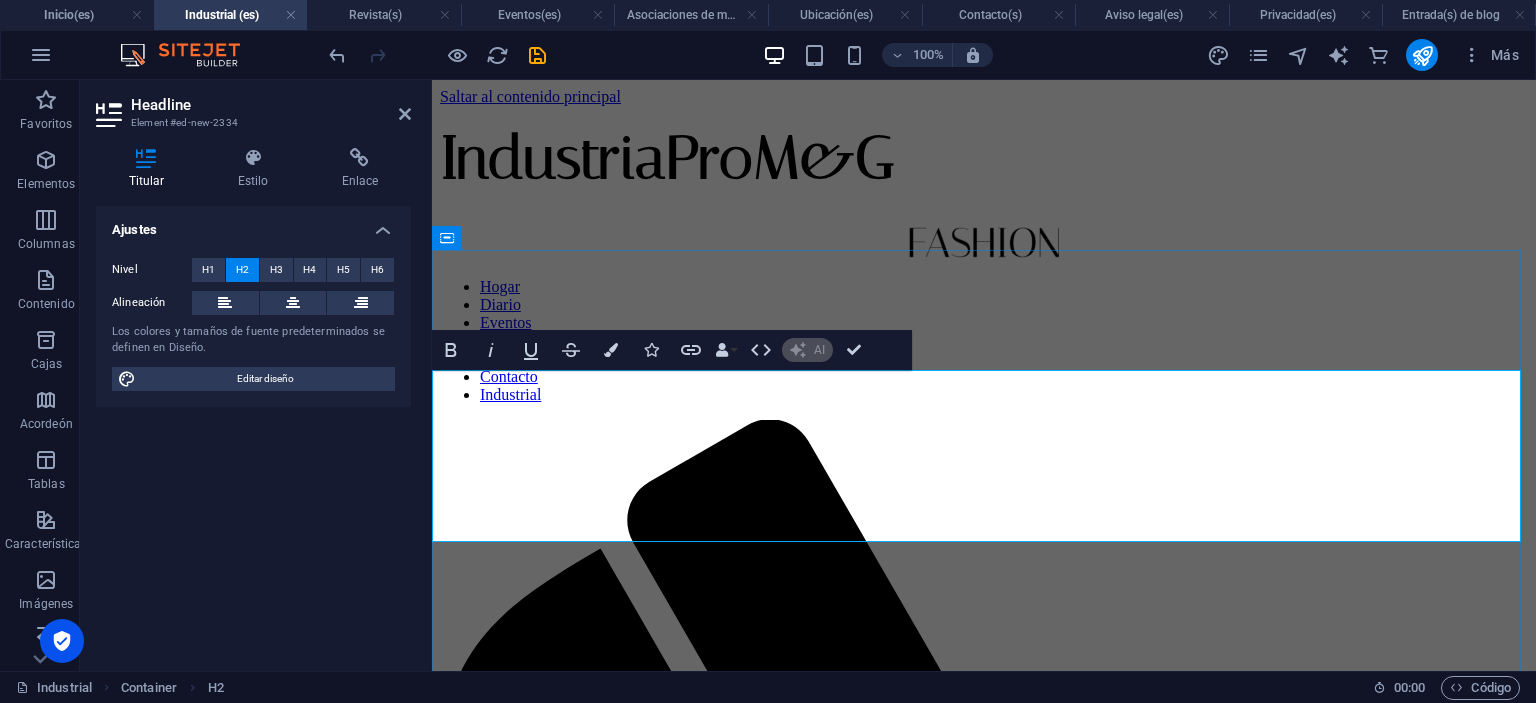 type 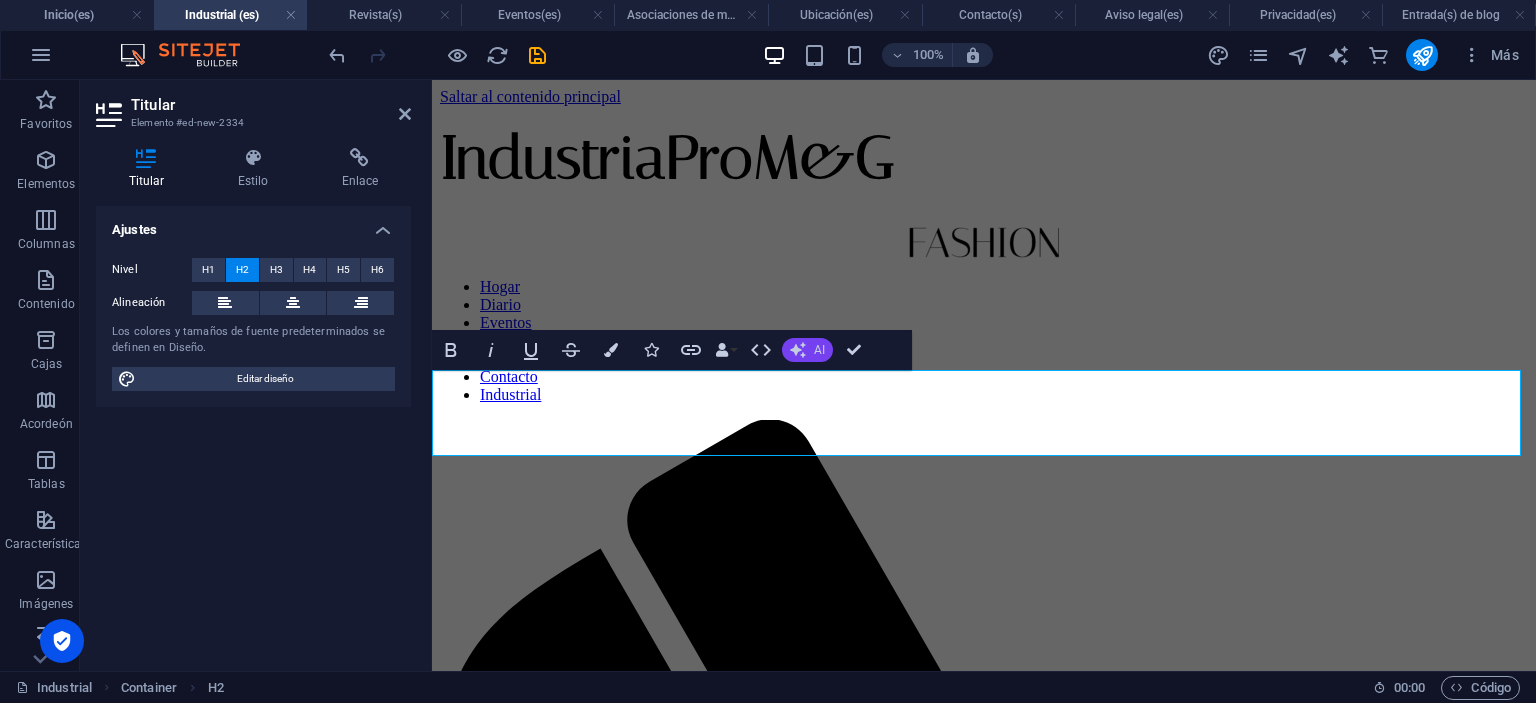 click on "AI" at bounding box center (819, 350) 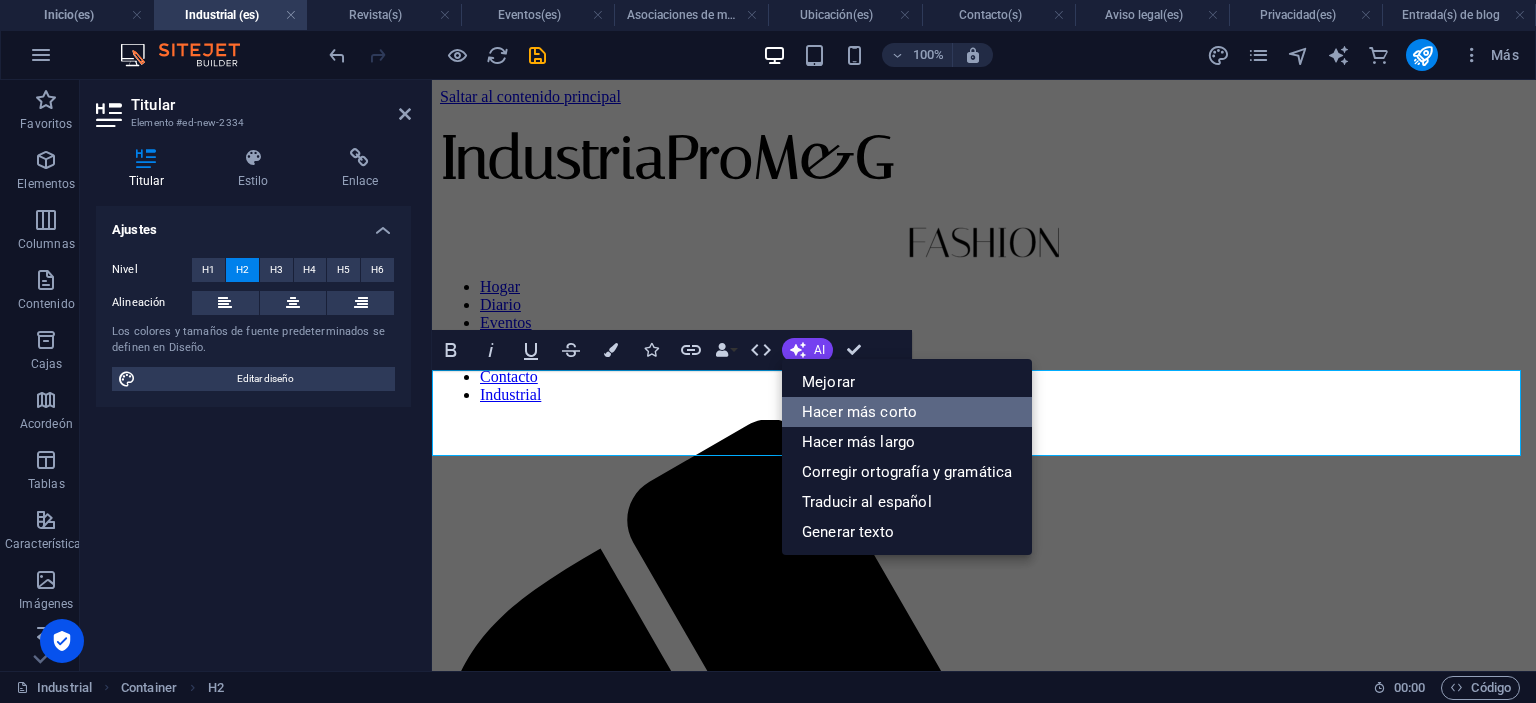 click on "Hacer más corto" at bounding box center (859, 412) 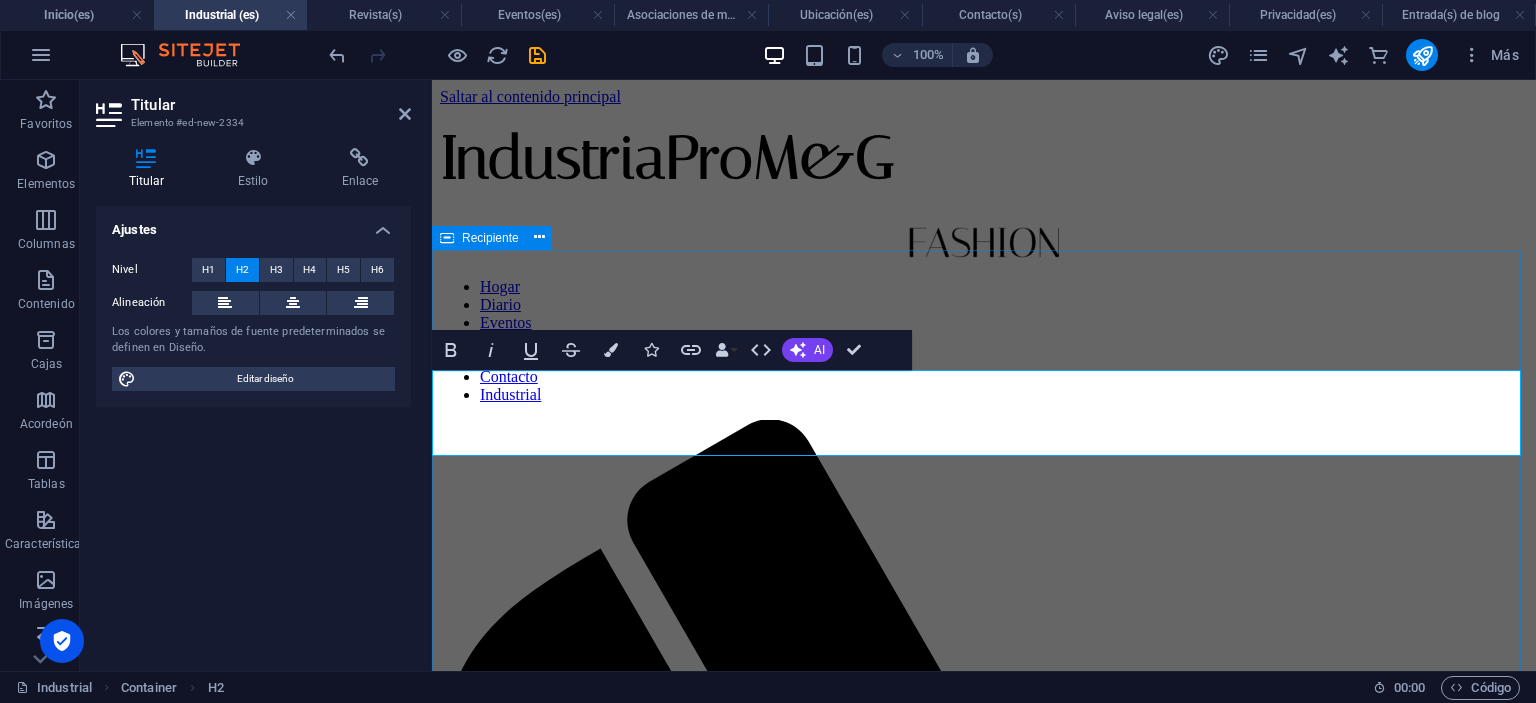 click on "Ropa industrial y corporativa." at bounding box center (984, 2183) 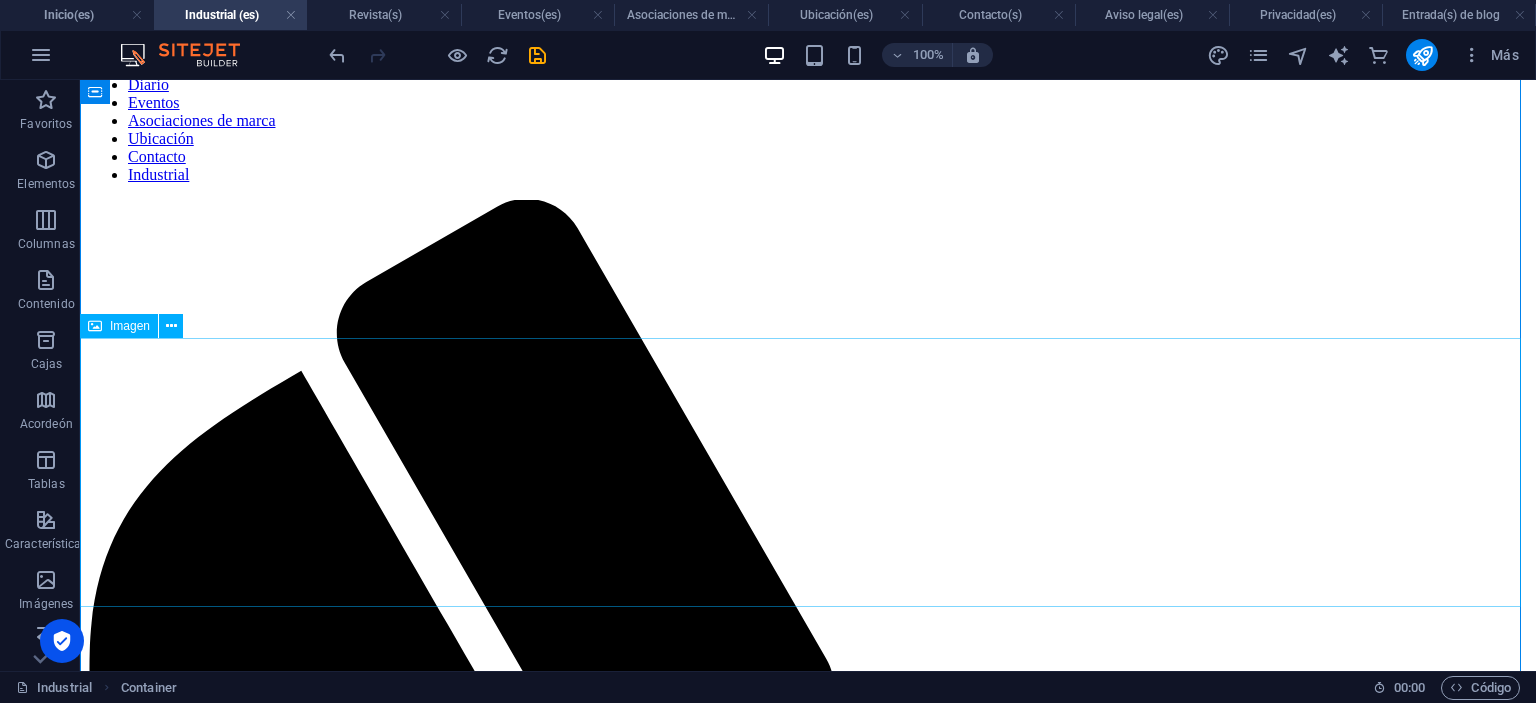 scroll, scrollTop: 100, scrollLeft: 0, axis: vertical 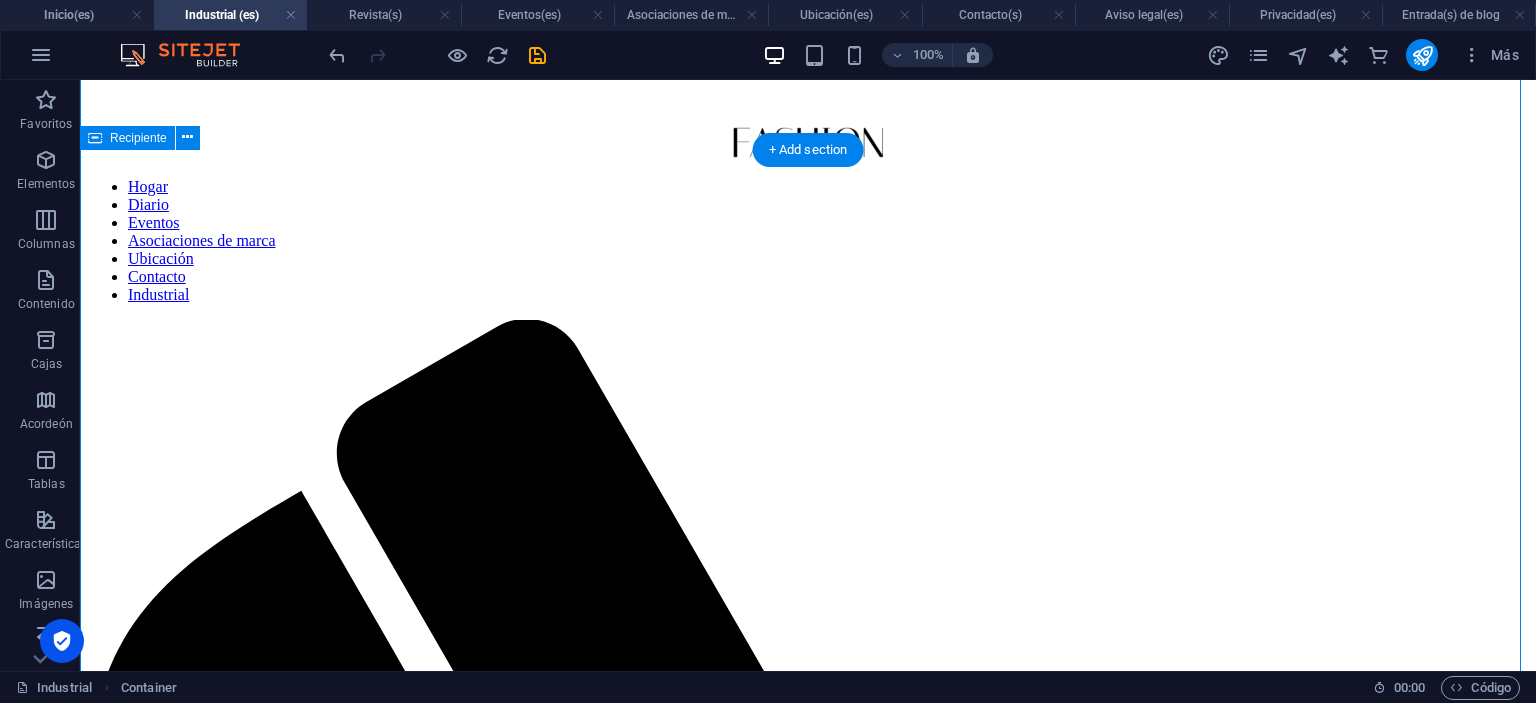 click on "Ropa industrial y corporativa." at bounding box center (808, 2551) 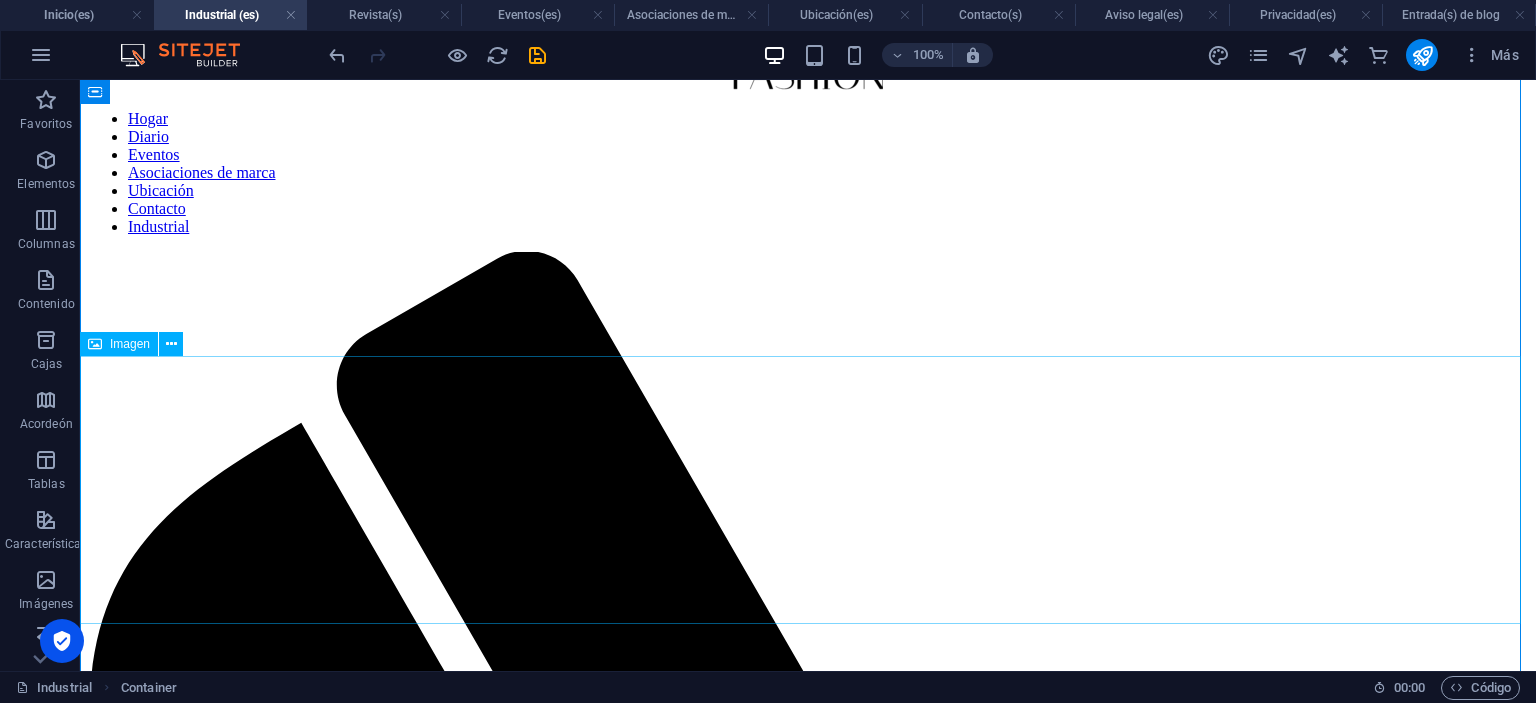 scroll, scrollTop: 100, scrollLeft: 0, axis: vertical 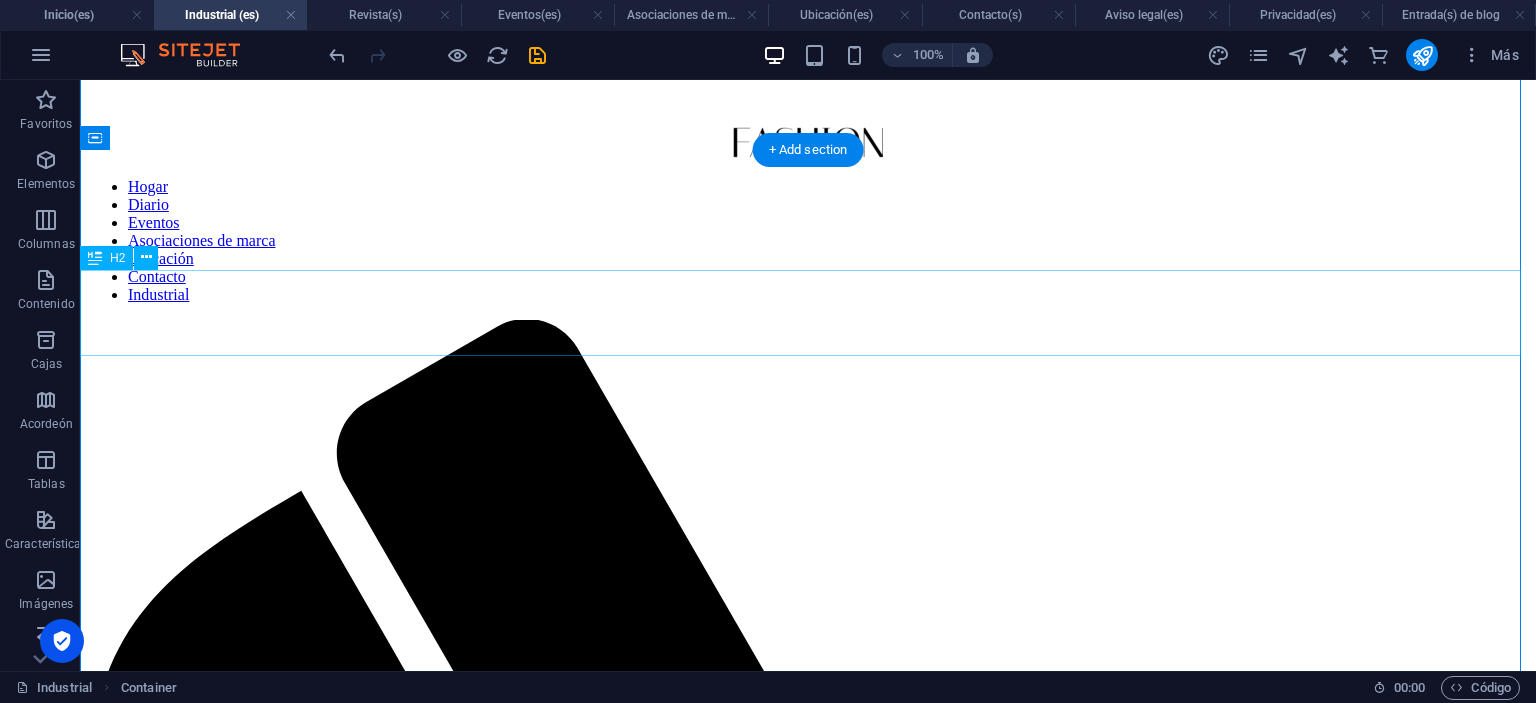 click on "Ropa industrial y corporativa." at bounding box center (808, 2248) 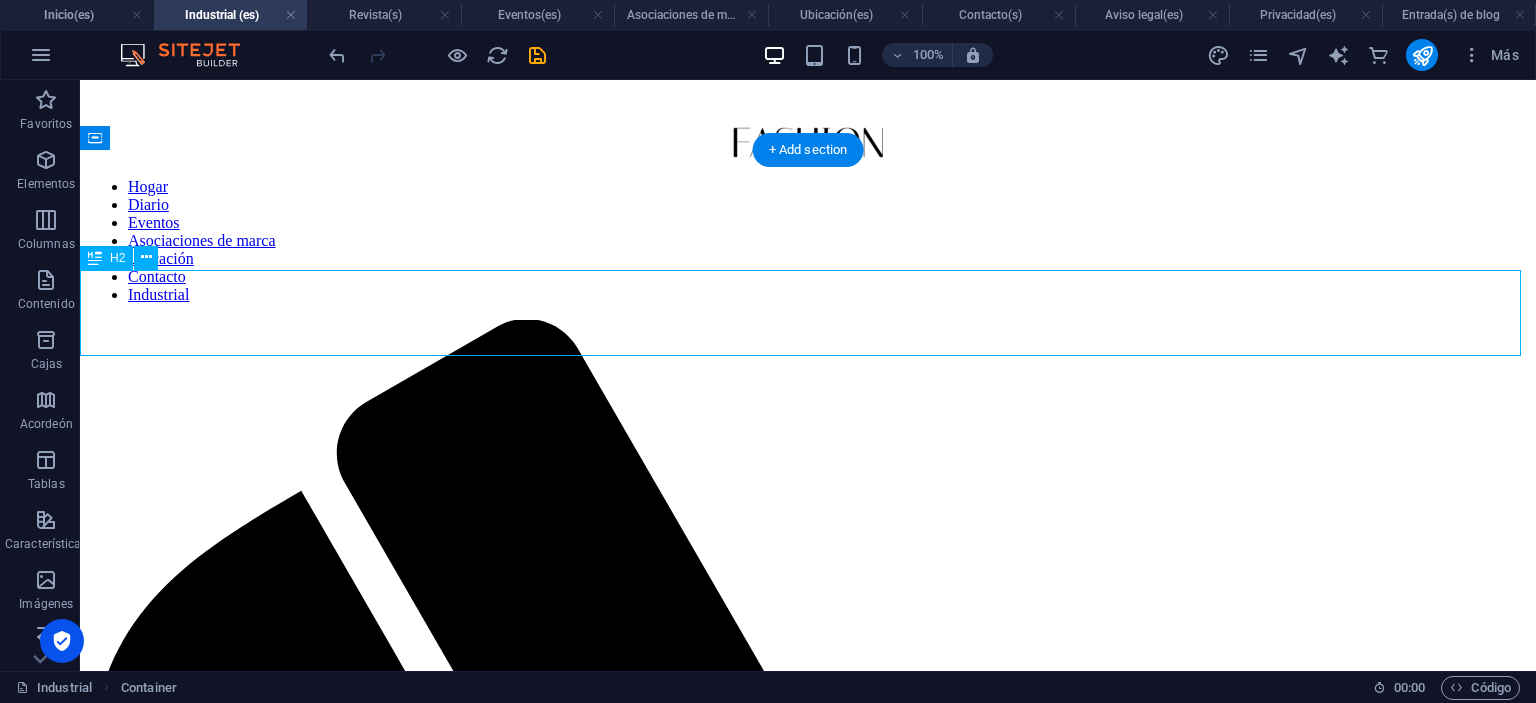 click on "Ropa industrial y corporativa." at bounding box center [808, 2248] 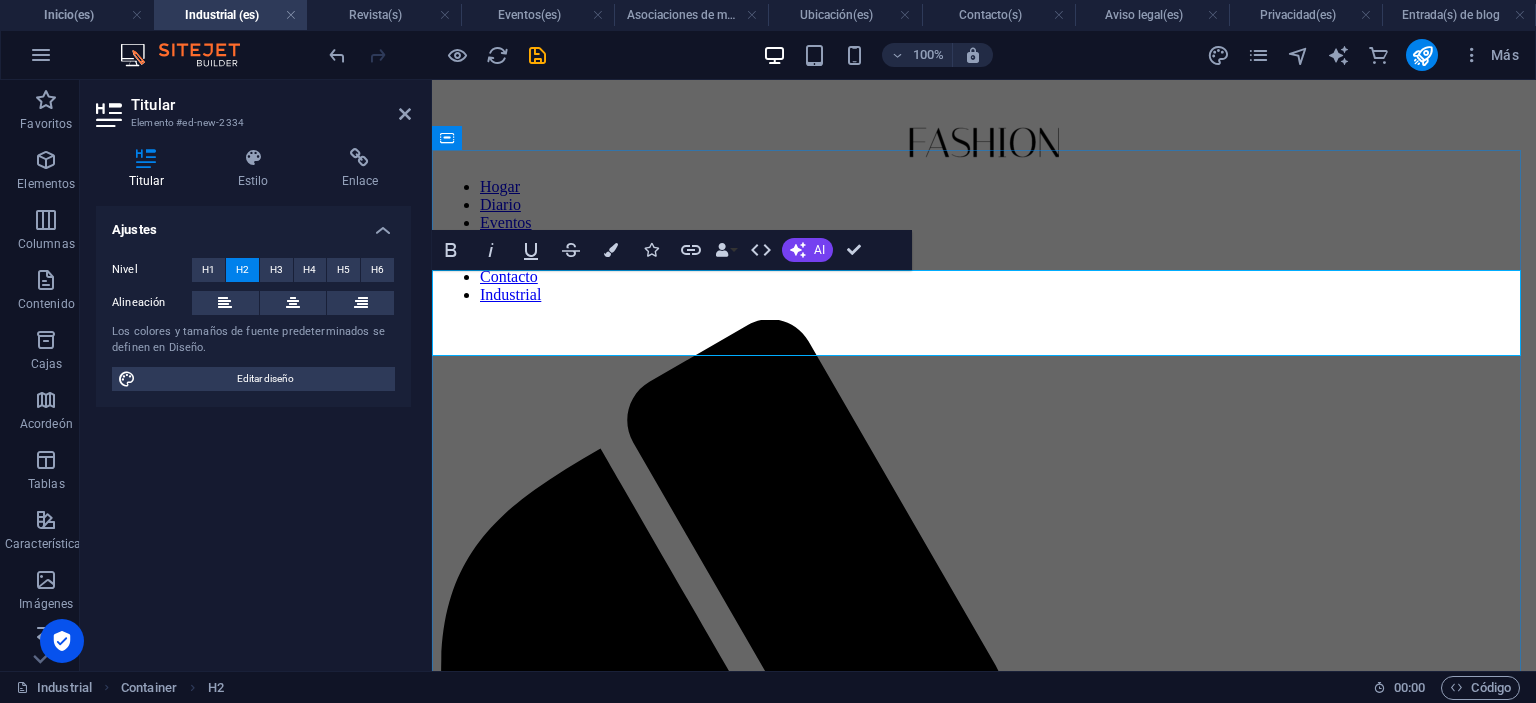 click on "Ropa industrial y corporativa." at bounding box center (595, 1780) 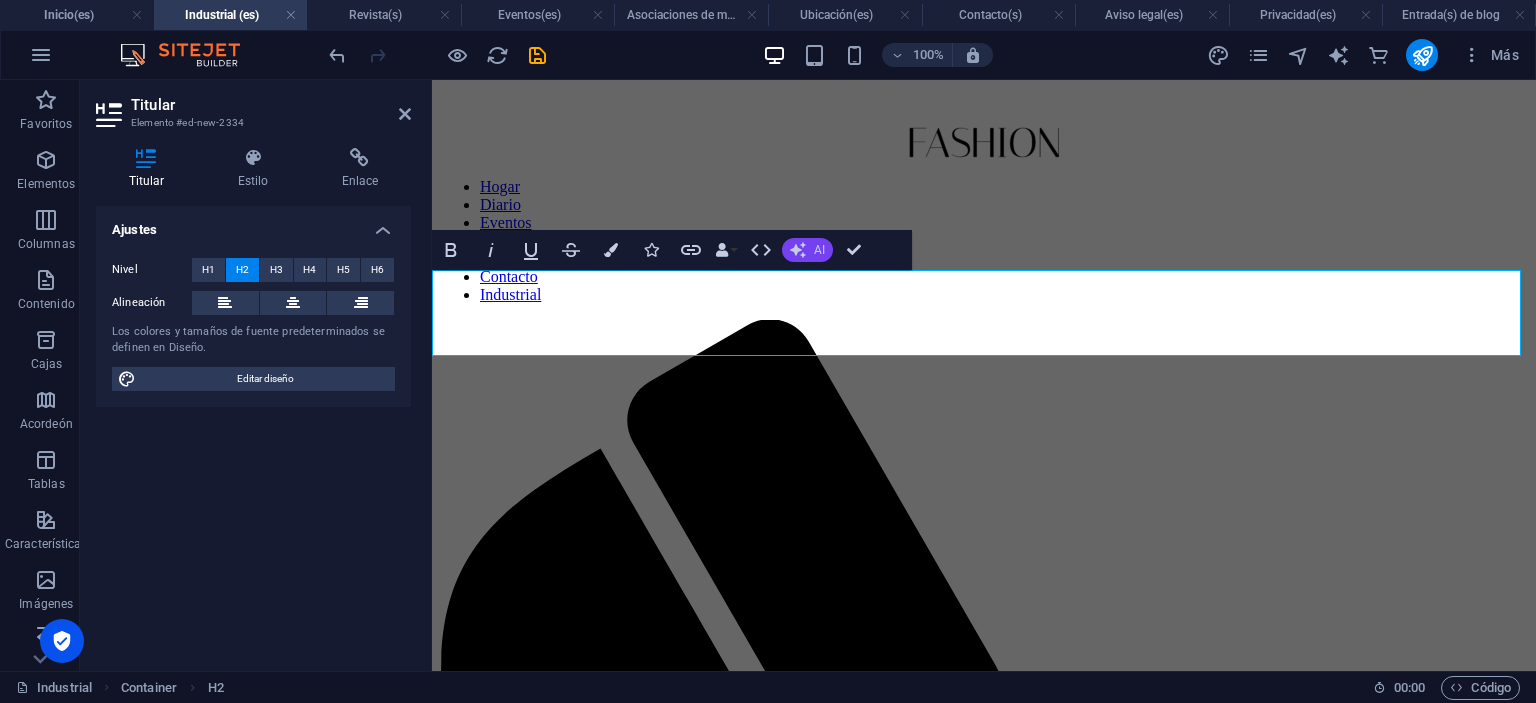 click on "AI" at bounding box center (819, 250) 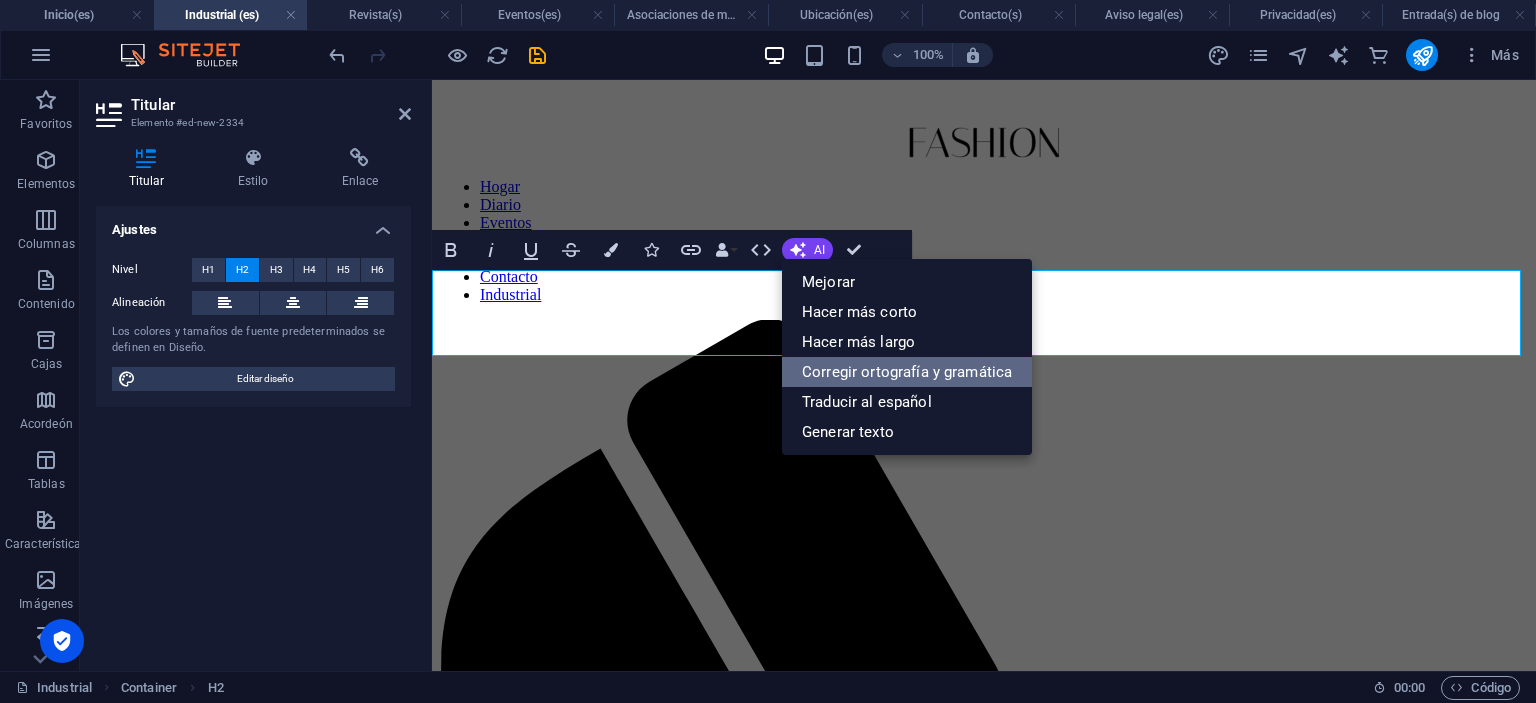 click on "Corregir ortografía y gramática" at bounding box center (907, 372) 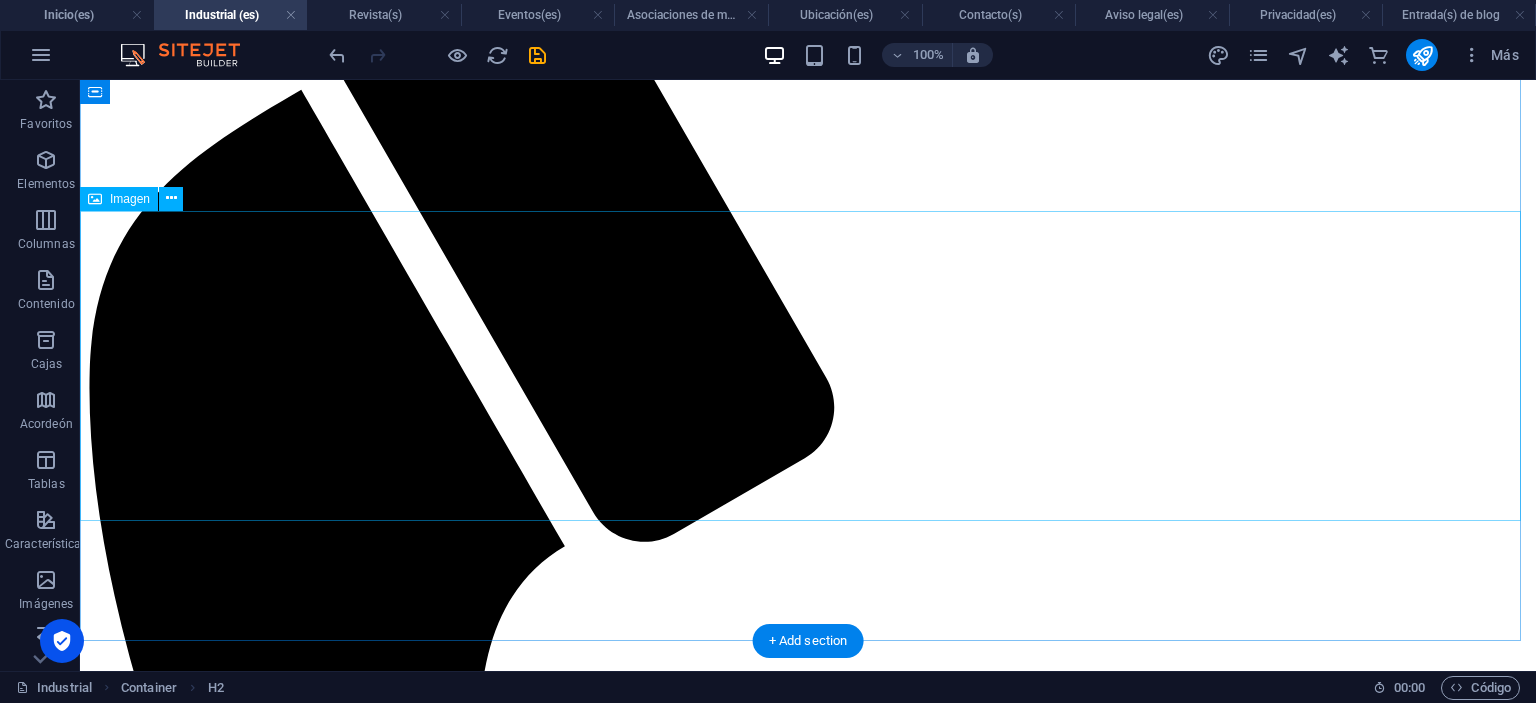 scroll, scrollTop: 600, scrollLeft: 0, axis: vertical 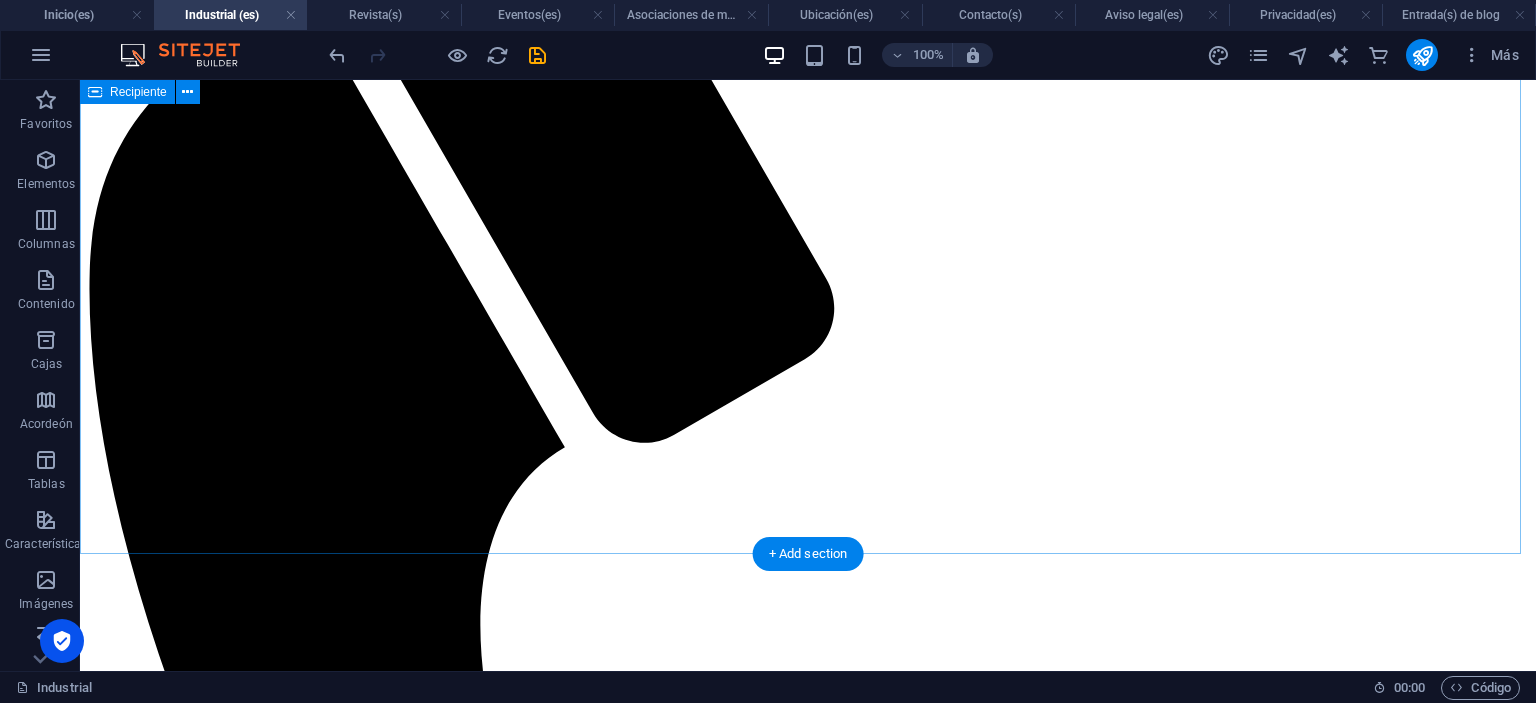 click on "Confección de ropa industrial" at bounding box center [808, 2051] 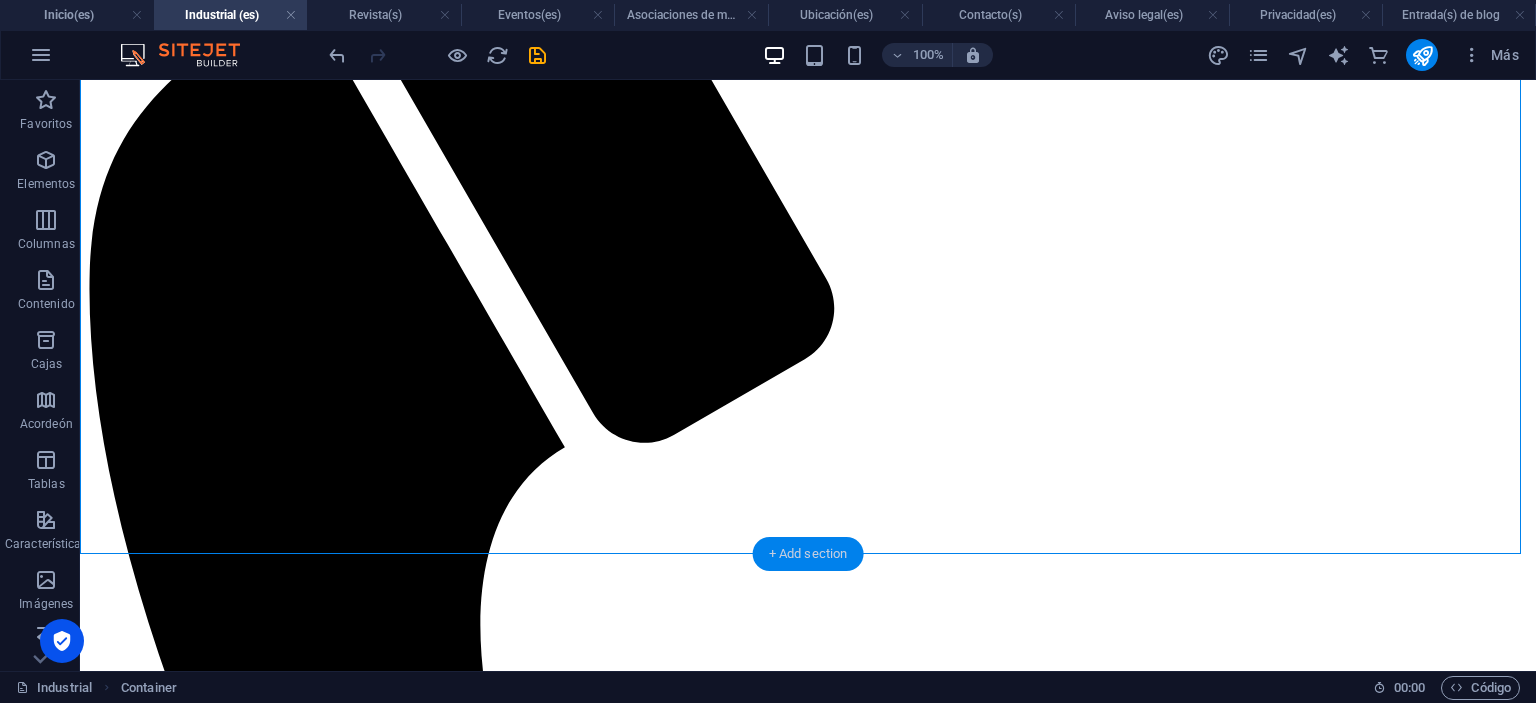 click on "+ Add section" at bounding box center [808, 554] 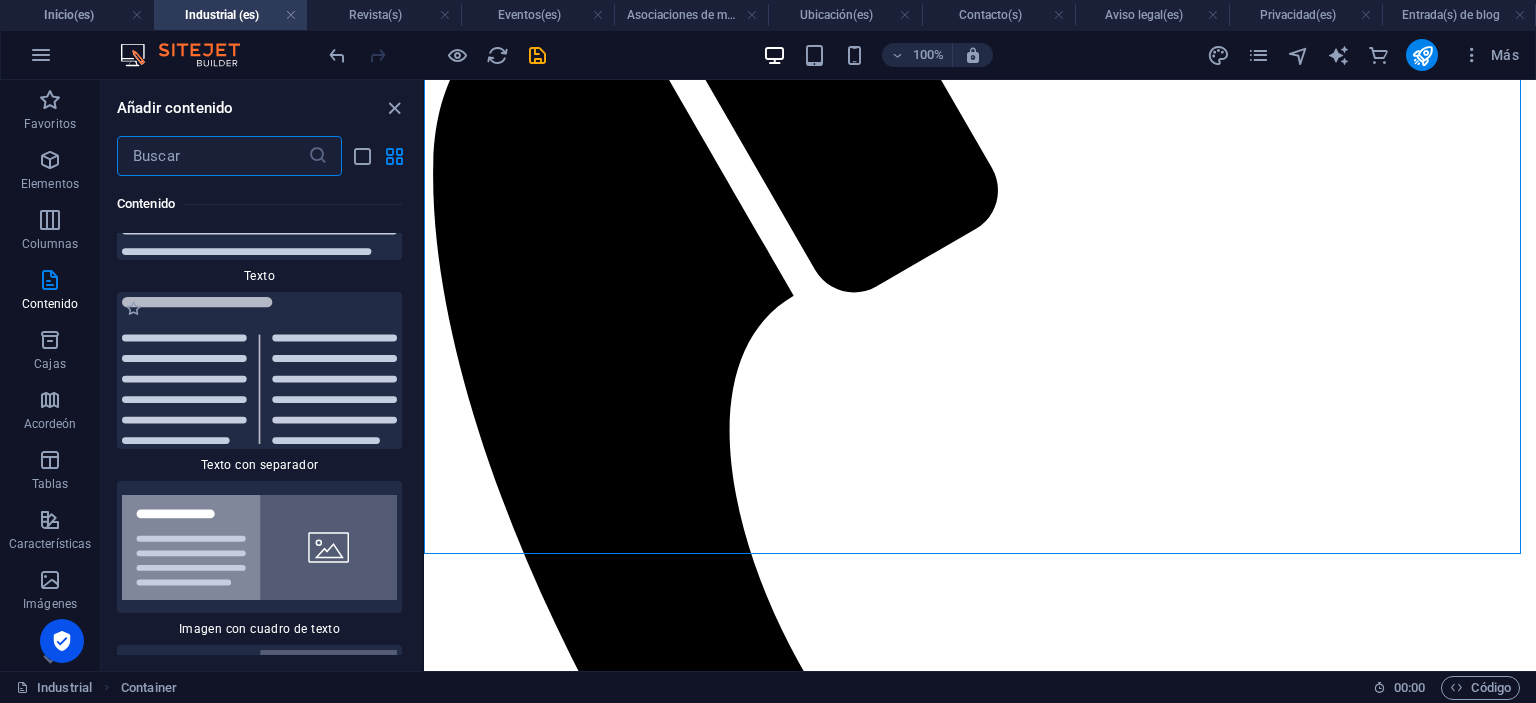 scroll, scrollTop: 7367, scrollLeft: 0, axis: vertical 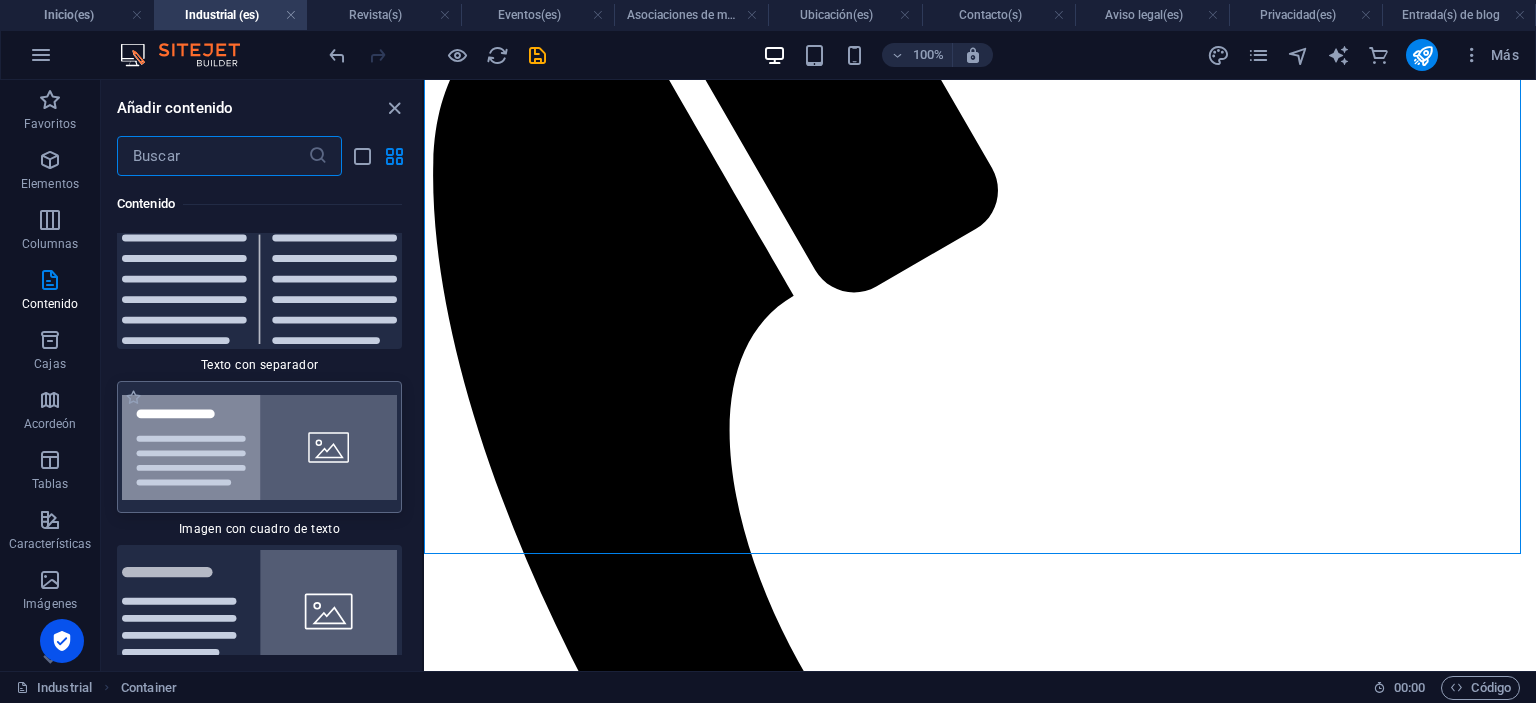 click at bounding box center (259, 447) 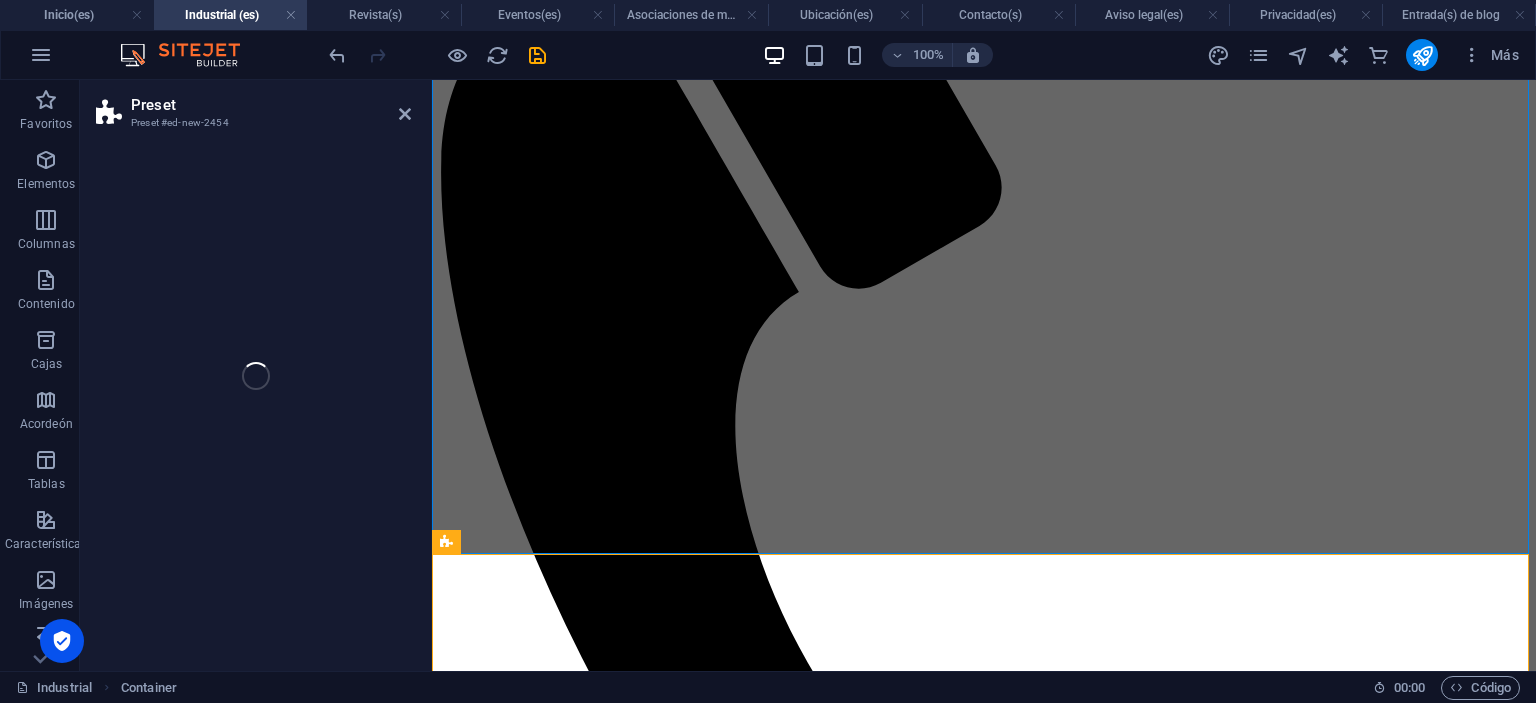 select on "rem" 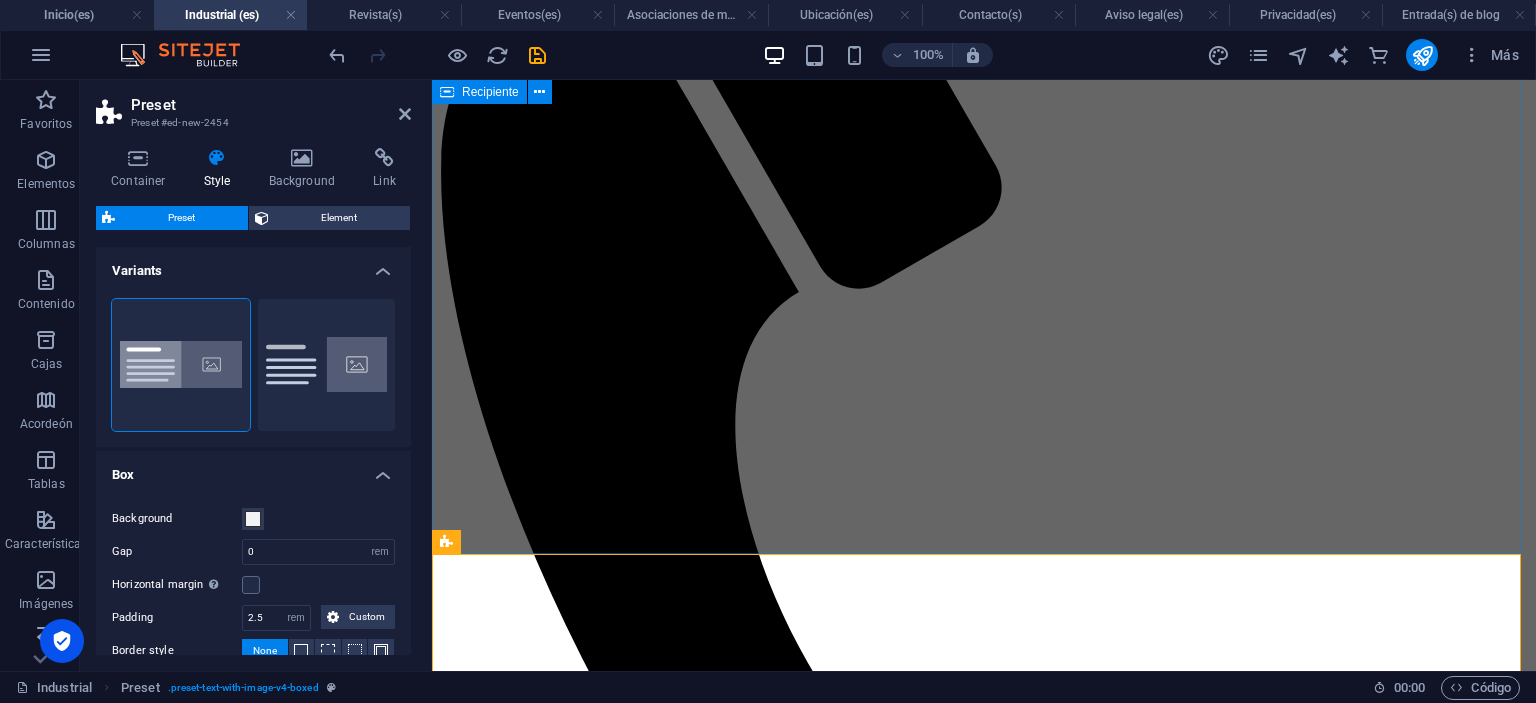 drag, startPoint x: 686, startPoint y: 551, endPoint x: 901, endPoint y: 537, distance: 215.45534 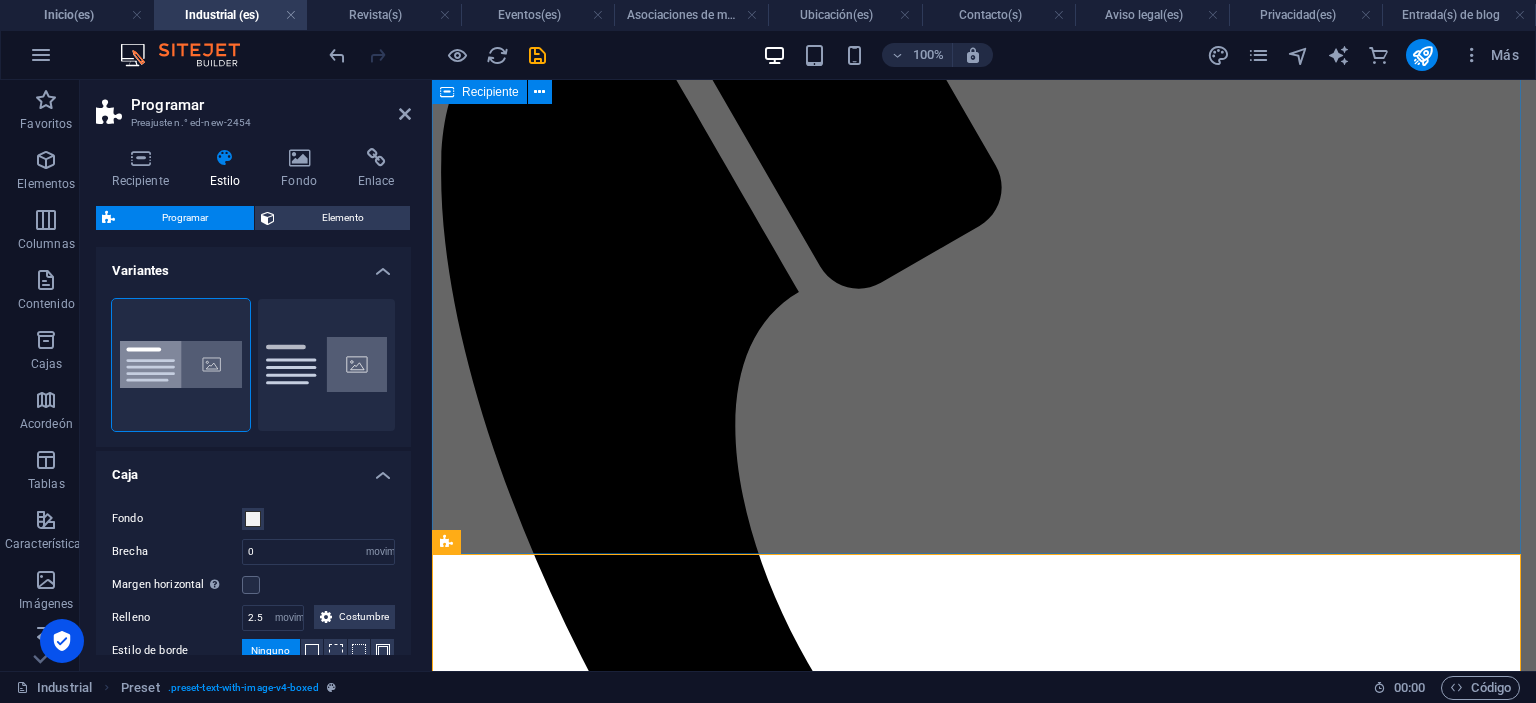 click on "Confección de ropa industrial" at bounding box center [984, 1583] 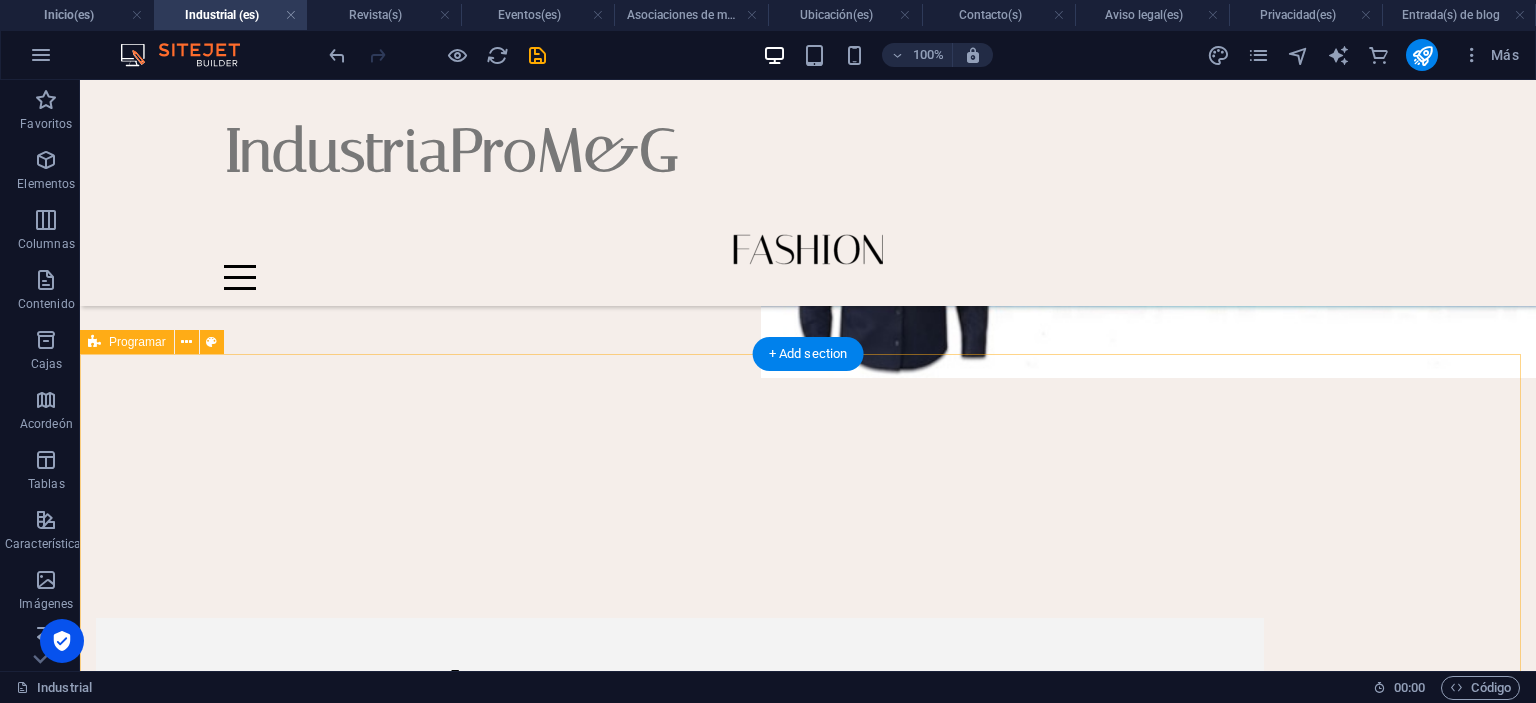 scroll, scrollTop: 800, scrollLeft: 0, axis: vertical 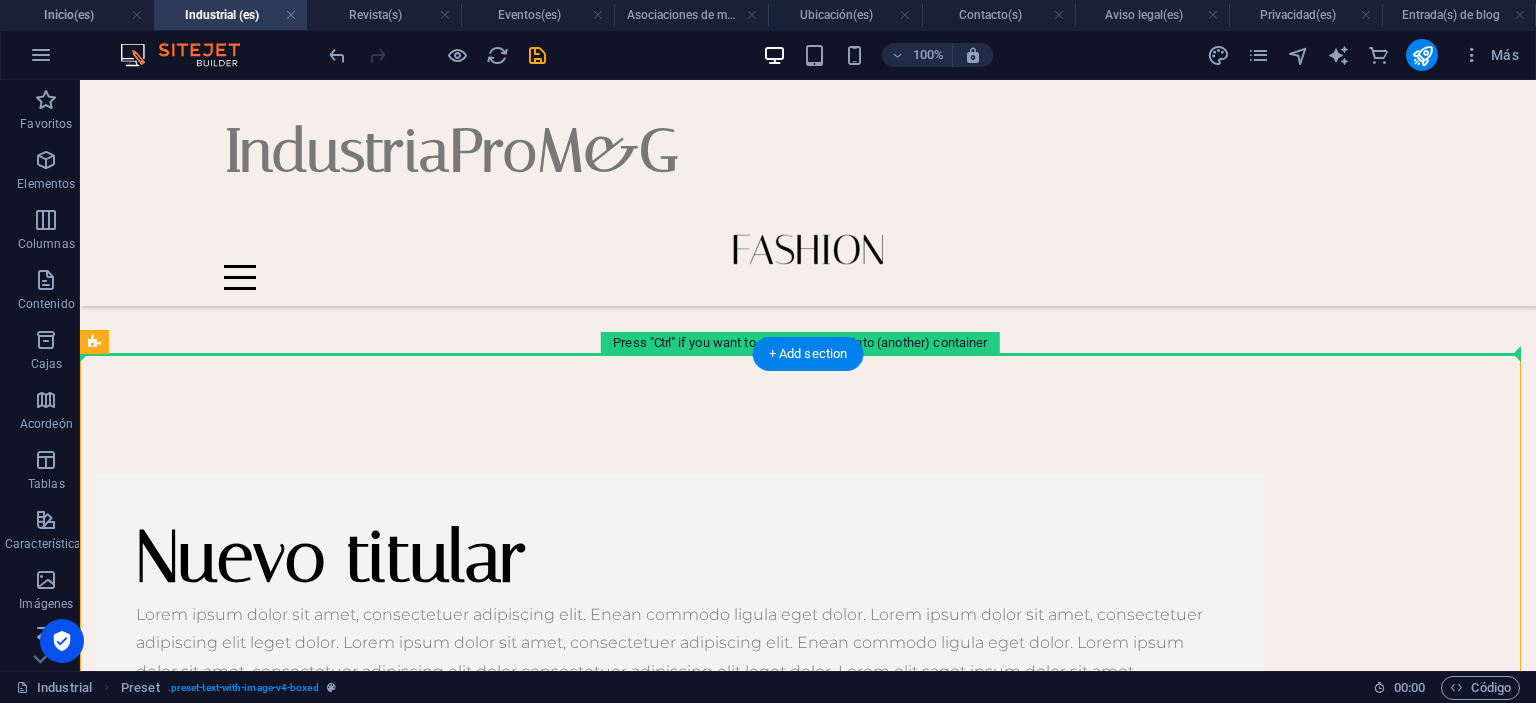 drag, startPoint x: 299, startPoint y: 435, endPoint x: 292, endPoint y: 316, distance: 119.2057 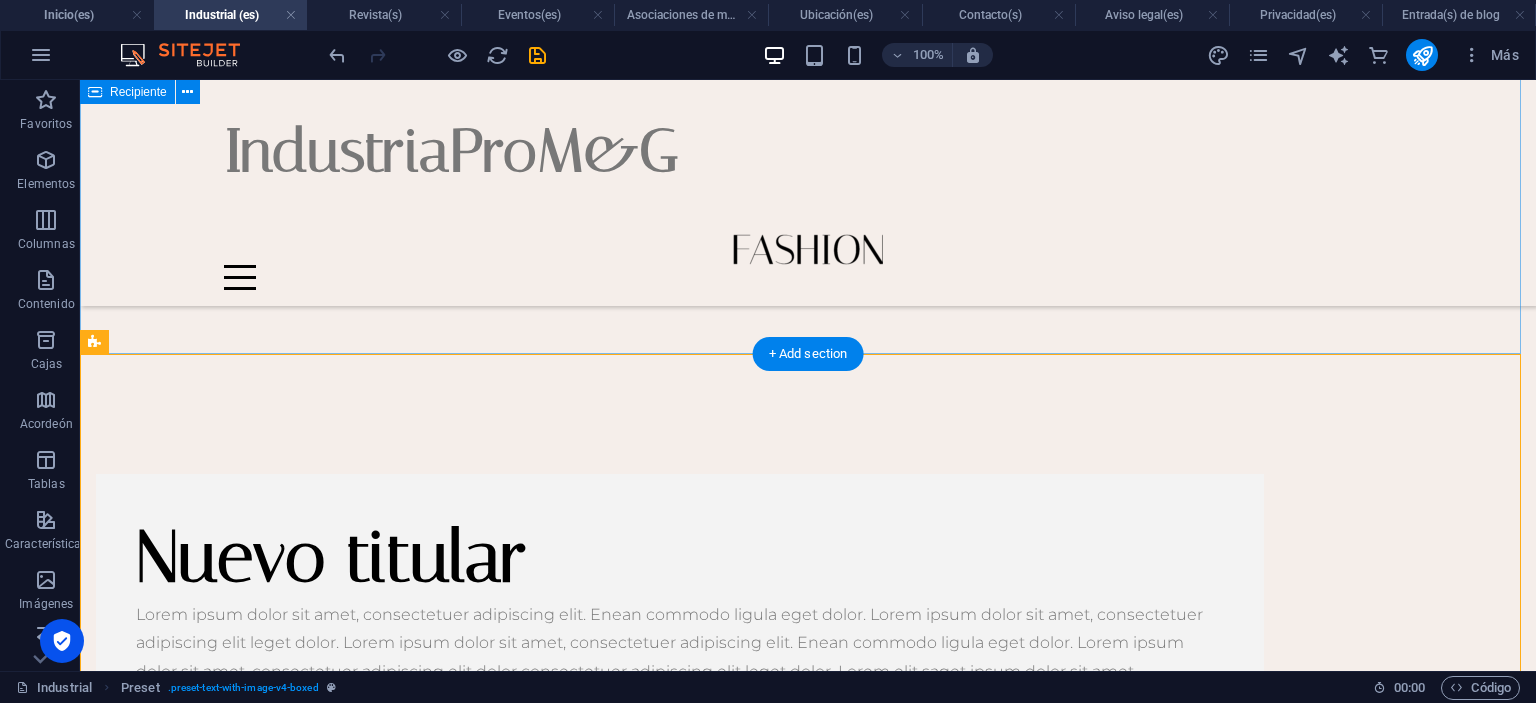 drag, startPoint x: 377, startPoint y: 551, endPoint x: 332, endPoint y: 399, distance: 158.52129 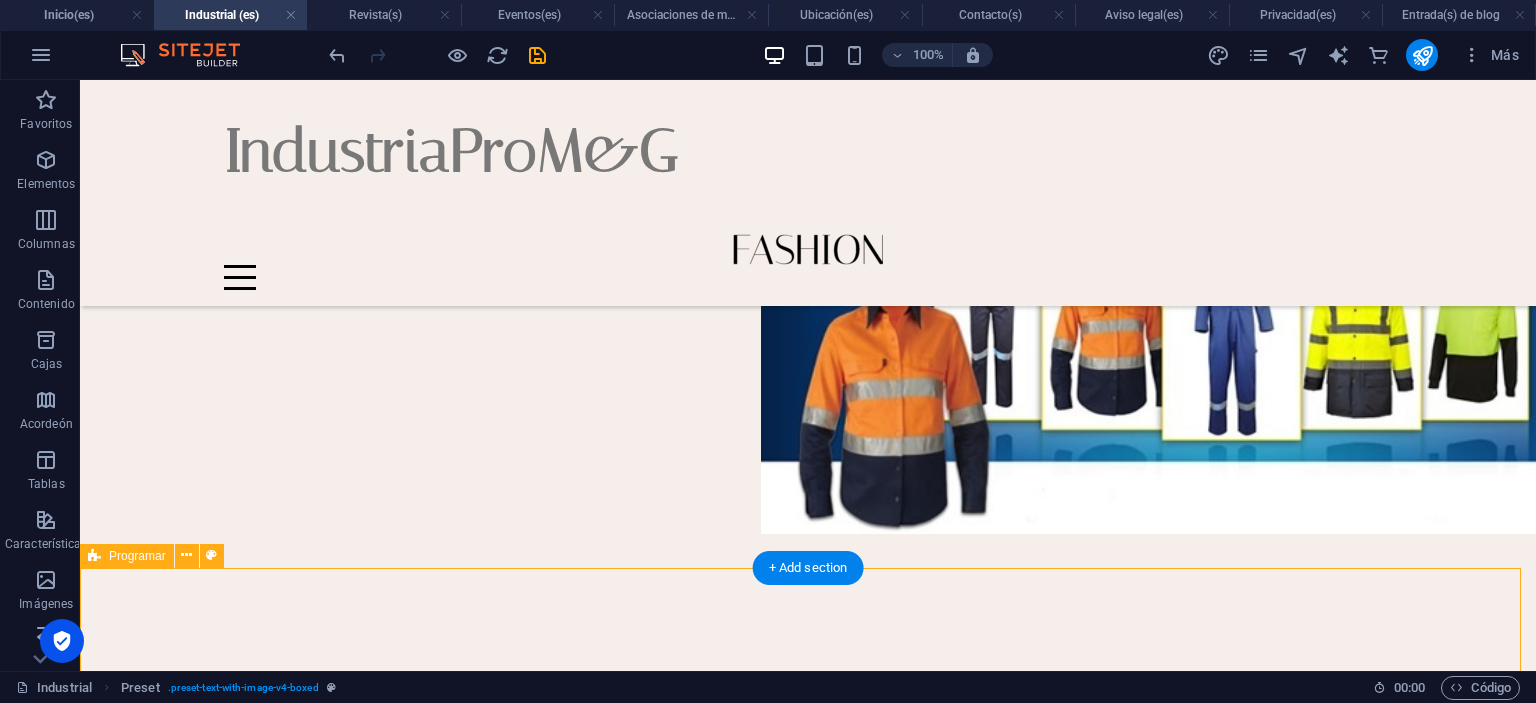 scroll, scrollTop: 600, scrollLeft: 0, axis: vertical 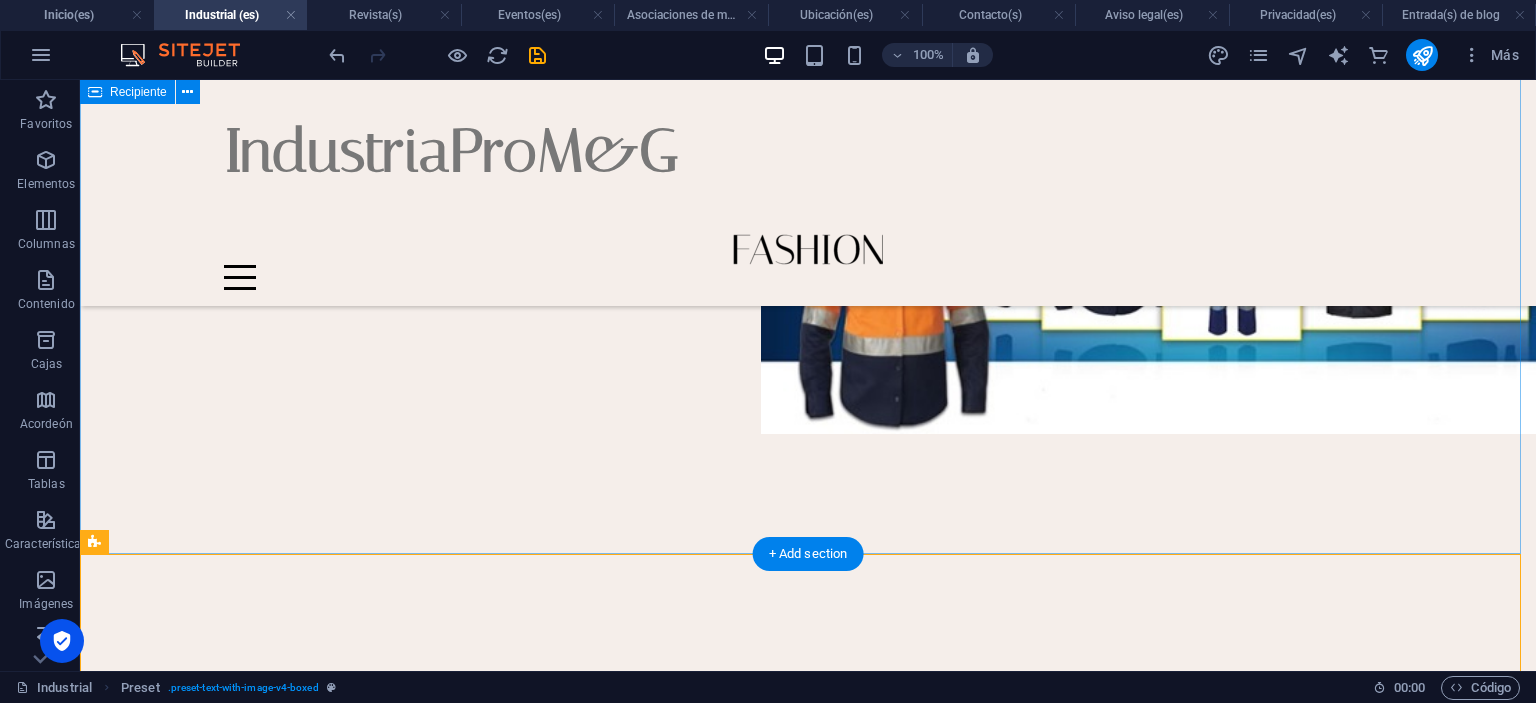 click on "Confección de ropa industrial" at bounding box center [808, 17] 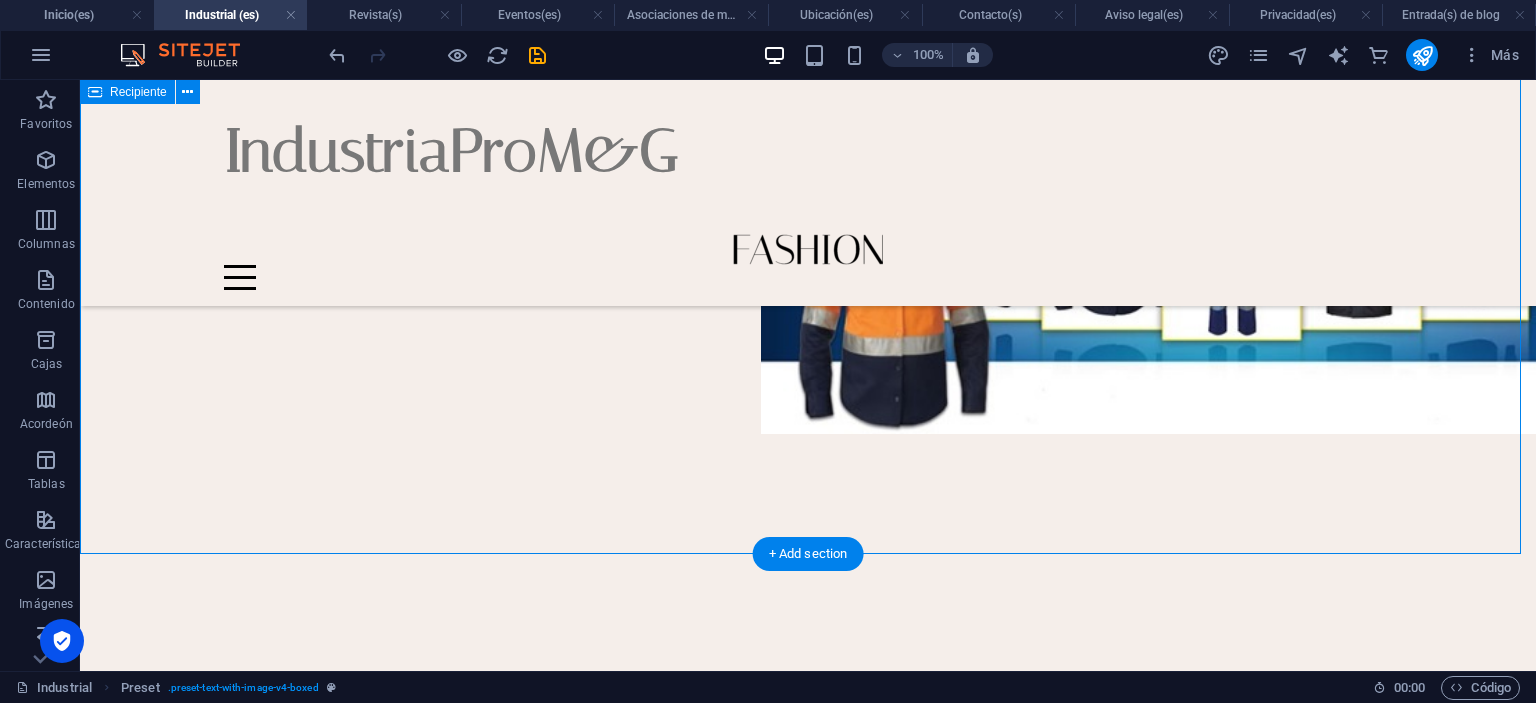 click on "Confección de ropa industrial" at bounding box center (808, 17) 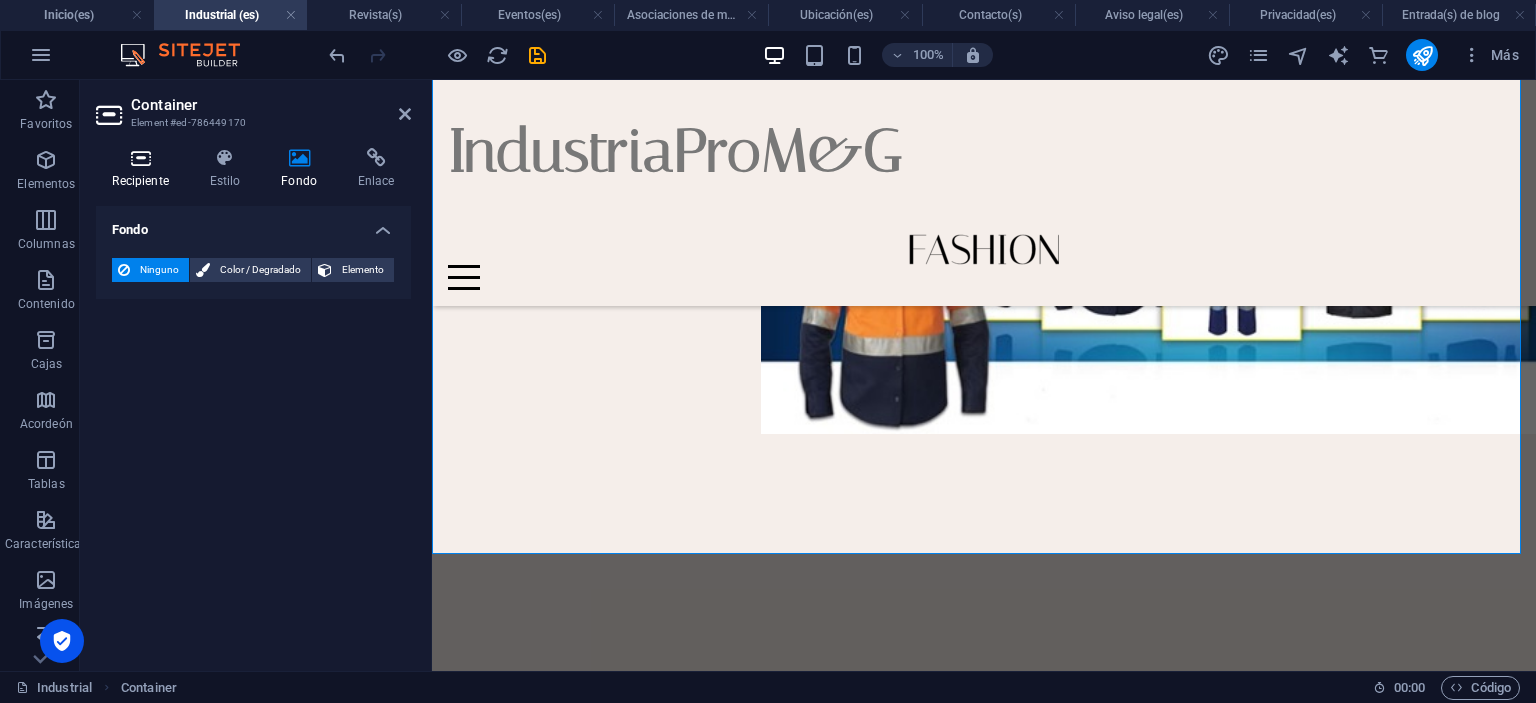 click on "Recipiente" at bounding box center (144, 169) 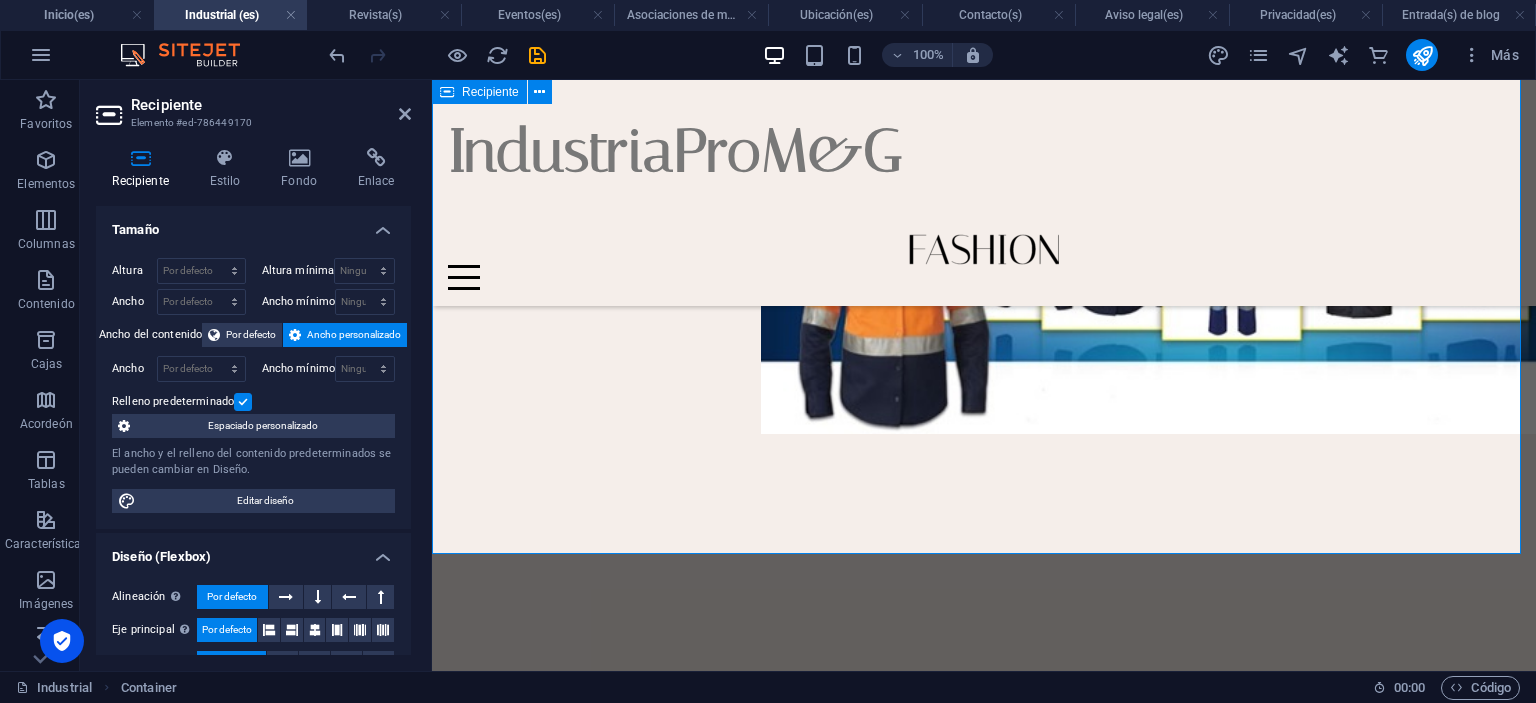 click on "Confección de ropa industrial" at bounding box center (984, 17) 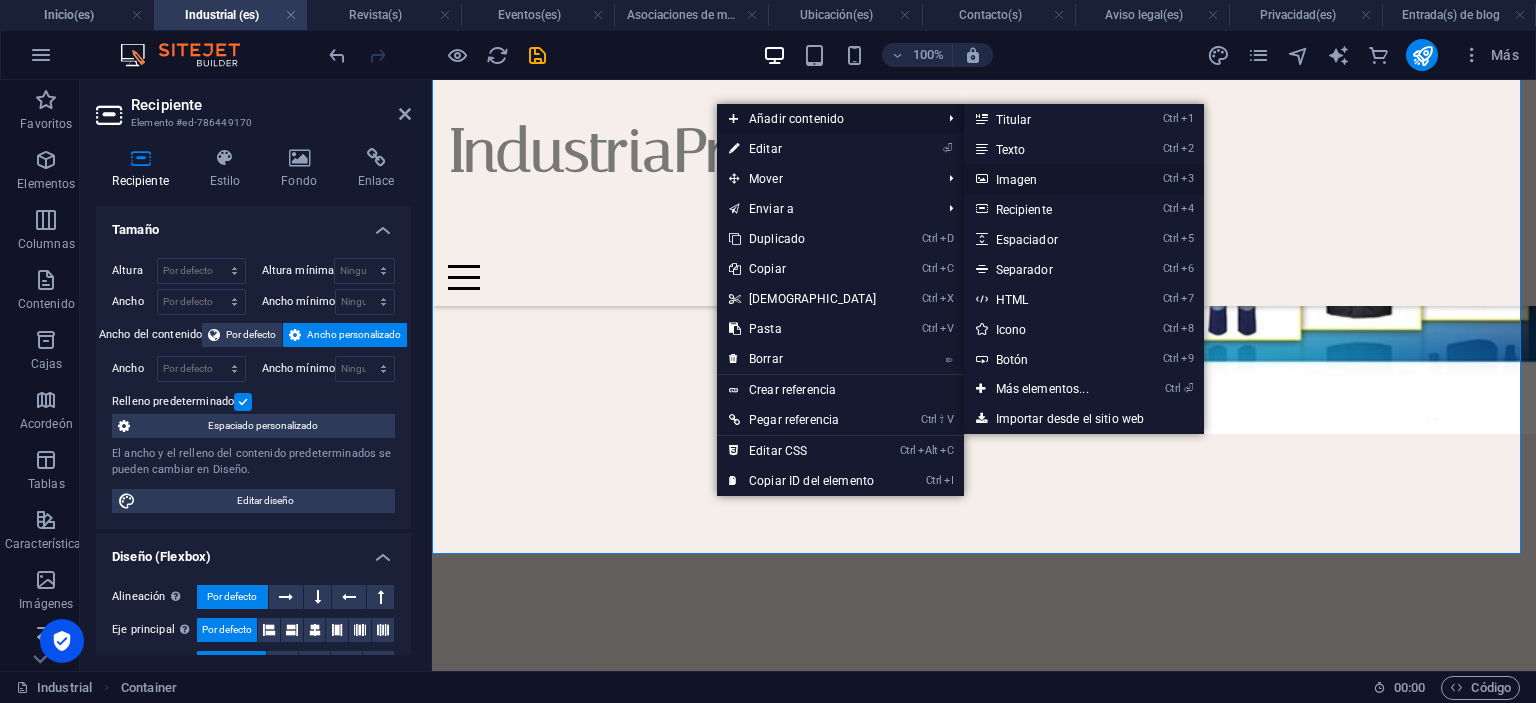 click on "Imagen" at bounding box center [1017, 180] 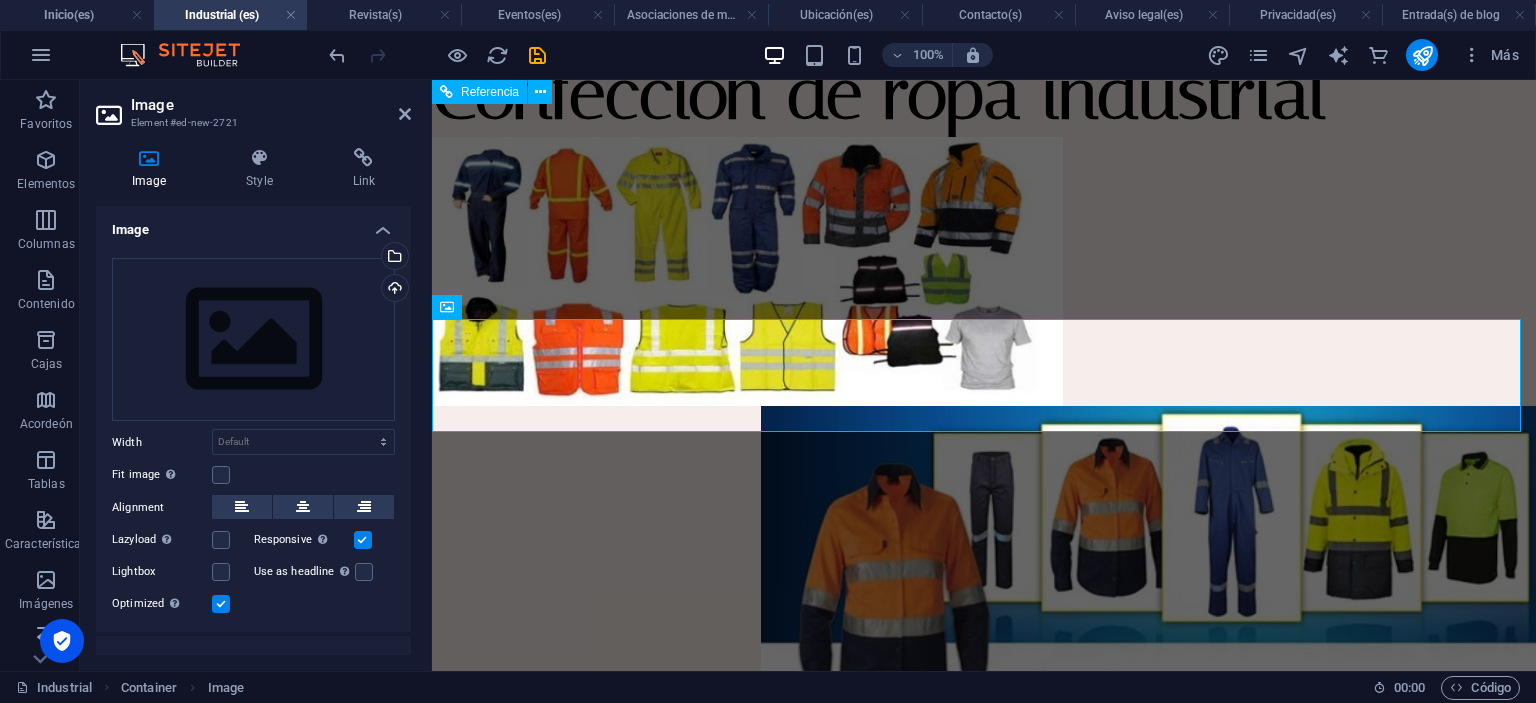 scroll, scrollTop: 50, scrollLeft: 0, axis: vertical 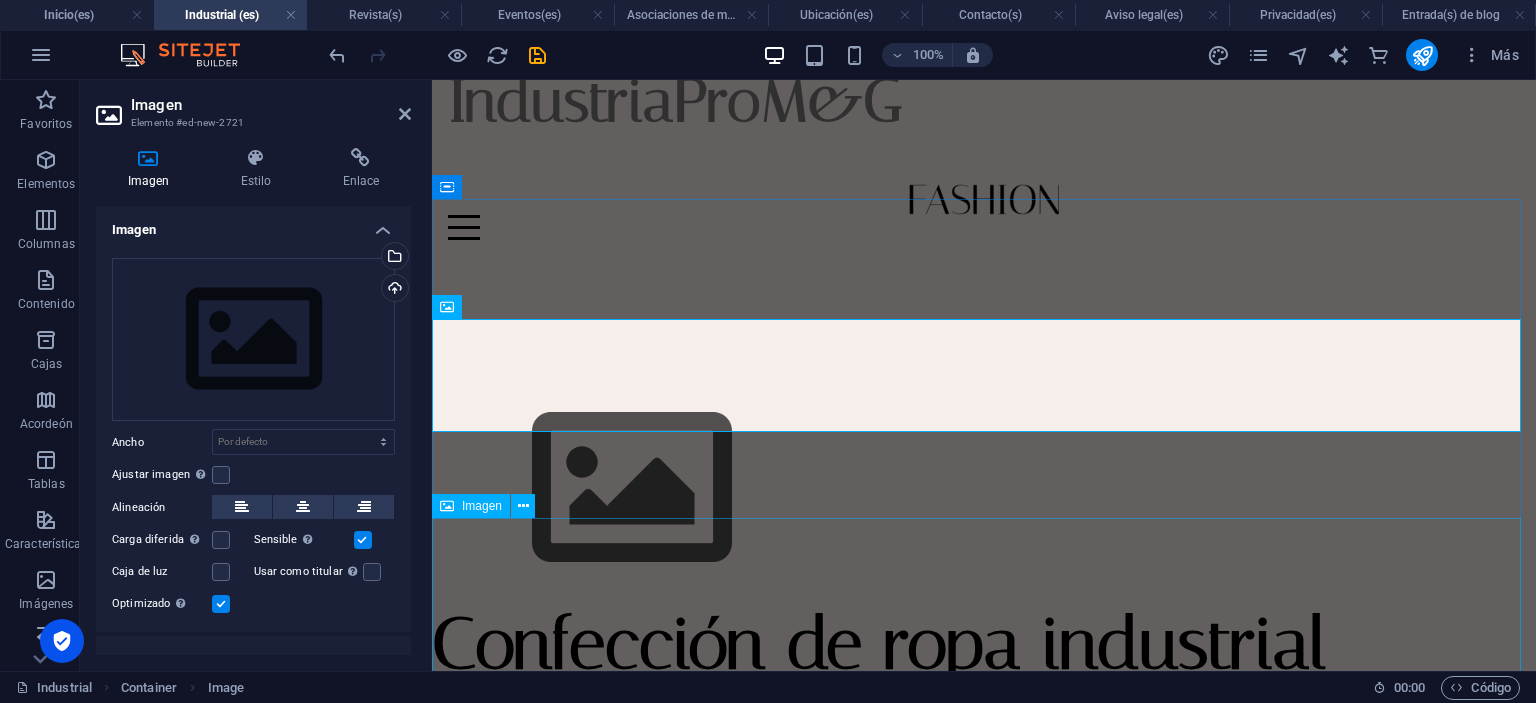 drag, startPoint x: 476, startPoint y: 335, endPoint x: 508, endPoint y: 663, distance: 329.55728 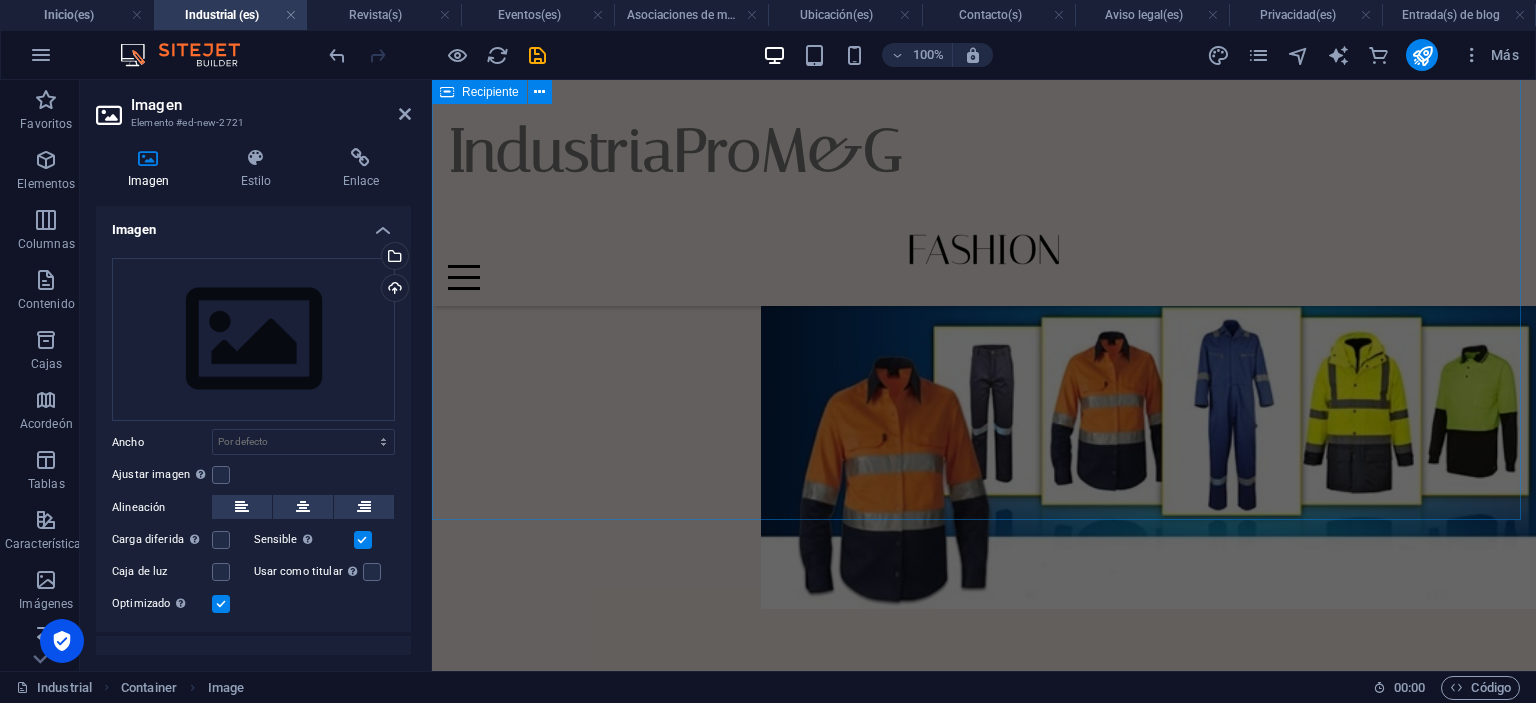 scroll, scrollTop: 750, scrollLeft: 0, axis: vertical 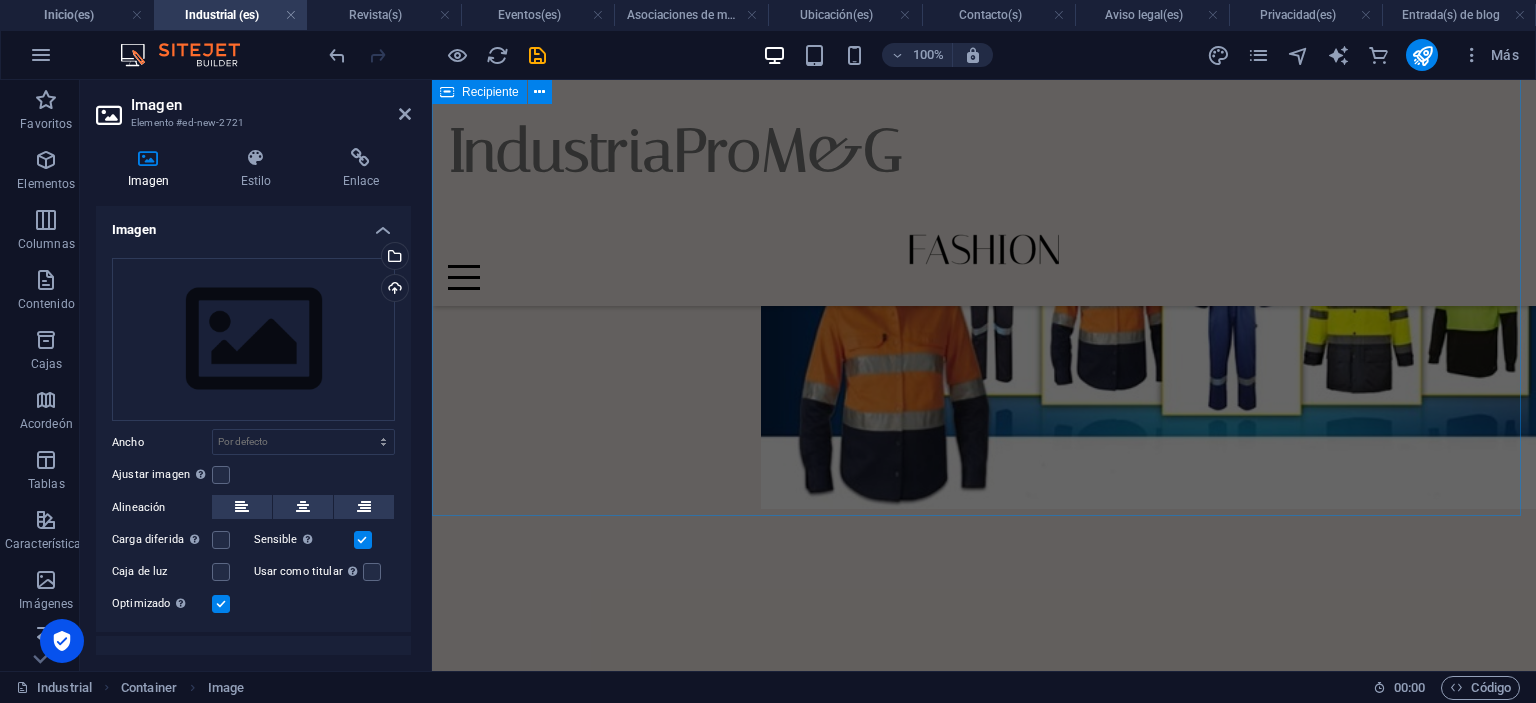 click on "Confección de ropa industrial" at bounding box center (984, -21) 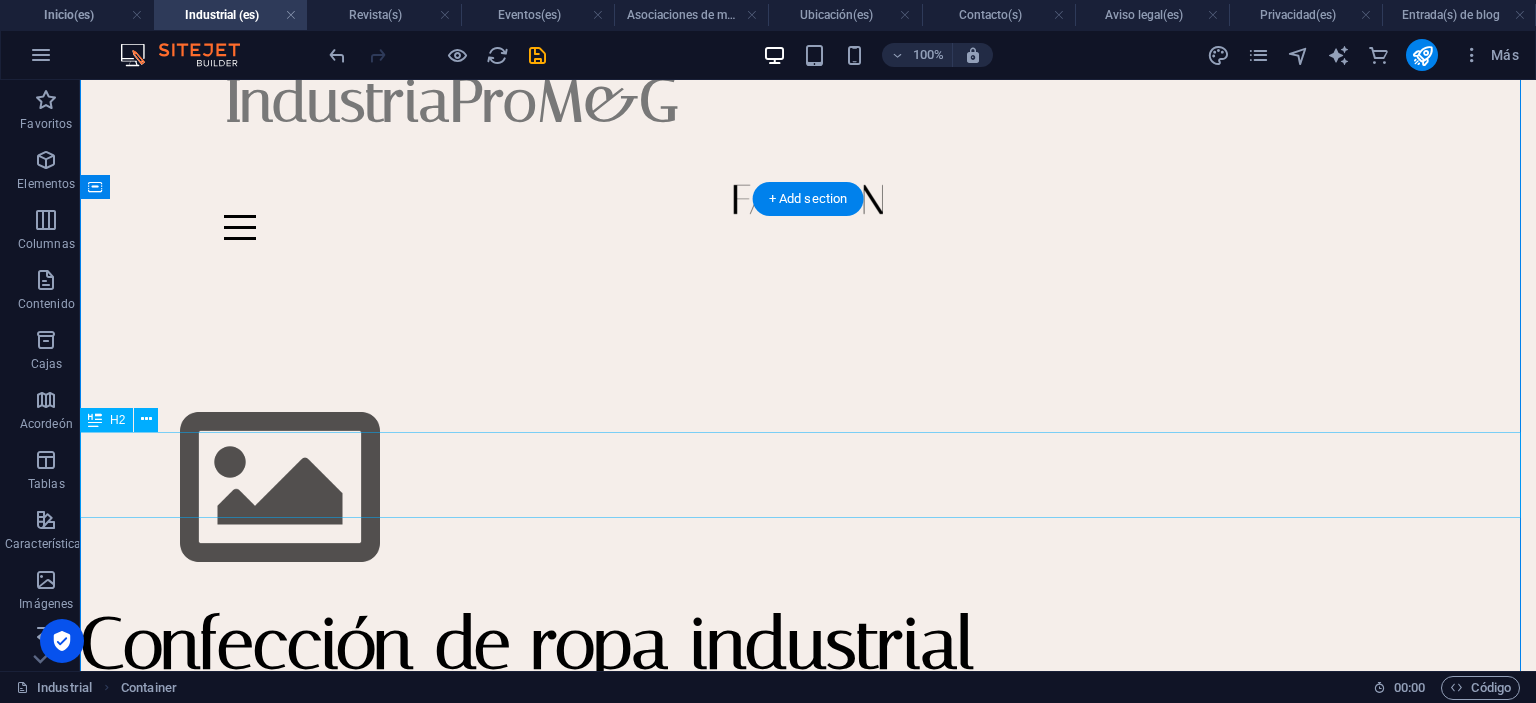 scroll, scrollTop: 0, scrollLeft: 0, axis: both 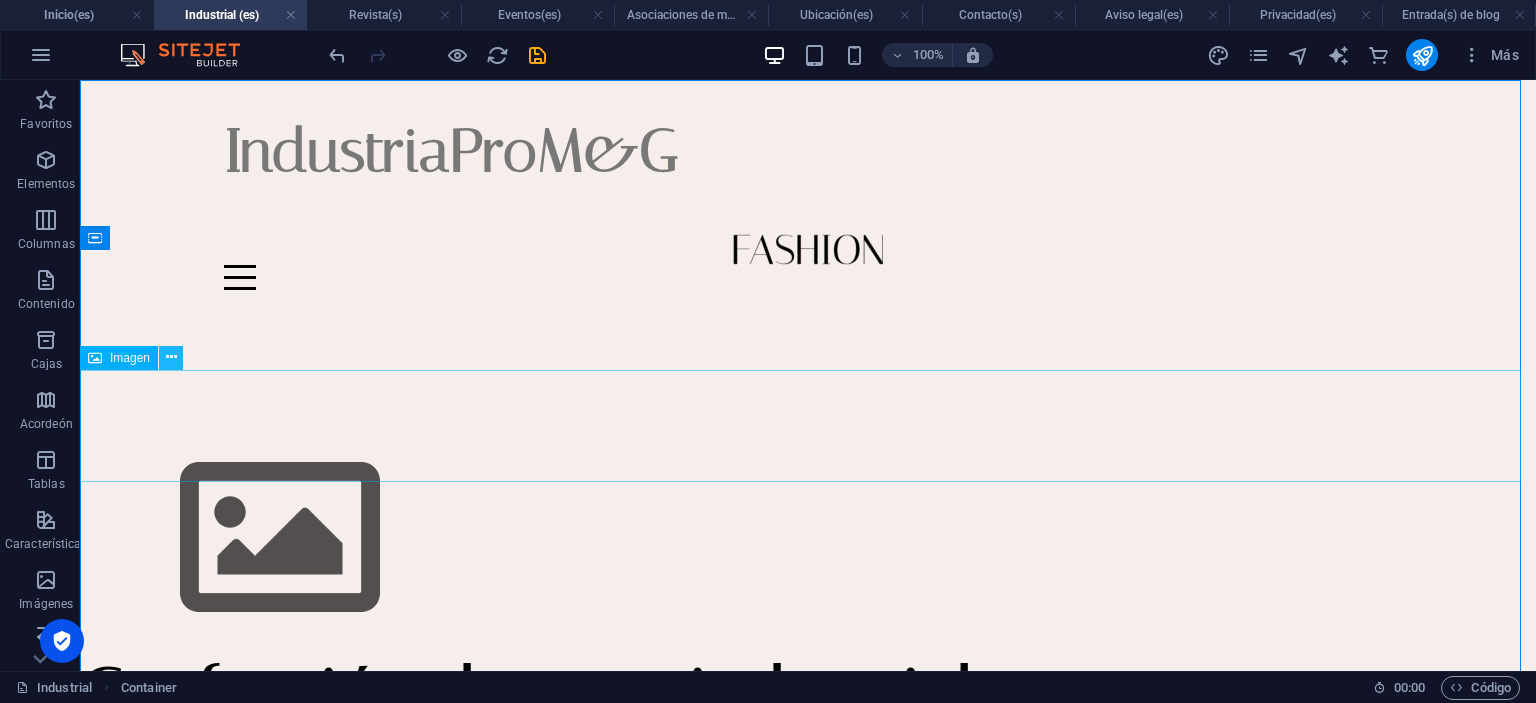 click at bounding box center [171, 357] 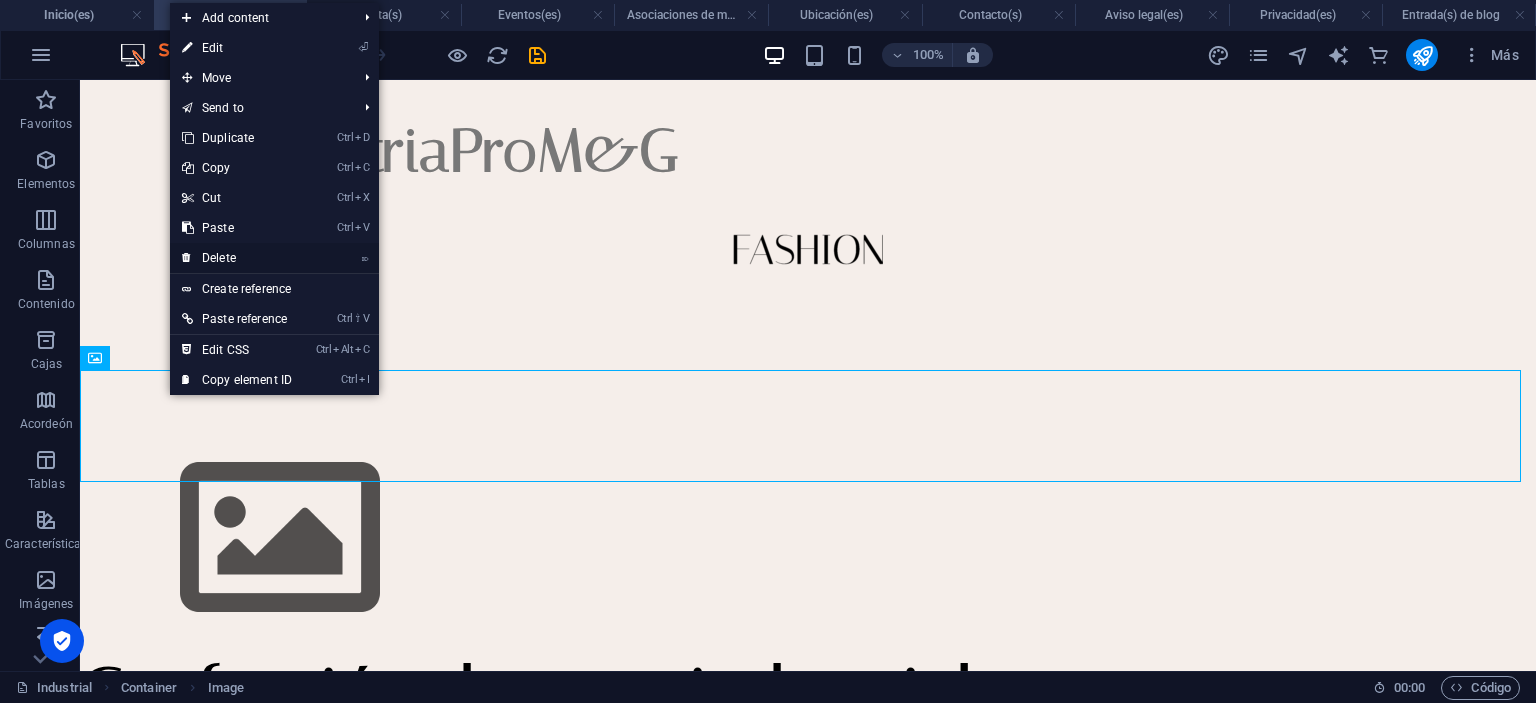 click on "⌦  Delete" at bounding box center [237, 258] 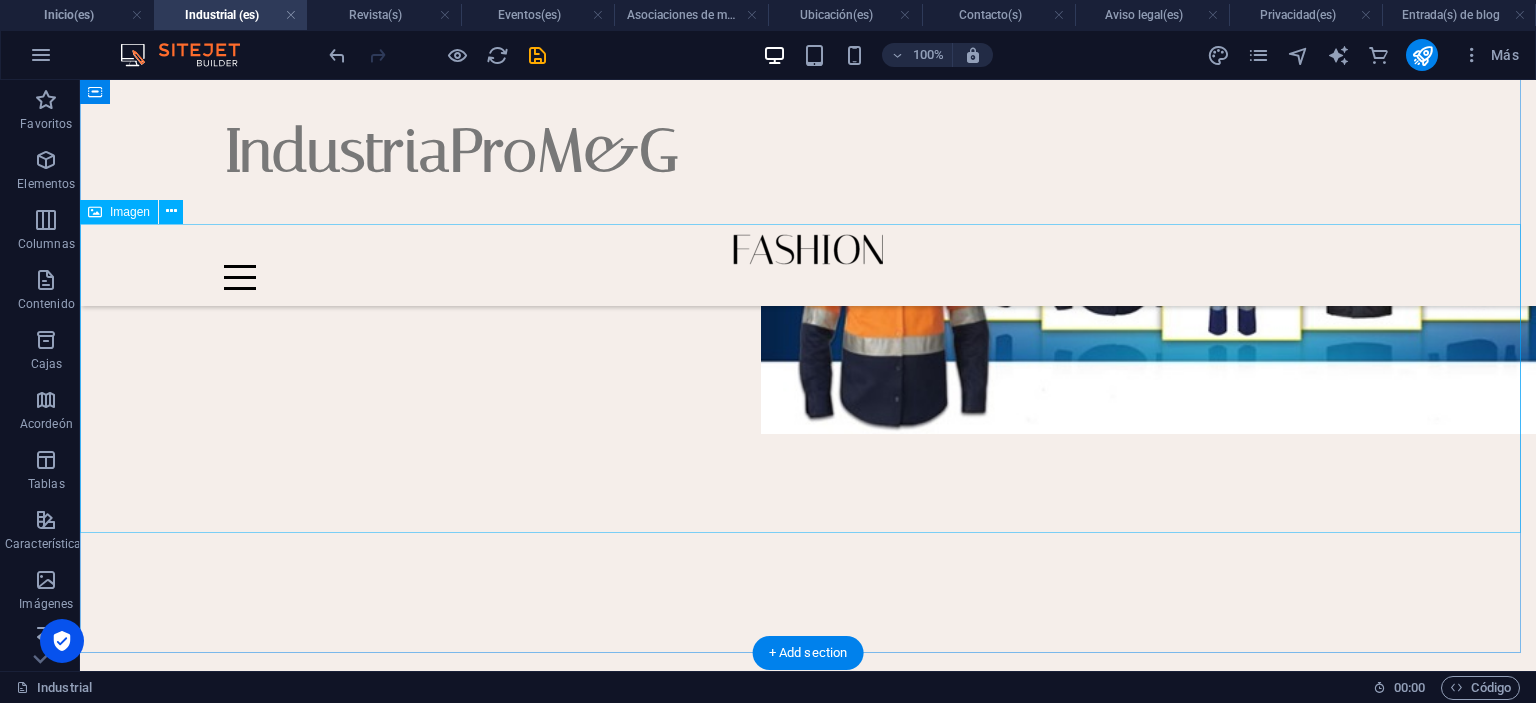 scroll, scrollTop: 500, scrollLeft: 0, axis: vertical 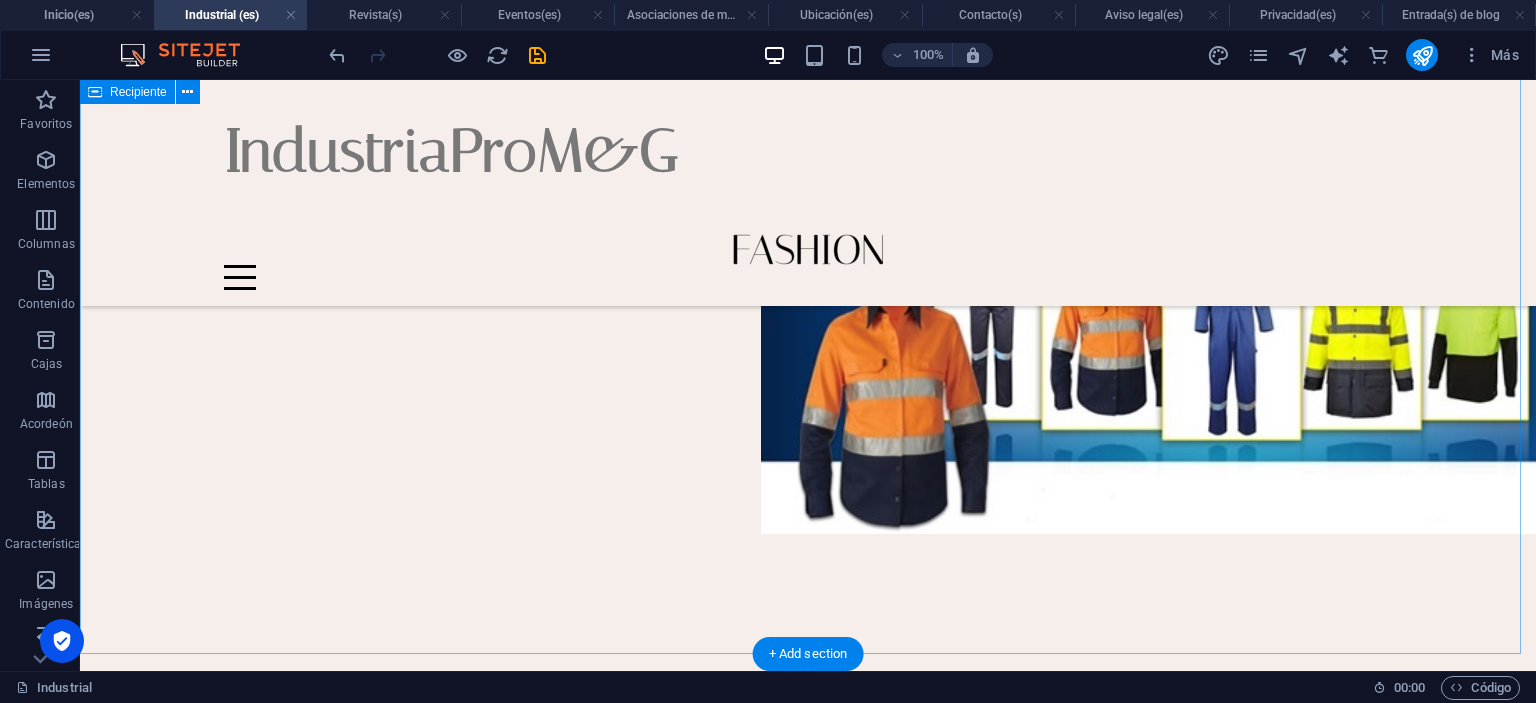 click on "Confección de ropa industrial" at bounding box center (808, 117) 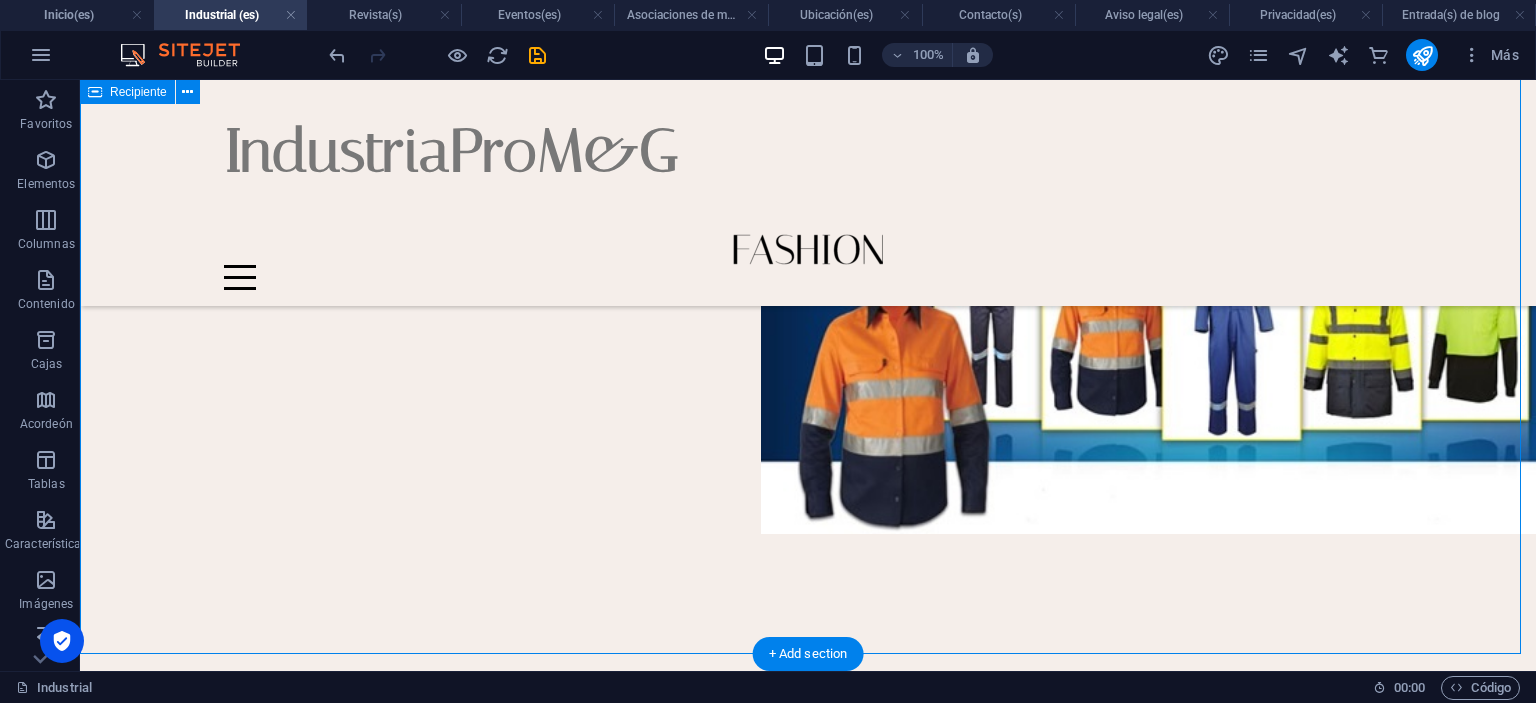 click on "Confección de ropa industrial" at bounding box center (808, 117) 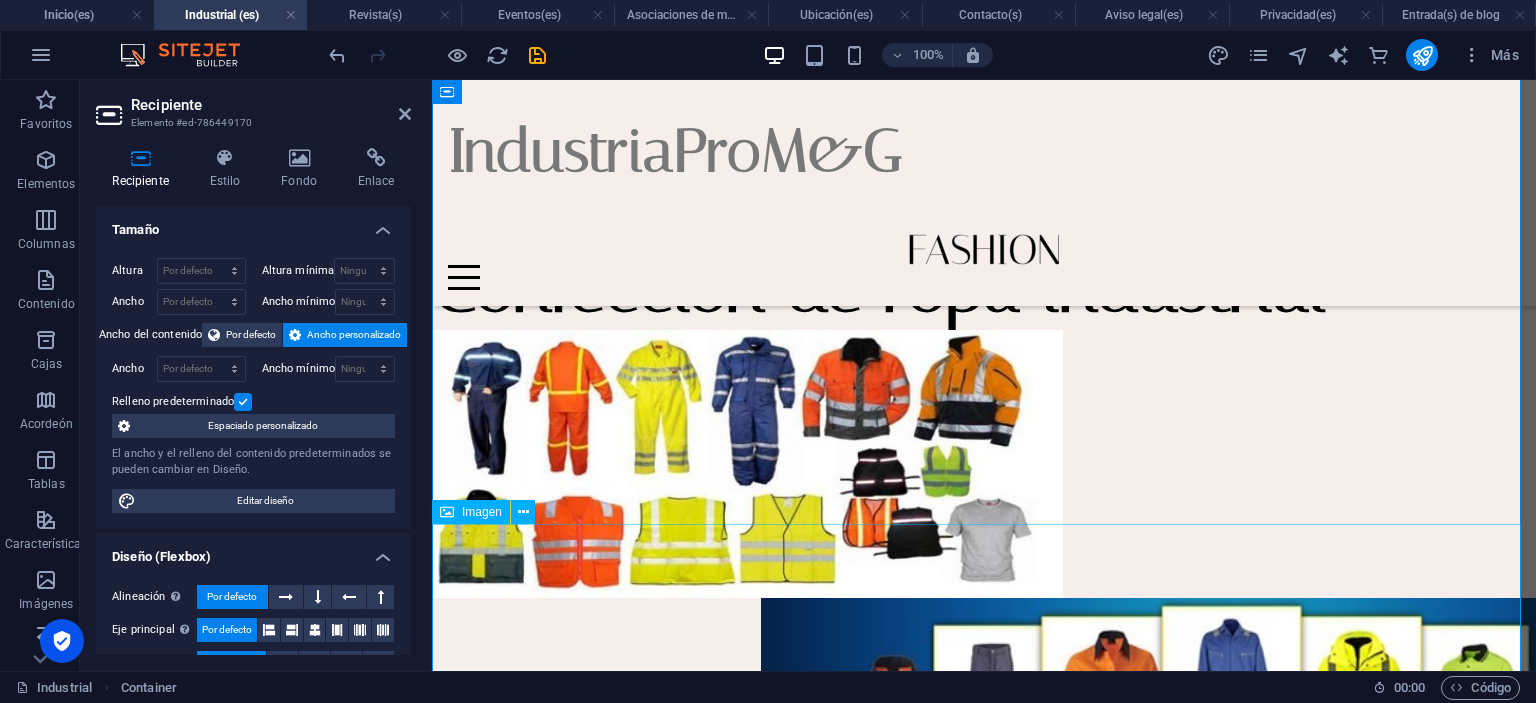 scroll, scrollTop: 200, scrollLeft: 0, axis: vertical 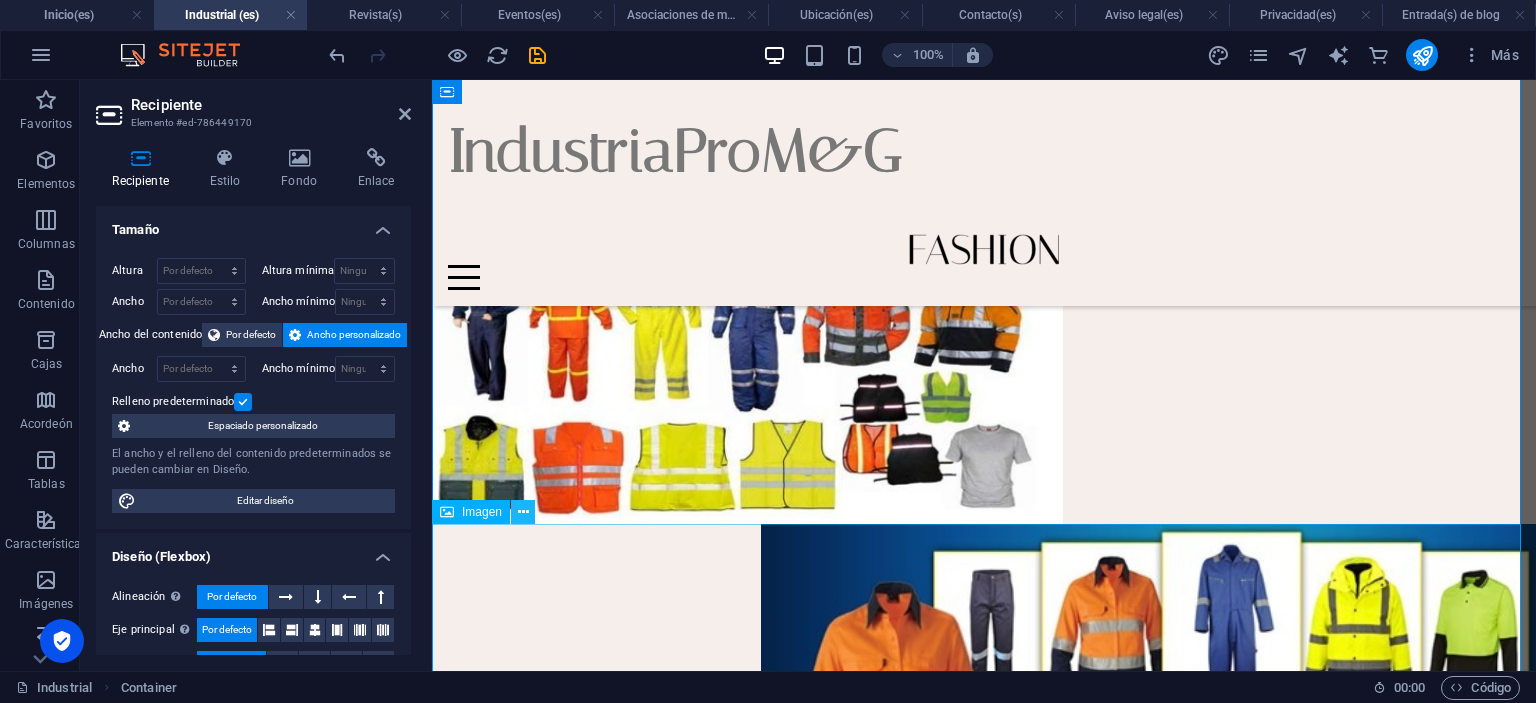 click at bounding box center [523, 512] 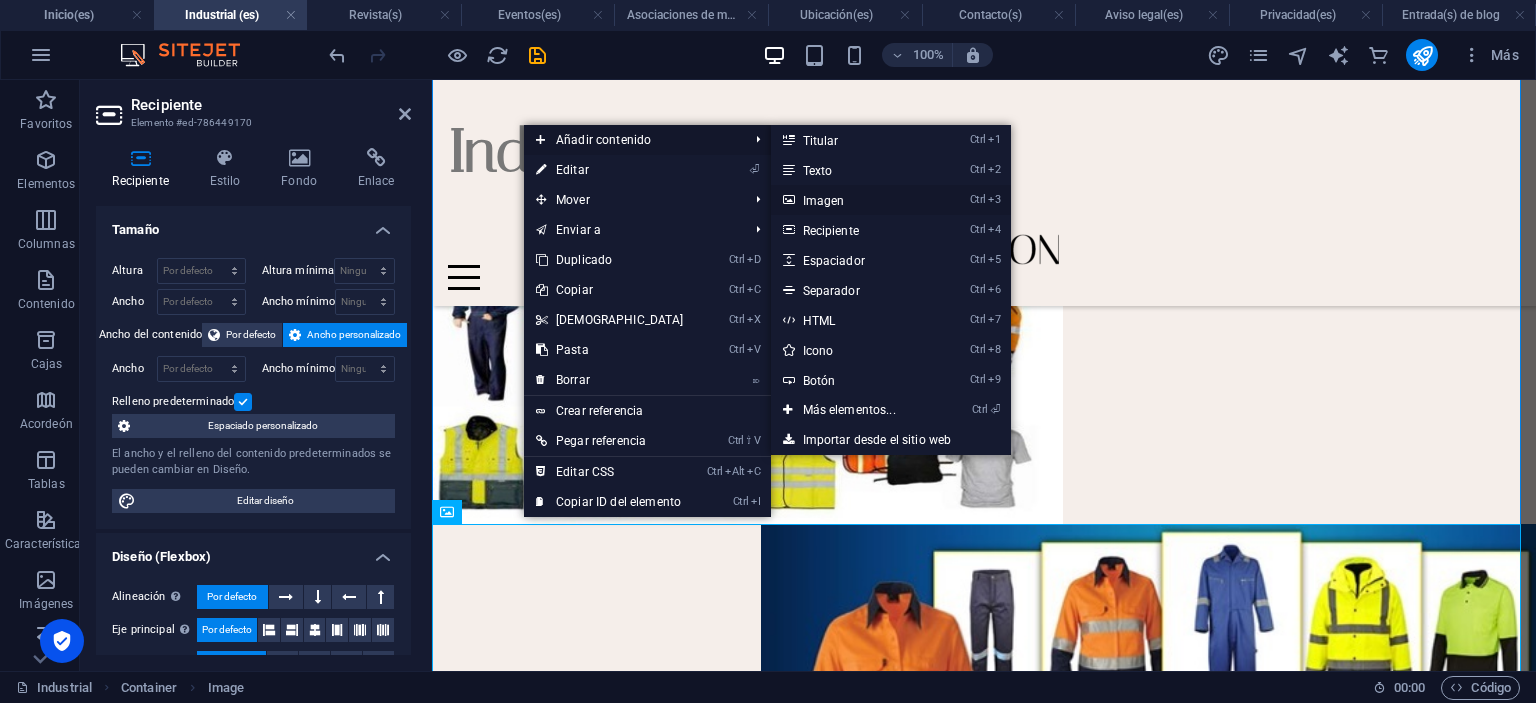 click on "Imagen" at bounding box center (824, 201) 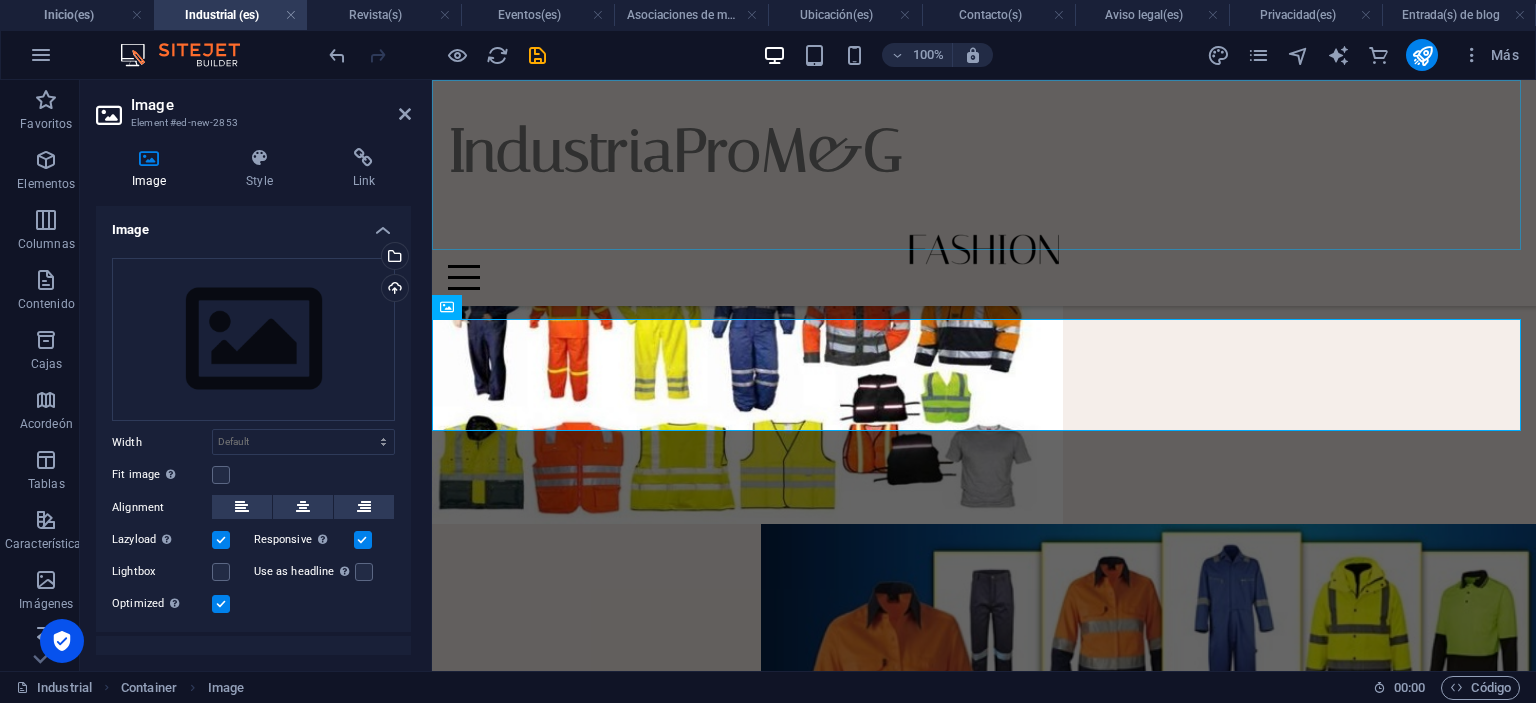 scroll, scrollTop: 715, scrollLeft: 0, axis: vertical 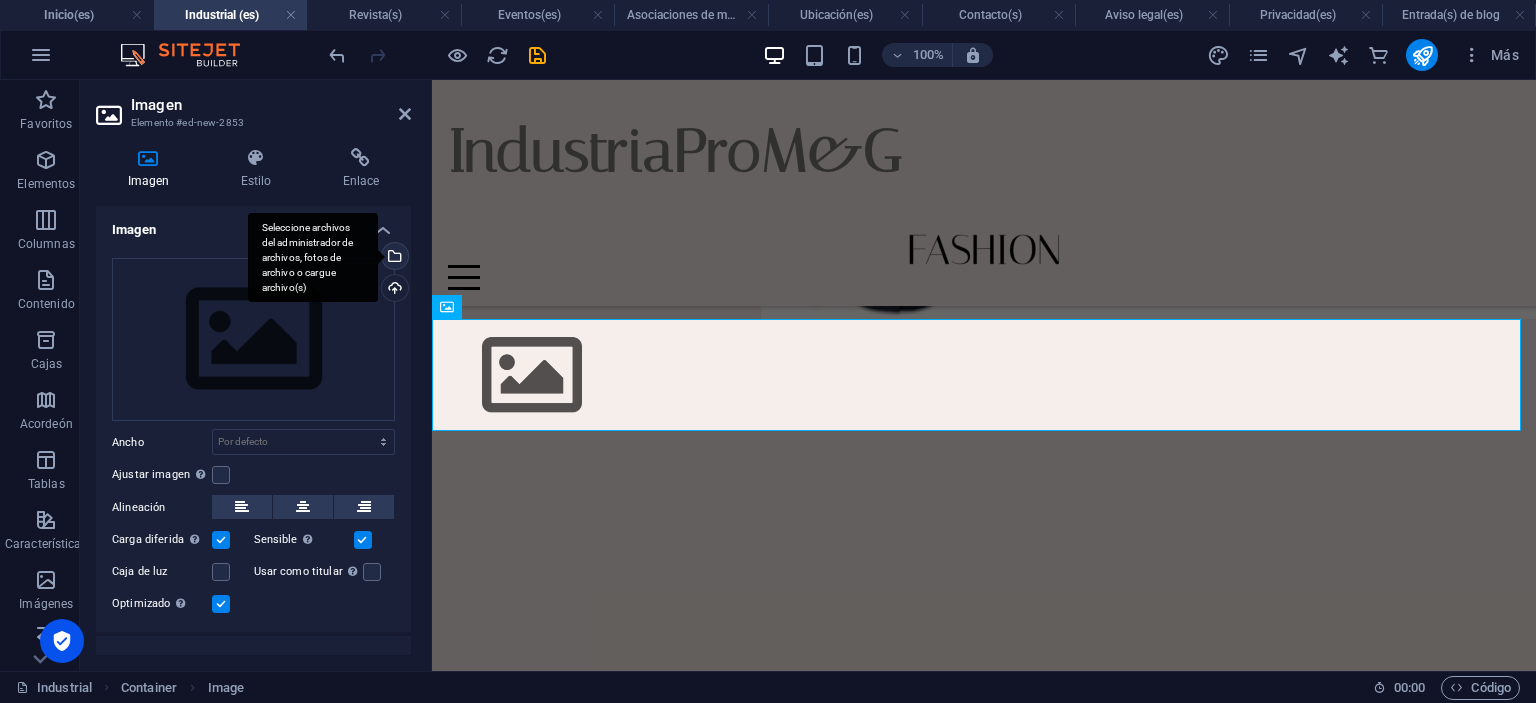 click on "Seleccione archivos del administrador de archivos, fotos de archivo o cargue archivo(s)" at bounding box center (393, 258) 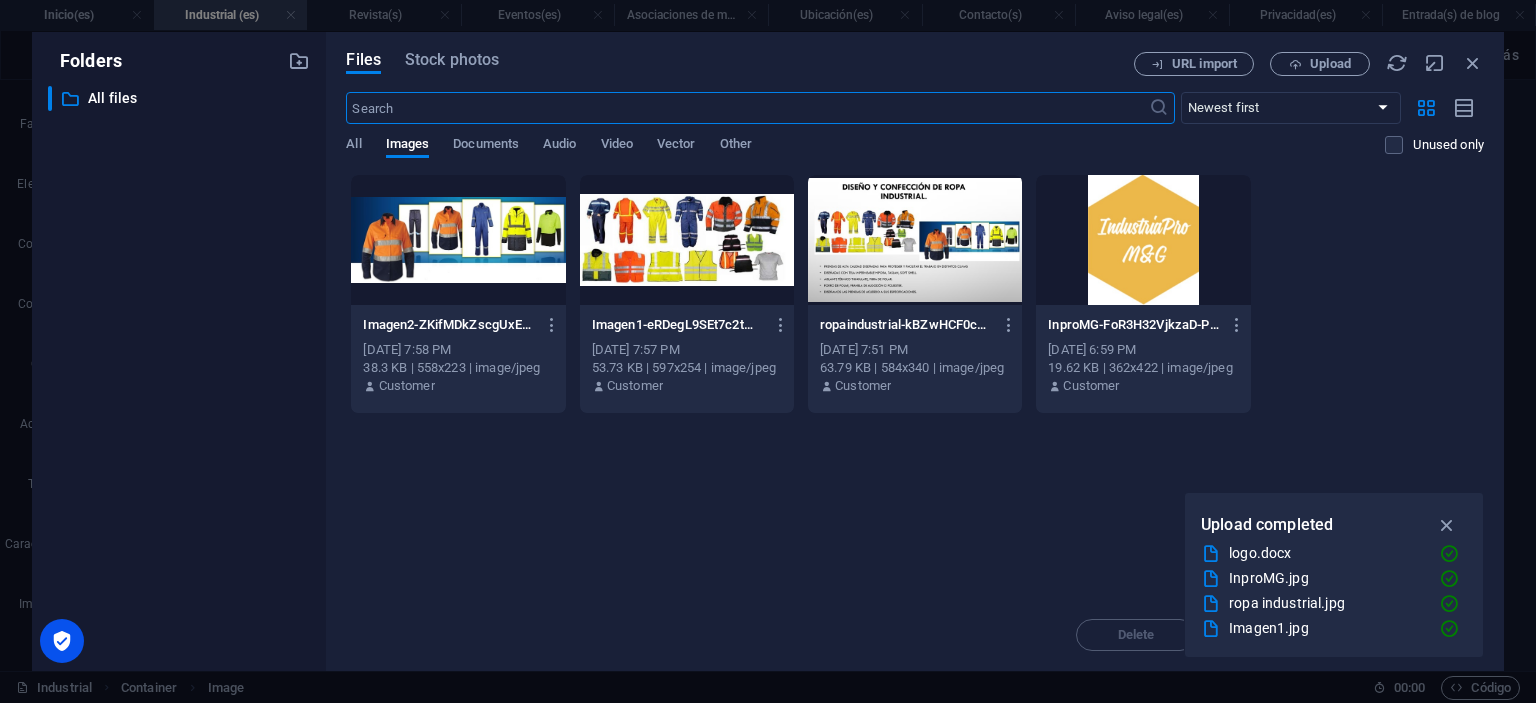 scroll, scrollTop: 688, scrollLeft: 0, axis: vertical 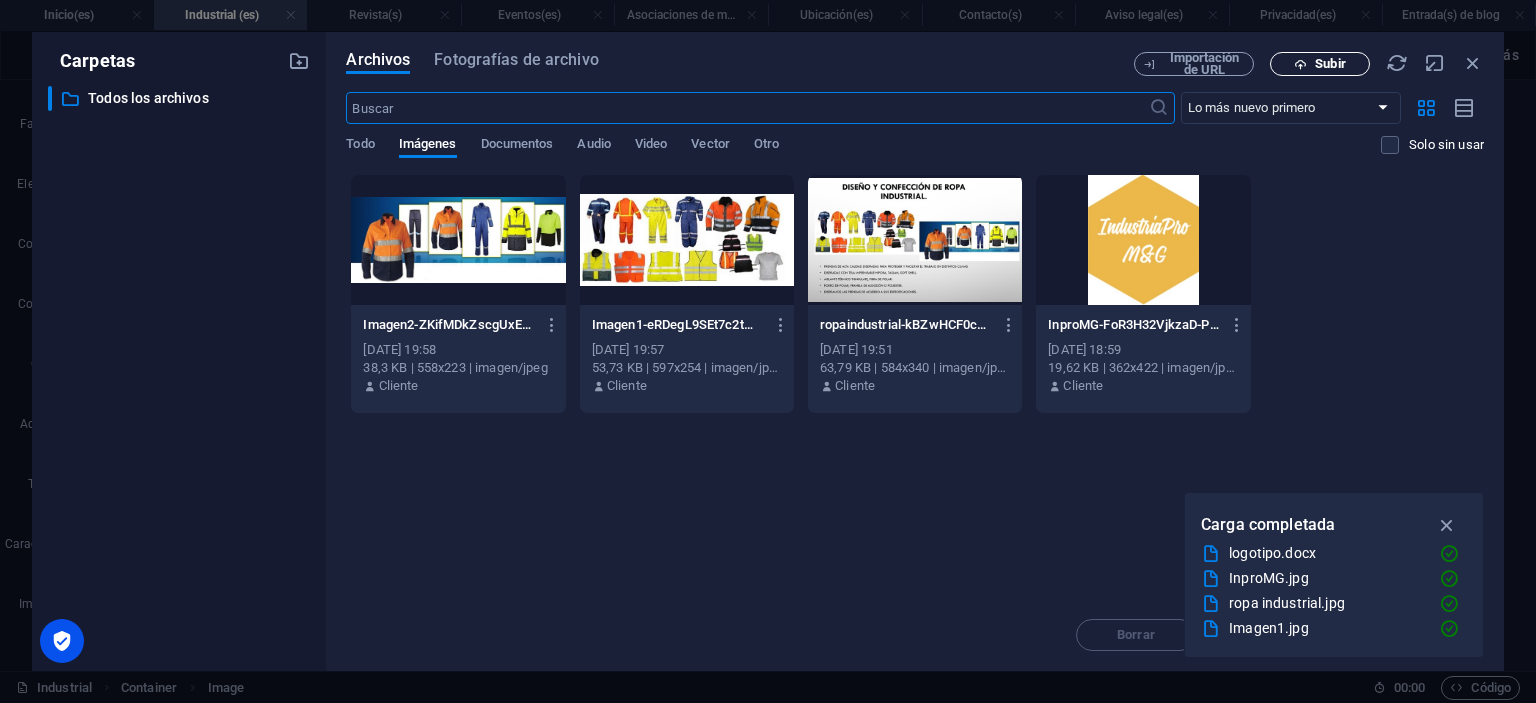 click on "Subir" at bounding box center [1330, 63] 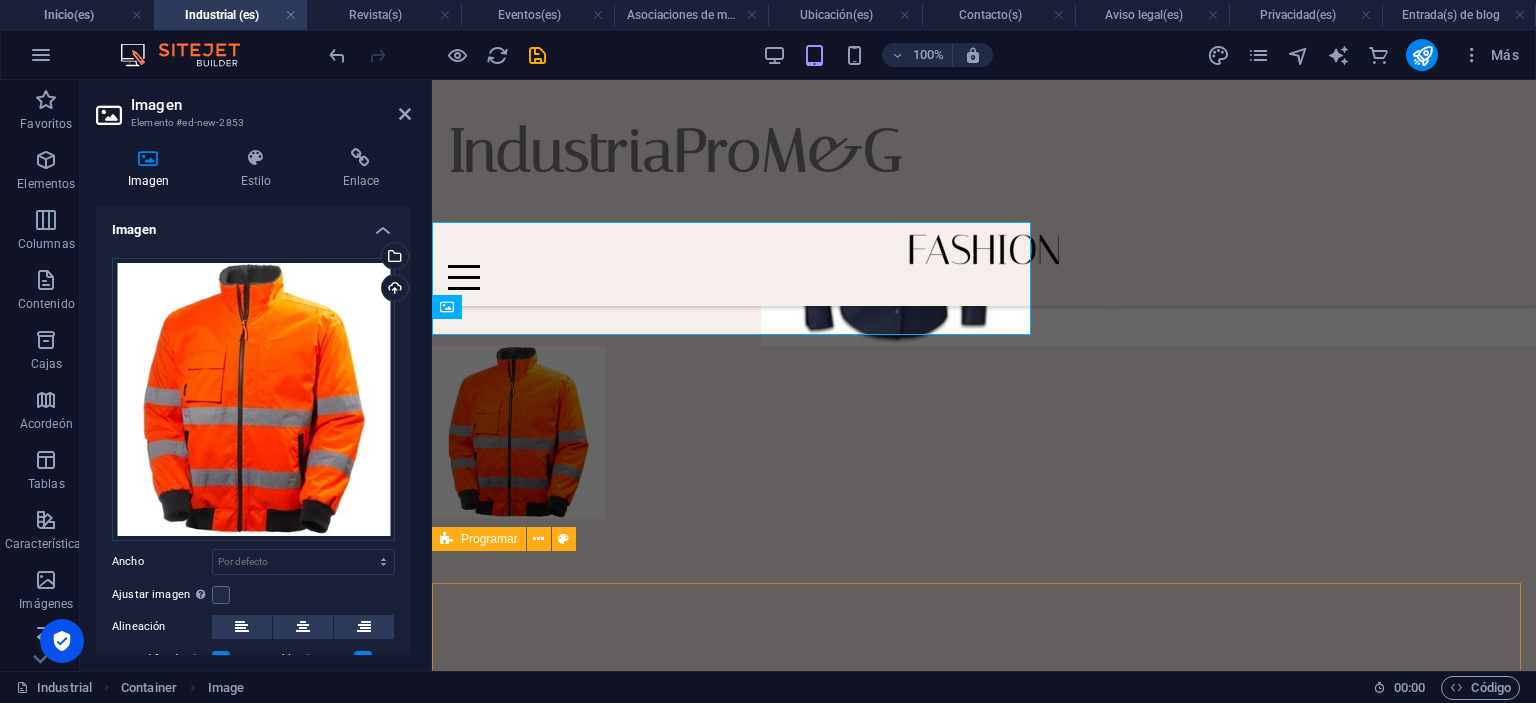 scroll, scrollTop: 715, scrollLeft: 0, axis: vertical 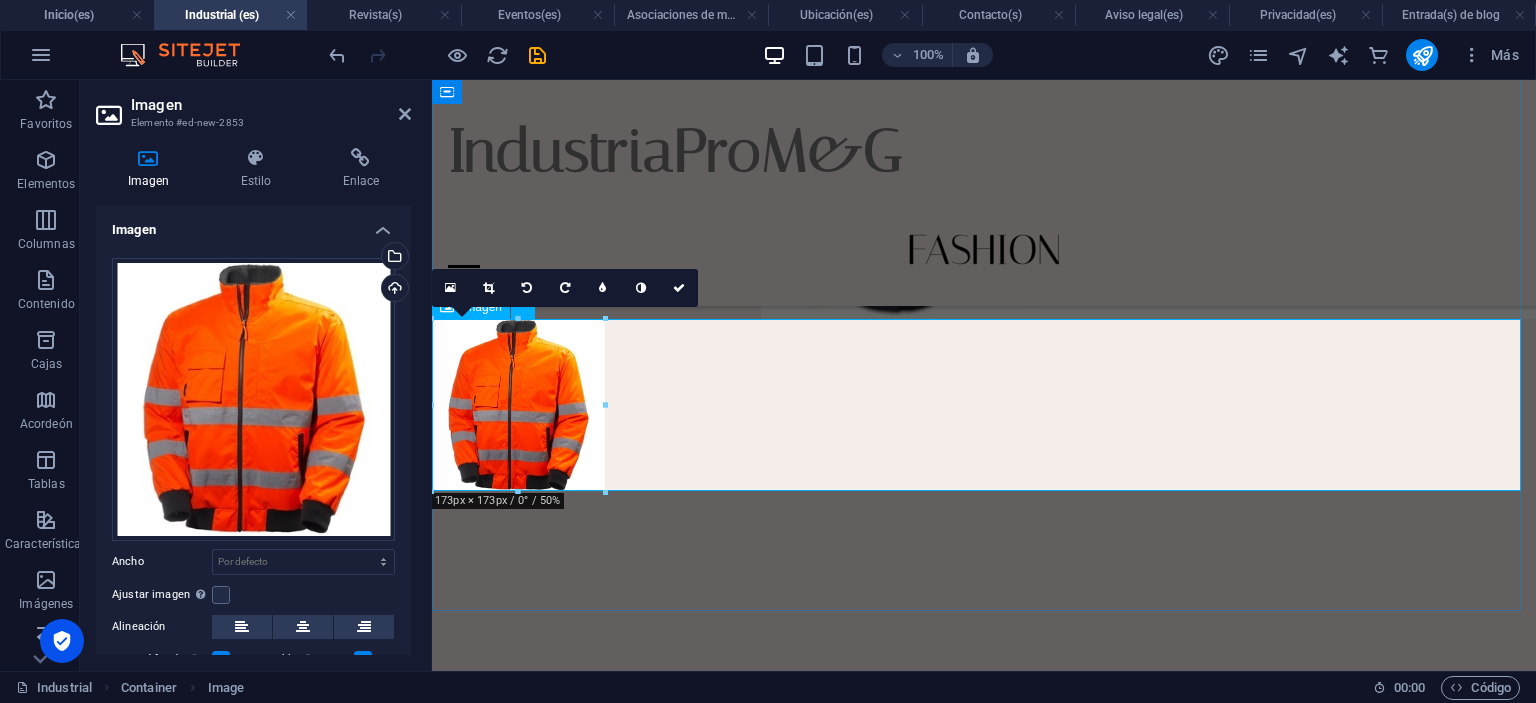 click at bounding box center [984, 405] 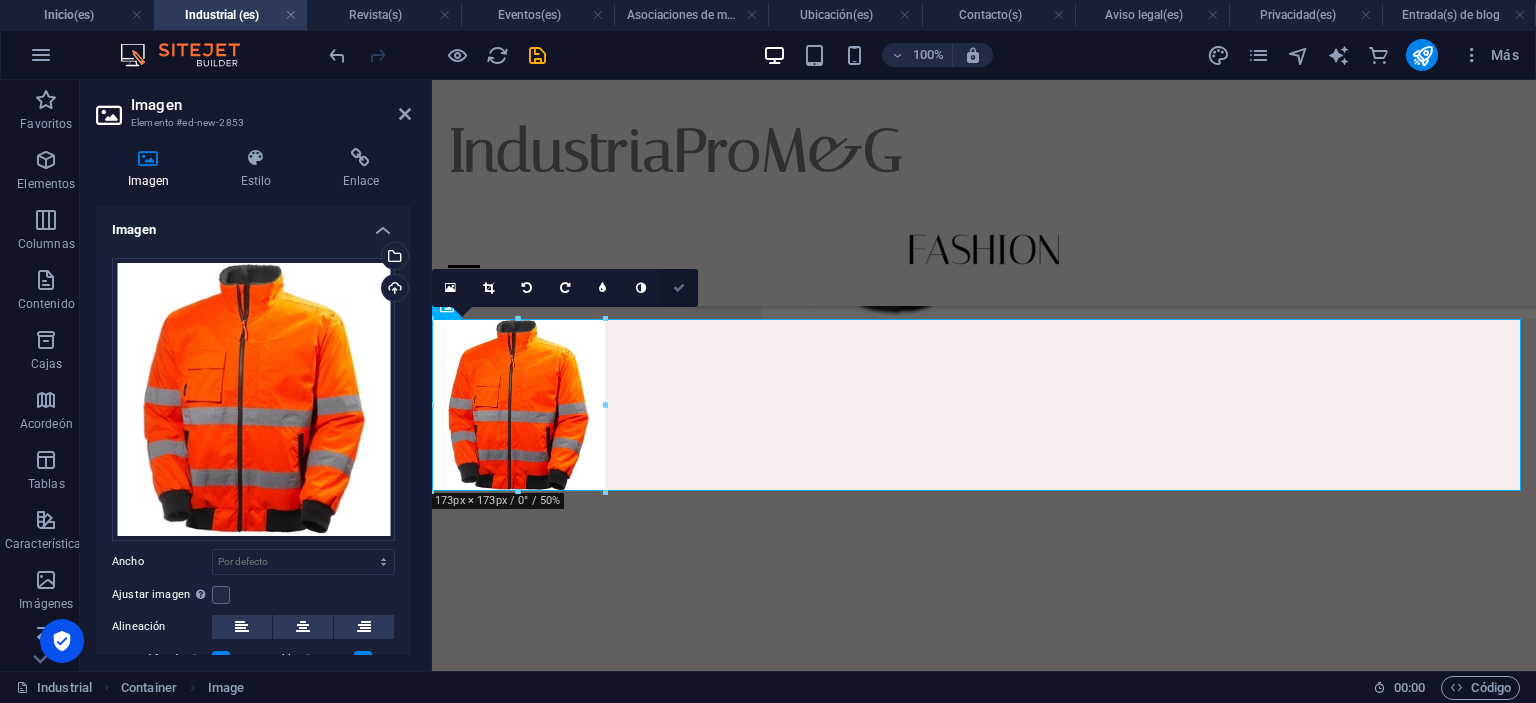 click at bounding box center [679, 288] 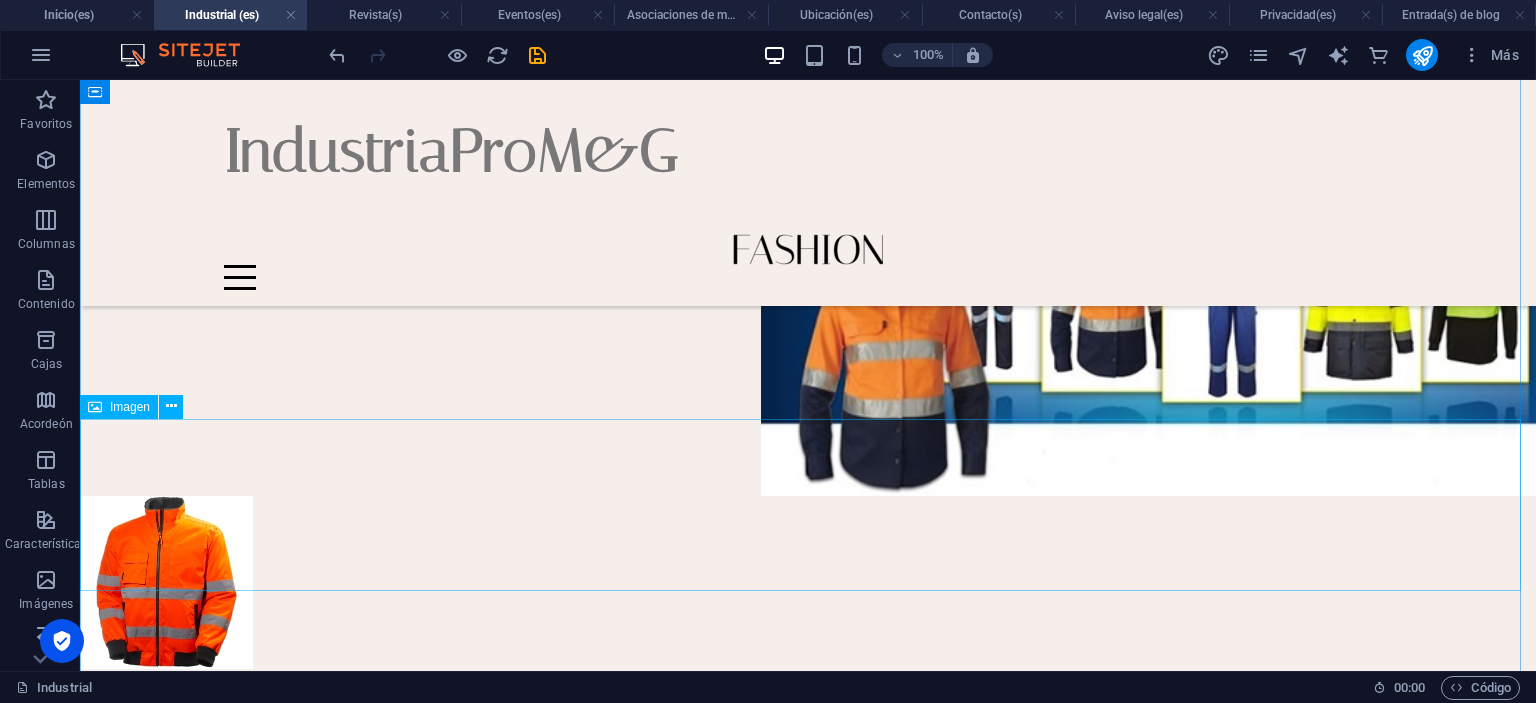 scroll, scrollTop: 615, scrollLeft: 0, axis: vertical 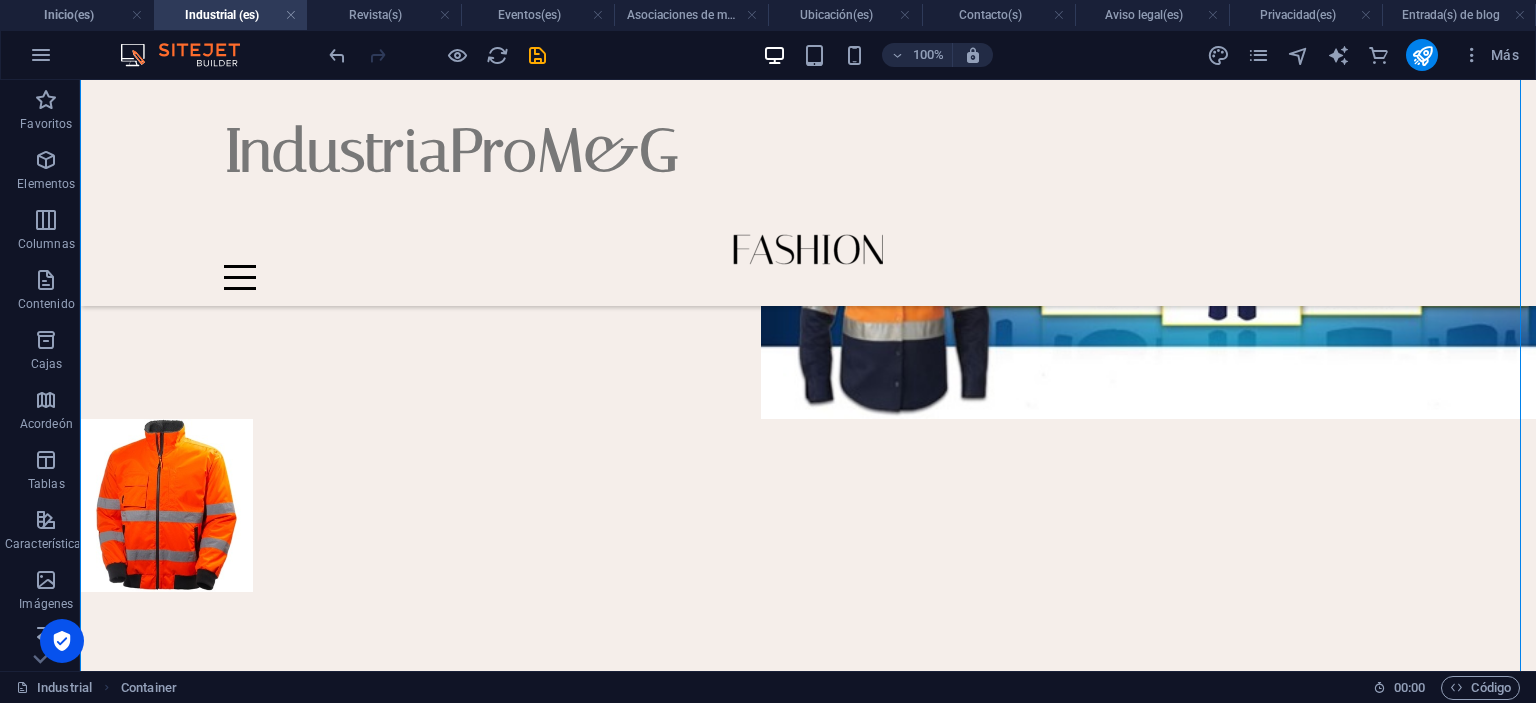 drag, startPoint x: 161, startPoint y: 342, endPoint x: 189, endPoint y: 273, distance: 74.46476 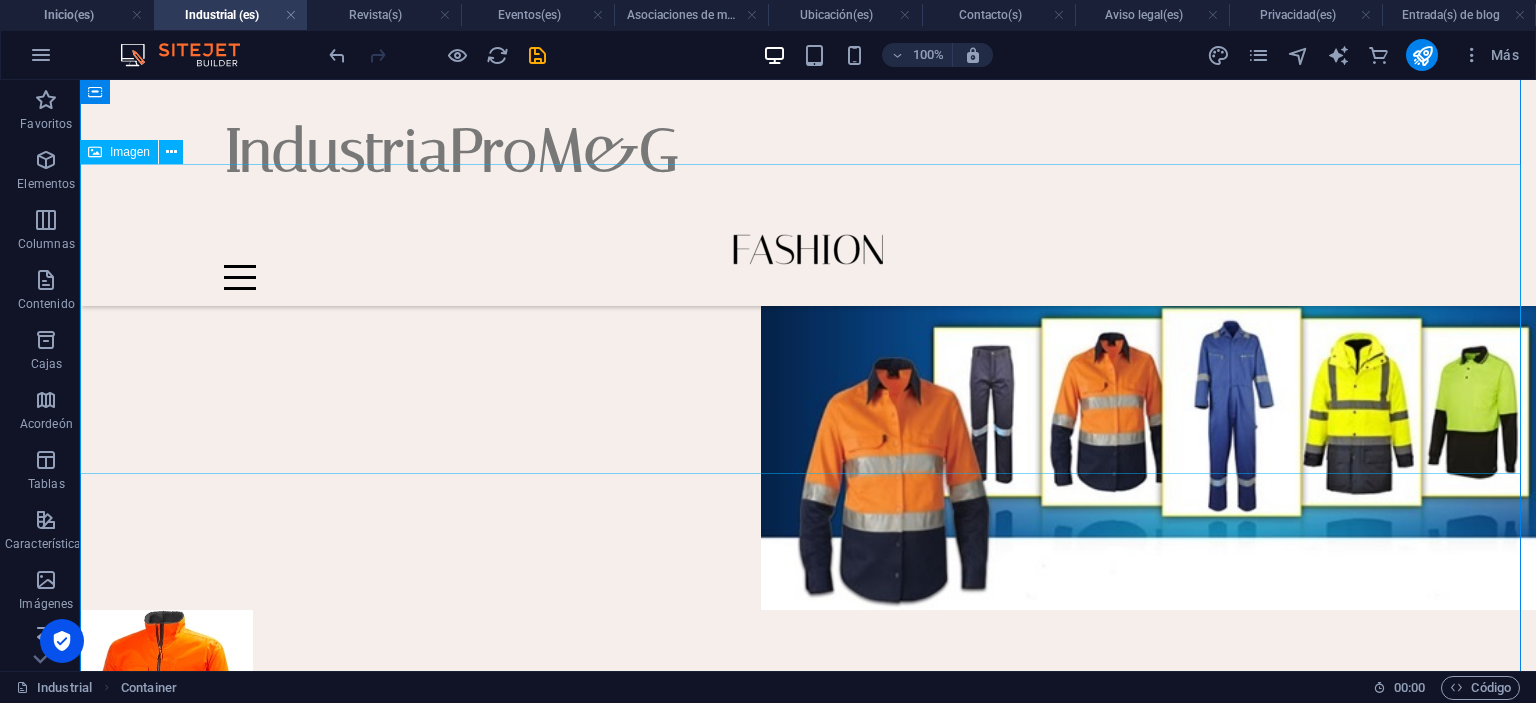 scroll, scrollTop: 600, scrollLeft: 0, axis: vertical 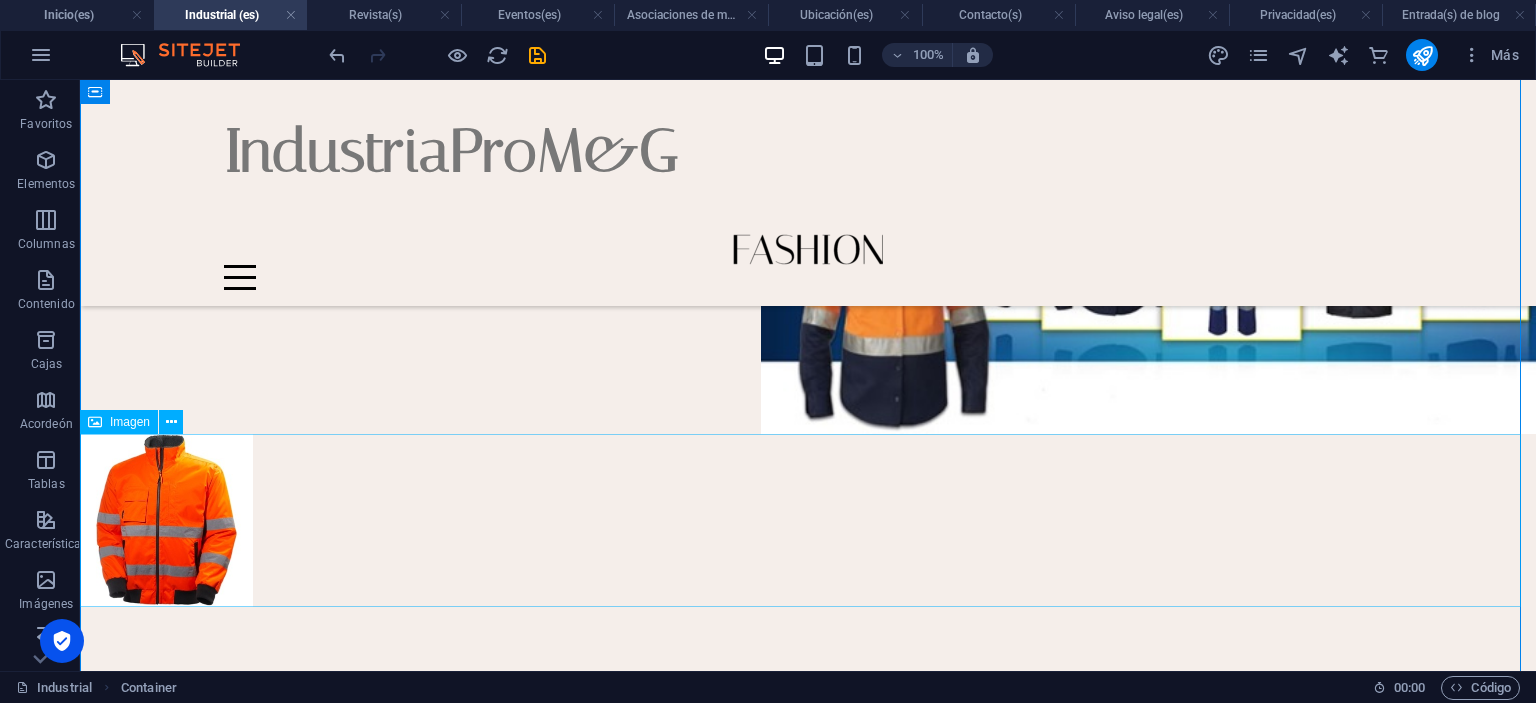 click at bounding box center (808, 520) 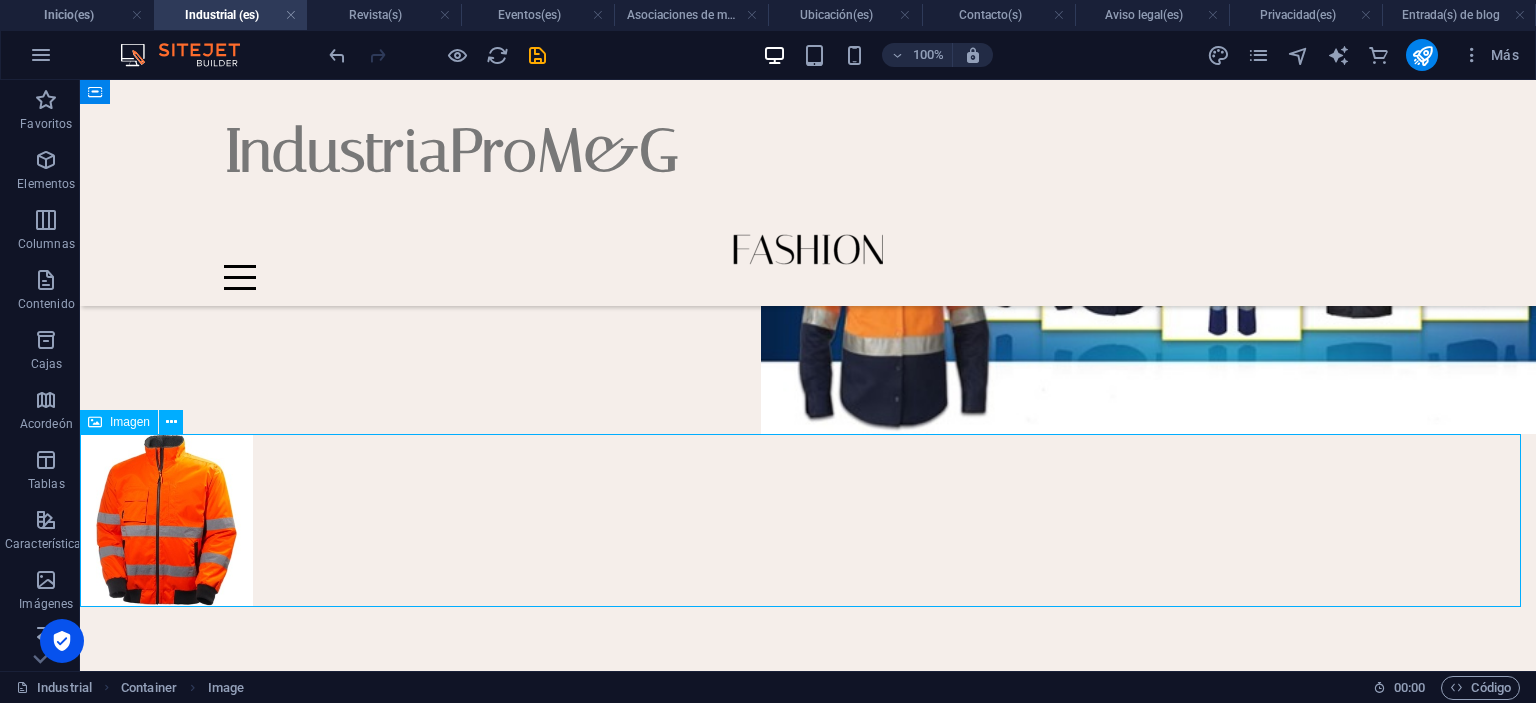 click at bounding box center (808, 520) 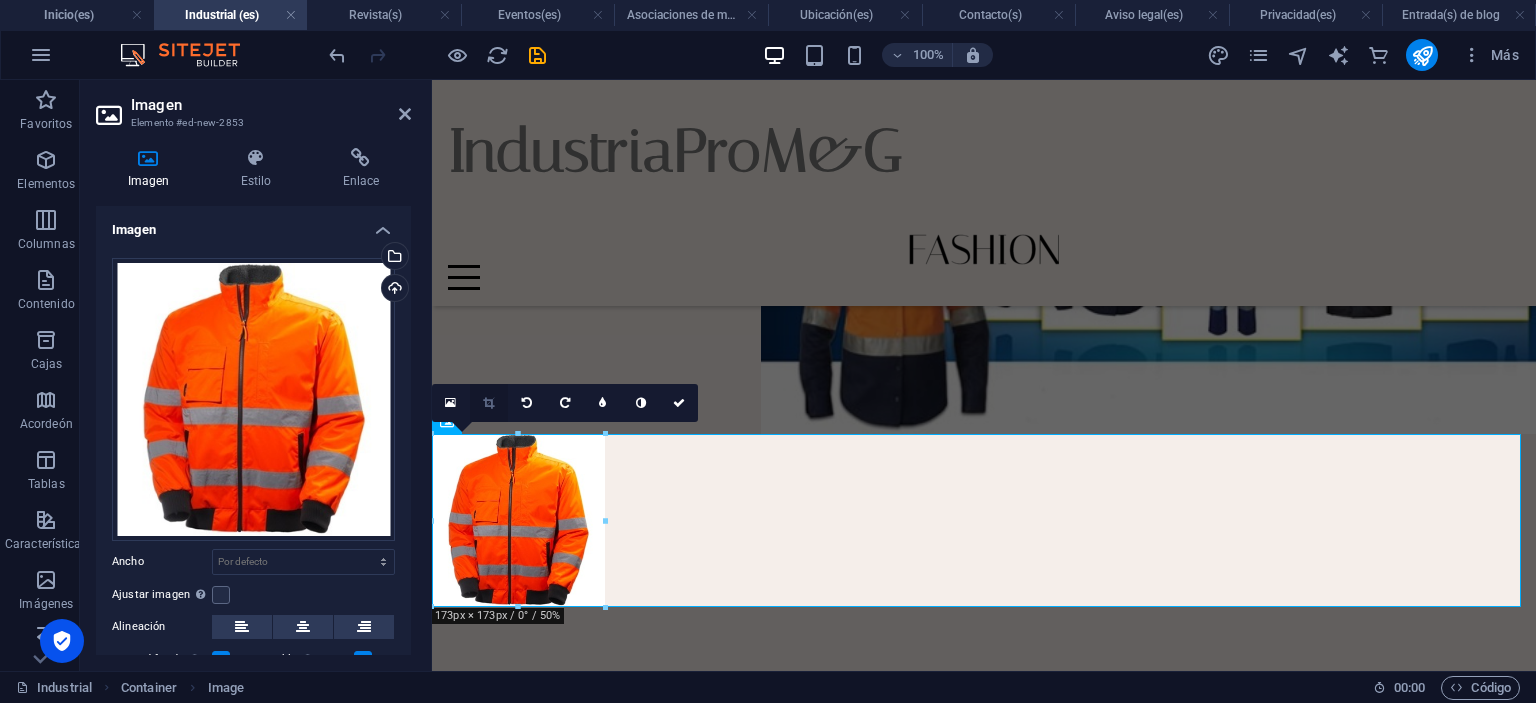 click at bounding box center [488, 403] 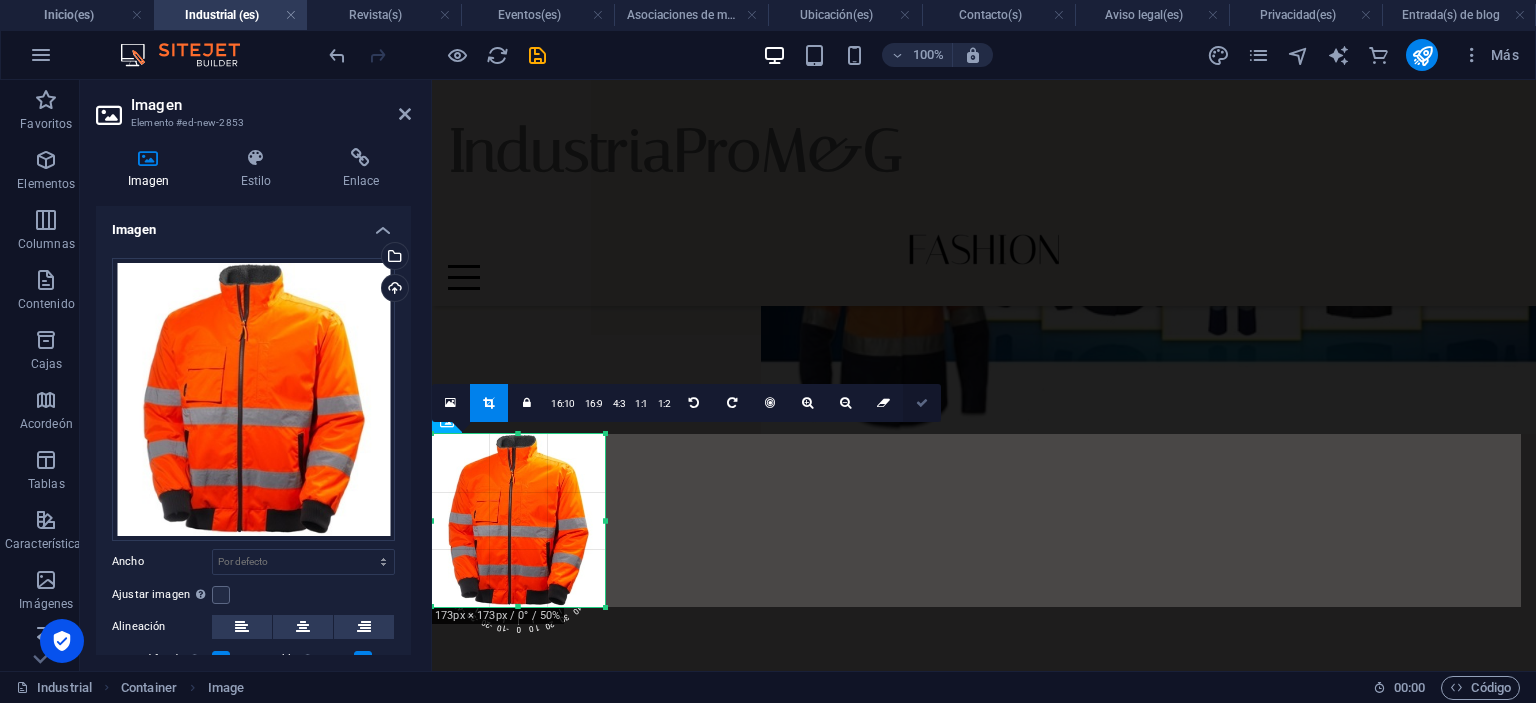 click at bounding box center [922, 403] 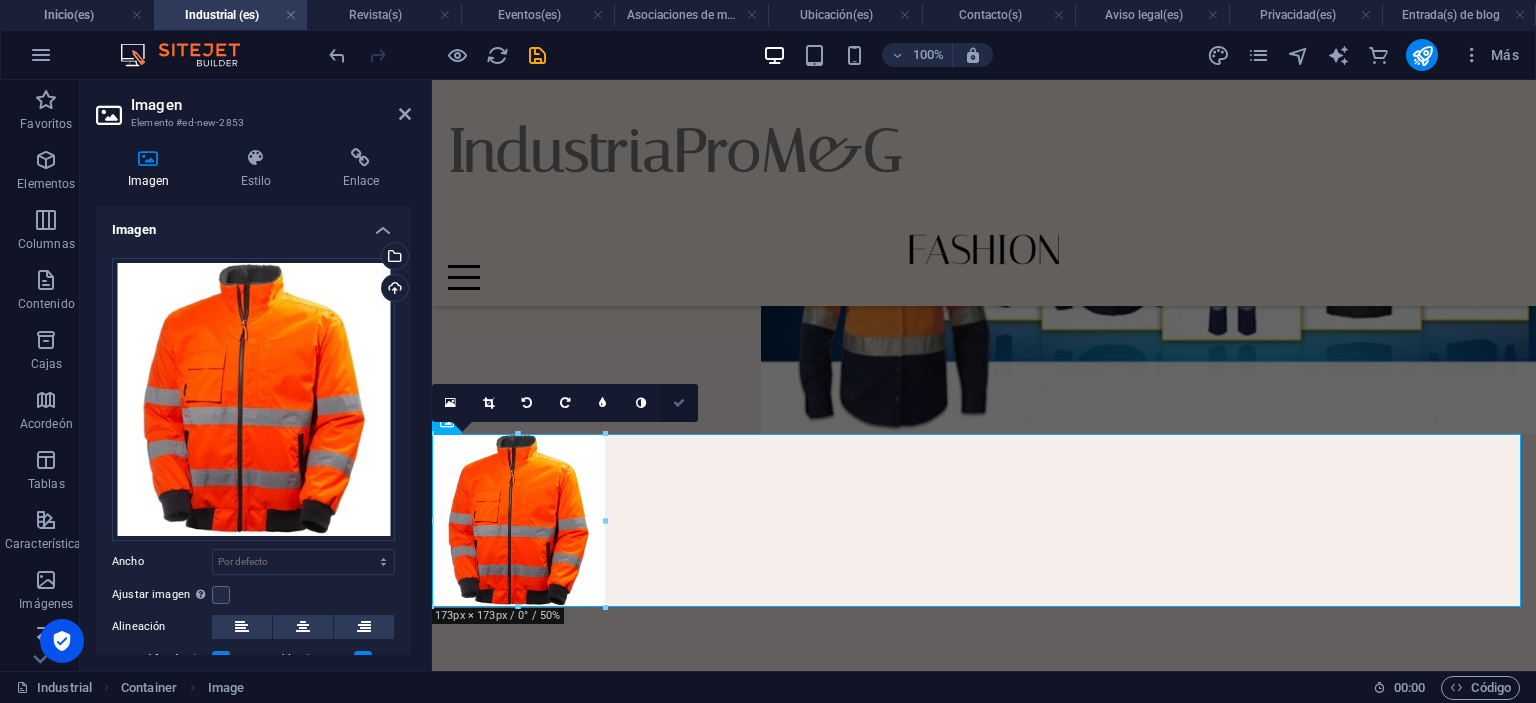 click at bounding box center [679, 403] 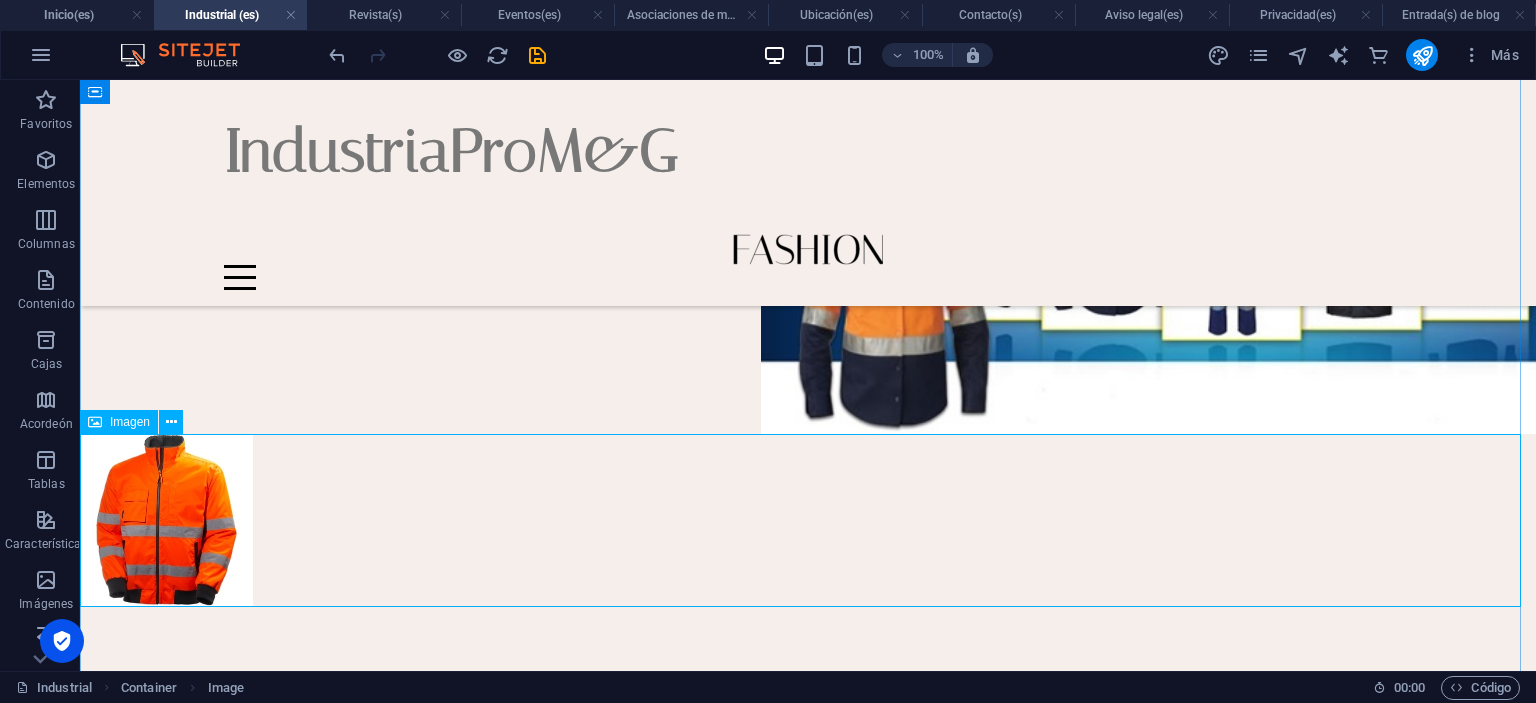 click at bounding box center (808, 520) 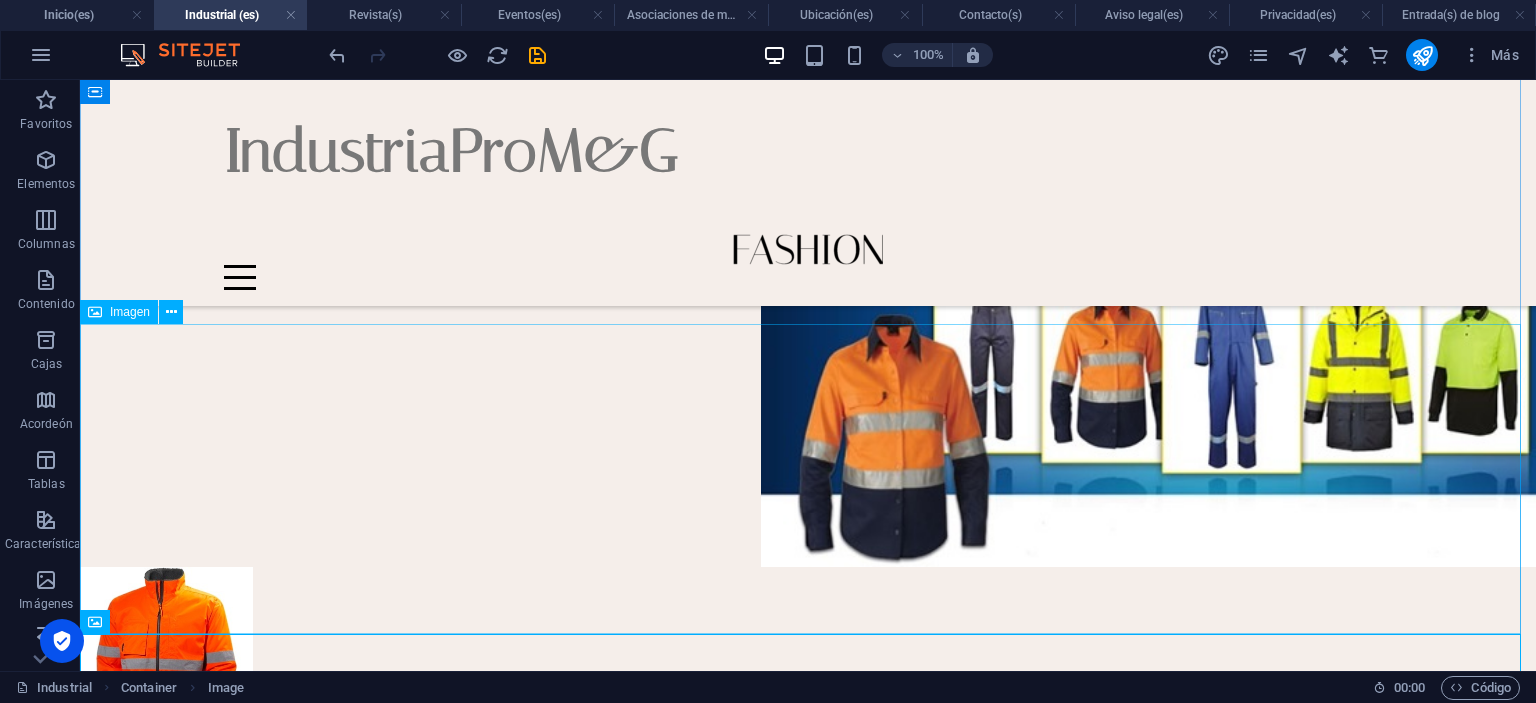 scroll, scrollTop: 400, scrollLeft: 0, axis: vertical 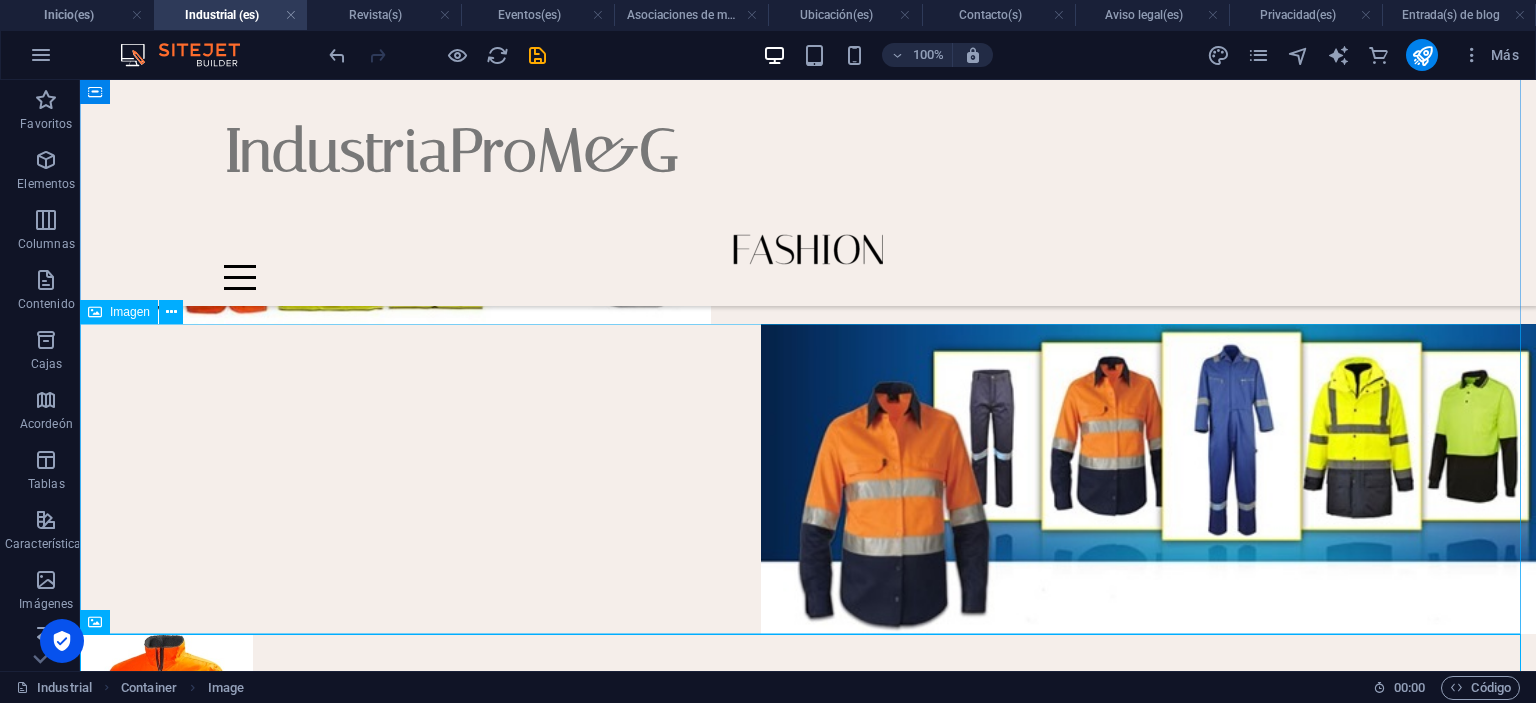 click at bounding box center (808, 479) 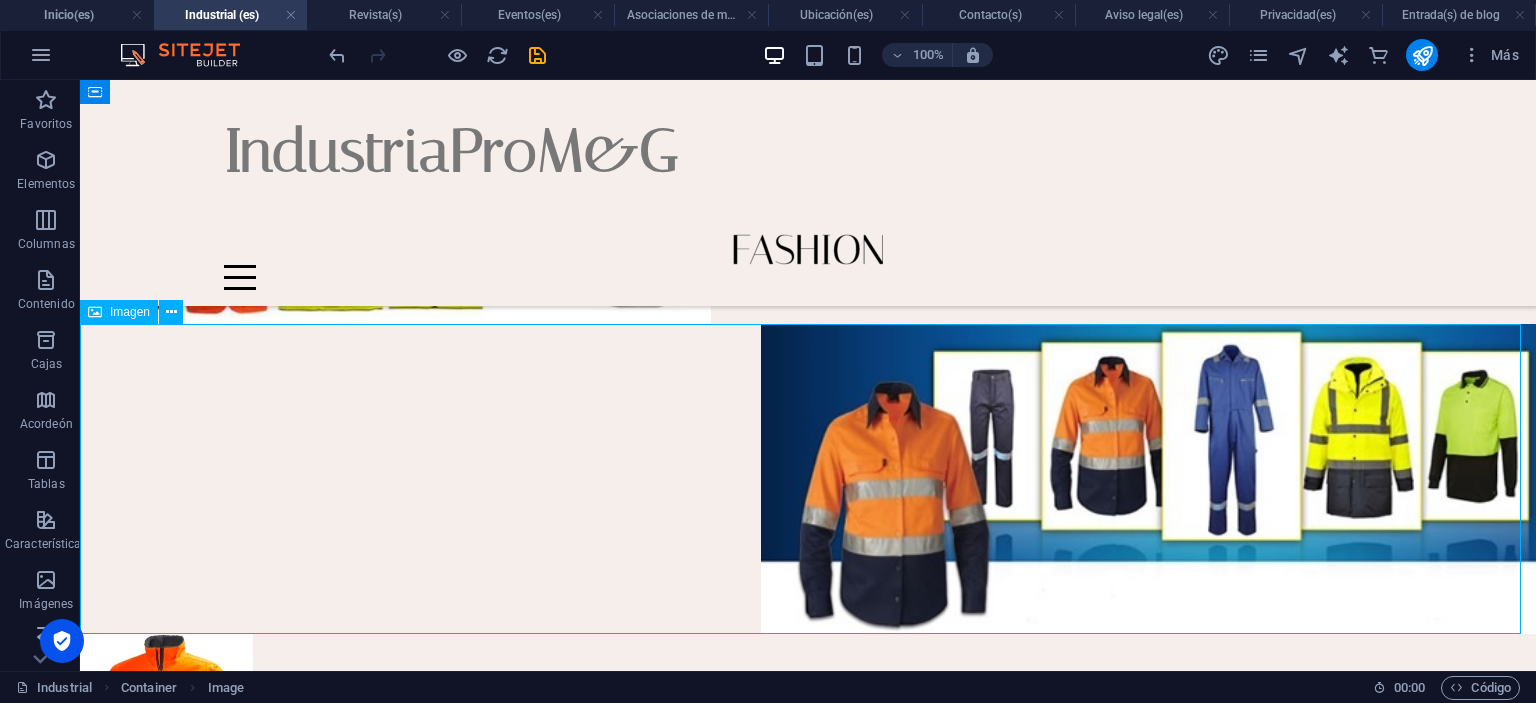 click at bounding box center [808, 479] 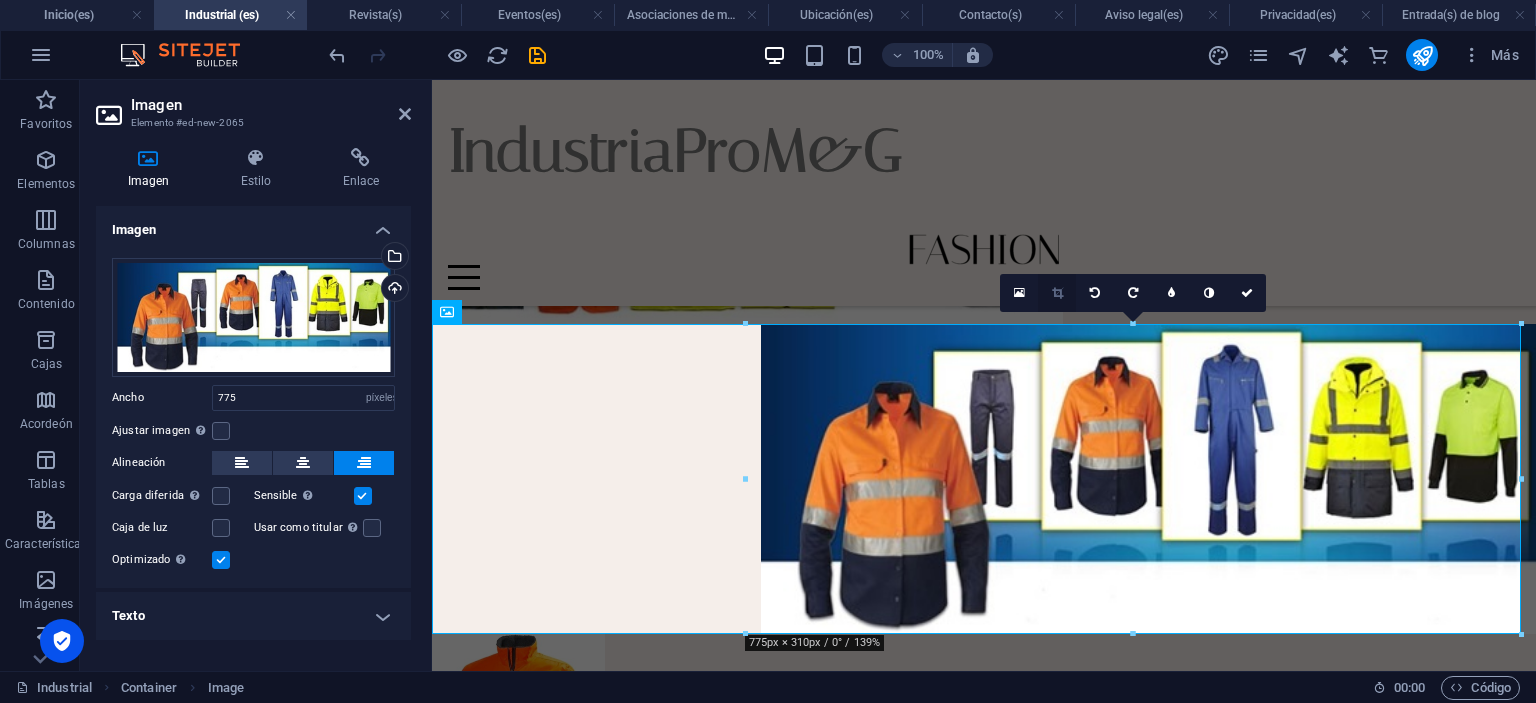 click at bounding box center (1057, 293) 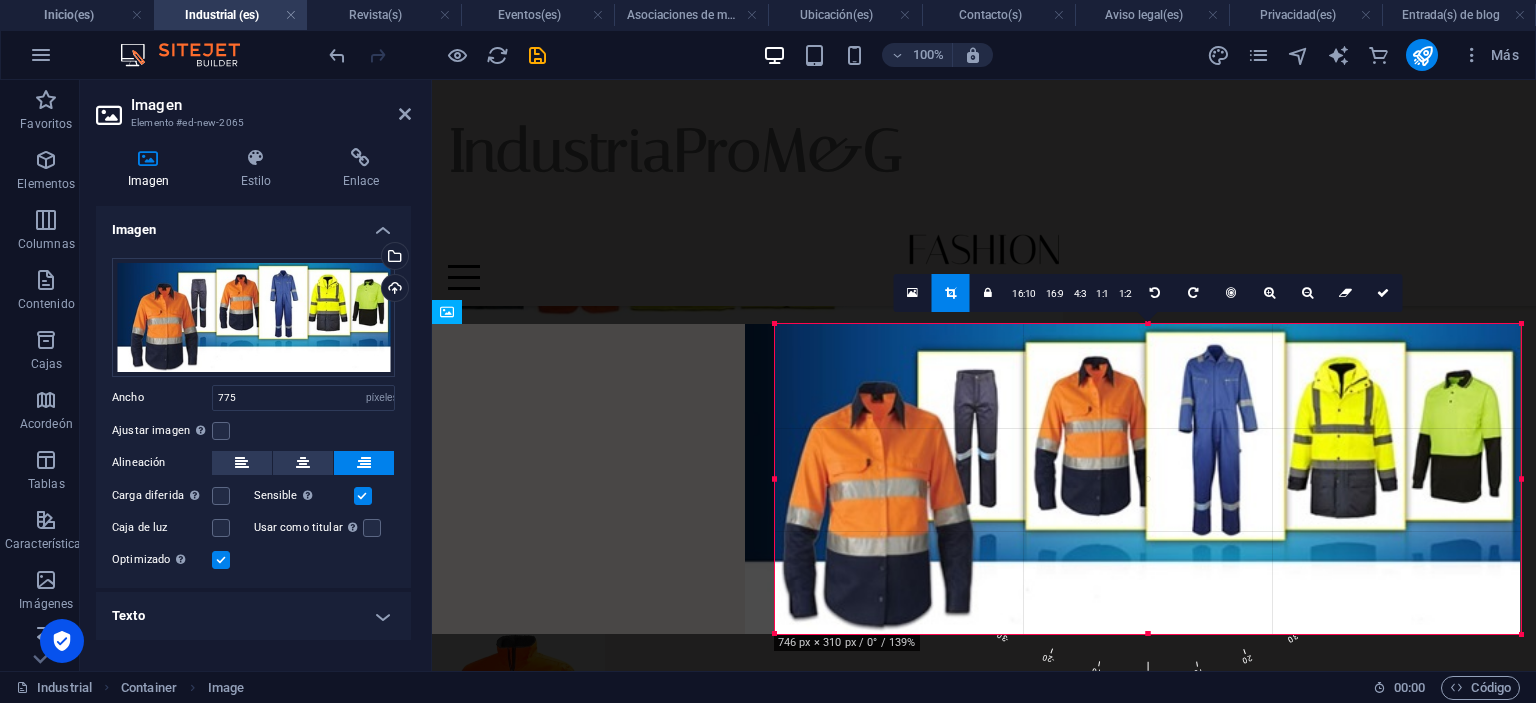 drag, startPoint x: 748, startPoint y: 481, endPoint x: 778, endPoint y: 481, distance: 30 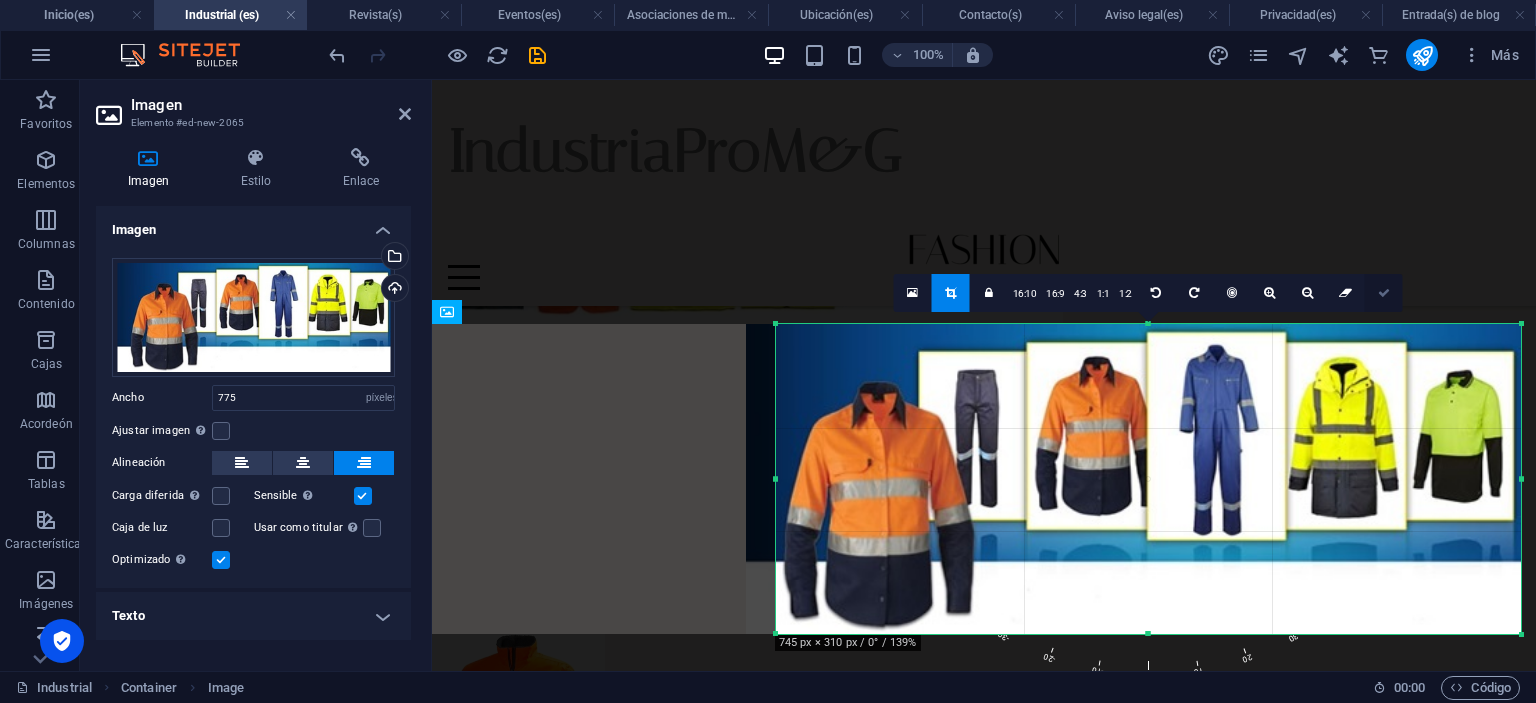 click at bounding box center (1384, 293) 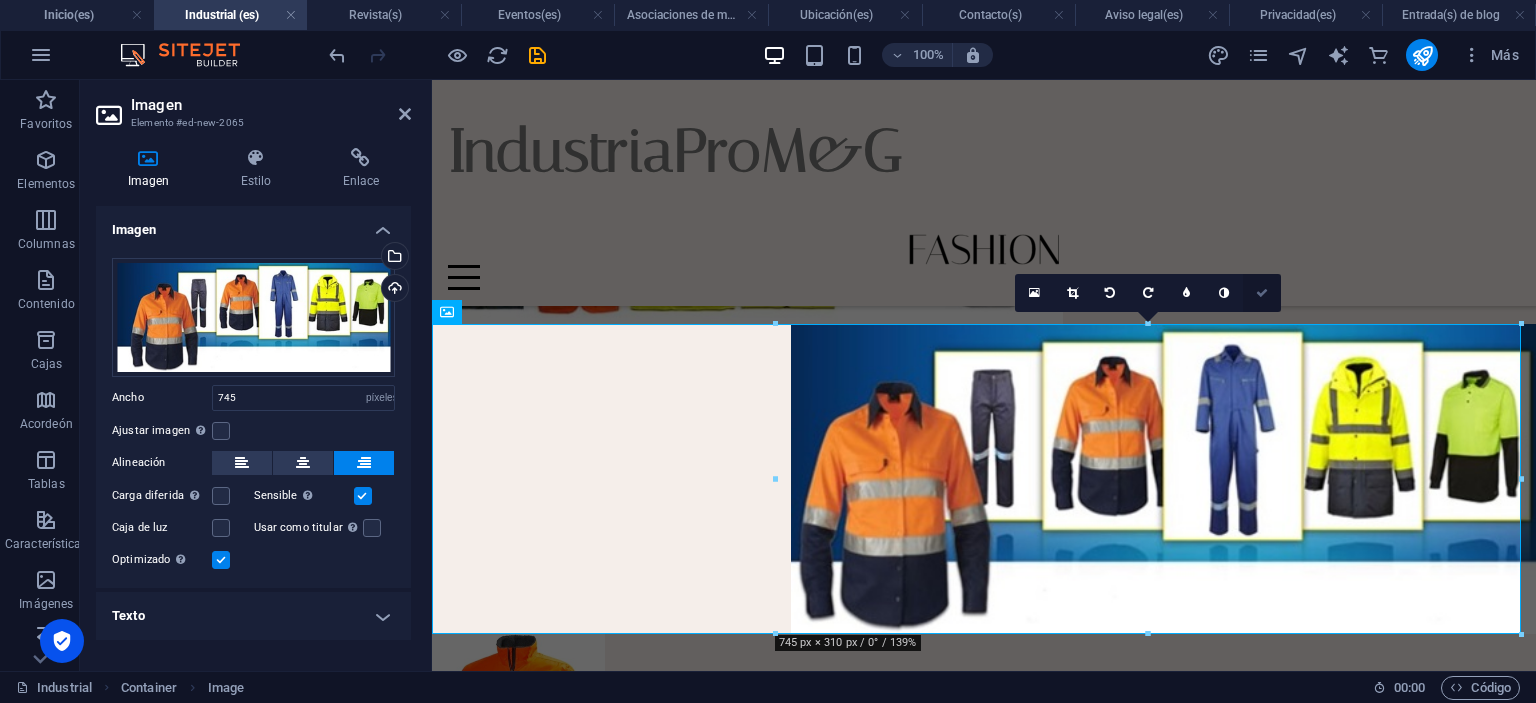 click at bounding box center [1262, 293] 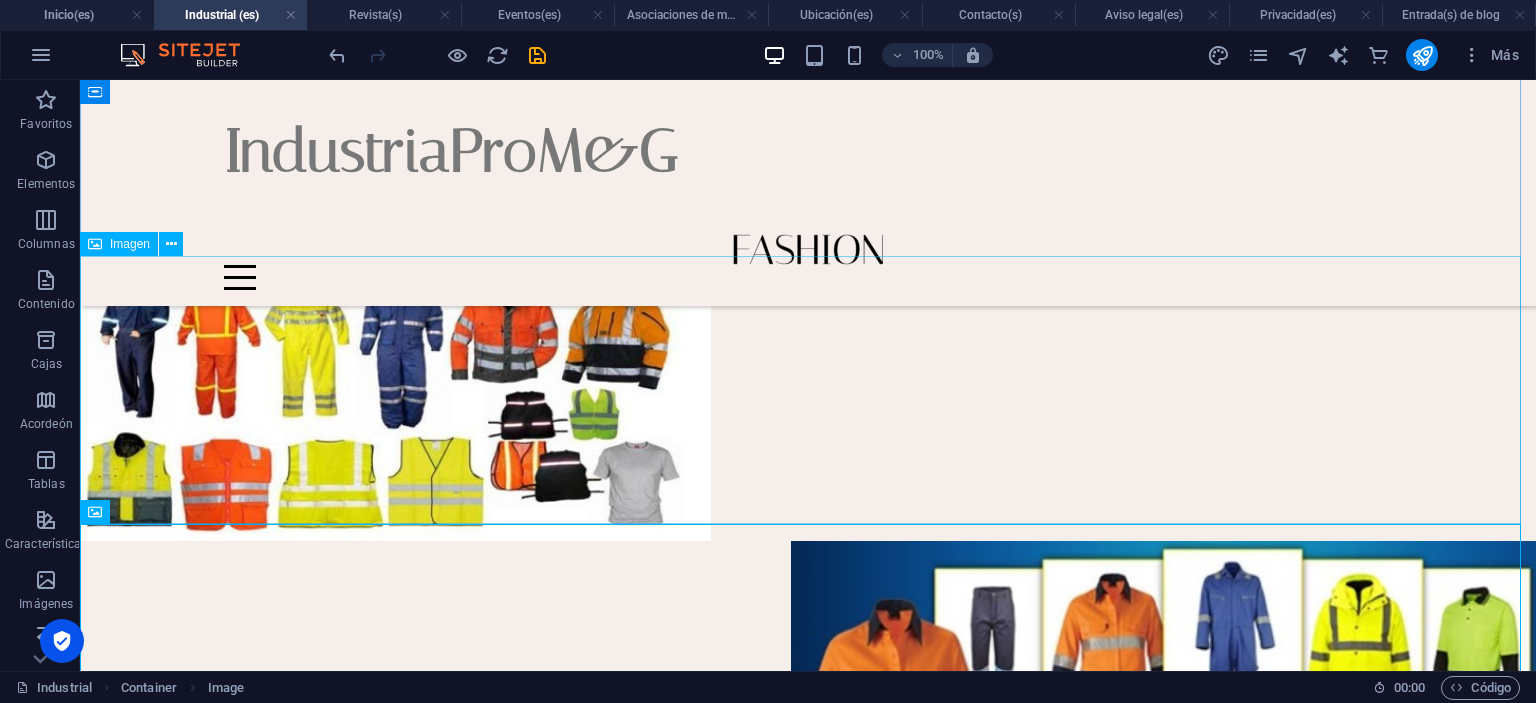 scroll, scrollTop: 200, scrollLeft: 0, axis: vertical 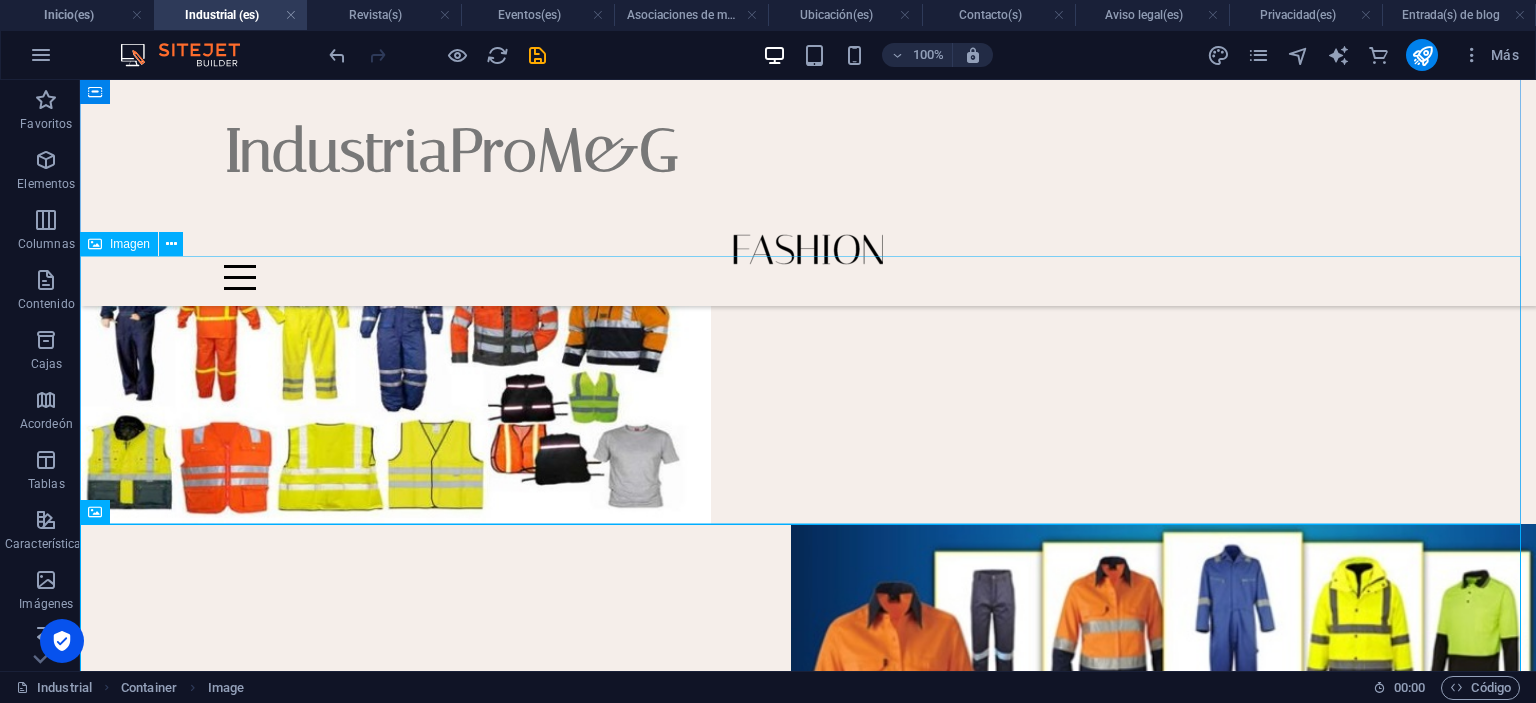 click at bounding box center [808, 390] 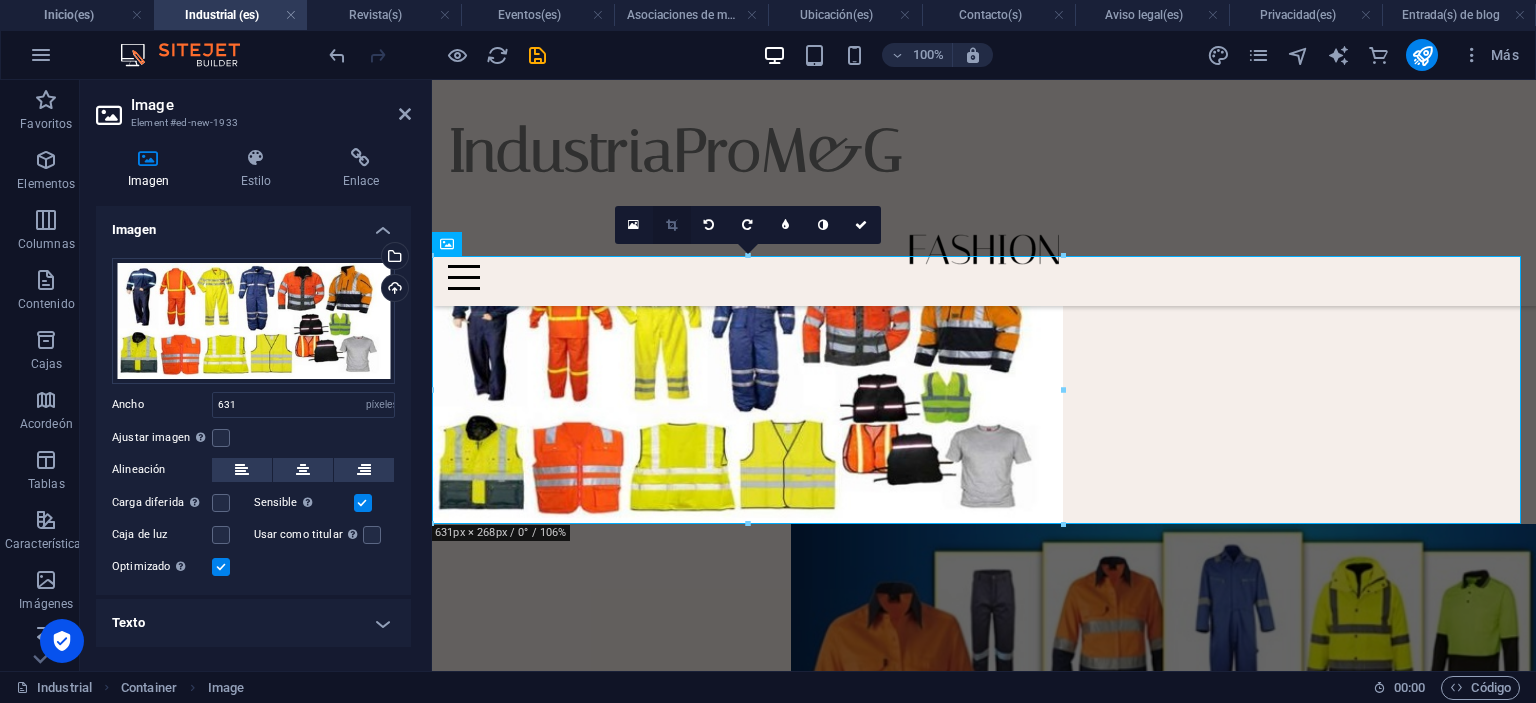 click at bounding box center (672, 225) 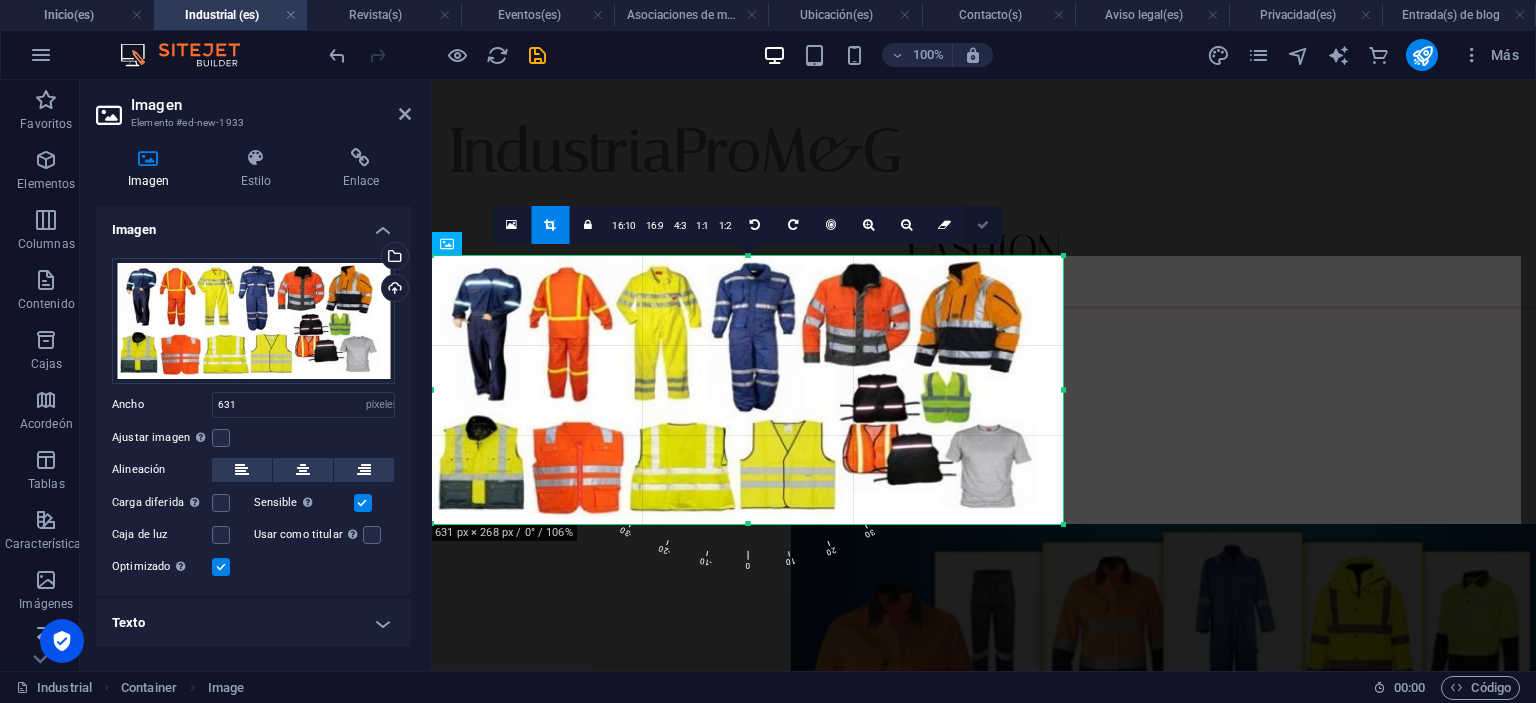 click at bounding box center (983, 225) 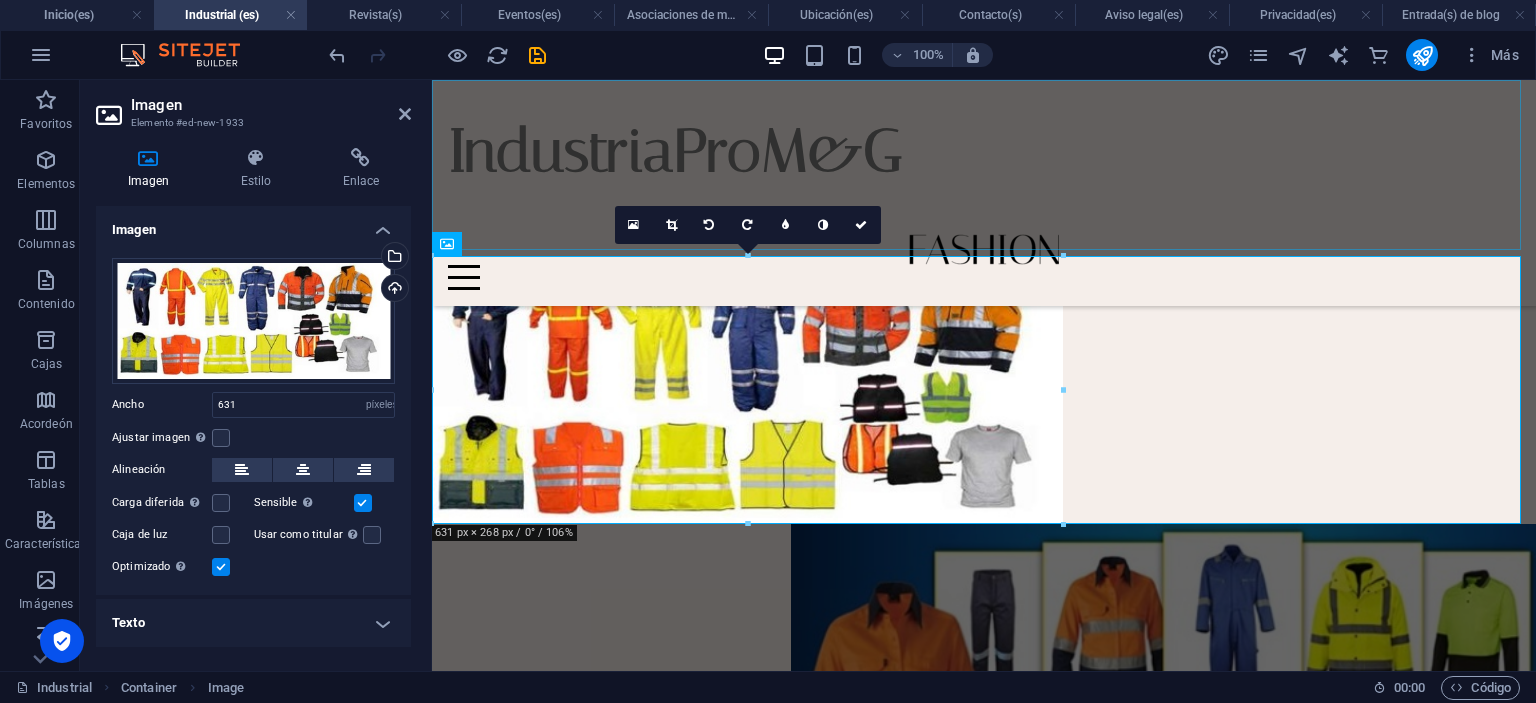 click on "IndustriaPro  M&G Hogar Diario Eventos Asociaciones de marca Ubicación Contacto Industrial" at bounding box center (984, 193) 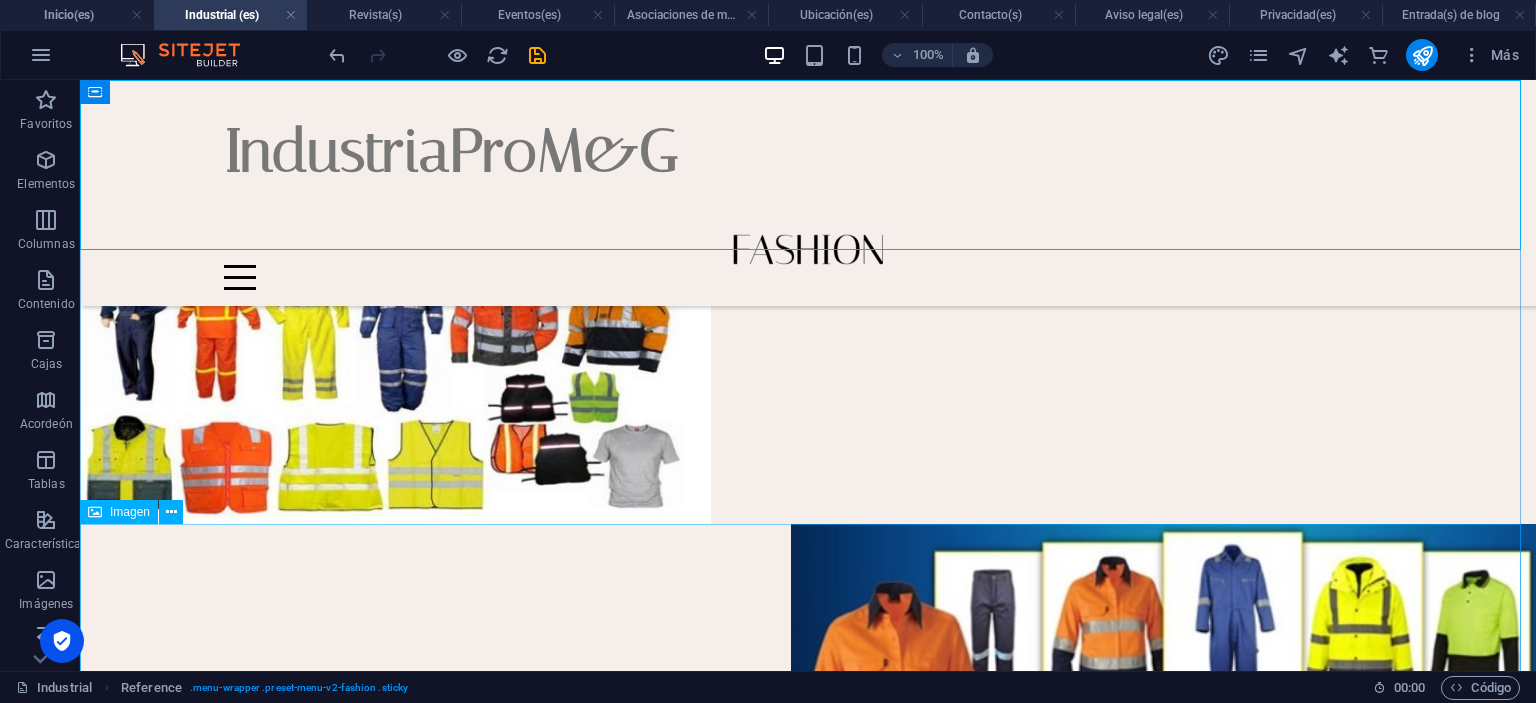 click at bounding box center (808, 679) 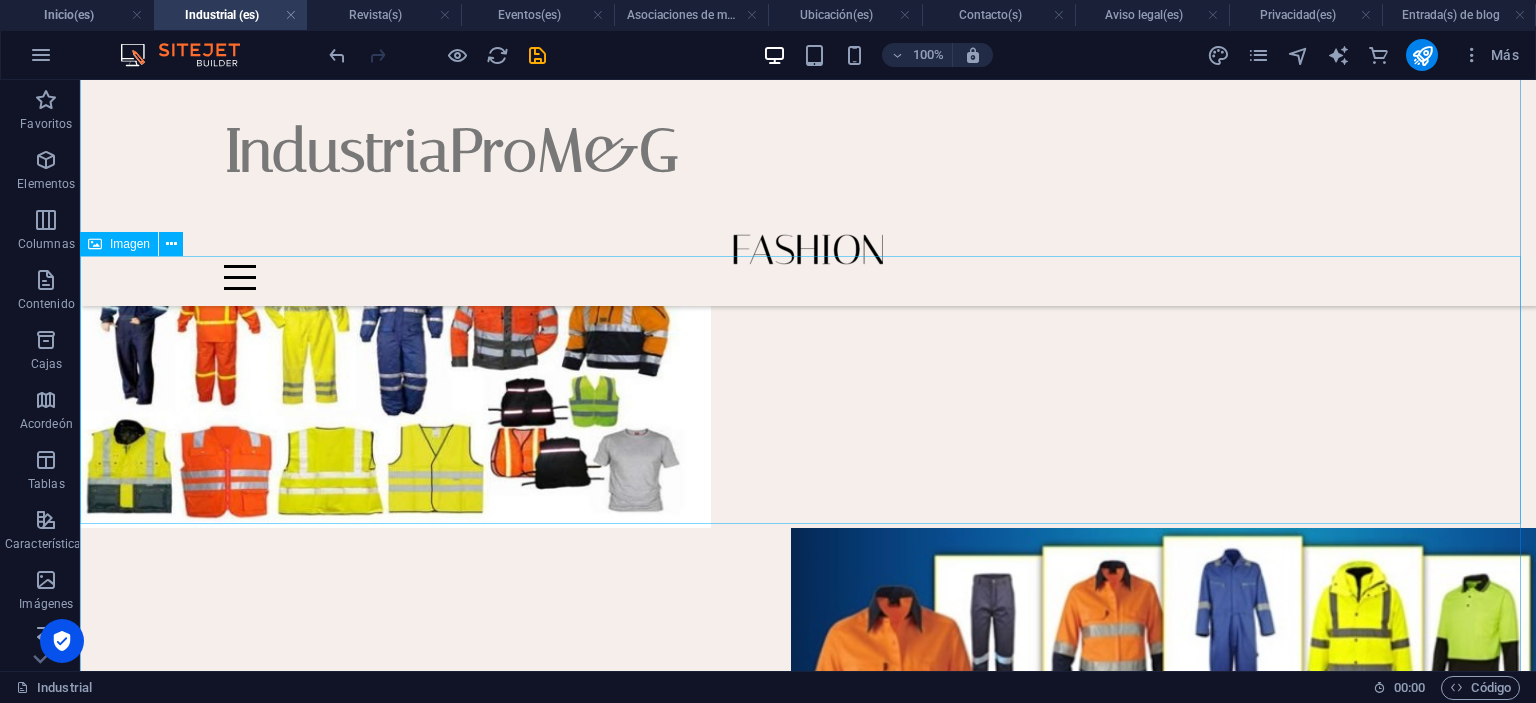scroll, scrollTop: 200, scrollLeft: 0, axis: vertical 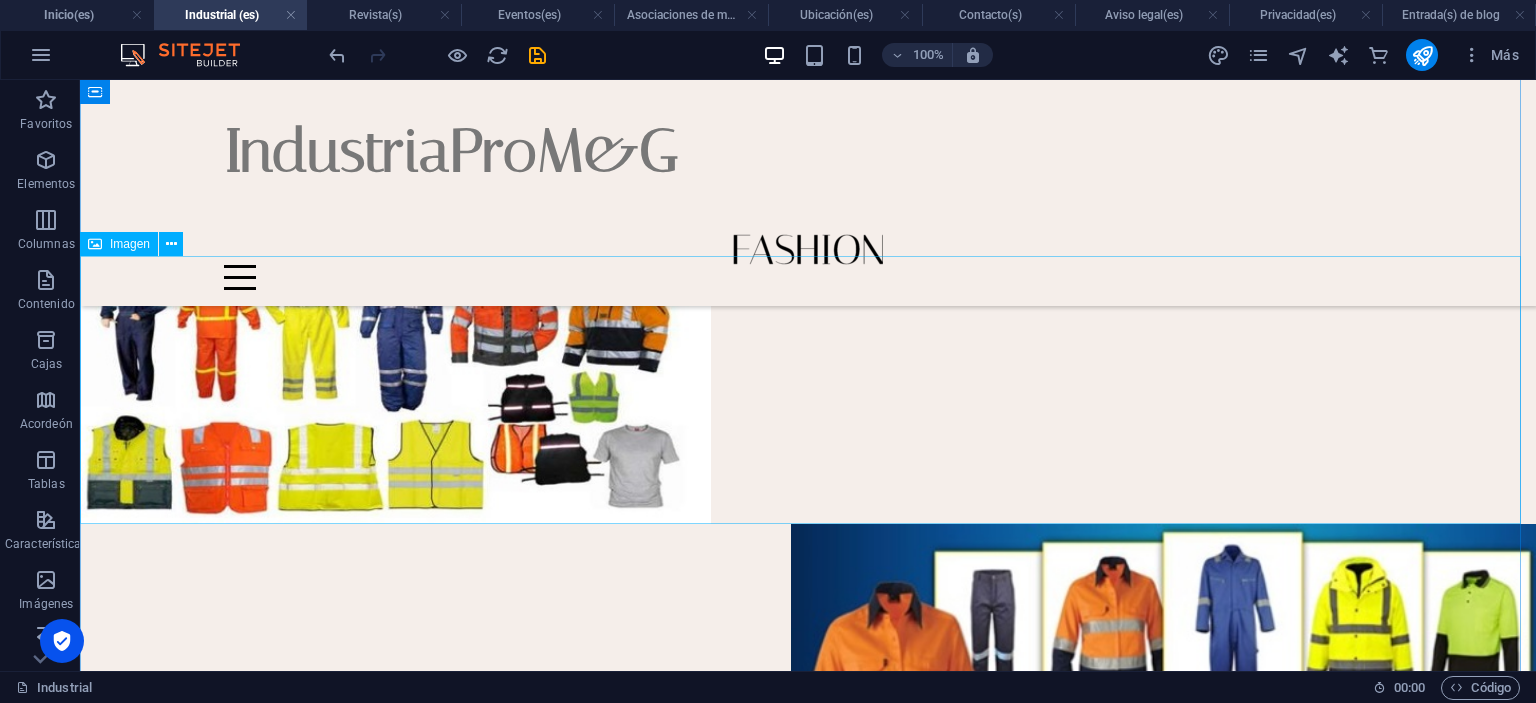 click at bounding box center [808, 390] 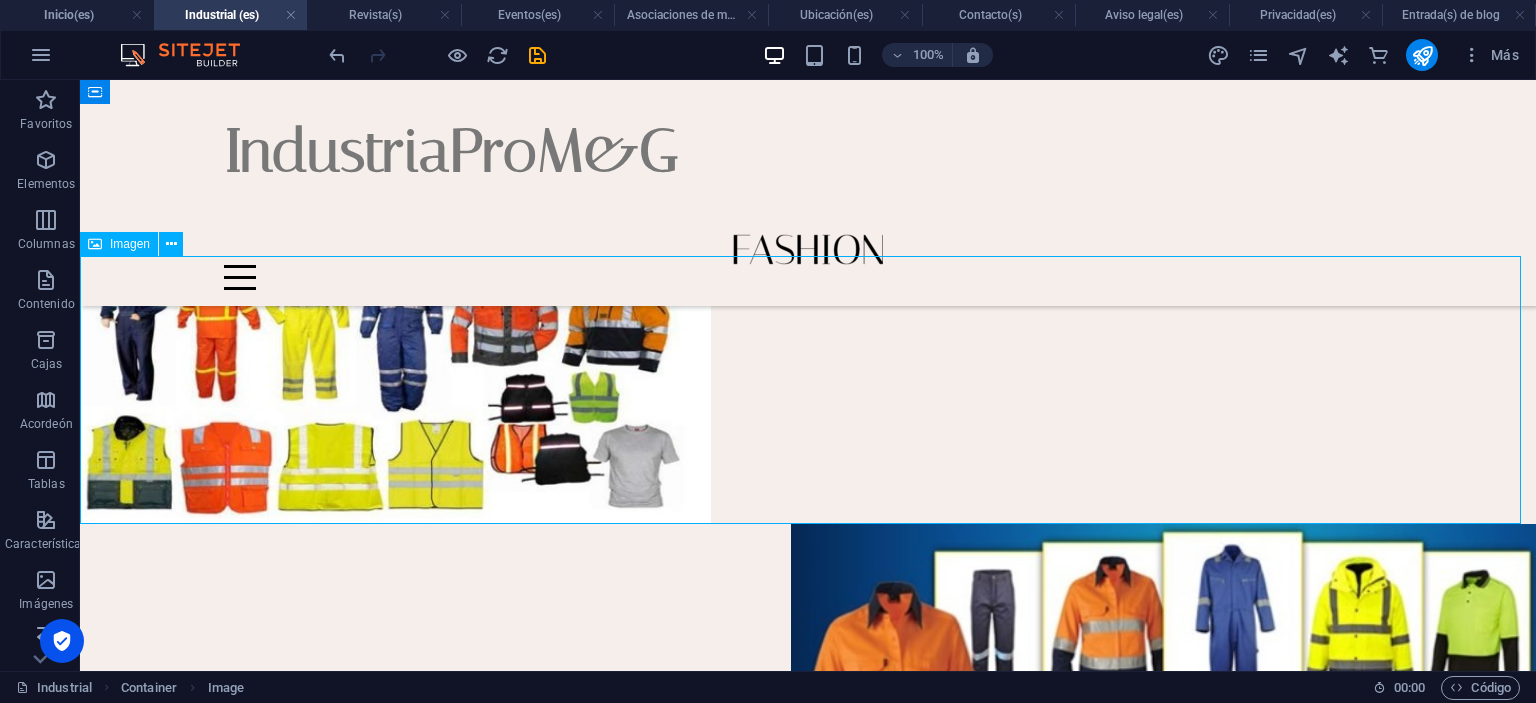 click at bounding box center [808, 390] 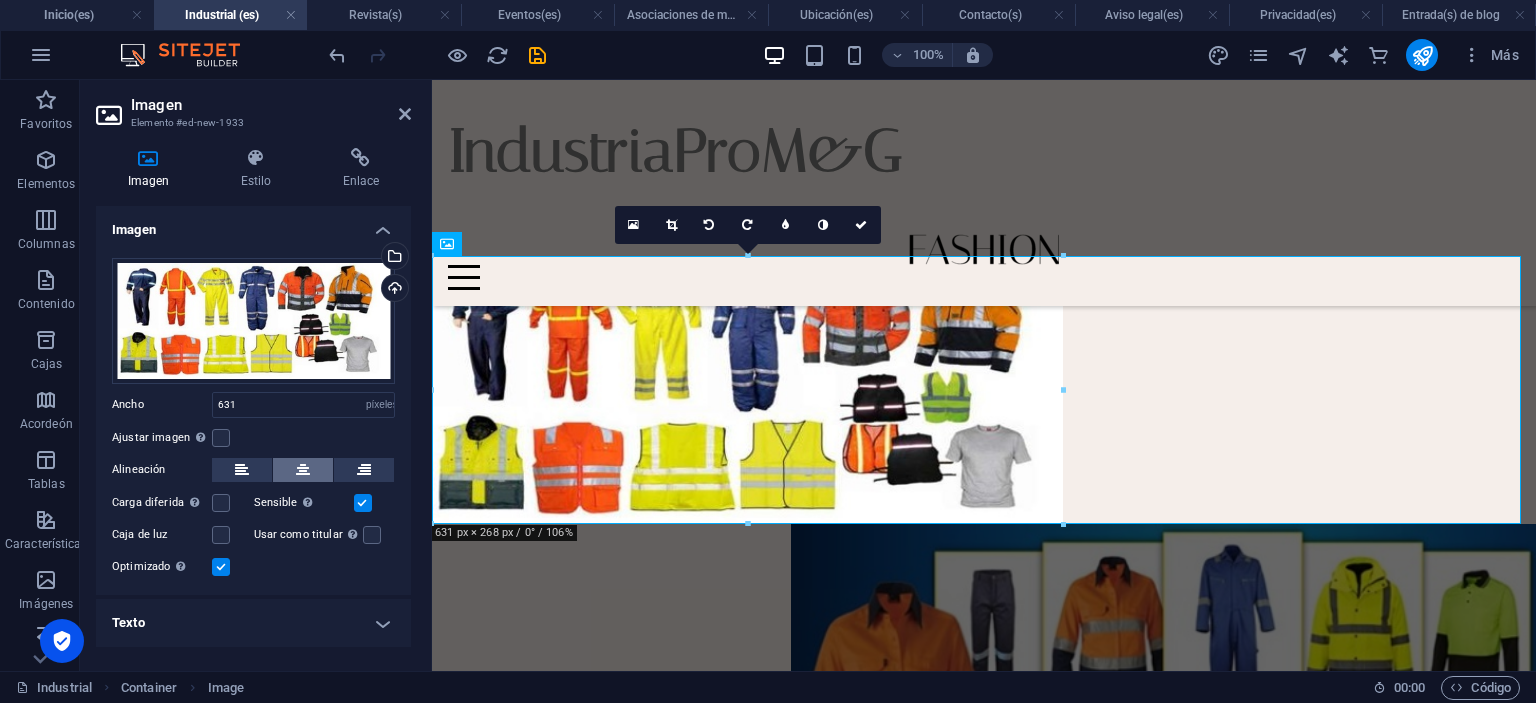 click at bounding box center (303, 470) 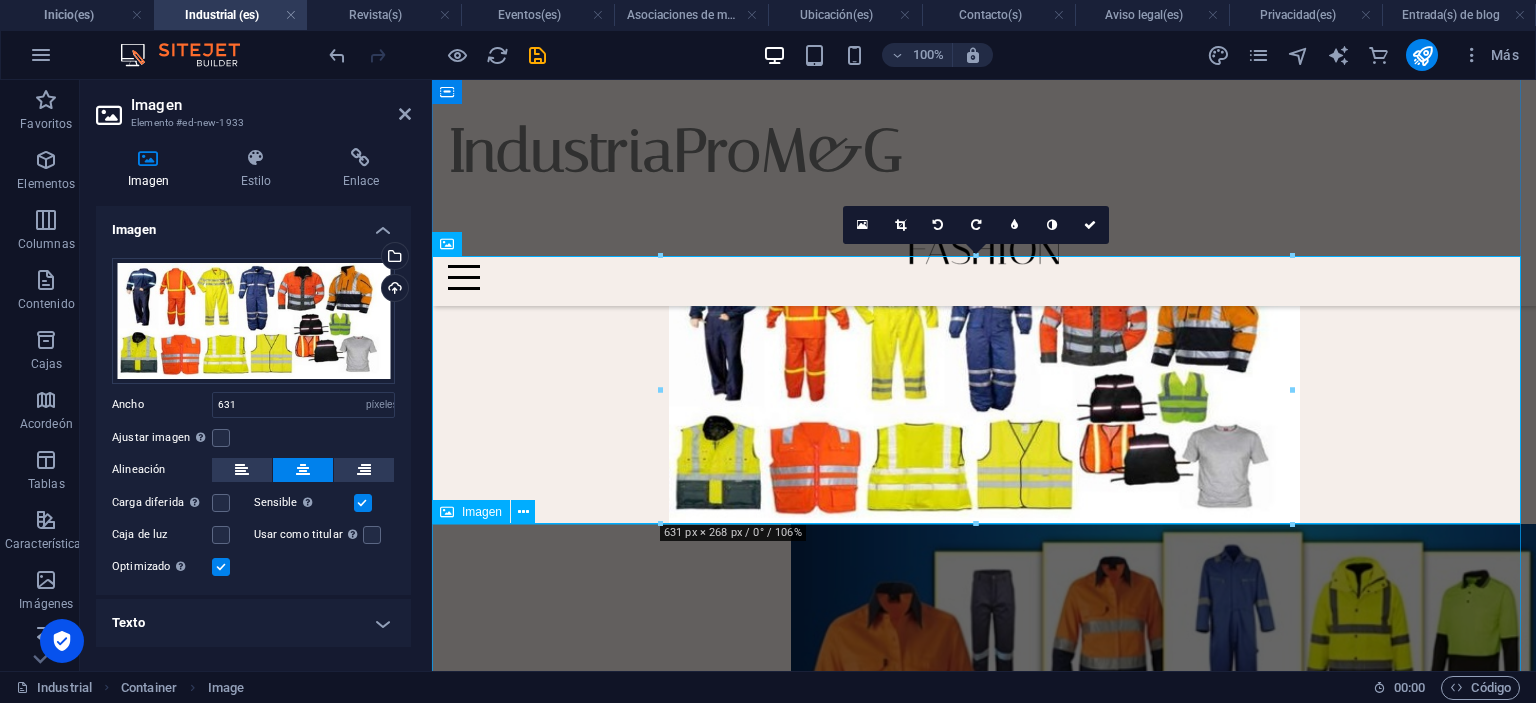 click at bounding box center (984, 679) 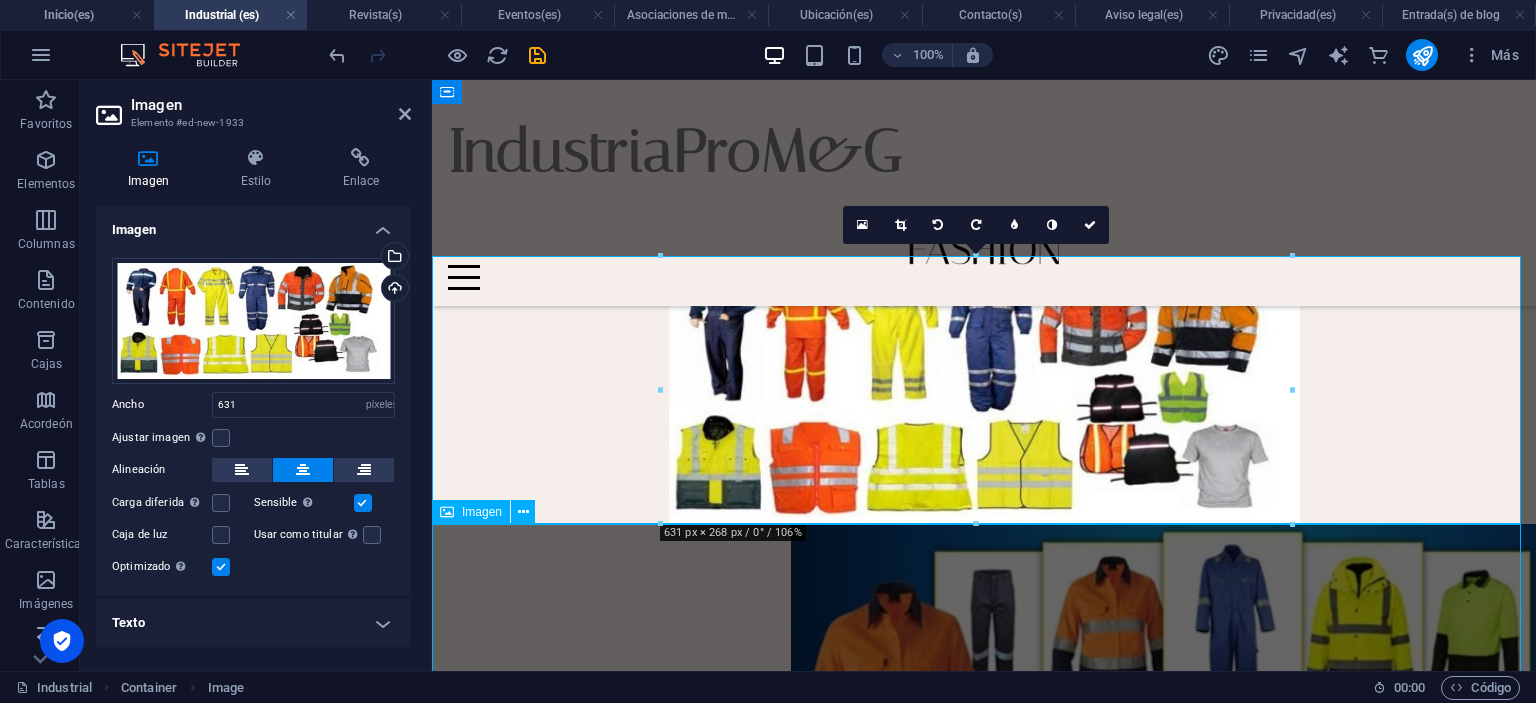 click at bounding box center [984, 679] 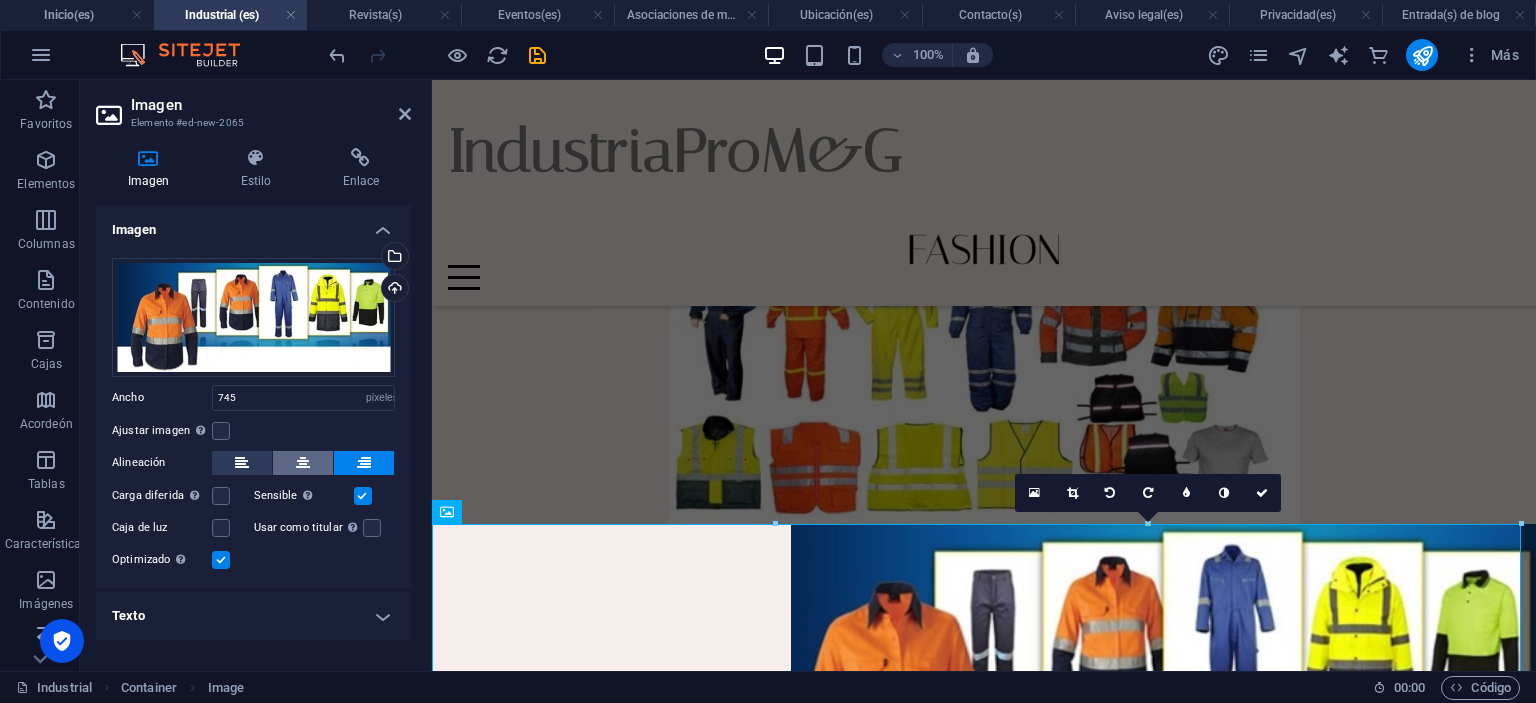click at bounding box center (303, 463) 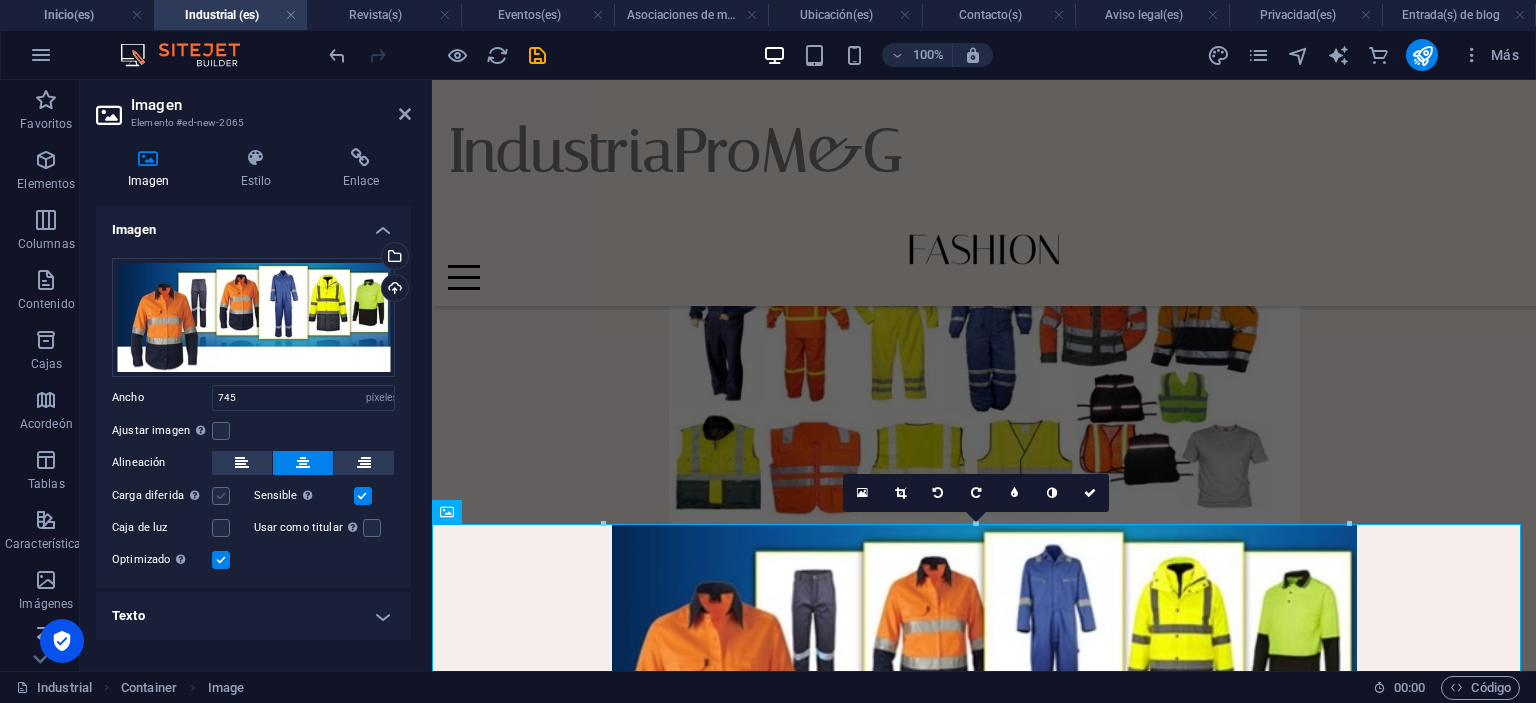 click at bounding box center (221, 496) 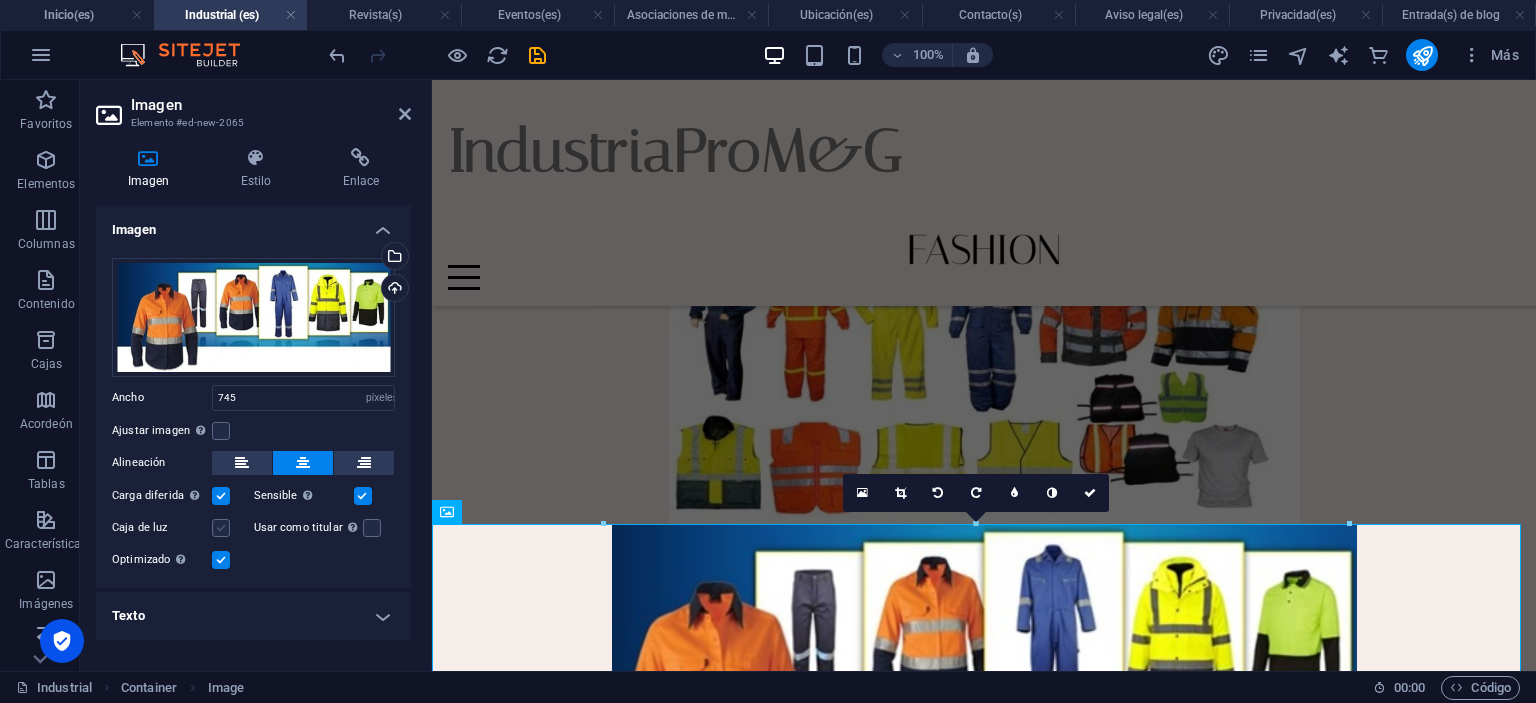 click at bounding box center [221, 528] 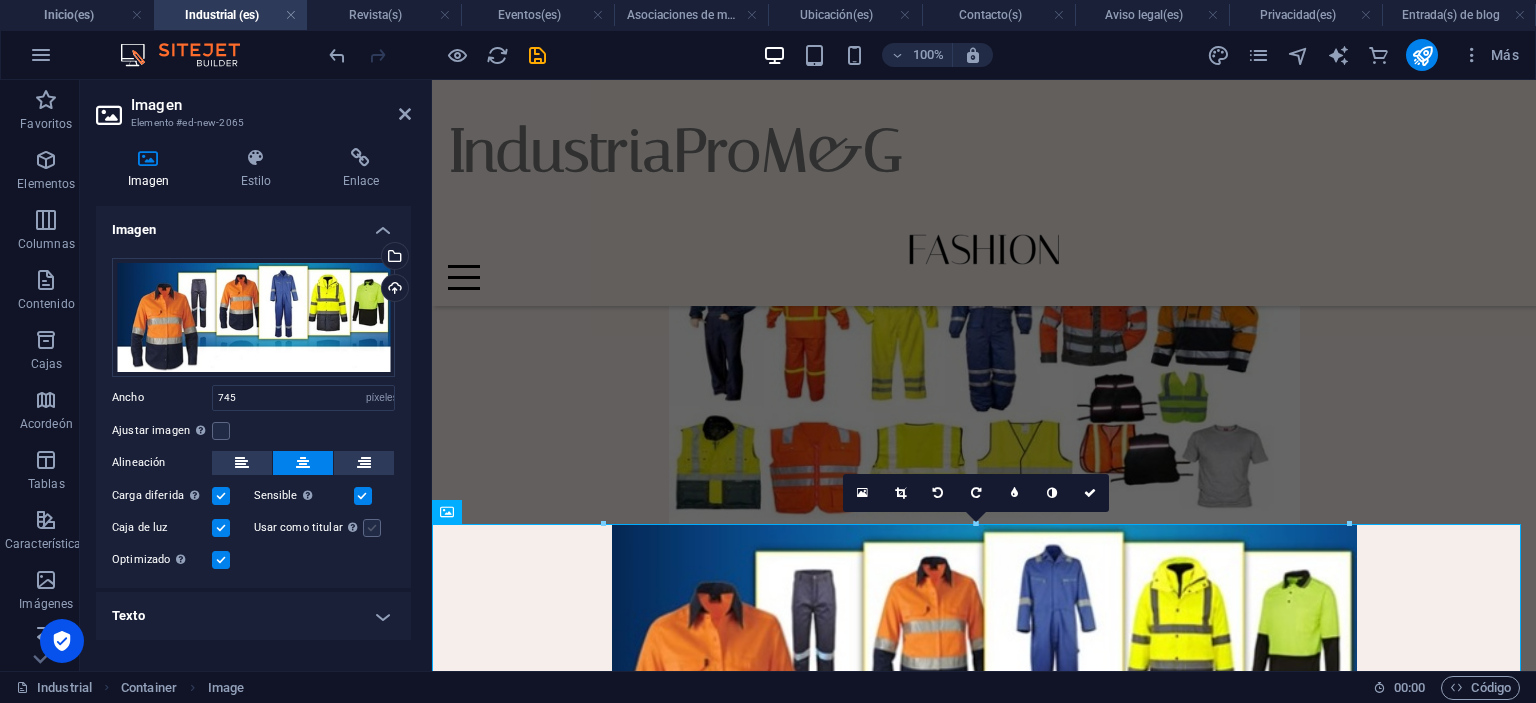 click at bounding box center (372, 528) 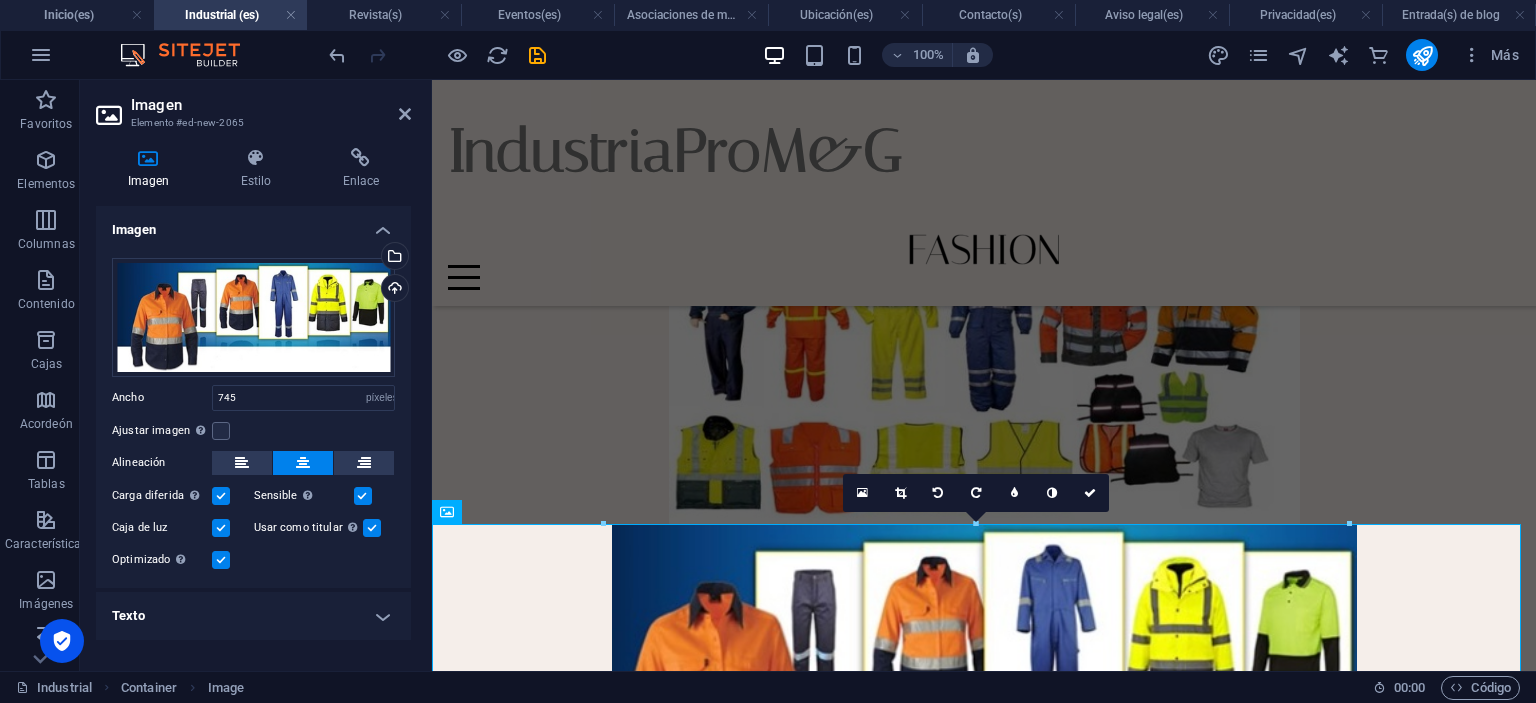 click at bounding box center [372, 528] 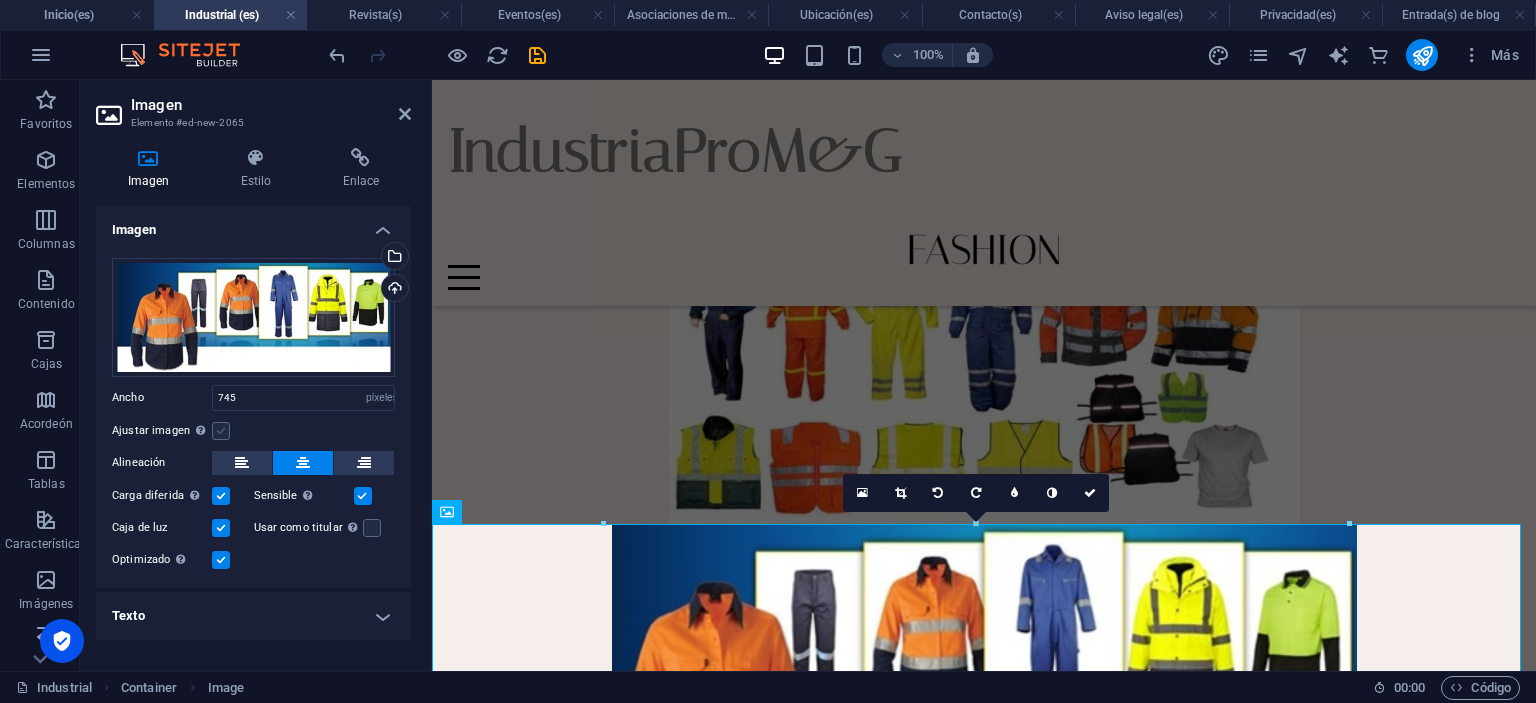 click at bounding box center (221, 431) 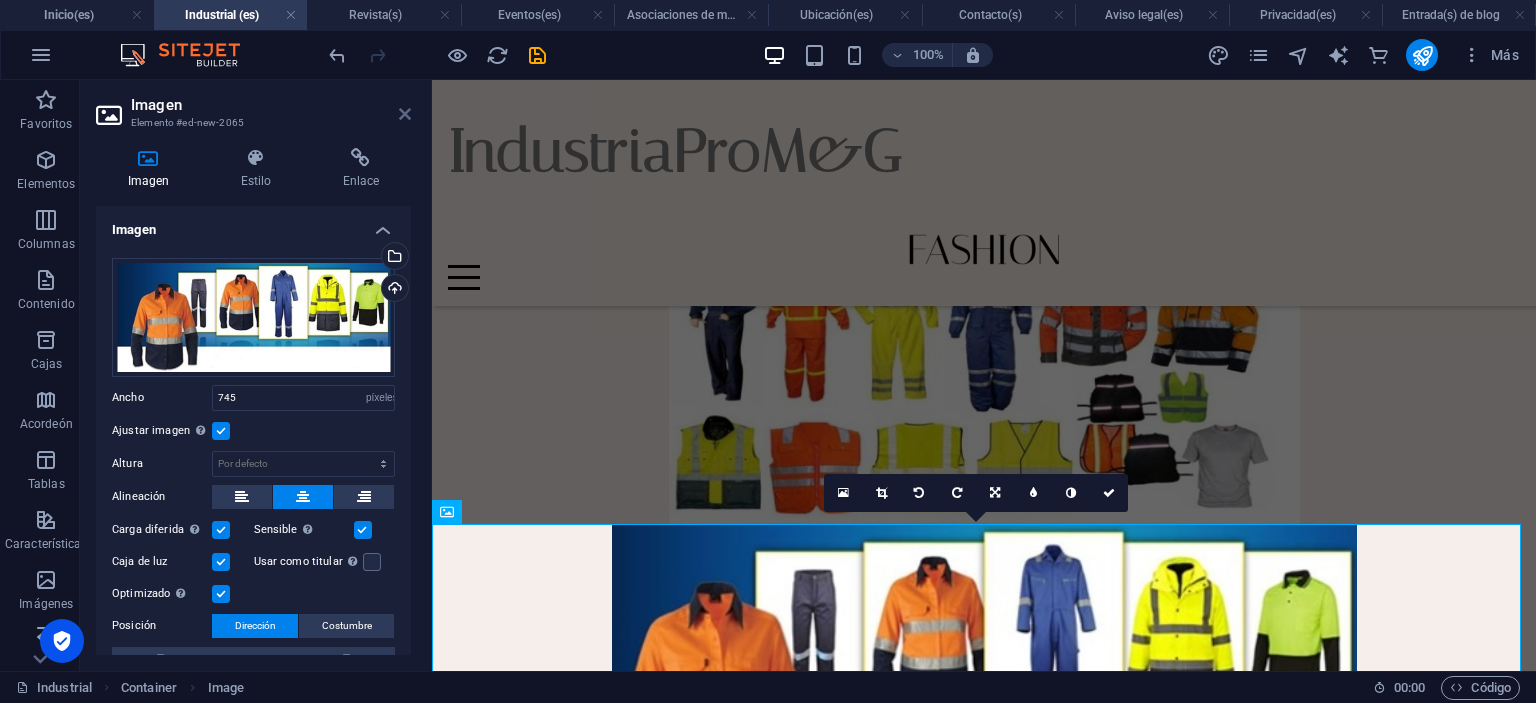 click at bounding box center (405, 114) 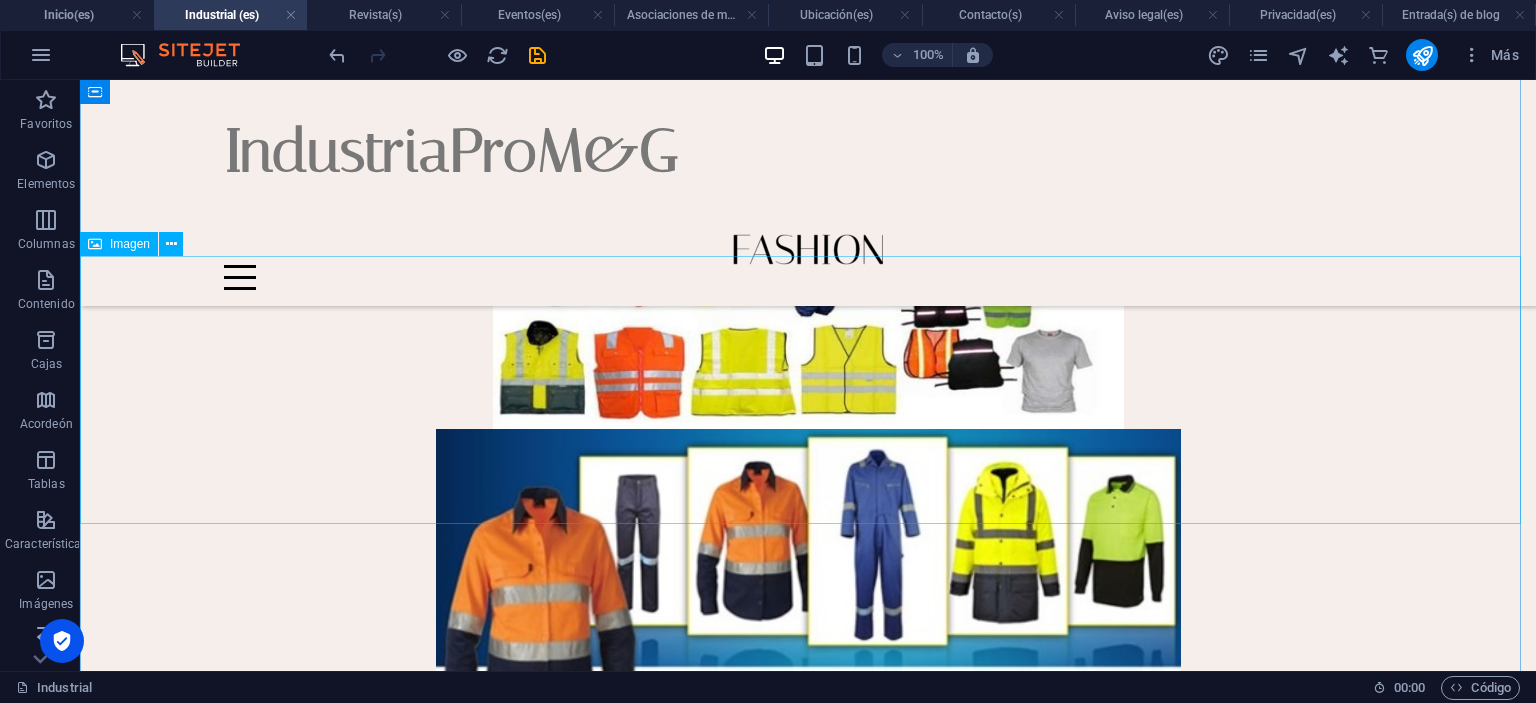 scroll, scrollTop: 200, scrollLeft: 0, axis: vertical 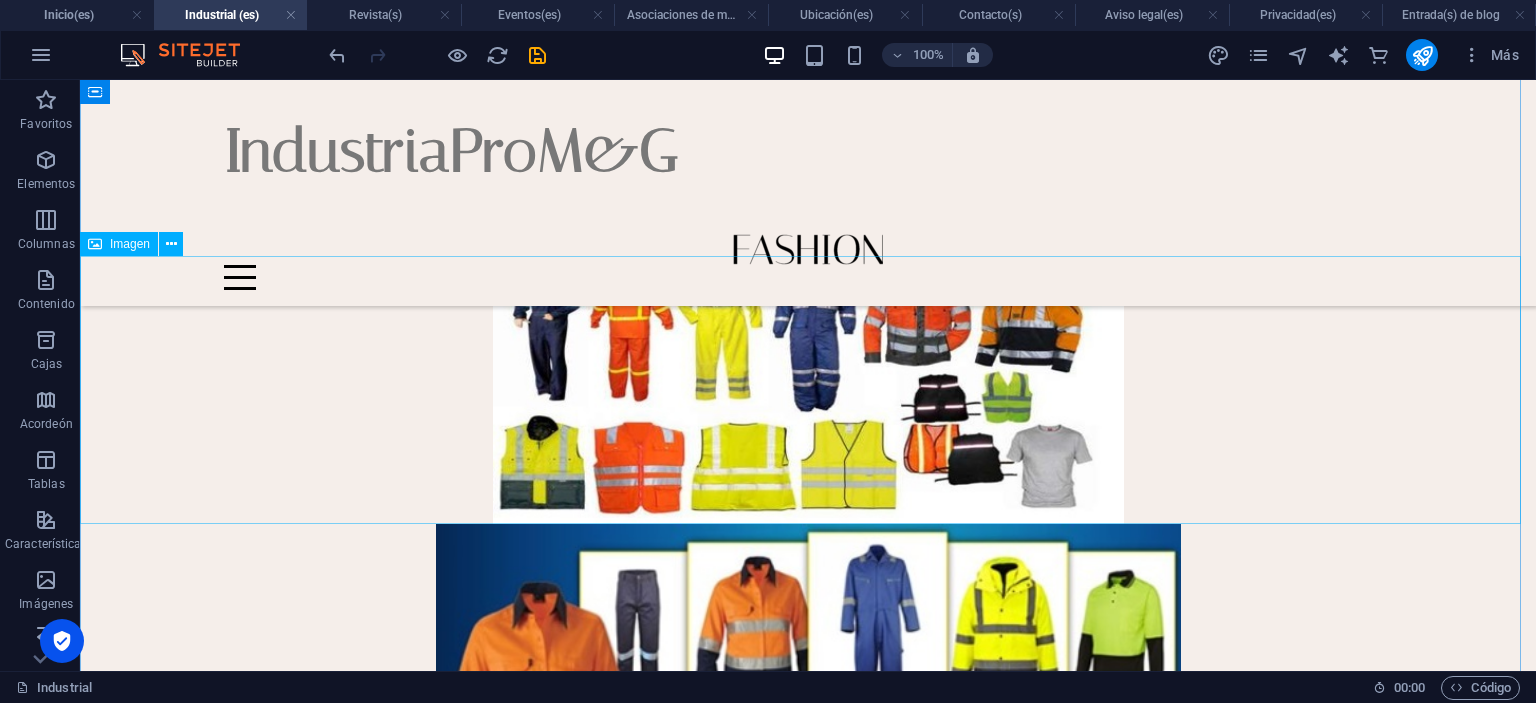 click at bounding box center (808, 390) 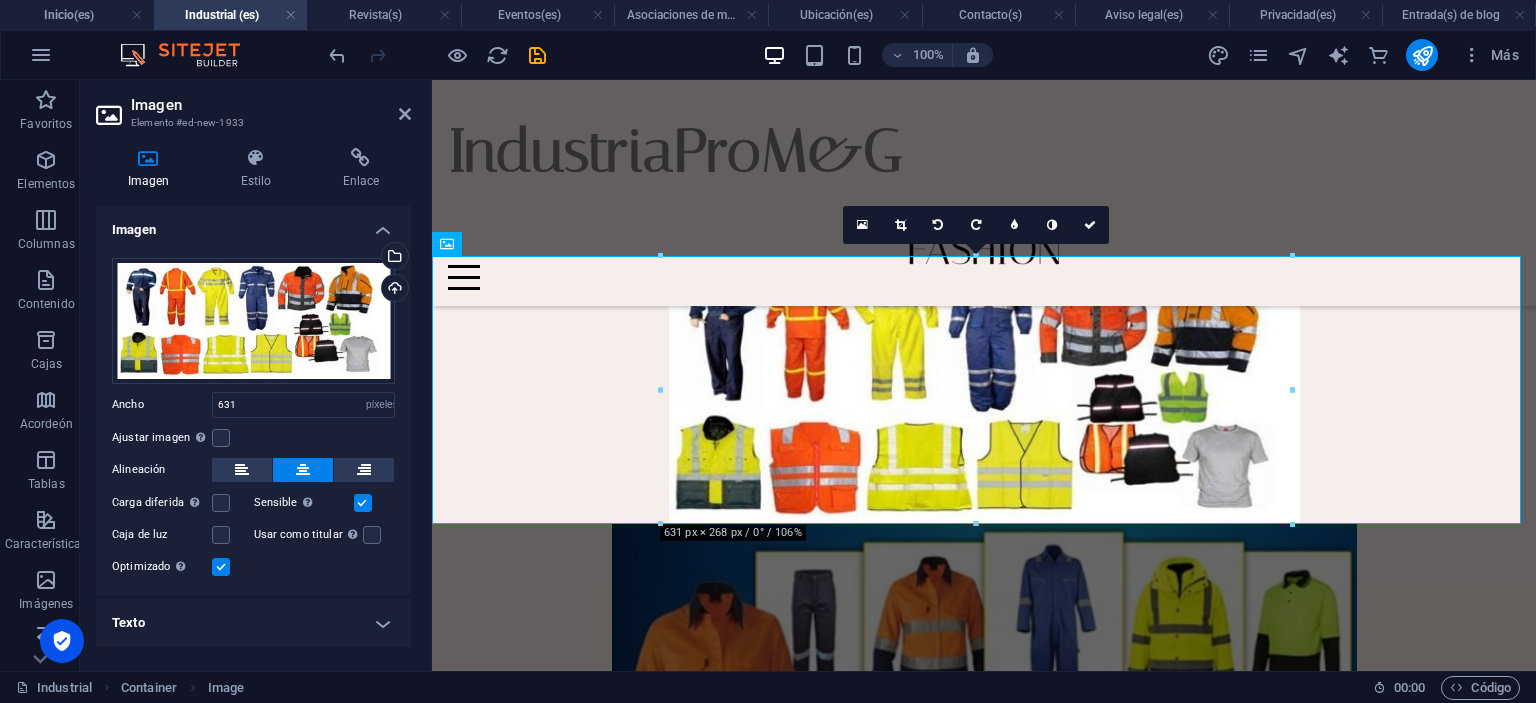 click on "Texto" at bounding box center (253, 623) 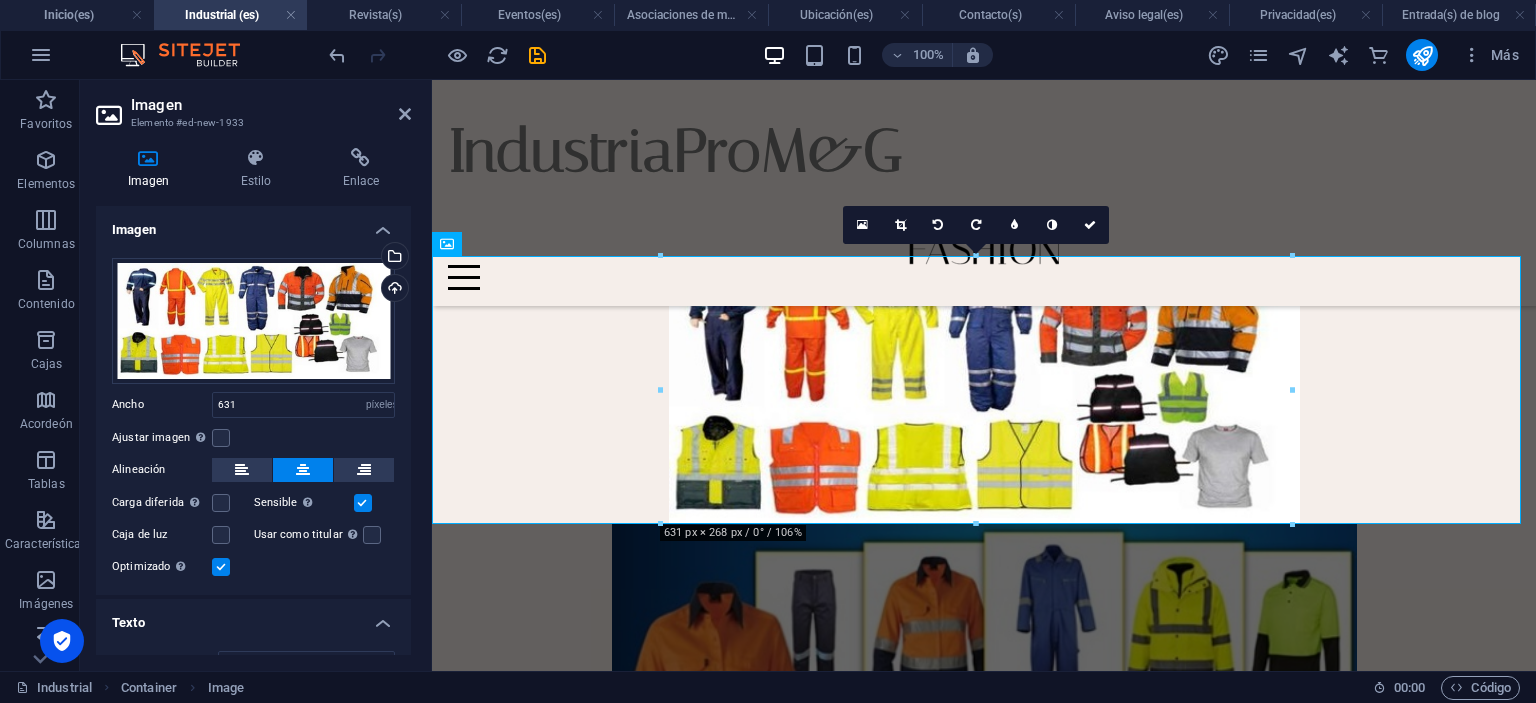 scroll, scrollTop: 176, scrollLeft: 0, axis: vertical 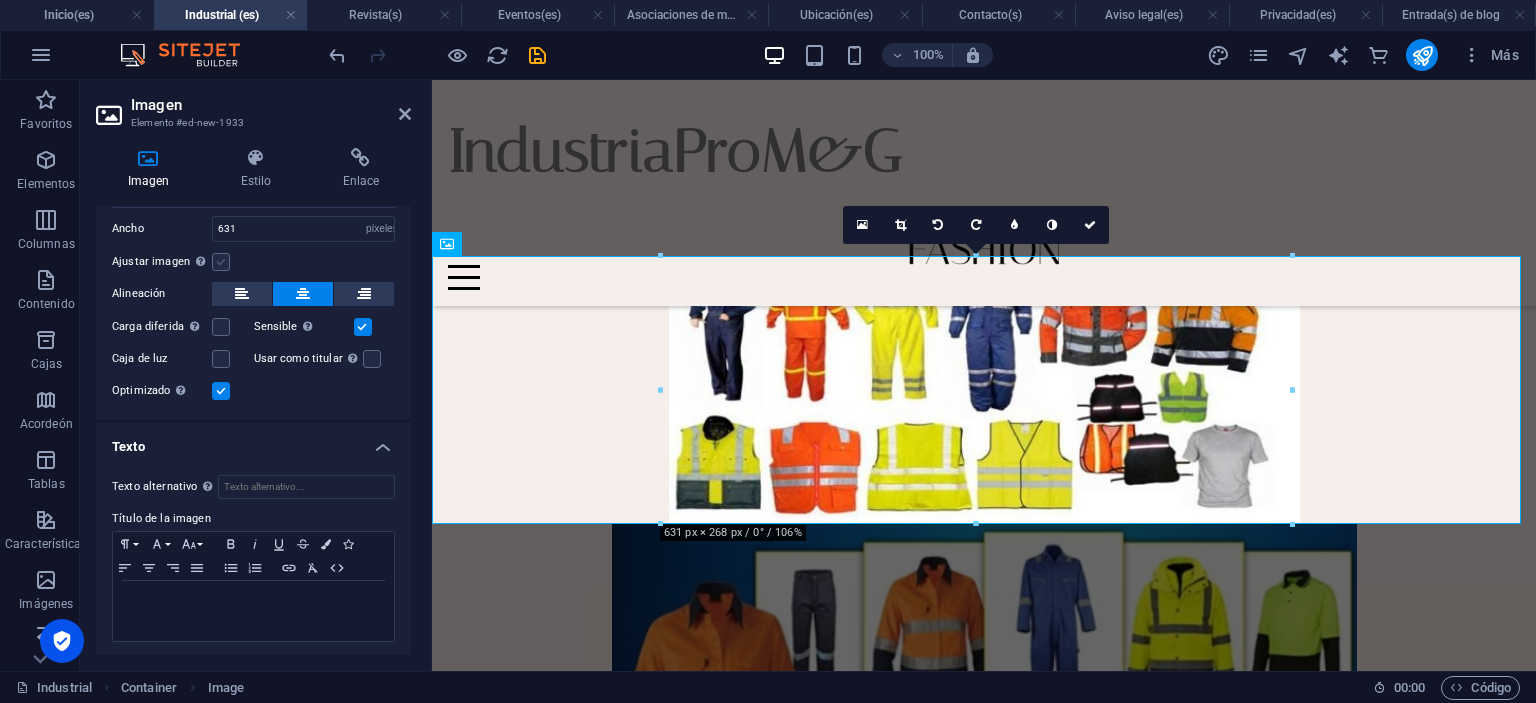 click at bounding box center [221, 262] 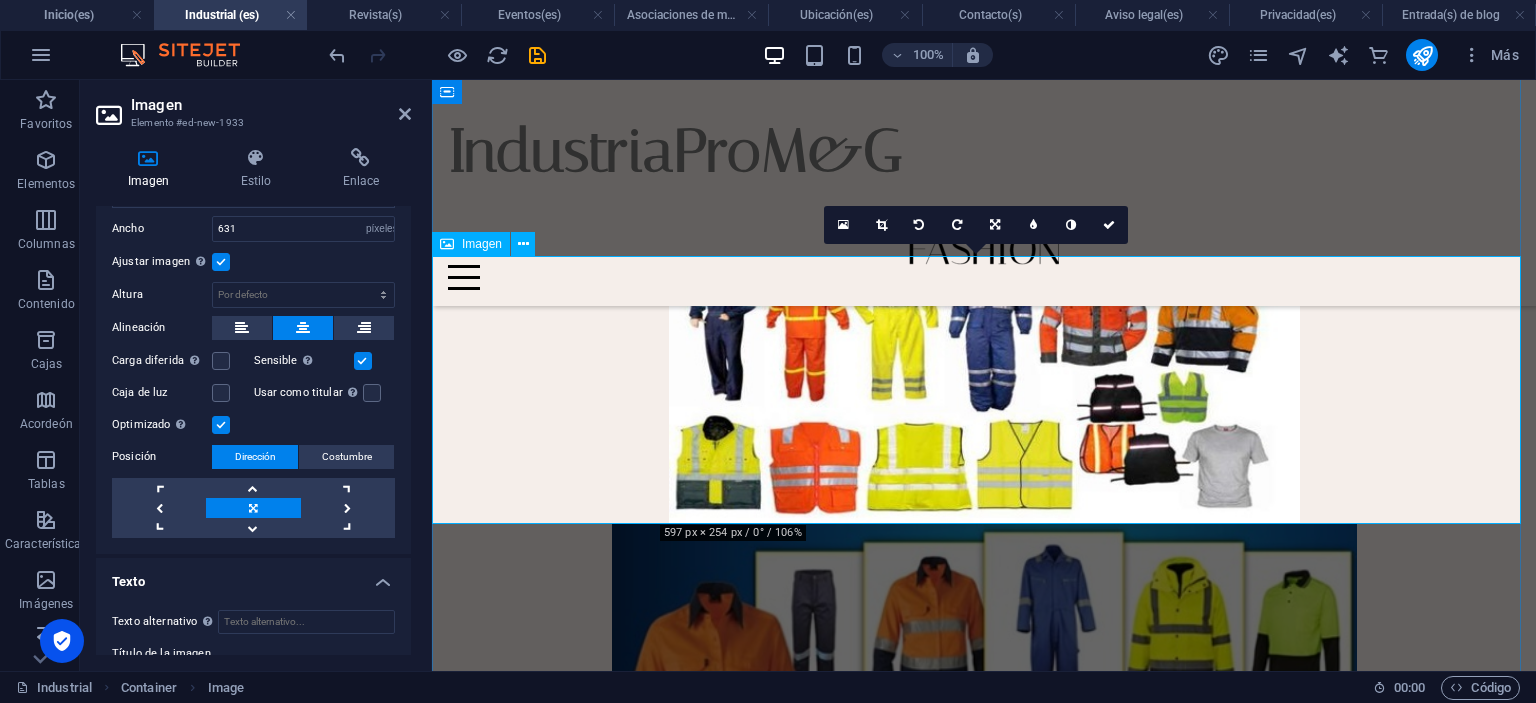 click at bounding box center [984, 390] 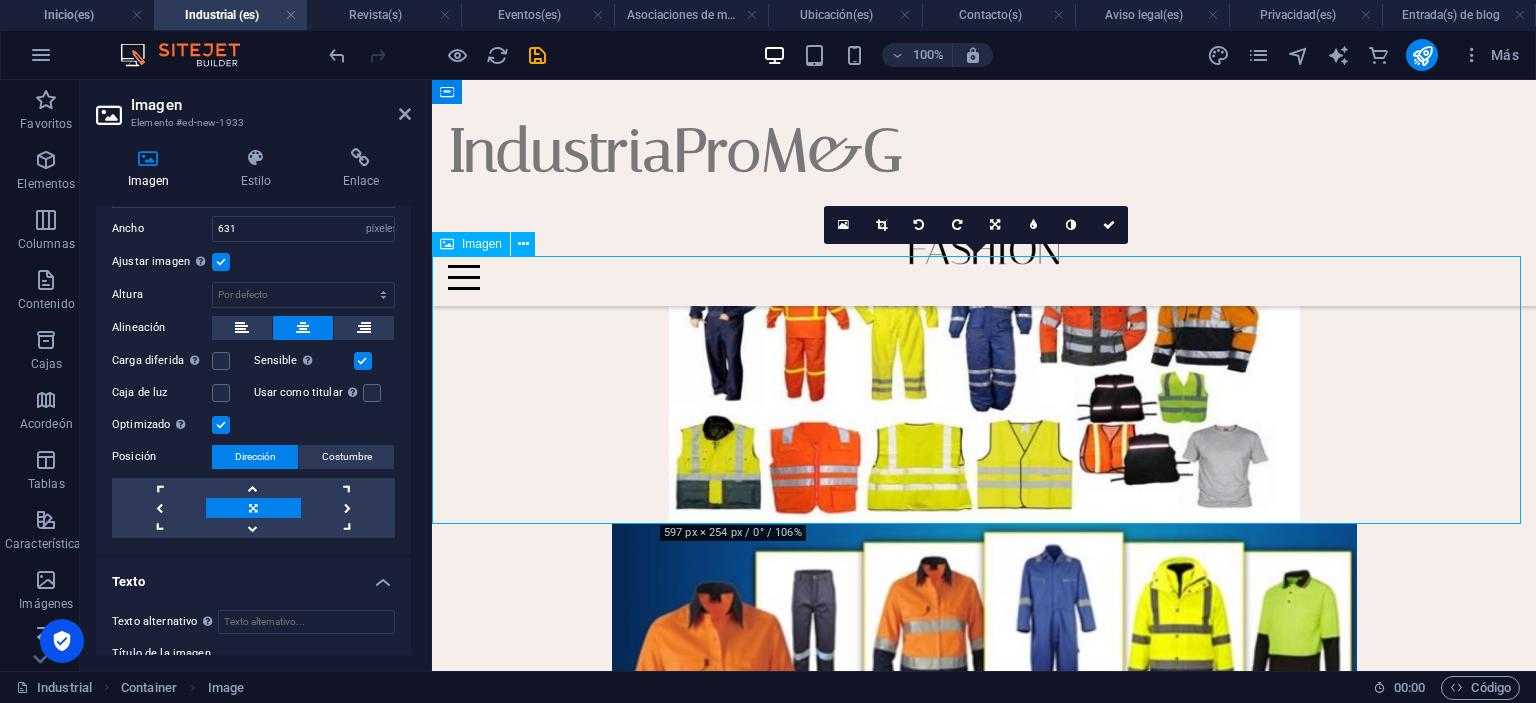 click at bounding box center [984, 390] 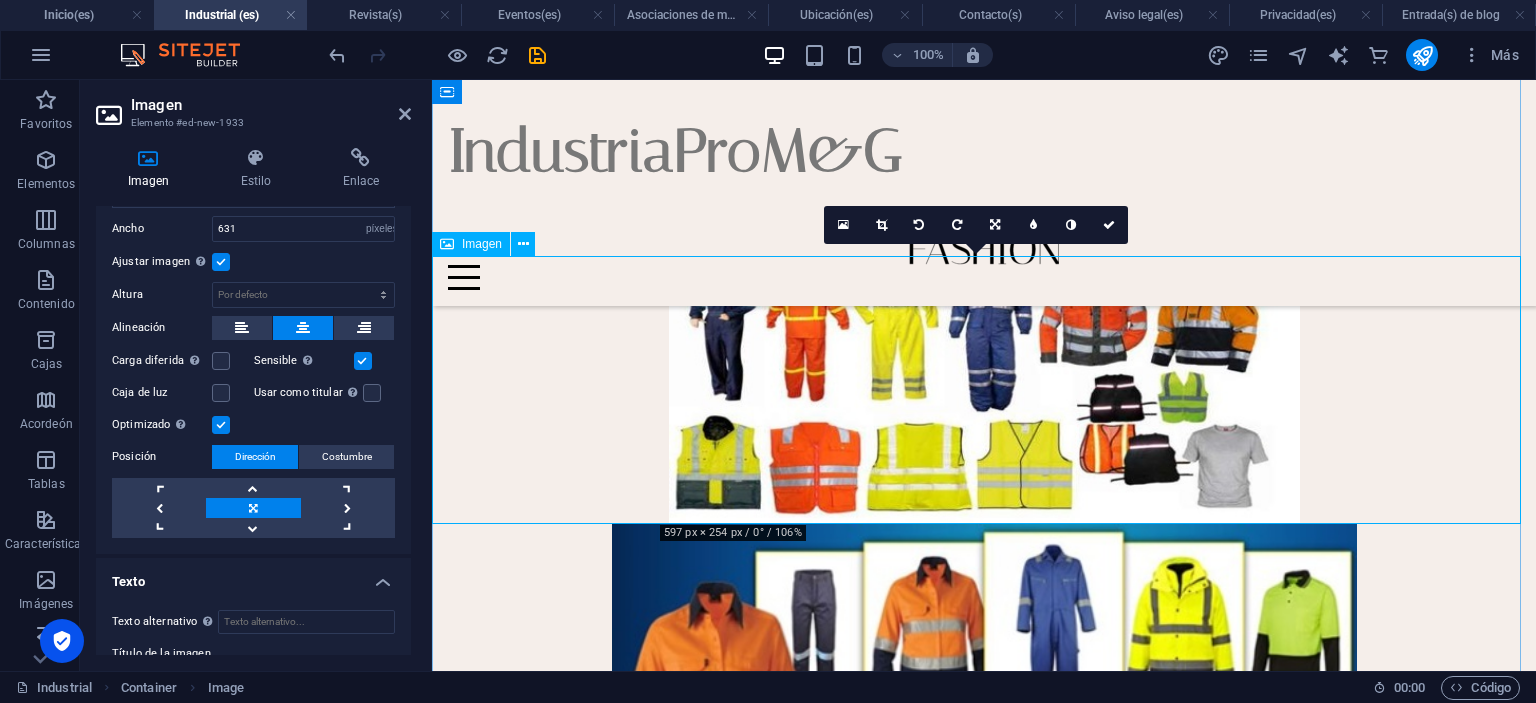 click at bounding box center (984, 390) 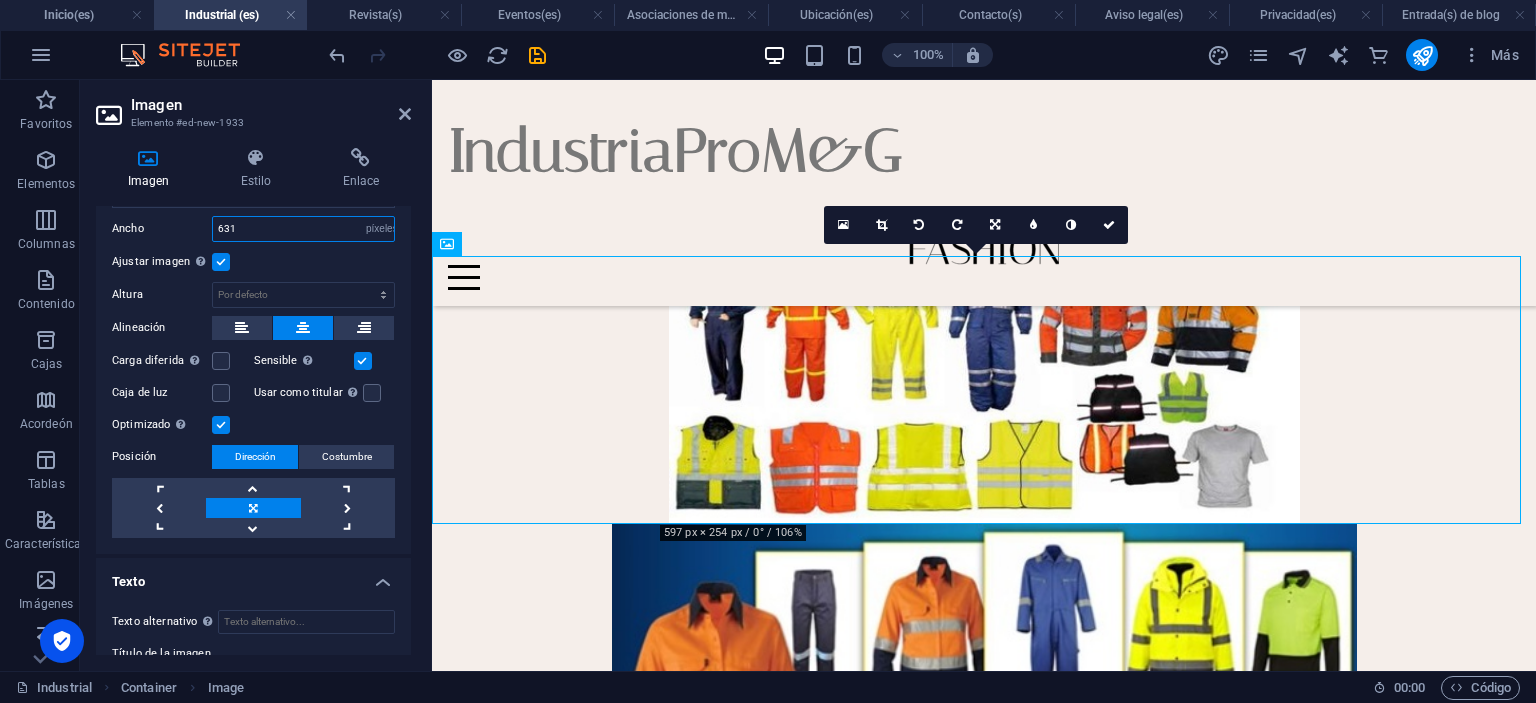 click on "631" at bounding box center [303, 229] 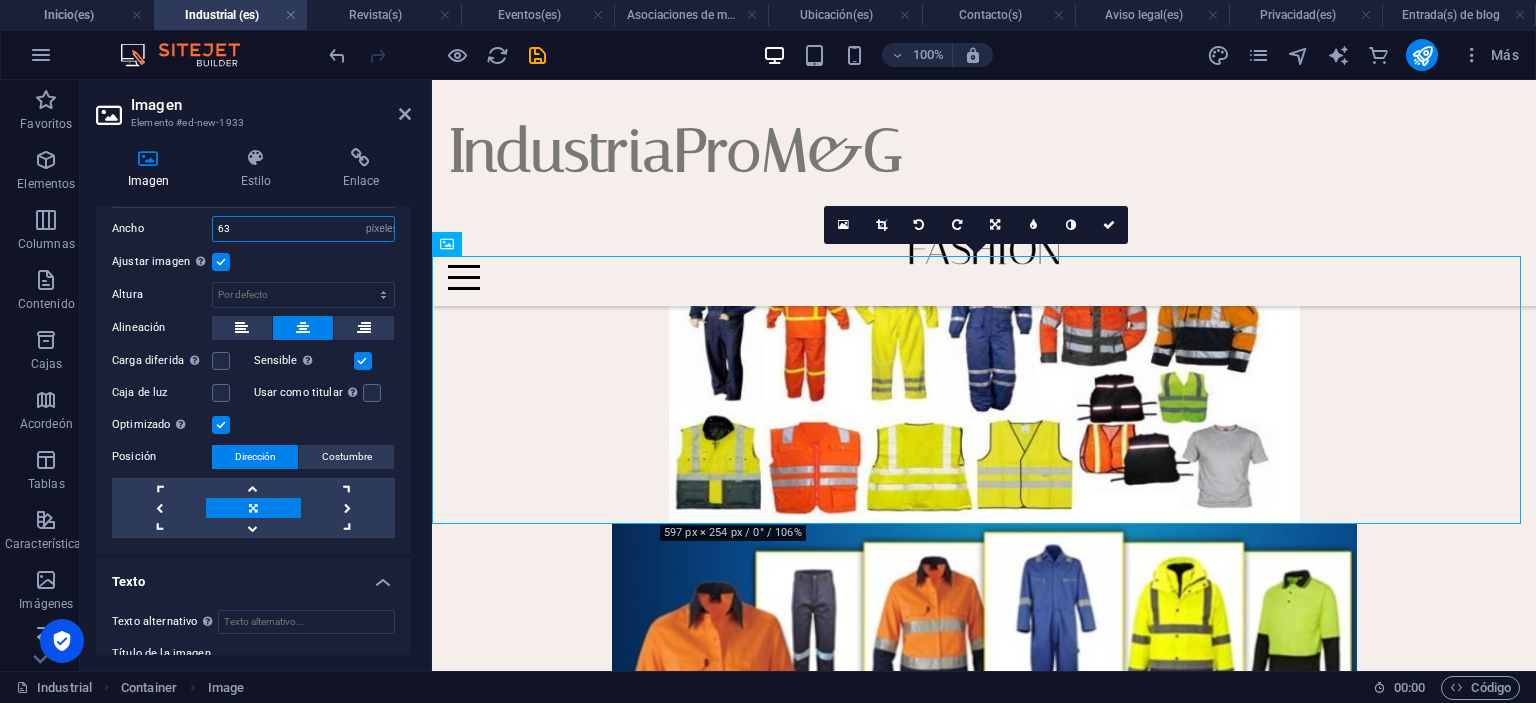 type on "6" 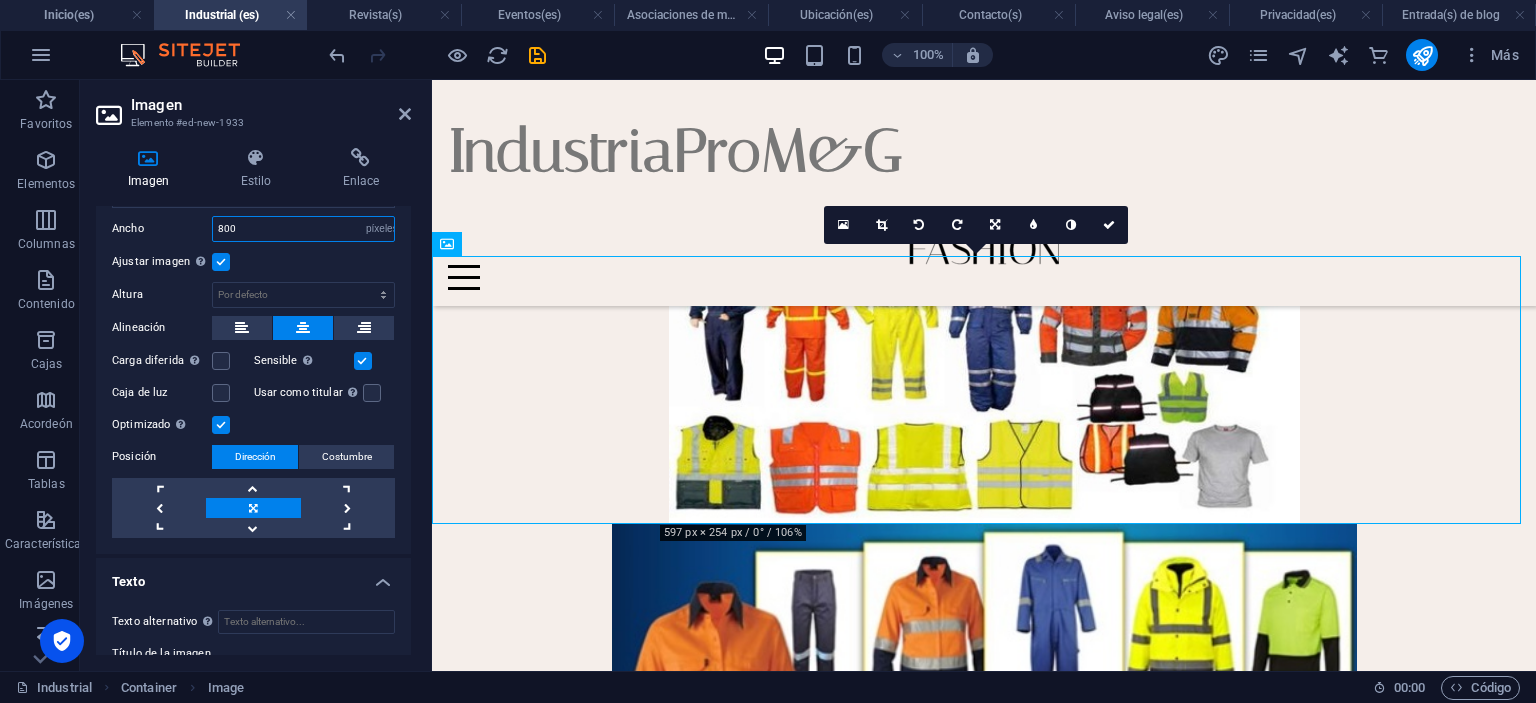 type on "800" 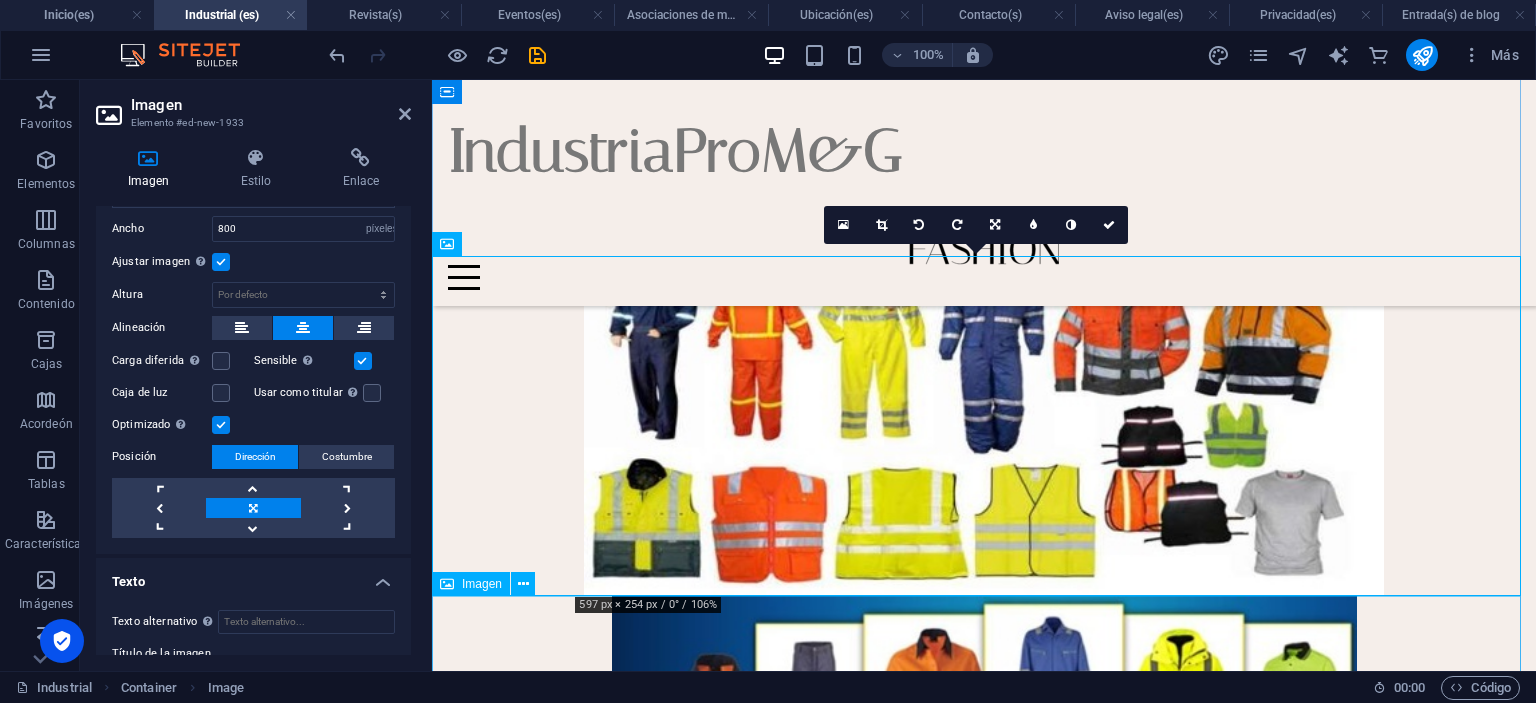 click at bounding box center (984, 751) 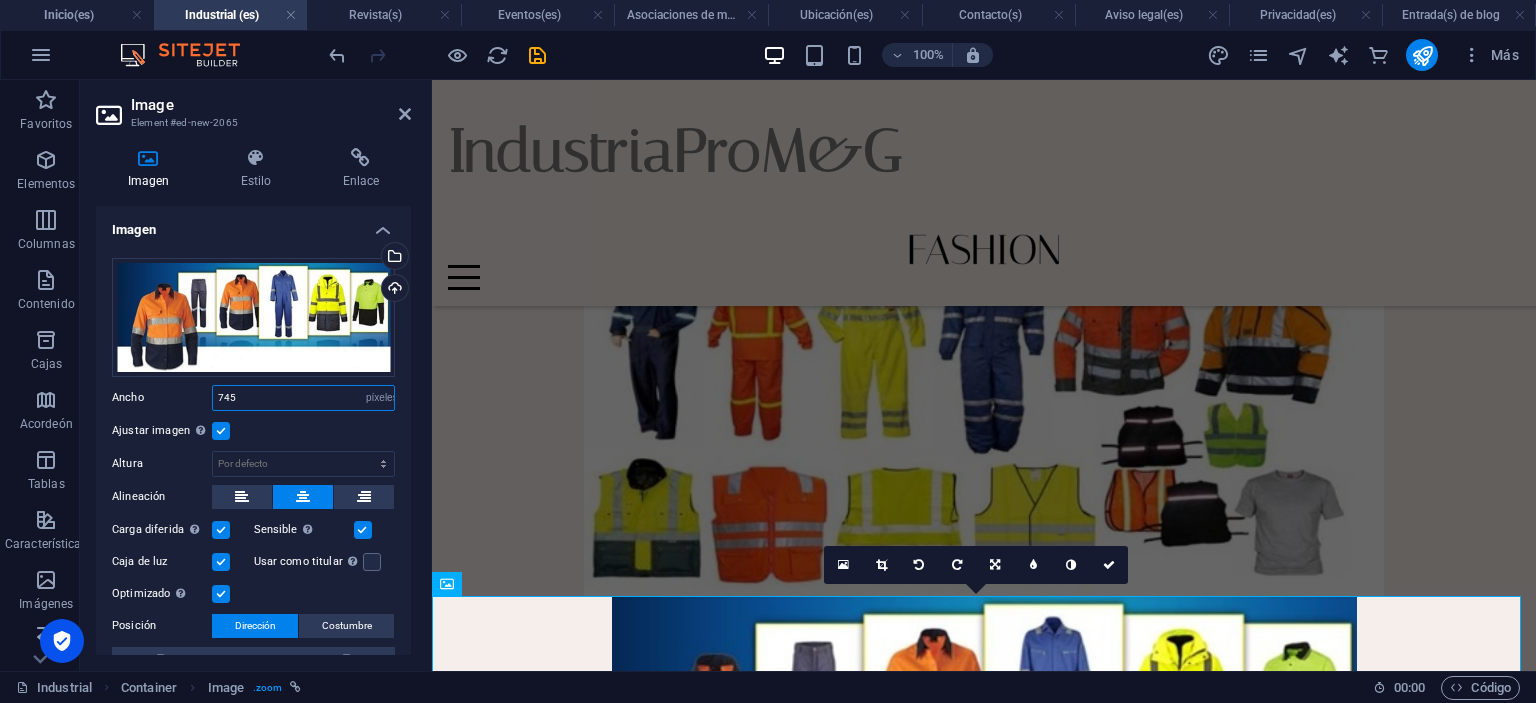 click on "745" at bounding box center (303, 398) 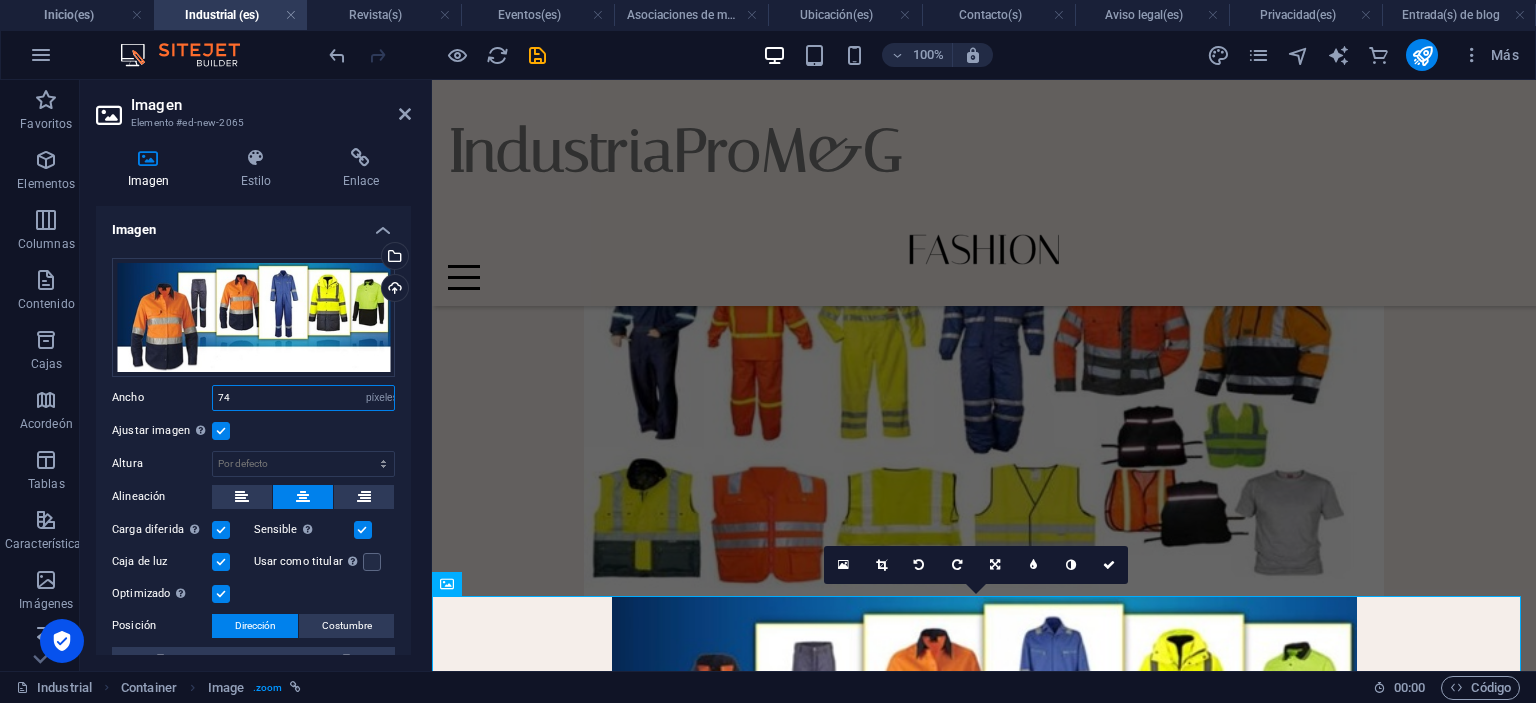 type on "7" 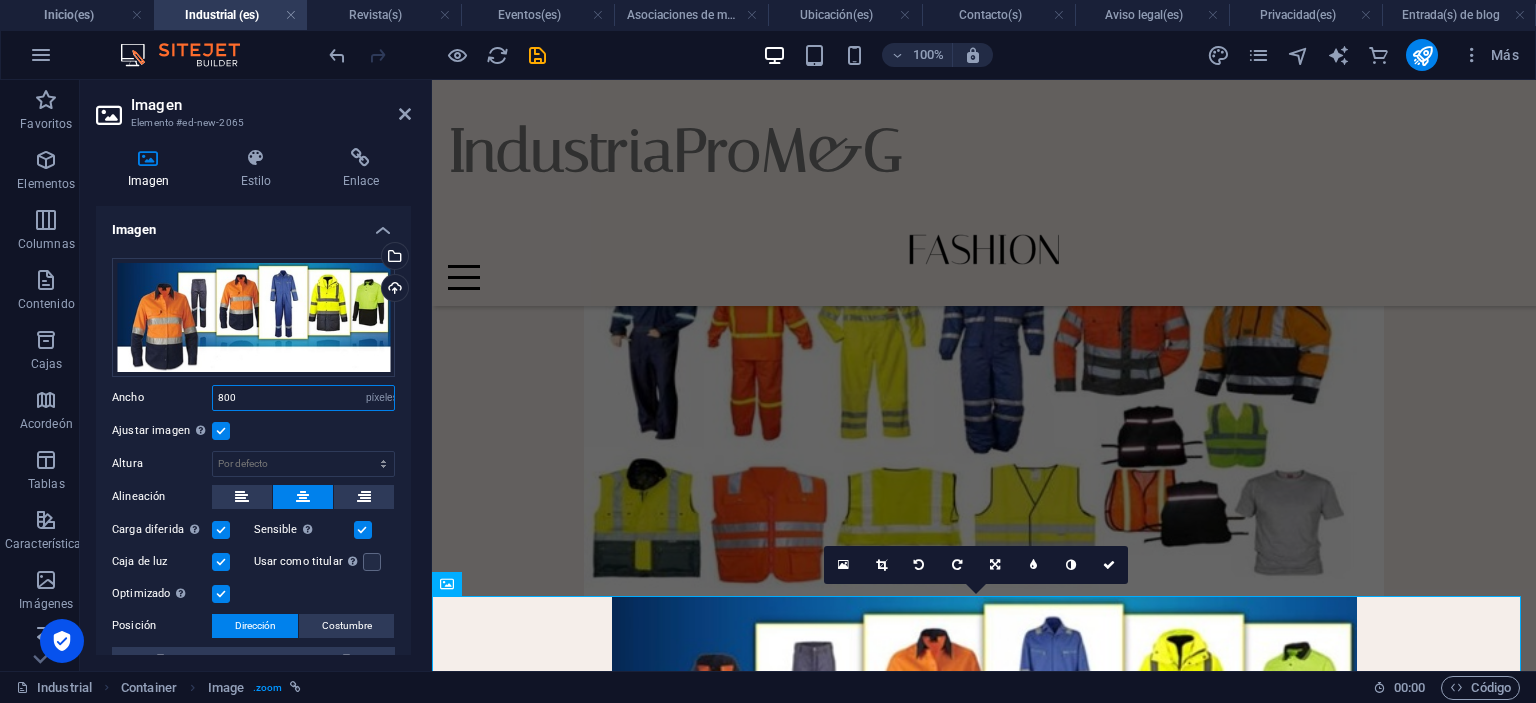 type on "800" 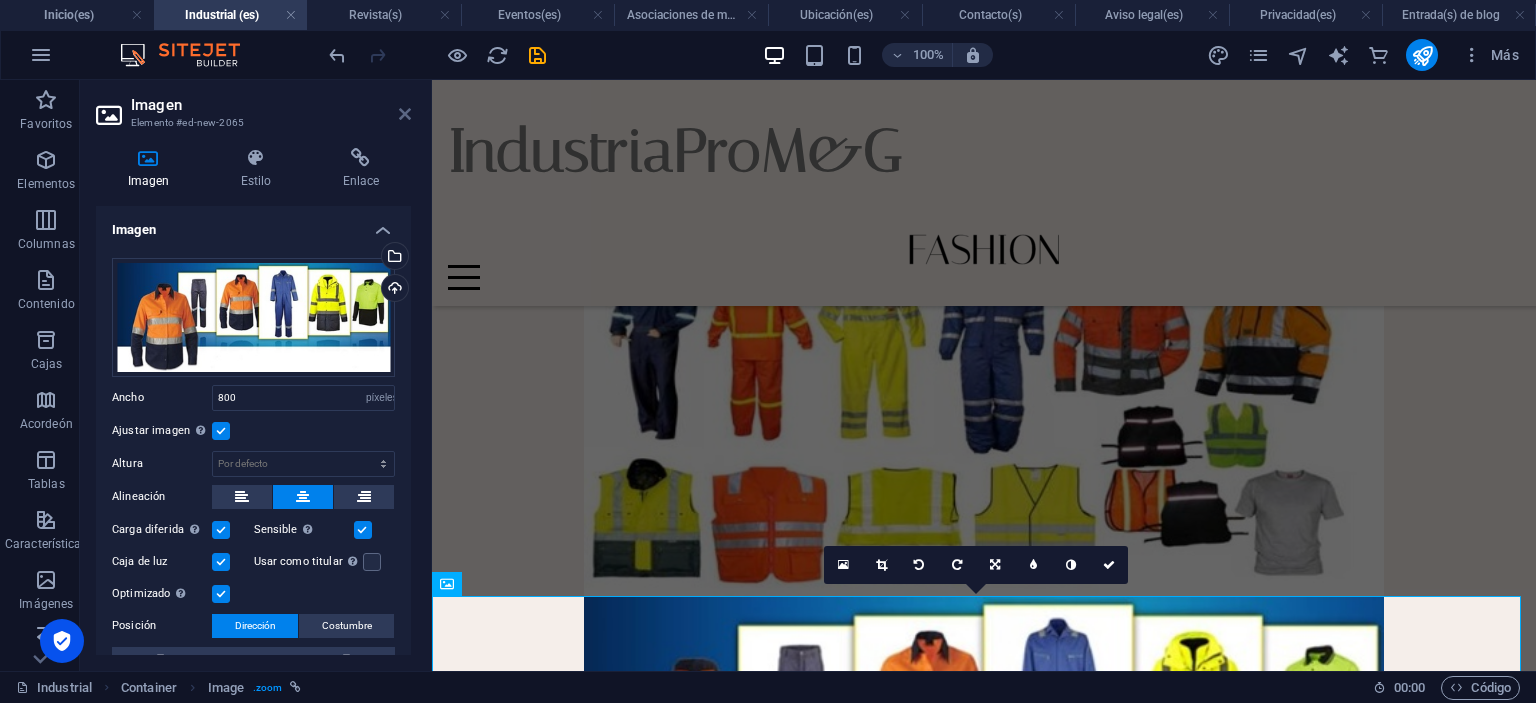 click at bounding box center [405, 114] 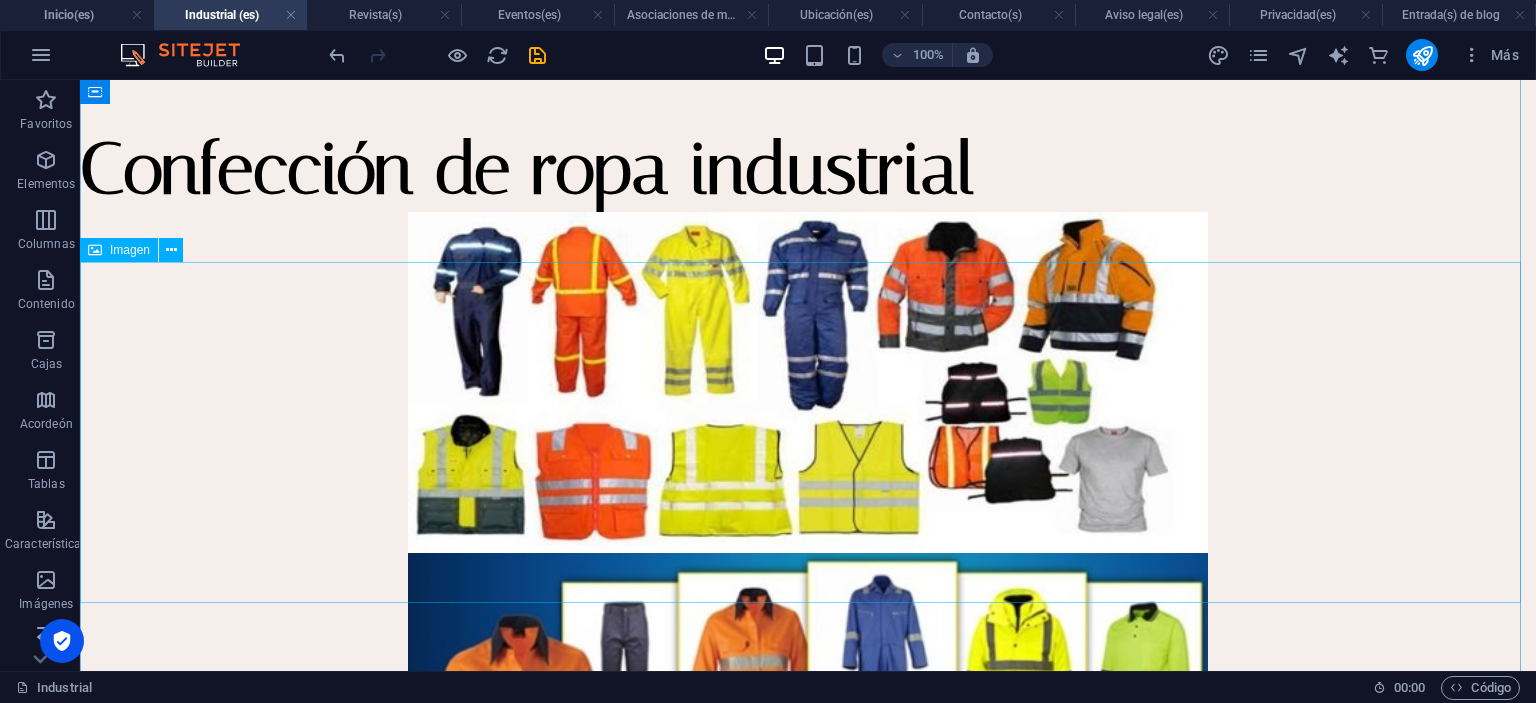 scroll, scrollTop: 100, scrollLeft: 0, axis: vertical 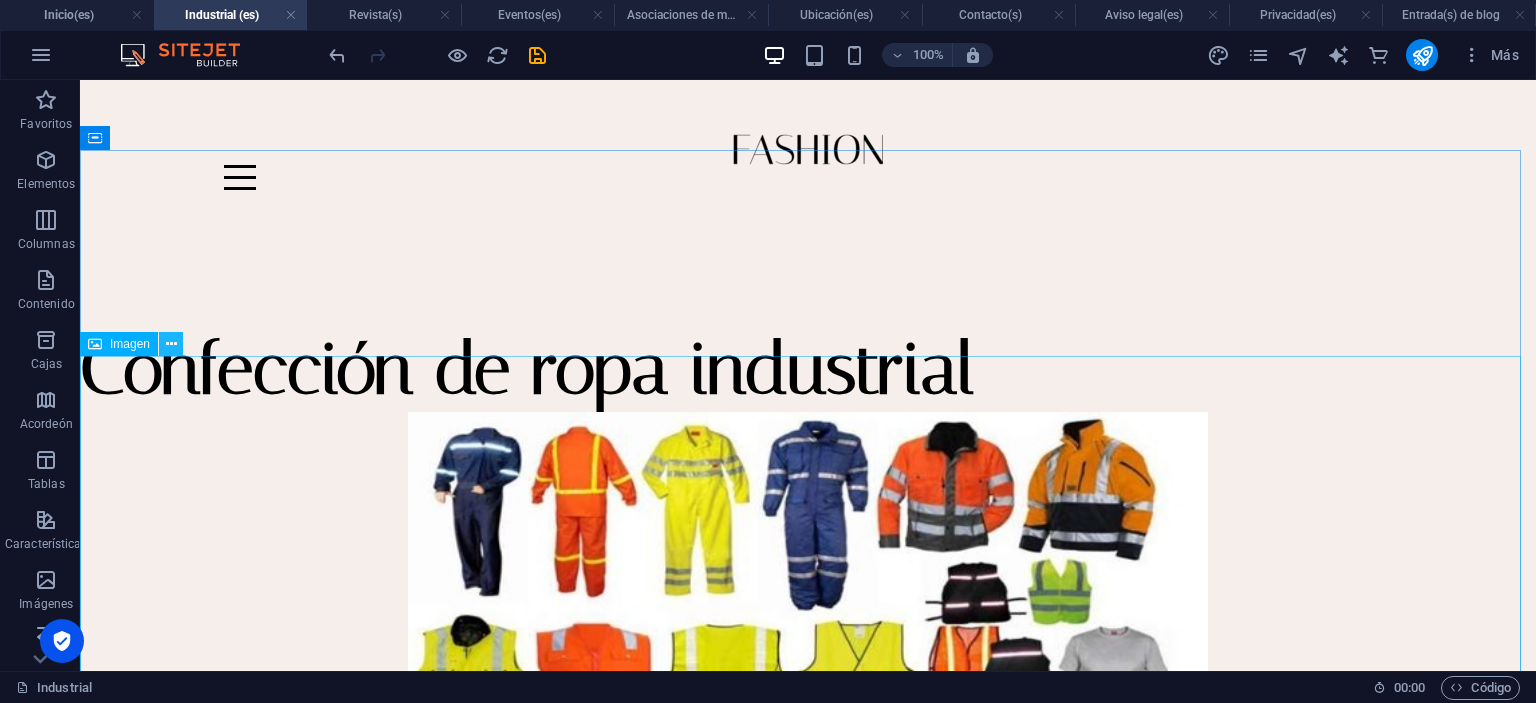 click at bounding box center (171, 344) 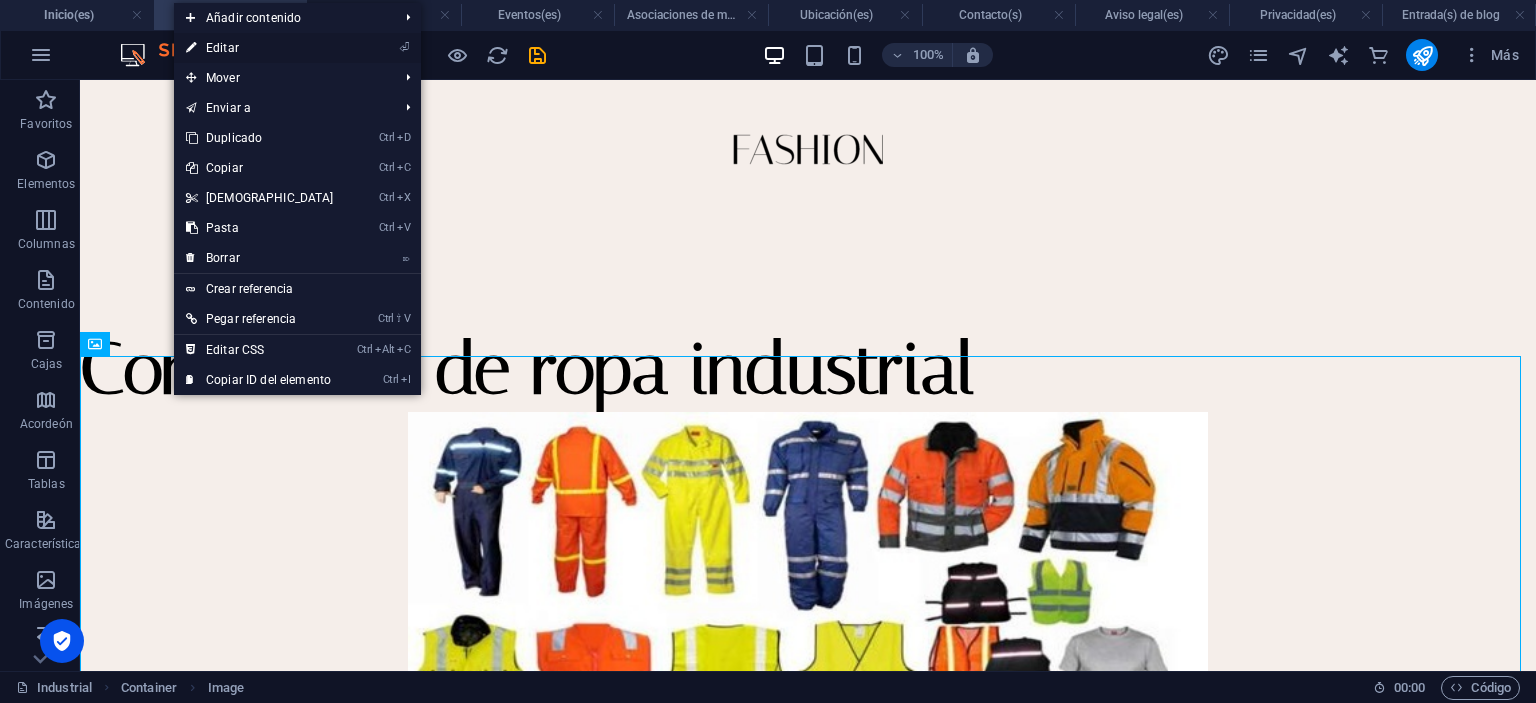 click on "⏎ Editar" at bounding box center (260, 48) 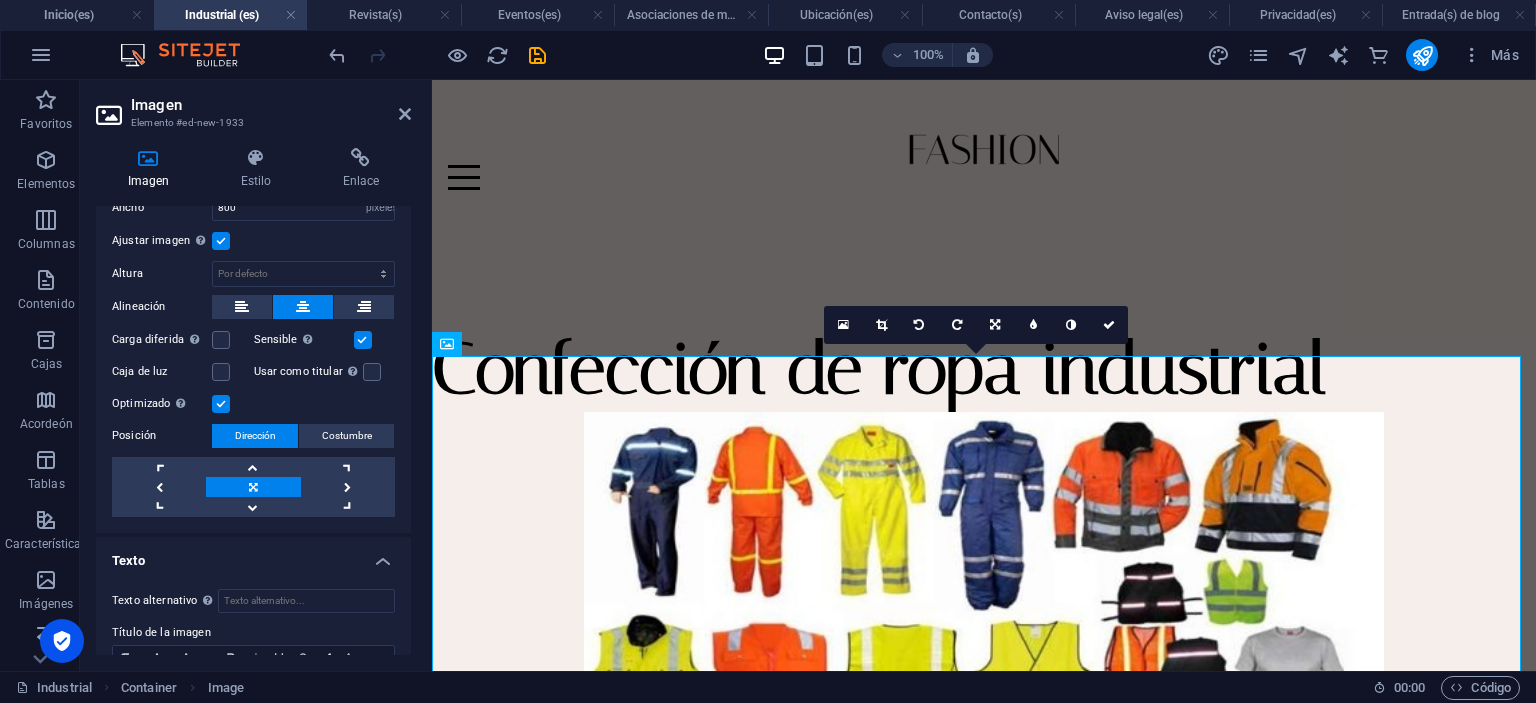 scroll, scrollTop: 200, scrollLeft: 0, axis: vertical 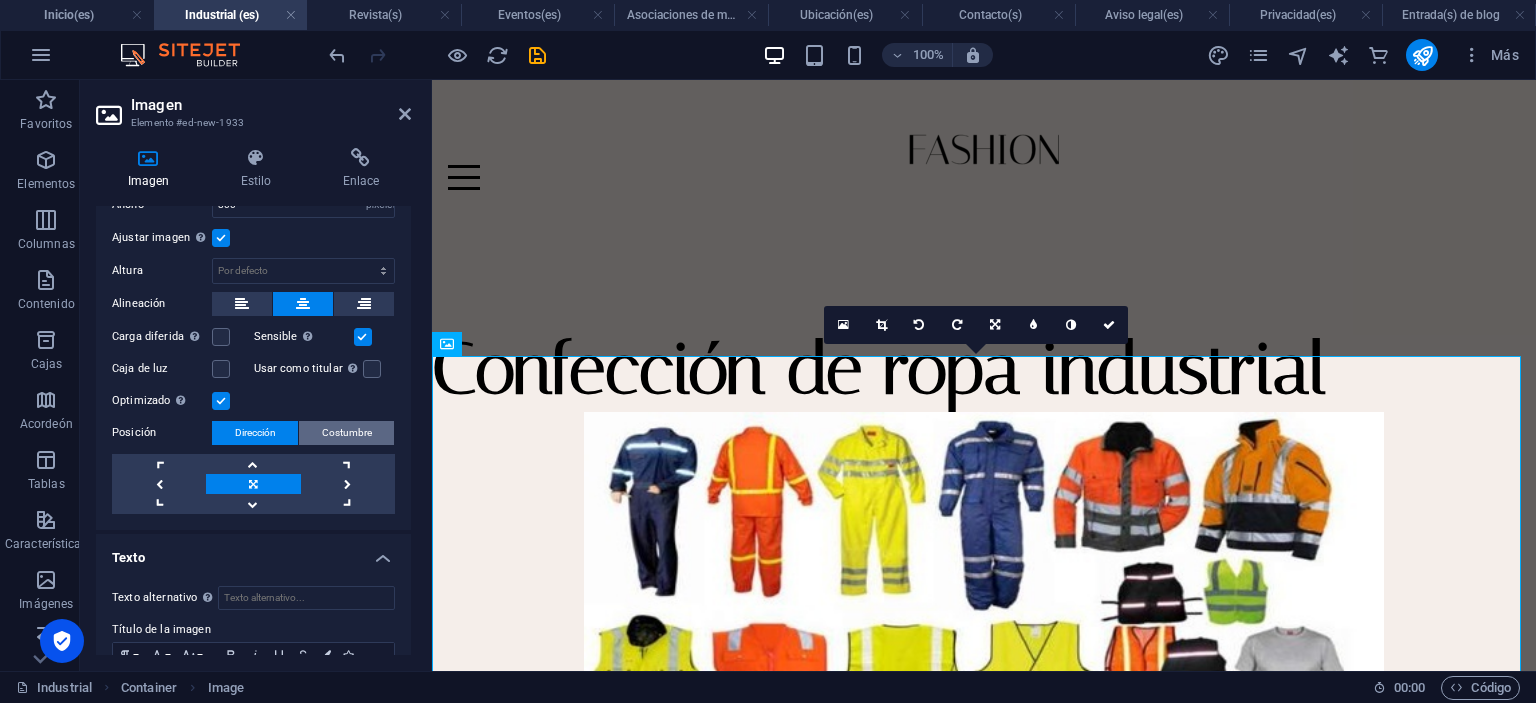 click on "Costumbre" at bounding box center (347, 432) 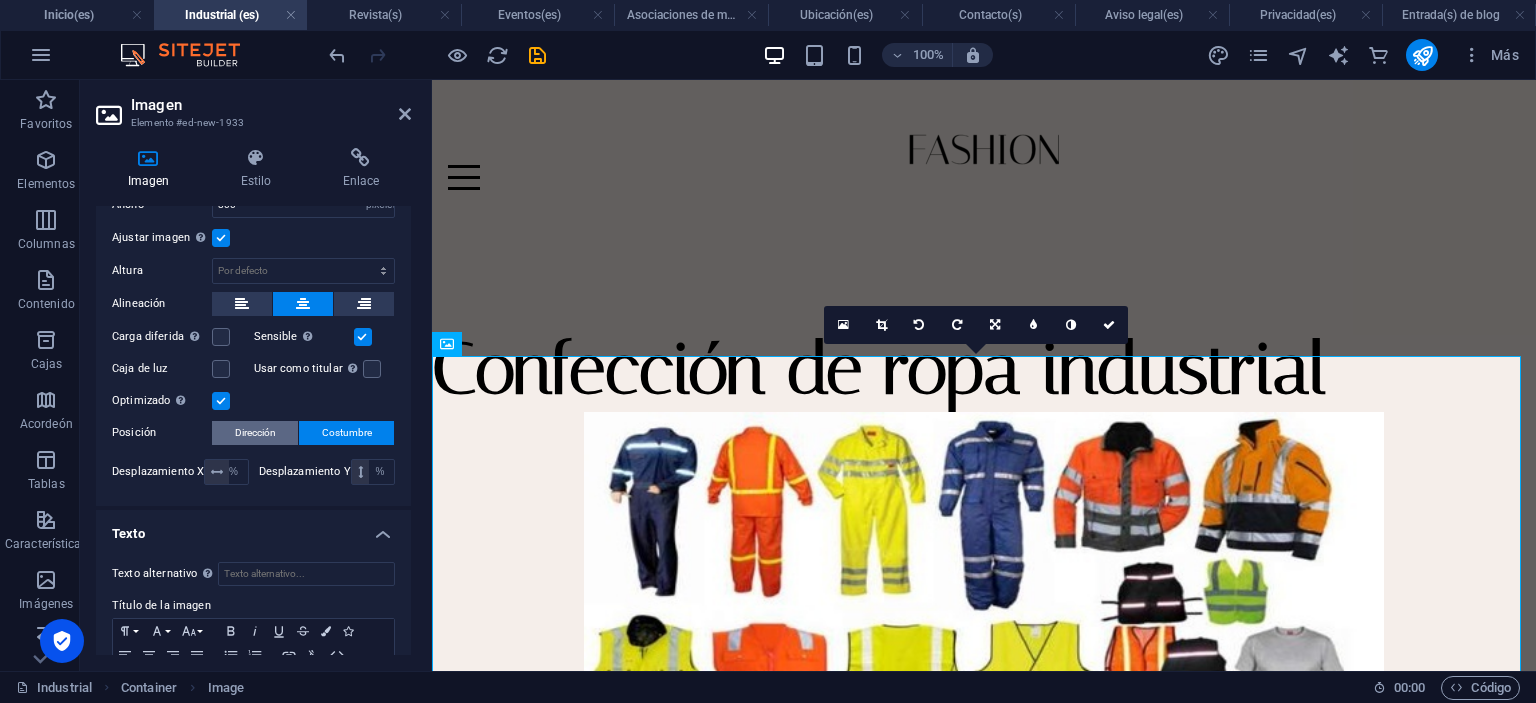 click on "Dirección" at bounding box center [255, 432] 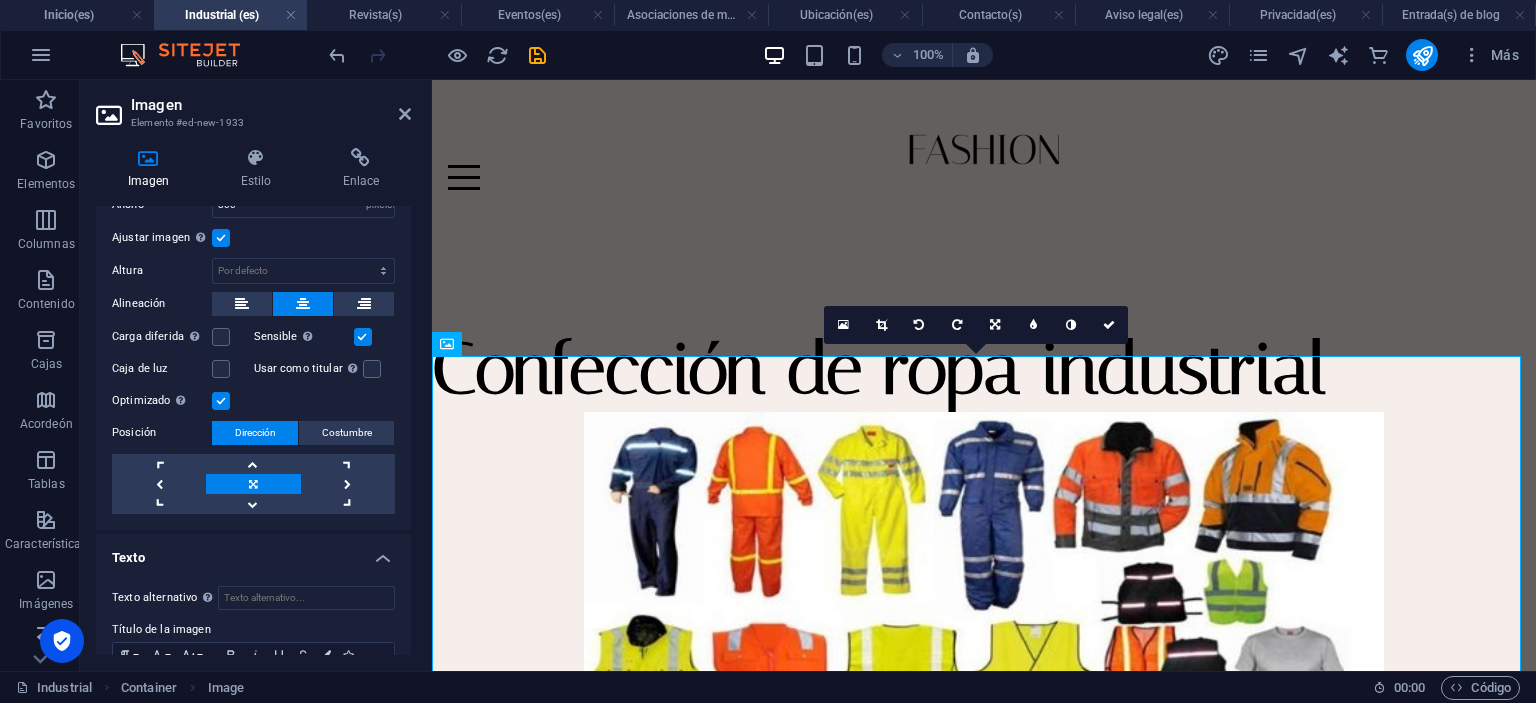 click at bounding box center [253, 484] 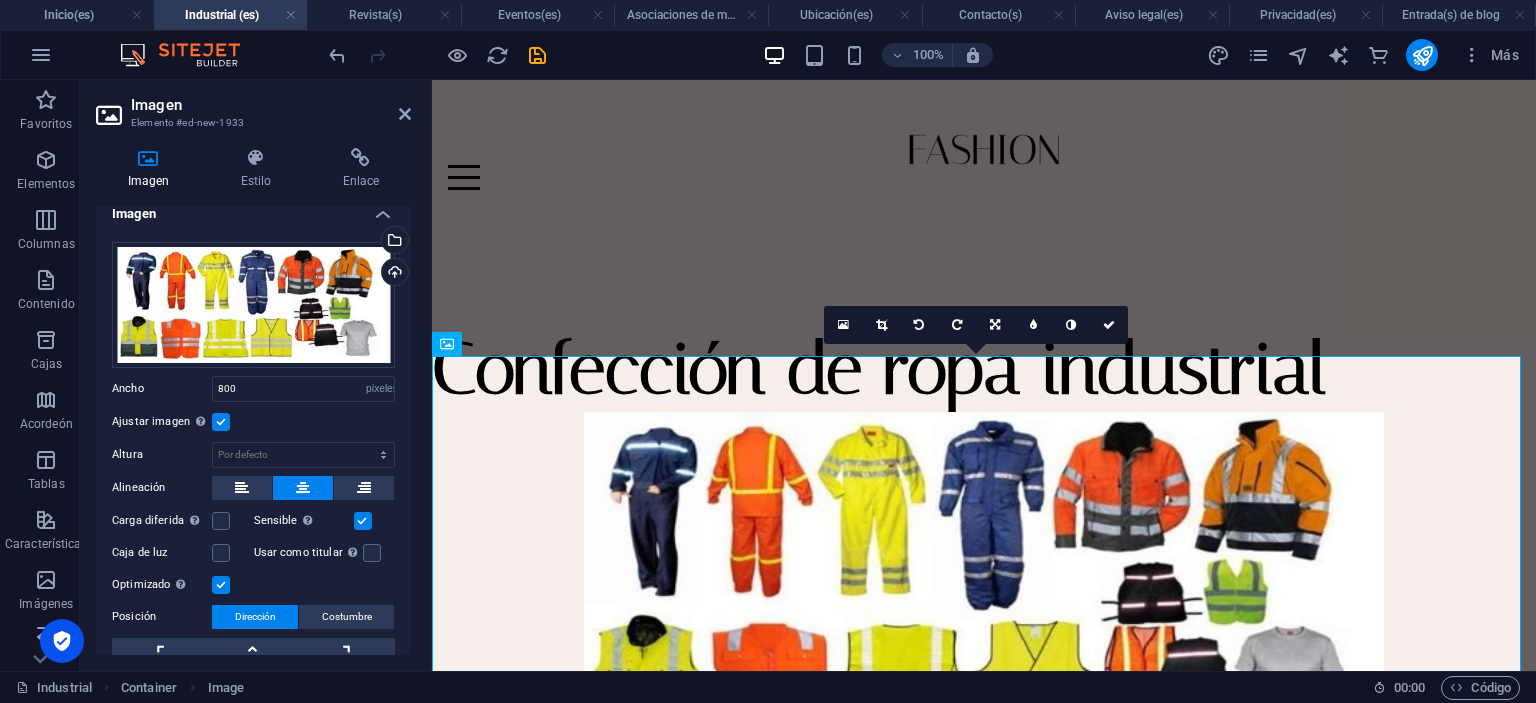 scroll, scrollTop: 12, scrollLeft: 0, axis: vertical 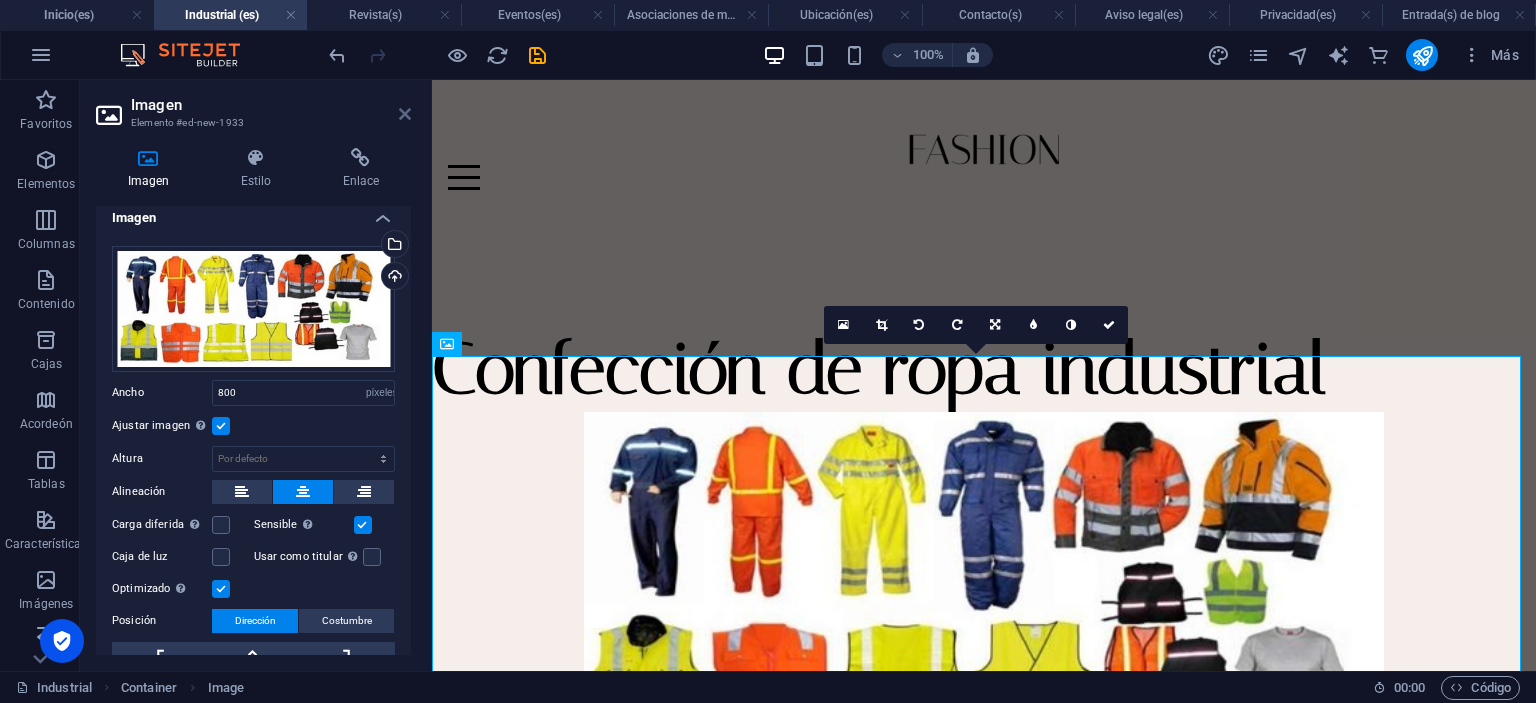 click at bounding box center [405, 114] 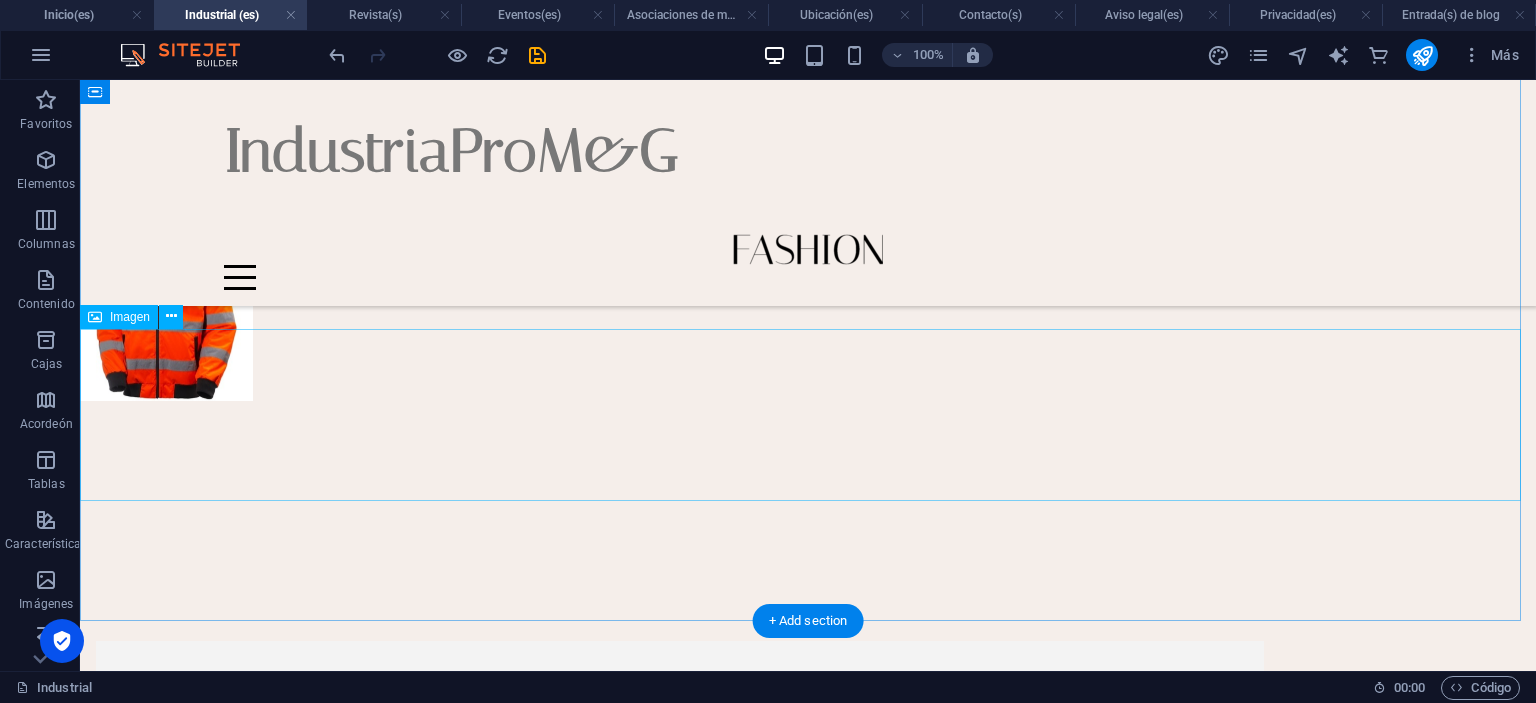 scroll, scrollTop: 800, scrollLeft: 0, axis: vertical 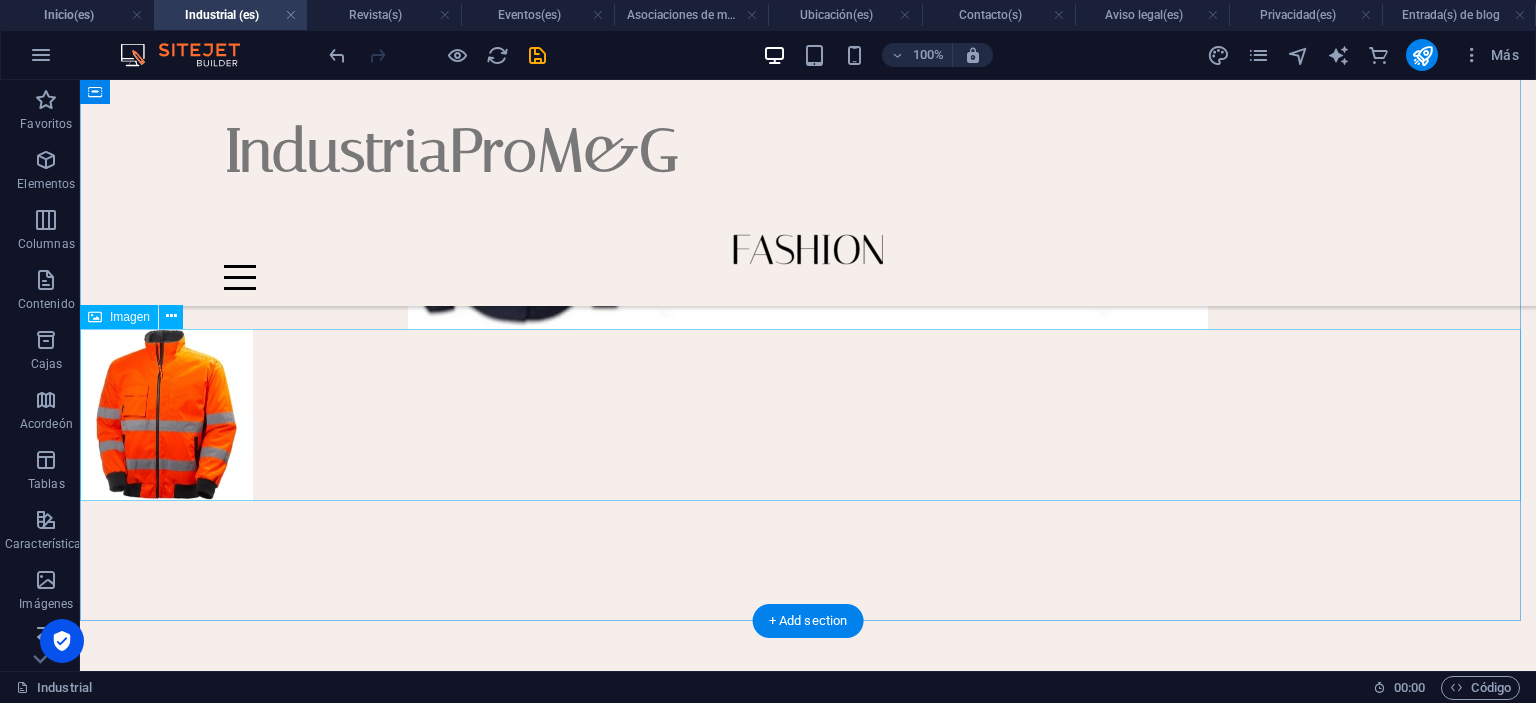 click at bounding box center [808, 415] 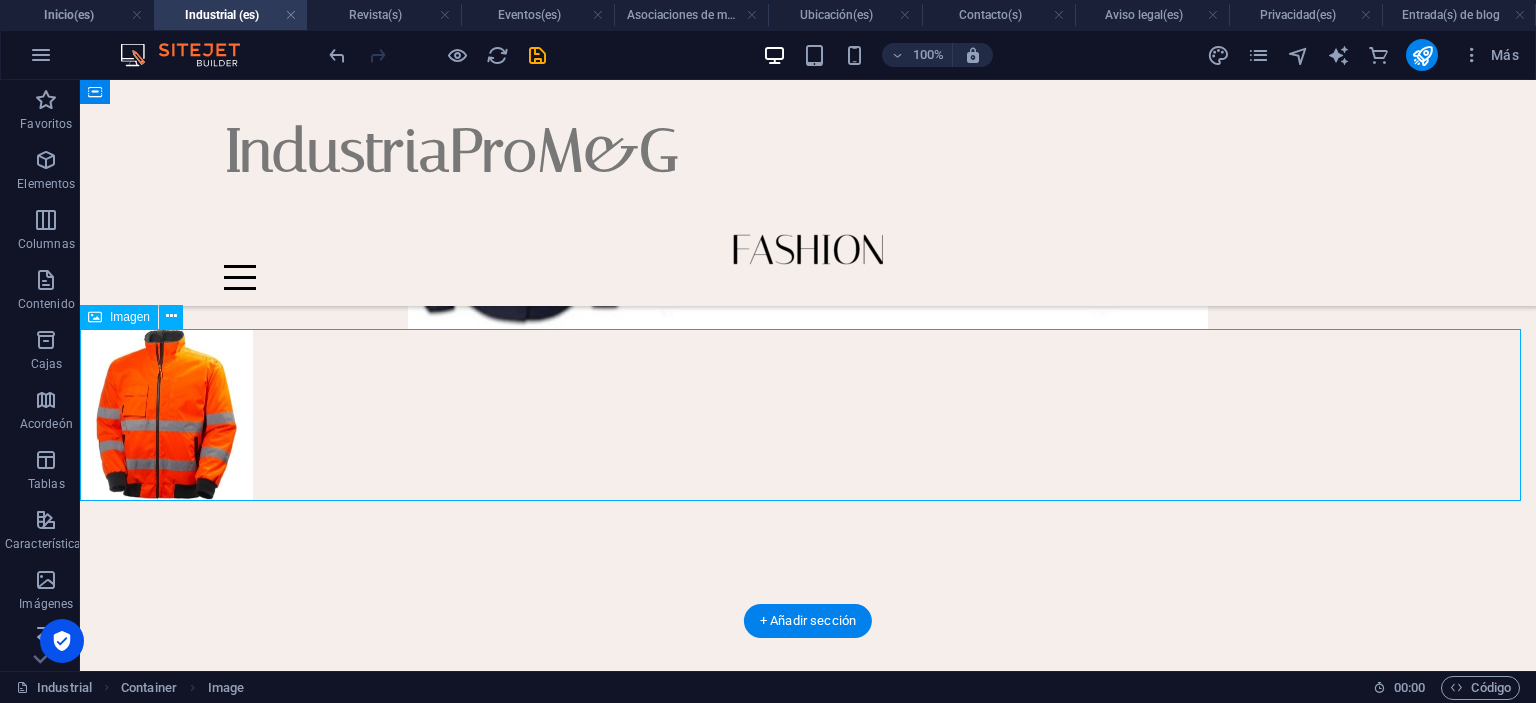 click at bounding box center [808, 415] 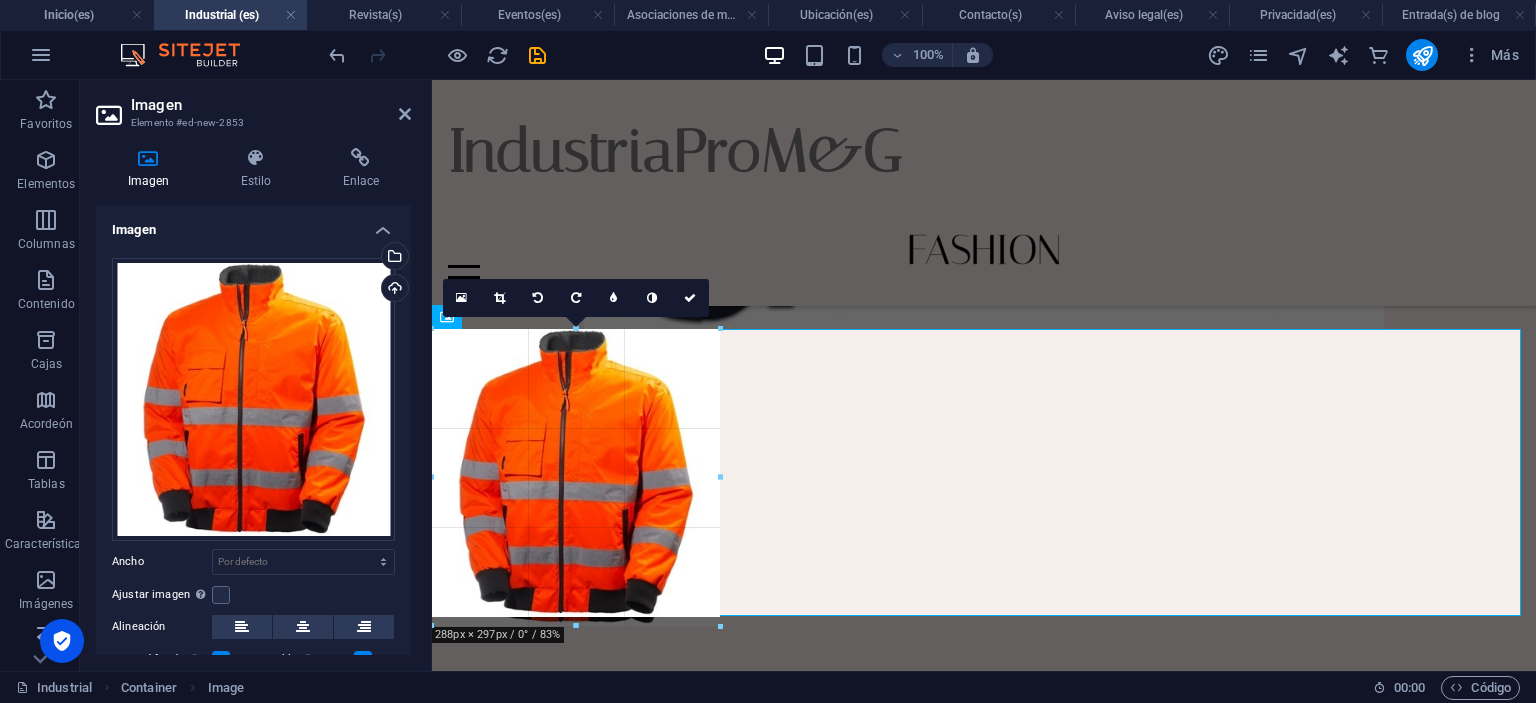 drag, startPoint x: 605, startPoint y: 503, endPoint x: 722, endPoint y: 558, distance: 129.28264 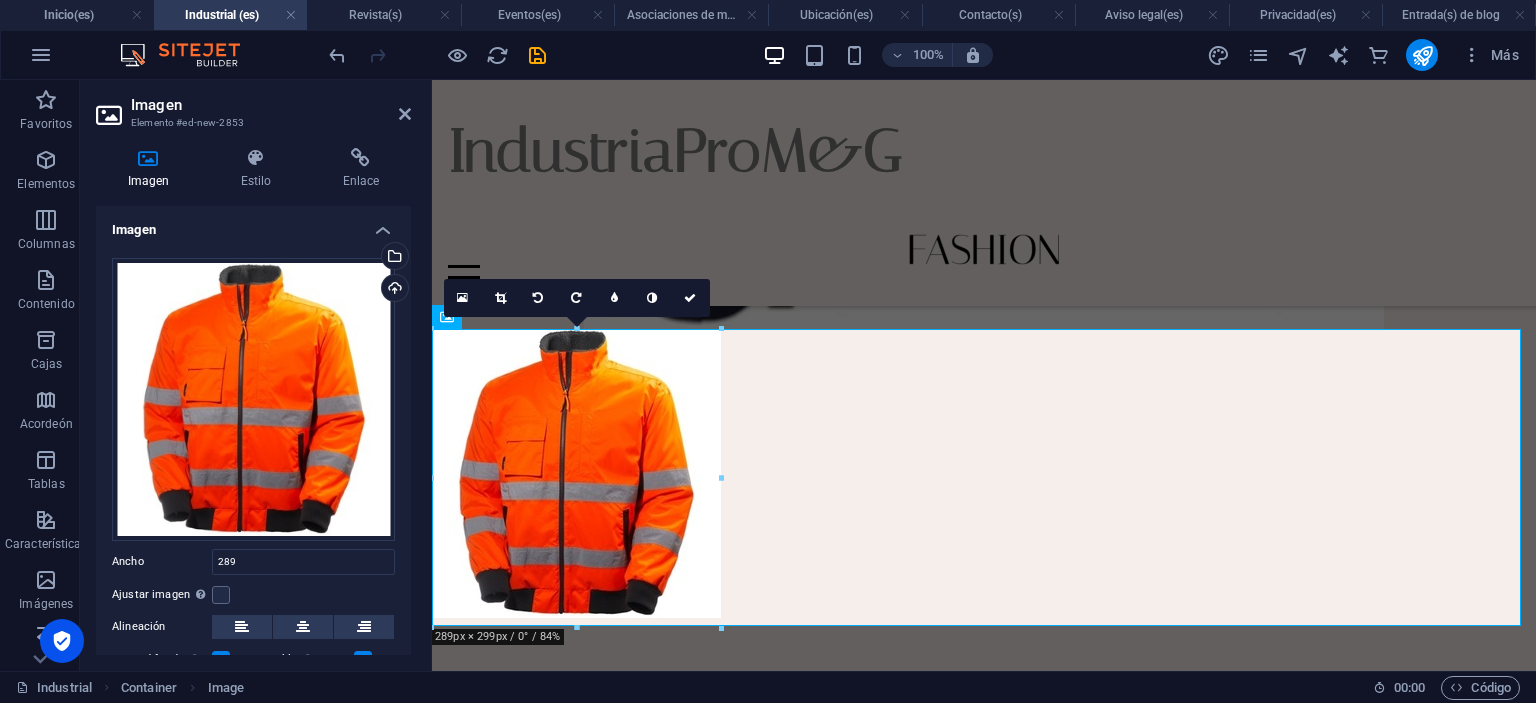type on "289" 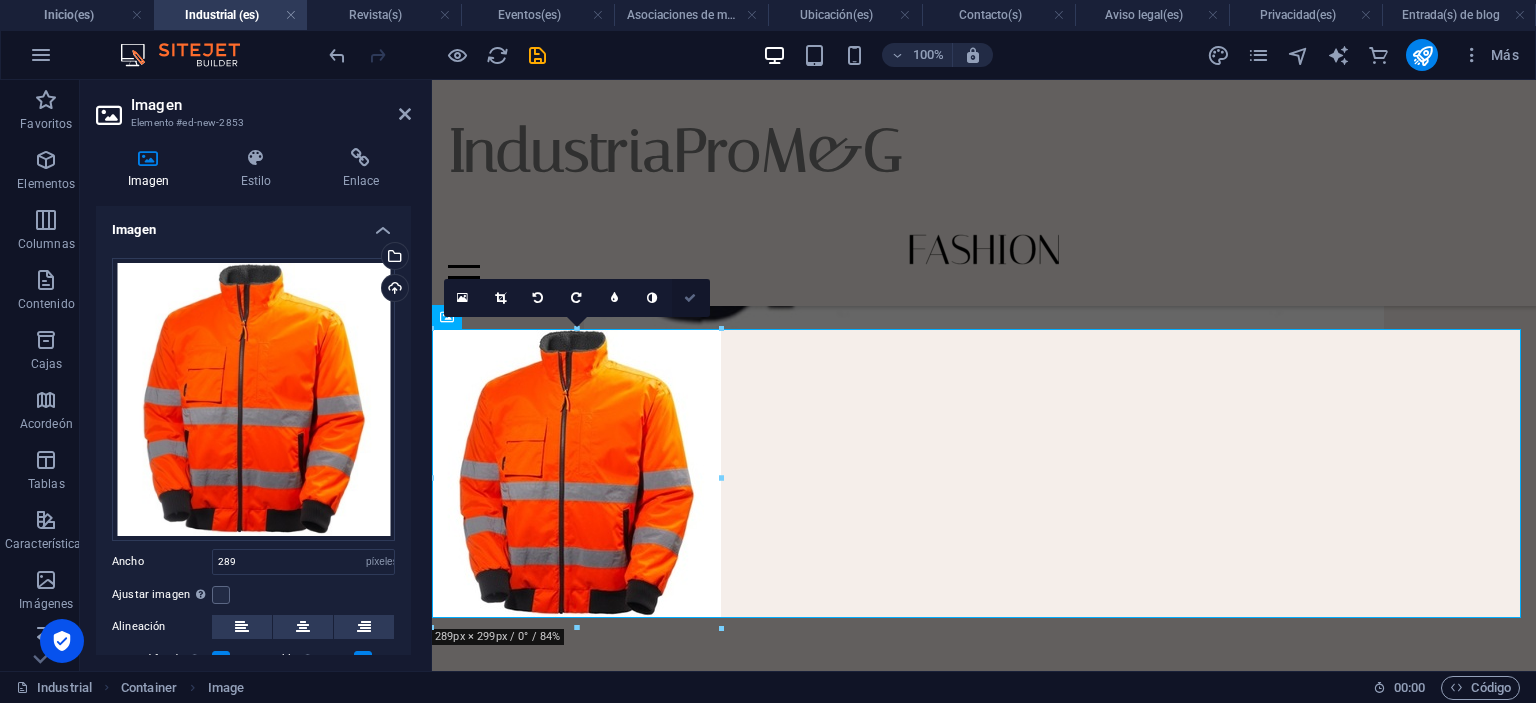 click at bounding box center [690, 298] 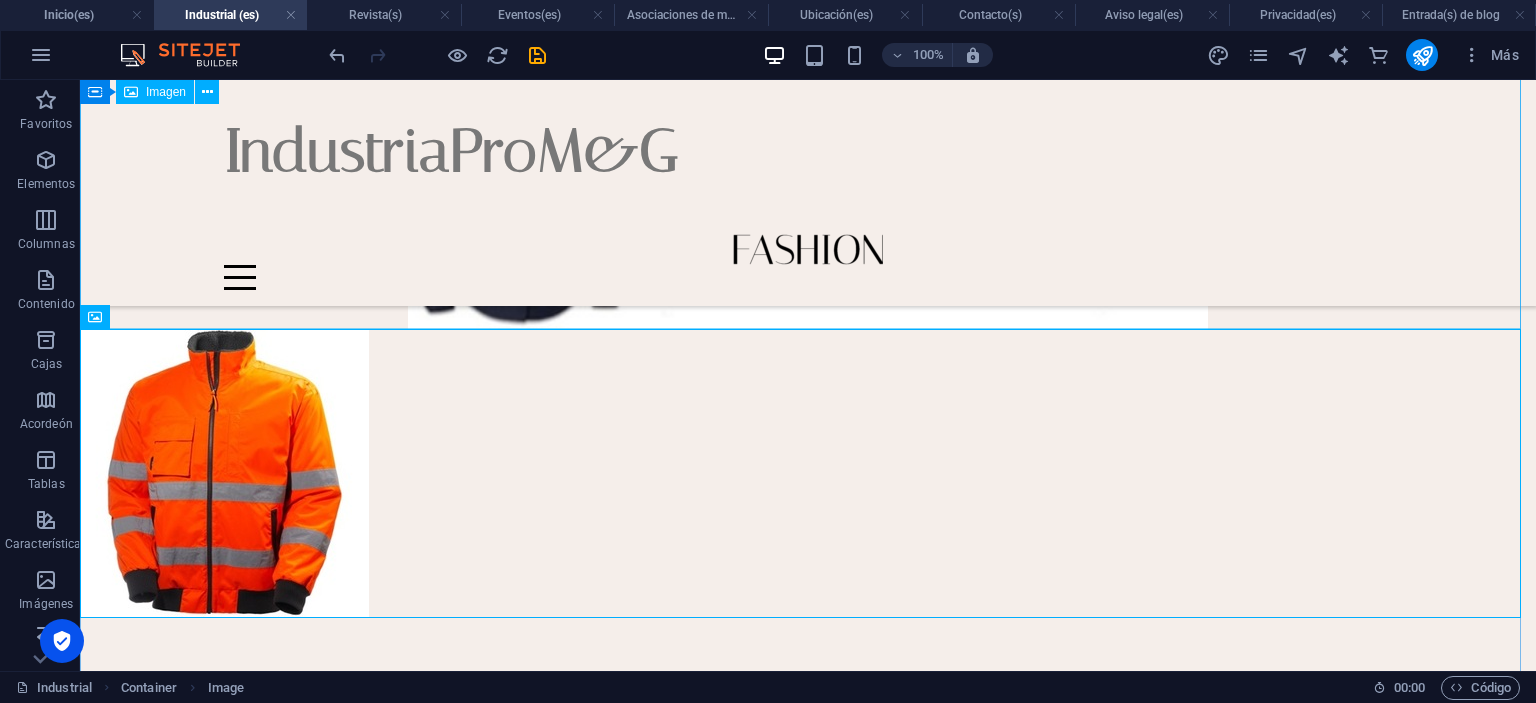 click at bounding box center [808, 162] 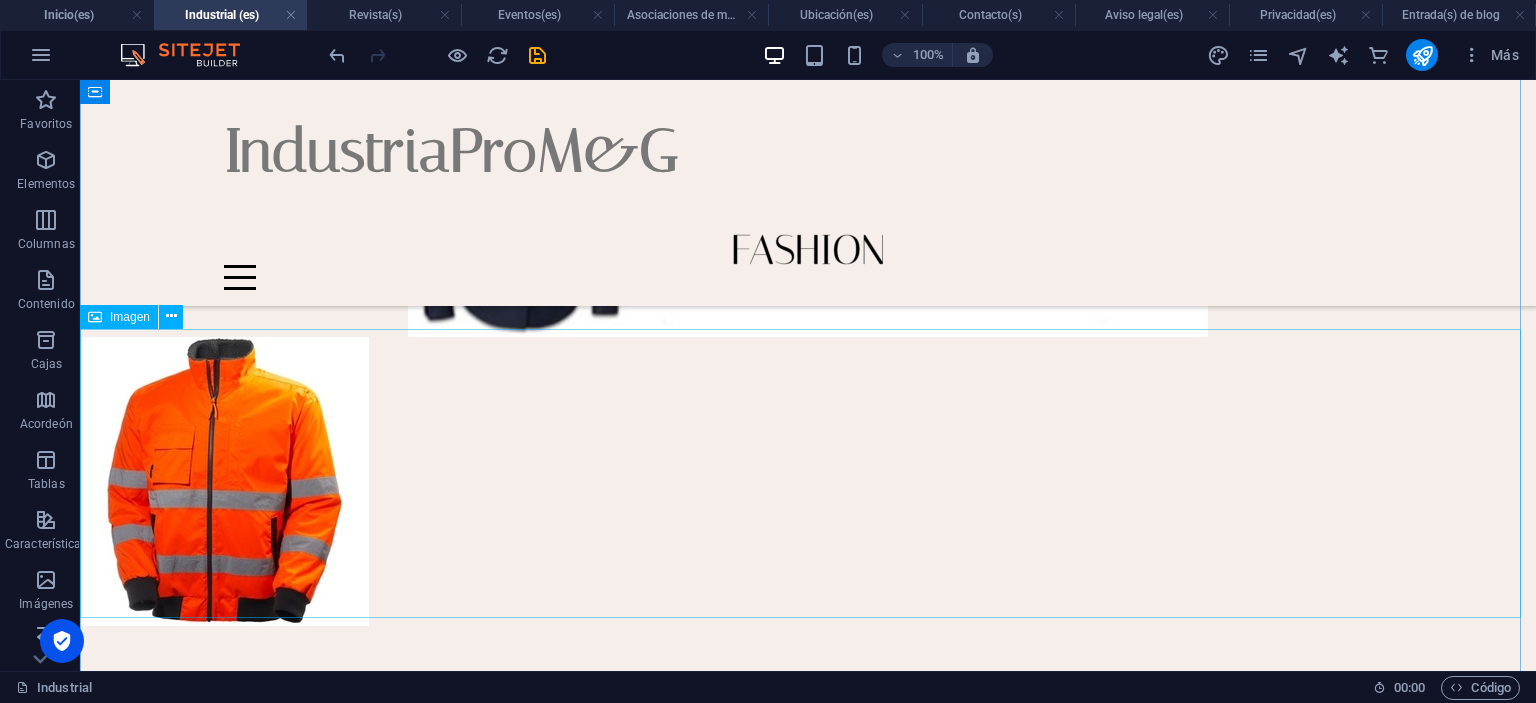 scroll, scrollTop: 800, scrollLeft: 0, axis: vertical 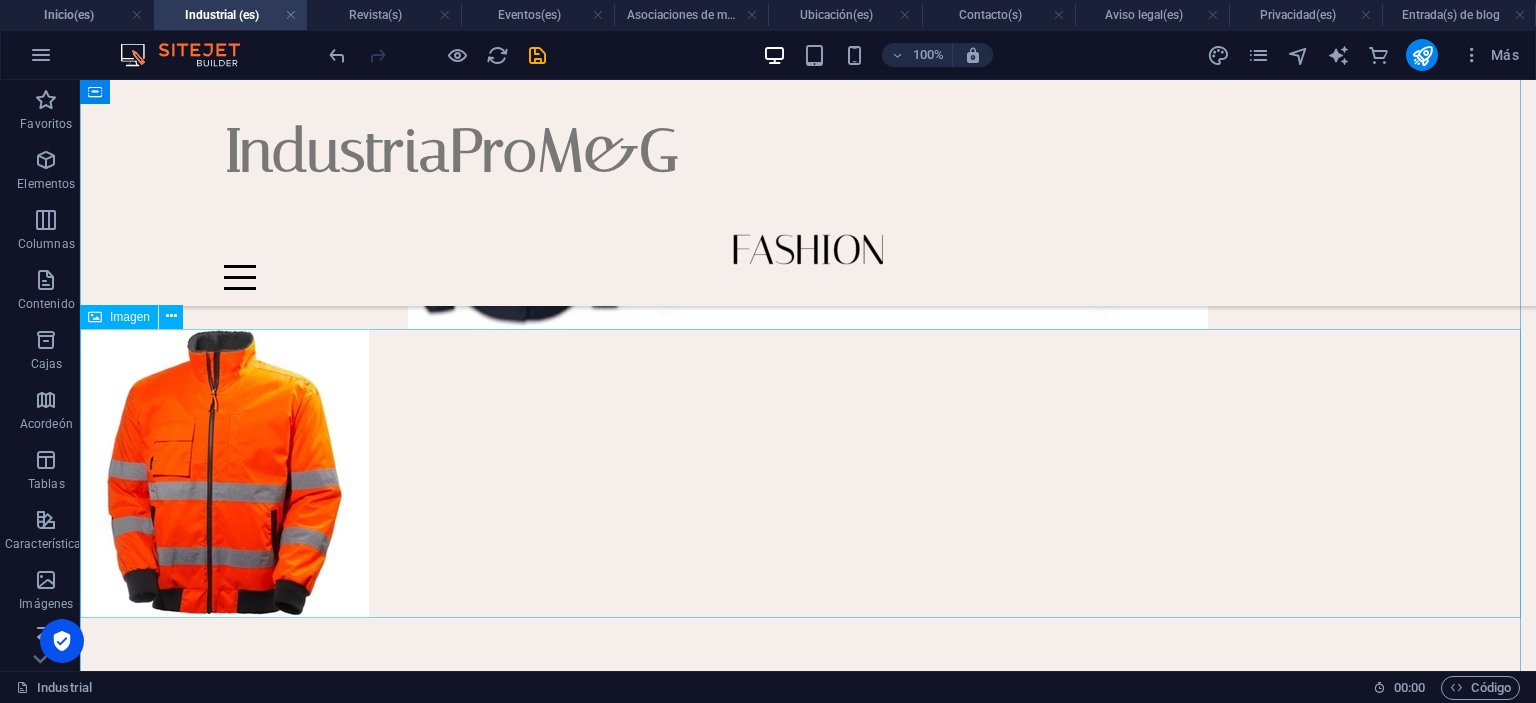 click at bounding box center [808, 473] 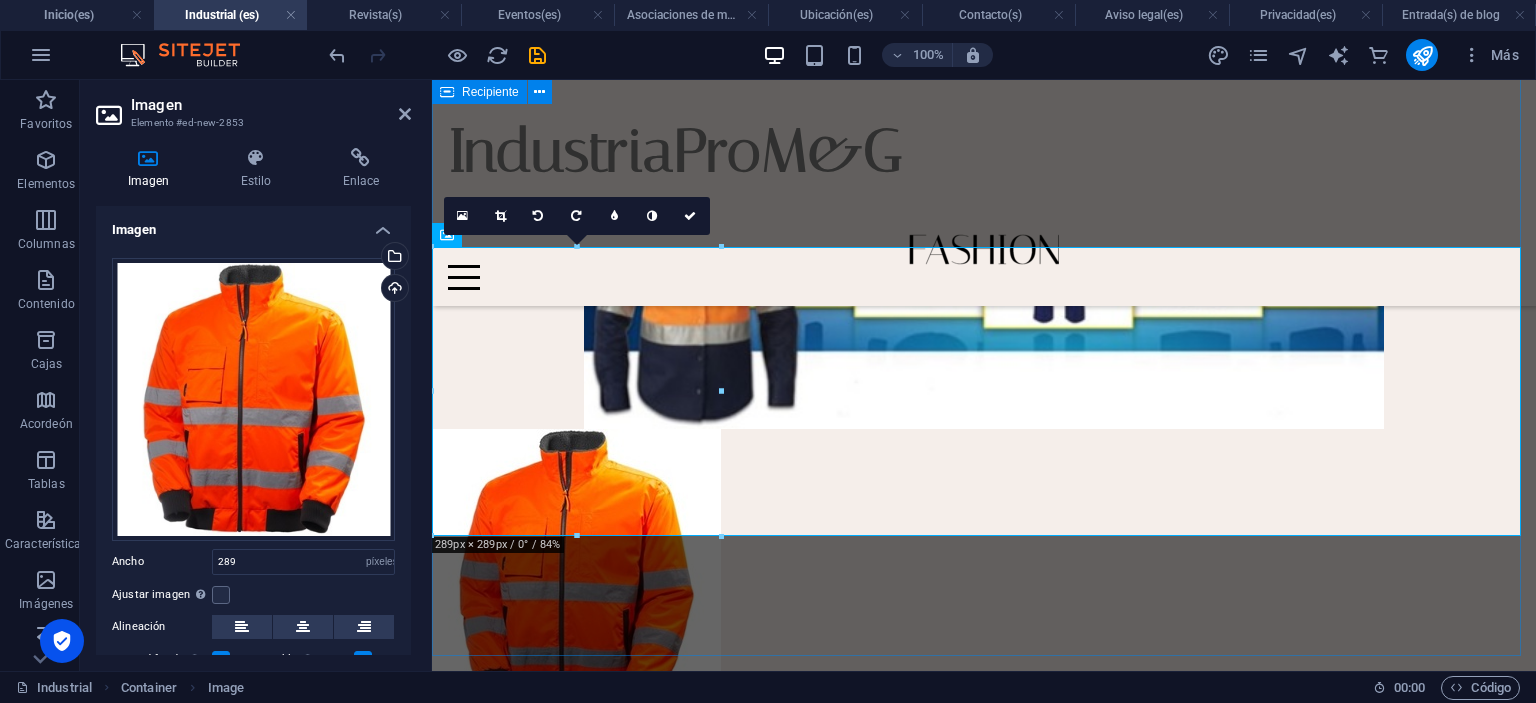scroll, scrollTop: 800, scrollLeft: 0, axis: vertical 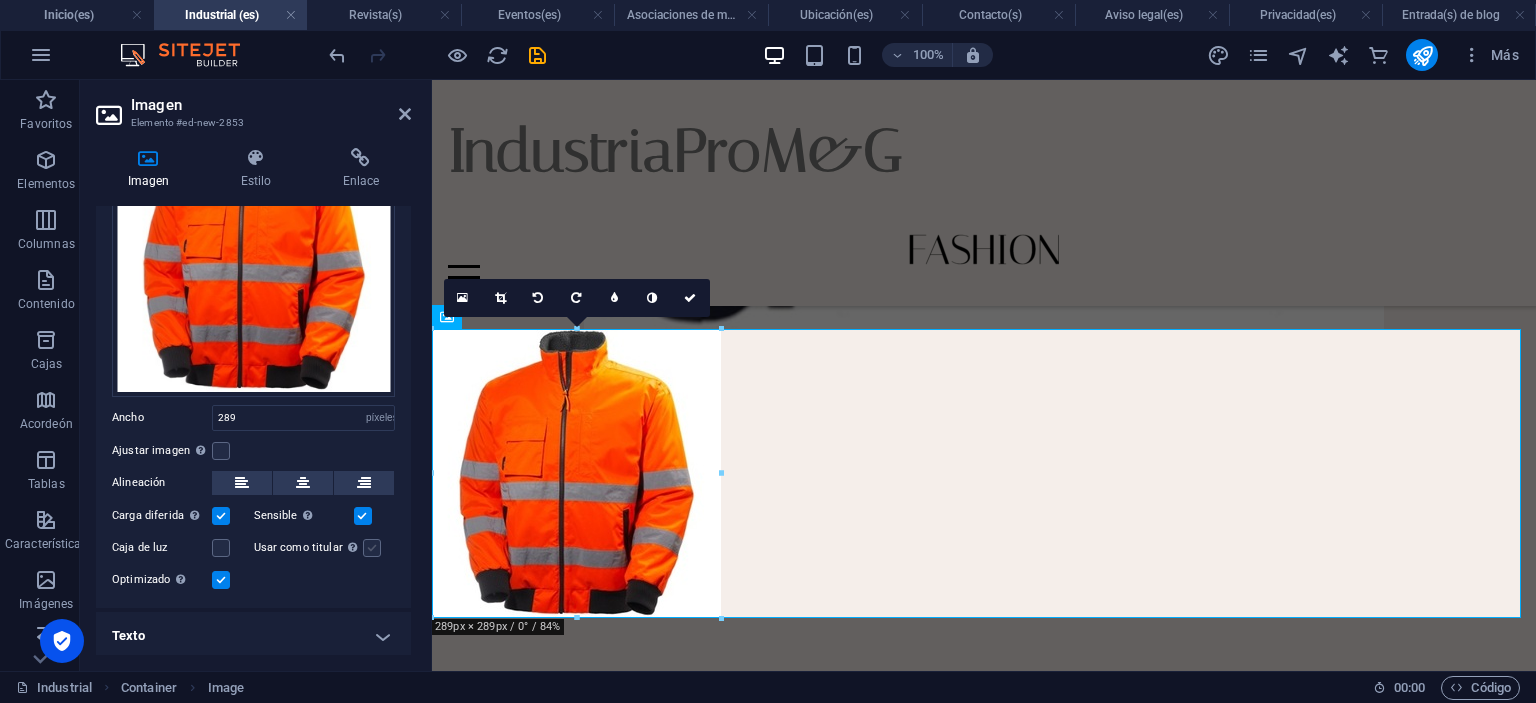 click at bounding box center (372, 548) 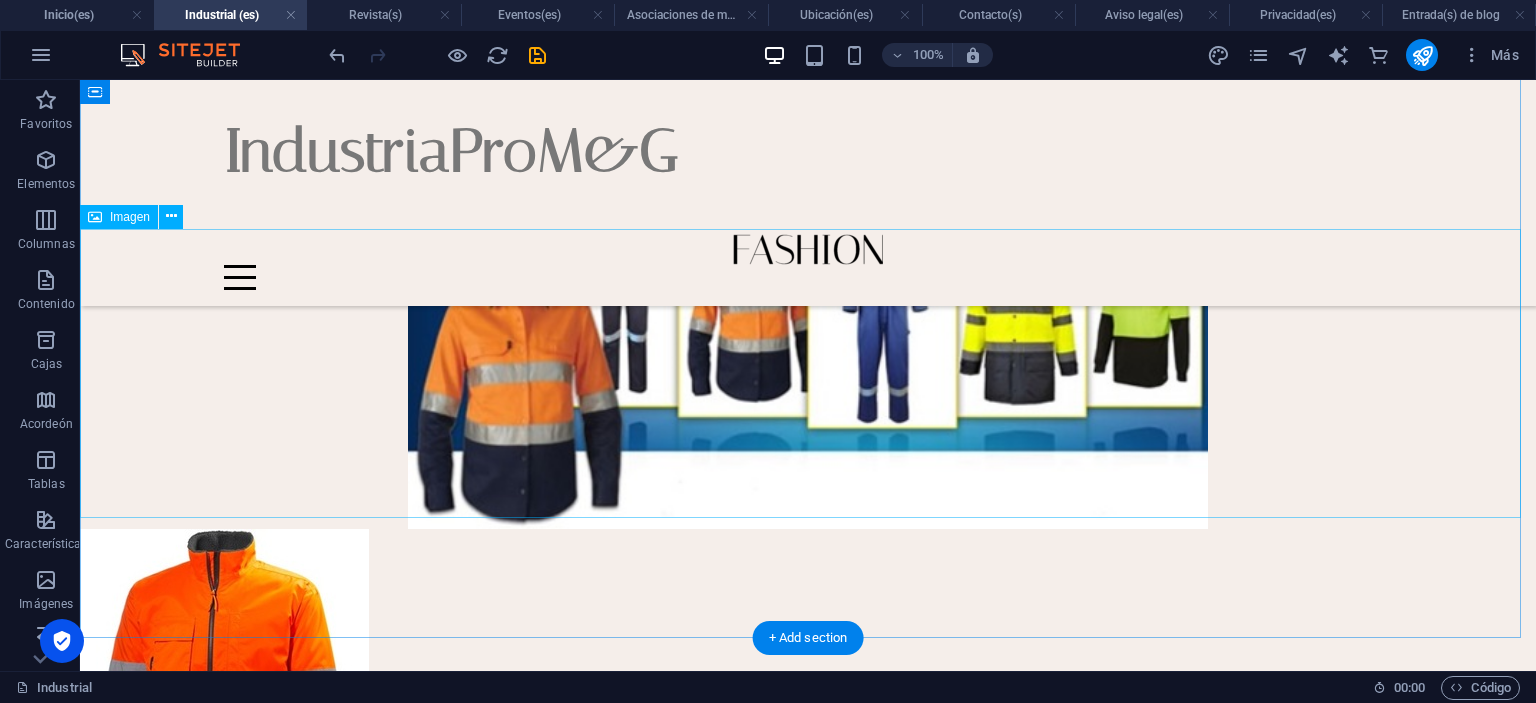 scroll, scrollTop: 900, scrollLeft: 0, axis: vertical 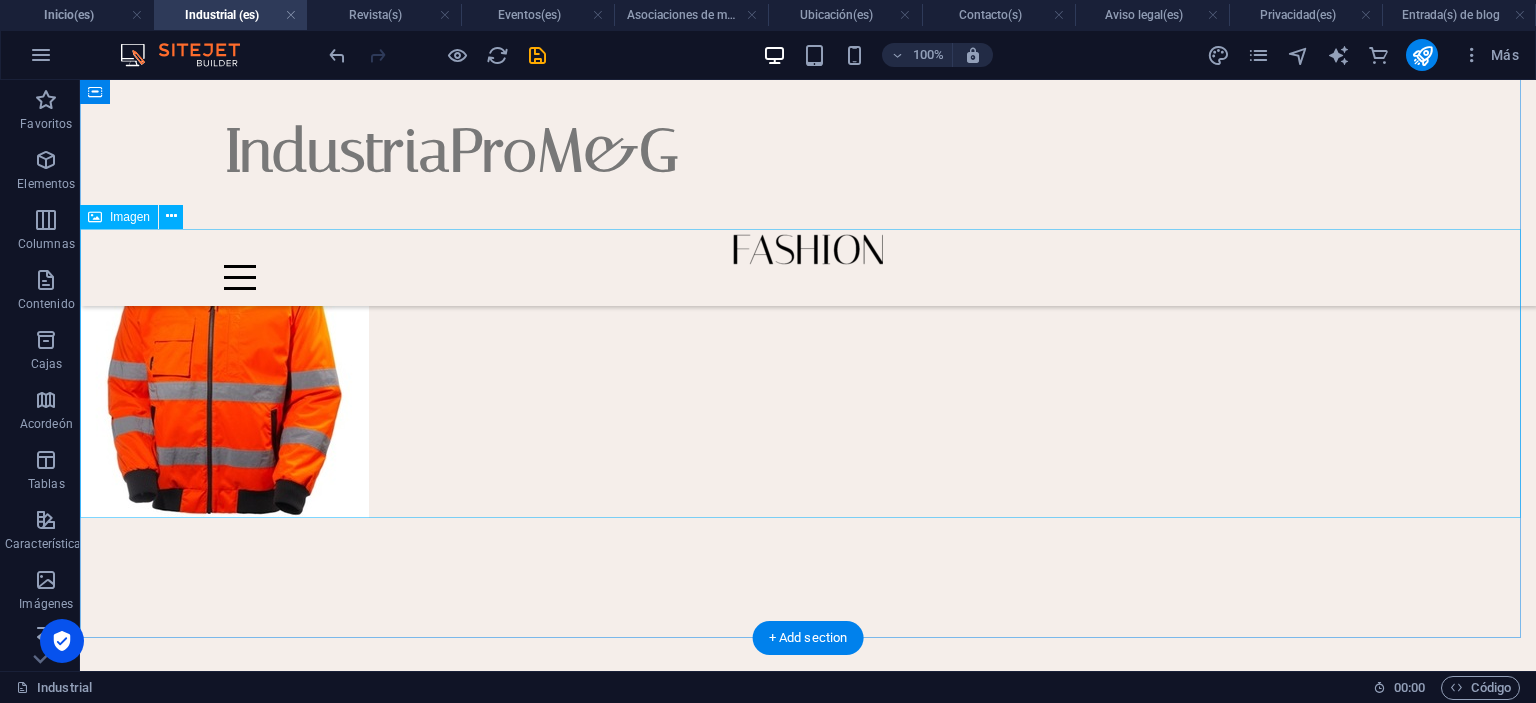 click at bounding box center [808, 373] 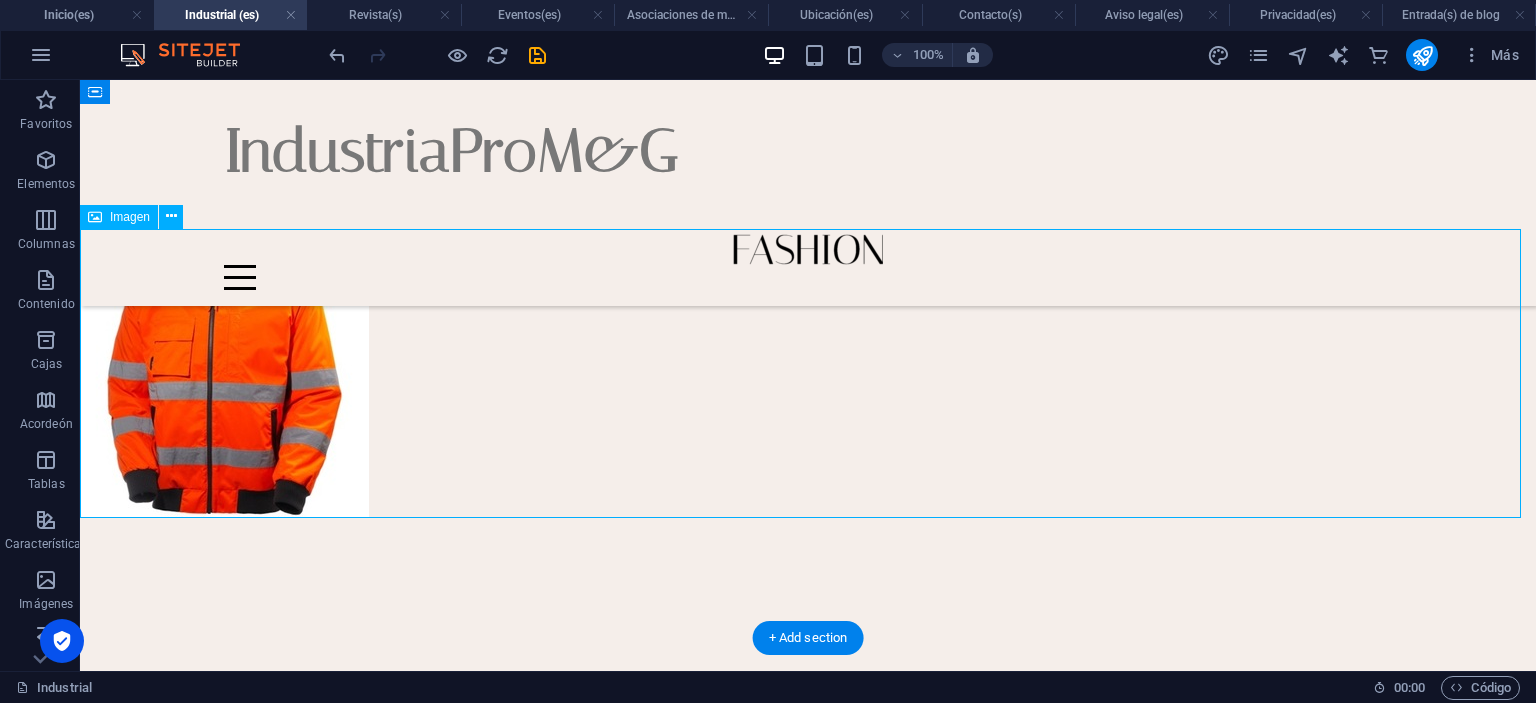 click at bounding box center [808, 373] 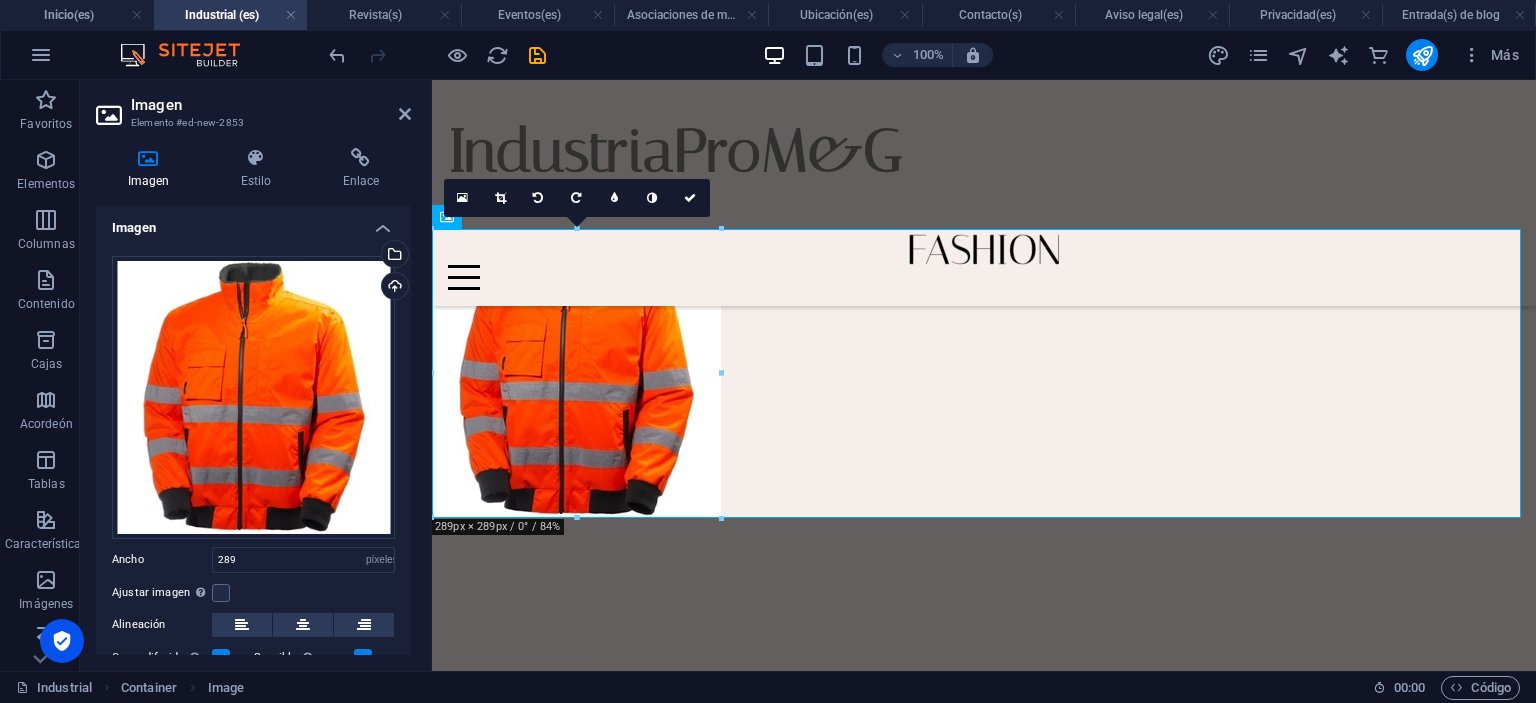 scroll, scrollTop: 0, scrollLeft: 0, axis: both 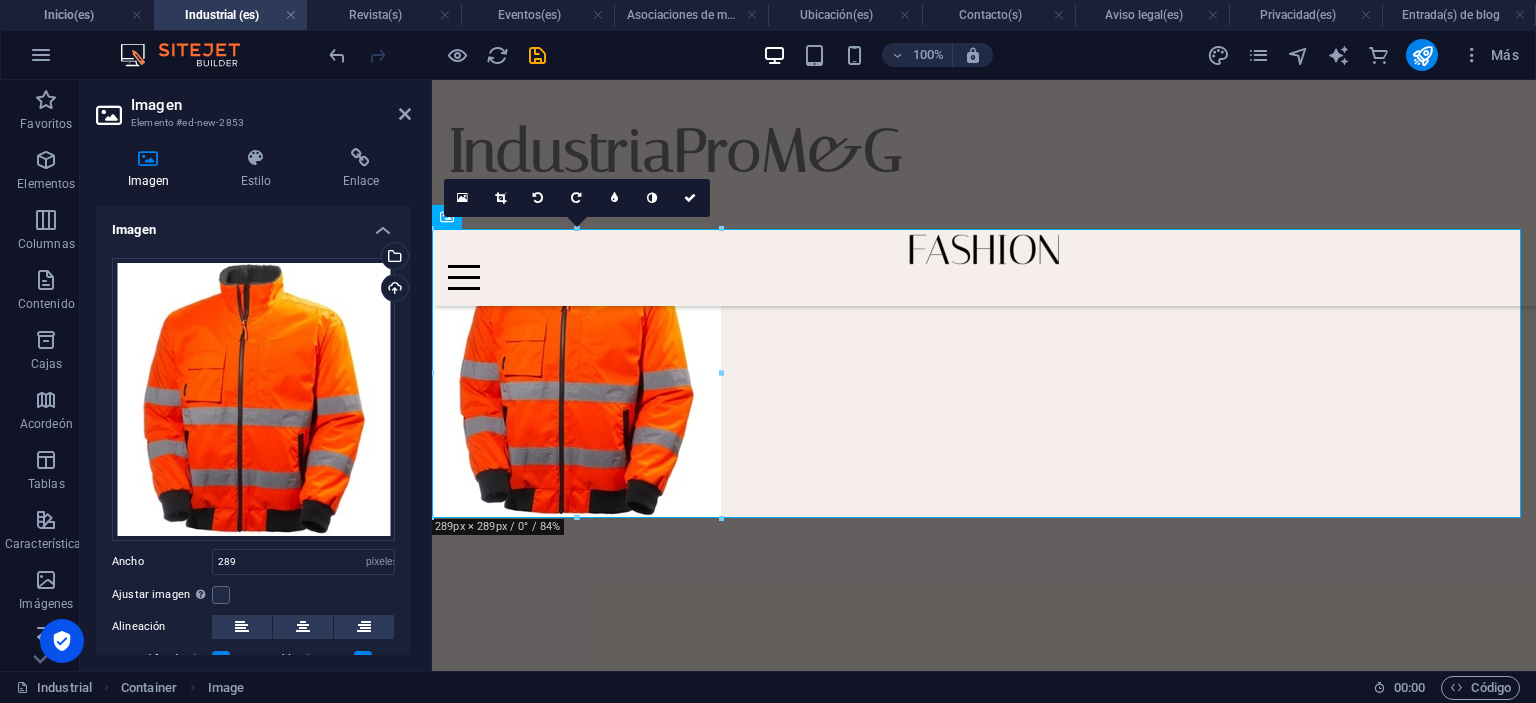 click on "Imagen" at bounding box center [253, 224] 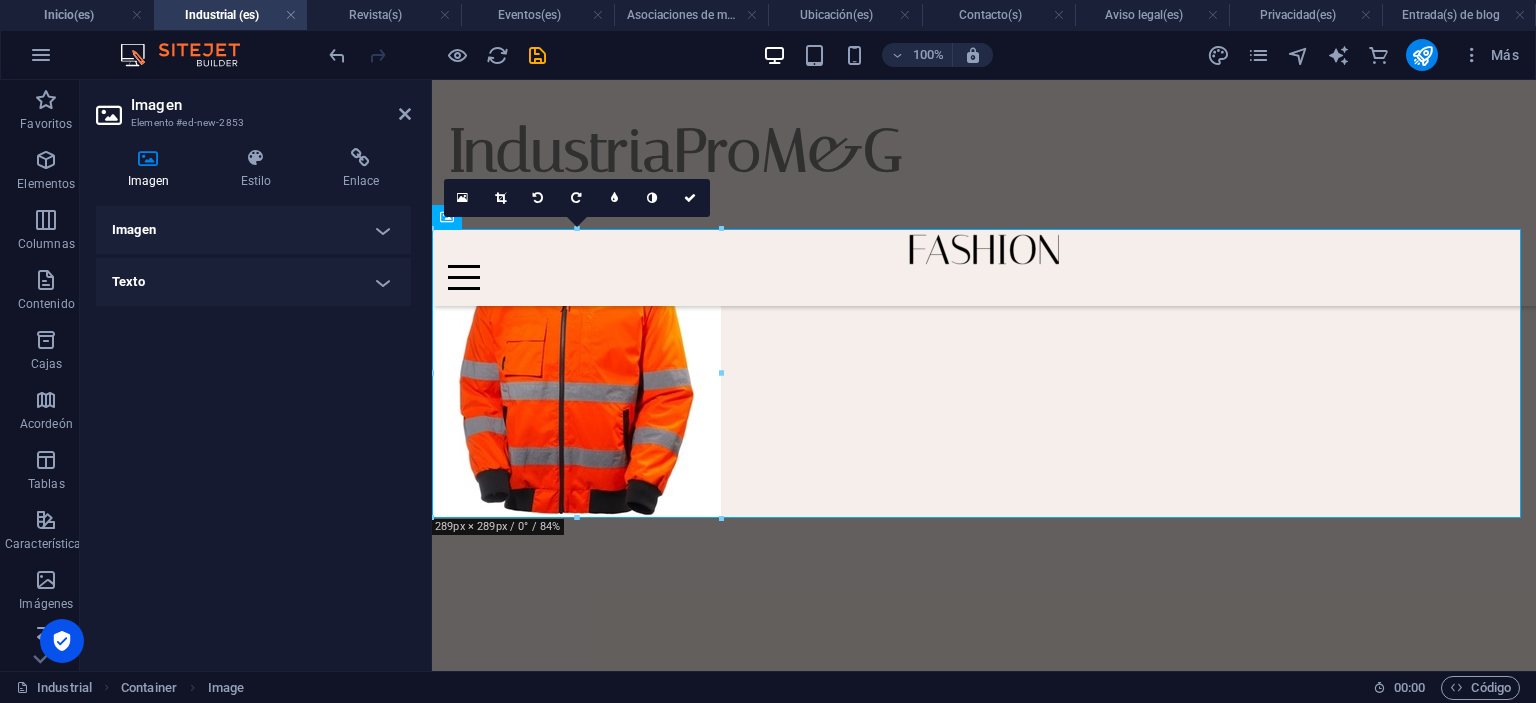 click on "Imagen" at bounding box center [253, 230] 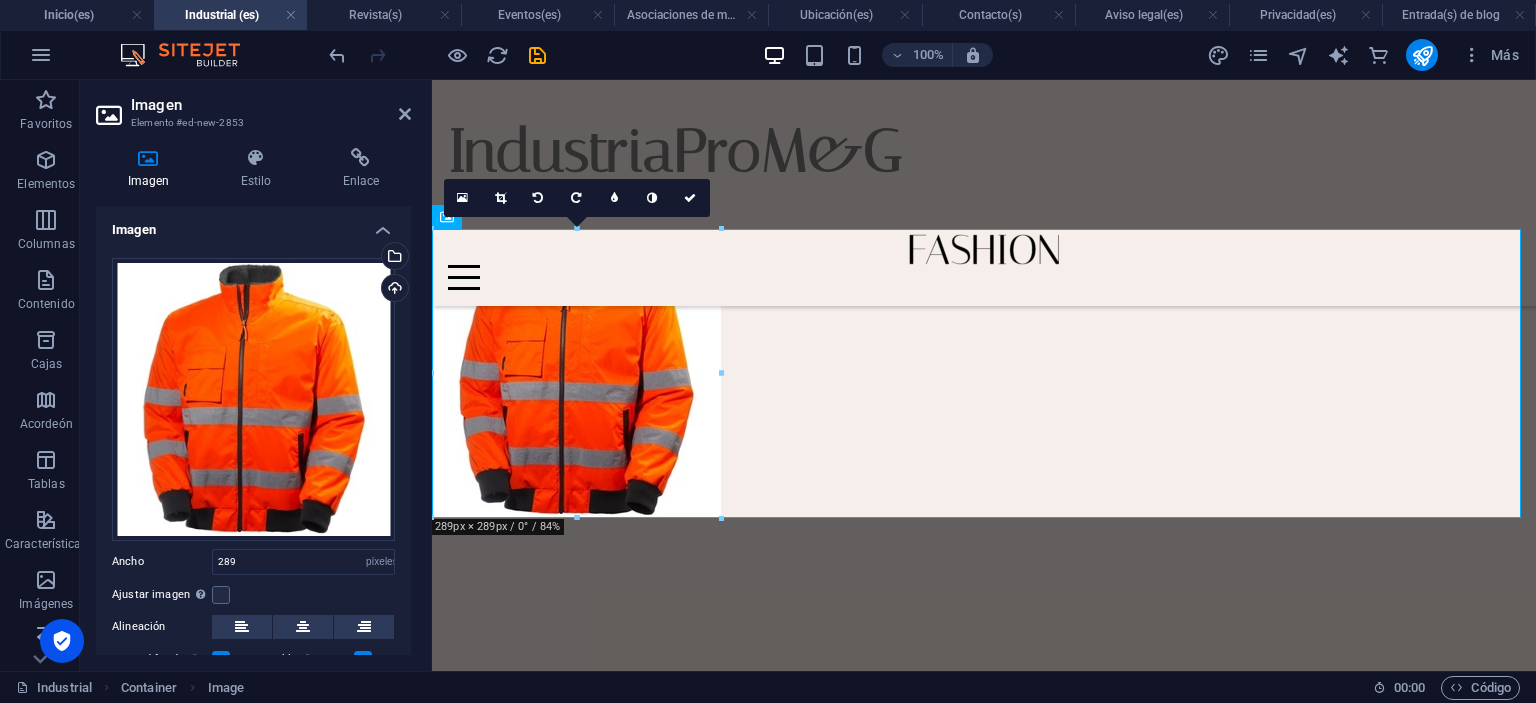 click on "Imagen Elemento #ed-new-2853 Imagen Estilo Enlace Imagen Arrastre los archivos aquí, haga clic para elegir archivos o  seleccione archivos de Archivos o de nuestras fotos y videos de archivo gratuitos Seleccione archivos del administrador de archivos, fotos de archivo o cargue archivo(s) Subir Ancho 289 Por defecto auto píxeles movimiento rápido del ojo % ellos vh Volkswagen Ajustar imagen Ajustar automáticamente la imagen a un ancho y alto fijos [MEDICAL_DATA] Por defecto auto píxeles Alineación Carga diferida Cargar imágenes después de que se cargue la página mejora la velocidad de la página. Sensible Cargue automáticamente imágenes de retina y tamaños optimizados para teléfonos inteligentes. Caja de luz Usar como titular La imagen se envolverá en una etiqueta de encabezado H1. Útil para dar al texto alternativo el mismo peso que un encabezado H1, por ejemplo, para el logotipo. Si no está seguro, deje esta opción sin marcar. Optimizado Position Dirección Costumbre Desplazamiento X 50 píxeles % %" at bounding box center (256, 375) 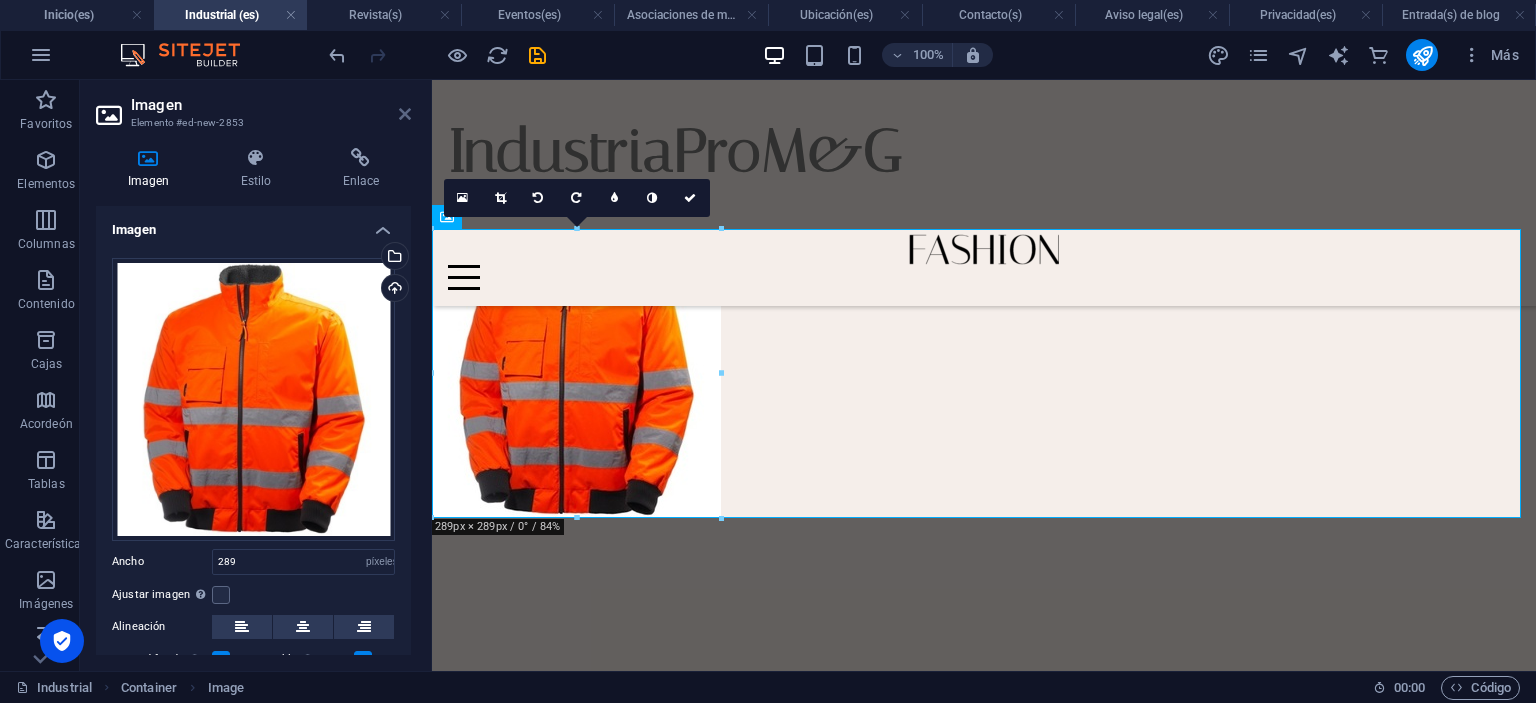 click at bounding box center (405, 114) 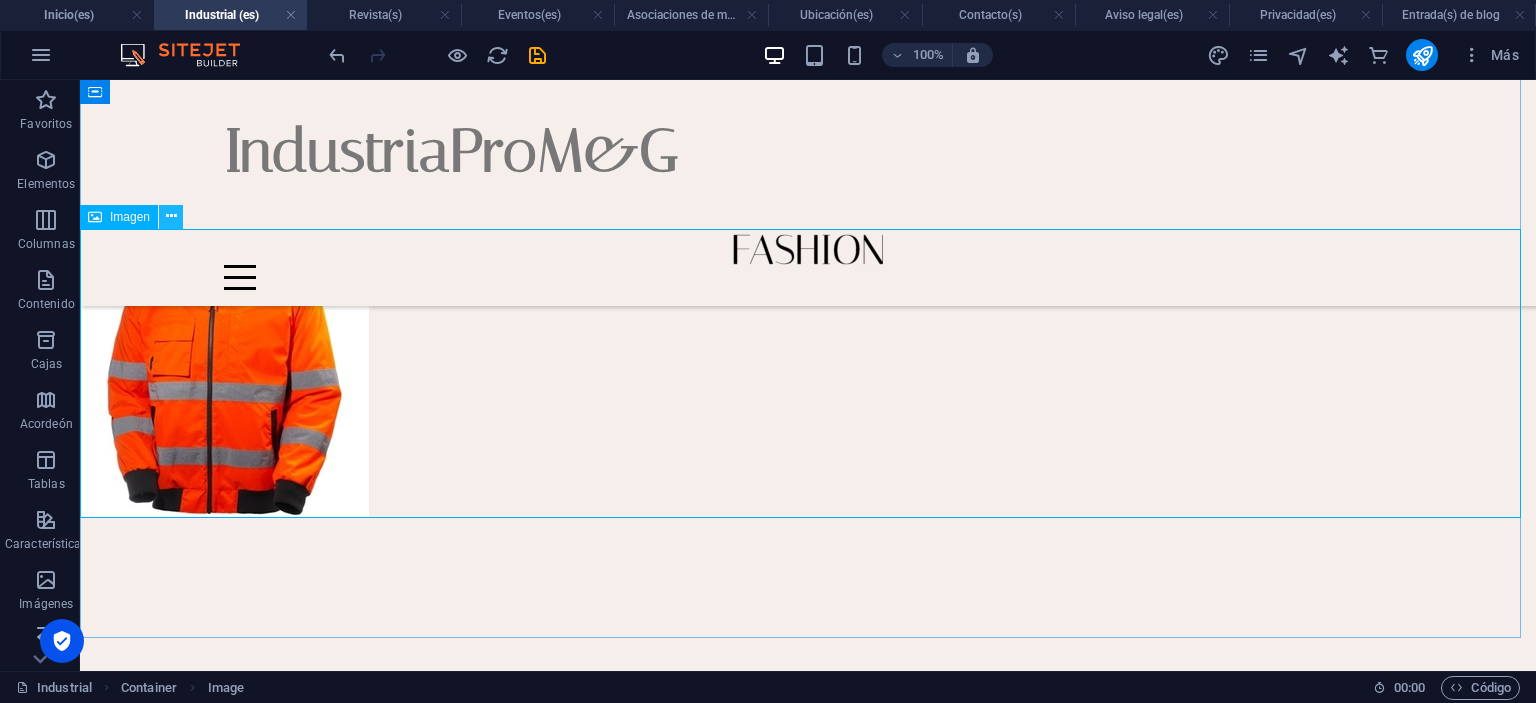 click at bounding box center [171, 216] 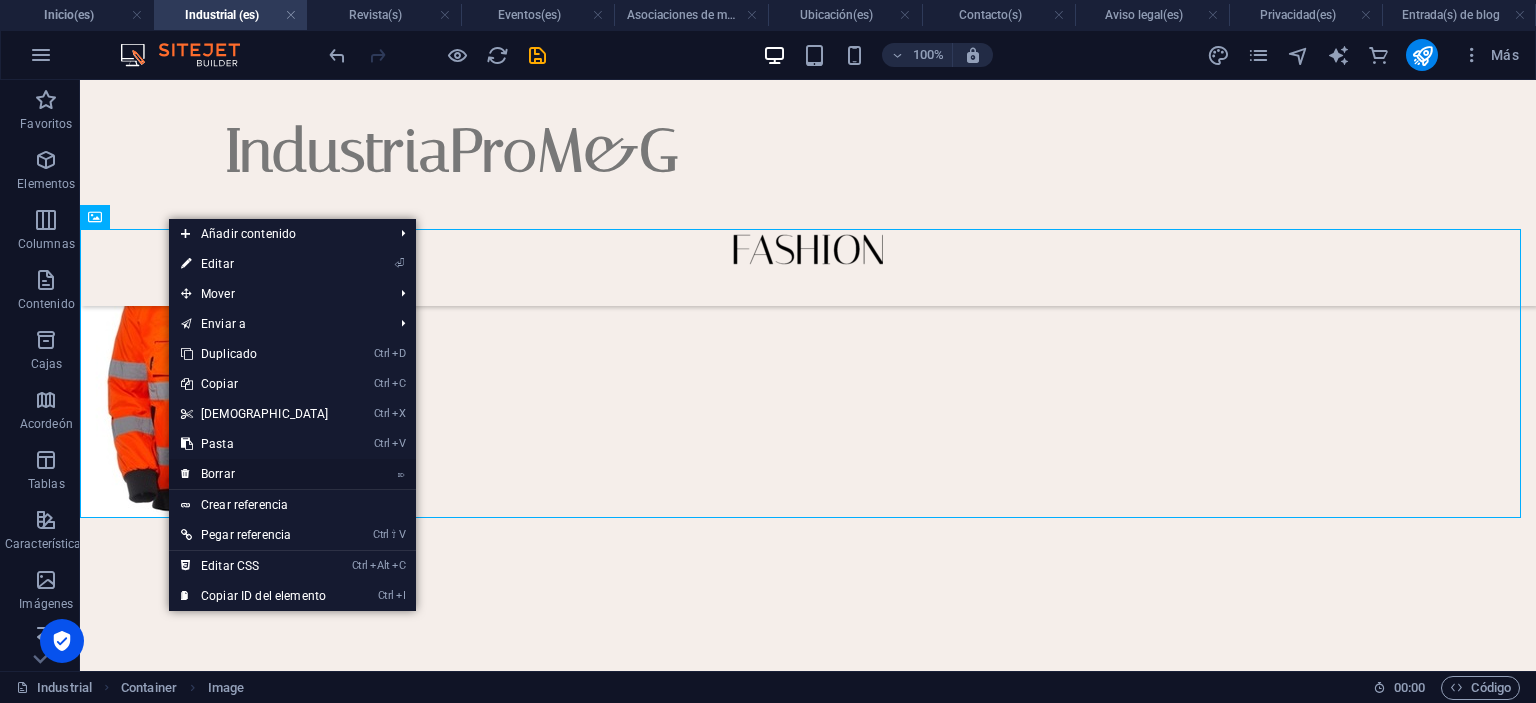 click on "Borrar" at bounding box center [218, 474] 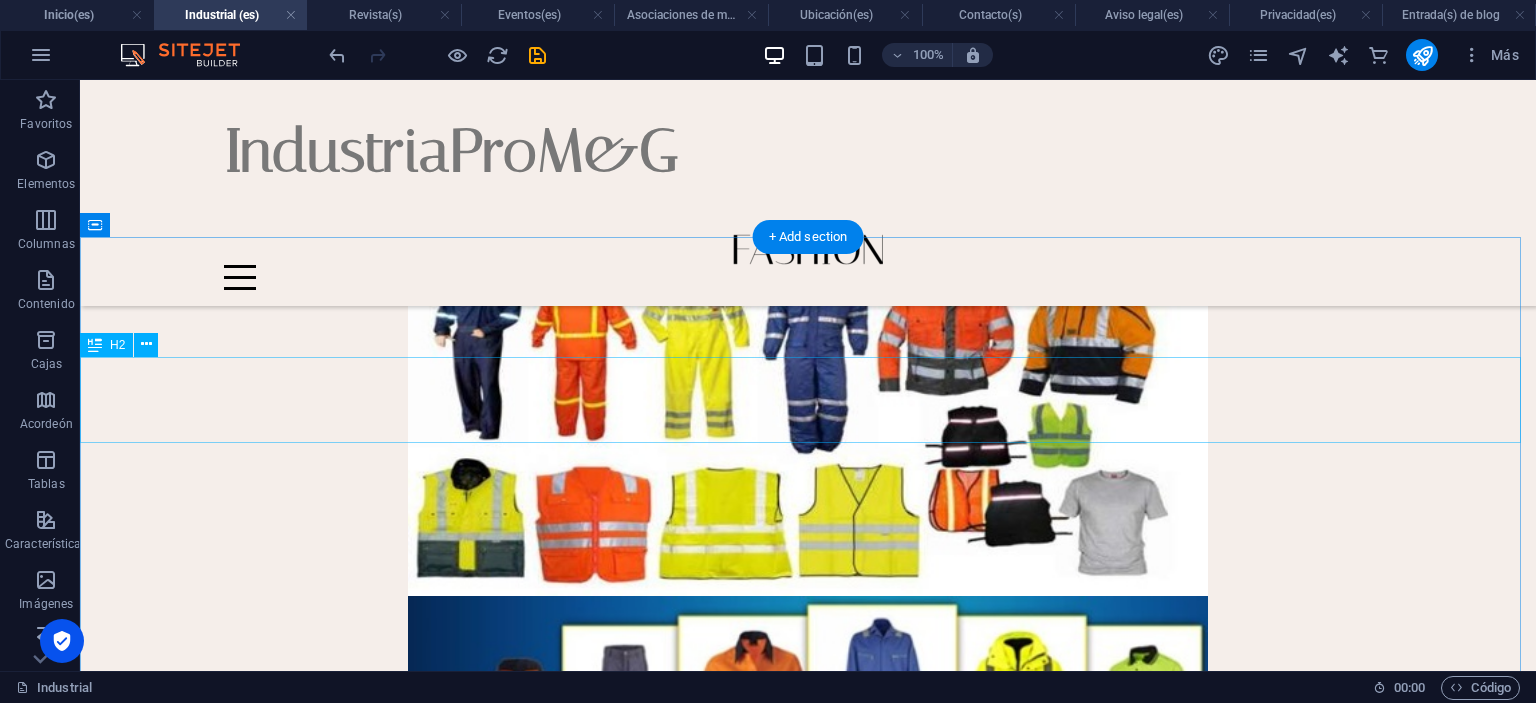 scroll, scrollTop: 0, scrollLeft: 0, axis: both 